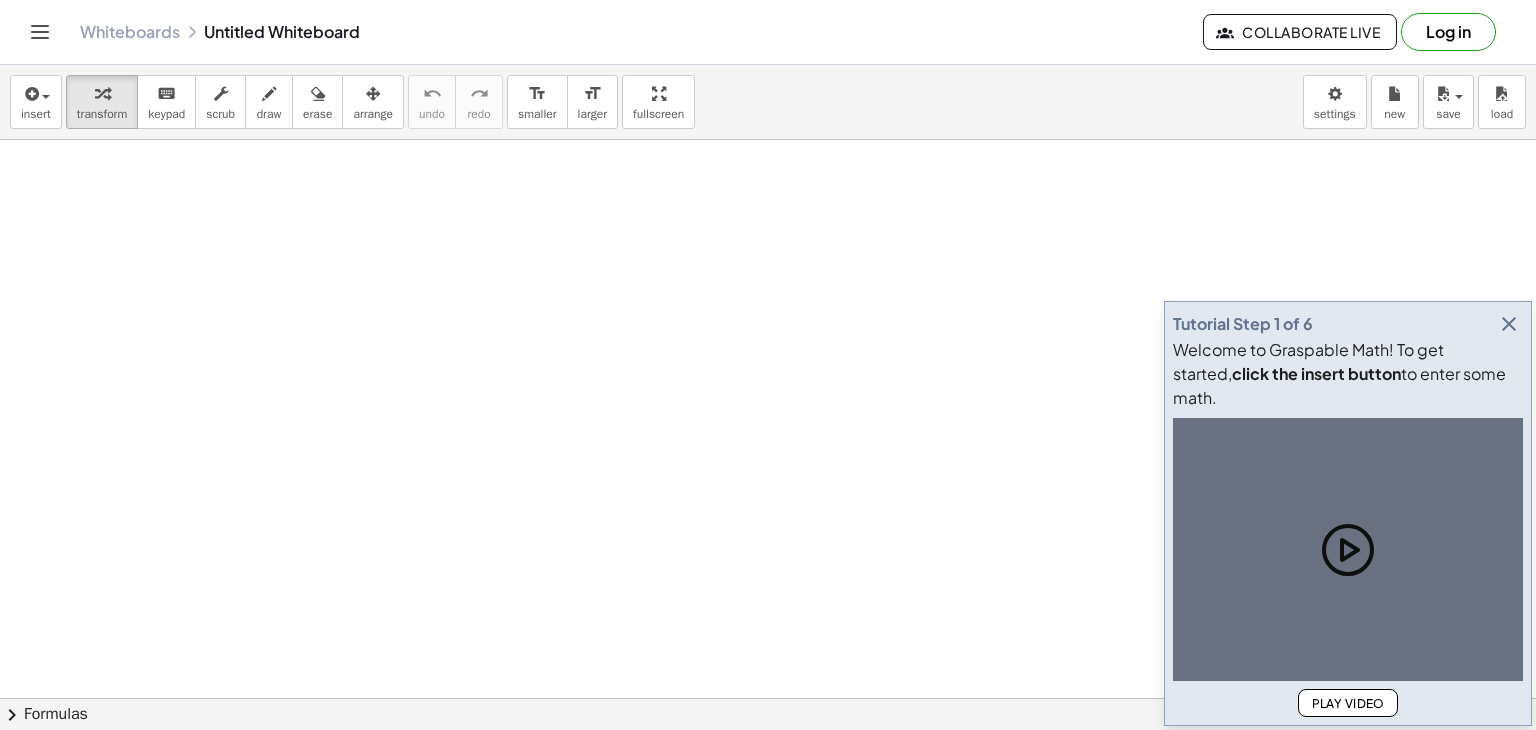 scroll, scrollTop: 0, scrollLeft: 0, axis: both 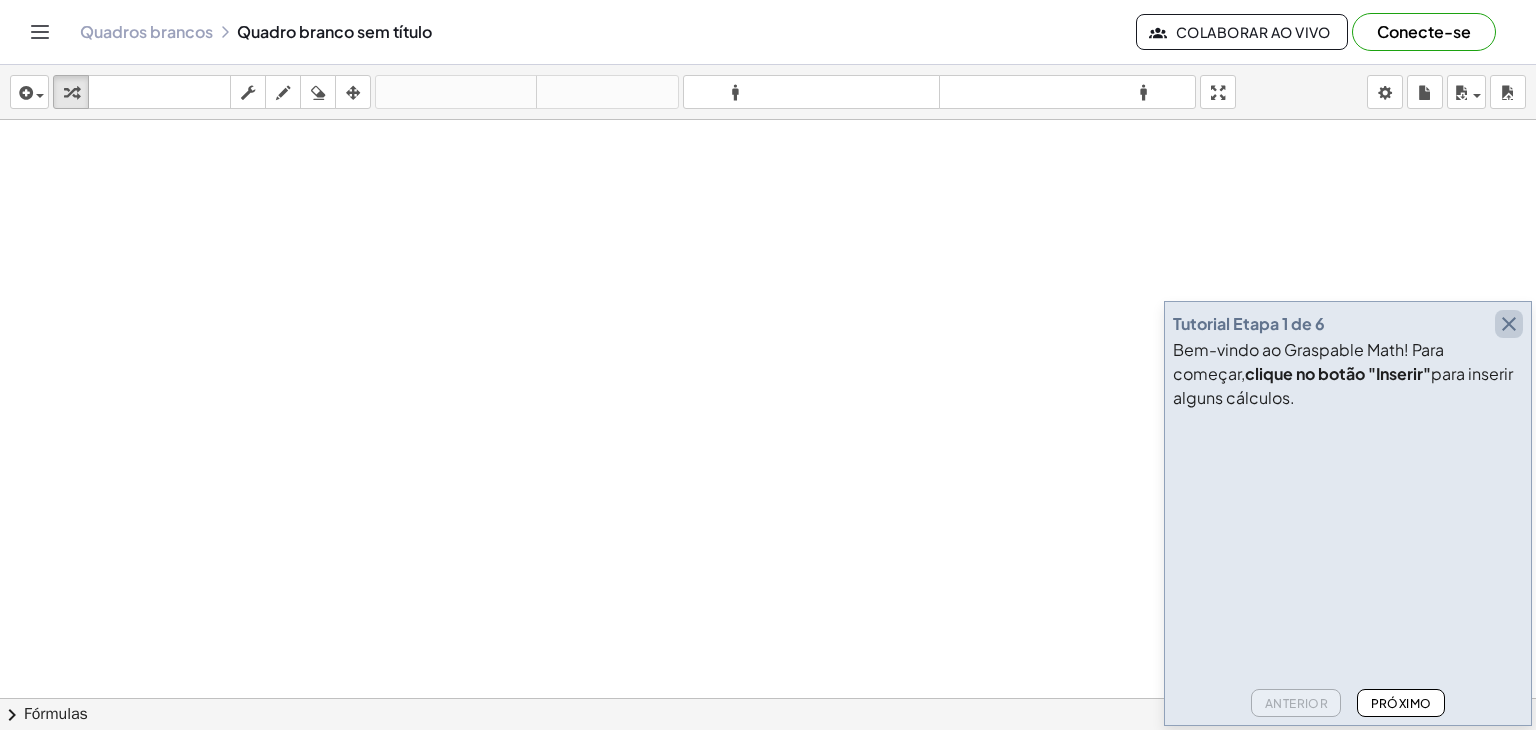 click at bounding box center [1509, 324] 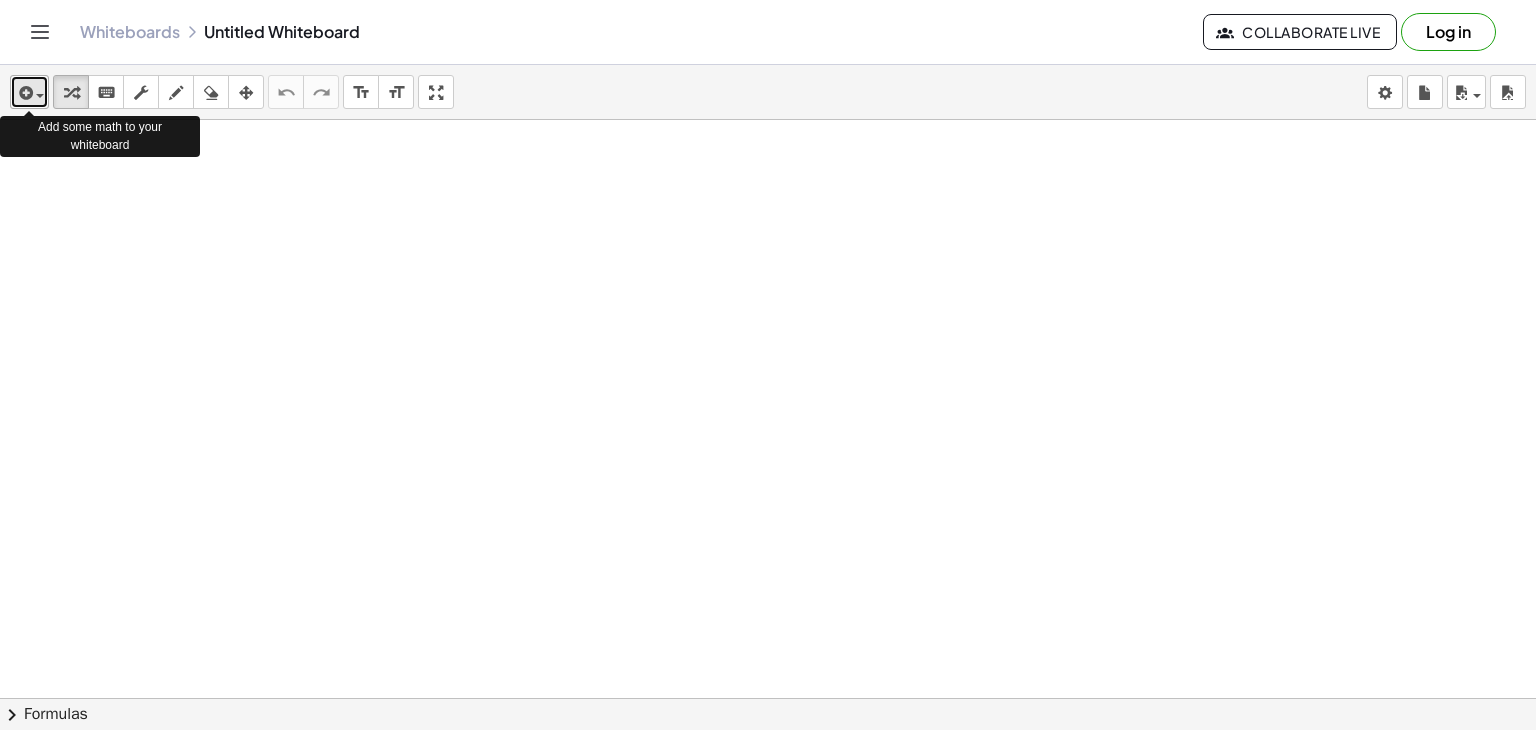 click on "insert" at bounding box center [29, 92] 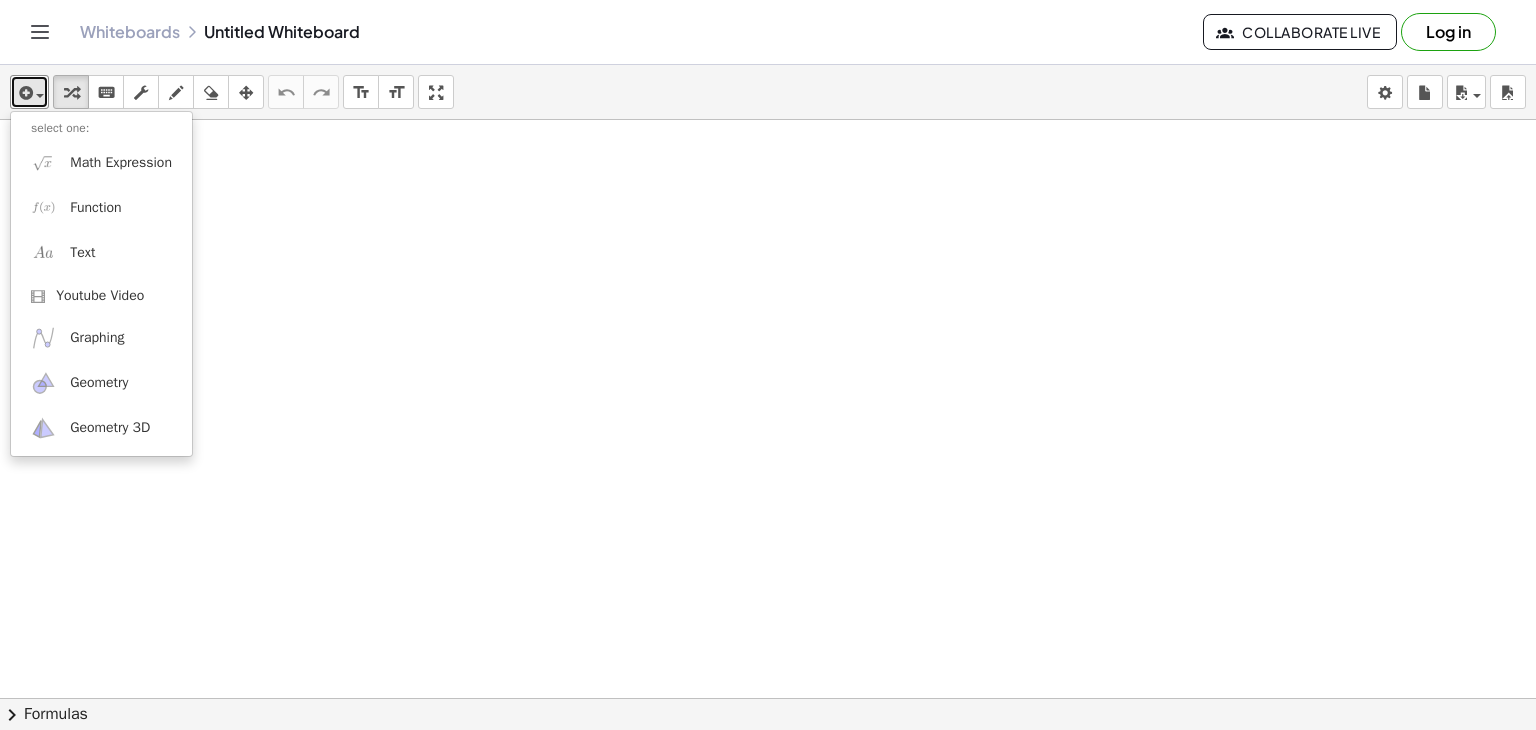 click at bounding box center [768, 743] 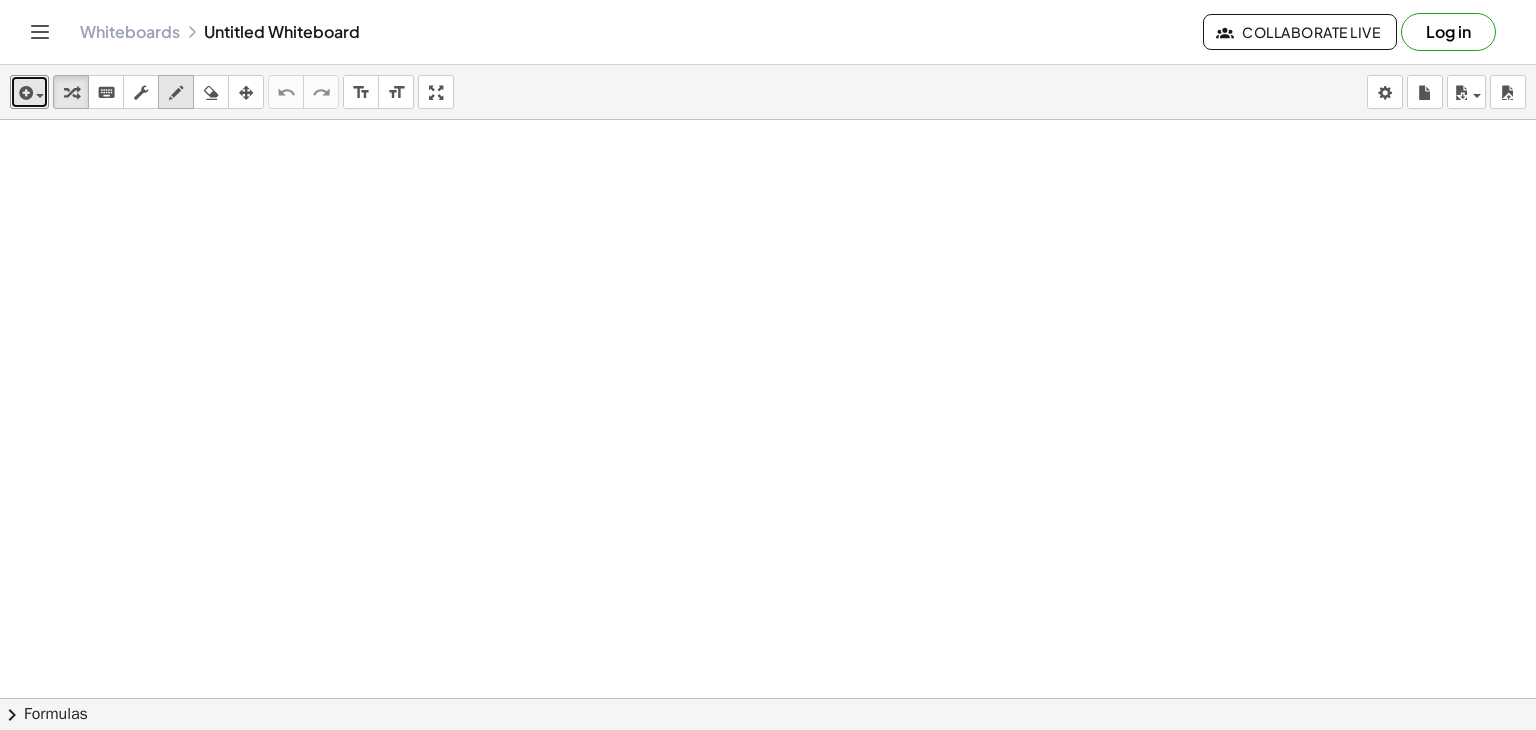 click at bounding box center (176, 93) 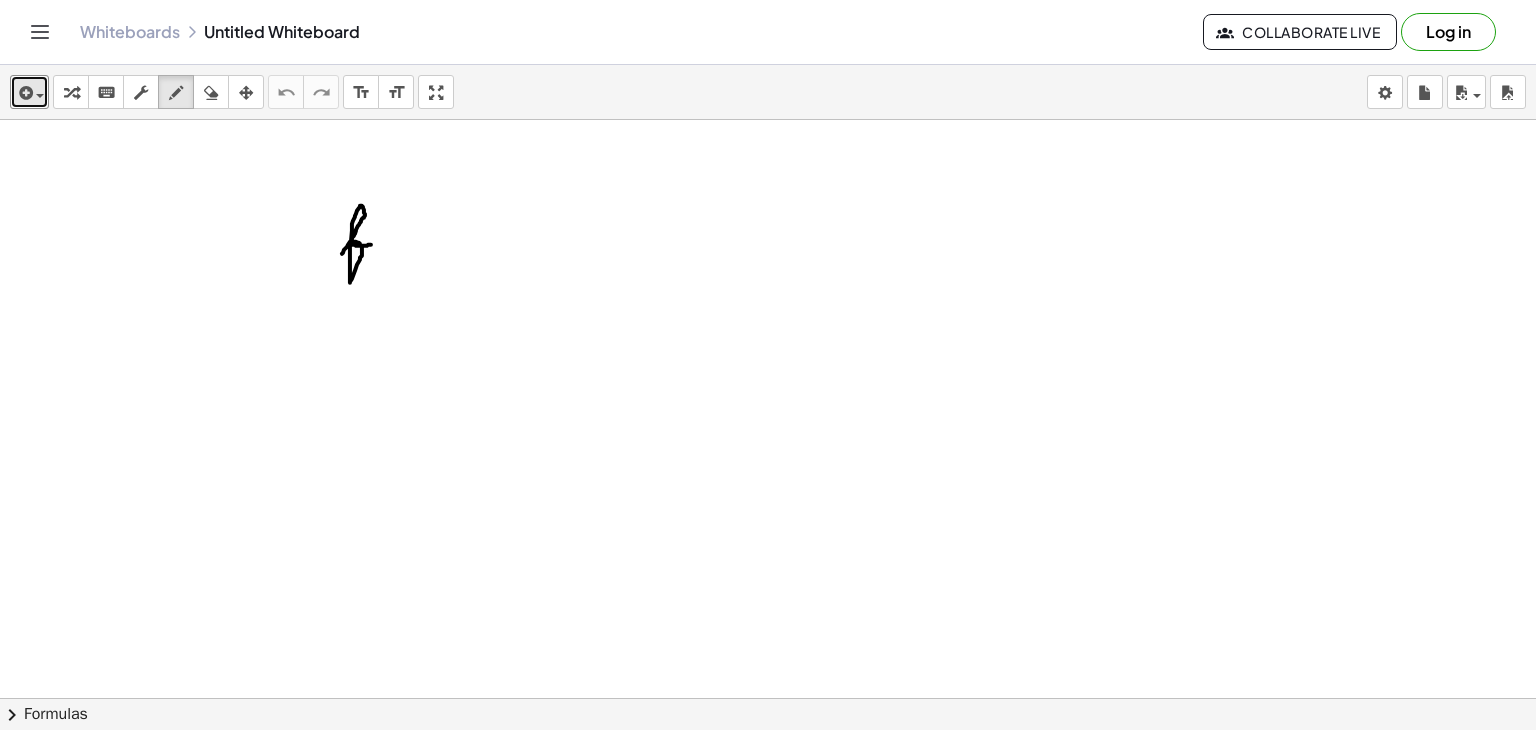 drag, startPoint x: 342, startPoint y: 253, endPoint x: 372, endPoint y: 244, distance: 31.320919 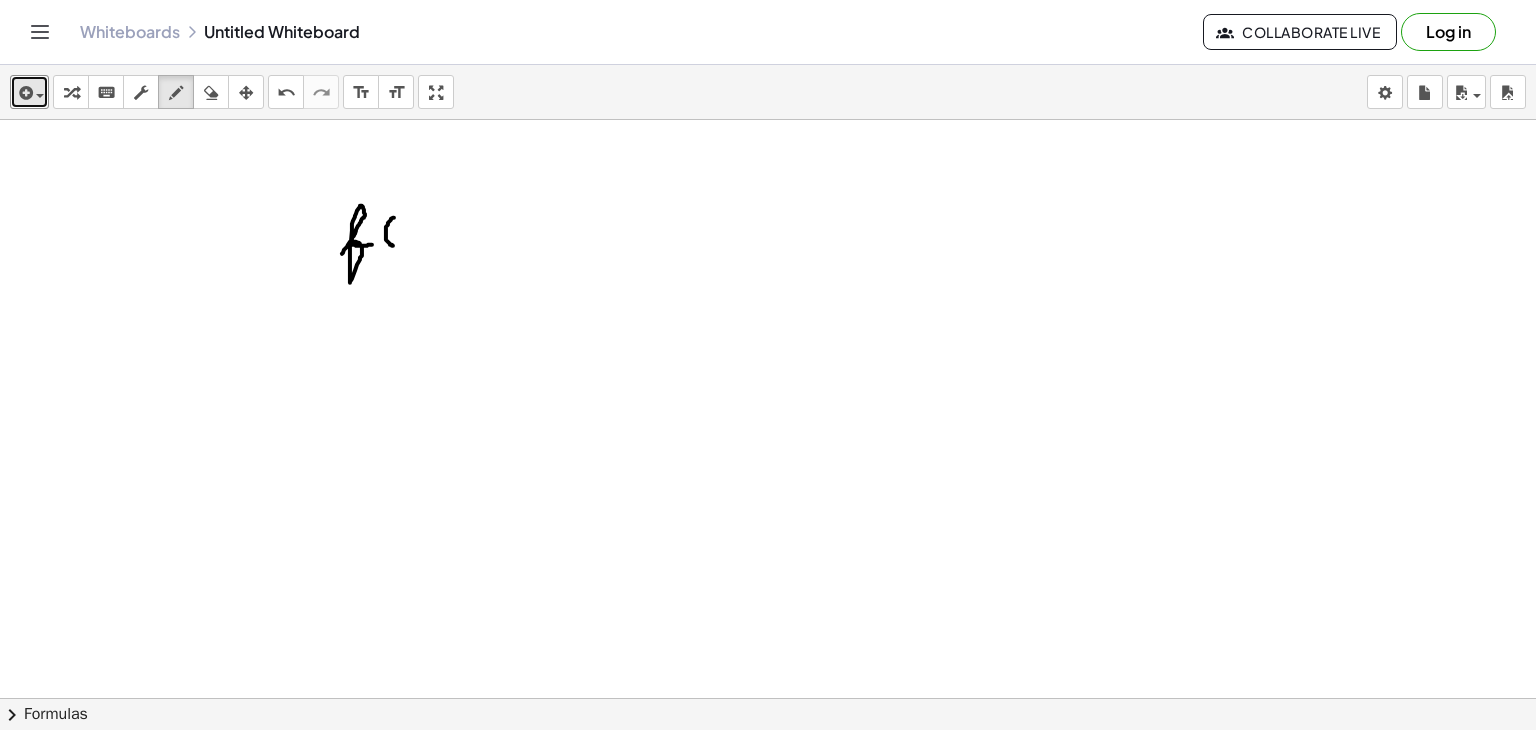 drag, startPoint x: 394, startPoint y: 217, endPoint x: 396, endPoint y: 247, distance: 30.066593 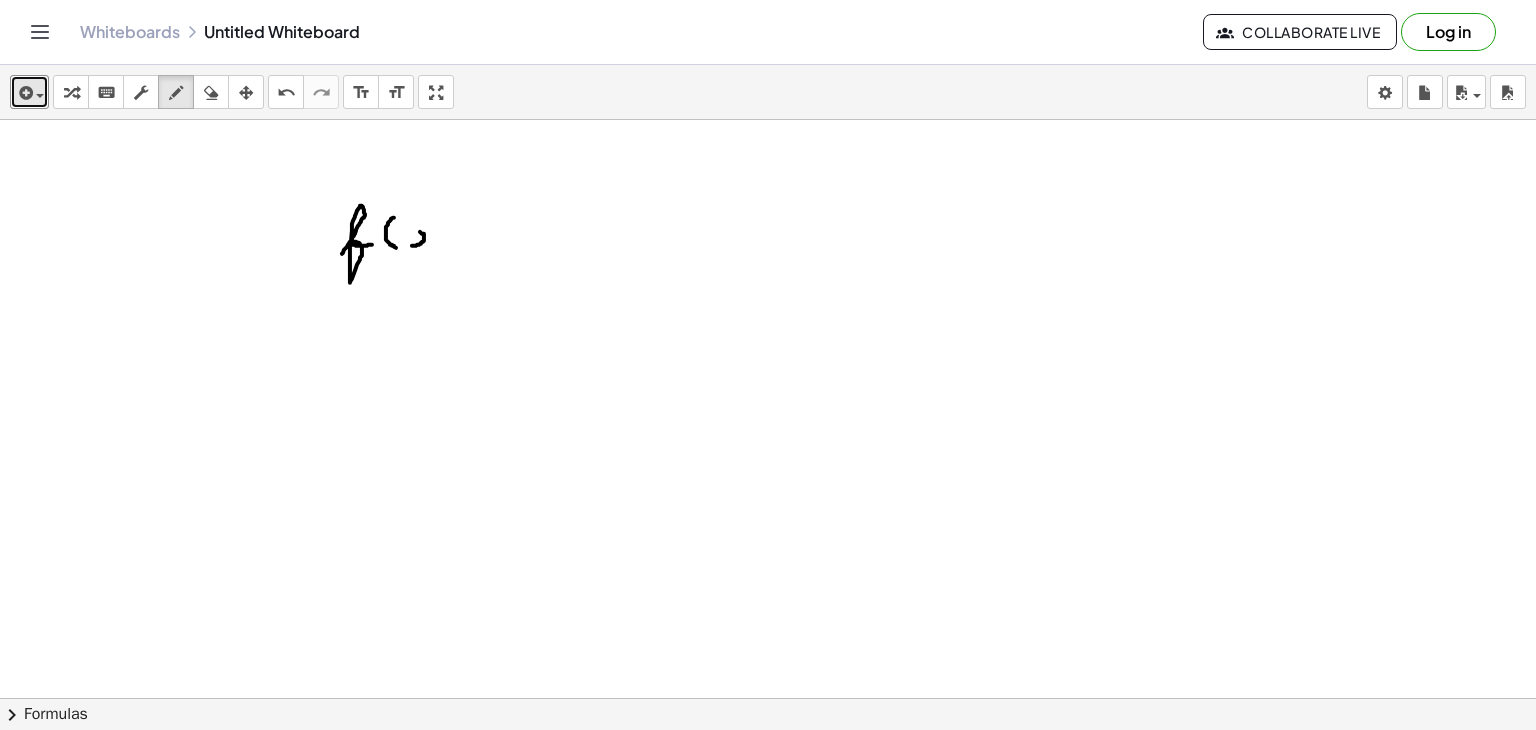 drag, startPoint x: 412, startPoint y: 245, endPoint x: 410, endPoint y: 228, distance: 17.117243 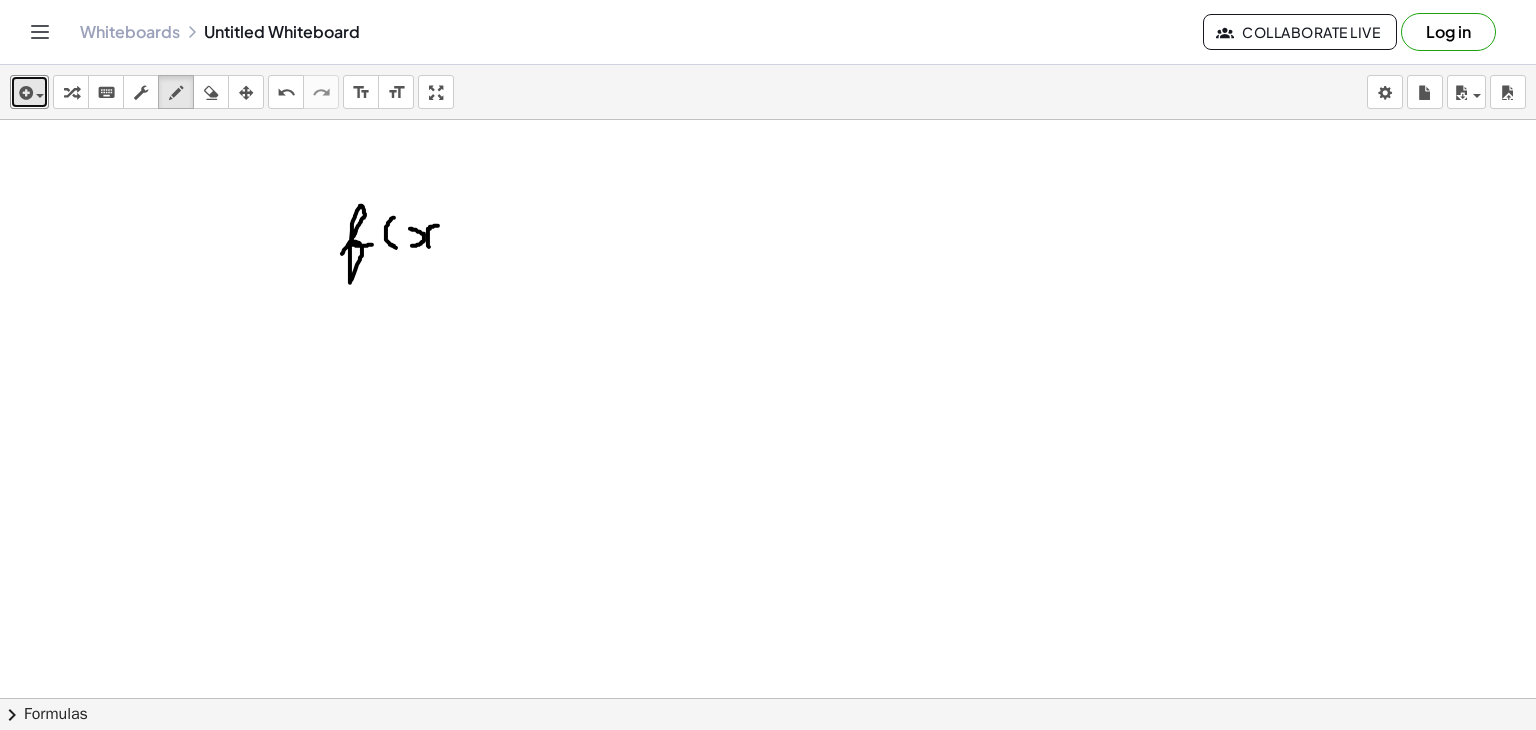 drag, startPoint x: 438, startPoint y: 225, endPoint x: 442, endPoint y: 245, distance: 20.396078 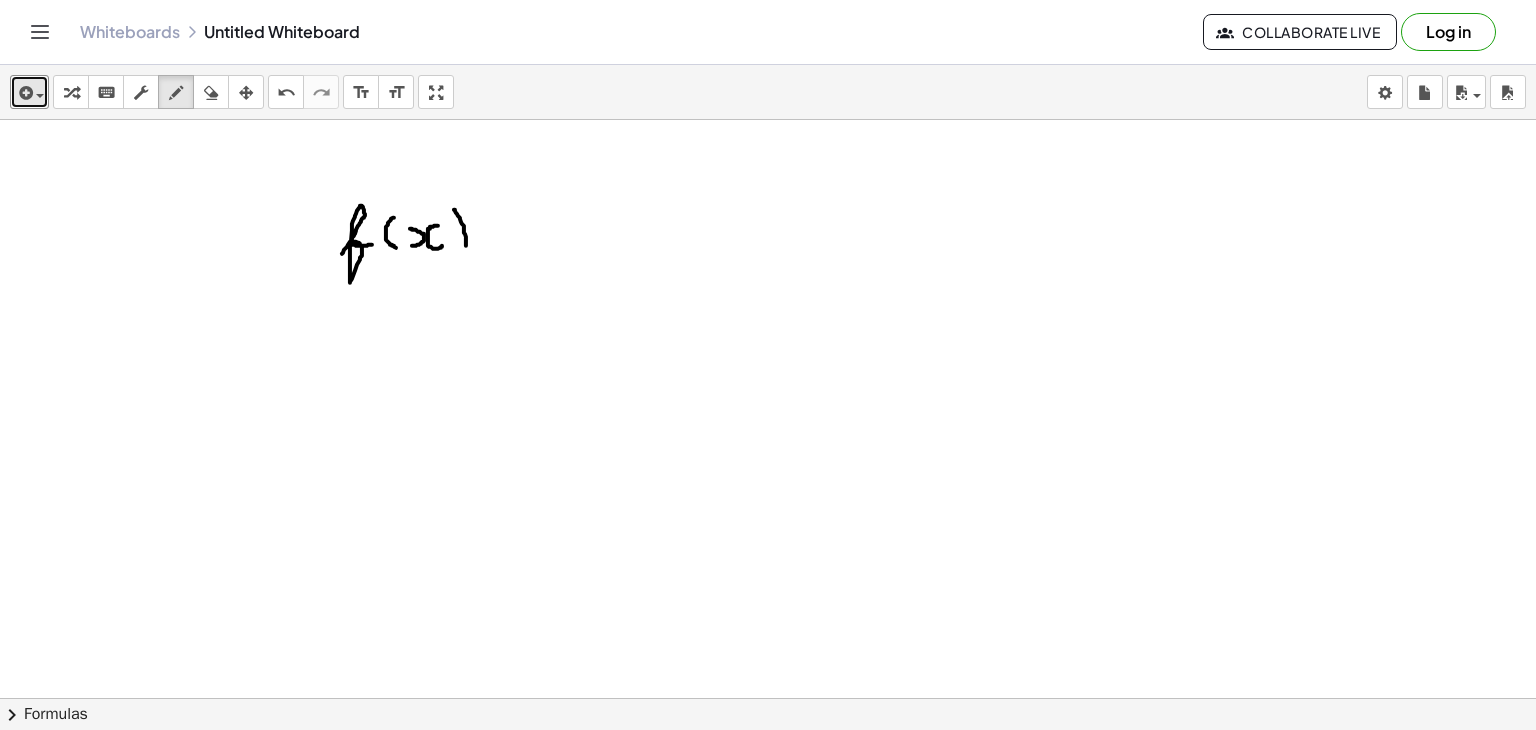 drag, startPoint x: 454, startPoint y: 209, endPoint x: 464, endPoint y: 251, distance: 43.174065 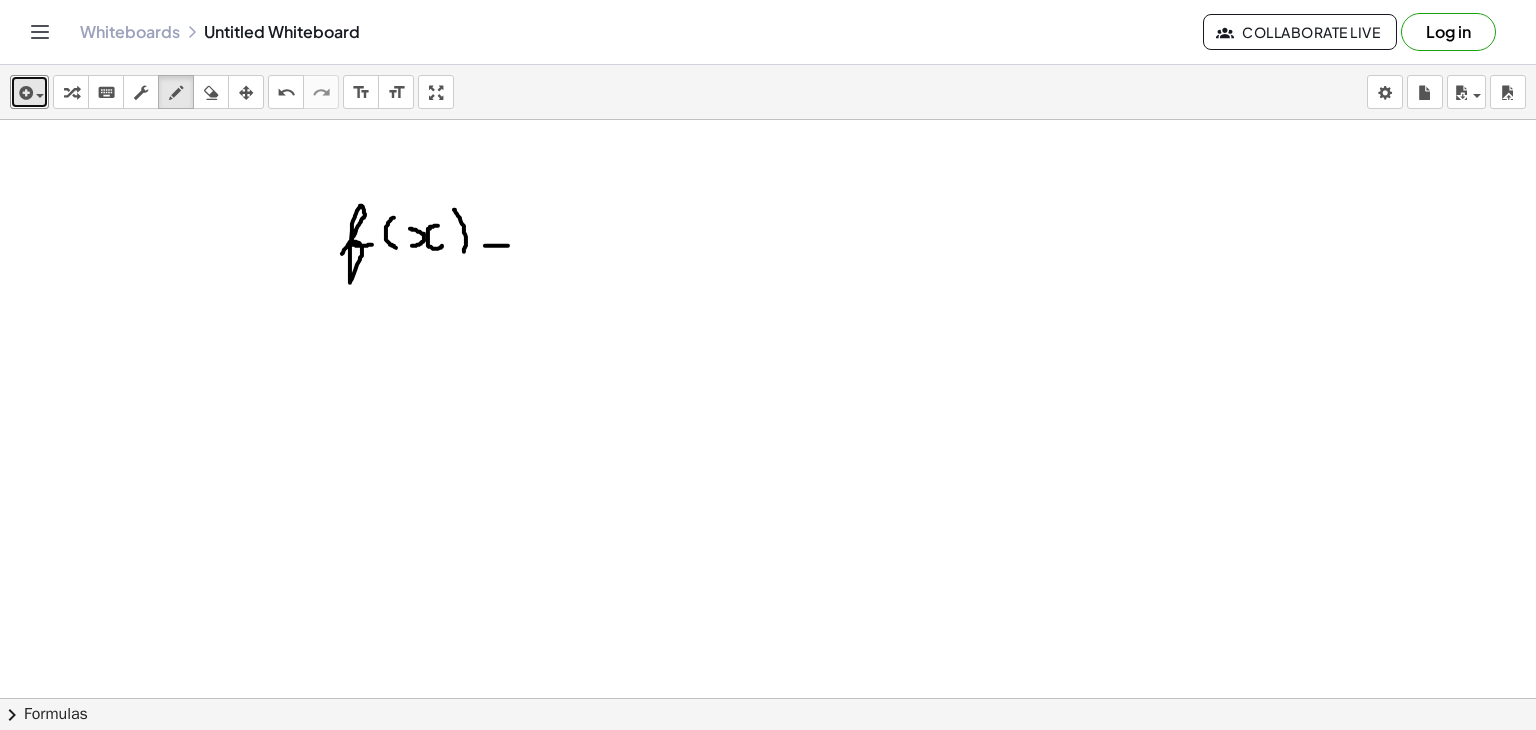 drag, startPoint x: 485, startPoint y: 245, endPoint x: 509, endPoint y: 245, distance: 24 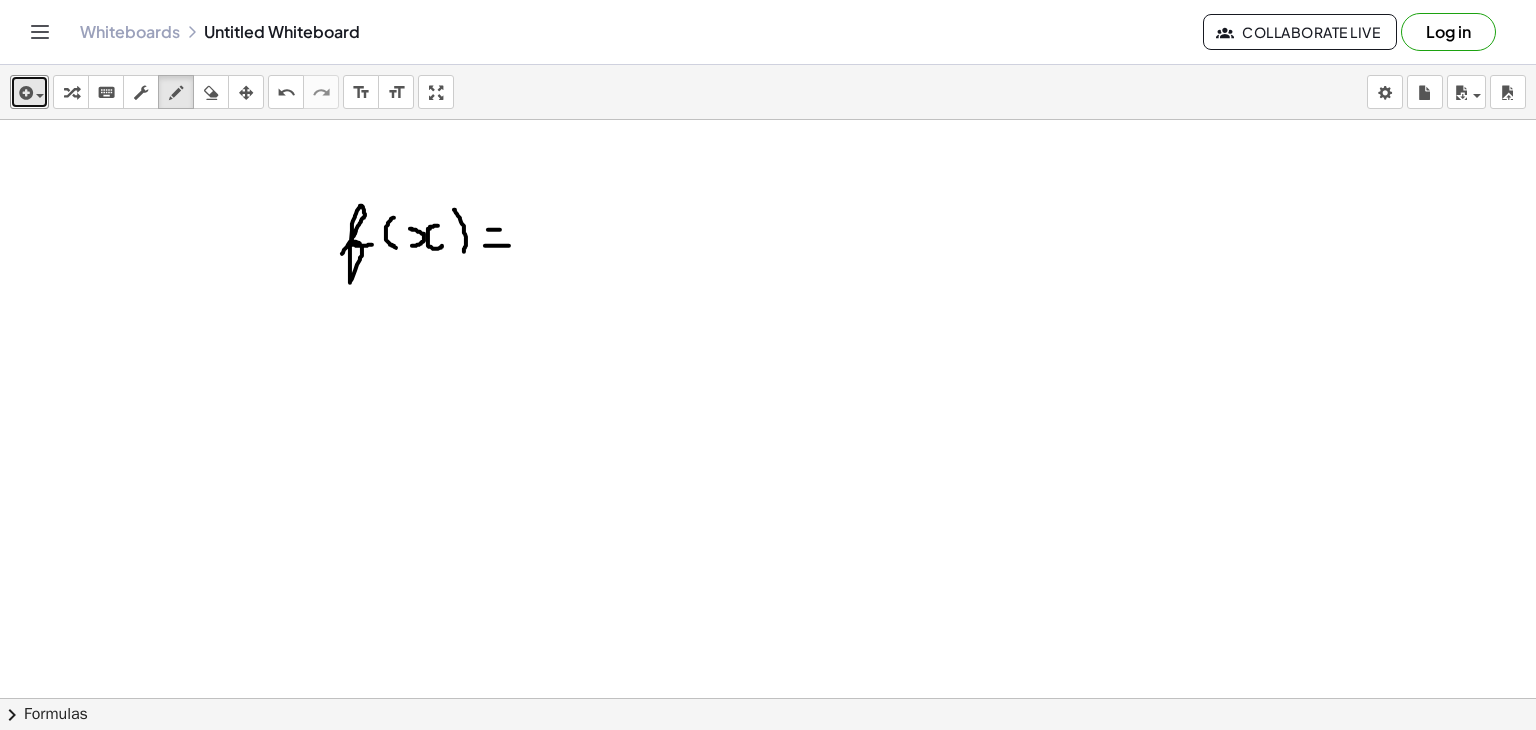 drag, startPoint x: 488, startPoint y: 229, endPoint x: 506, endPoint y: 229, distance: 18 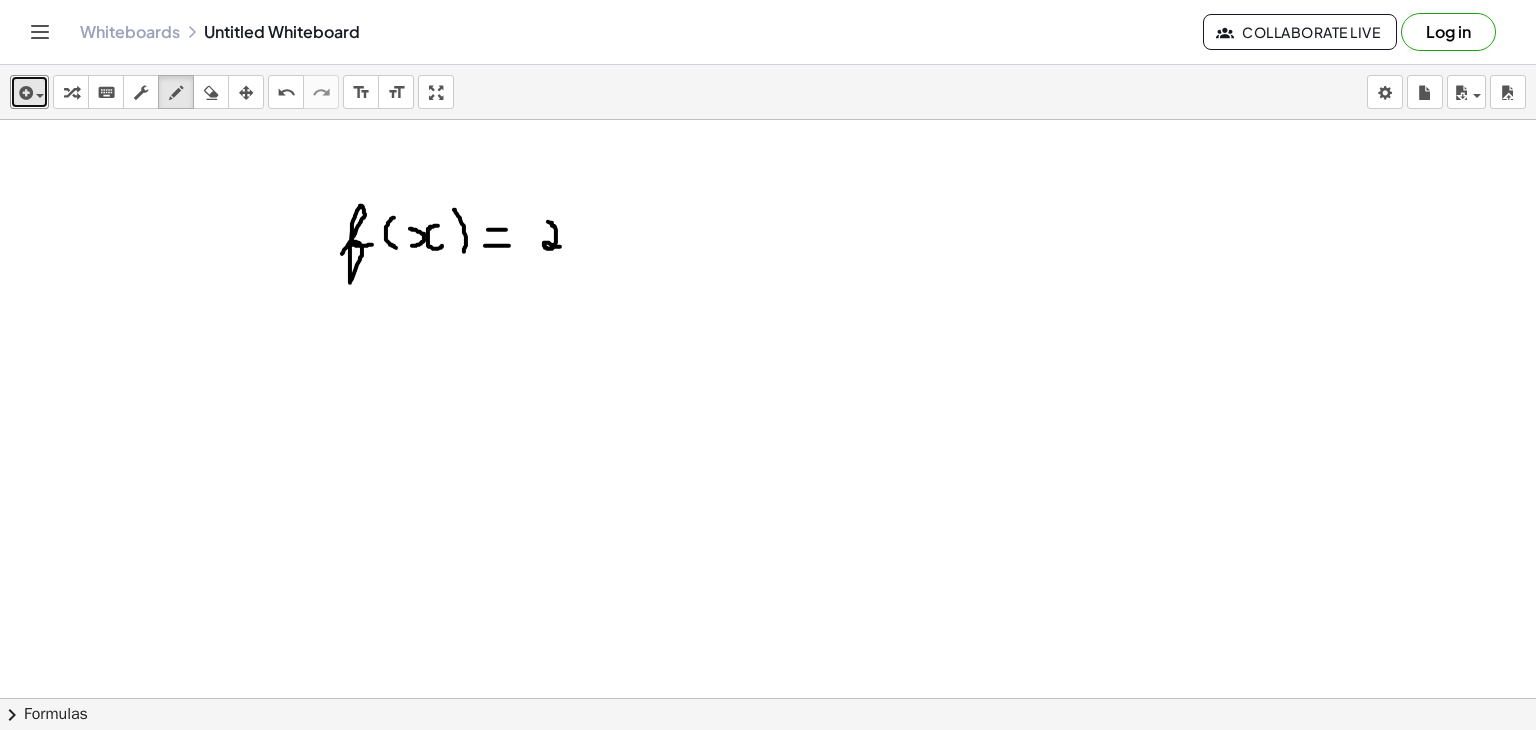 drag, startPoint x: 548, startPoint y: 221, endPoint x: 566, endPoint y: 246, distance: 30.805843 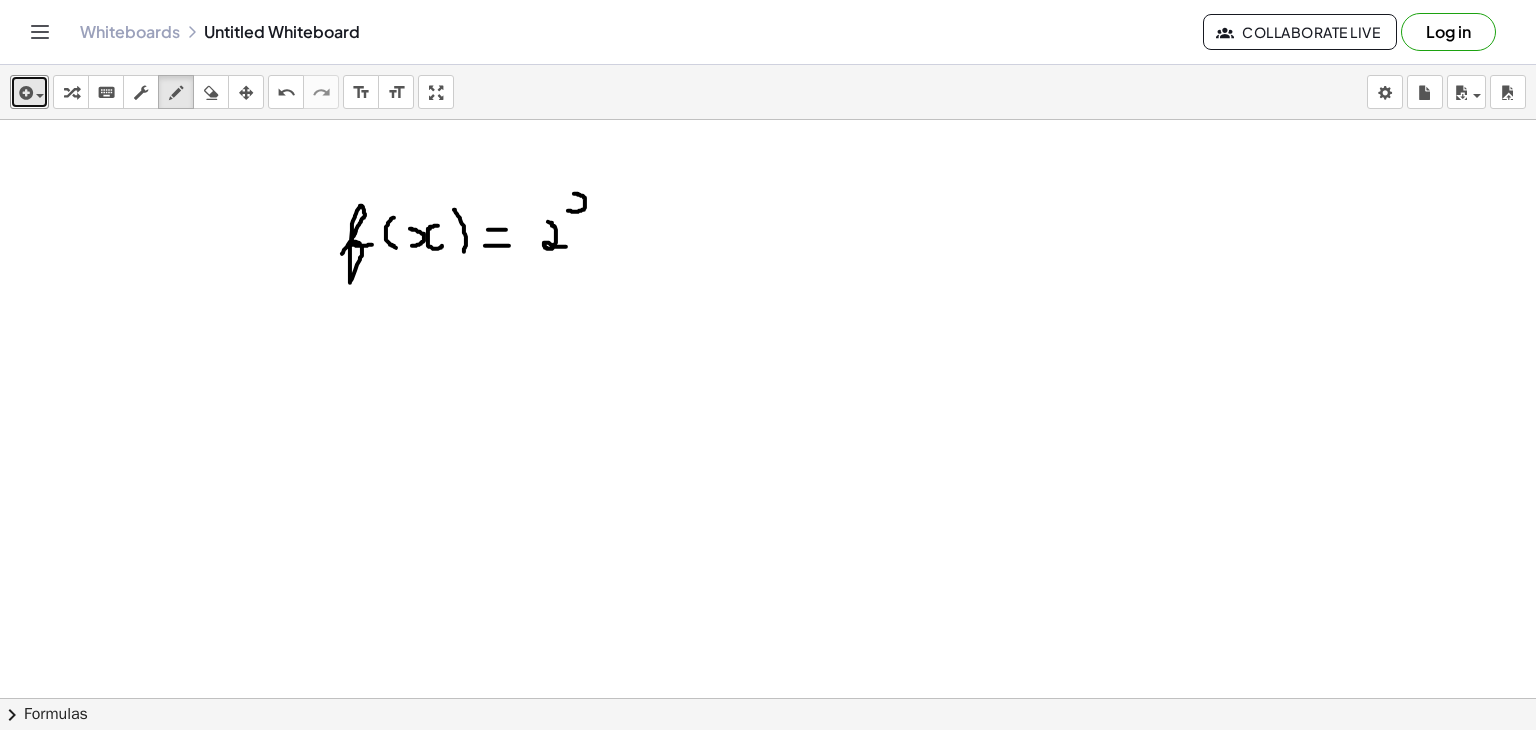 drag, startPoint x: 568, startPoint y: 210, endPoint x: 571, endPoint y: 193, distance: 17.262676 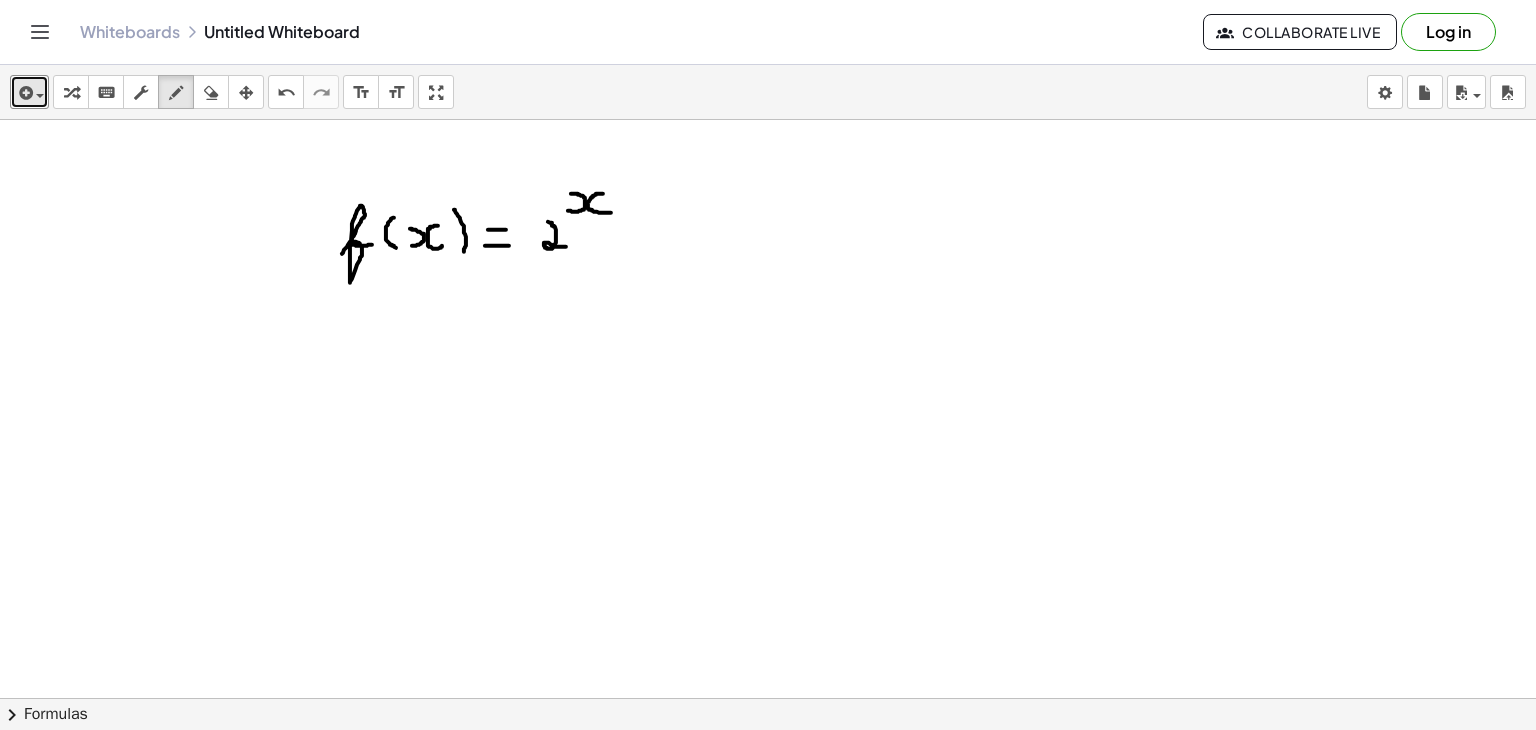 drag, startPoint x: 603, startPoint y: 193, endPoint x: 612, endPoint y: 212, distance: 21.023796 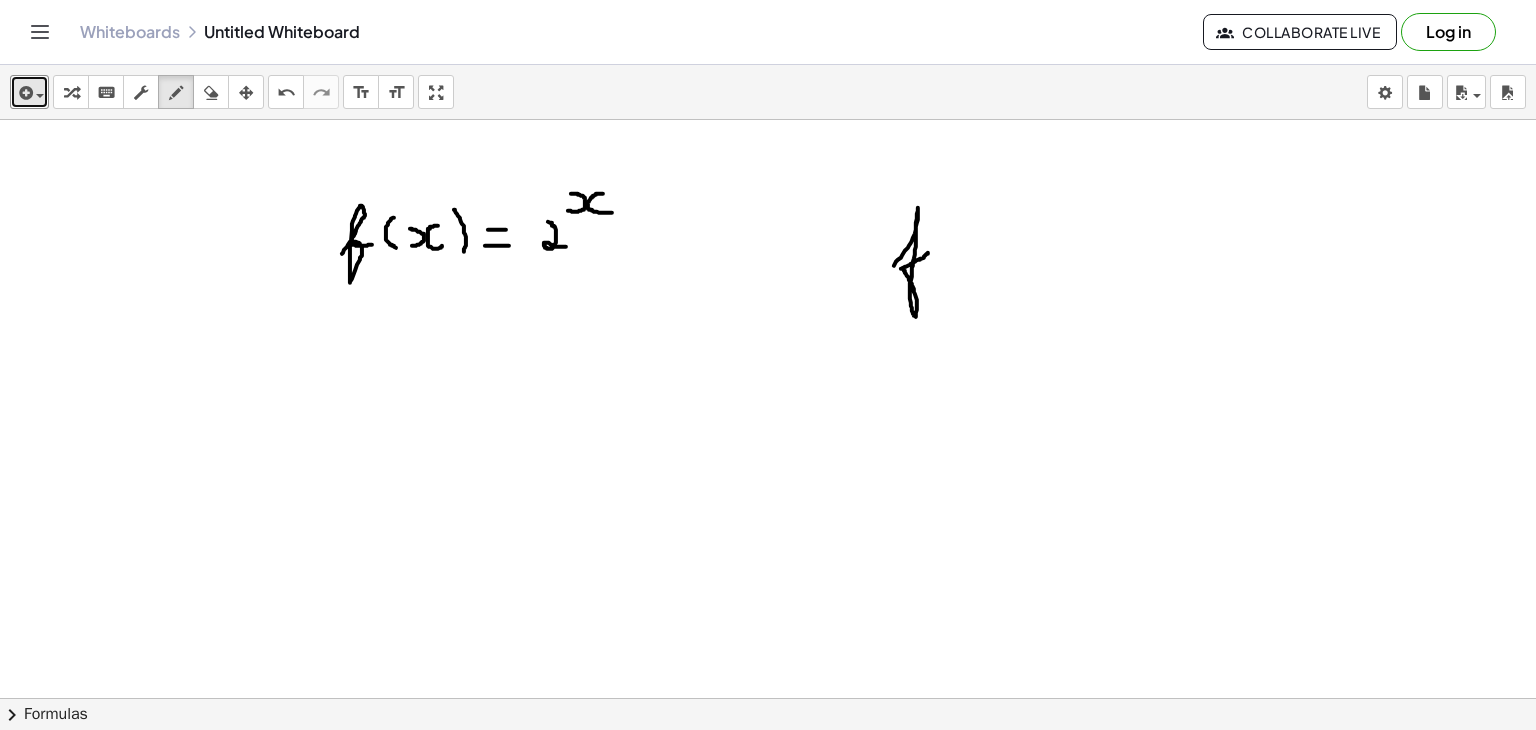 drag, startPoint x: 894, startPoint y: 265, endPoint x: 928, endPoint y: 252, distance: 36.40055 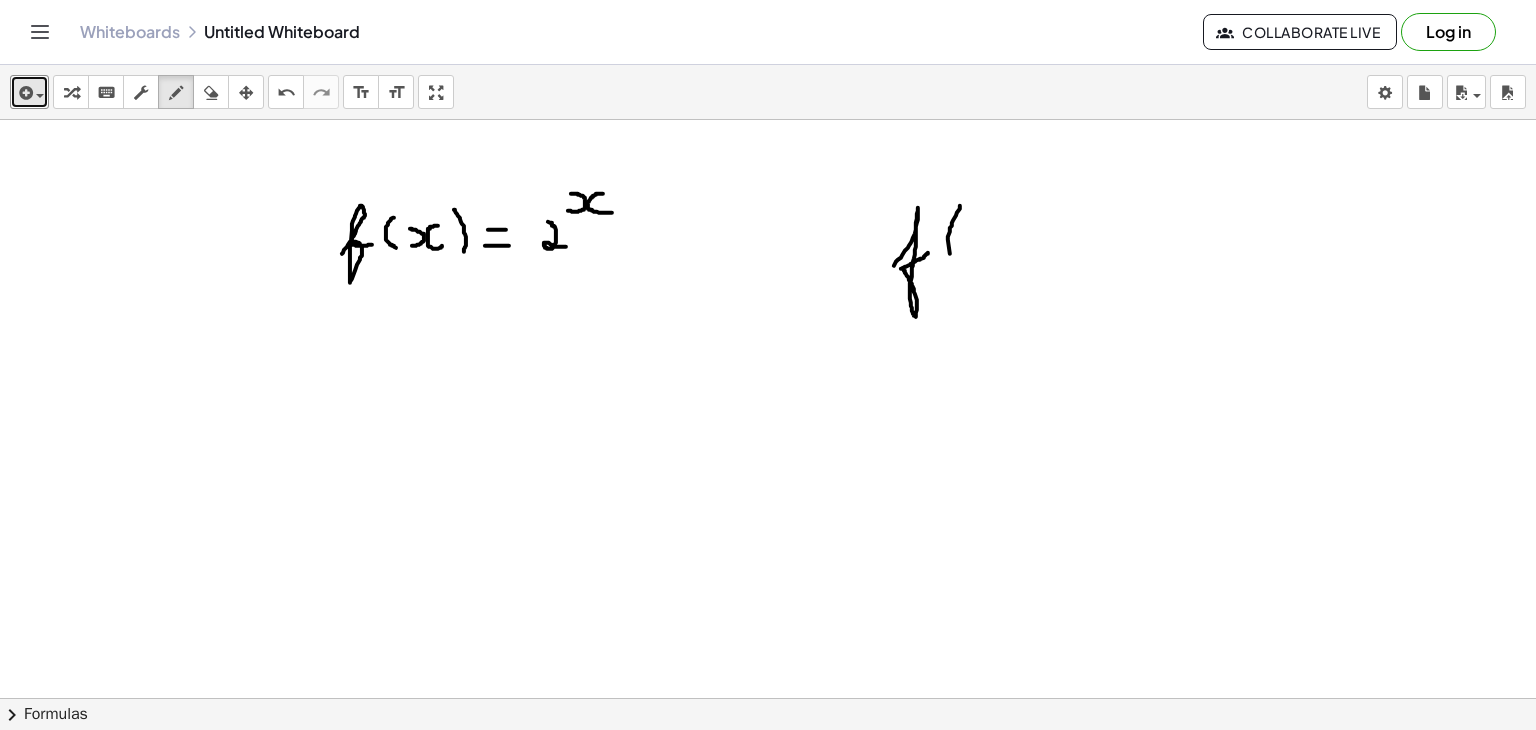 drag, startPoint x: 960, startPoint y: 205, endPoint x: 950, endPoint y: 253, distance: 49.0306 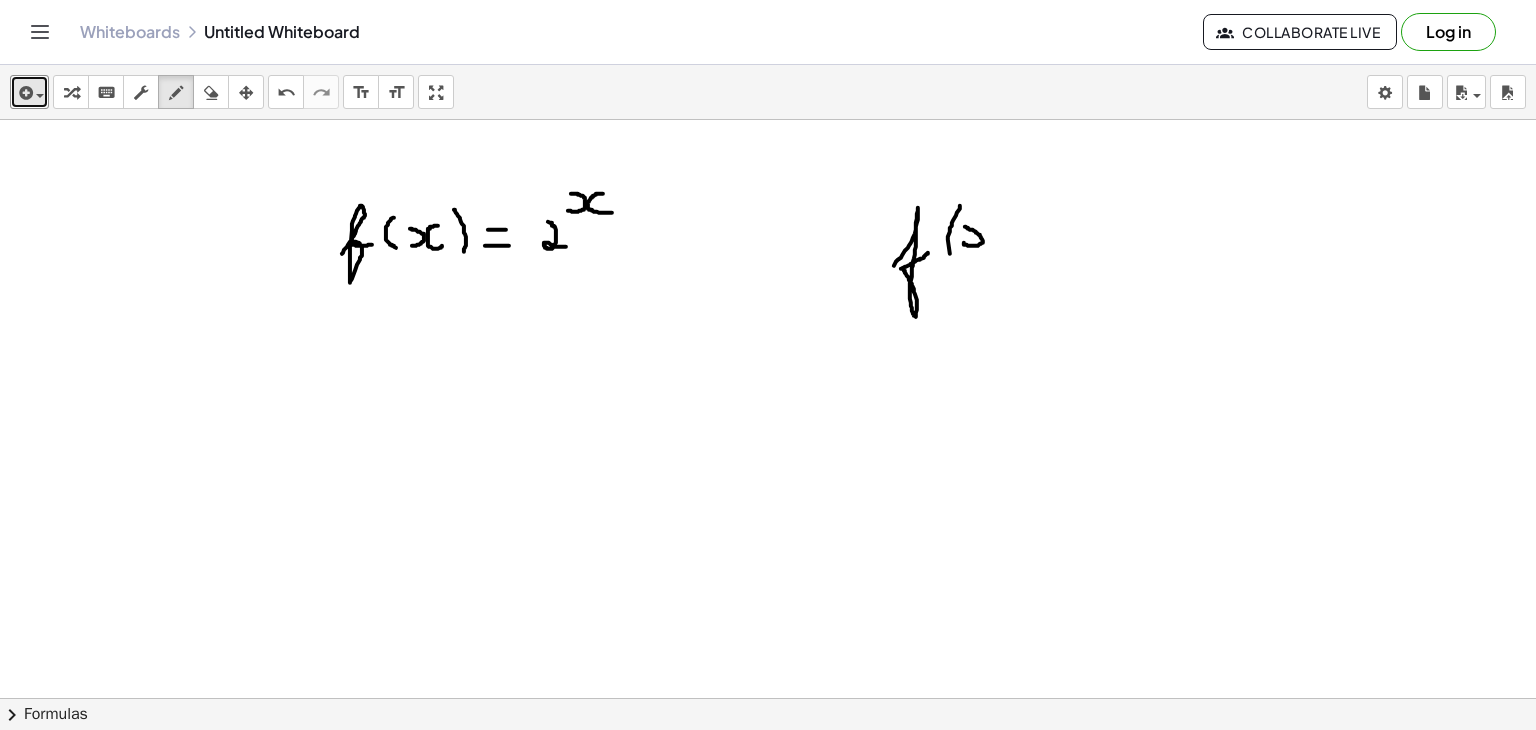 drag, startPoint x: 964, startPoint y: 242, endPoint x: 965, endPoint y: 226, distance: 16.03122 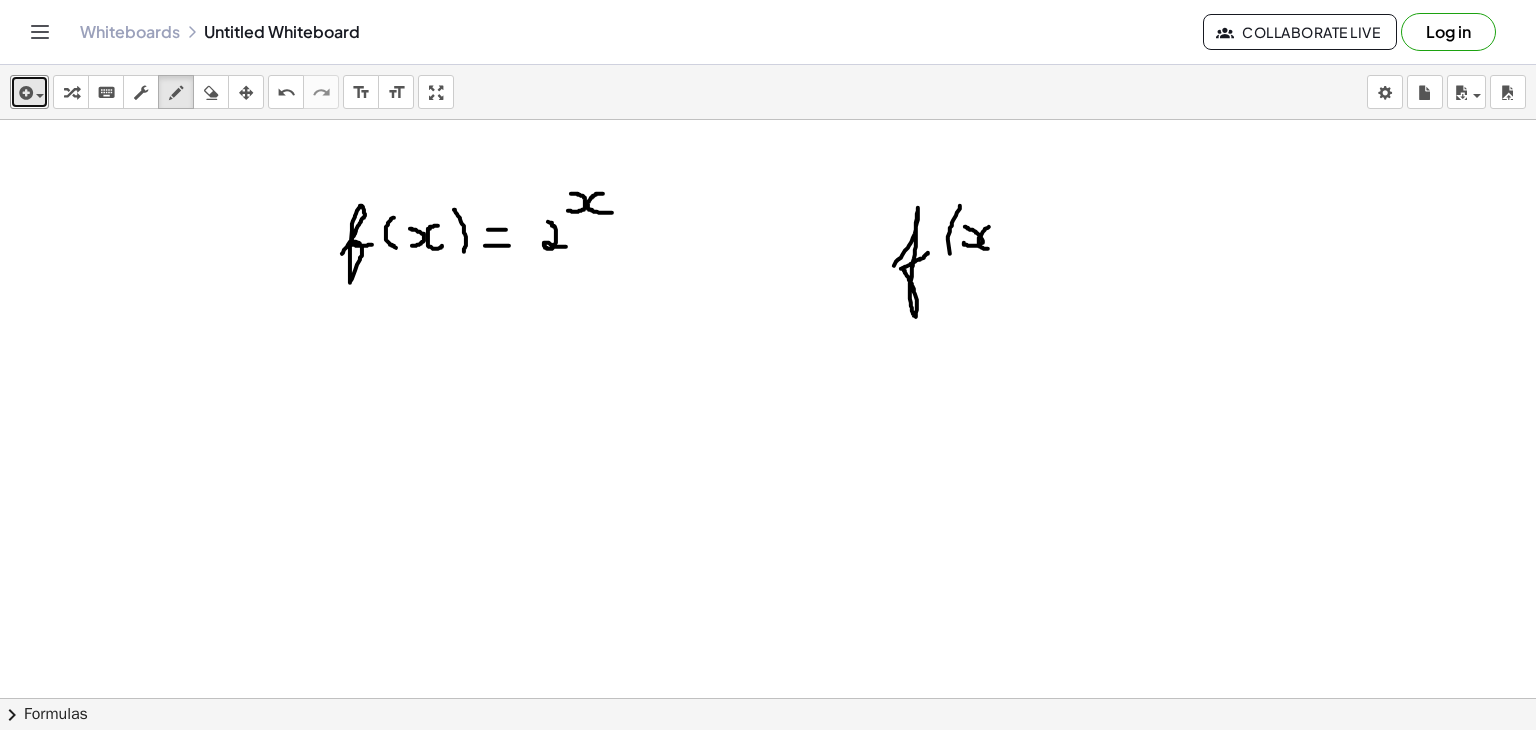 drag, startPoint x: 989, startPoint y: 226, endPoint x: 1000, endPoint y: 243, distance: 20.248457 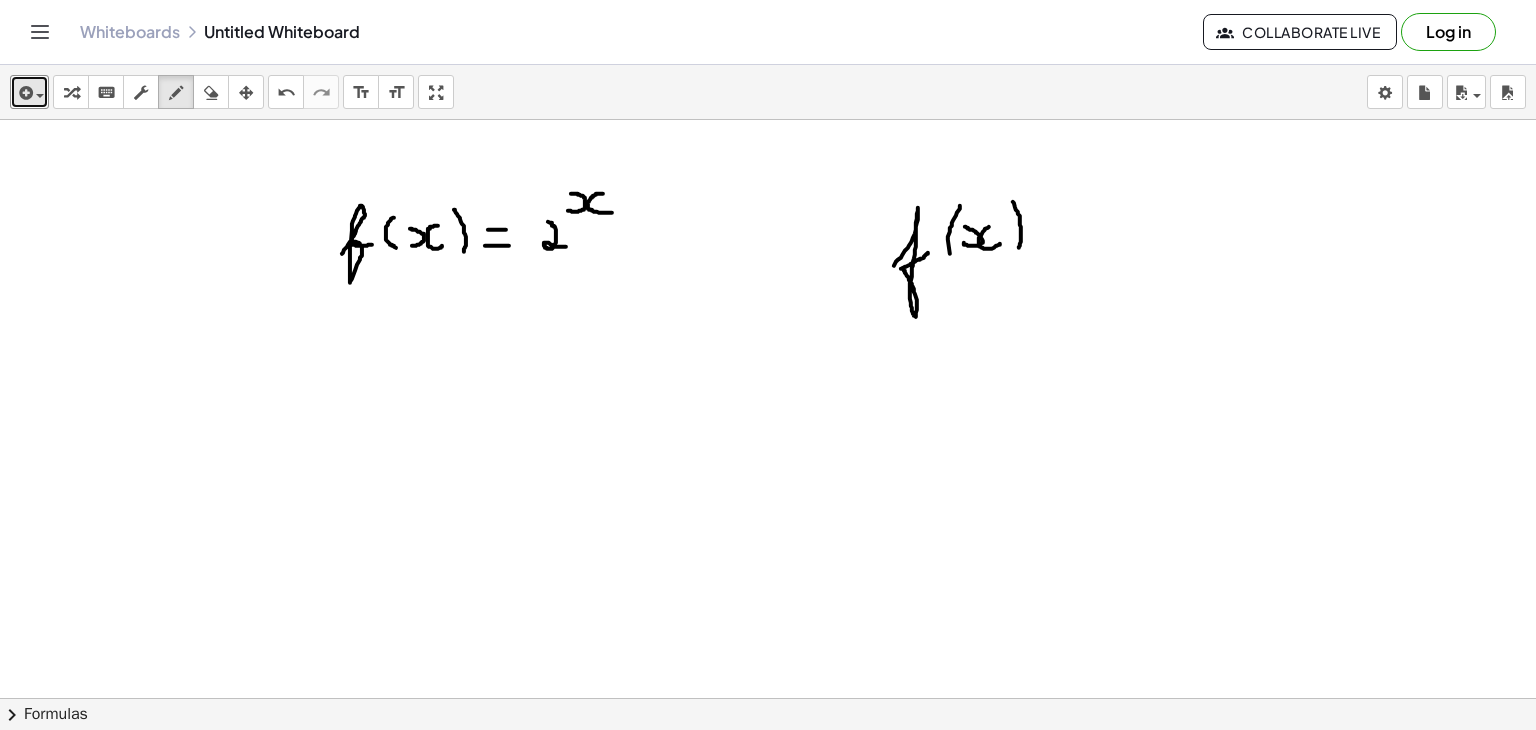 drag, startPoint x: 1013, startPoint y: 201, endPoint x: 1015, endPoint y: 255, distance: 54.037025 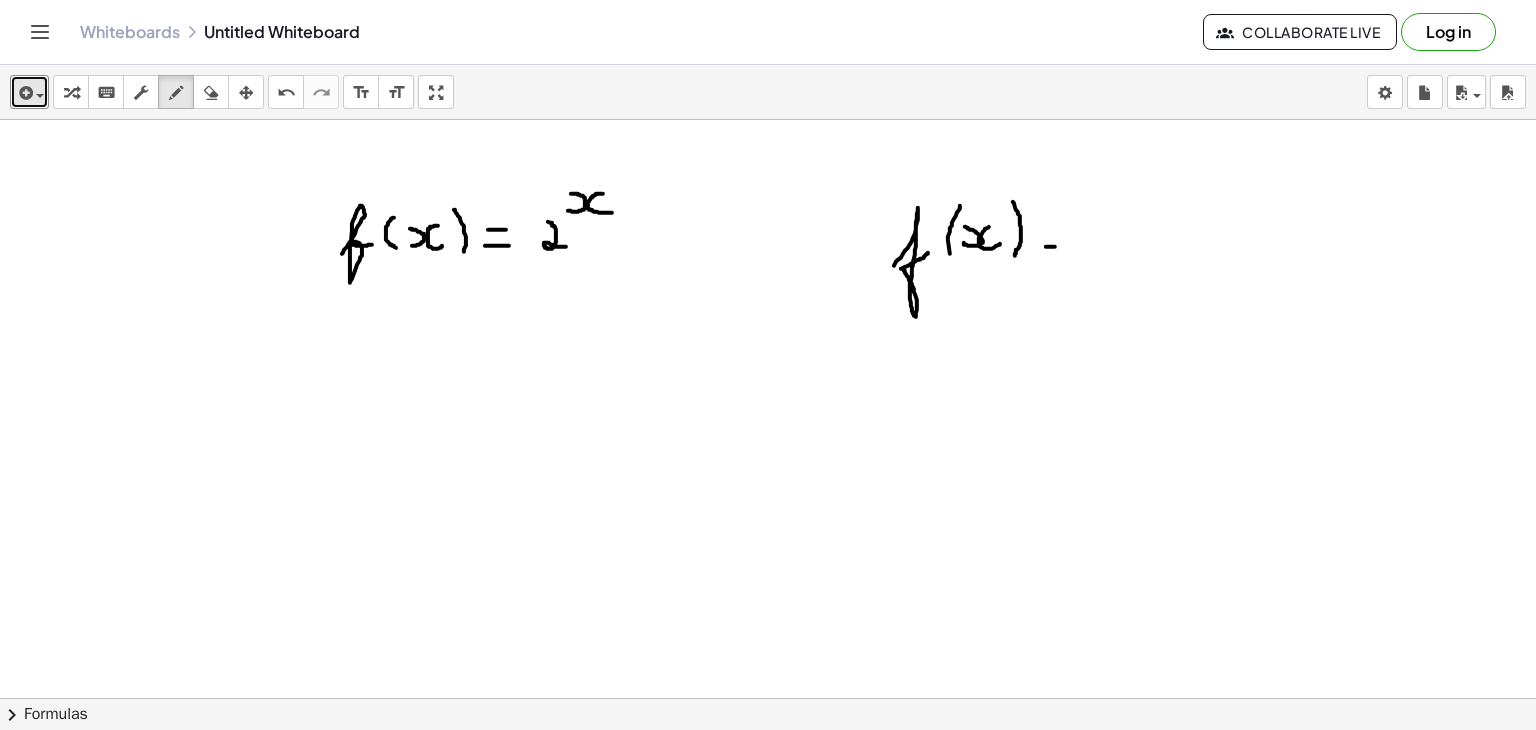 drag, startPoint x: 1046, startPoint y: 246, endPoint x: 1064, endPoint y: 246, distance: 18 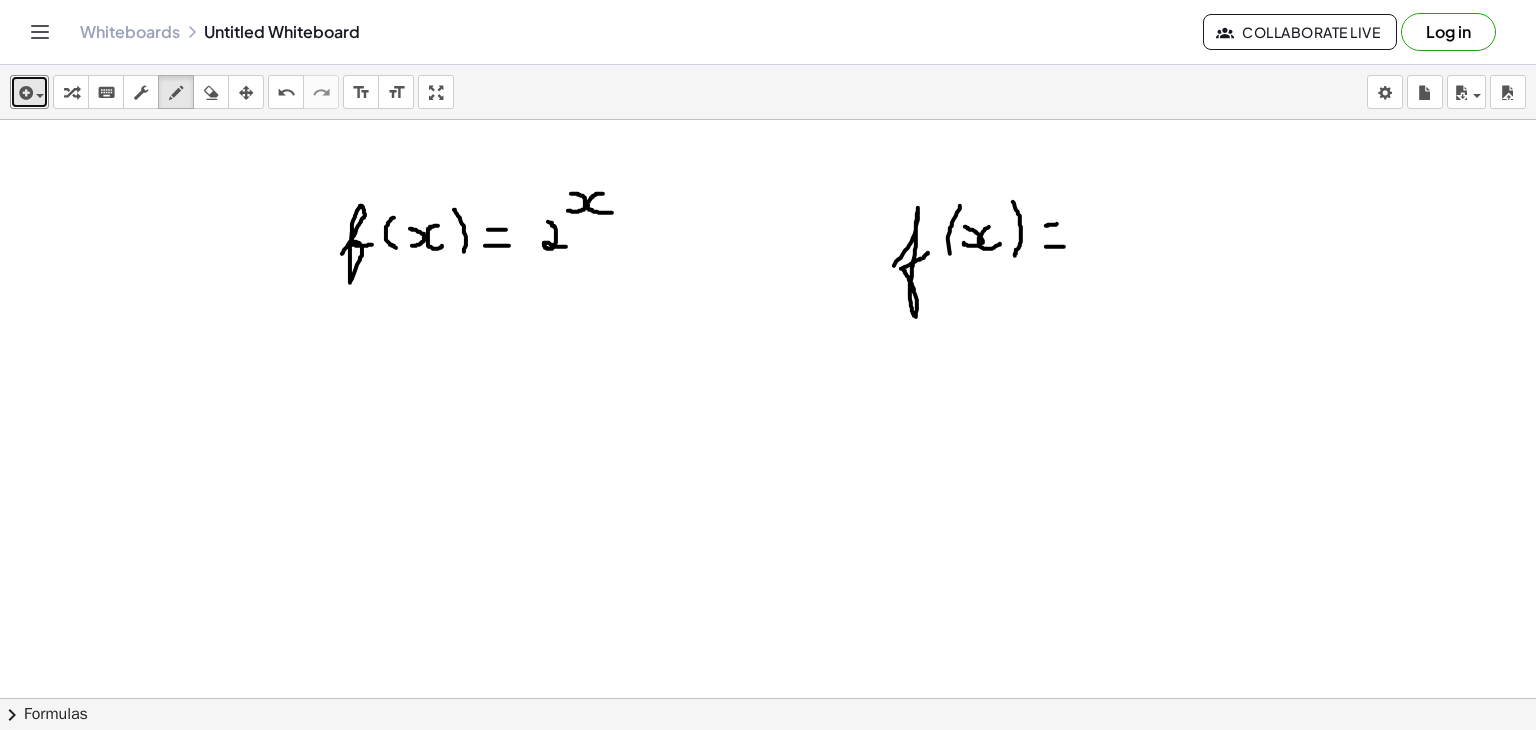 drag, startPoint x: 1046, startPoint y: 225, endPoint x: 1064, endPoint y: 222, distance: 18.248287 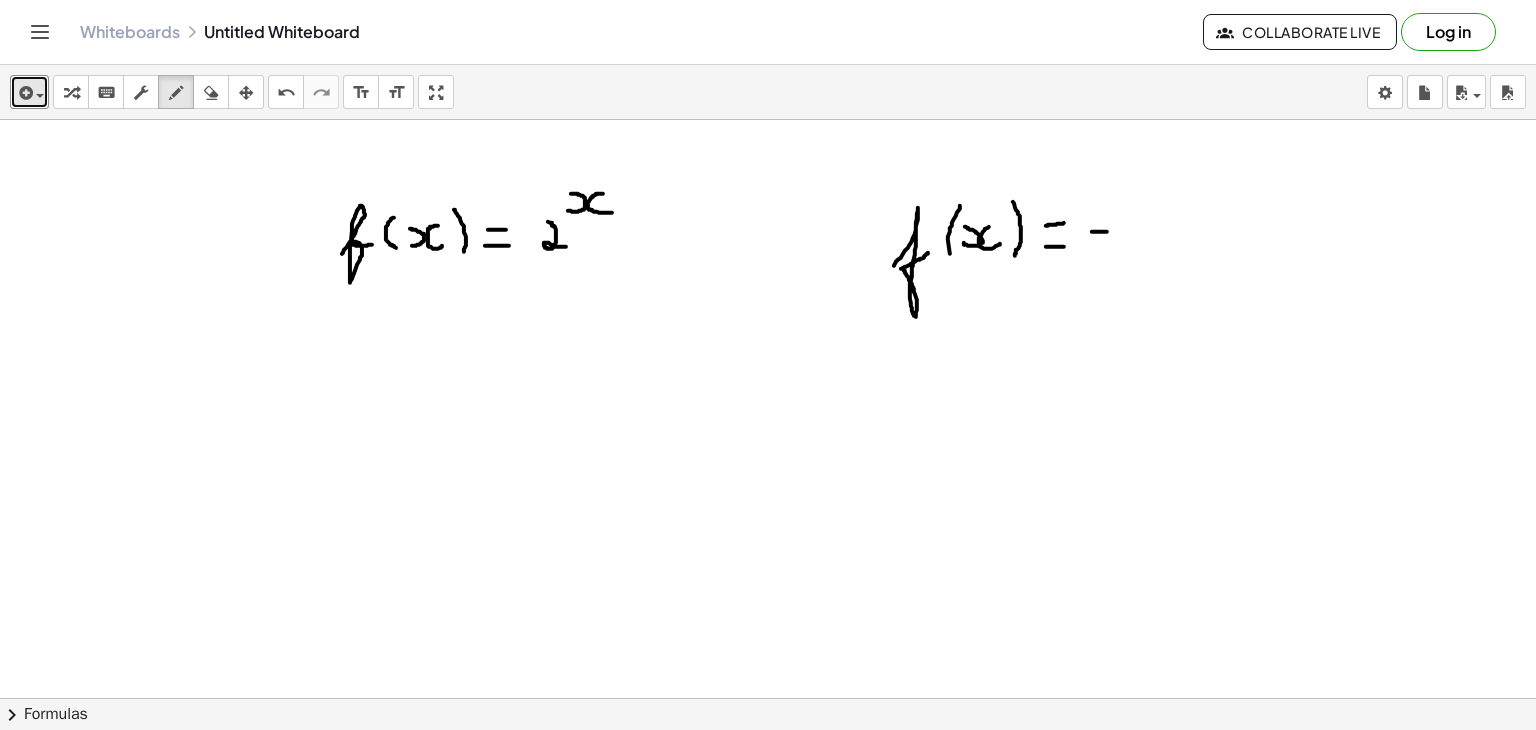 drag, startPoint x: 1092, startPoint y: 231, endPoint x: 1112, endPoint y: 231, distance: 20 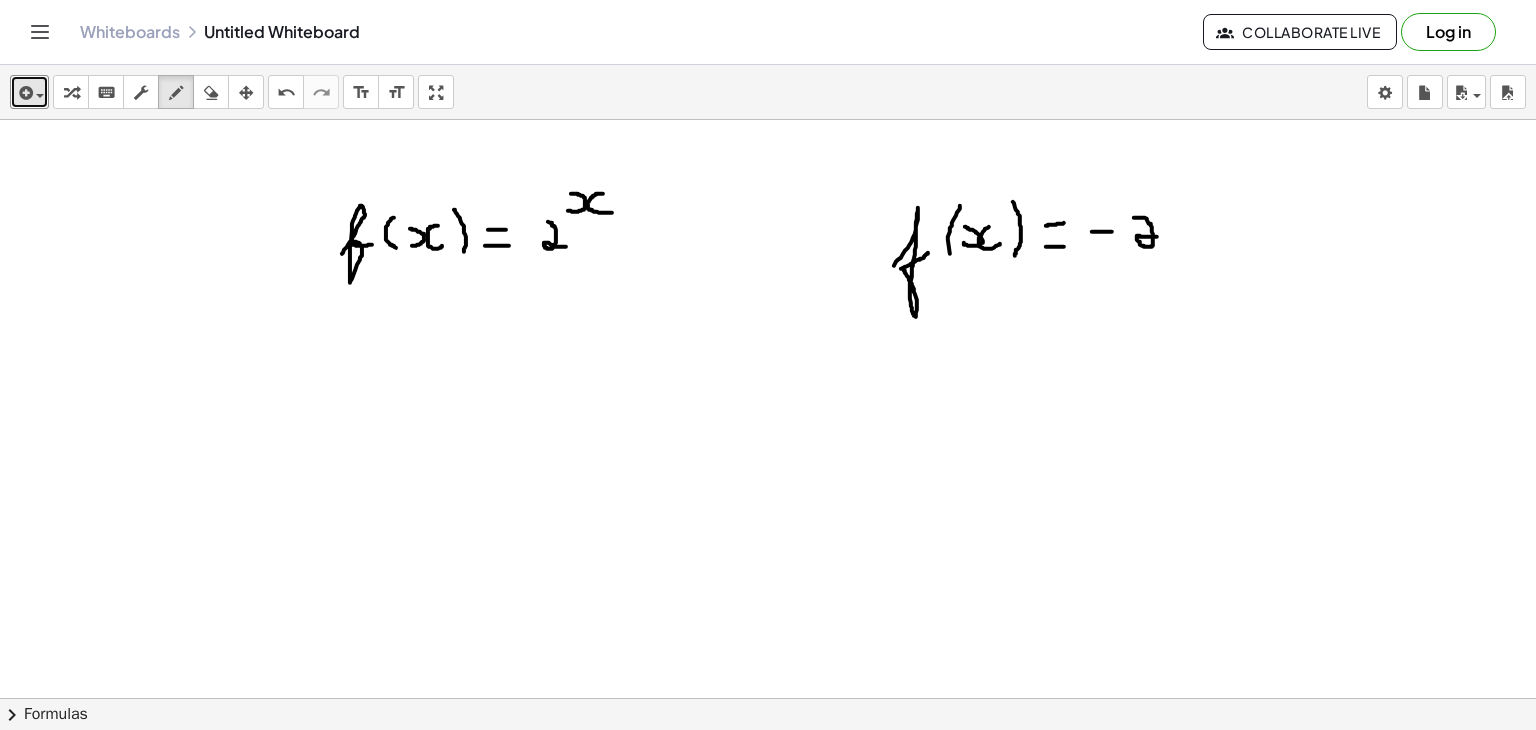 drag, startPoint x: 1134, startPoint y: 217, endPoint x: 1164, endPoint y: 236, distance: 35.510563 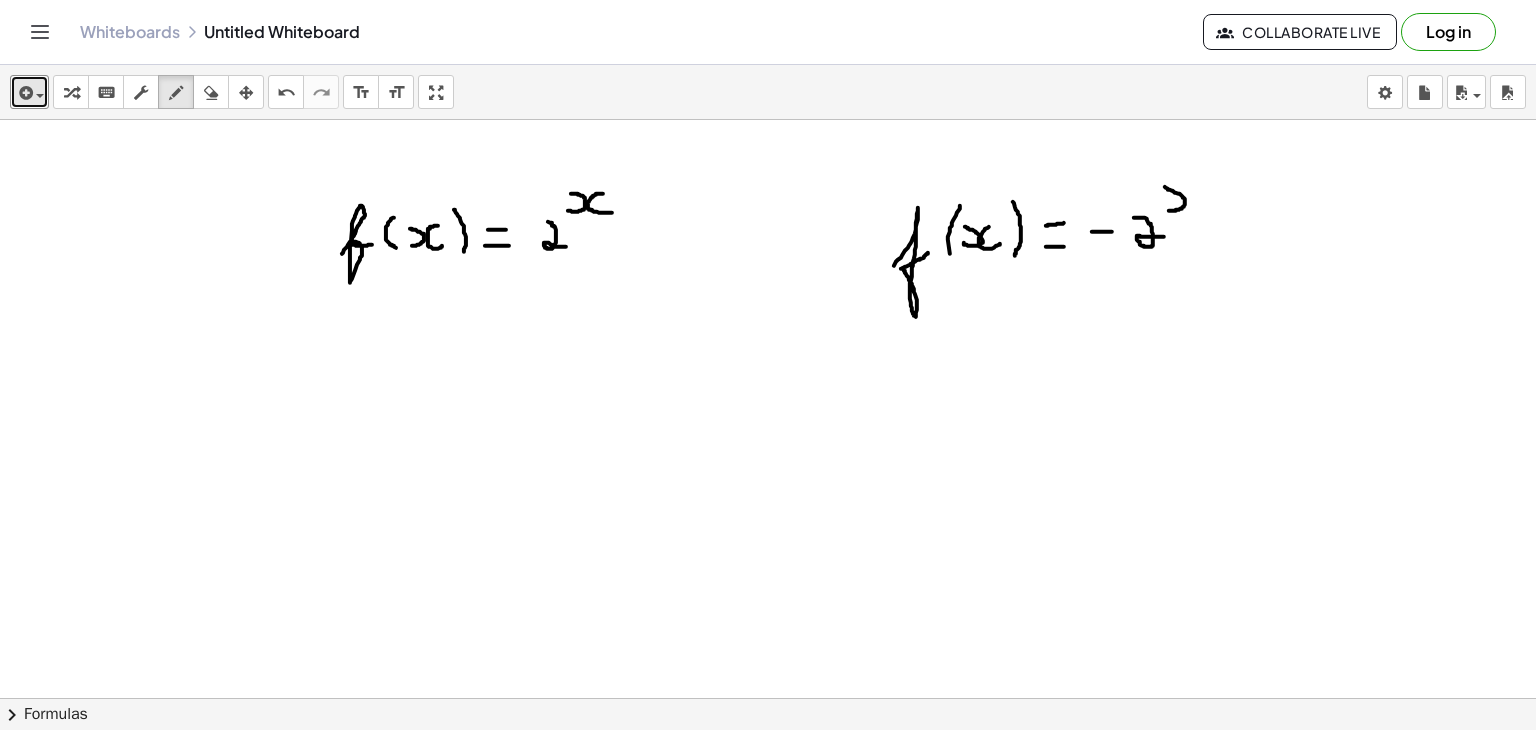 drag, startPoint x: 1169, startPoint y: 210, endPoint x: 1164, endPoint y: 186, distance: 24.5153 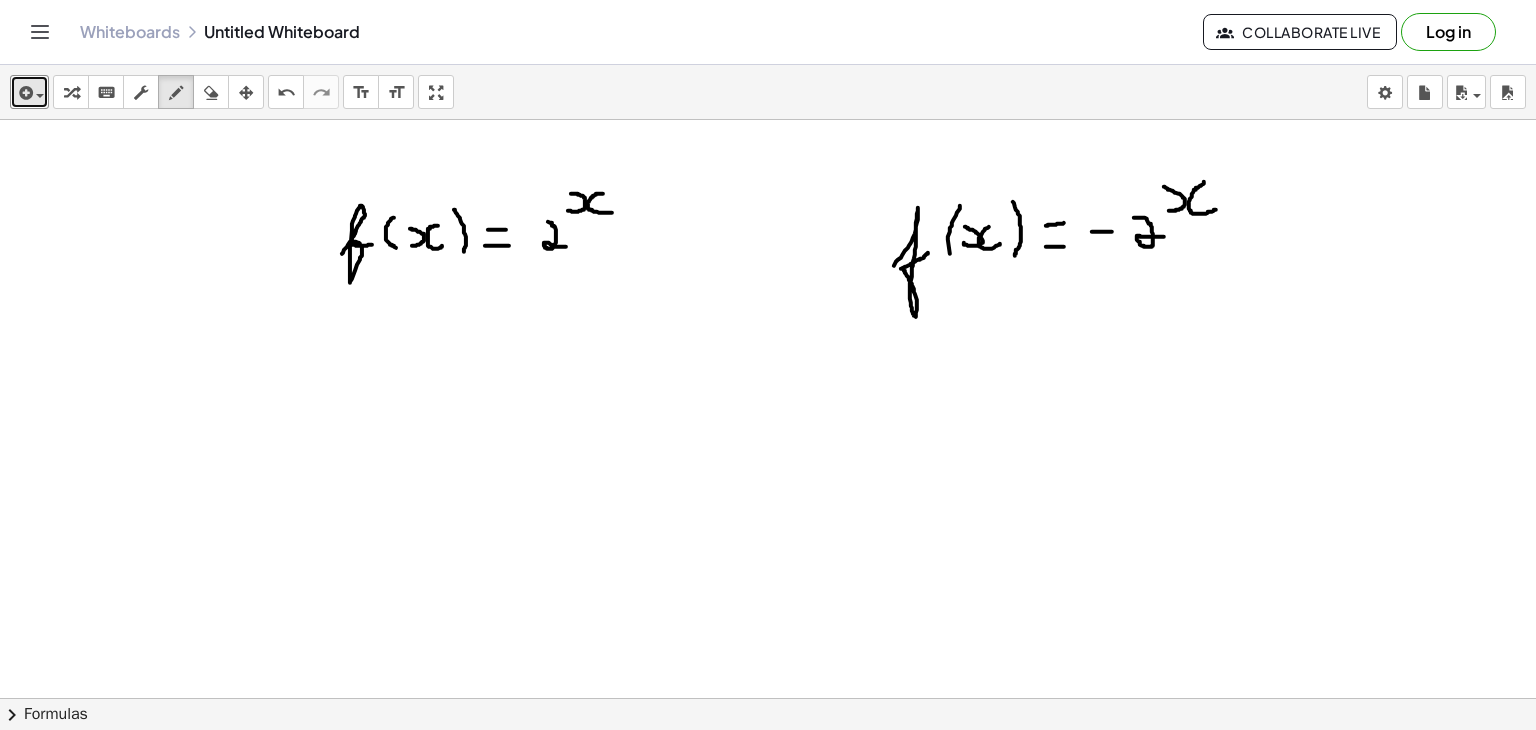 drag, startPoint x: 1204, startPoint y: 181, endPoint x: 1220, endPoint y: 208, distance: 31.38471 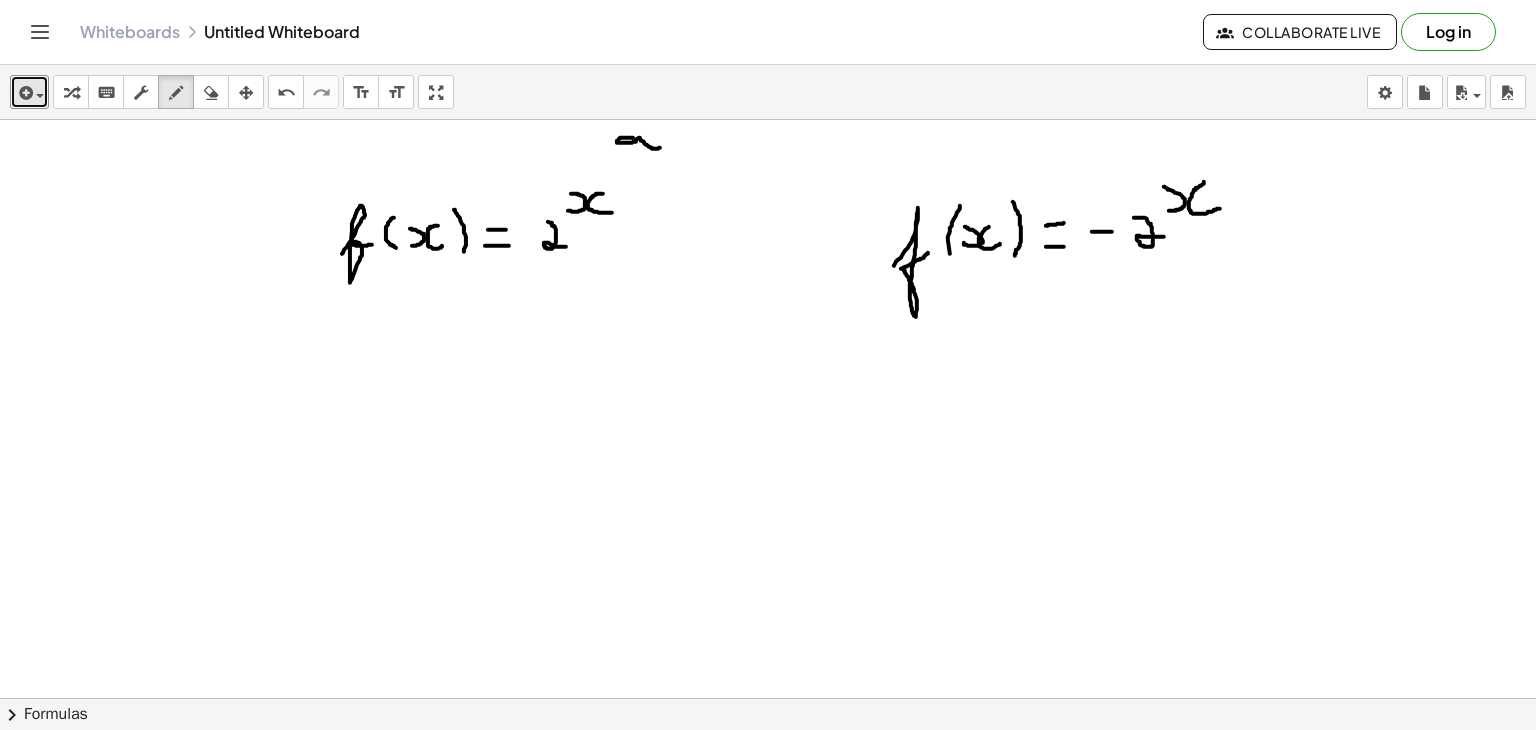 drag, startPoint x: 633, startPoint y: 137, endPoint x: 660, endPoint y: 146, distance: 28.460499 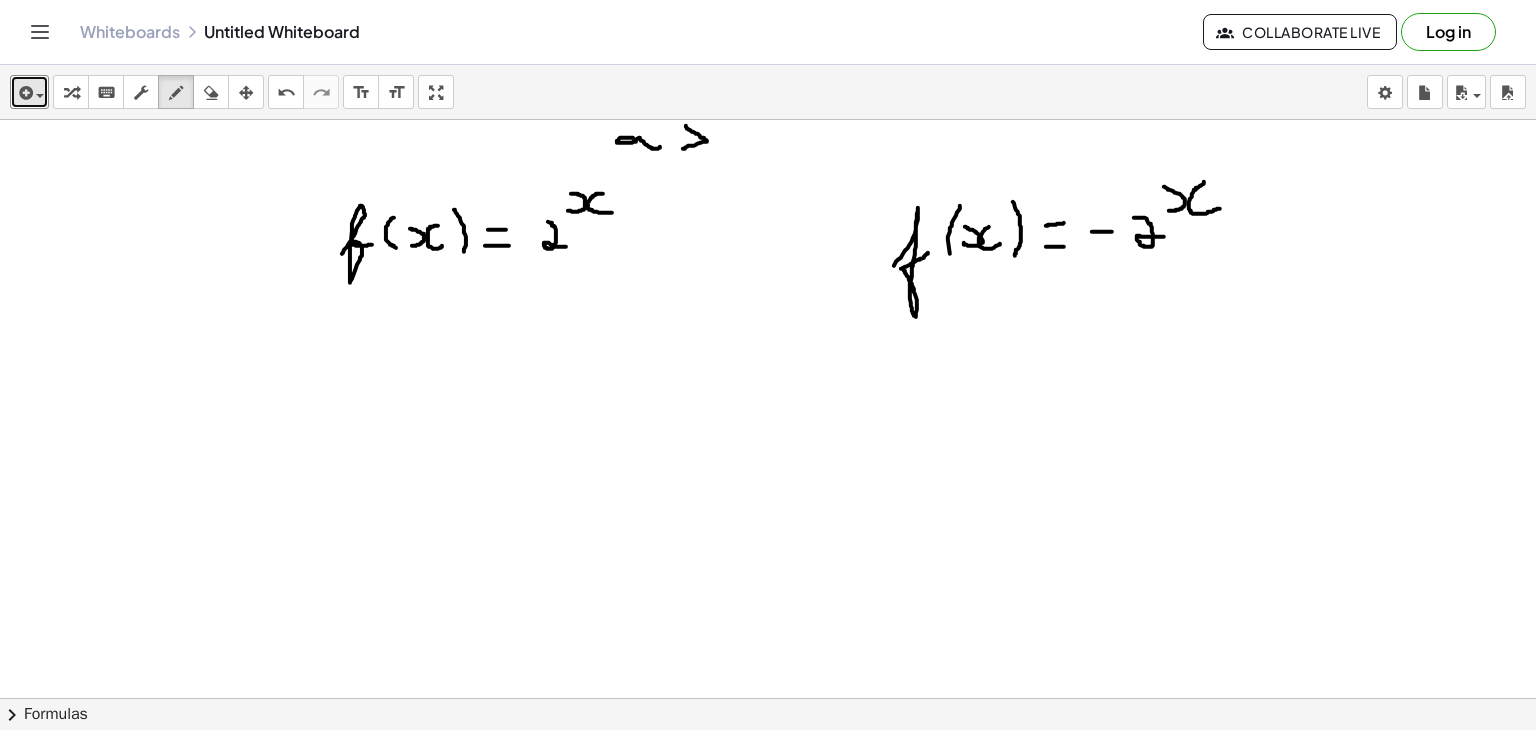 drag, startPoint x: 686, startPoint y: 125, endPoint x: 682, endPoint y: 148, distance: 23.345236 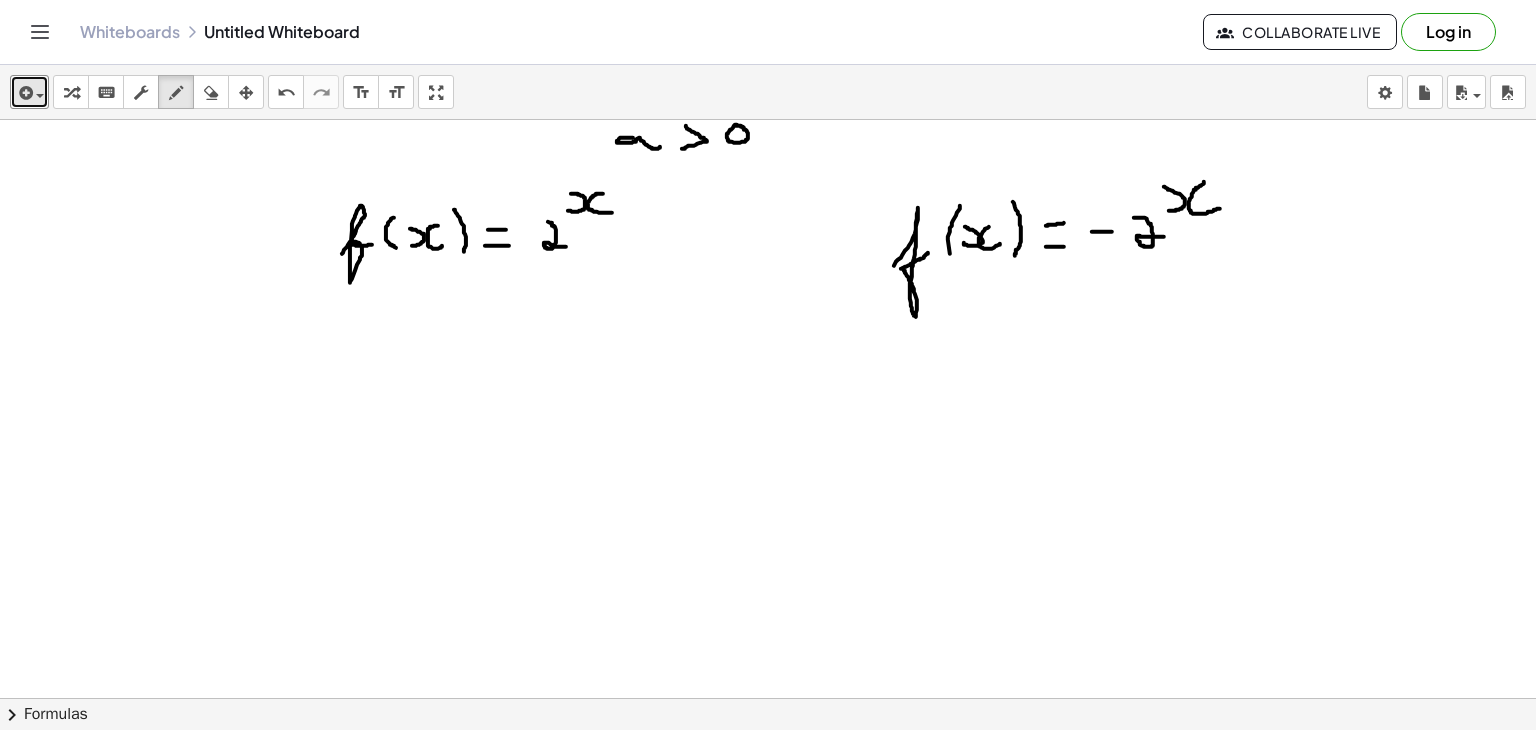 click at bounding box center [768, 743] 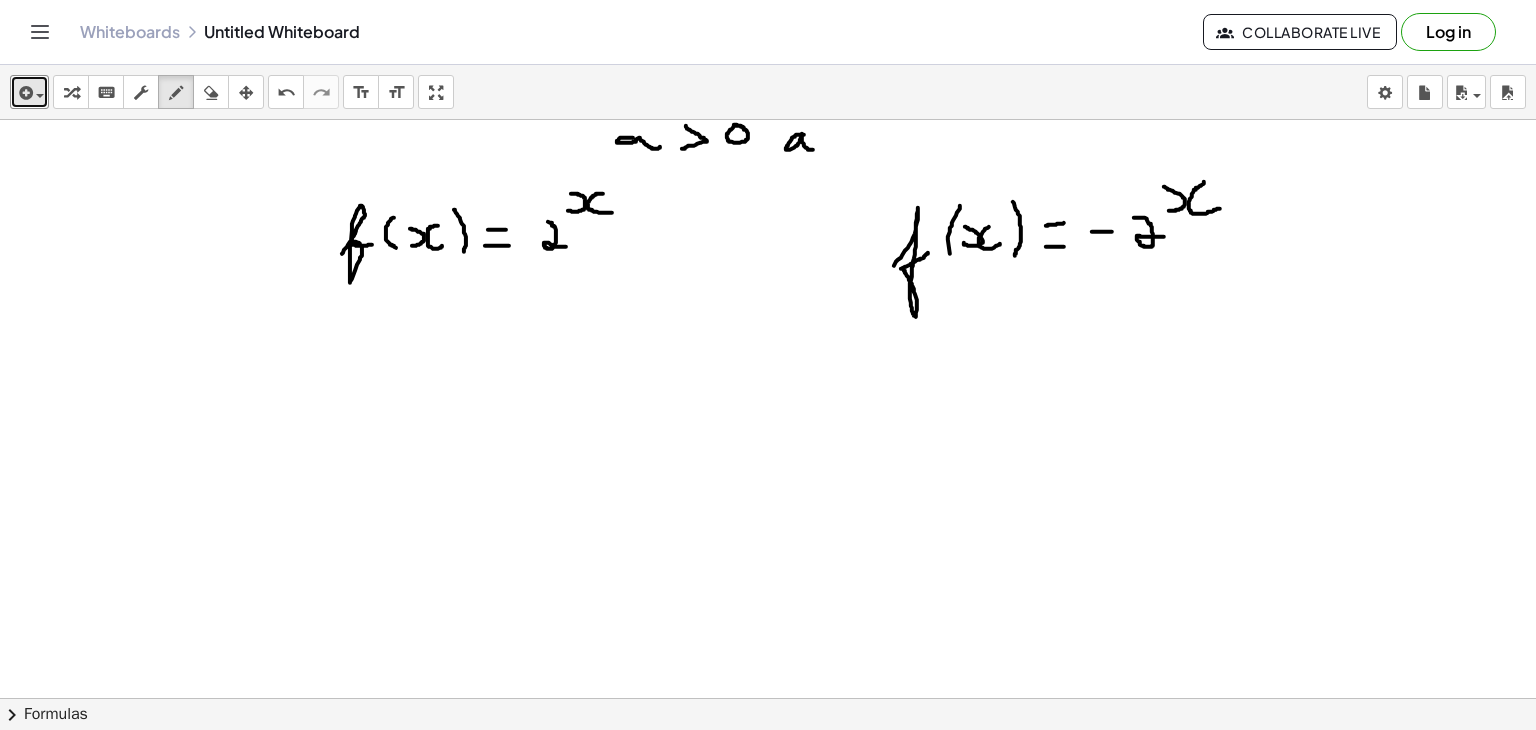 drag, startPoint x: 804, startPoint y: 134, endPoint x: 816, endPoint y: 149, distance: 19.209373 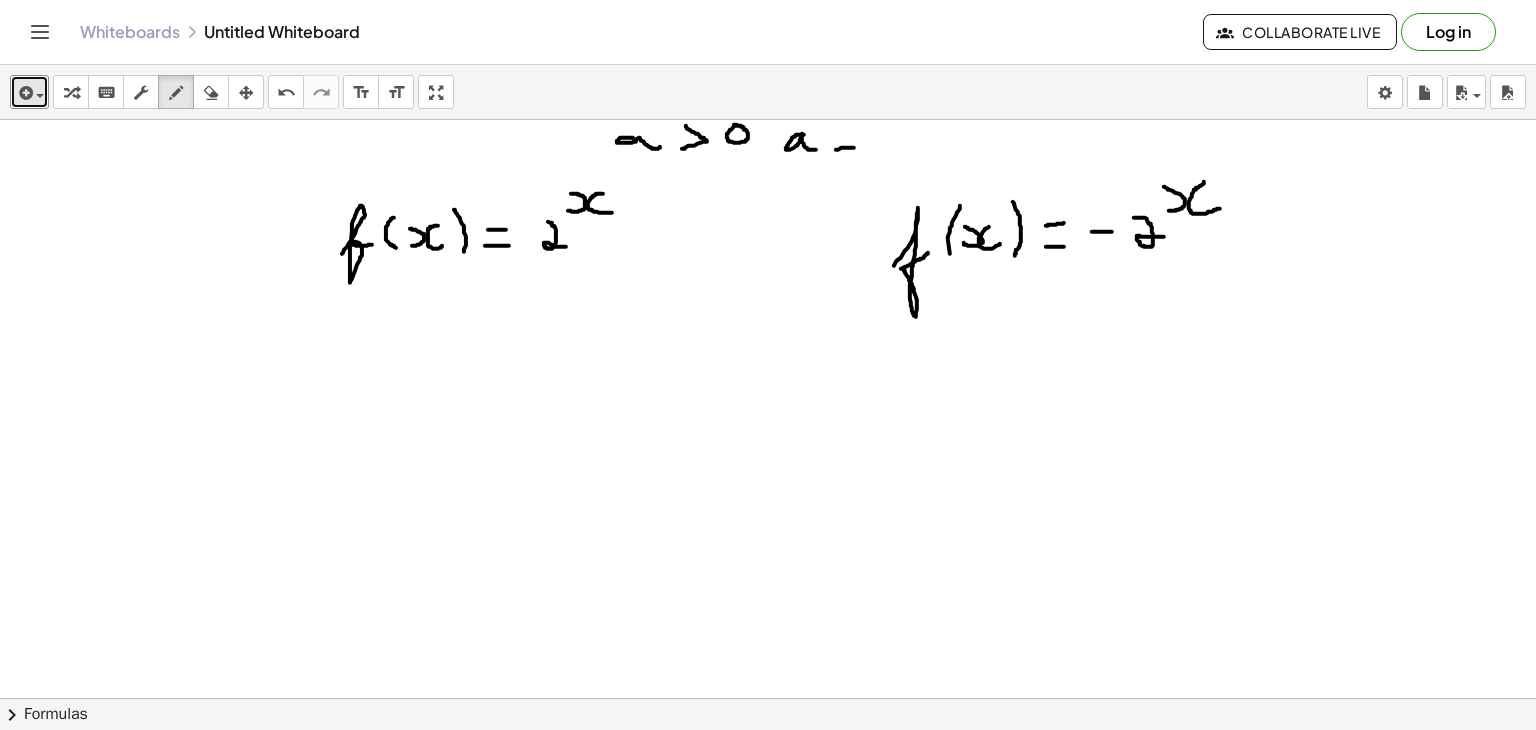 drag, startPoint x: 836, startPoint y: 149, endPoint x: 858, endPoint y: 147, distance: 22.090721 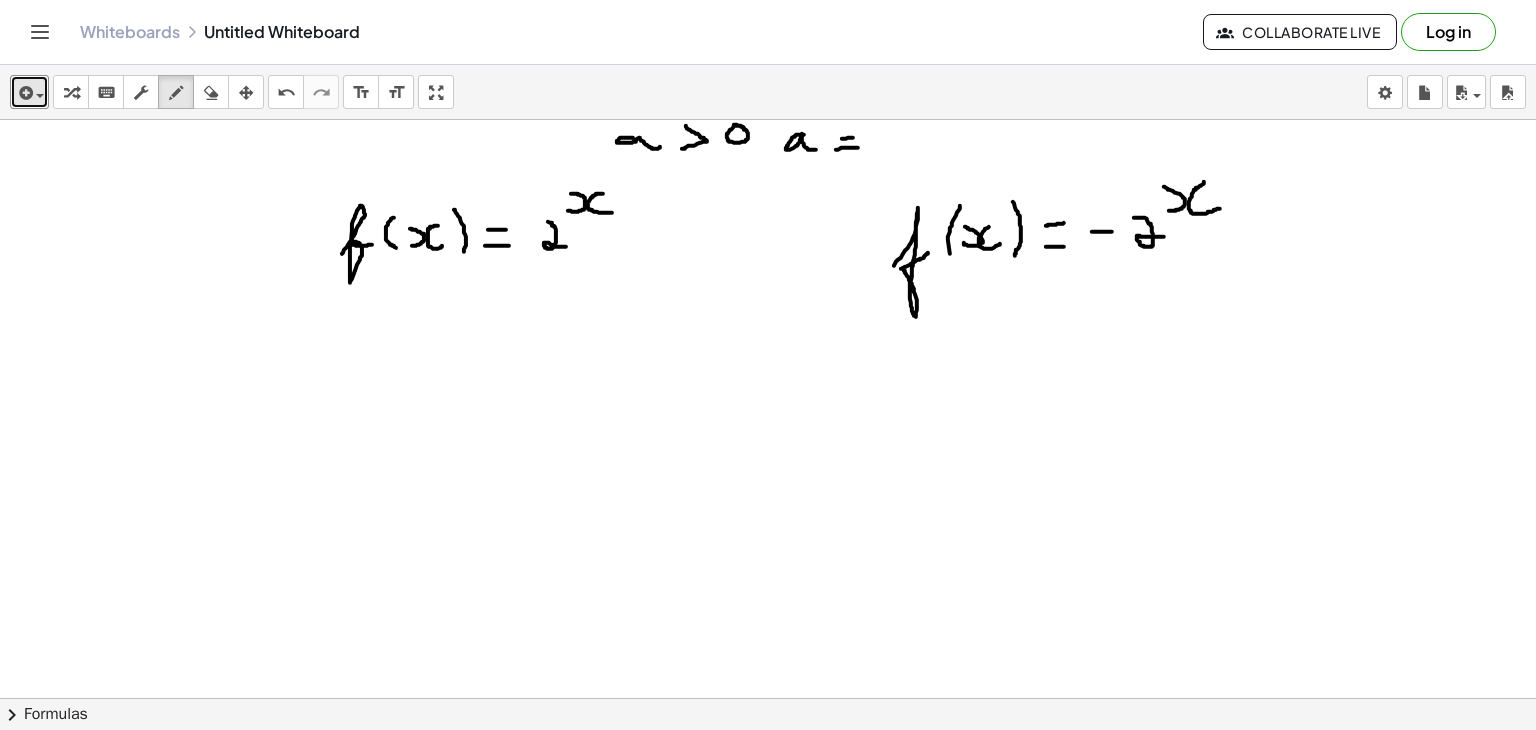 drag, startPoint x: 842, startPoint y: 138, endPoint x: 858, endPoint y: 137, distance: 16.03122 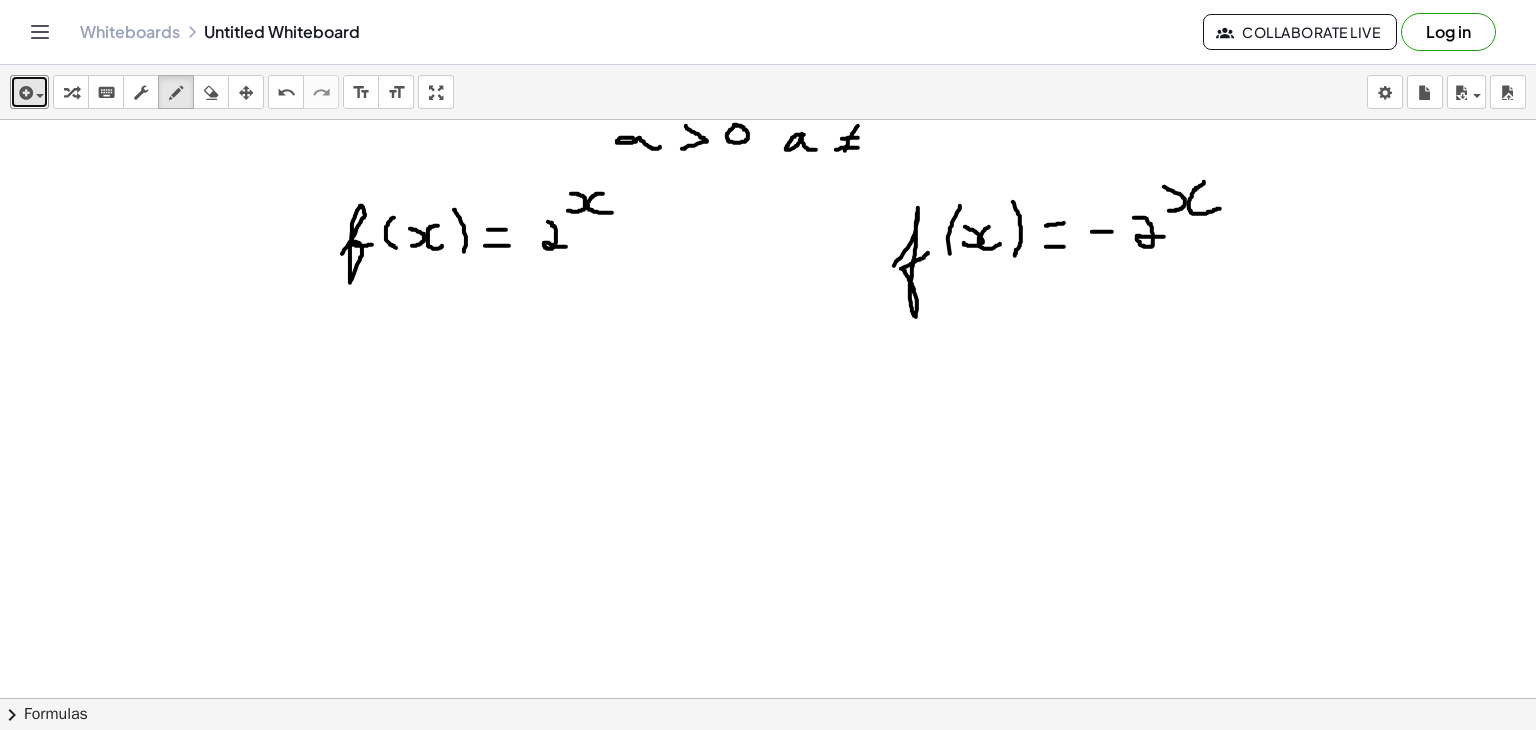 drag, startPoint x: 858, startPoint y: 125, endPoint x: 843, endPoint y: 157, distance: 35.341194 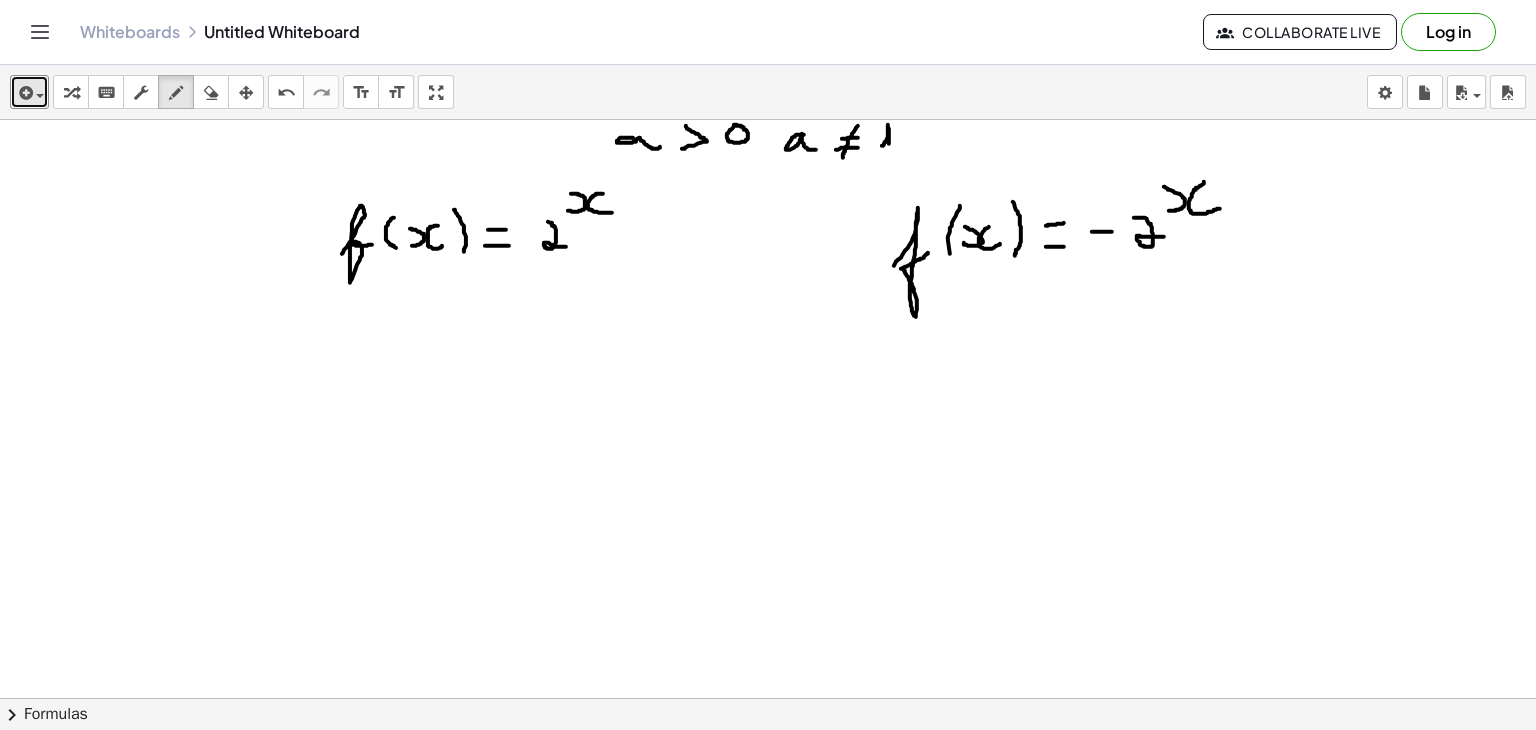 click at bounding box center (768, 743) 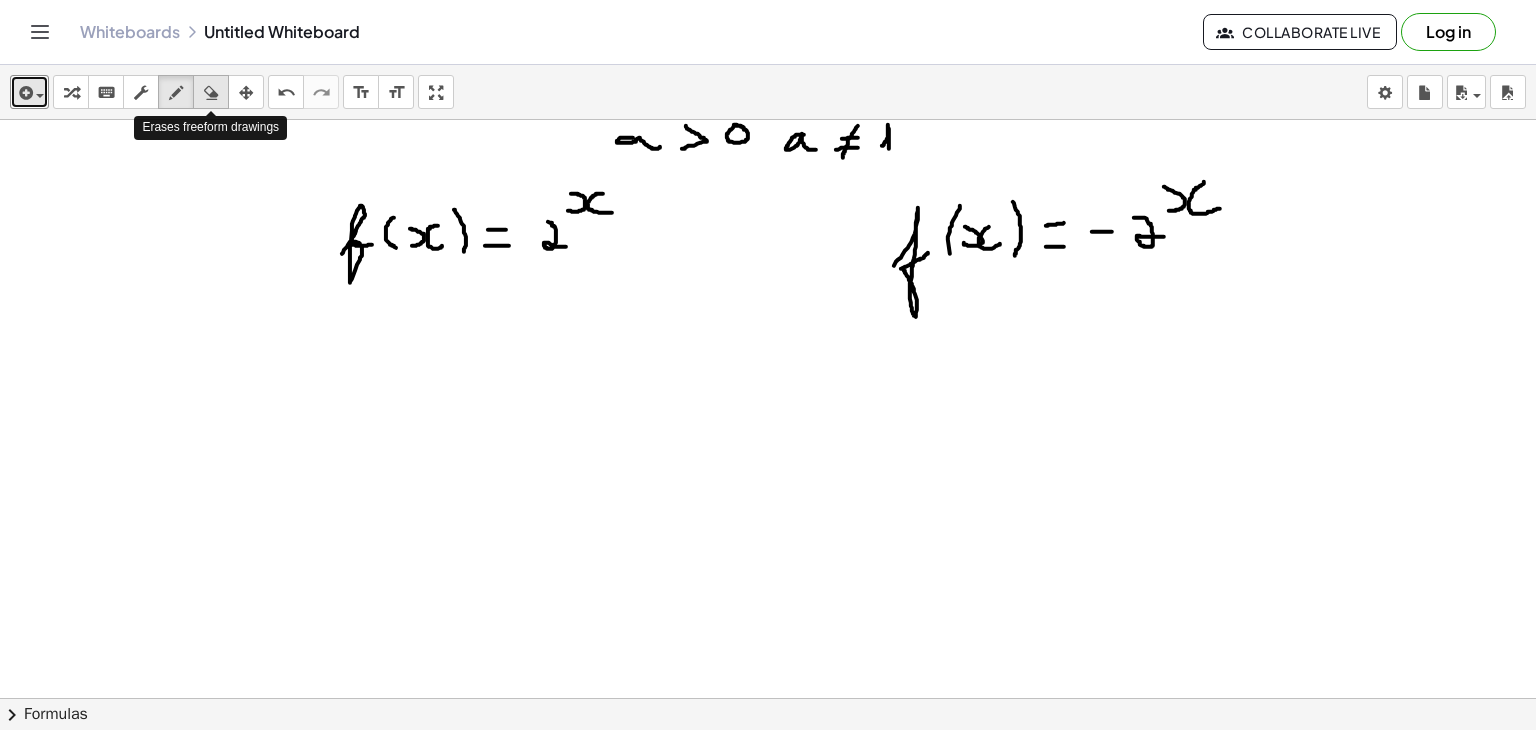 click at bounding box center (211, 93) 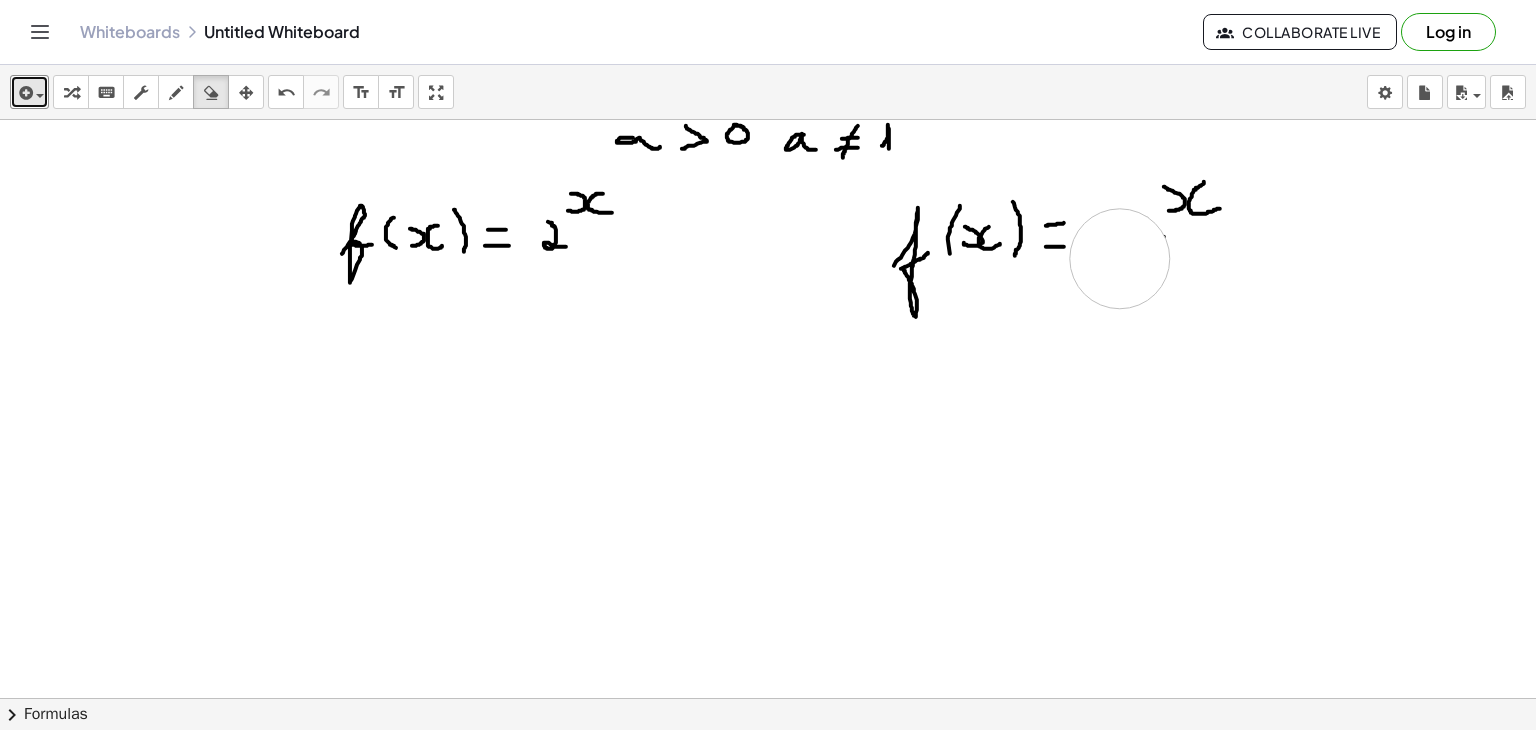 drag, startPoint x: 1120, startPoint y: 272, endPoint x: 1120, endPoint y: 257, distance: 15 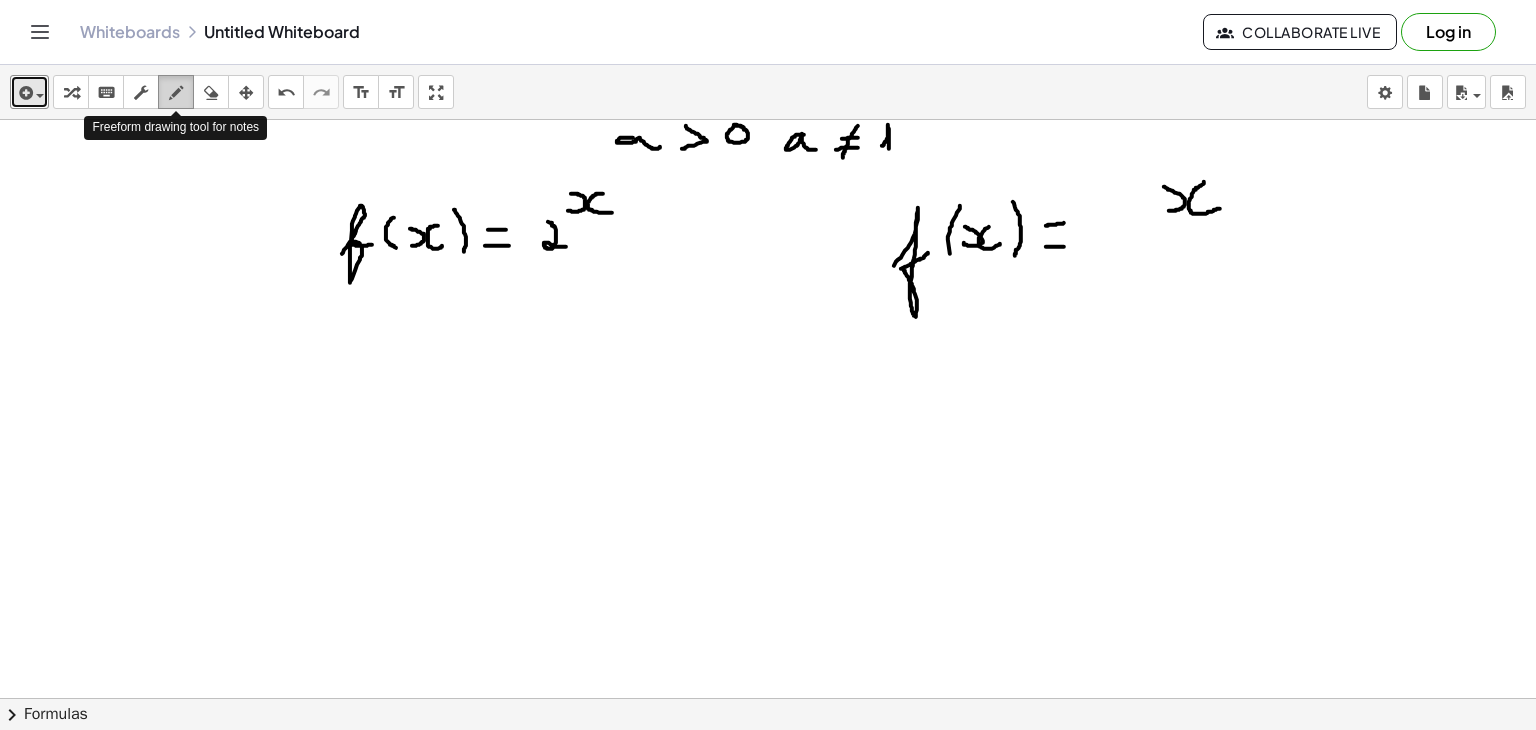 click at bounding box center (176, 93) 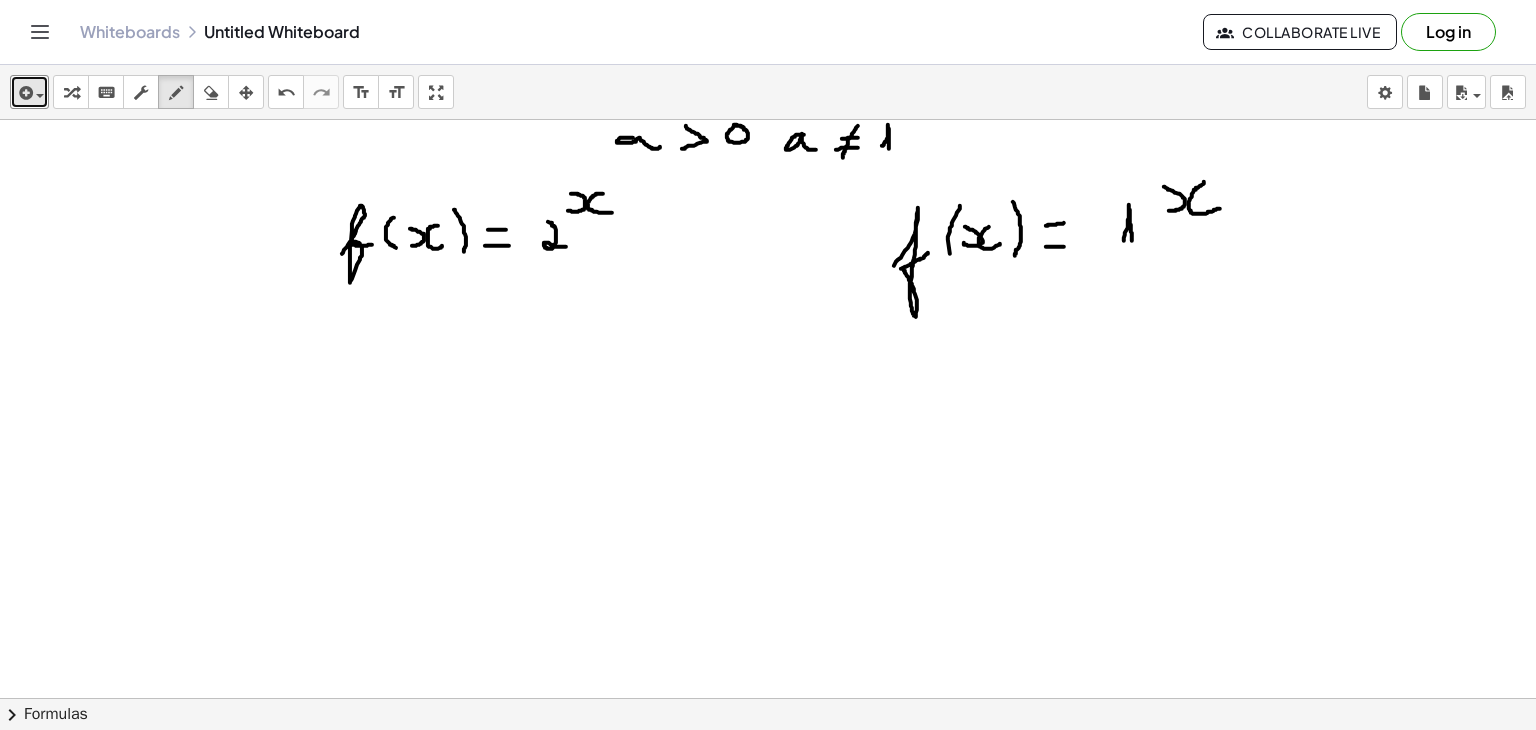 click at bounding box center (768, 743) 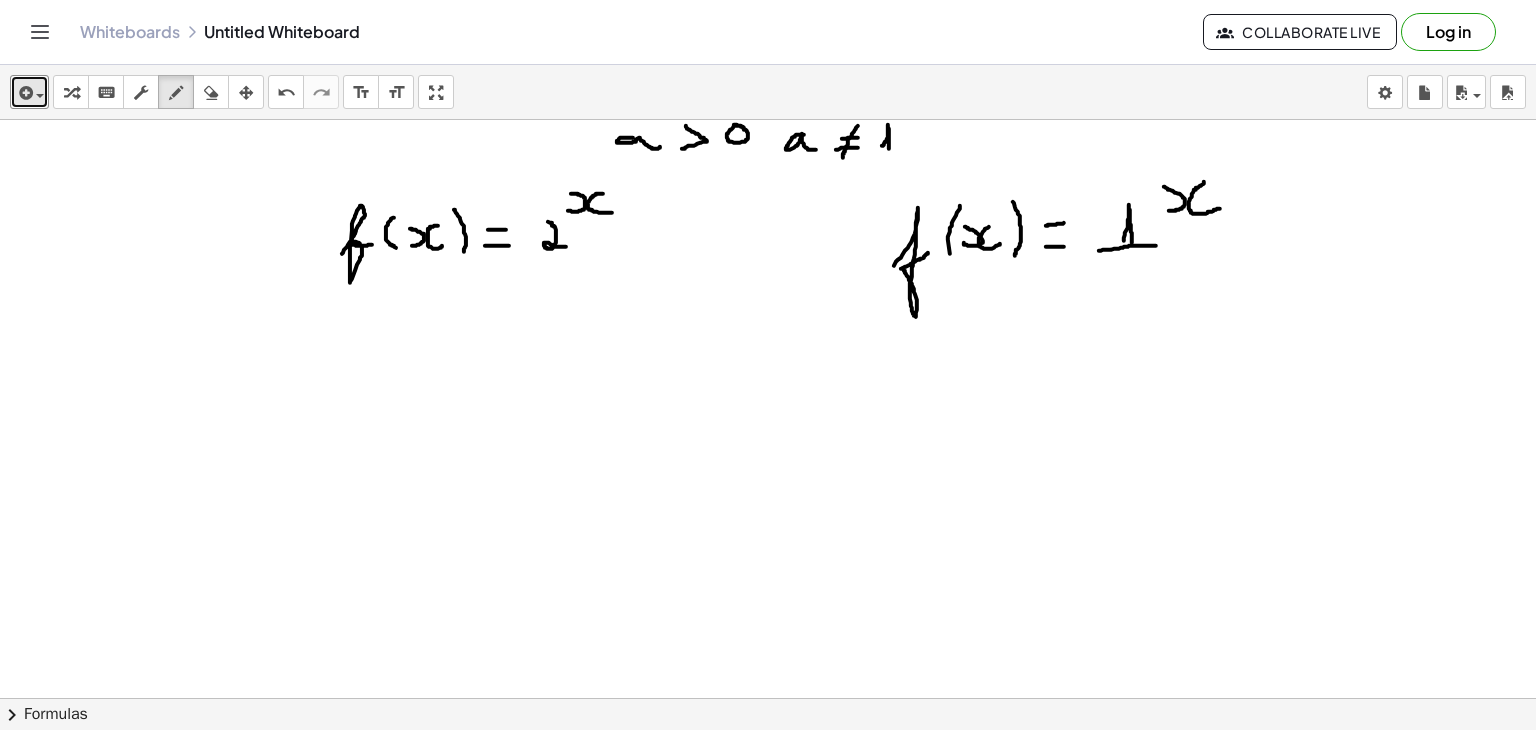 drag, startPoint x: 1099, startPoint y: 250, endPoint x: 1157, endPoint y: 245, distance: 58.21512 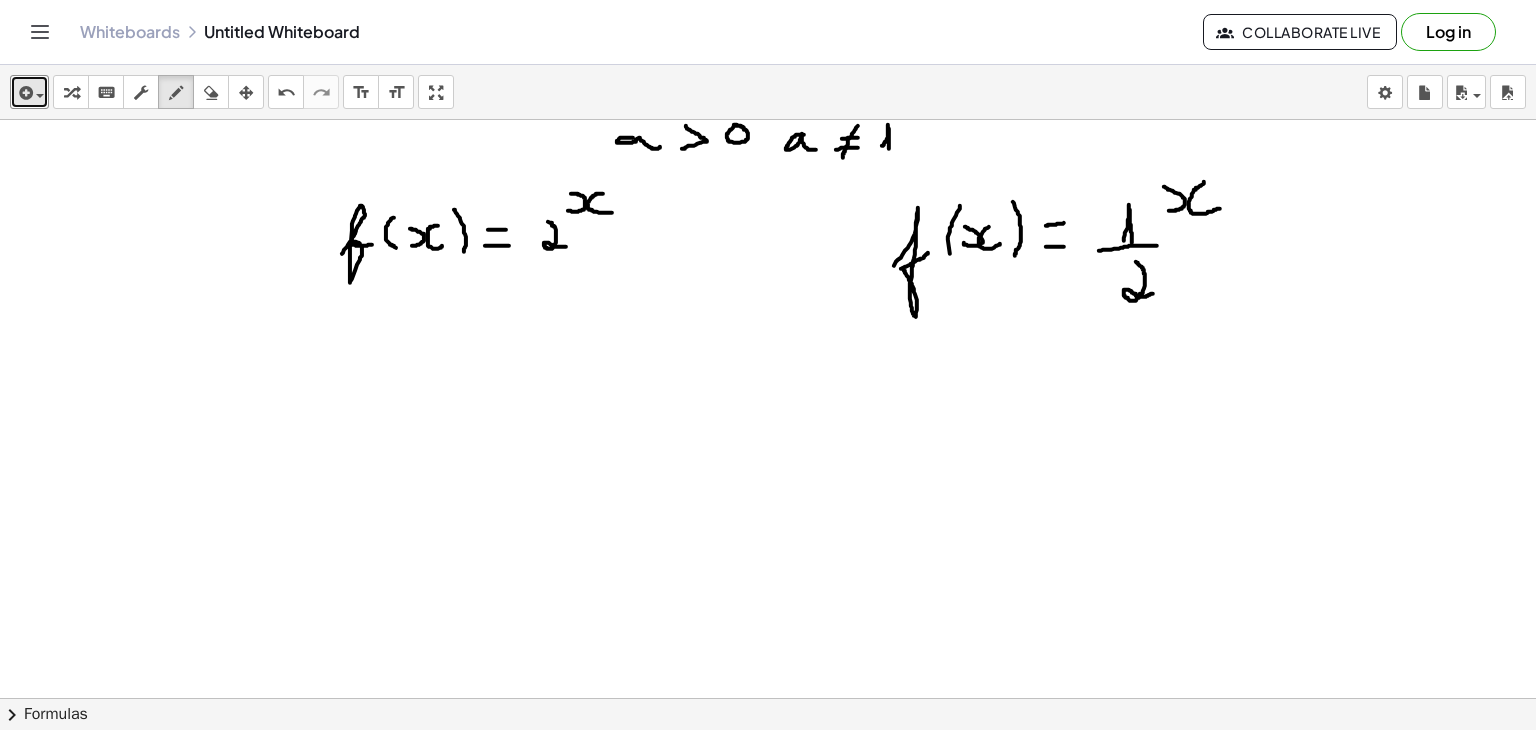drag, startPoint x: 1136, startPoint y: 261, endPoint x: 1164, endPoint y: 283, distance: 35.608986 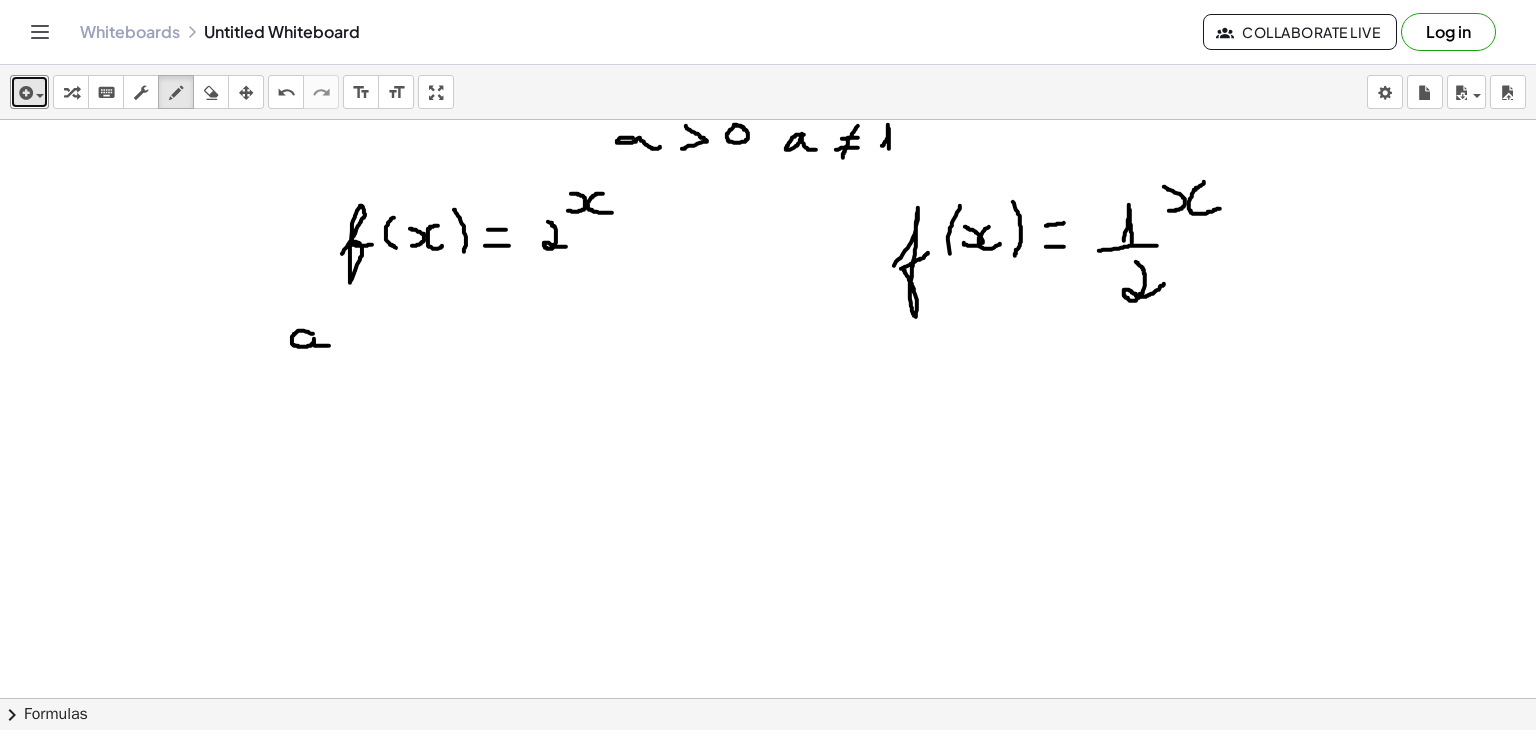 drag, startPoint x: 313, startPoint y: 333, endPoint x: 329, endPoint y: 345, distance: 20 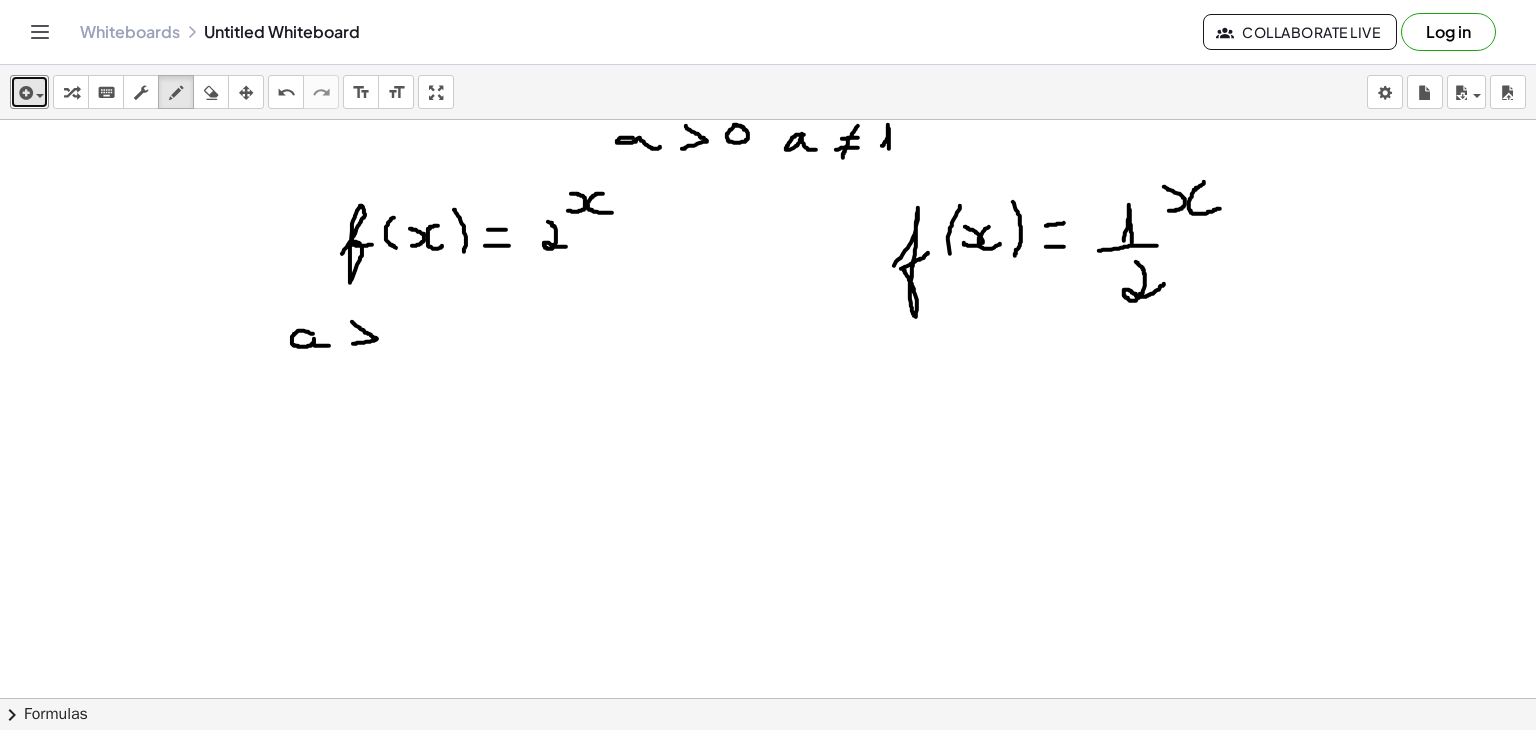 drag, startPoint x: 352, startPoint y: 321, endPoint x: 353, endPoint y: 343, distance: 22.022715 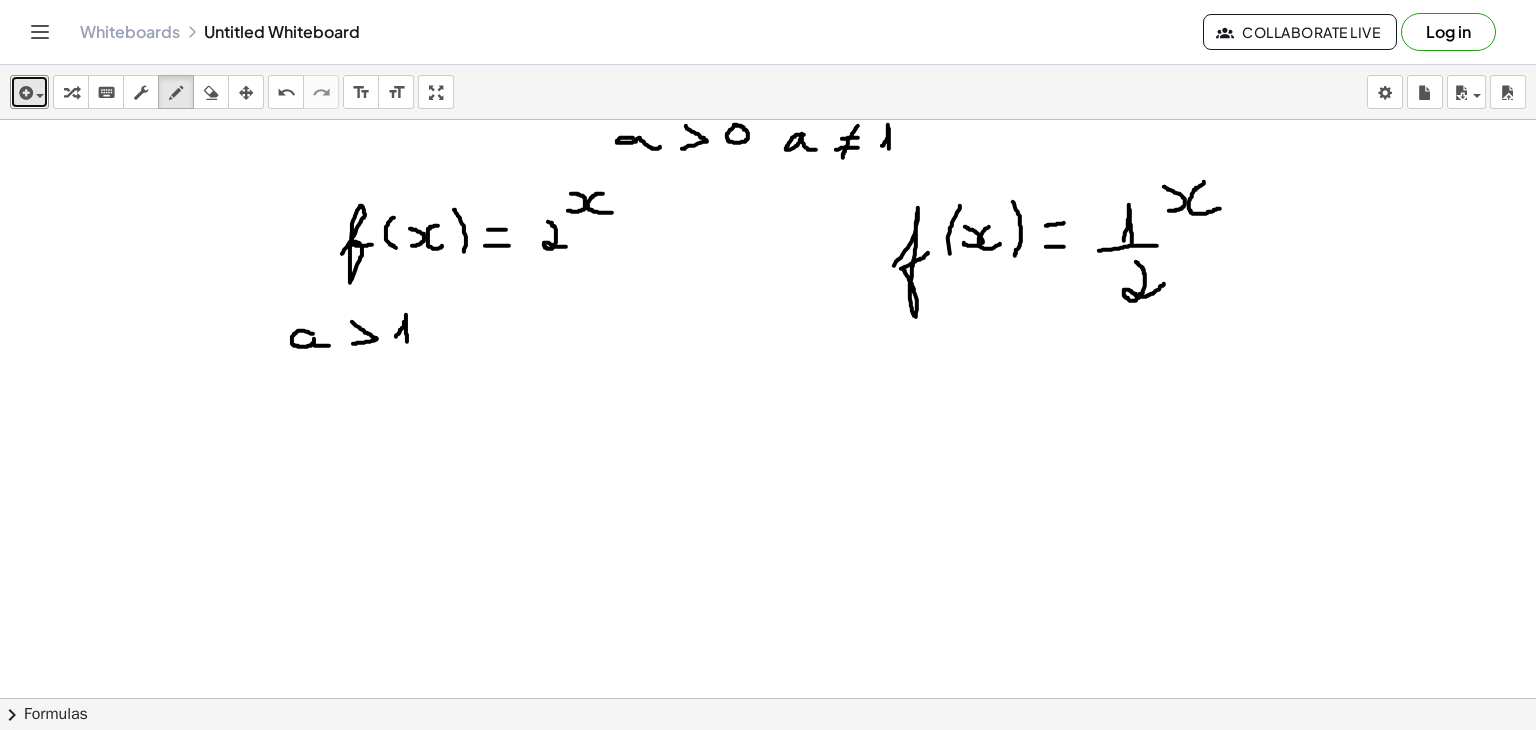 drag, startPoint x: 396, startPoint y: 336, endPoint x: 407, endPoint y: 341, distance: 12.083046 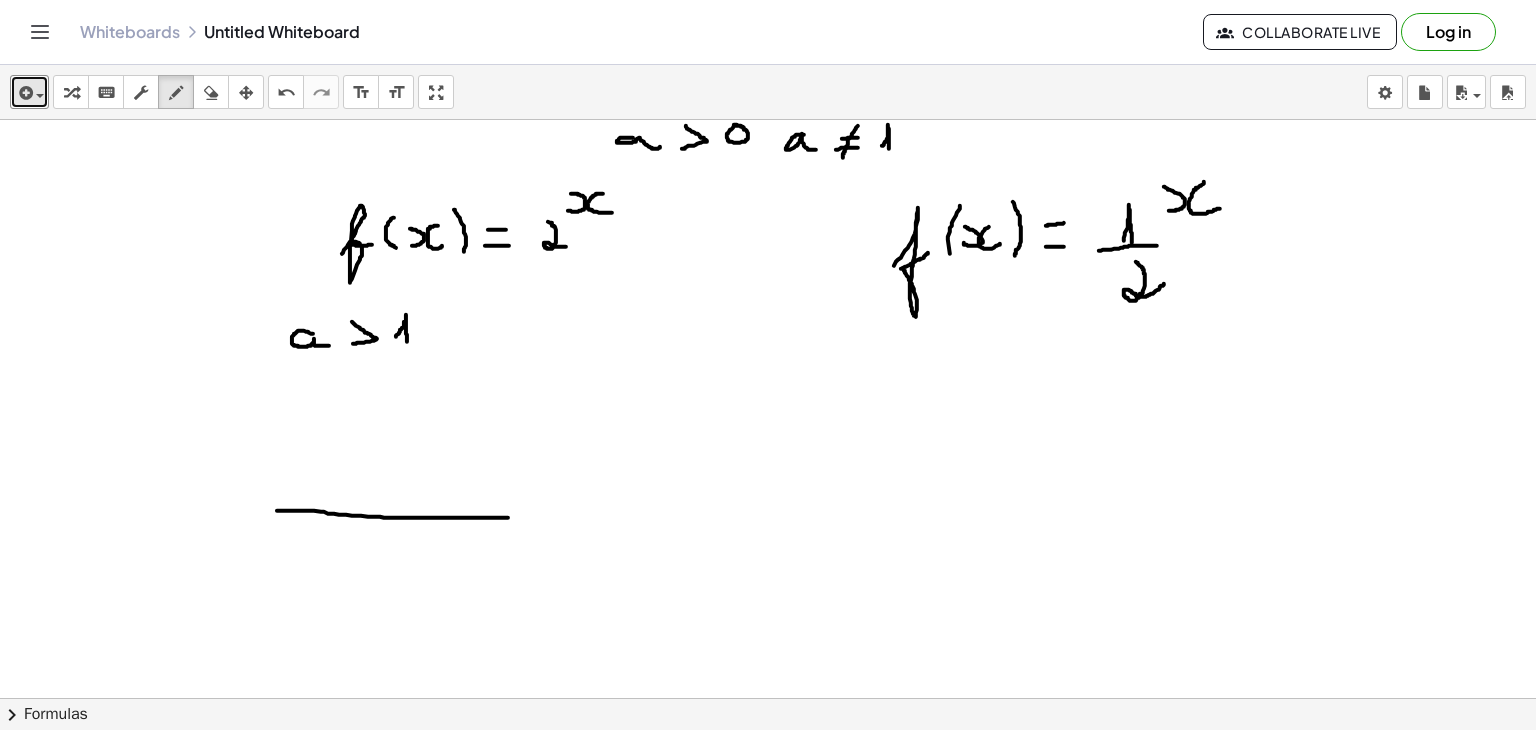 drag, startPoint x: 277, startPoint y: 510, endPoint x: 568, endPoint y: 519, distance: 291.13913 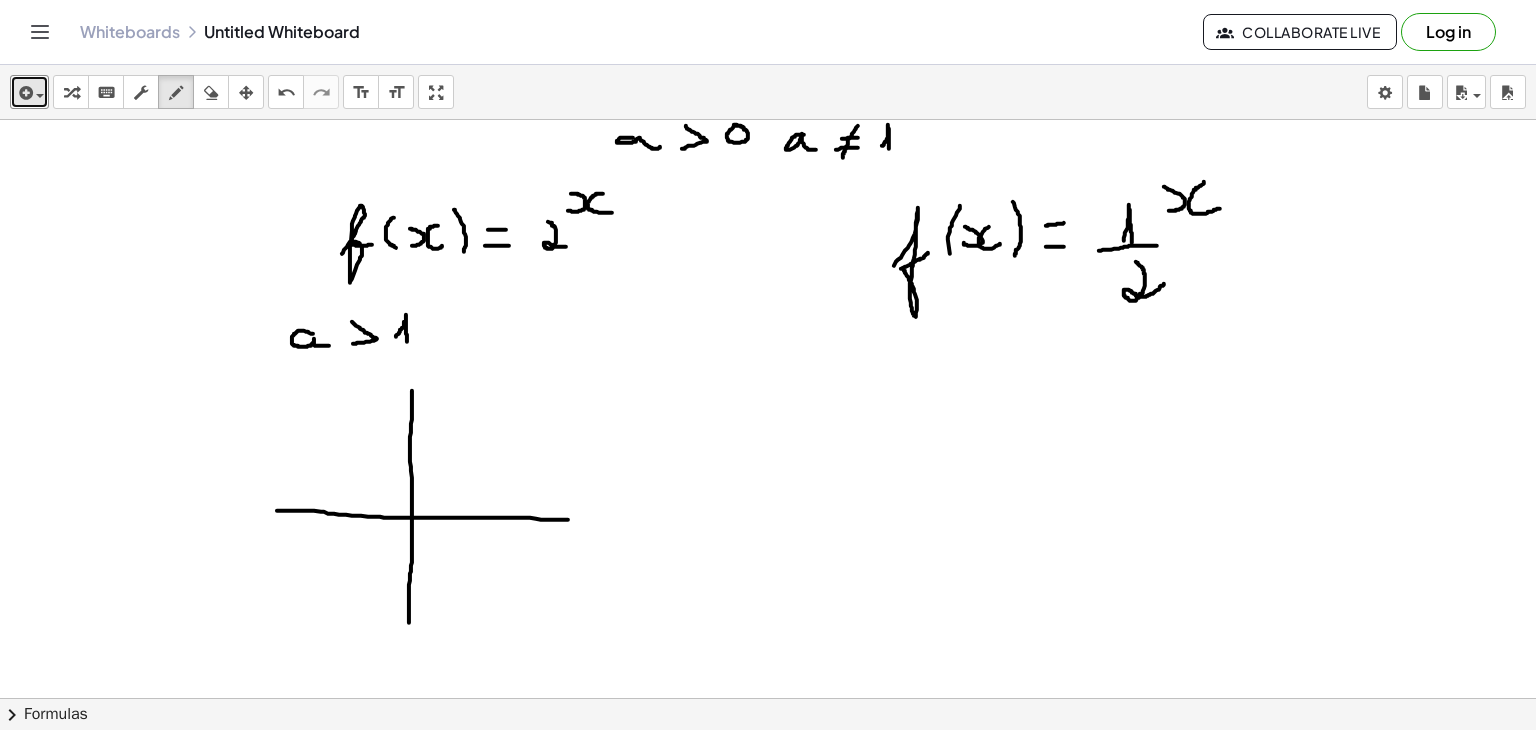 drag, startPoint x: 412, startPoint y: 390, endPoint x: 409, endPoint y: 625, distance: 235.01915 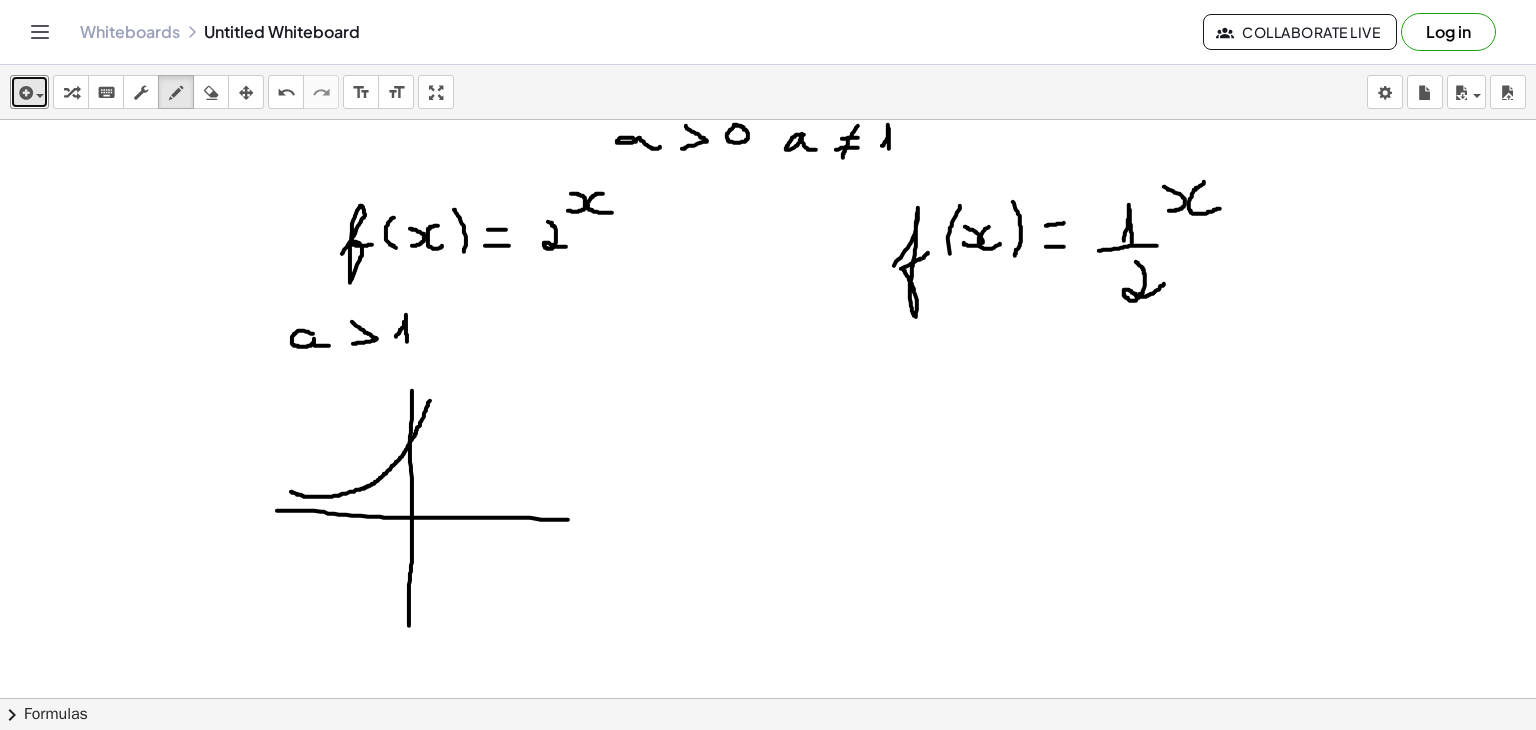 drag, startPoint x: 291, startPoint y: 491, endPoint x: 445, endPoint y: 361, distance: 201.53412 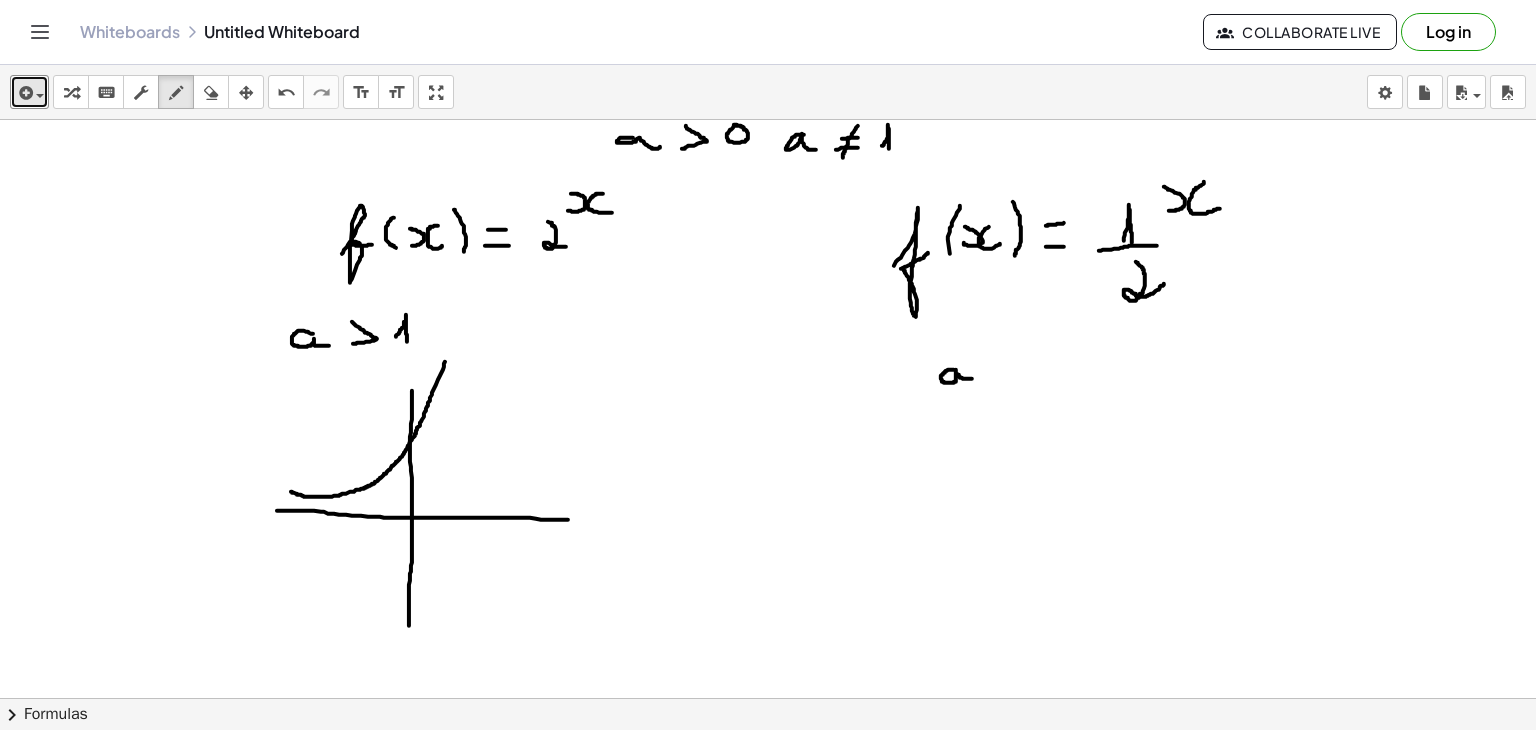 drag, startPoint x: 954, startPoint y: 369, endPoint x: 973, endPoint y: 378, distance: 21.023796 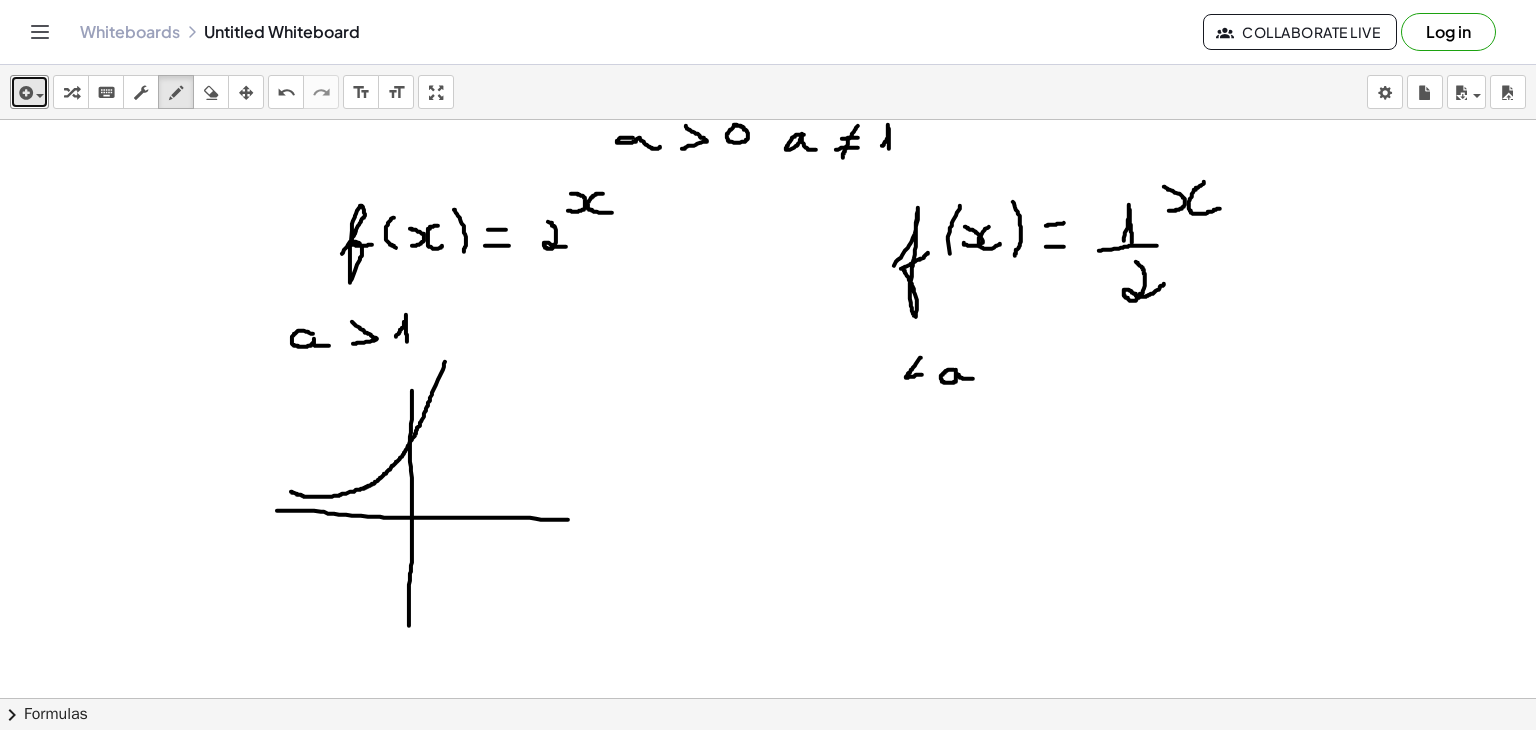 drag, startPoint x: 921, startPoint y: 357, endPoint x: 924, endPoint y: 373, distance: 16.27882 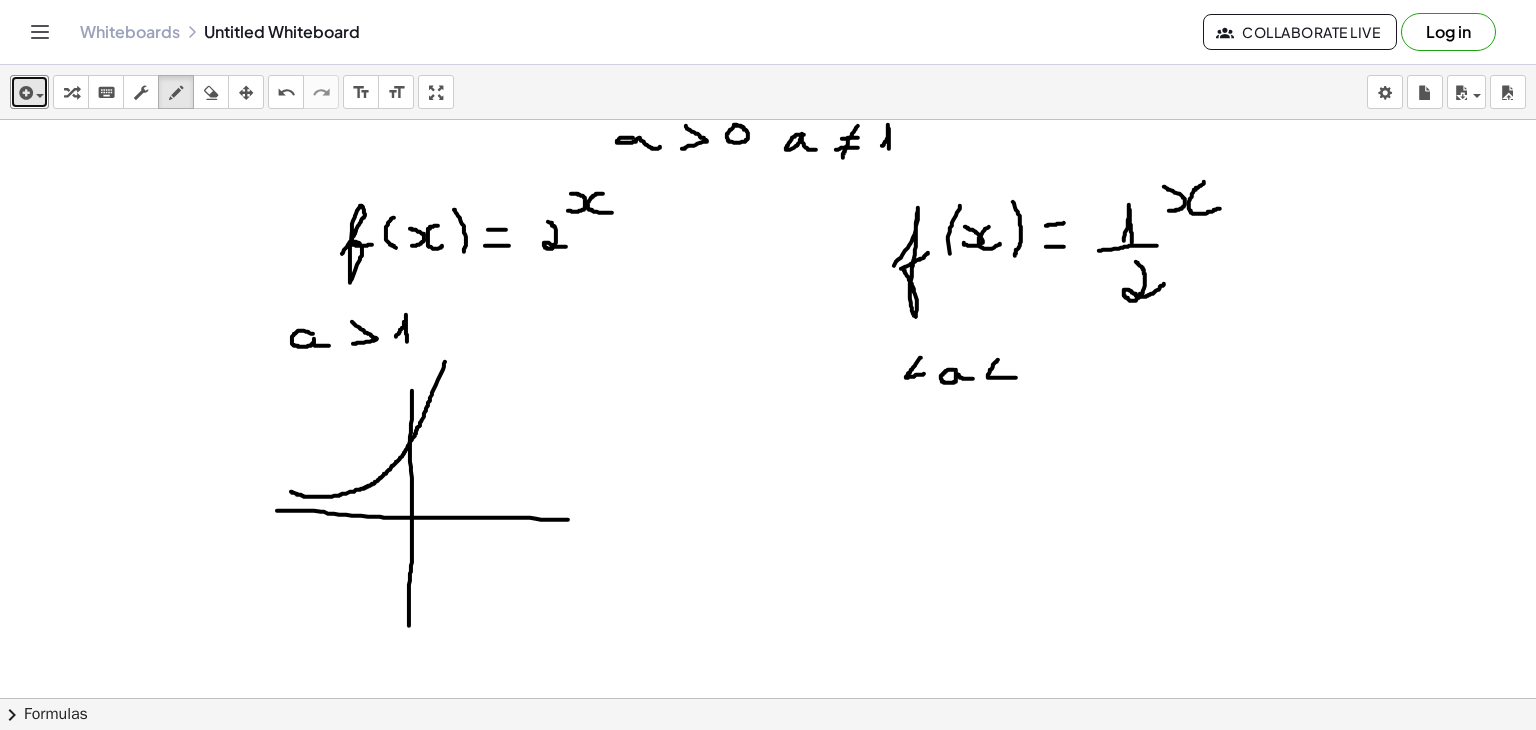 drag, startPoint x: 998, startPoint y: 359, endPoint x: 1016, endPoint y: 377, distance: 25.455845 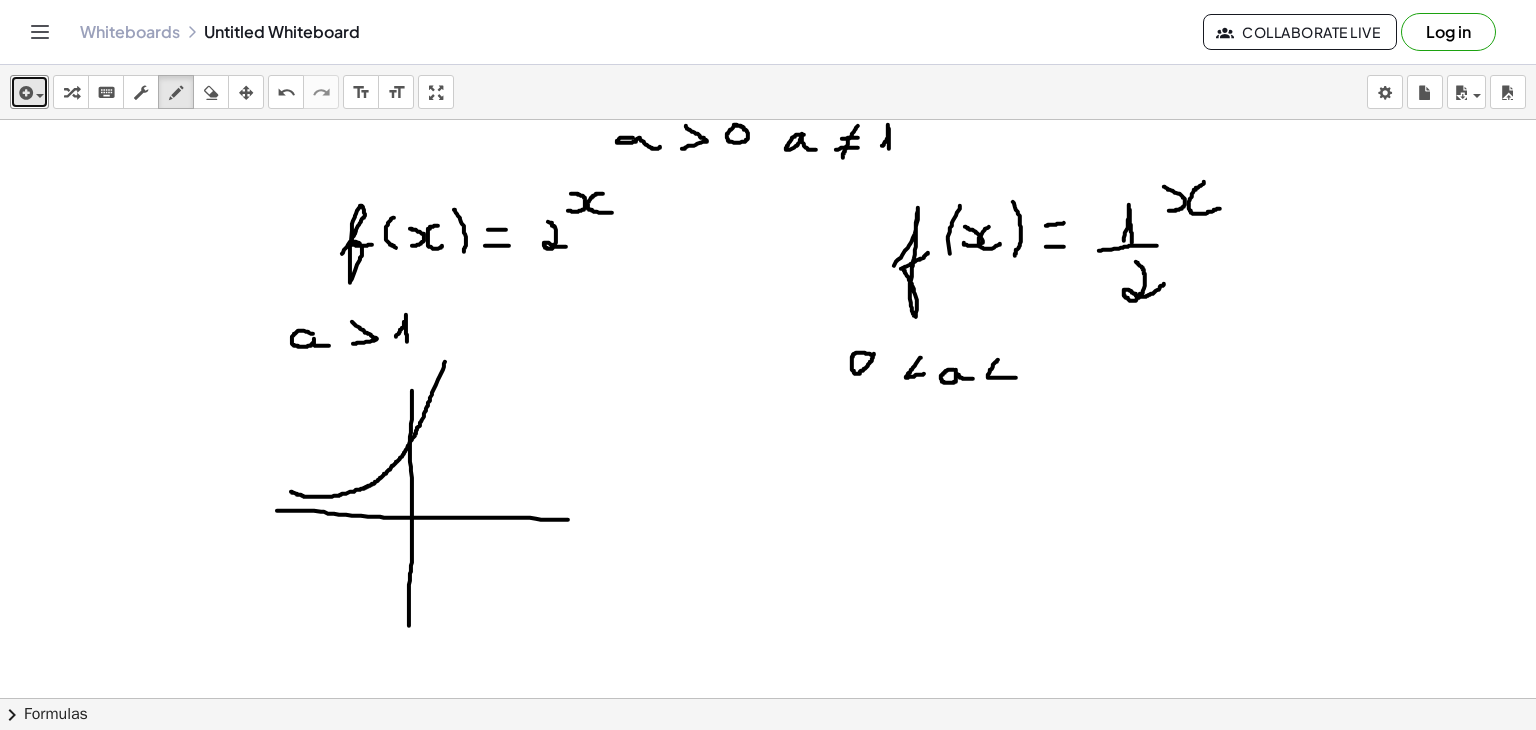 click at bounding box center (768, 743) 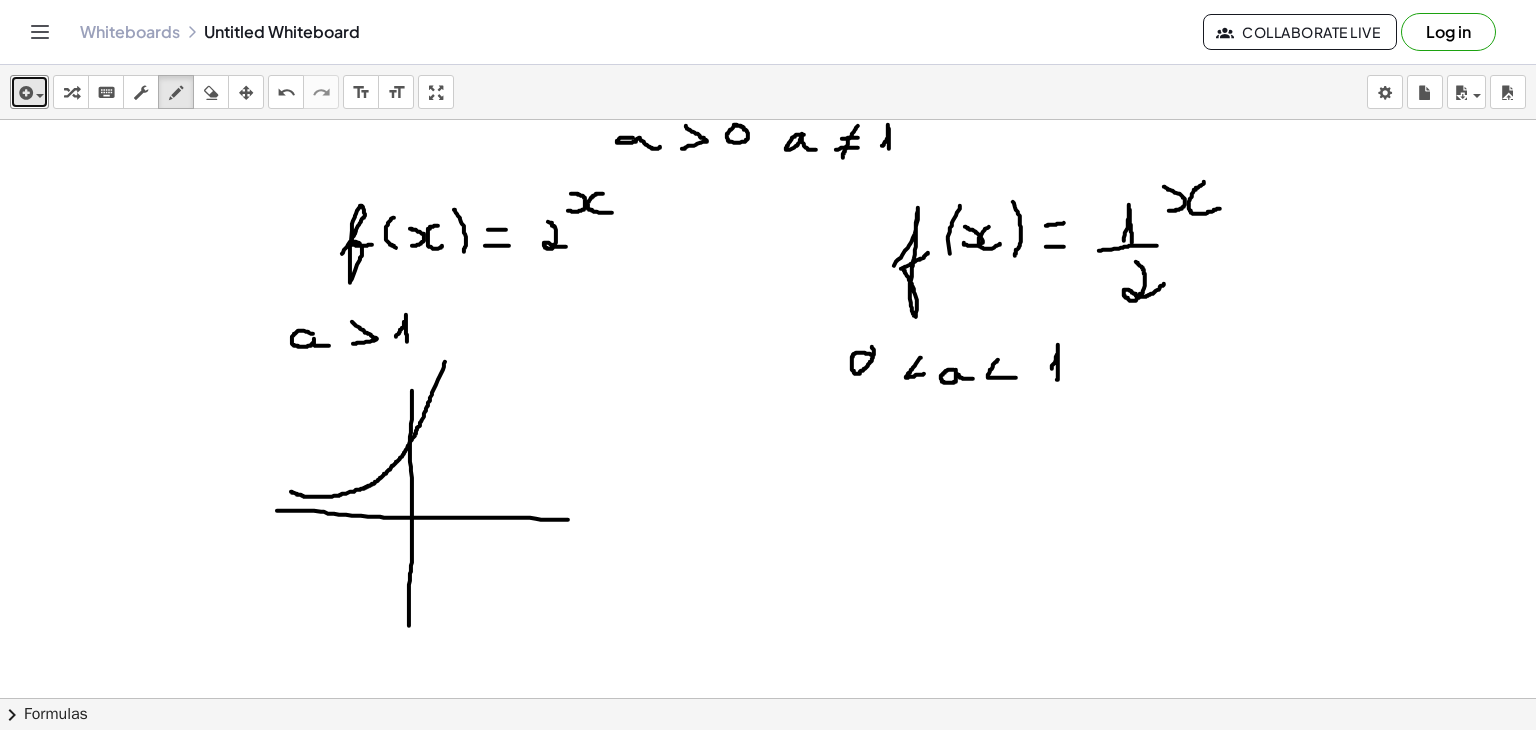 drag, startPoint x: 1052, startPoint y: 368, endPoint x: 1056, endPoint y: 380, distance: 12.649111 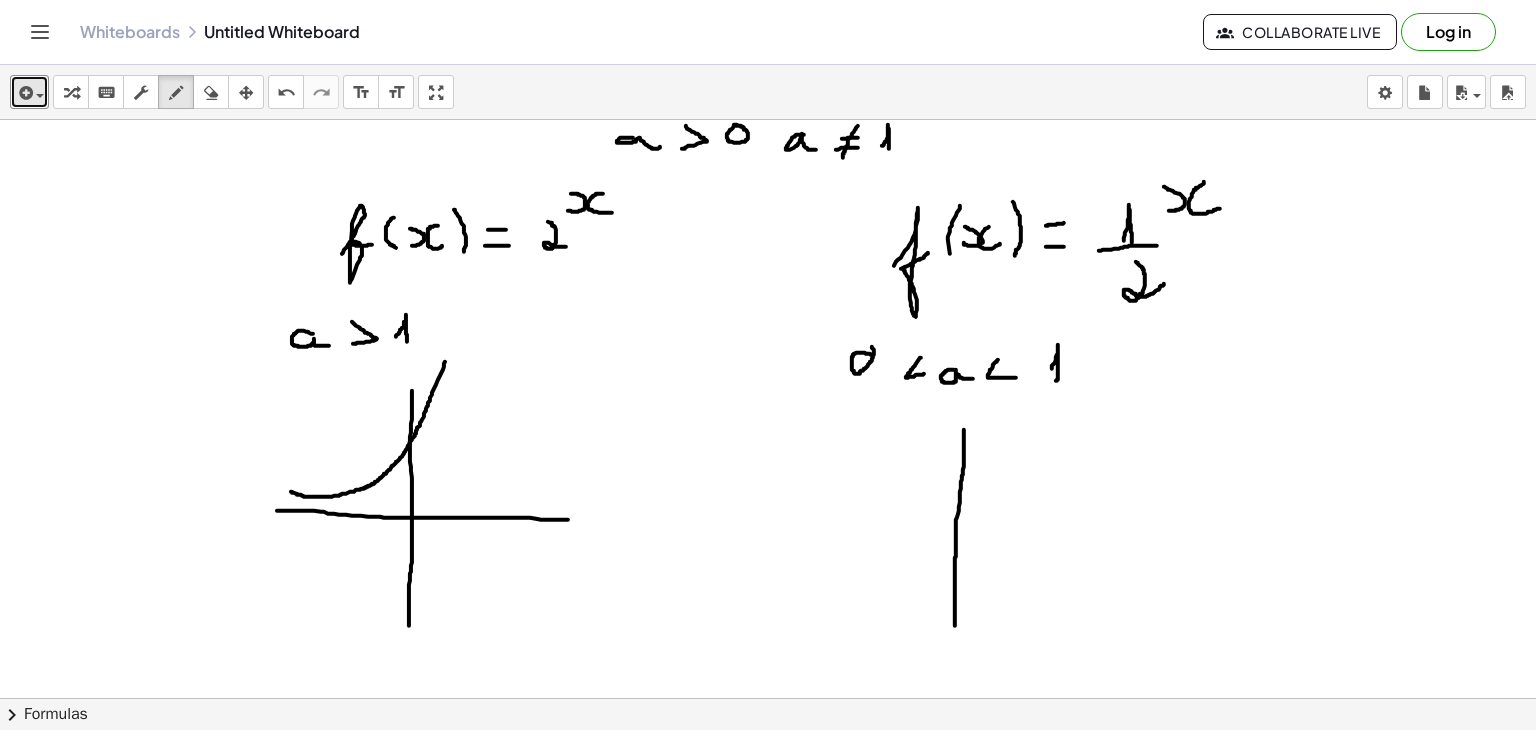 drag, startPoint x: 964, startPoint y: 429, endPoint x: 955, endPoint y: 627, distance: 198.20444 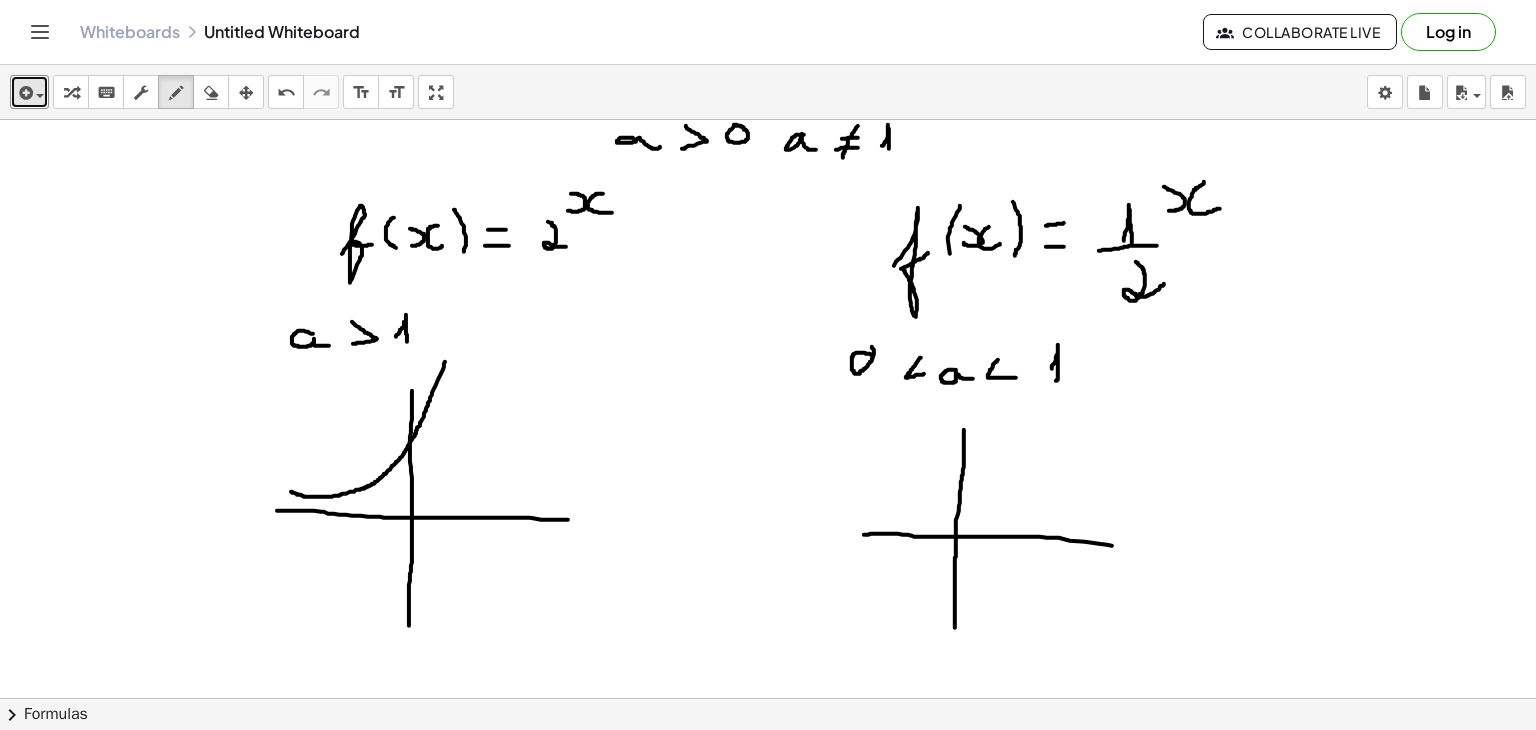 drag, startPoint x: 864, startPoint y: 534, endPoint x: 1139, endPoint y: 545, distance: 275.2199 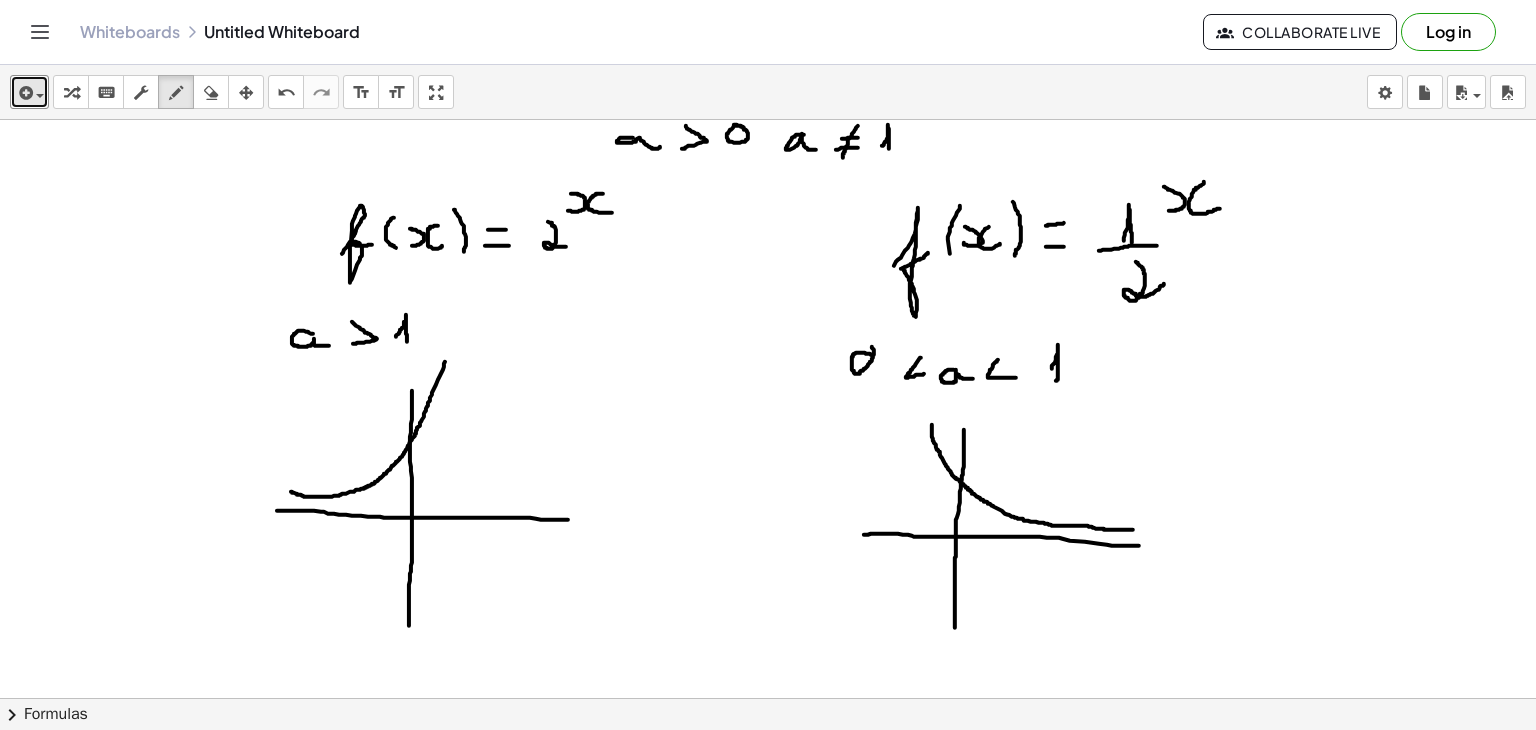 drag, startPoint x: 932, startPoint y: 424, endPoint x: 1137, endPoint y: 529, distance: 230.32585 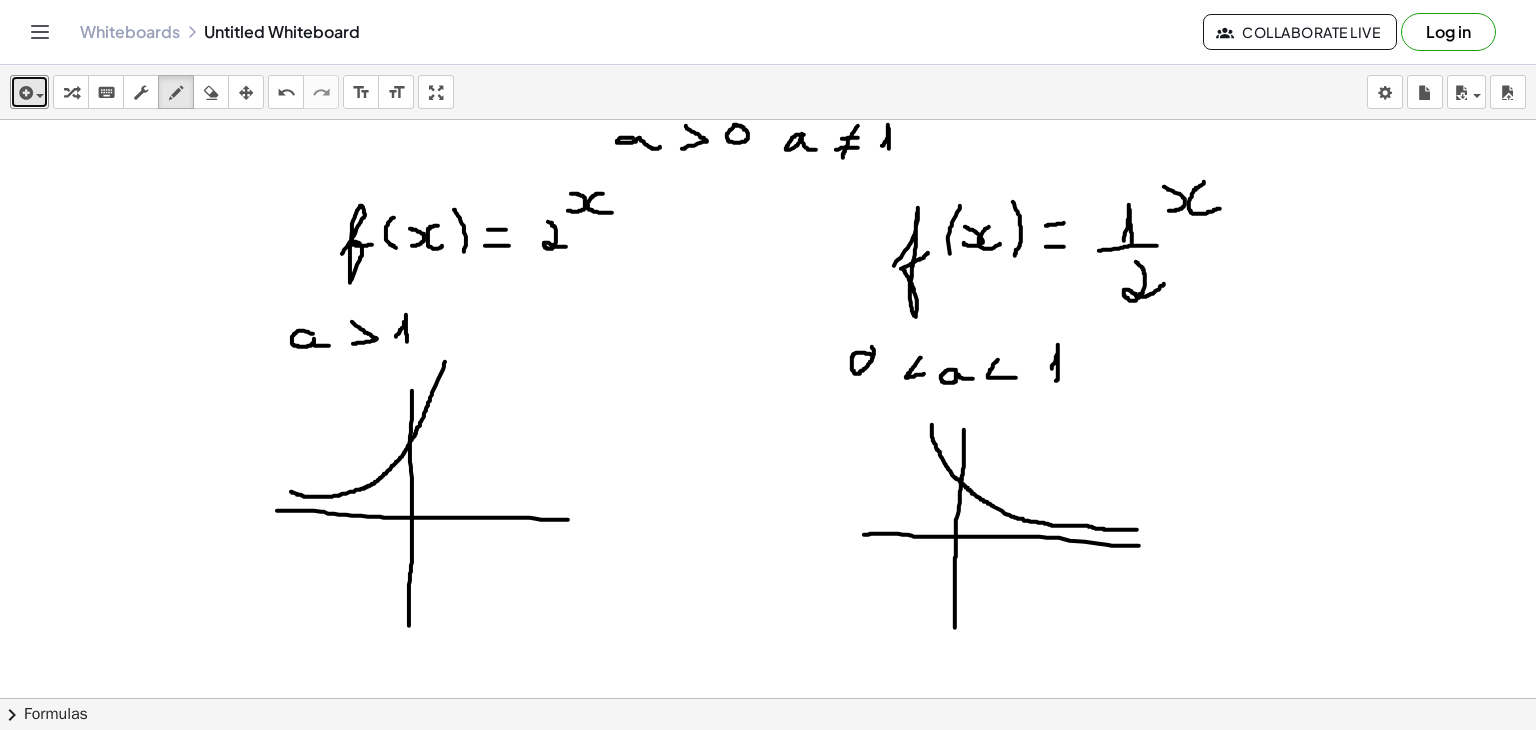 click at bounding box center [768, 743] 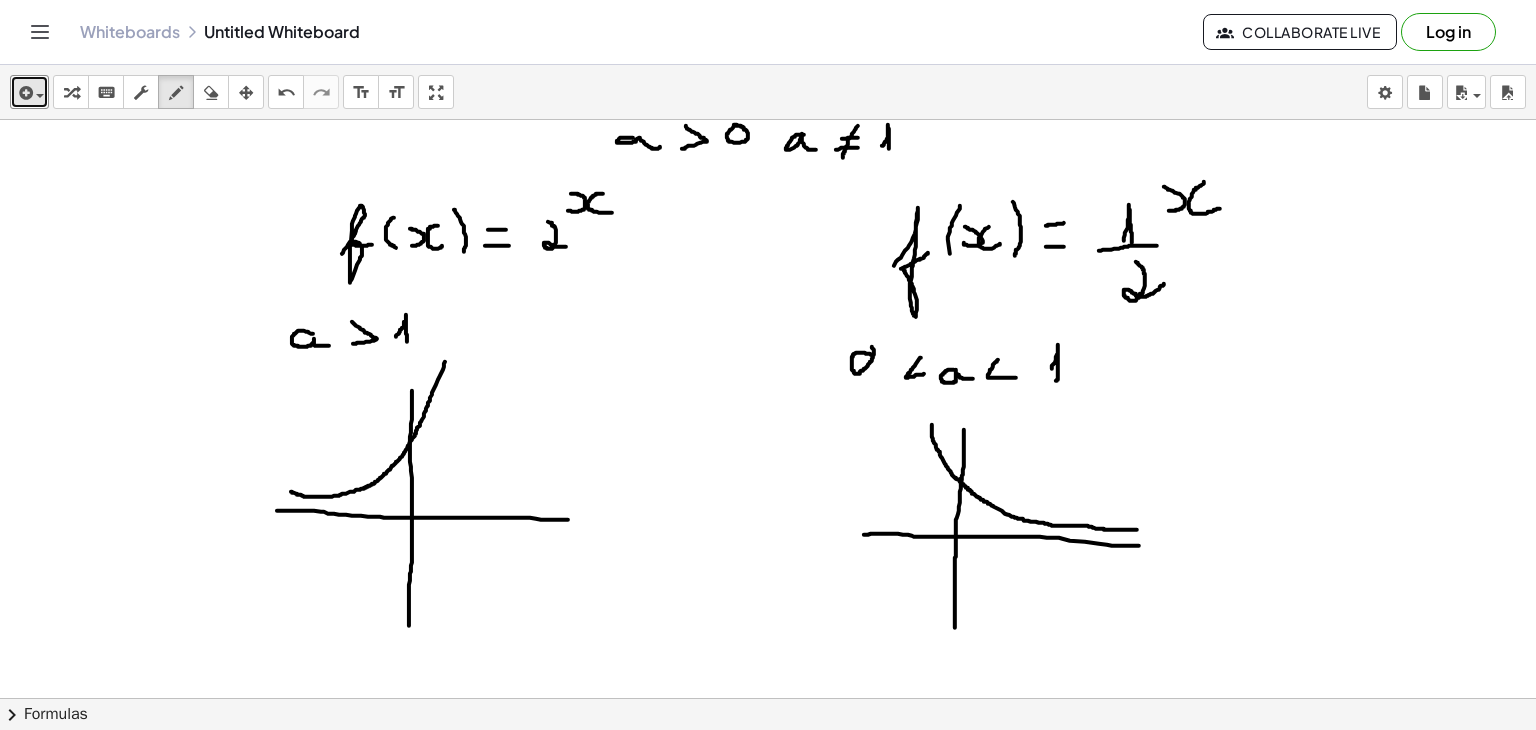click at bounding box center (768, 743) 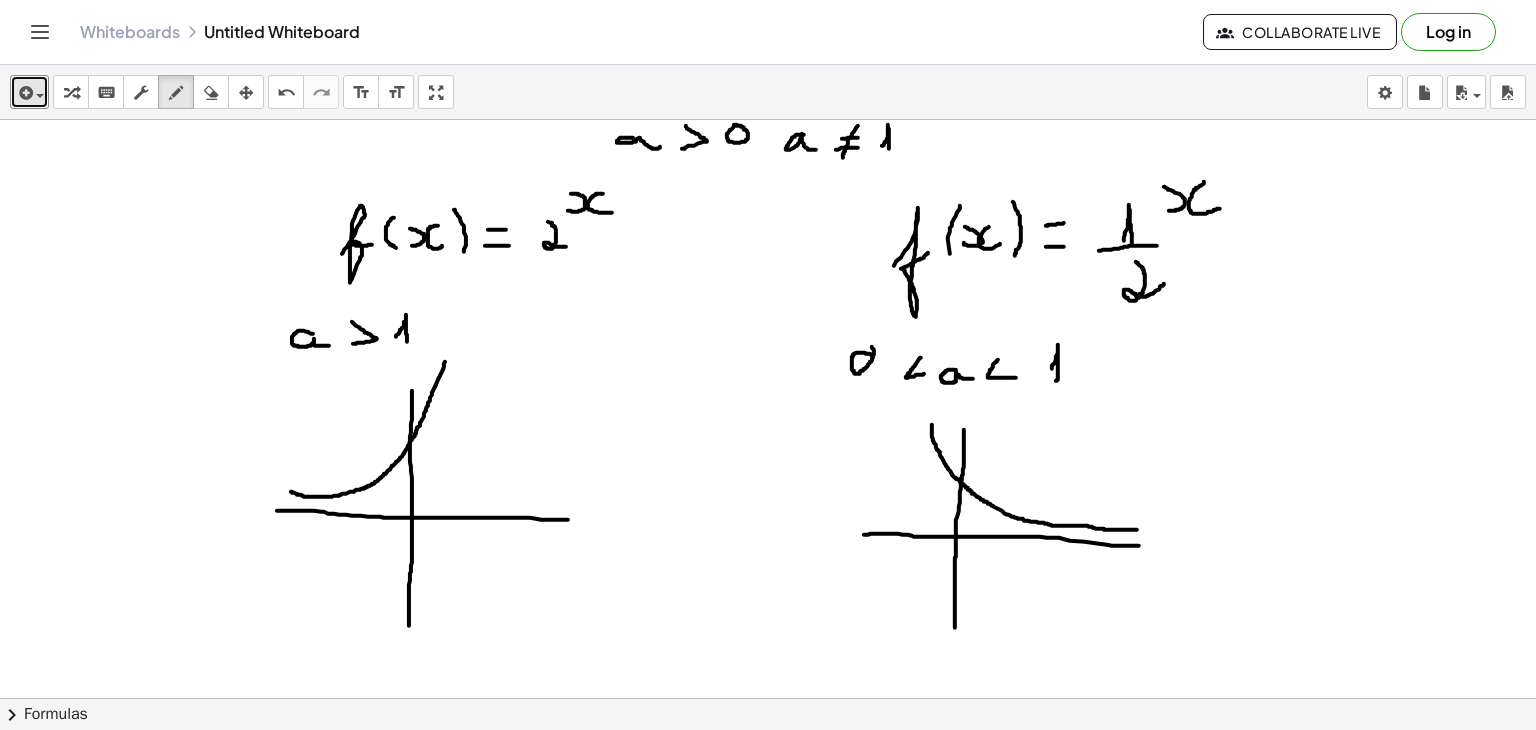 click at bounding box center [768, 743] 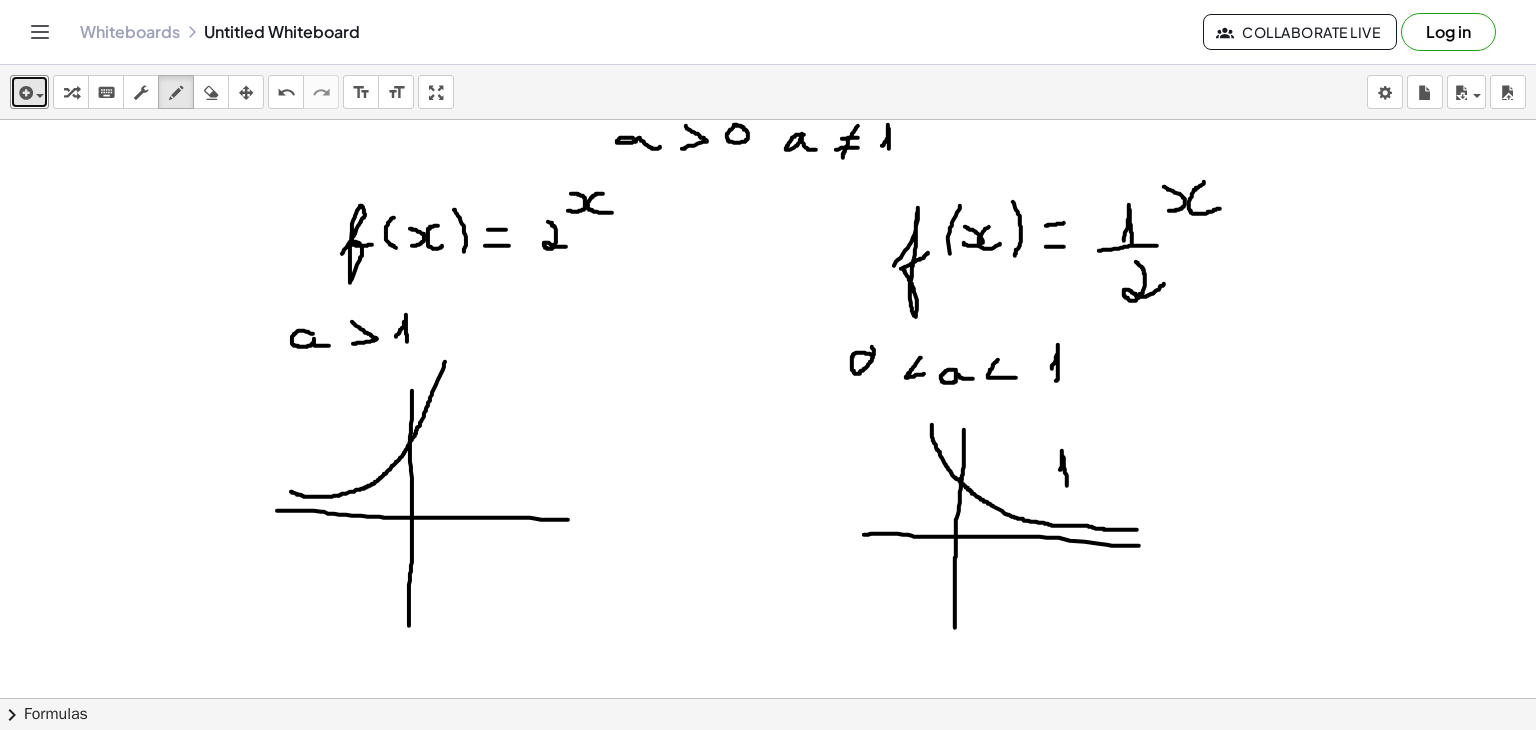 drag, startPoint x: 1060, startPoint y: 469, endPoint x: 1067, endPoint y: 485, distance: 17.464249 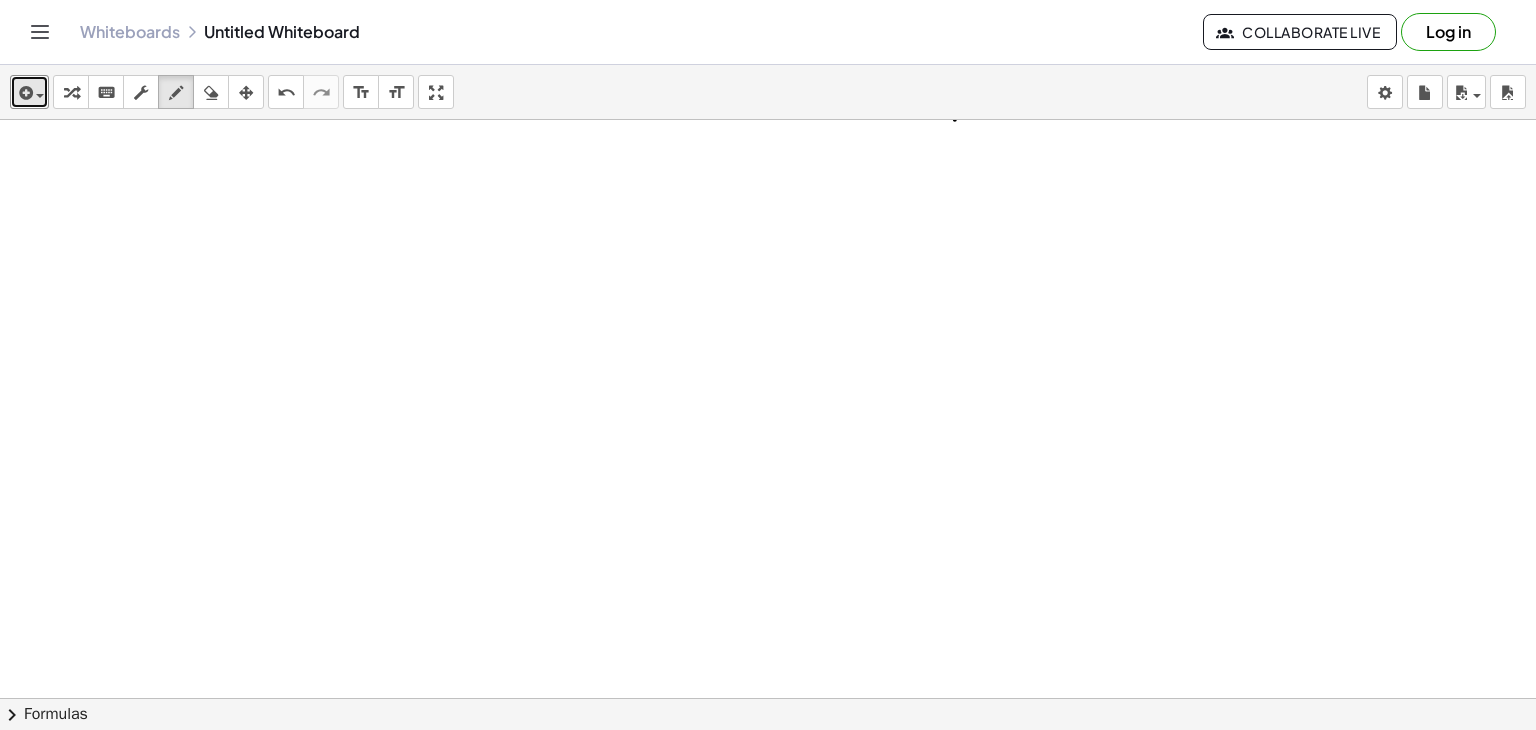 scroll, scrollTop: 526, scrollLeft: 0, axis: vertical 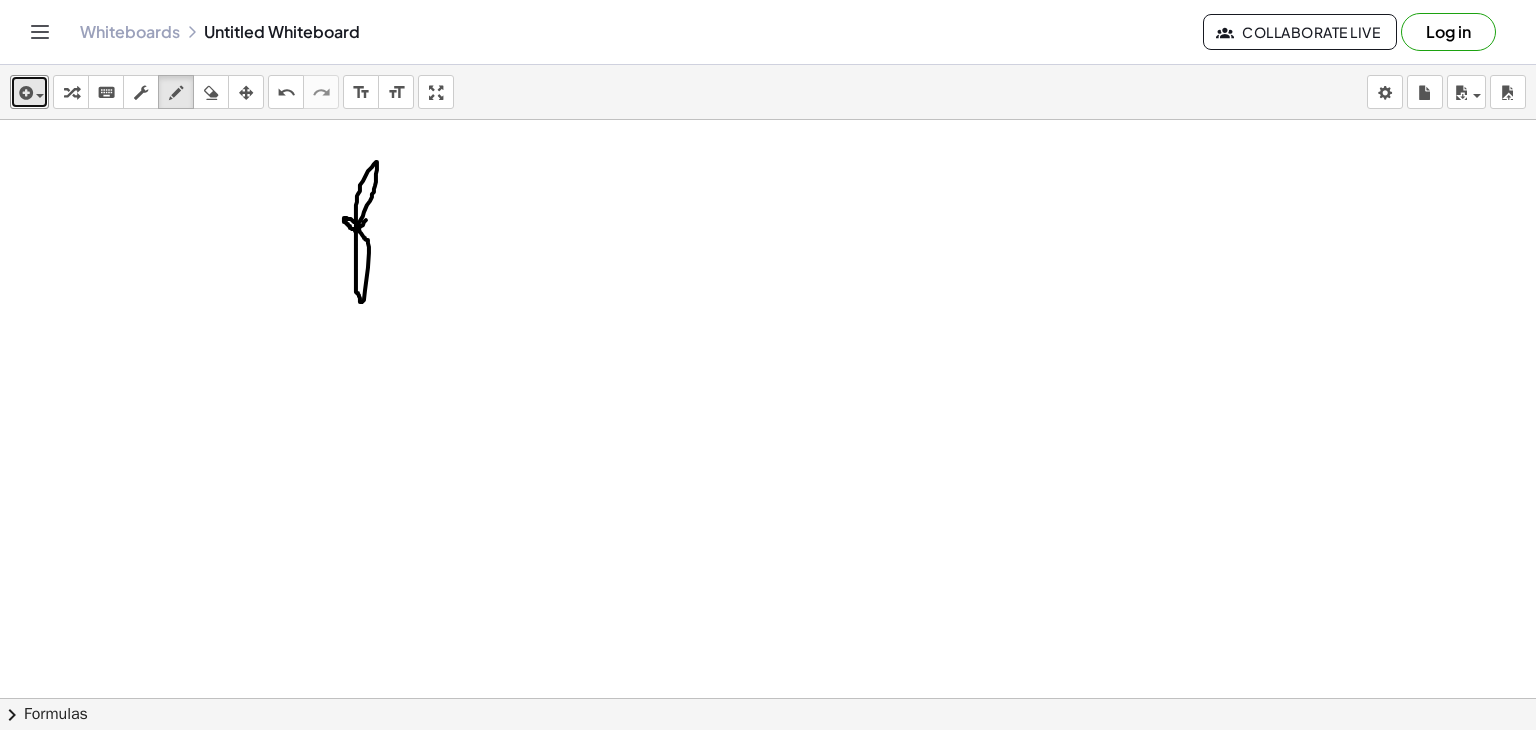 drag, startPoint x: 355, startPoint y: 230, endPoint x: 376, endPoint y: 198, distance: 38.27532 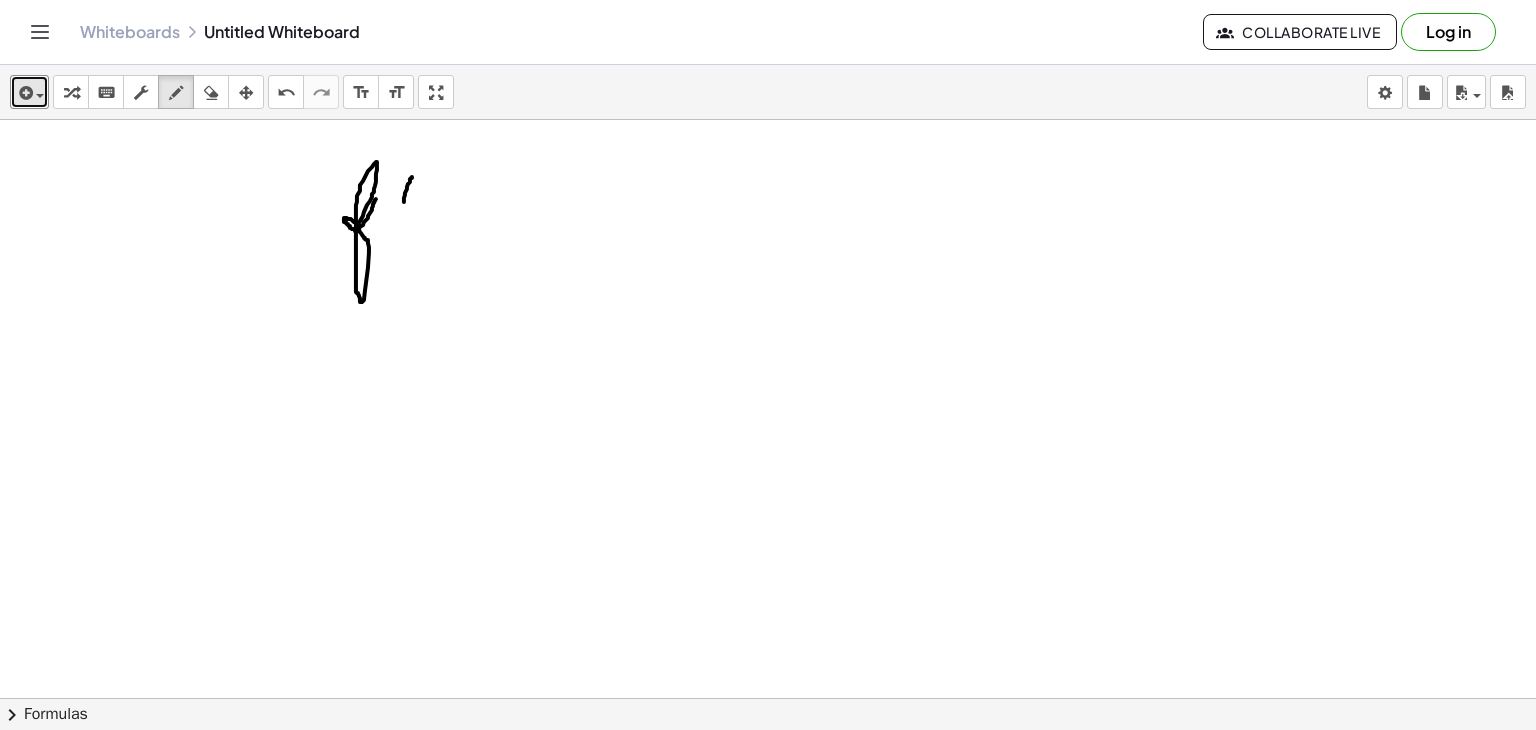drag, startPoint x: 412, startPoint y: 176, endPoint x: 407, endPoint y: 224, distance: 48.259712 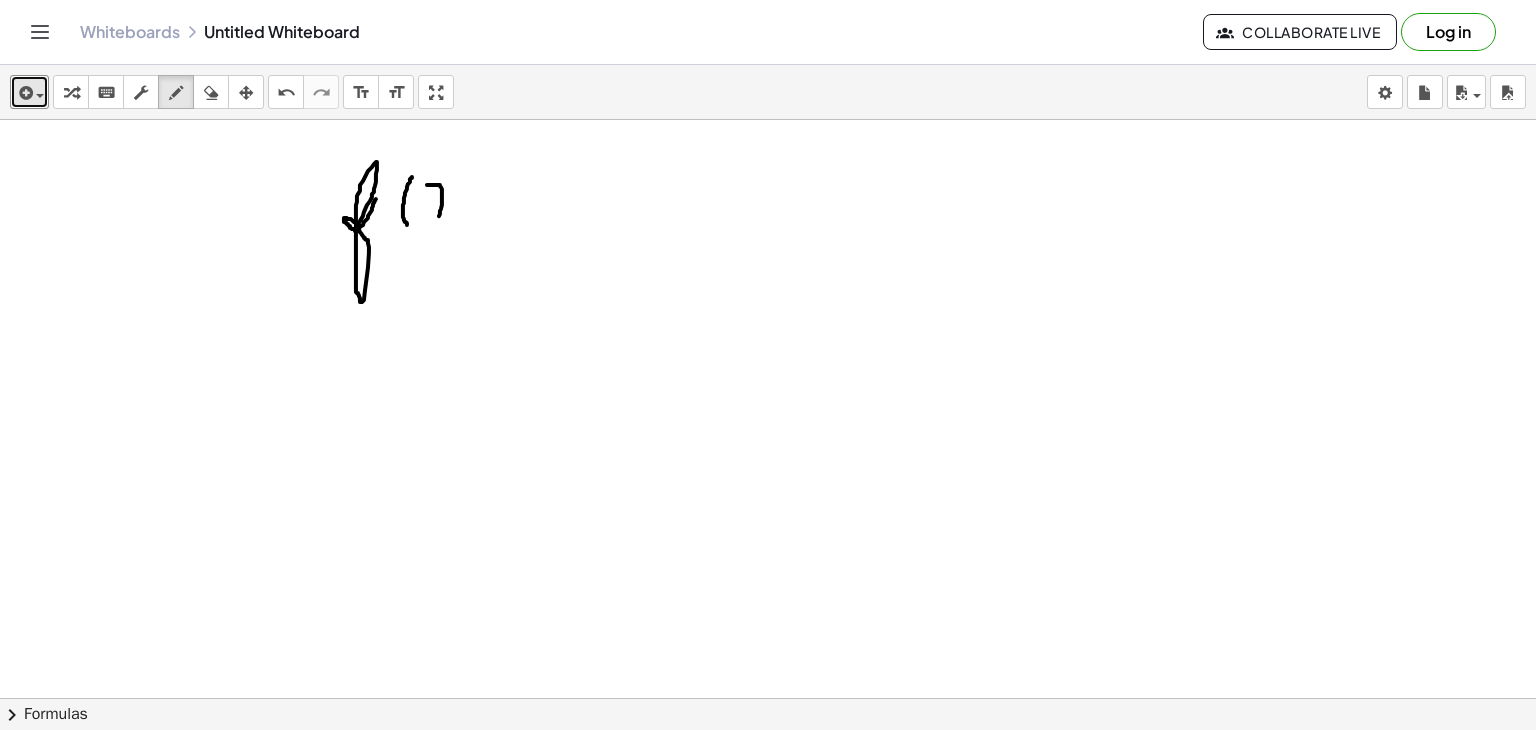drag, startPoint x: 427, startPoint y: 184, endPoint x: 420, endPoint y: 216, distance: 32.75668 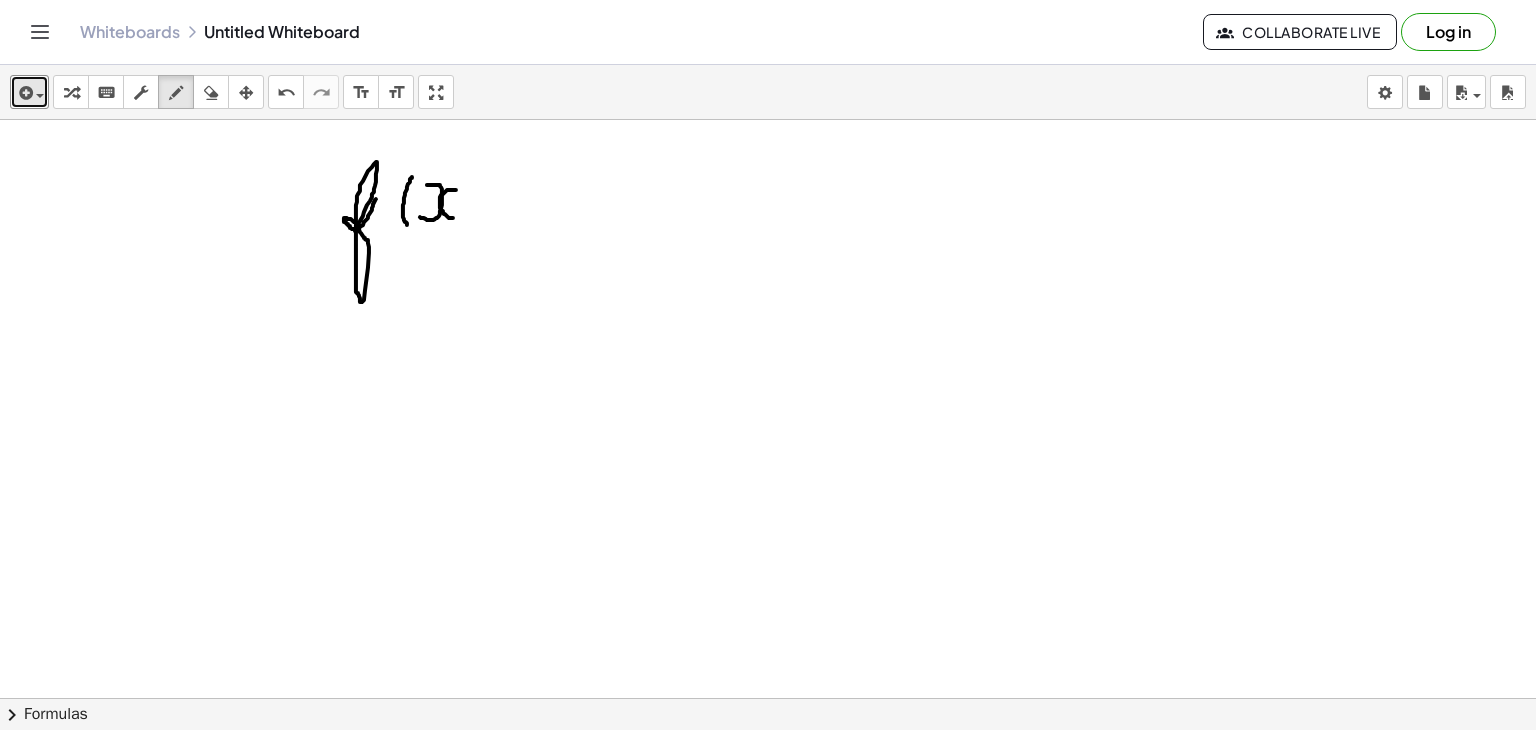 drag, startPoint x: 456, startPoint y: 189, endPoint x: 468, endPoint y: 211, distance: 25.059929 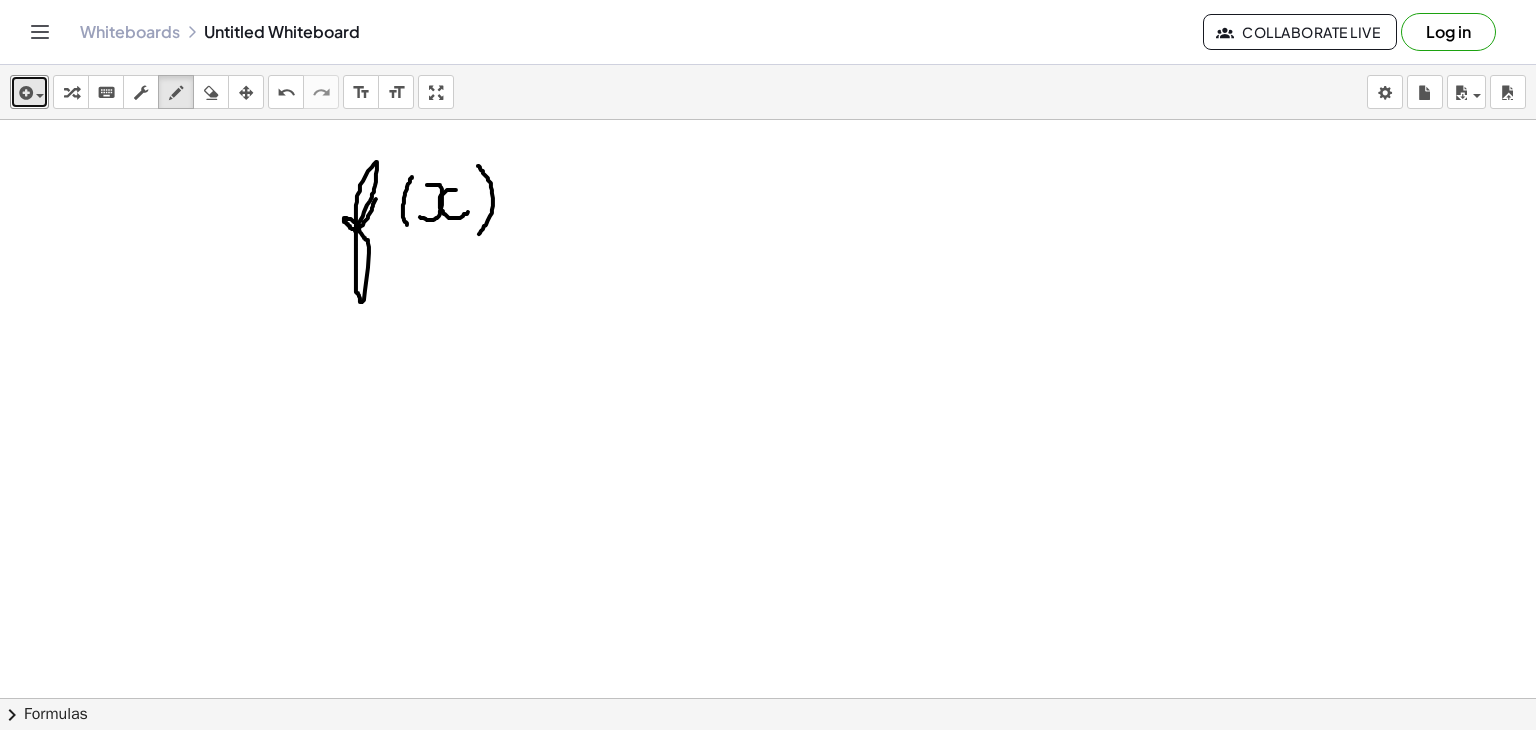 drag, startPoint x: 478, startPoint y: 165, endPoint x: 478, endPoint y: 234, distance: 69 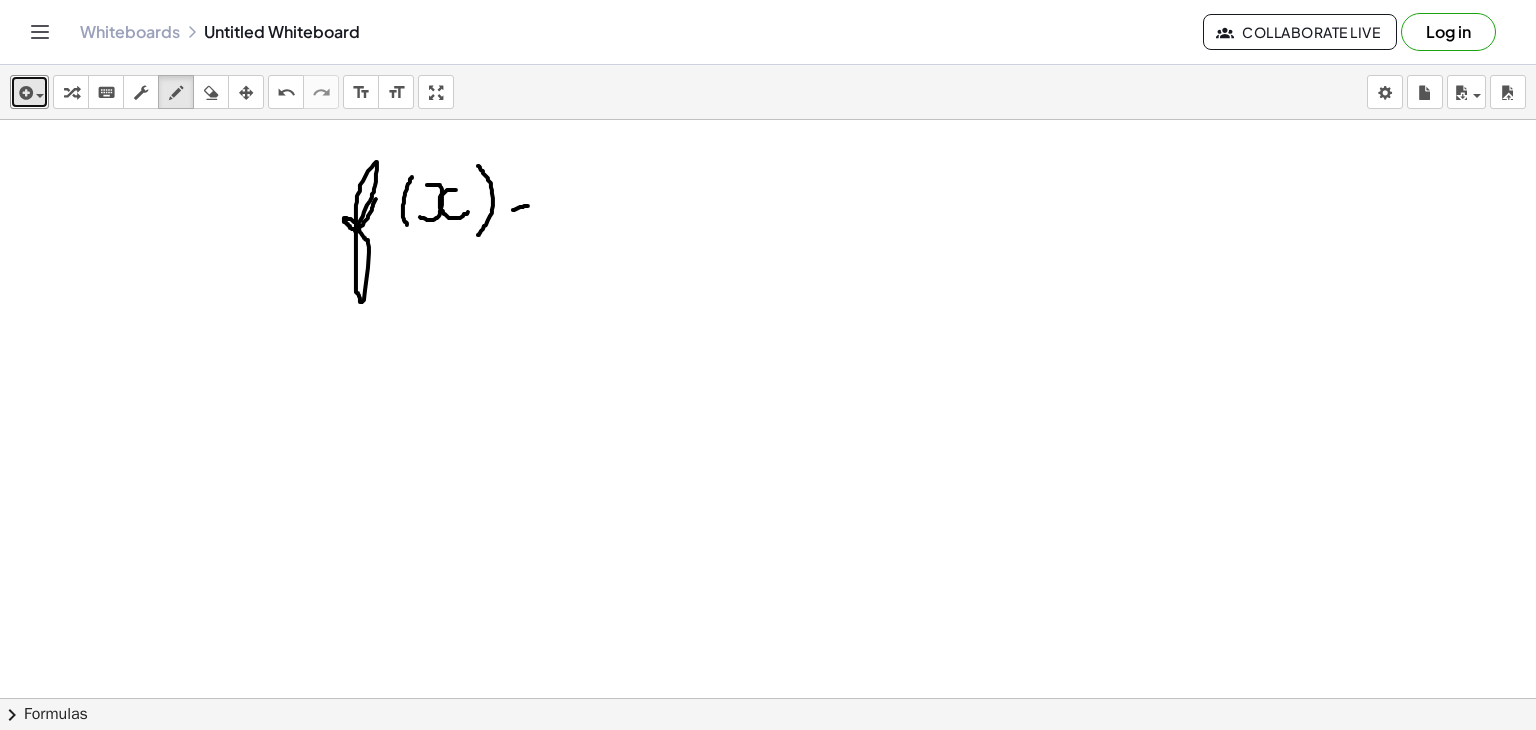 drag, startPoint x: 513, startPoint y: 209, endPoint x: 536, endPoint y: 203, distance: 23.769728 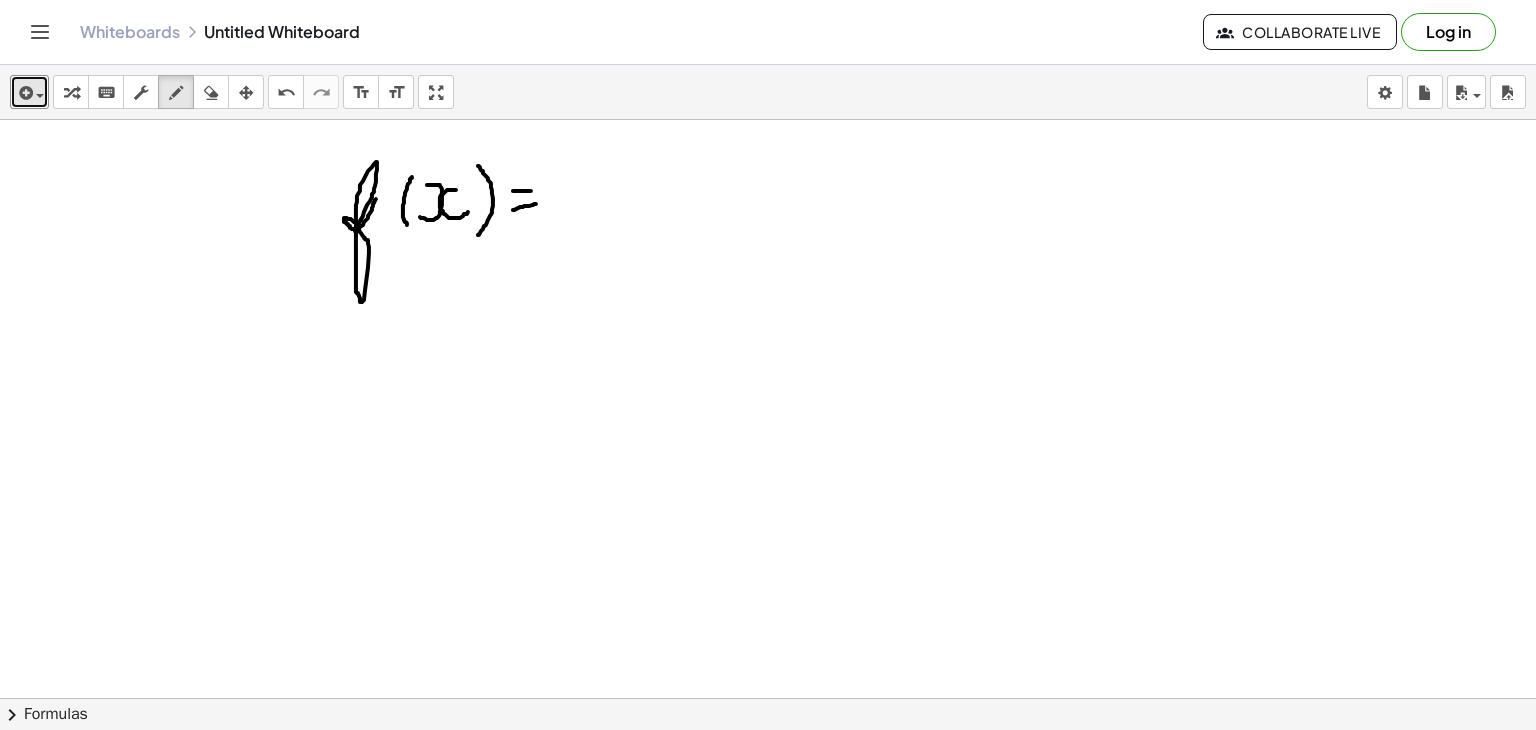drag, startPoint x: 513, startPoint y: 190, endPoint x: 531, endPoint y: 190, distance: 18 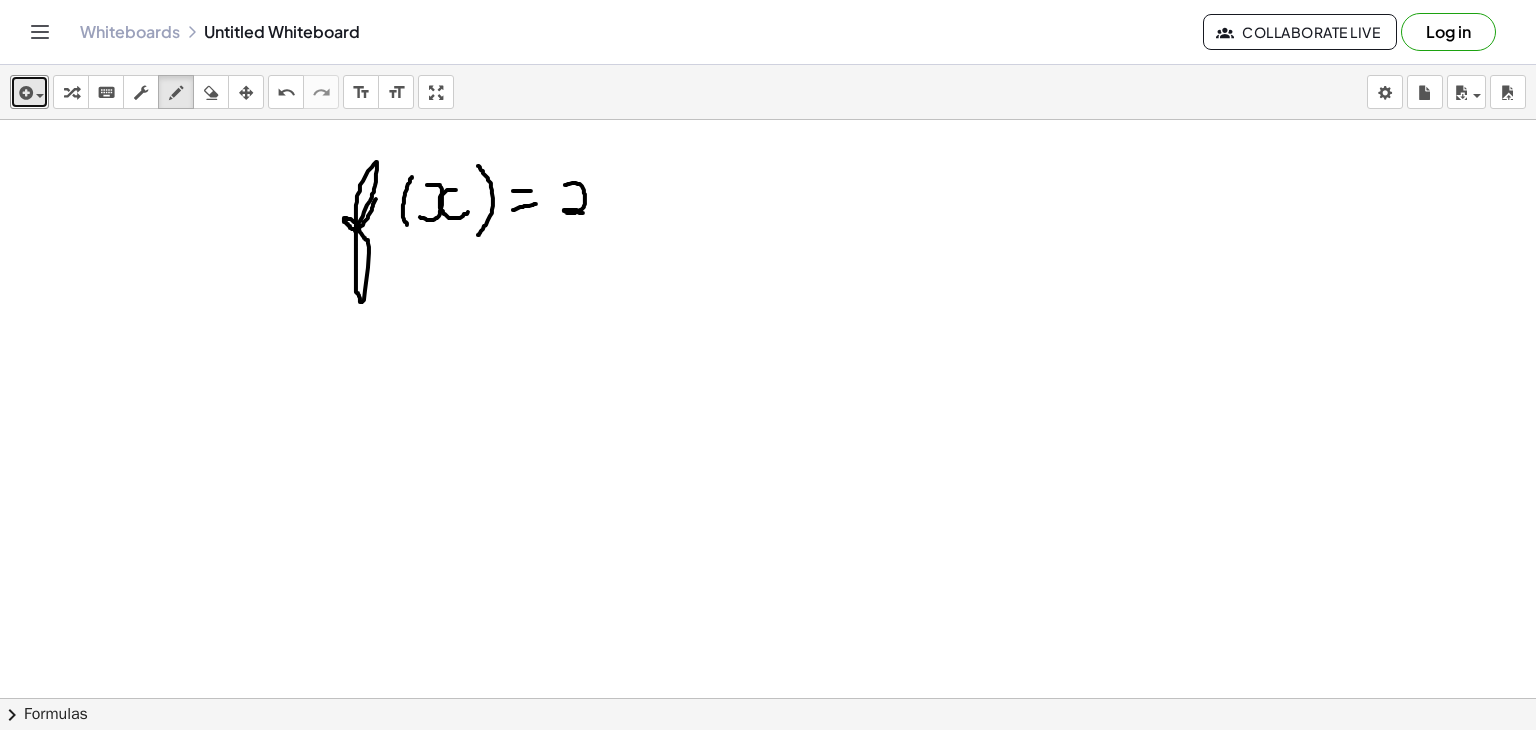 drag, startPoint x: 565, startPoint y: 184, endPoint x: 584, endPoint y: 212, distance: 33.83785 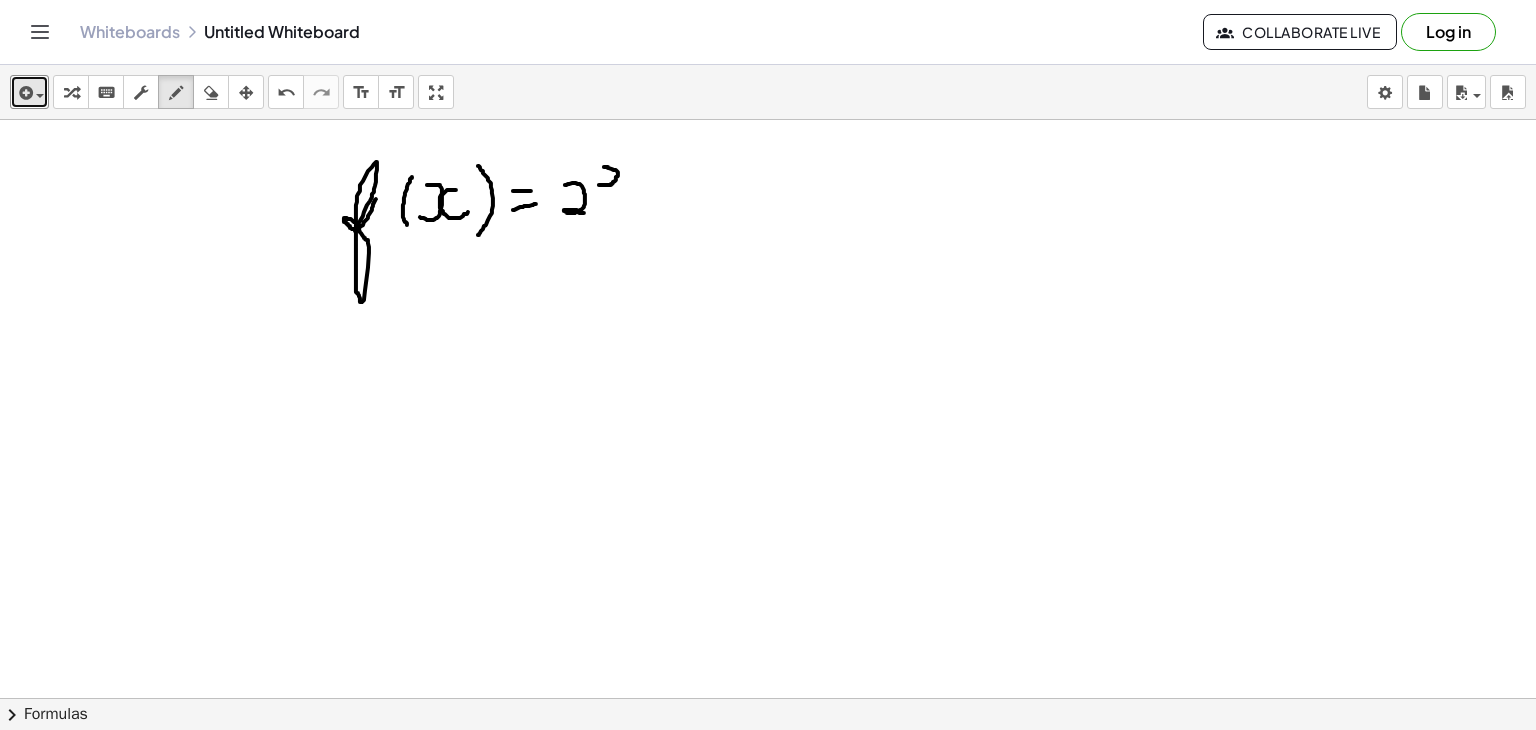 drag, startPoint x: 599, startPoint y: 184, endPoint x: 602, endPoint y: 166, distance: 18.248287 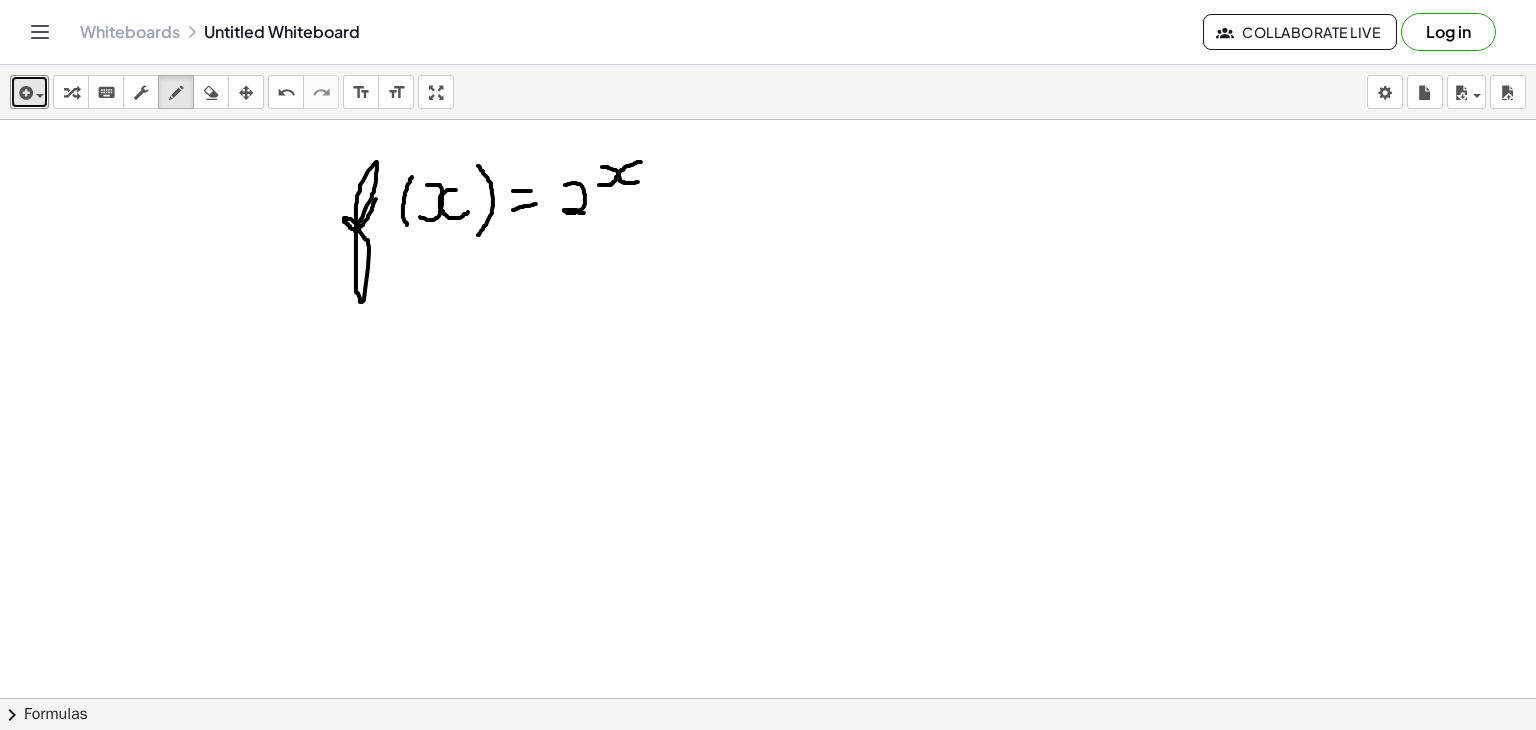 drag, startPoint x: 641, startPoint y: 161, endPoint x: 639, endPoint y: 181, distance: 20.09975 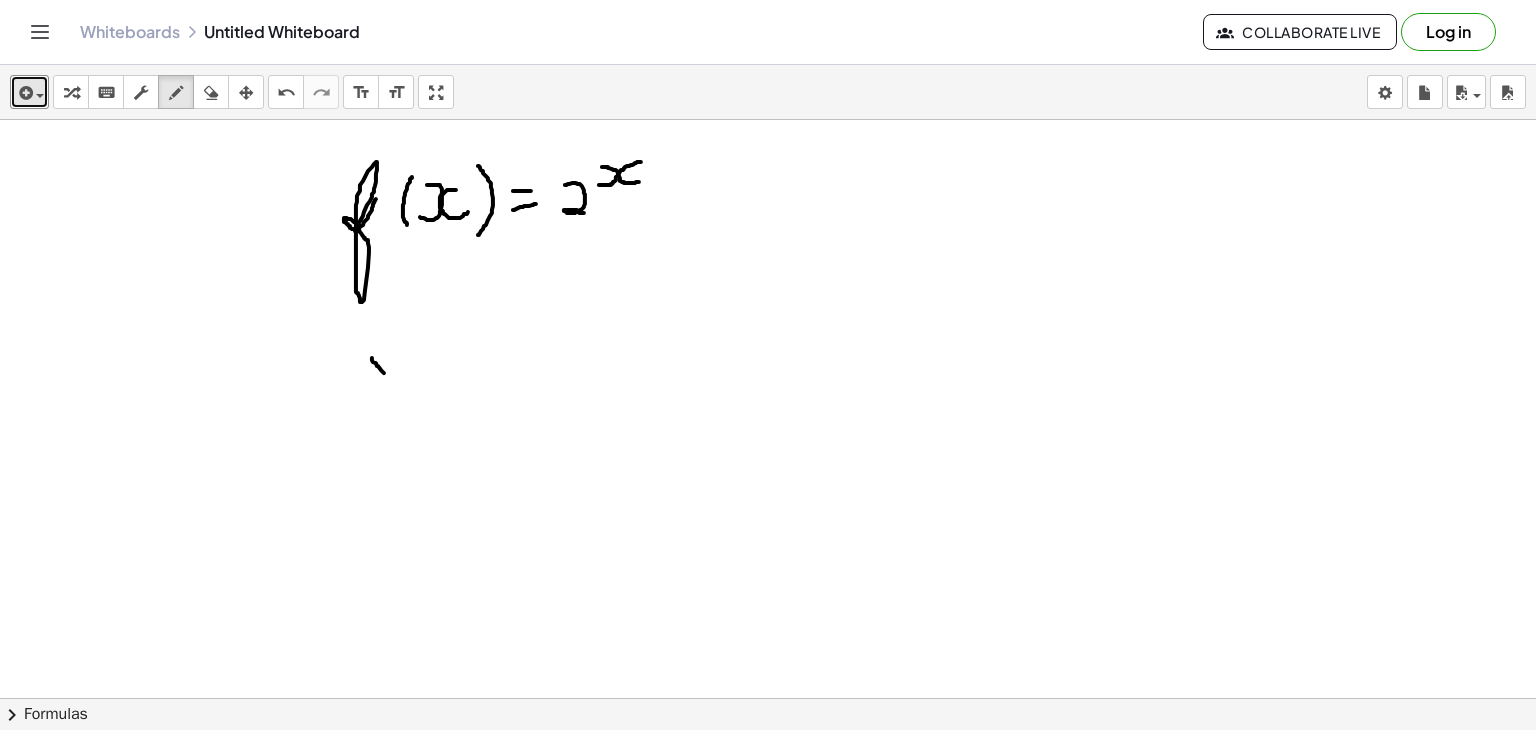 drag, startPoint x: 372, startPoint y: 357, endPoint x: 400, endPoint y: 388, distance: 41.773197 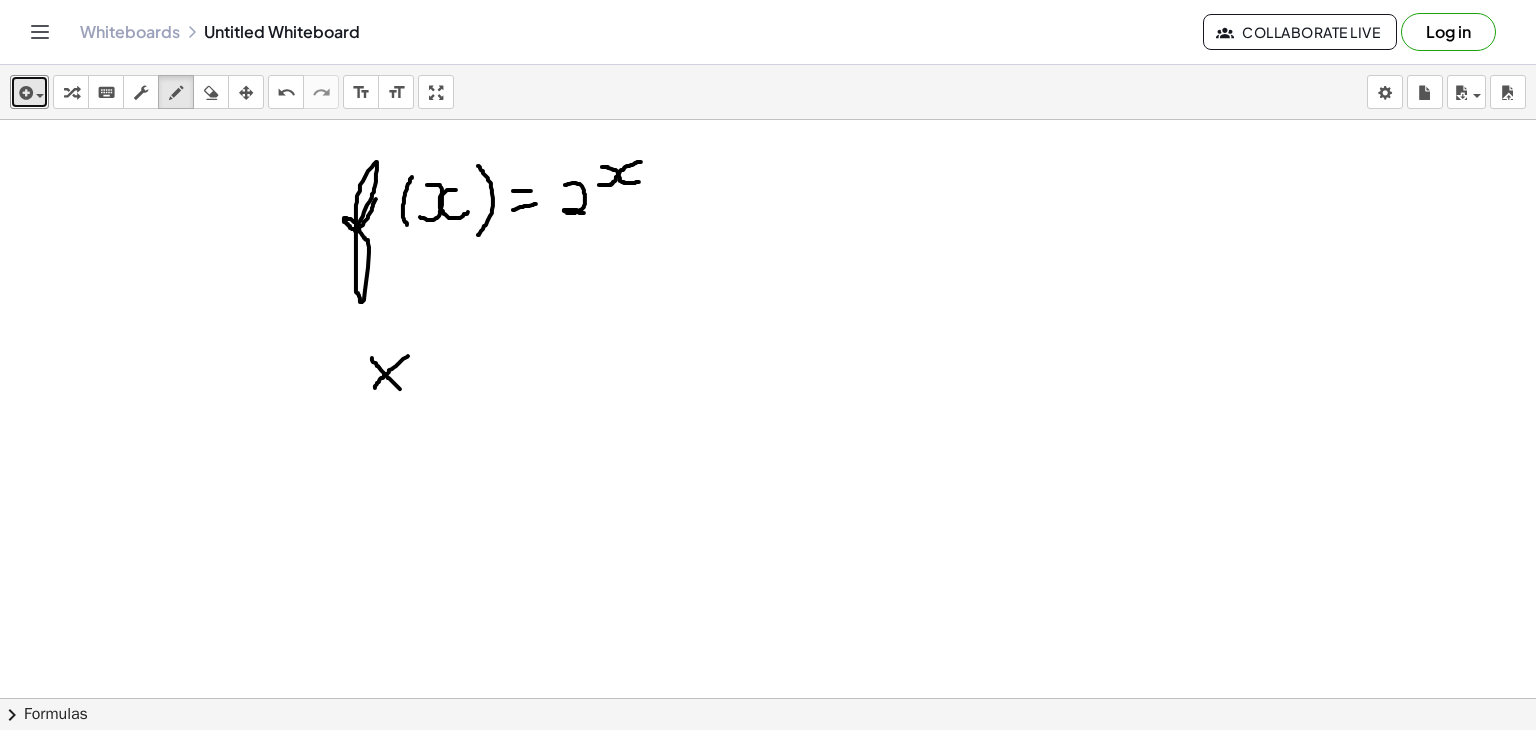 drag, startPoint x: 408, startPoint y: 355, endPoint x: 365, endPoint y: 401, distance: 62.968246 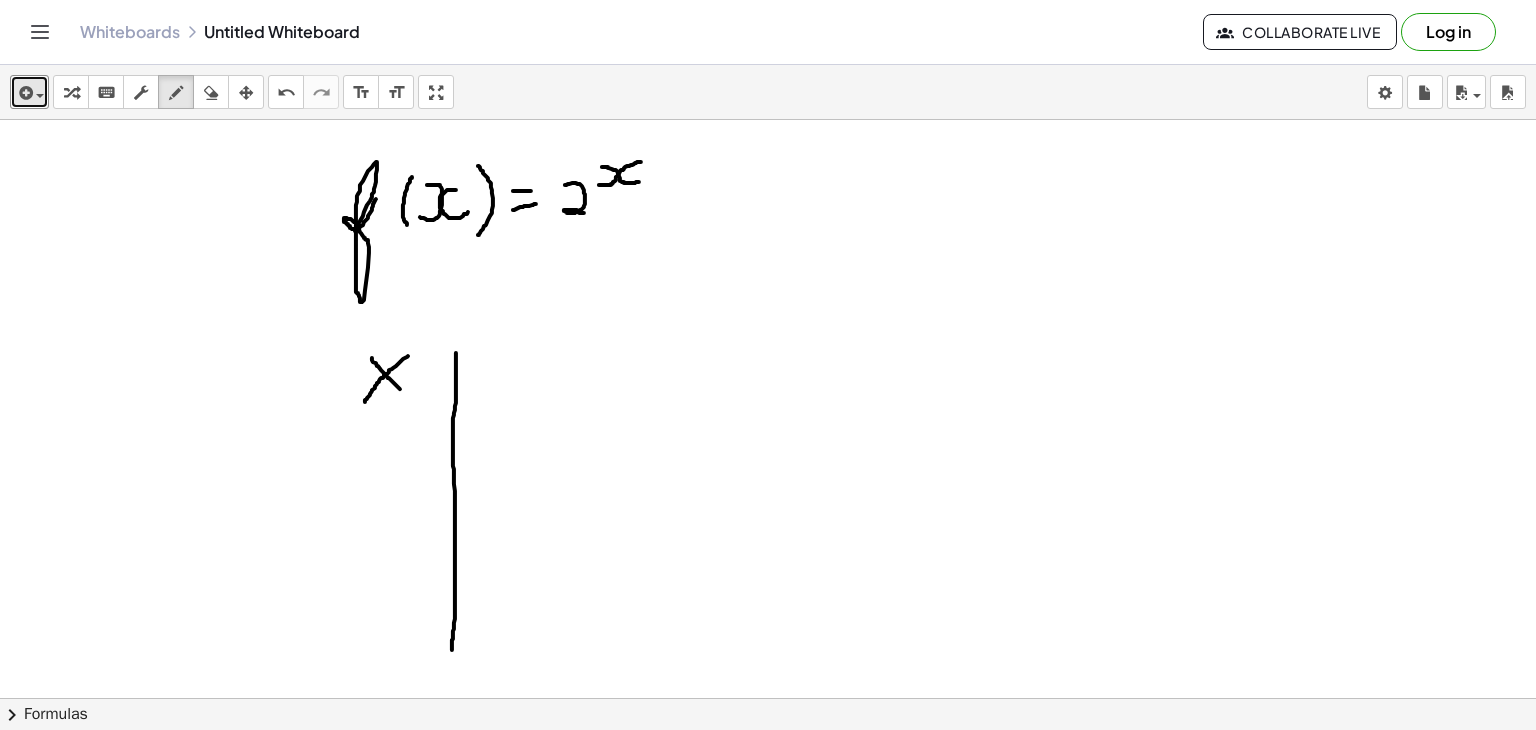drag, startPoint x: 456, startPoint y: 352, endPoint x: 452, endPoint y: 649, distance: 297.02695 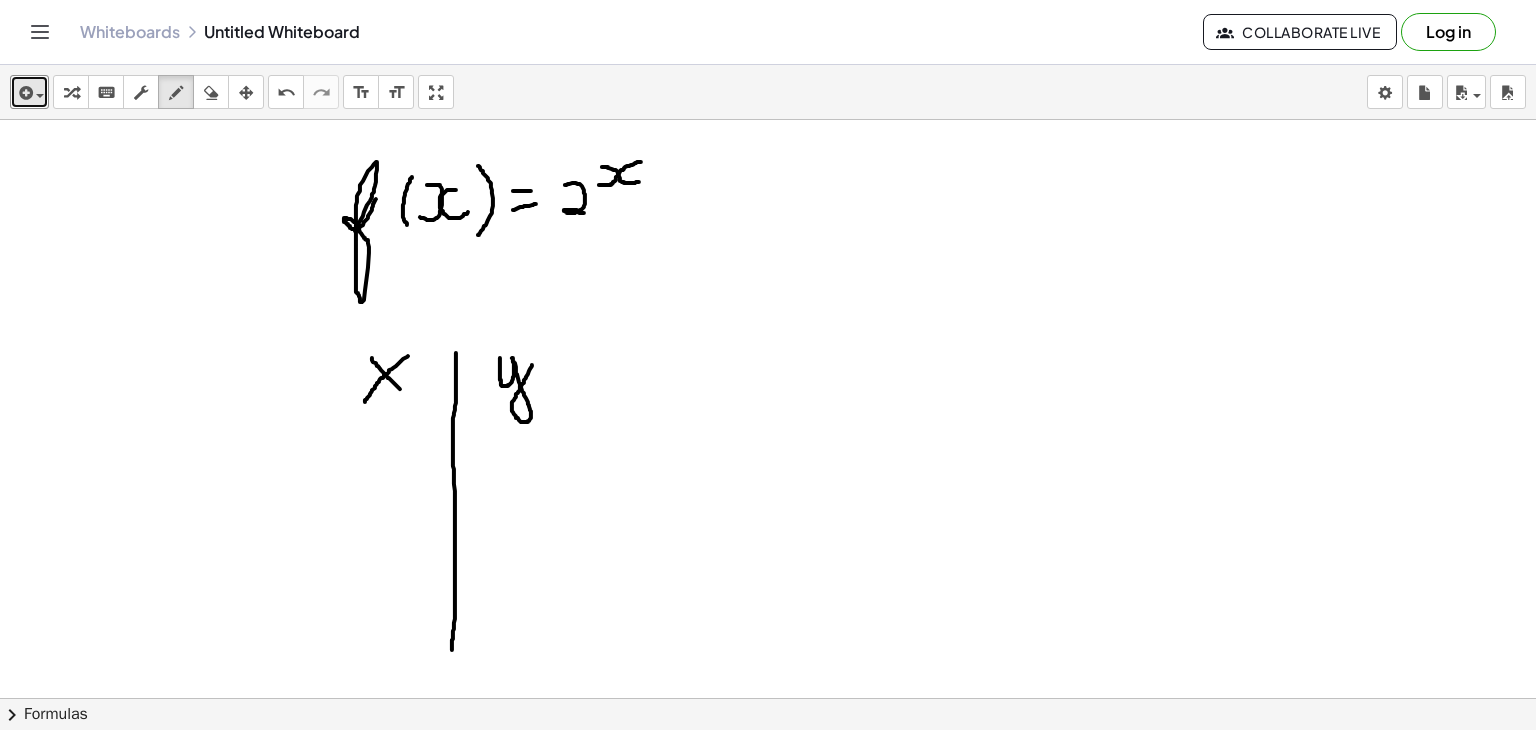 drag, startPoint x: 500, startPoint y: 357, endPoint x: 533, endPoint y: 362, distance: 33.37664 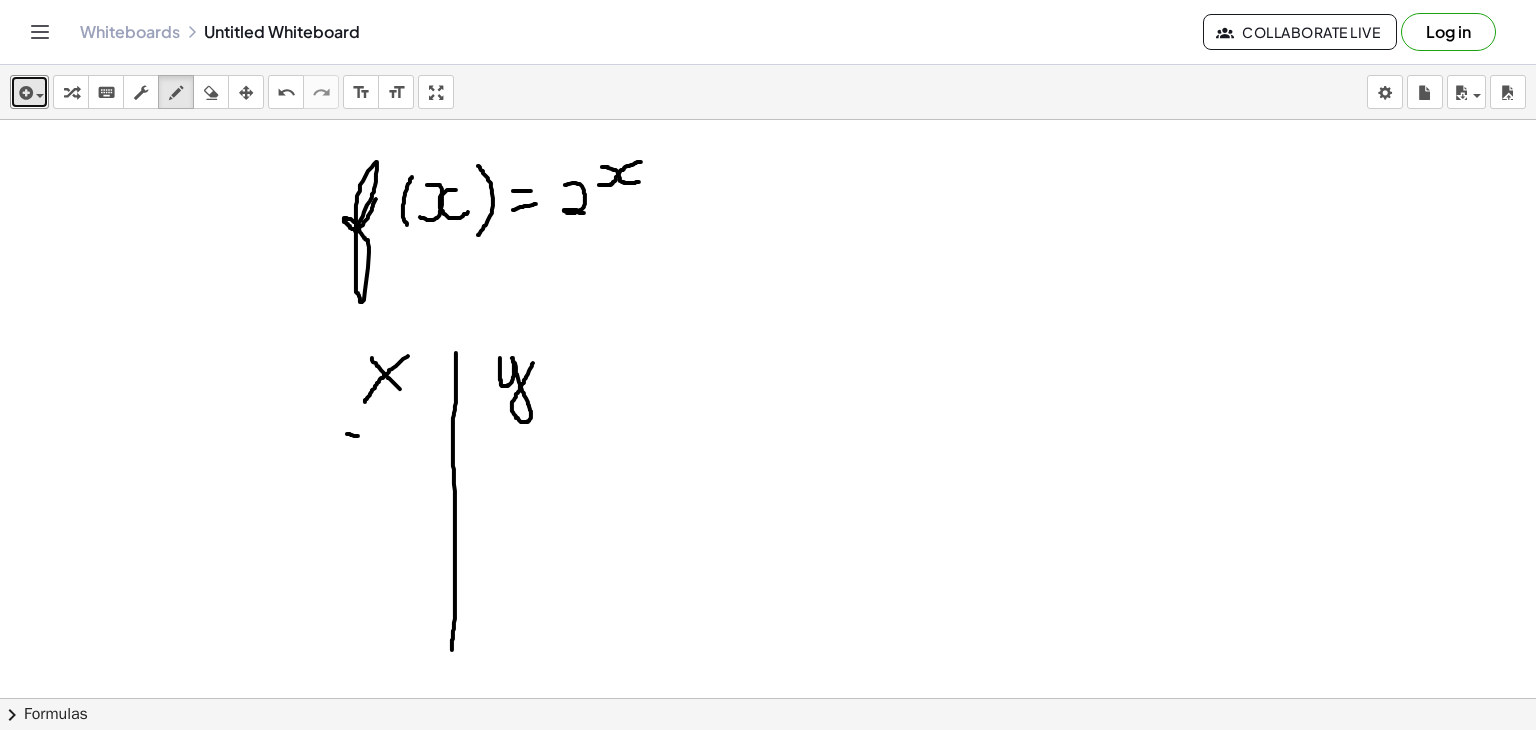 drag, startPoint x: 347, startPoint y: 433, endPoint x: 358, endPoint y: 435, distance: 11.18034 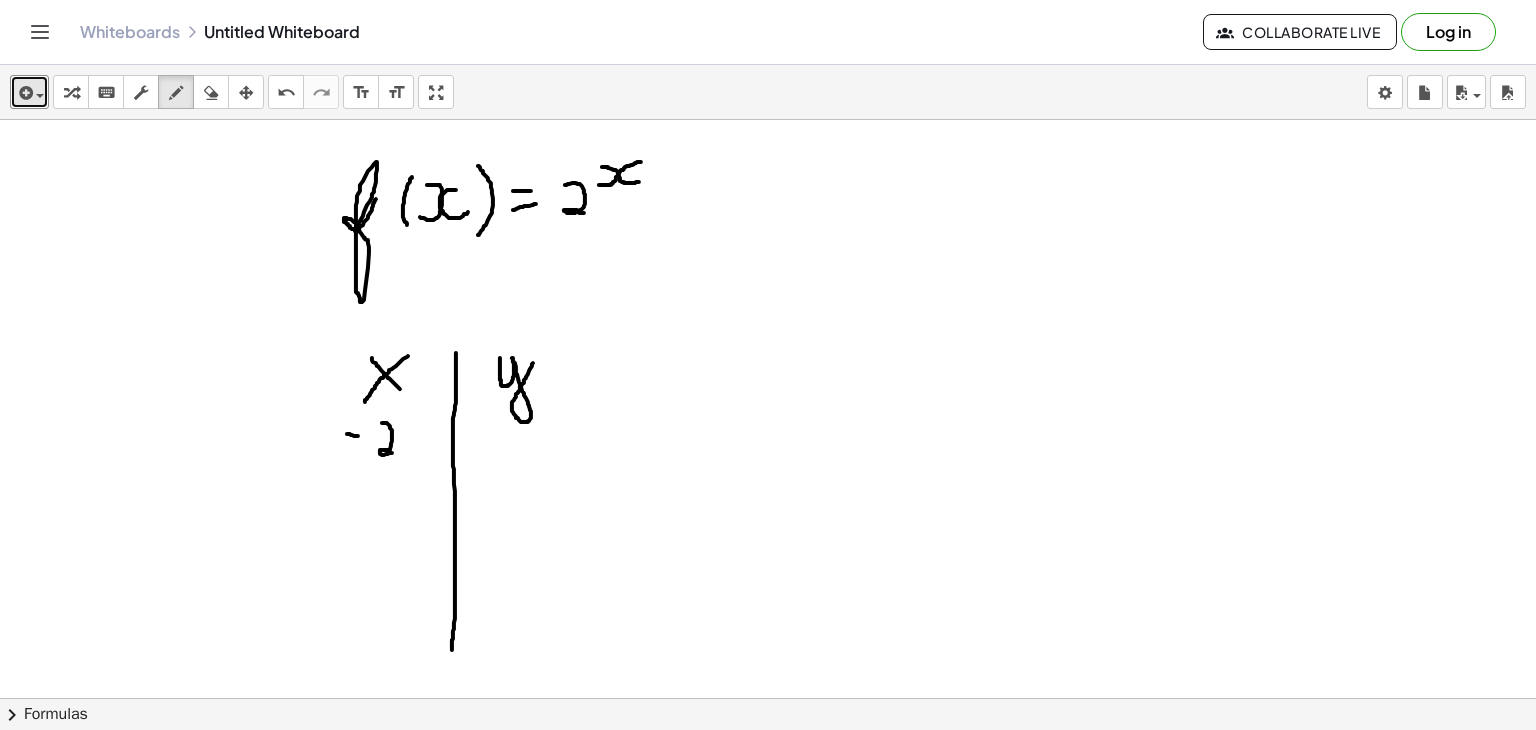 drag, startPoint x: 382, startPoint y: 422, endPoint x: 395, endPoint y: 452, distance: 32.695564 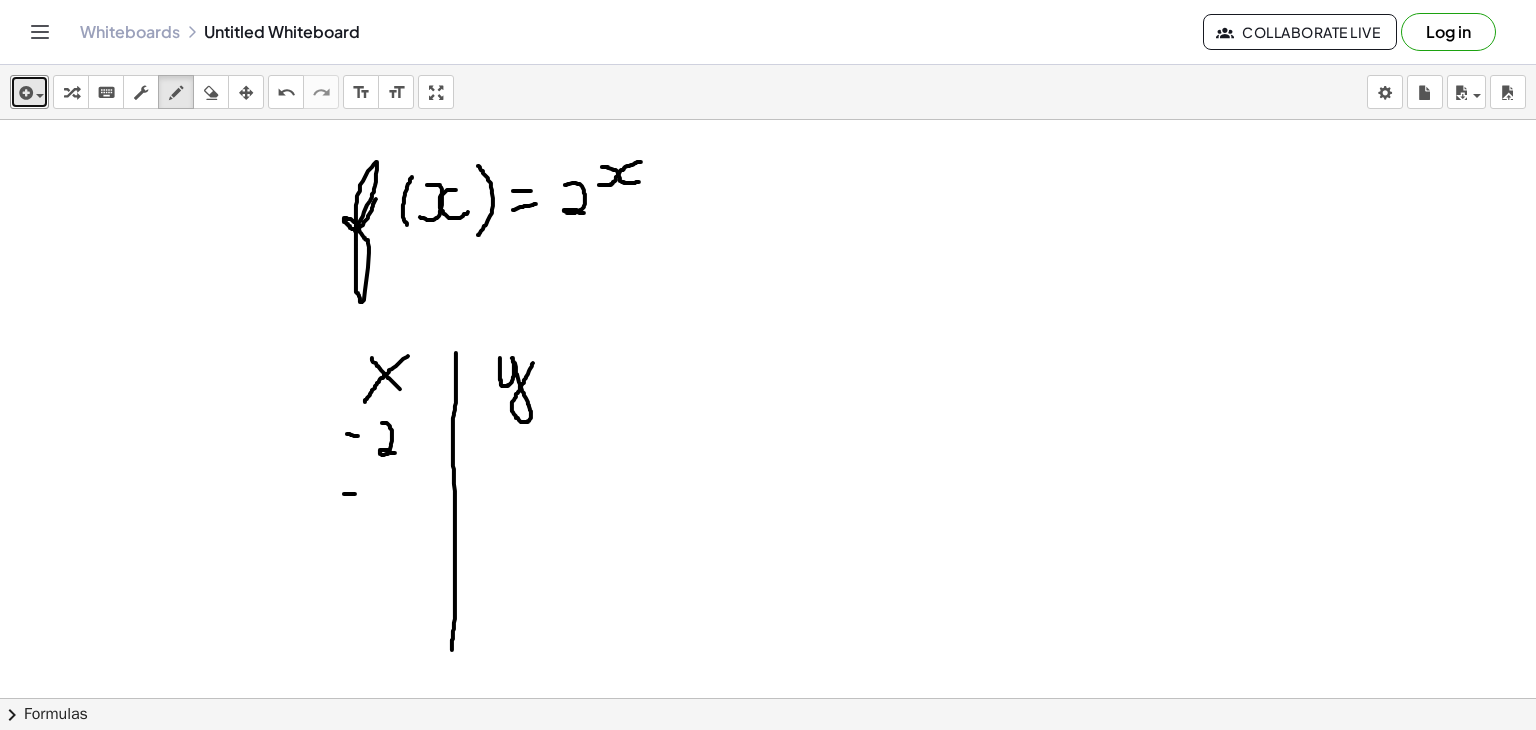 drag, startPoint x: 344, startPoint y: 493, endPoint x: 356, endPoint y: 493, distance: 12 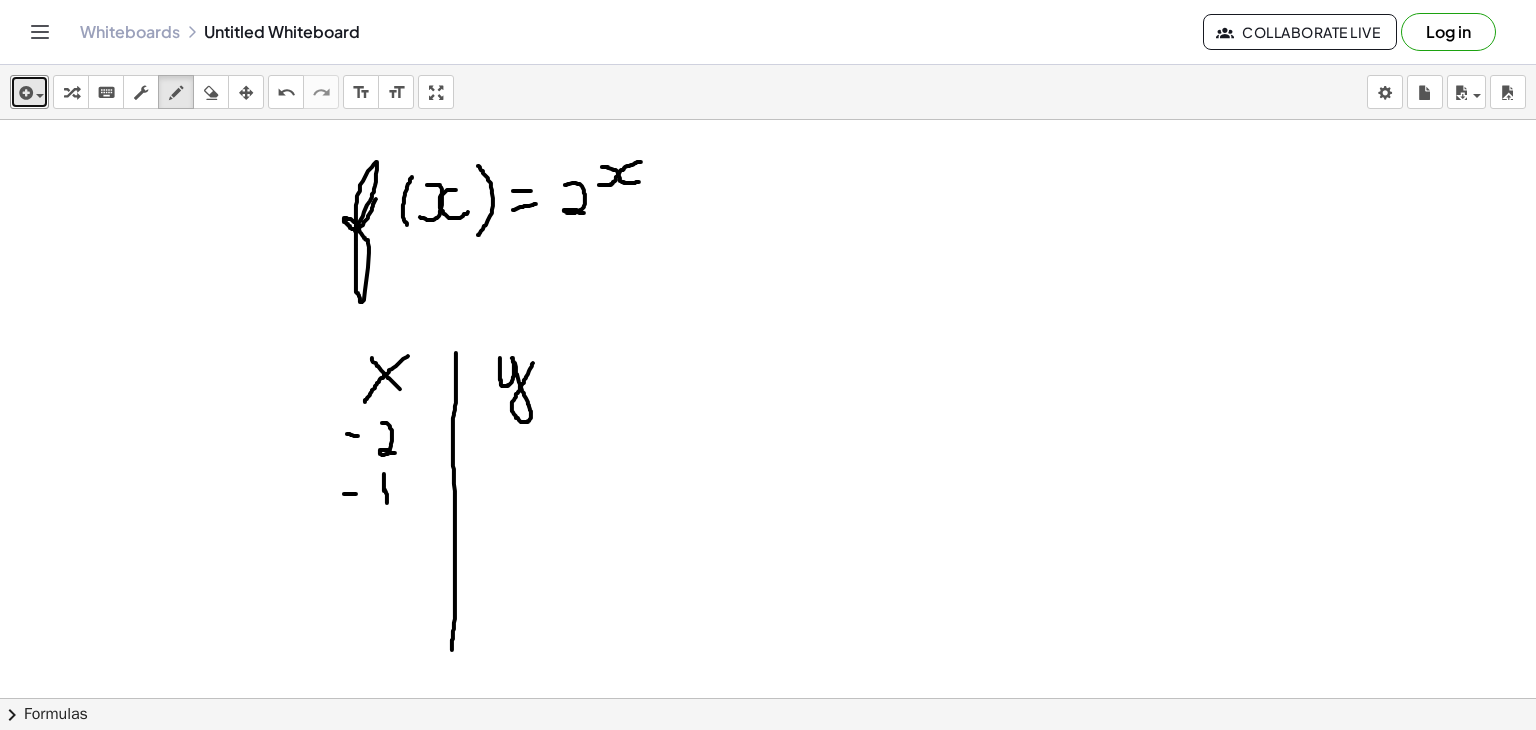 drag, startPoint x: 384, startPoint y: 490, endPoint x: 387, endPoint y: 502, distance: 12.369317 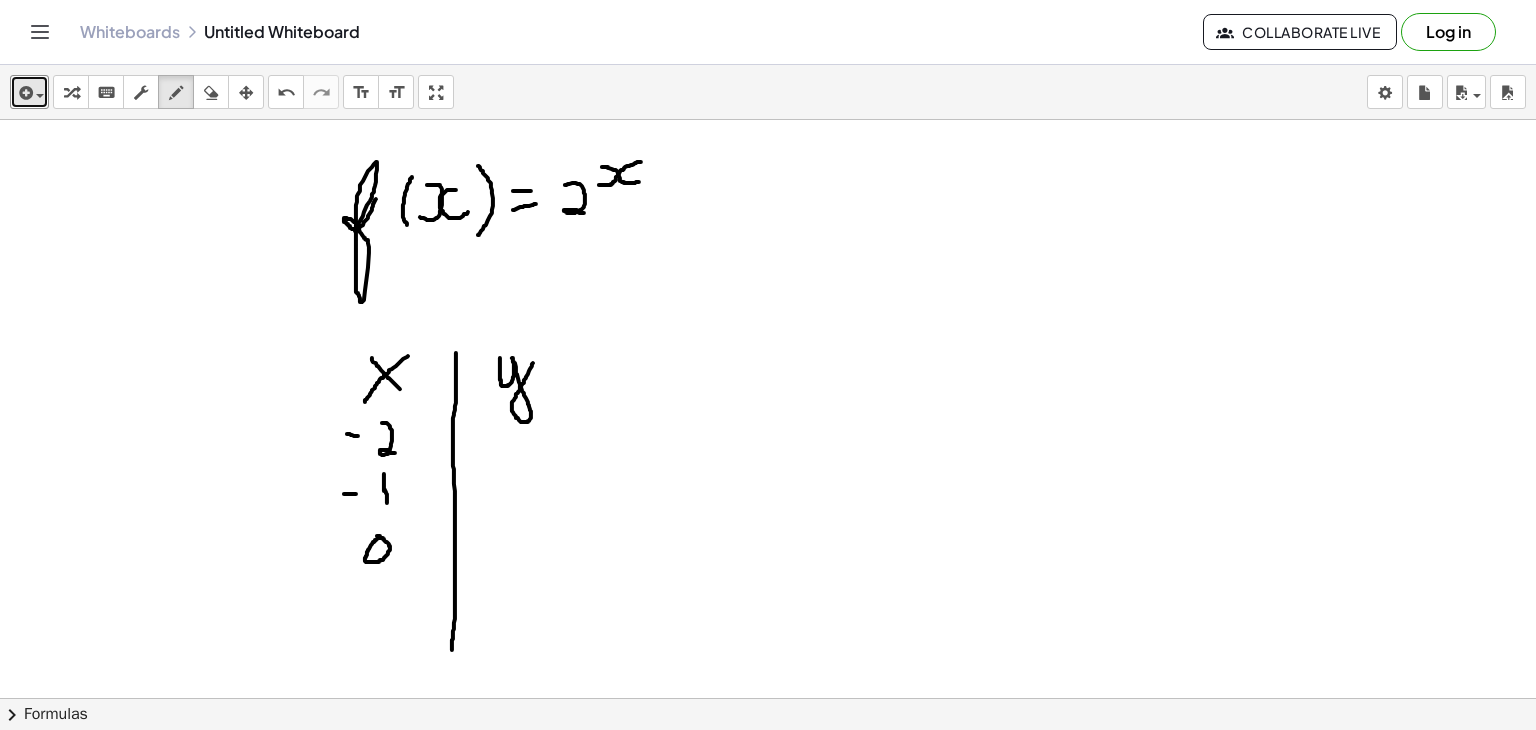 click at bounding box center (768, 217) 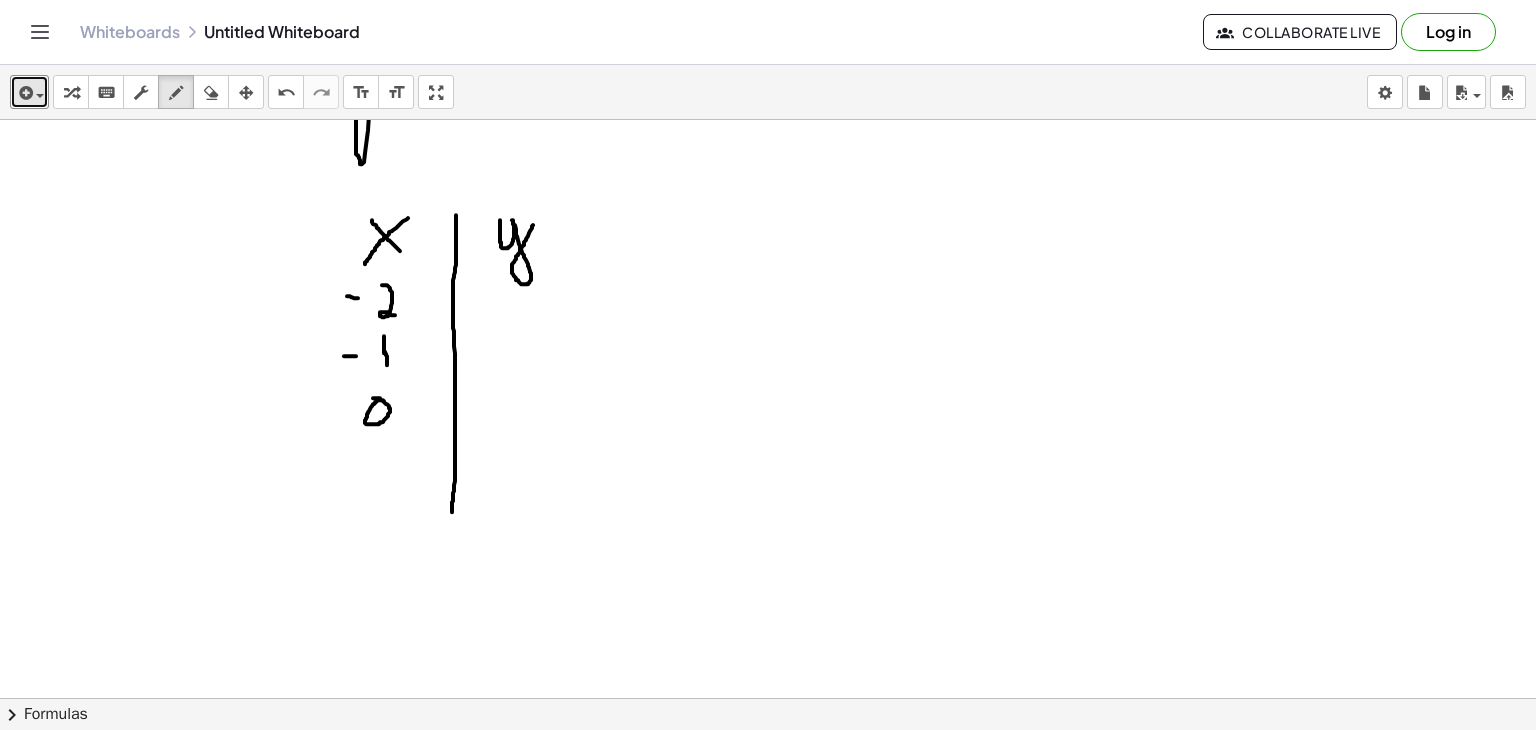 scroll, scrollTop: 687, scrollLeft: 0, axis: vertical 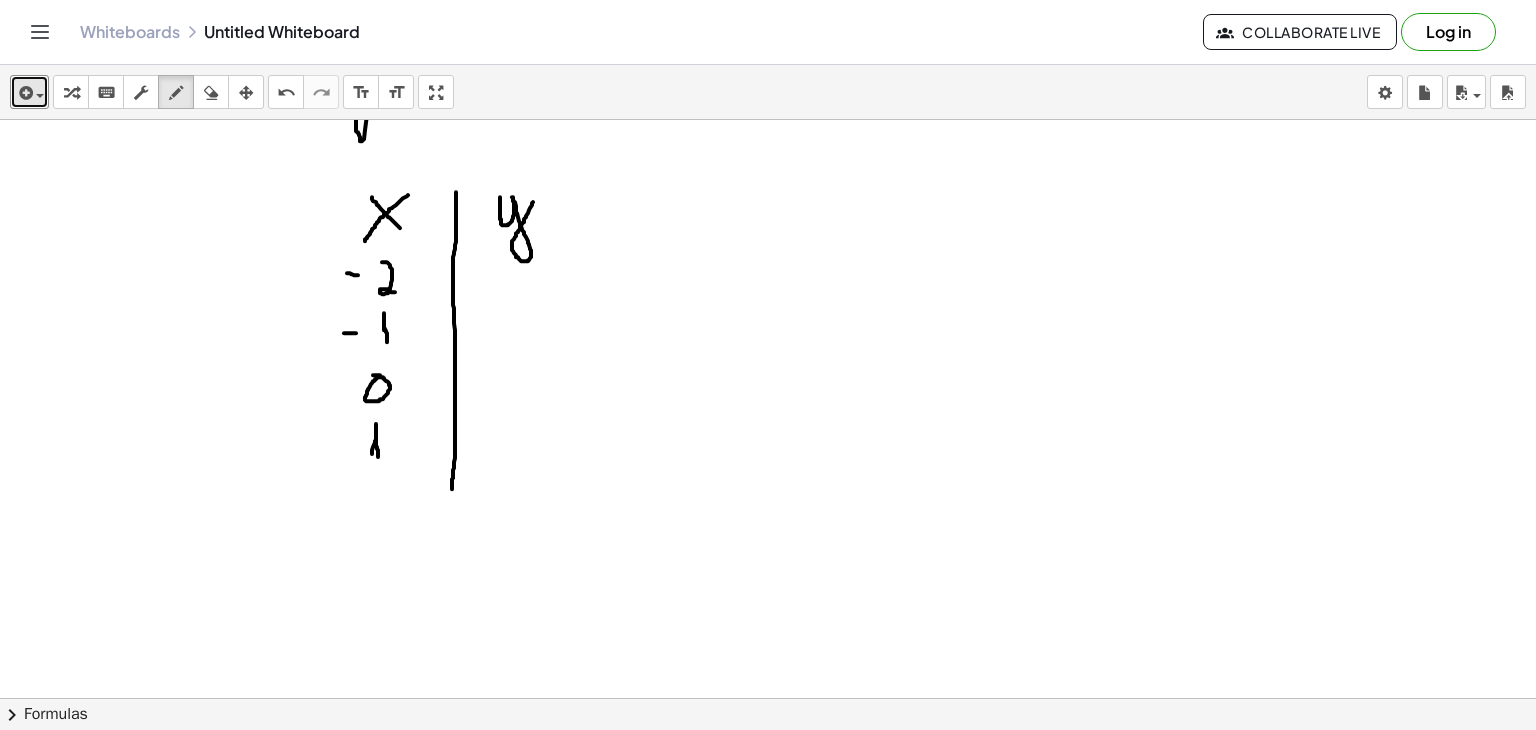 click at bounding box center [768, 300] 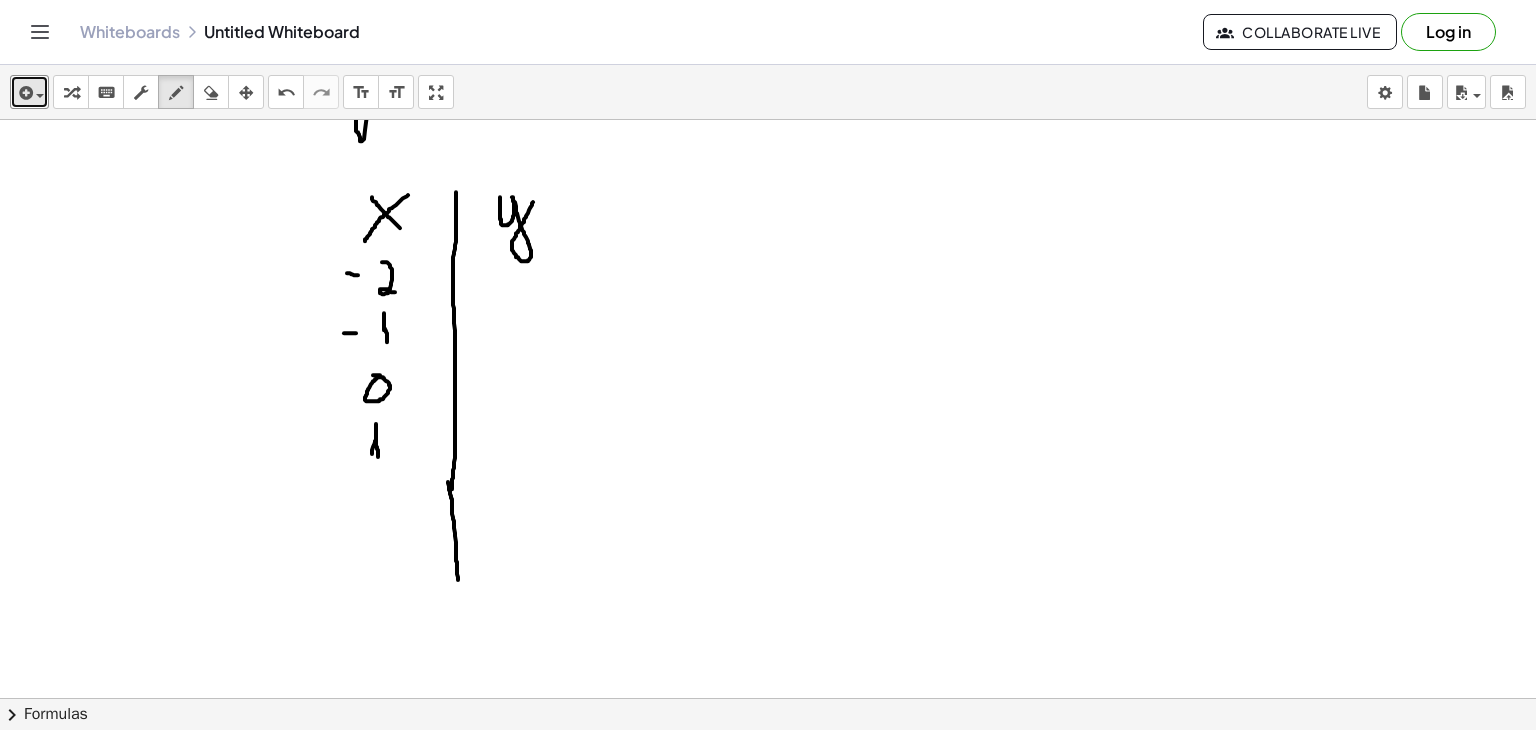 drag, startPoint x: 448, startPoint y: 481, endPoint x: 458, endPoint y: 599, distance: 118.42297 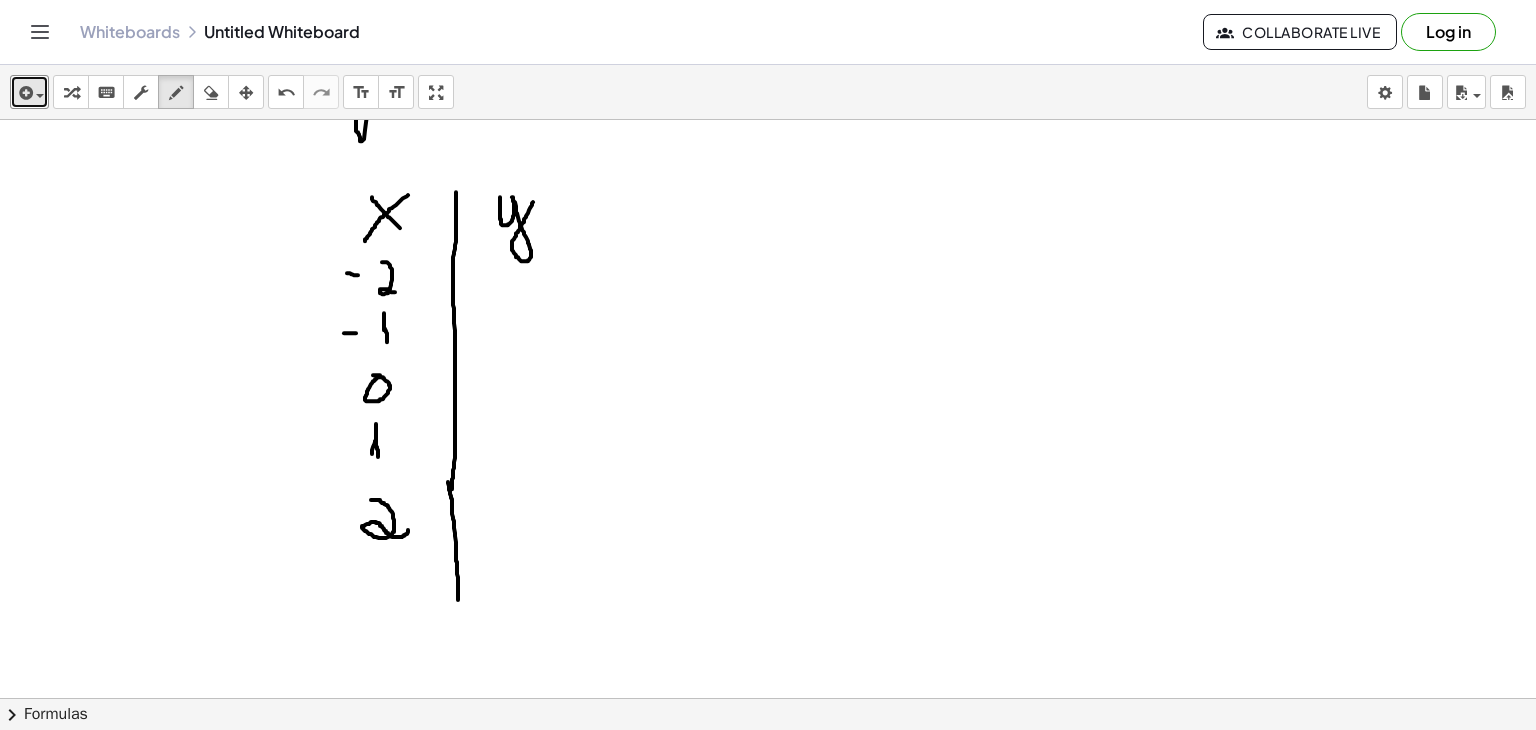 drag, startPoint x: 371, startPoint y: 499, endPoint x: 409, endPoint y: 527, distance: 47.201694 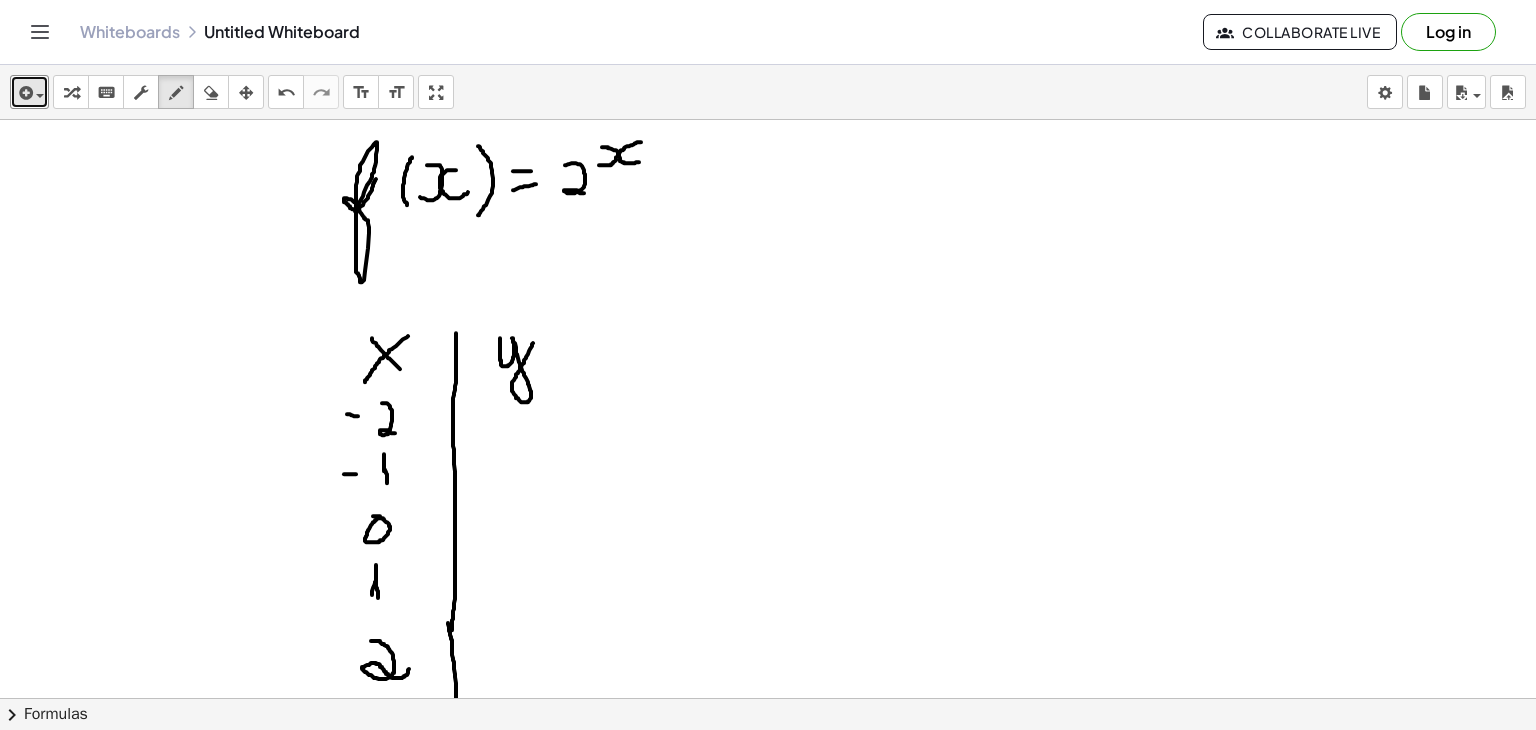 scroll, scrollTop: 548, scrollLeft: 0, axis: vertical 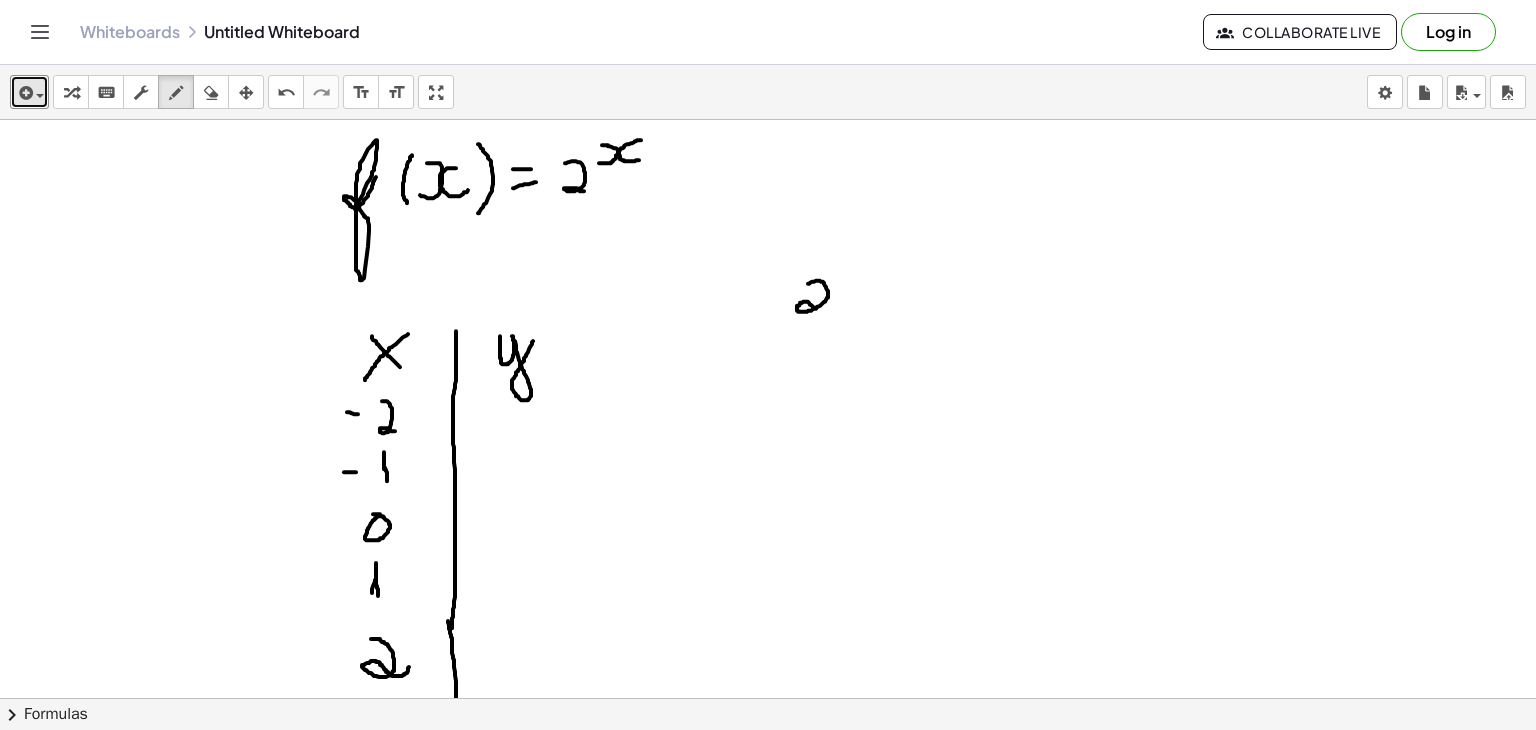 drag, startPoint x: 808, startPoint y: 283, endPoint x: 824, endPoint y: 310, distance: 31.38471 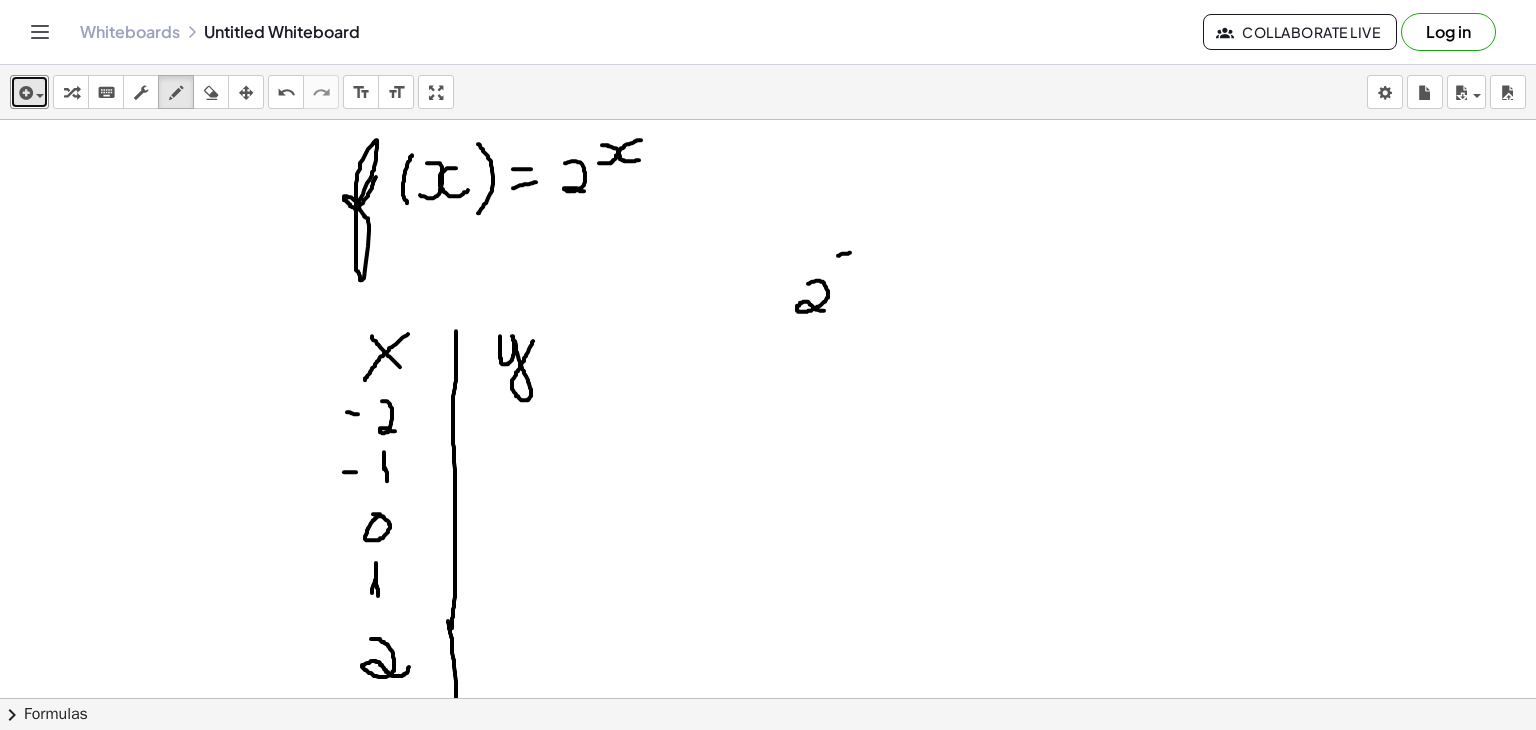 drag, startPoint x: 838, startPoint y: 255, endPoint x: 854, endPoint y: 251, distance: 16.492422 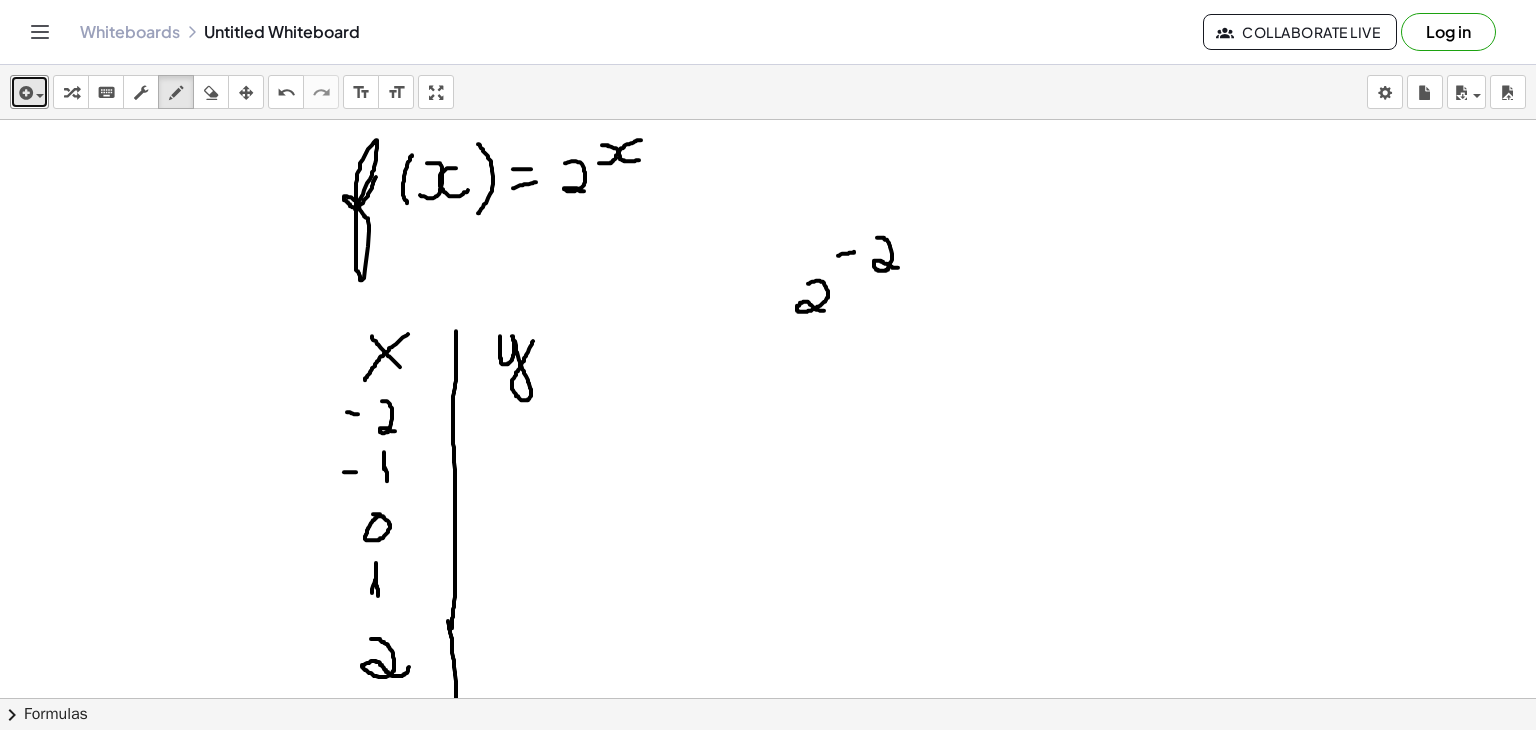 drag, startPoint x: 877, startPoint y: 237, endPoint x: 900, endPoint y: 267, distance: 37.802116 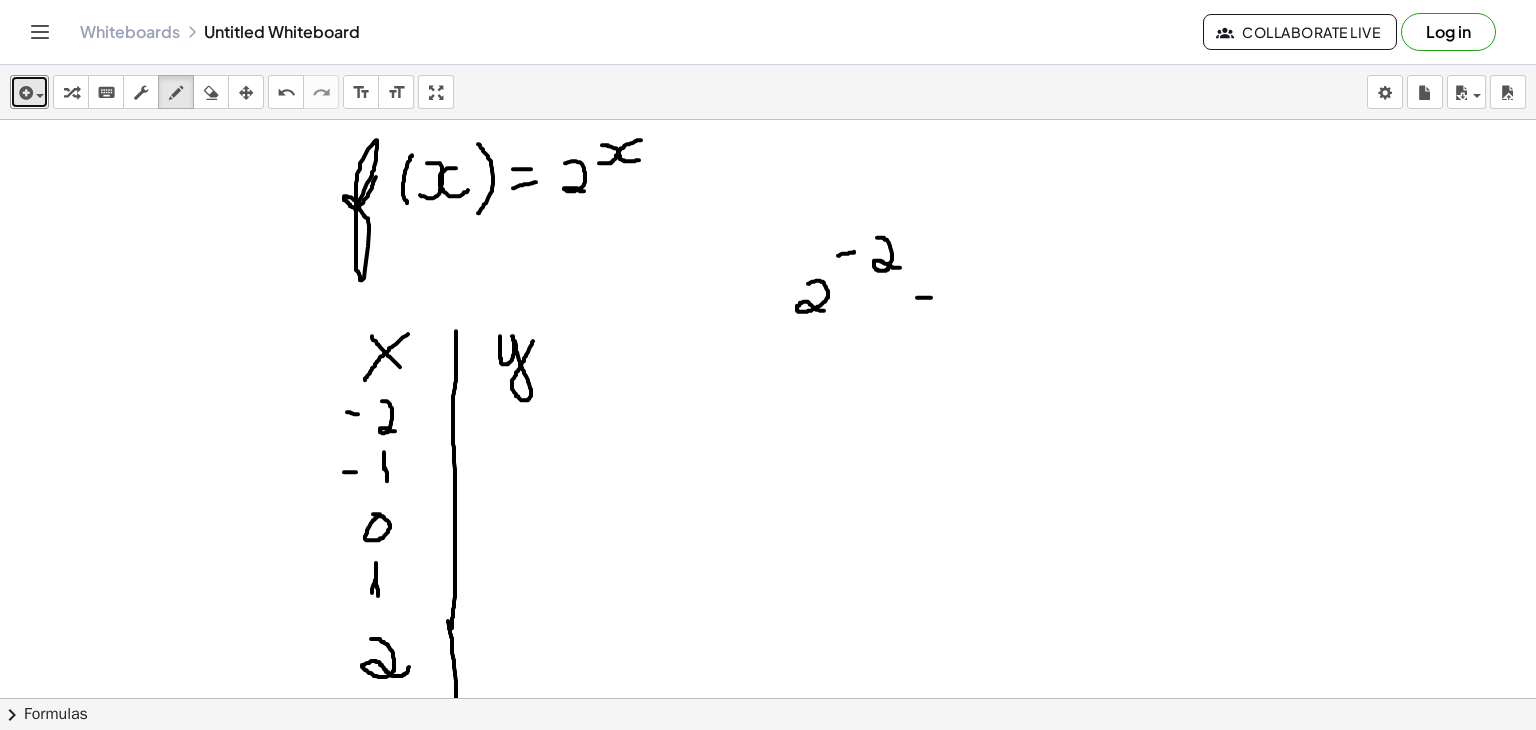 drag, startPoint x: 917, startPoint y: 297, endPoint x: 936, endPoint y: 297, distance: 19 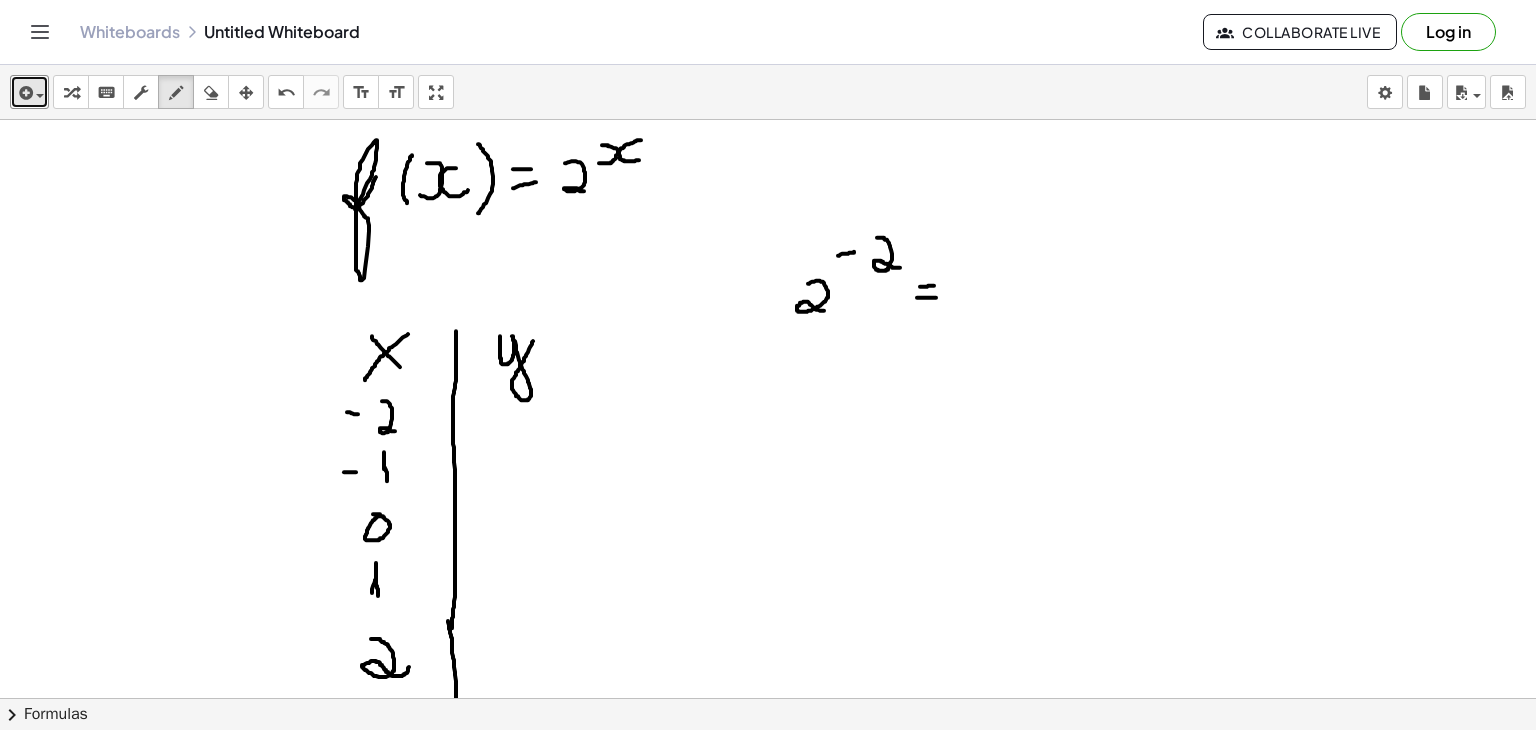 drag, startPoint x: 920, startPoint y: 286, endPoint x: 934, endPoint y: 285, distance: 14.035668 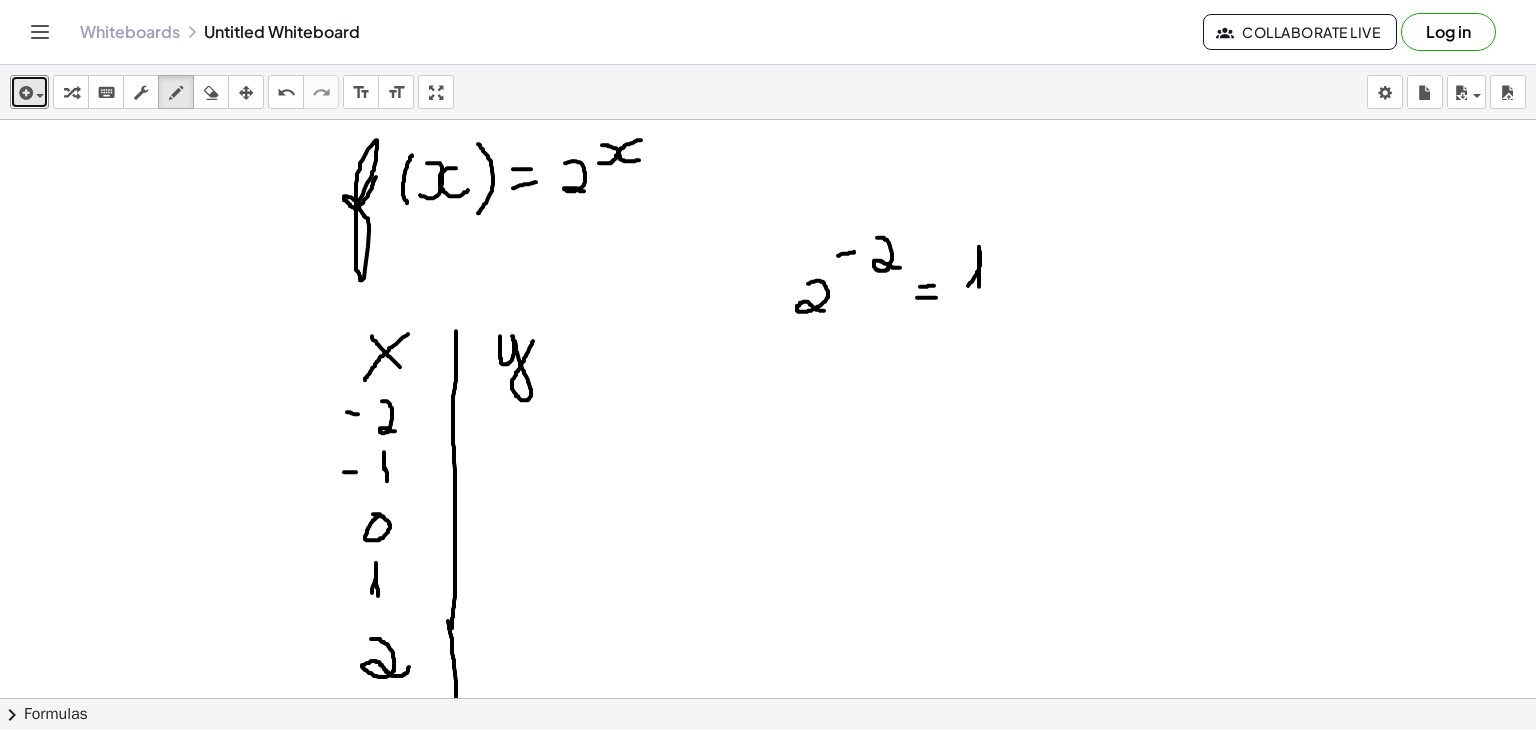 drag, startPoint x: 968, startPoint y: 285, endPoint x: 979, endPoint y: 287, distance: 11.18034 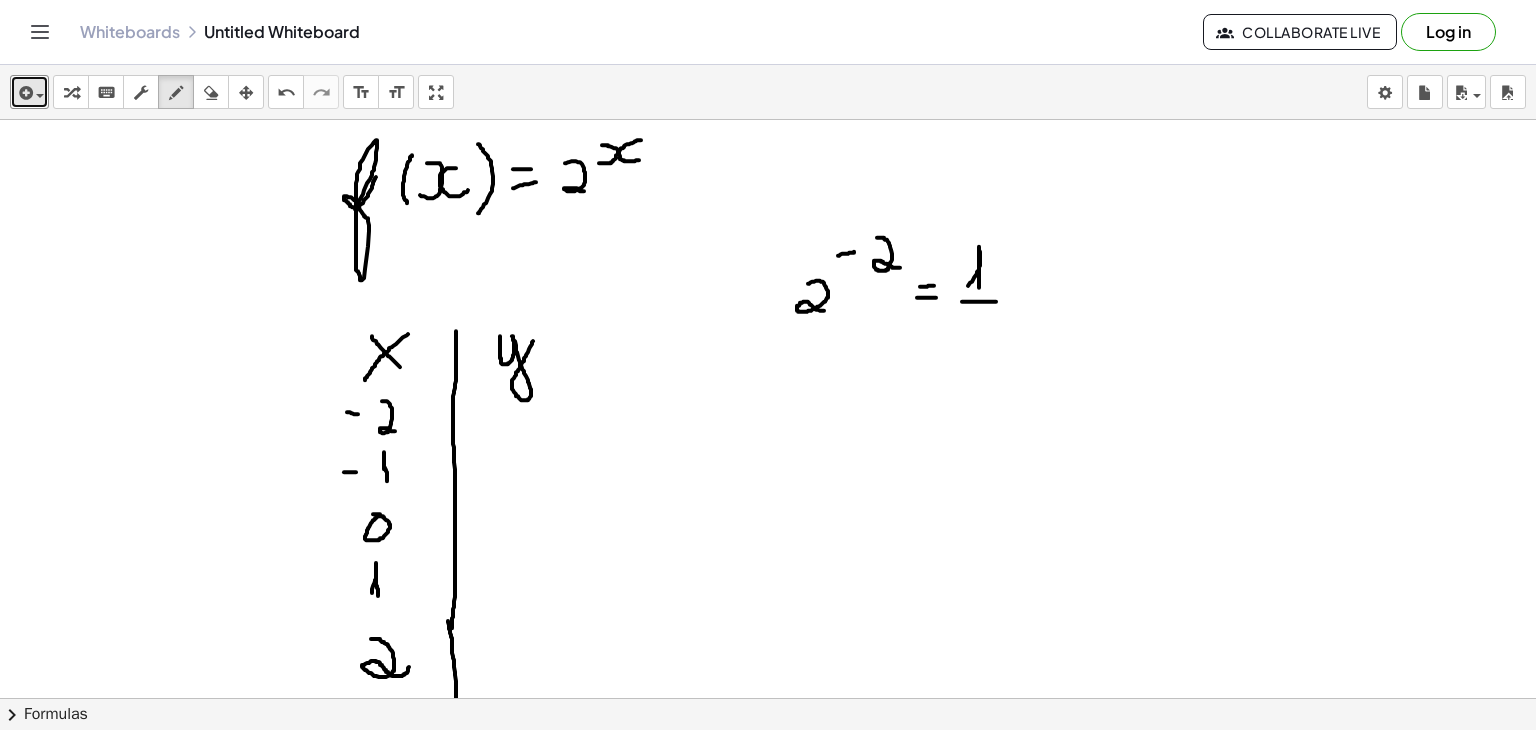 drag, startPoint x: 962, startPoint y: 301, endPoint x: 1003, endPoint y: 301, distance: 41 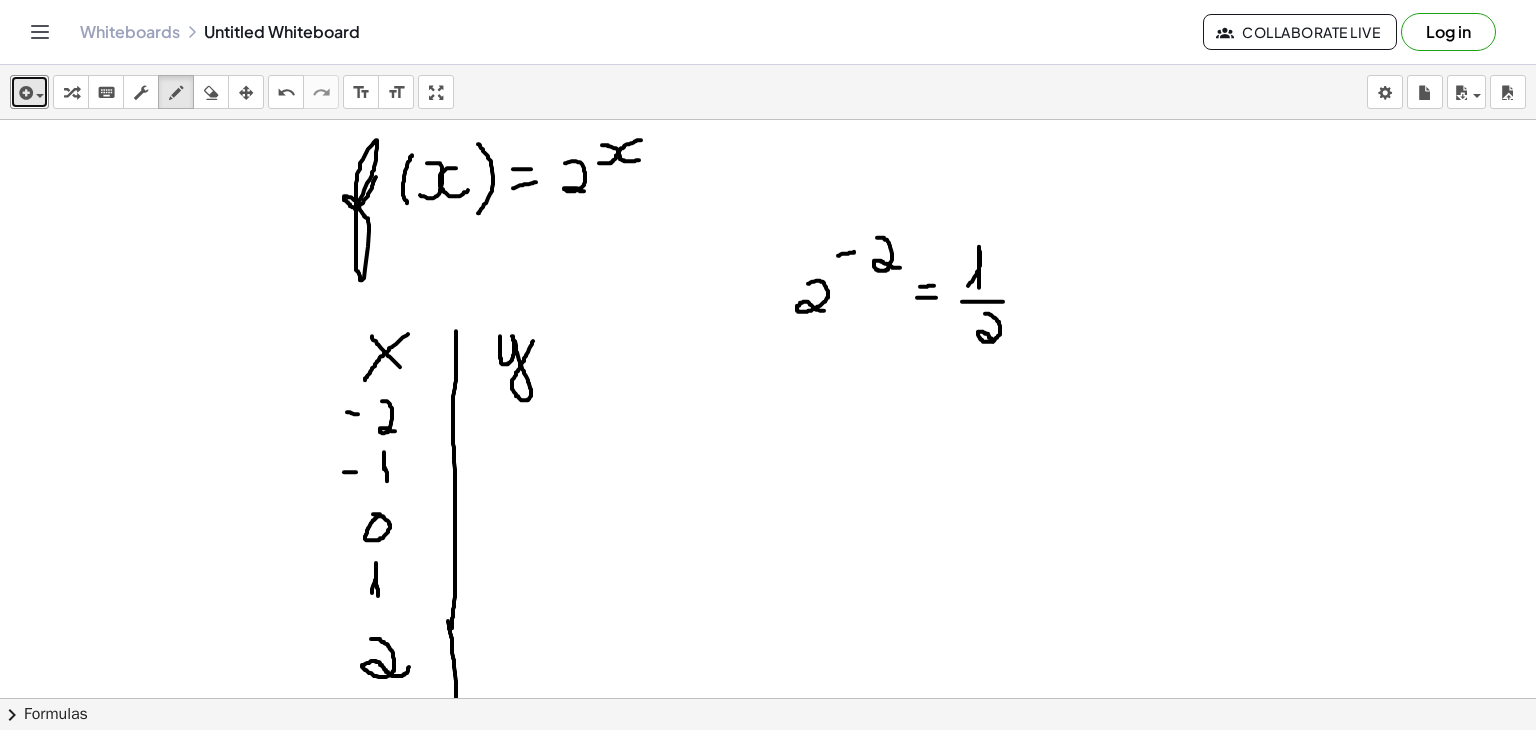drag, startPoint x: 985, startPoint y: 313, endPoint x: 1004, endPoint y: 344, distance: 36.359318 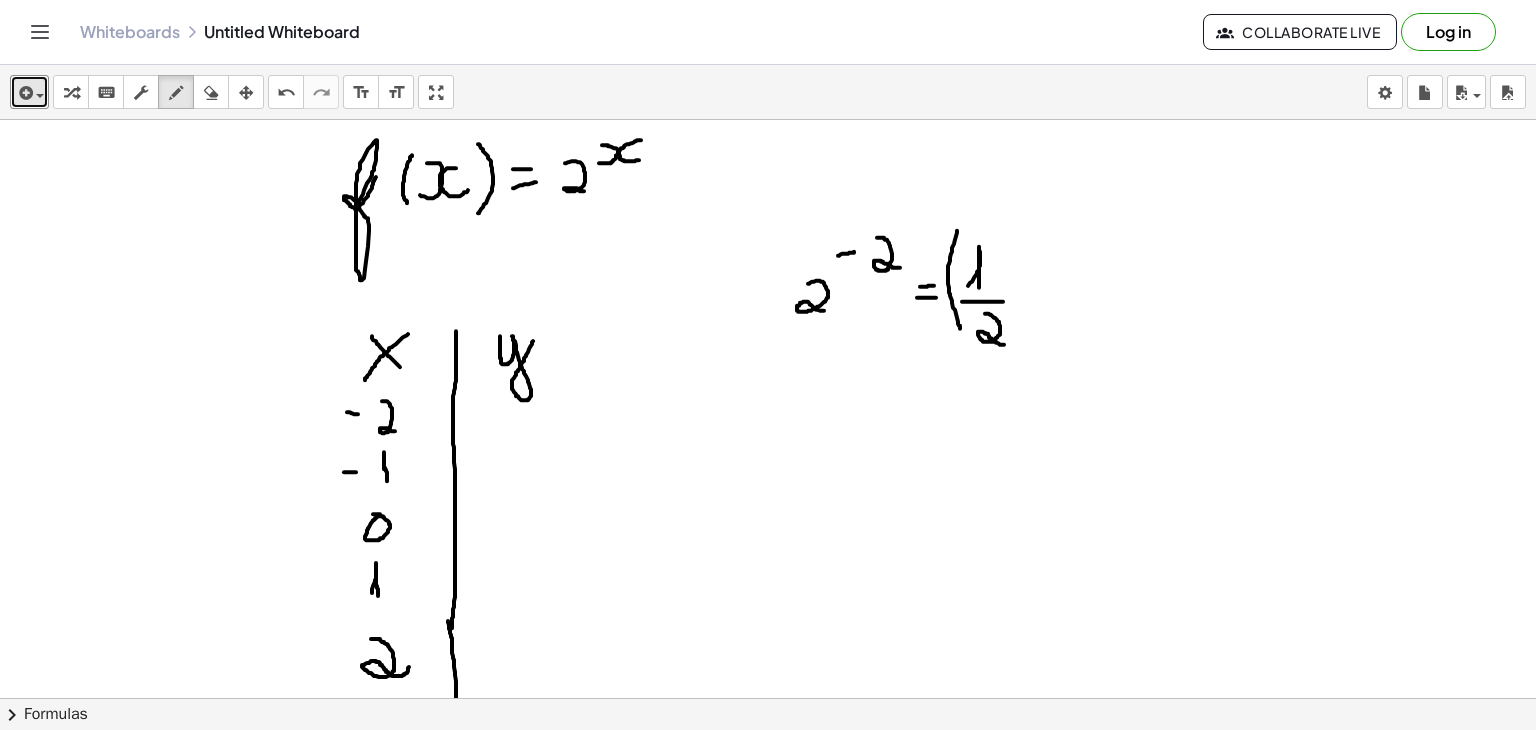 drag, startPoint x: 957, startPoint y: 230, endPoint x: 960, endPoint y: 328, distance: 98.045906 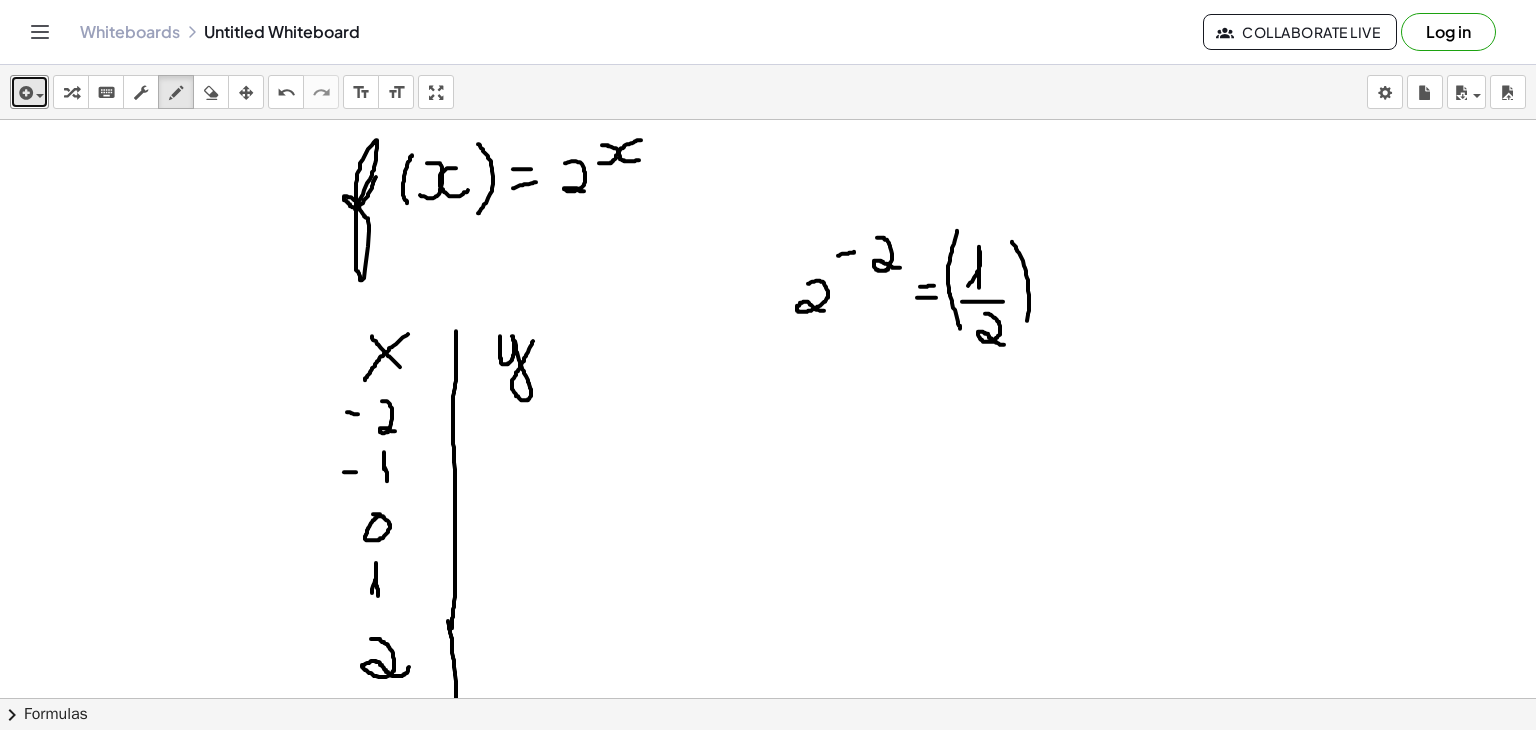 drag, startPoint x: 1012, startPoint y: 241, endPoint x: 1023, endPoint y: 330, distance: 89.6772 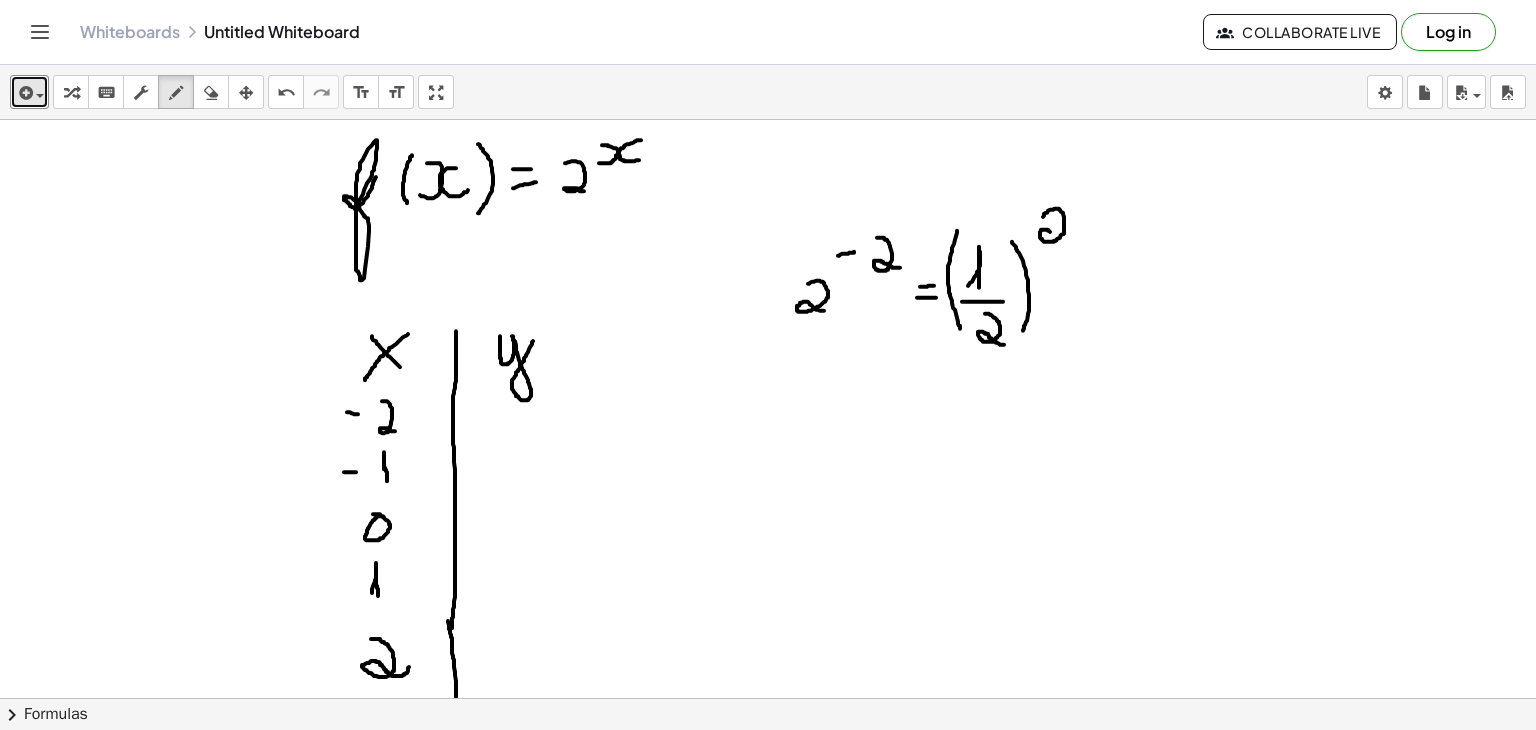 drag, startPoint x: 1043, startPoint y: 216, endPoint x: 1066, endPoint y: 233, distance: 28.600698 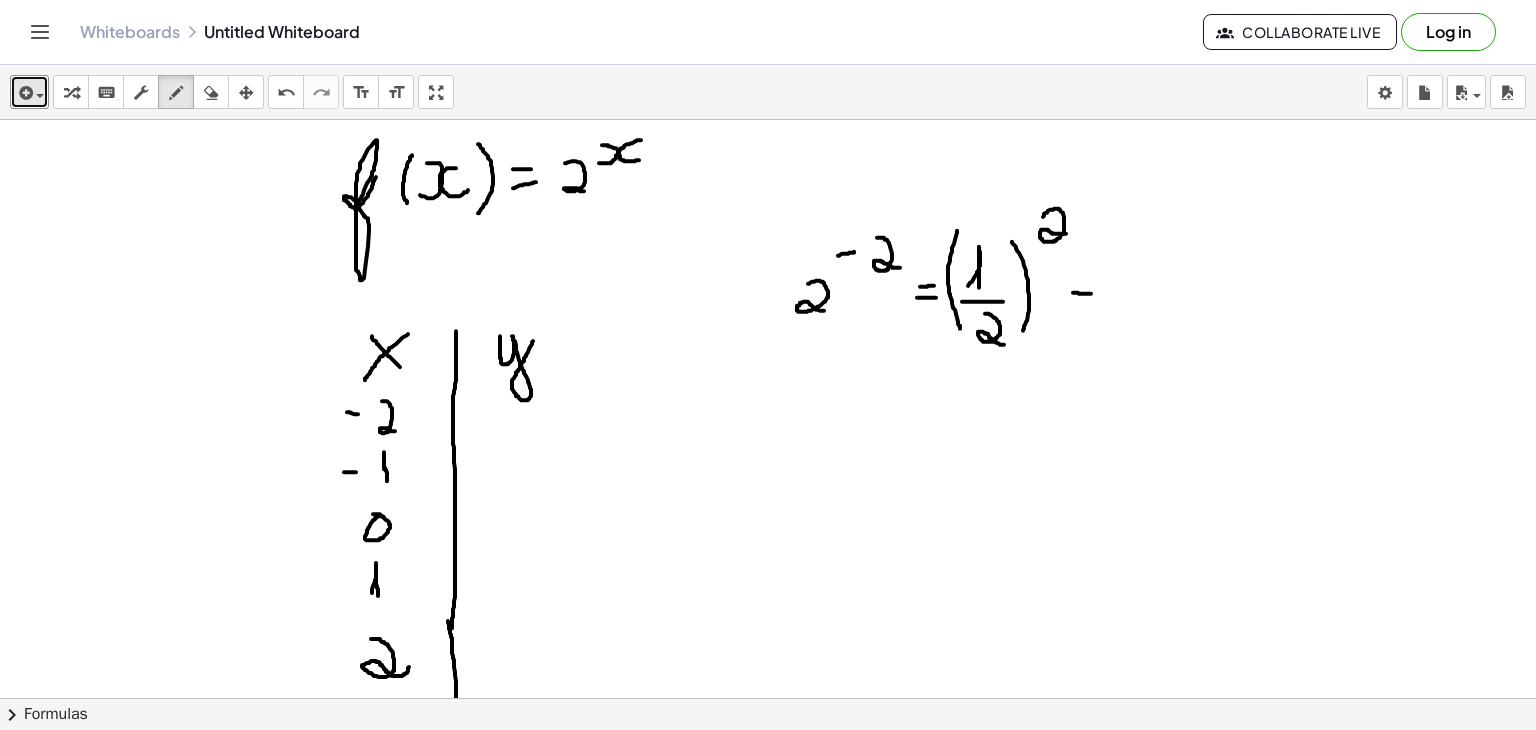 drag, startPoint x: 1073, startPoint y: 292, endPoint x: 1091, endPoint y: 293, distance: 18.027756 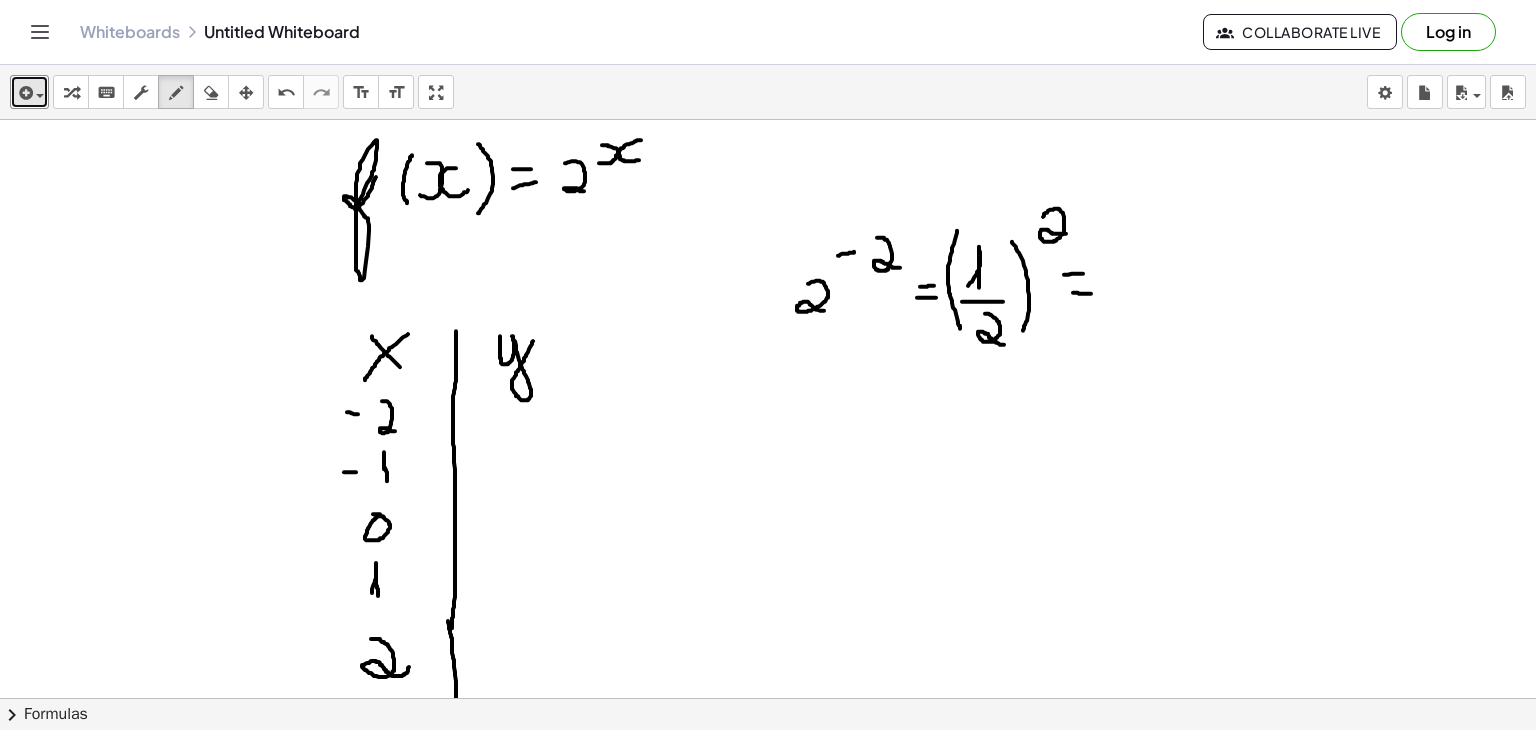 drag, startPoint x: 1064, startPoint y: 274, endPoint x: 1084, endPoint y: 273, distance: 20.024984 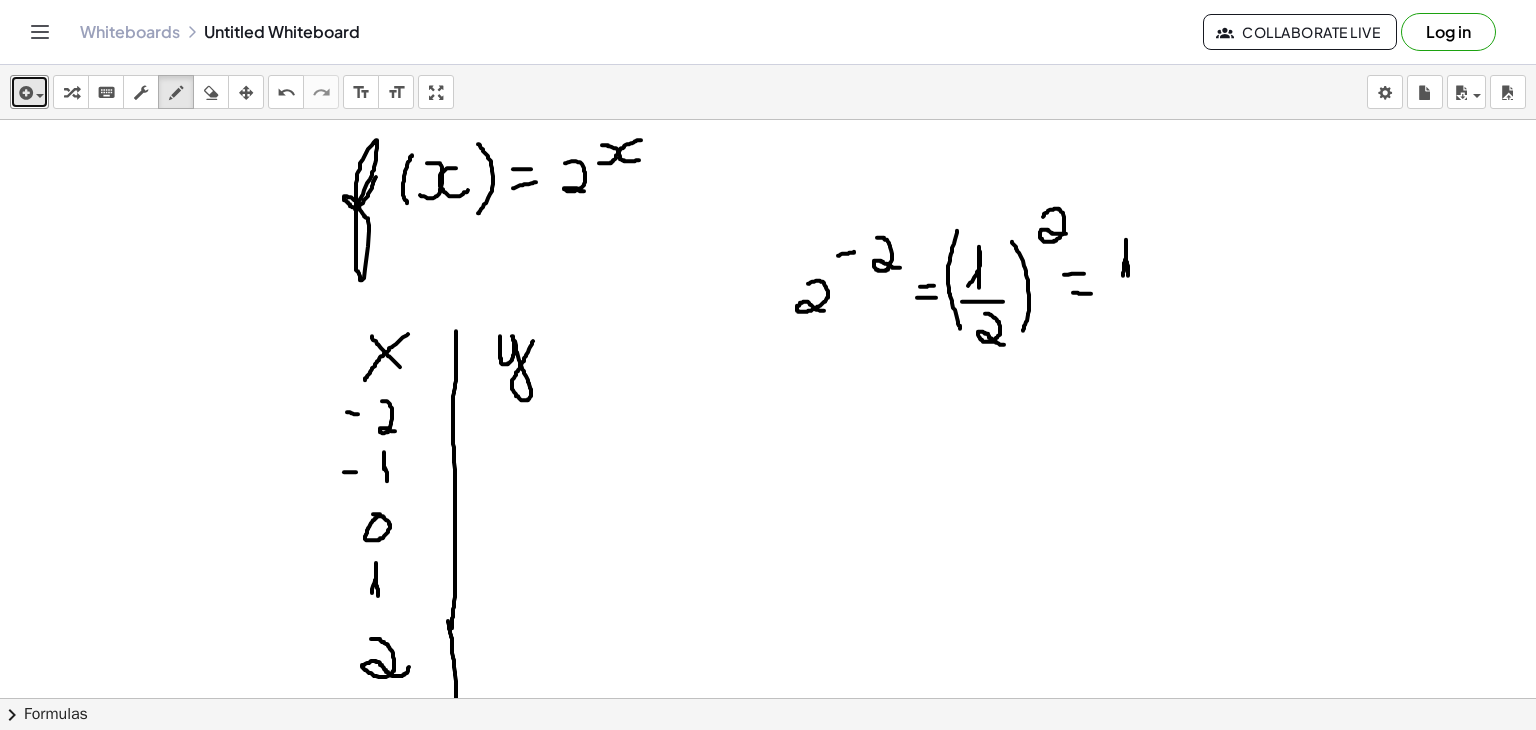 click at bounding box center (768, 439) 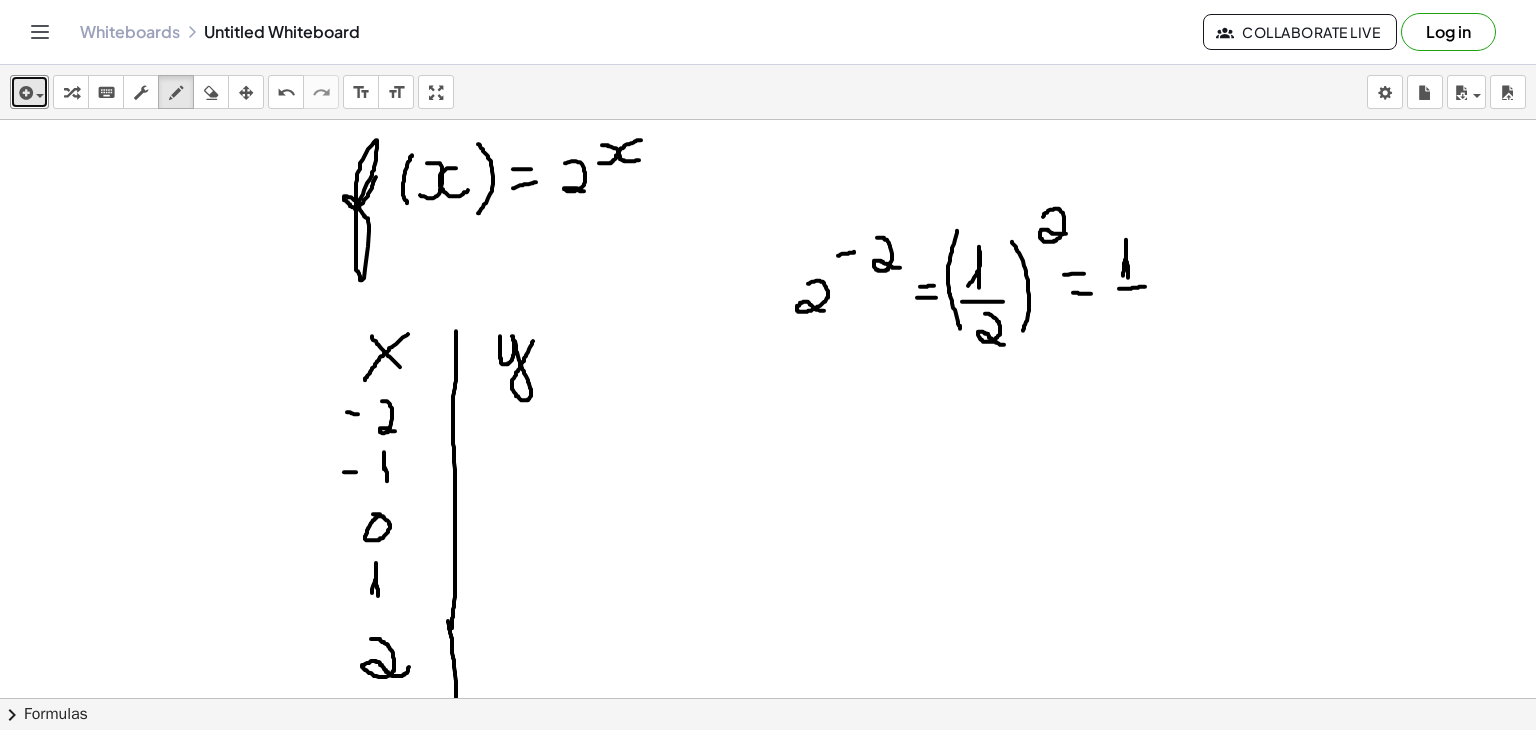 drag, startPoint x: 1119, startPoint y: 288, endPoint x: 1148, endPoint y: 286, distance: 29.068884 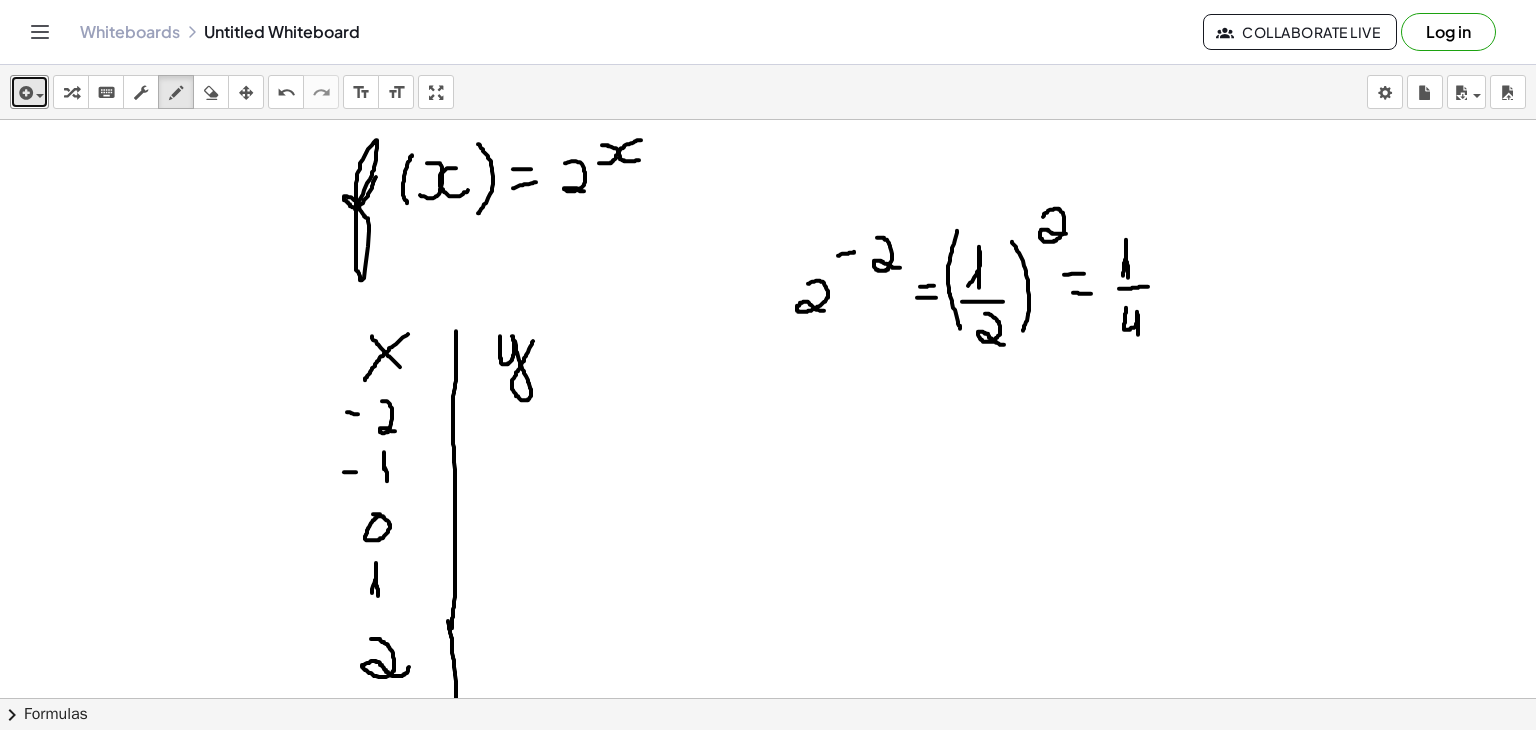 drag, startPoint x: 1126, startPoint y: 307, endPoint x: 1138, endPoint y: 341, distance: 36.05551 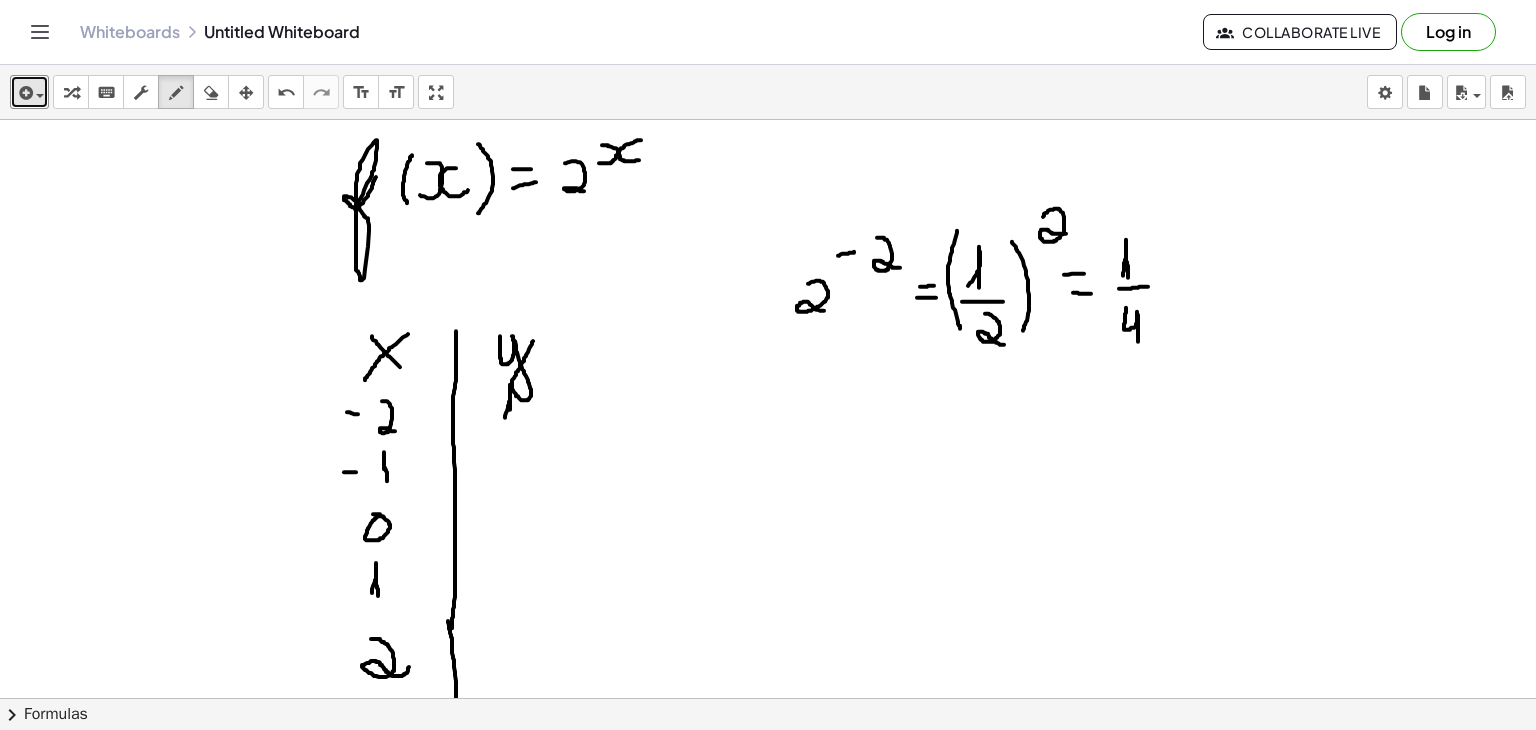 click at bounding box center (768, 439) 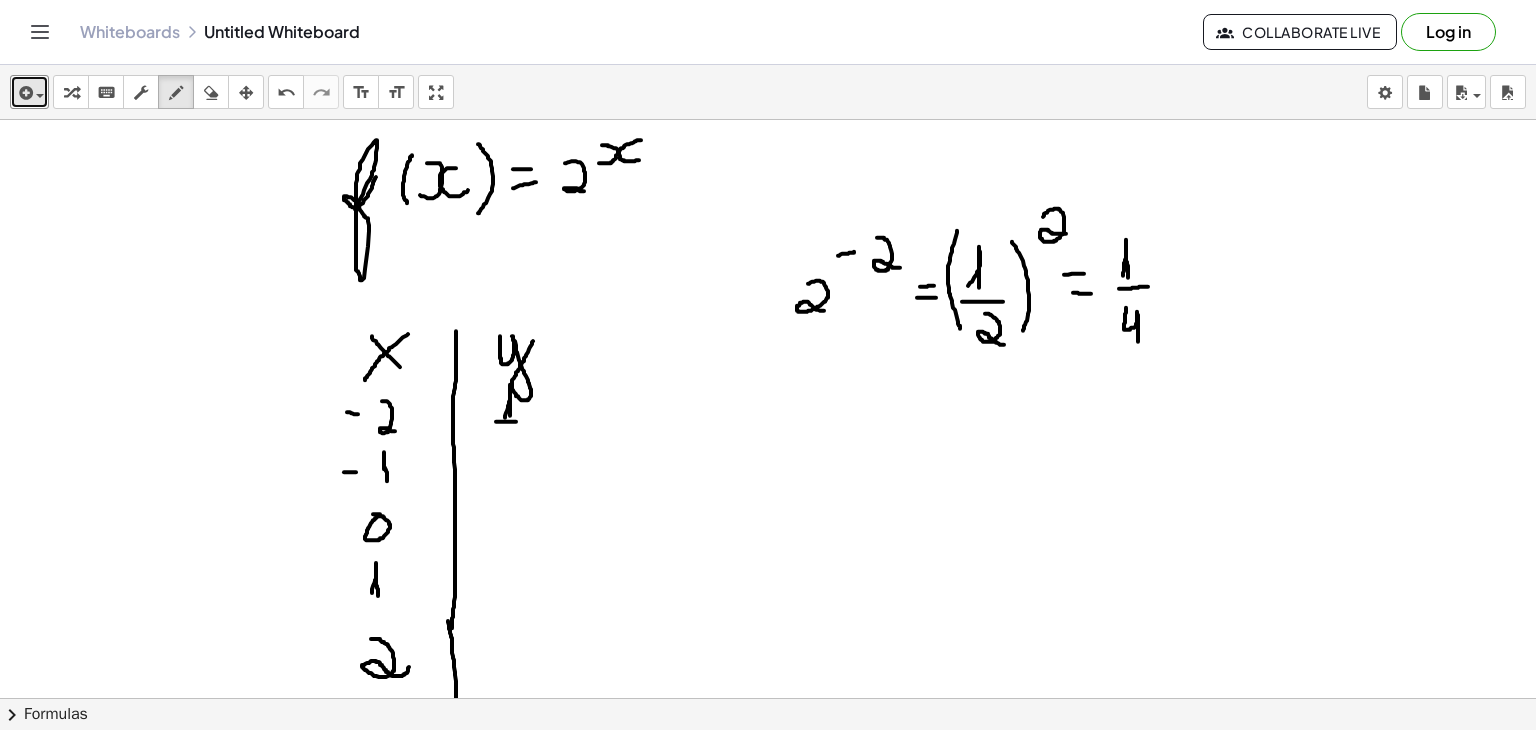 drag, startPoint x: 496, startPoint y: 421, endPoint x: 533, endPoint y: 421, distance: 37 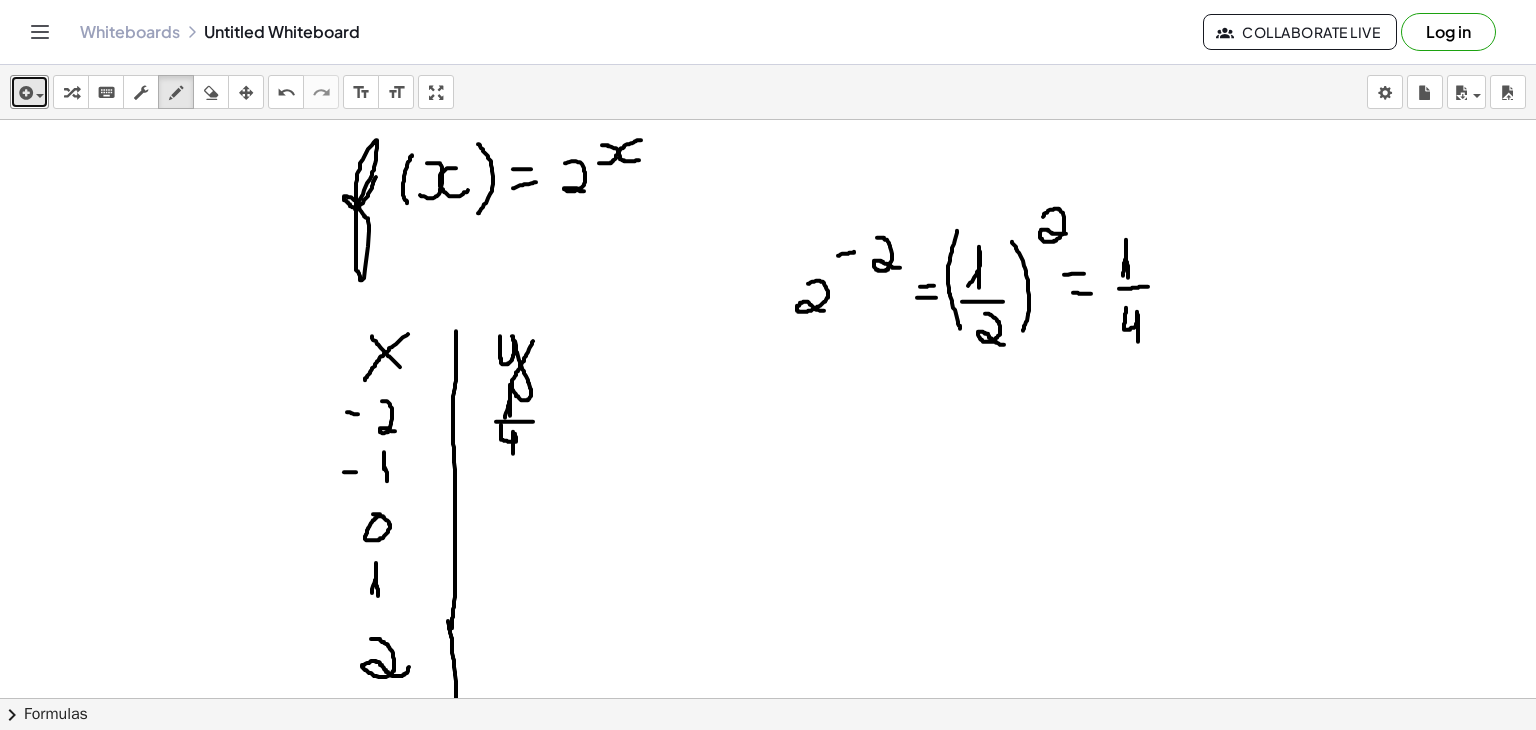 drag, startPoint x: 501, startPoint y: 424, endPoint x: 513, endPoint y: 453, distance: 31.38471 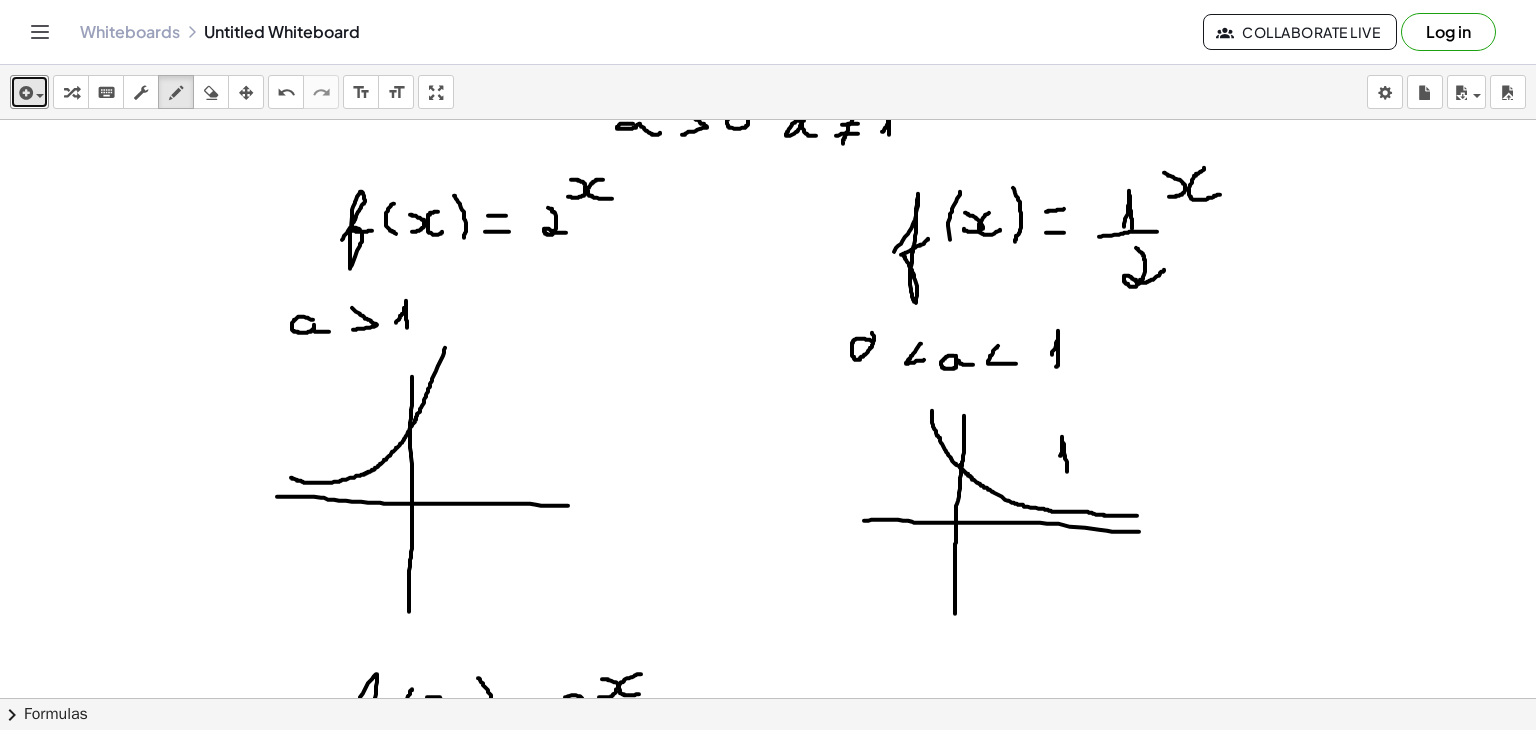 scroll, scrollTop: 0, scrollLeft: 0, axis: both 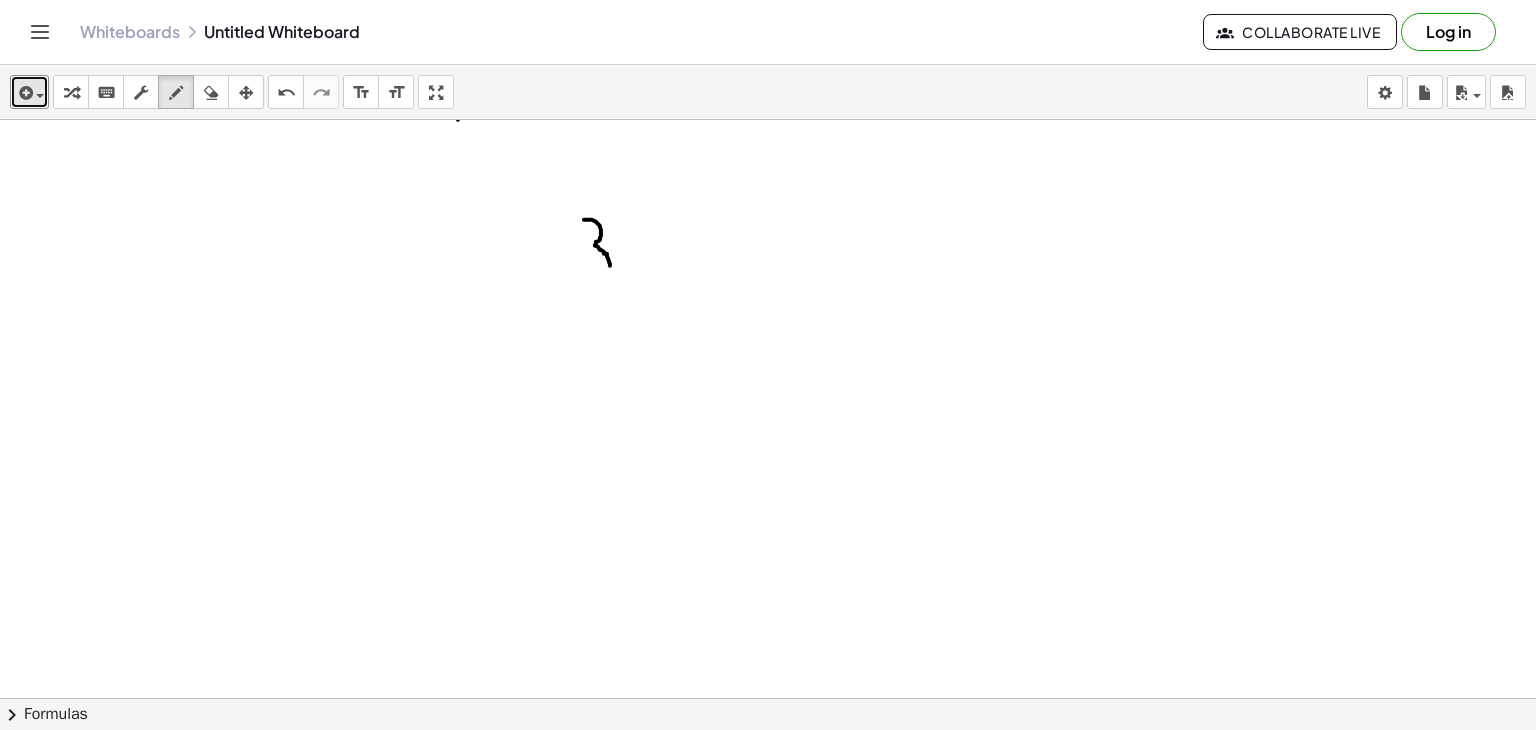 drag, startPoint x: 584, startPoint y: 219, endPoint x: 585, endPoint y: 273, distance: 54.00926 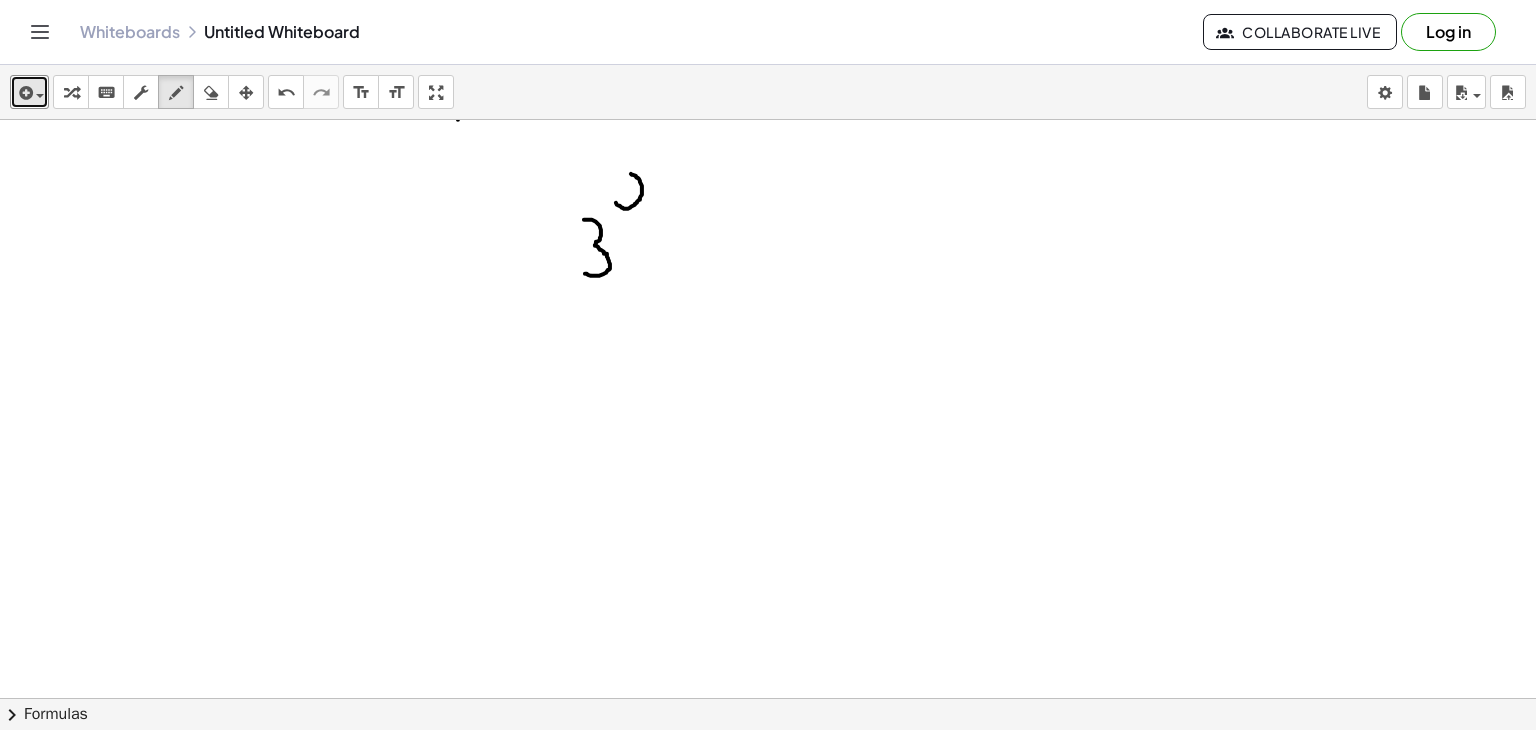 drag, startPoint x: 616, startPoint y: 202, endPoint x: 628, endPoint y: 173, distance: 31.38471 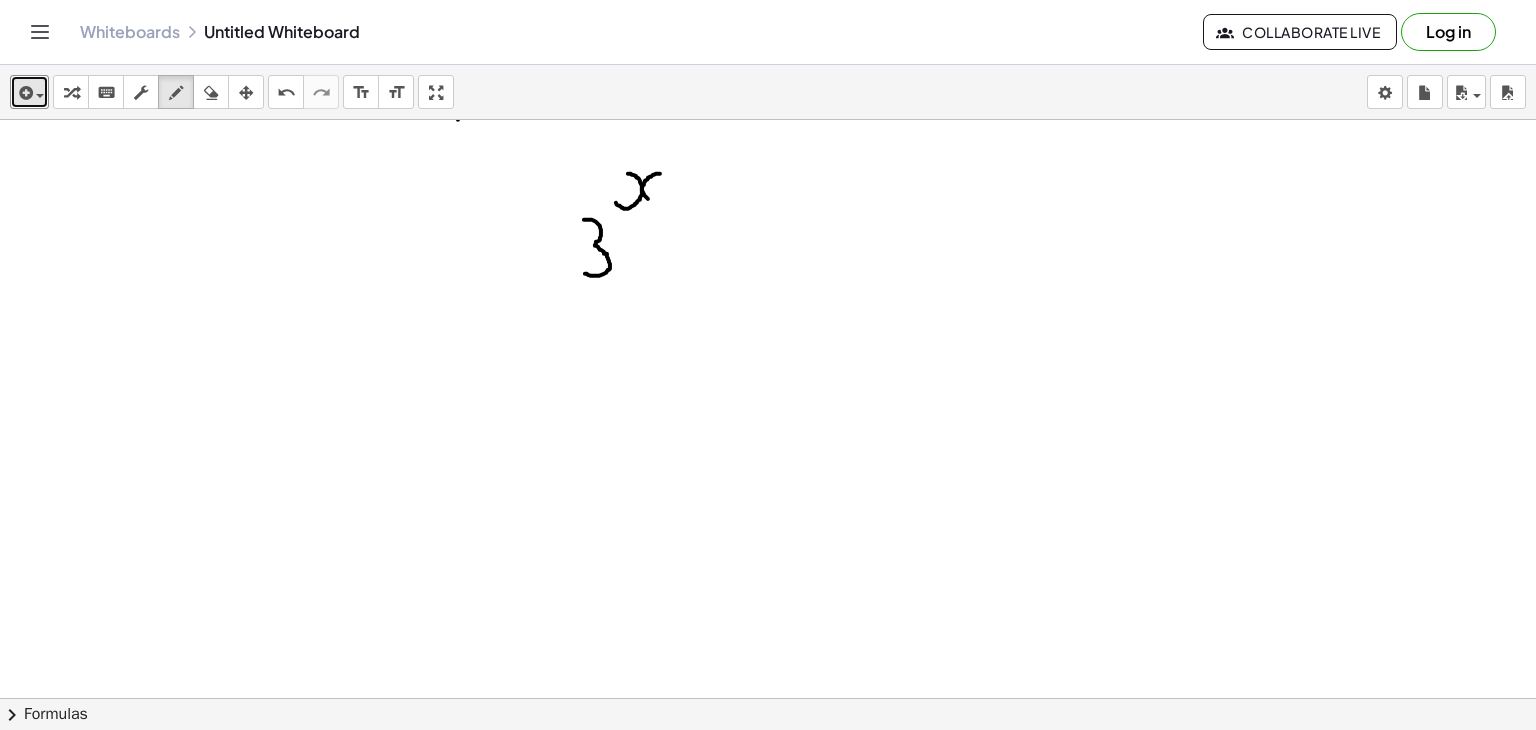 drag, startPoint x: 660, startPoint y: 173, endPoint x: 664, endPoint y: 199, distance: 26.305893 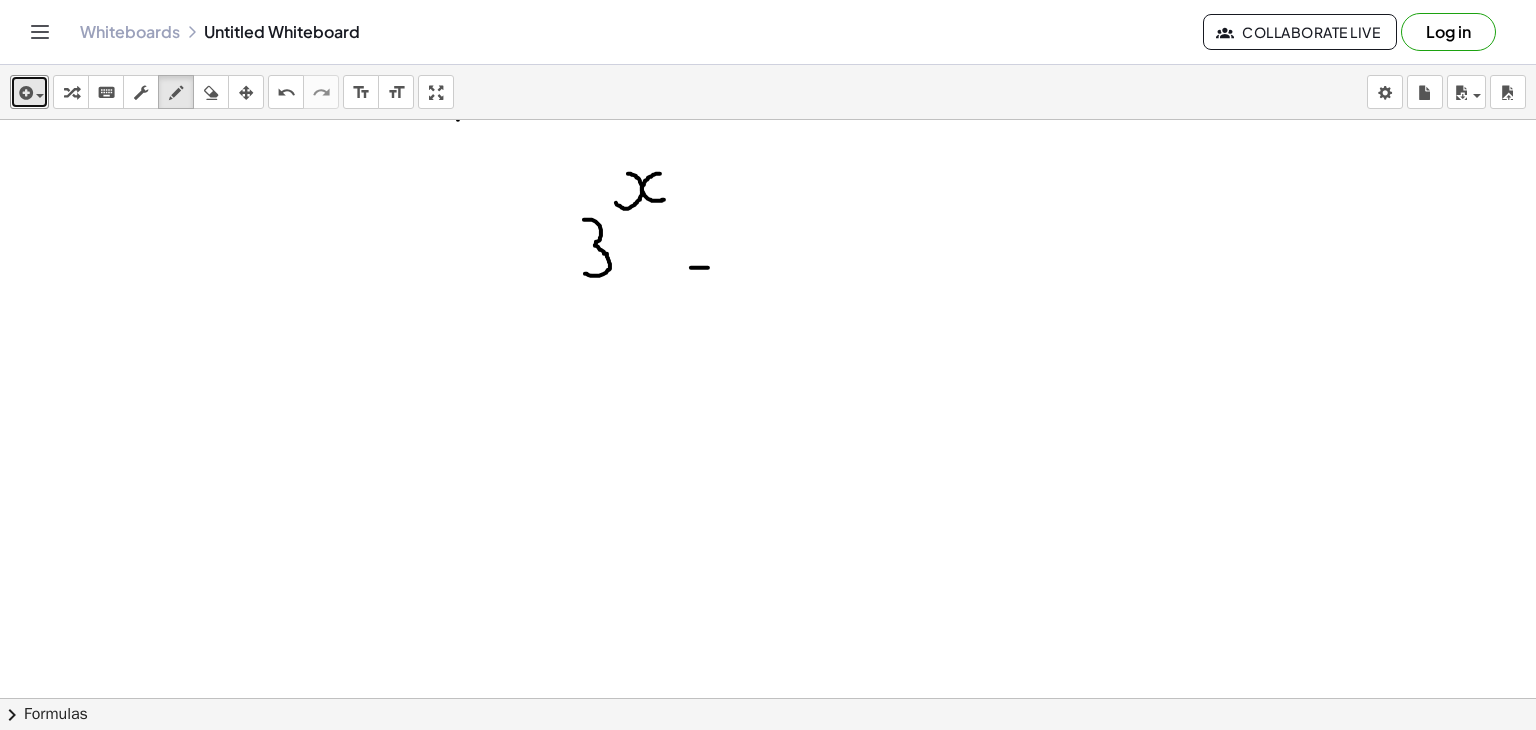 drag, startPoint x: 691, startPoint y: 267, endPoint x: 721, endPoint y: 266, distance: 30.016663 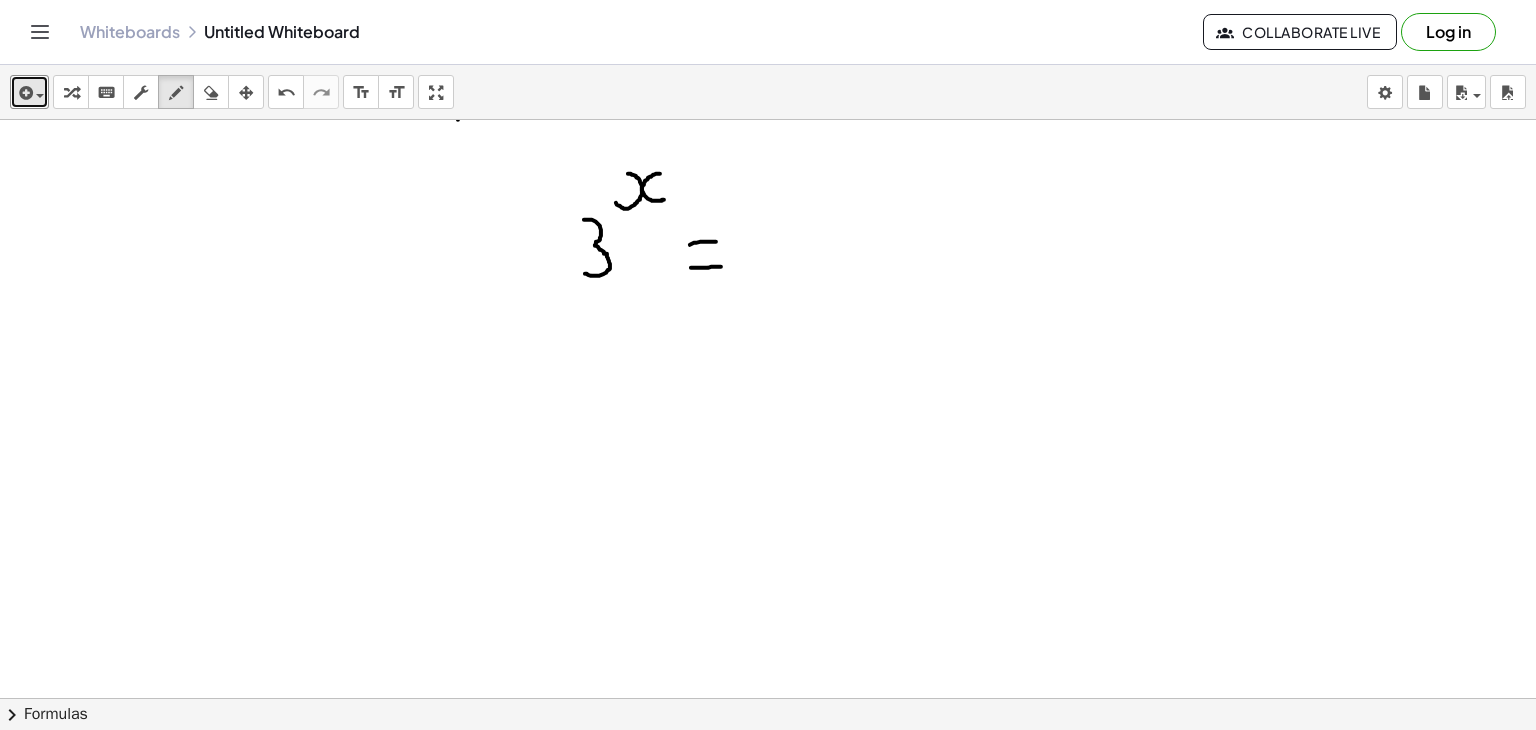 drag, startPoint x: 690, startPoint y: 244, endPoint x: 719, endPoint y: 241, distance: 29.15476 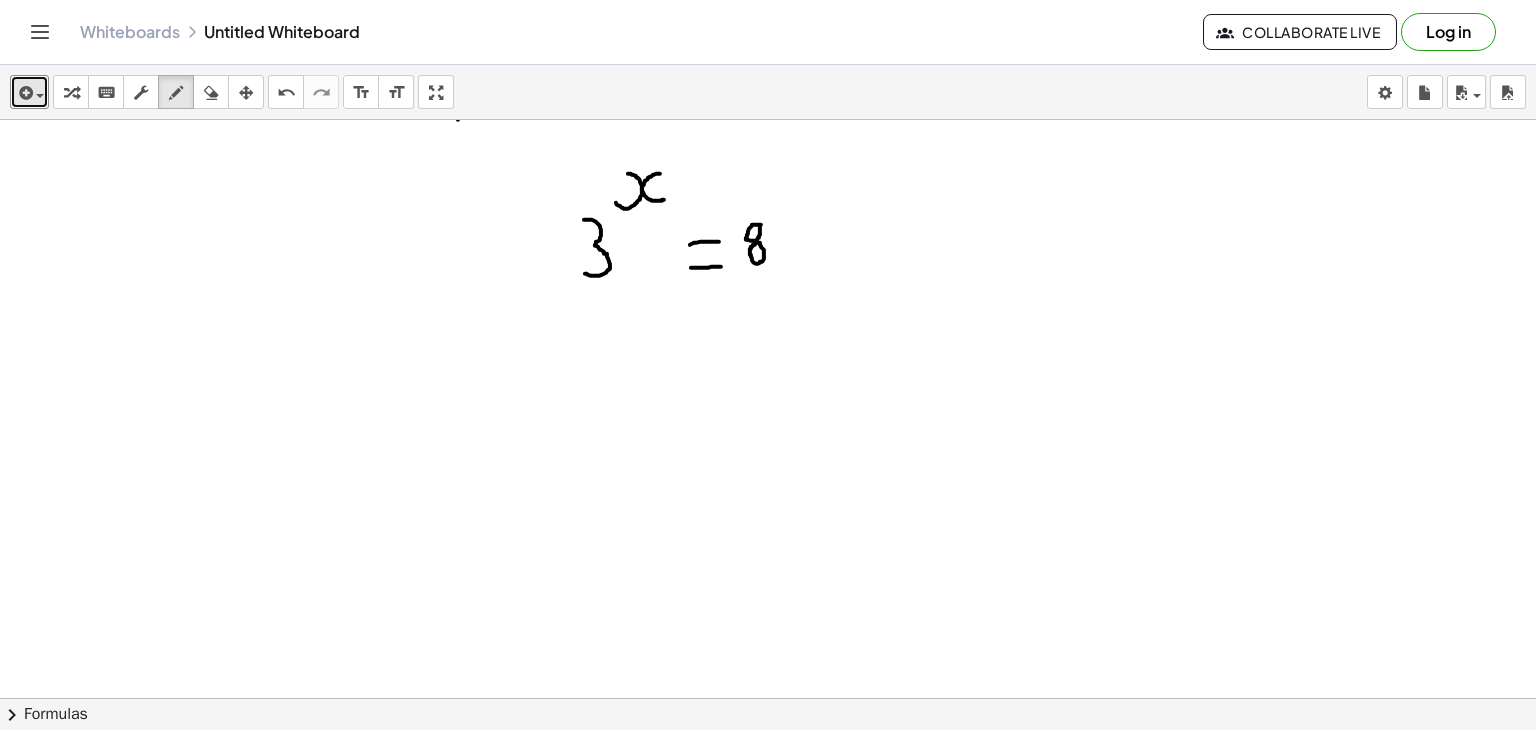 click at bounding box center (768, 110) 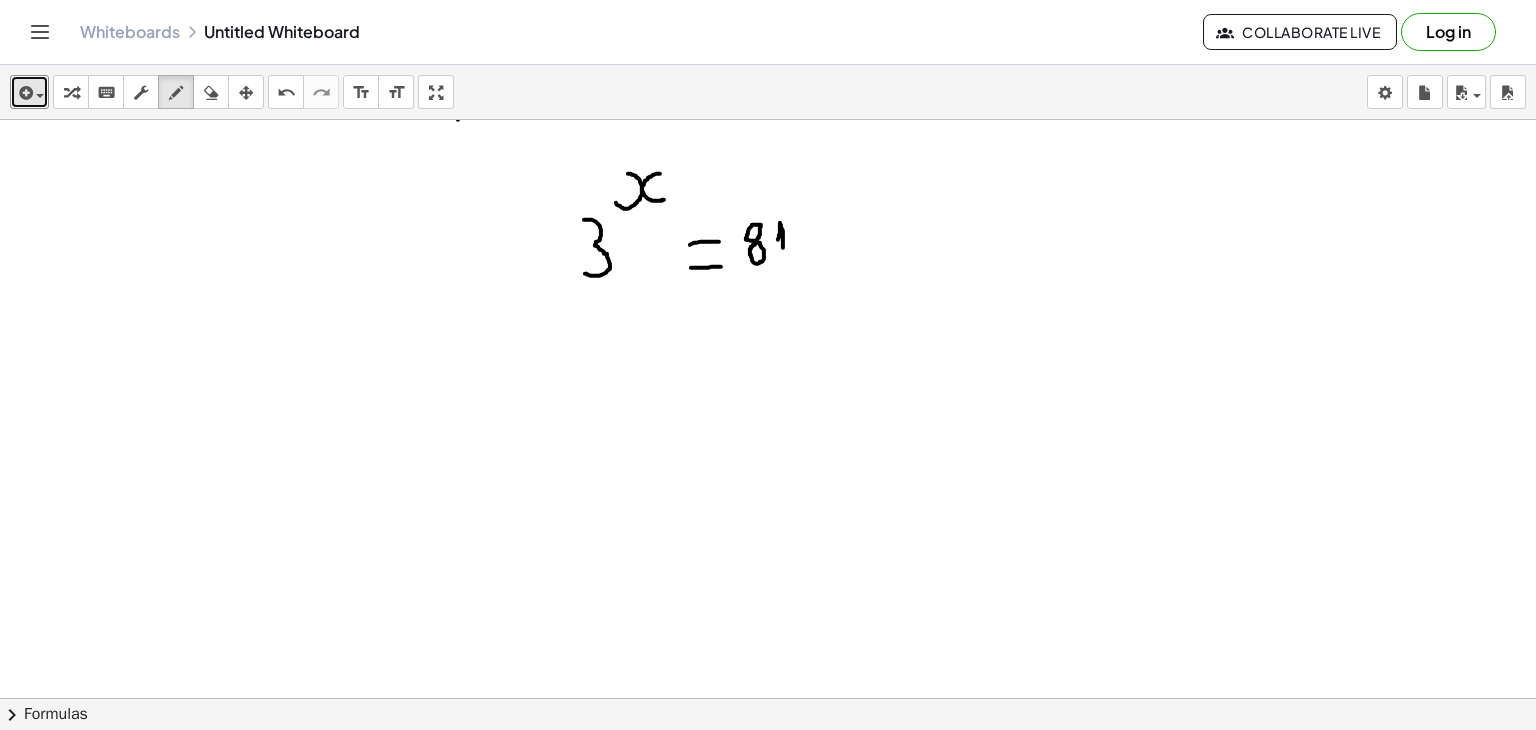 drag, startPoint x: 778, startPoint y: 239, endPoint x: 784, endPoint y: 265, distance: 26.683329 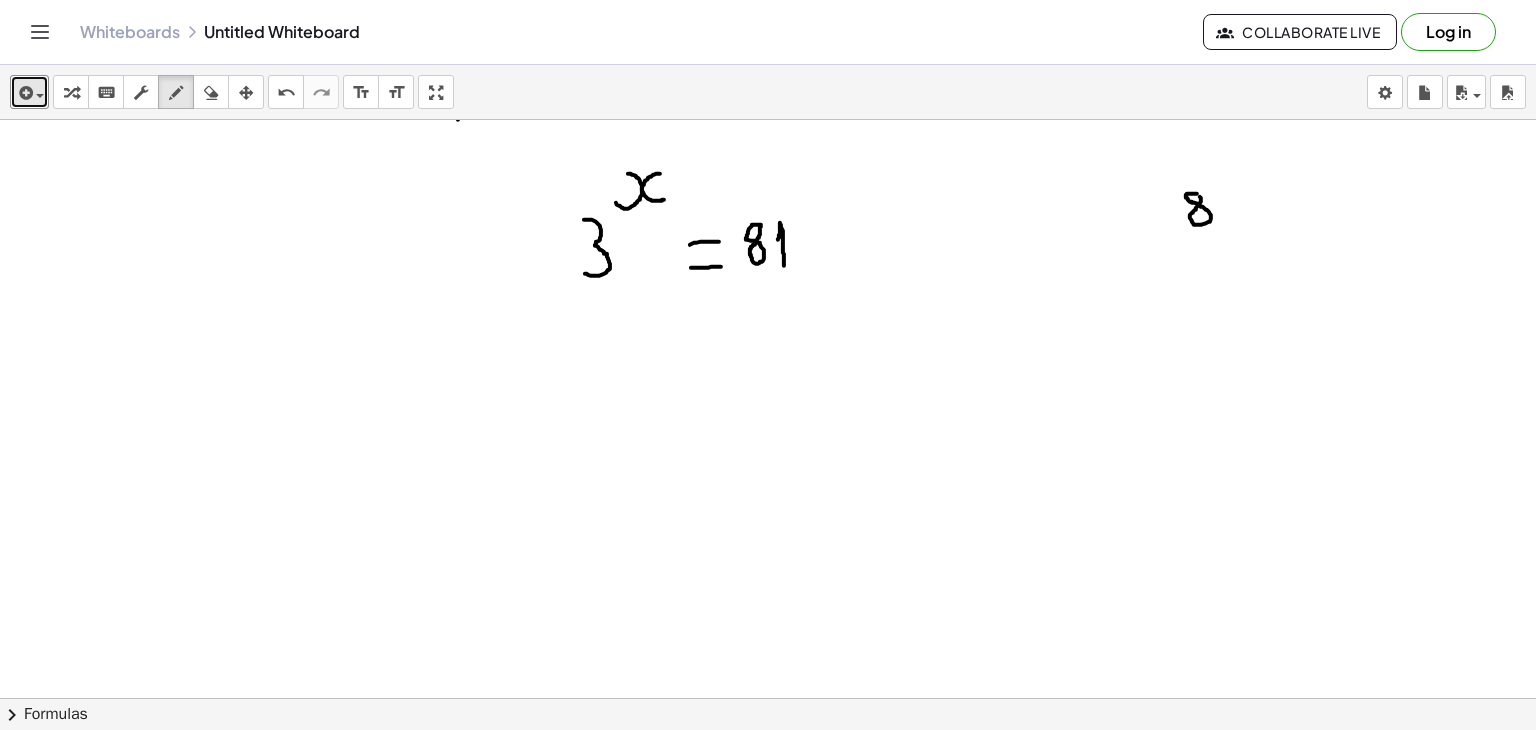 click at bounding box center (768, 110) 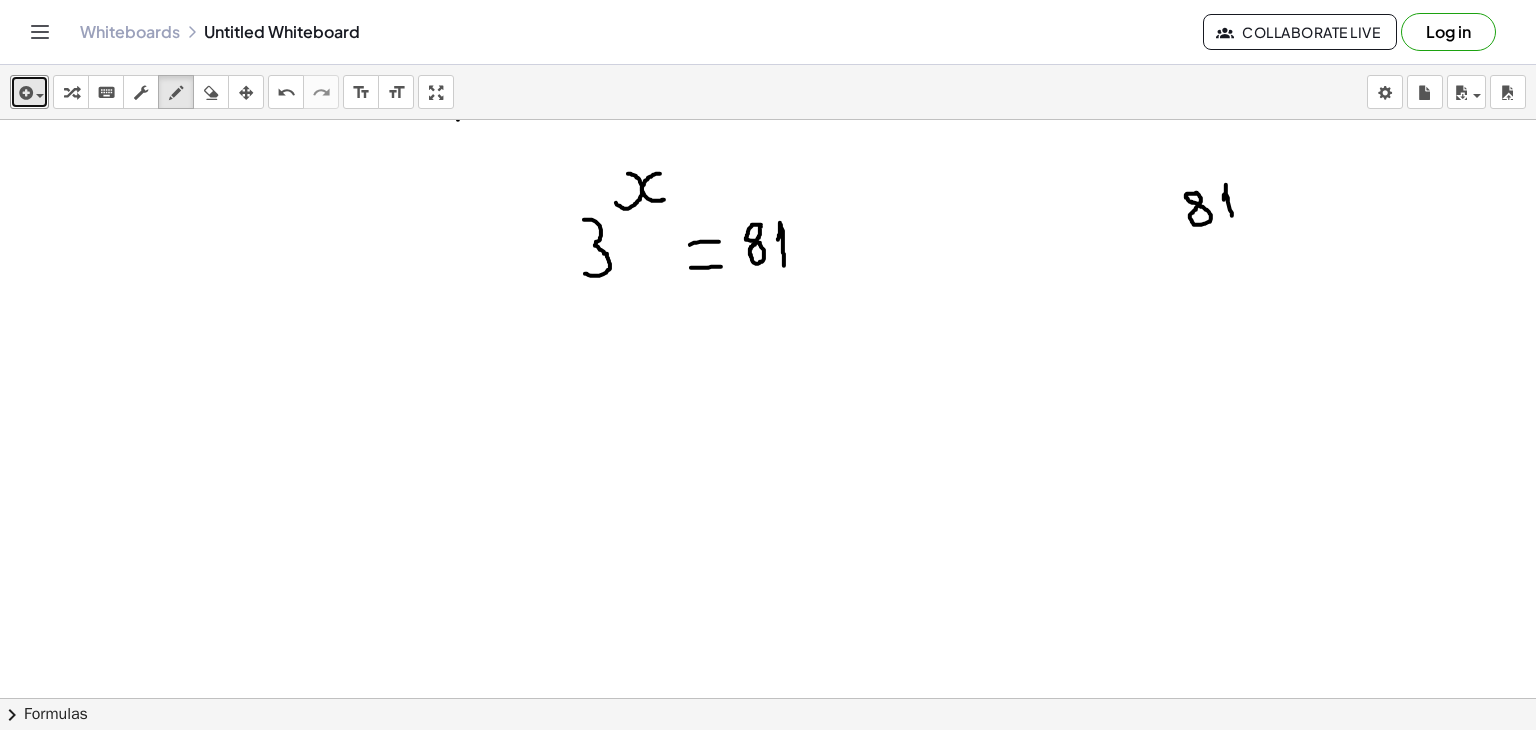 drag, startPoint x: 1224, startPoint y: 199, endPoint x: 1232, endPoint y: 219, distance: 21.540659 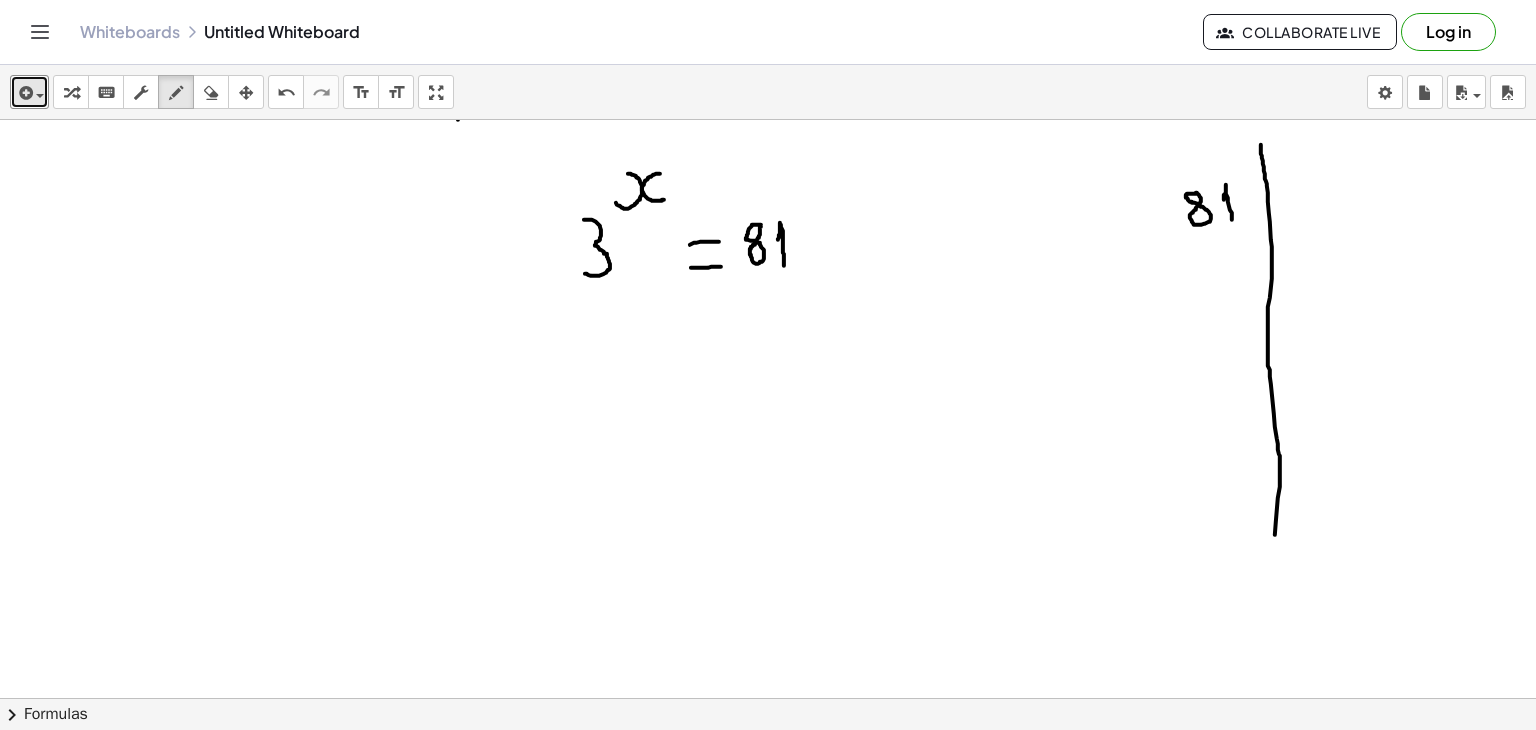 drag, startPoint x: 1261, startPoint y: 144, endPoint x: 1272, endPoint y: 546, distance: 402.15048 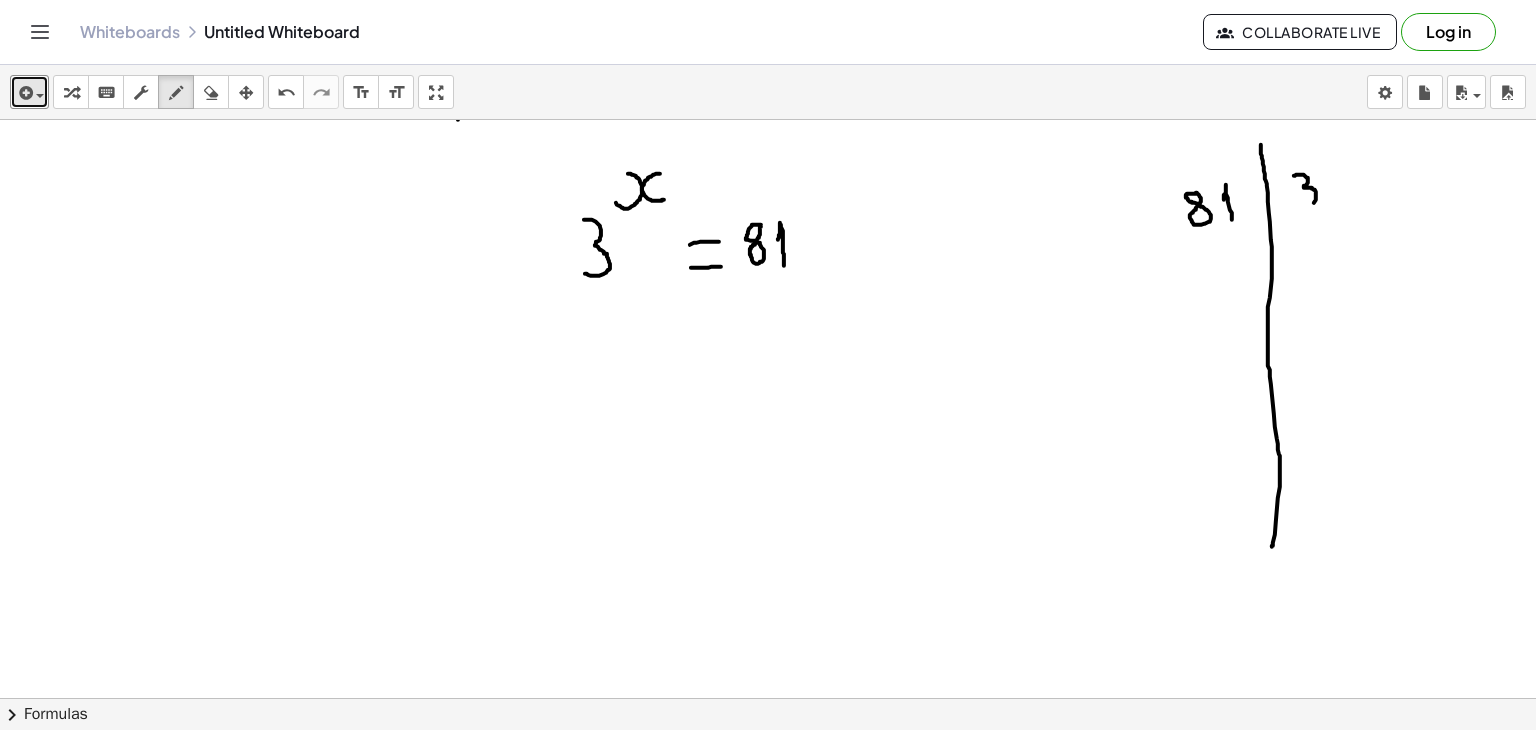 drag, startPoint x: 1294, startPoint y: 175, endPoint x: 1296, endPoint y: 208, distance: 33.06055 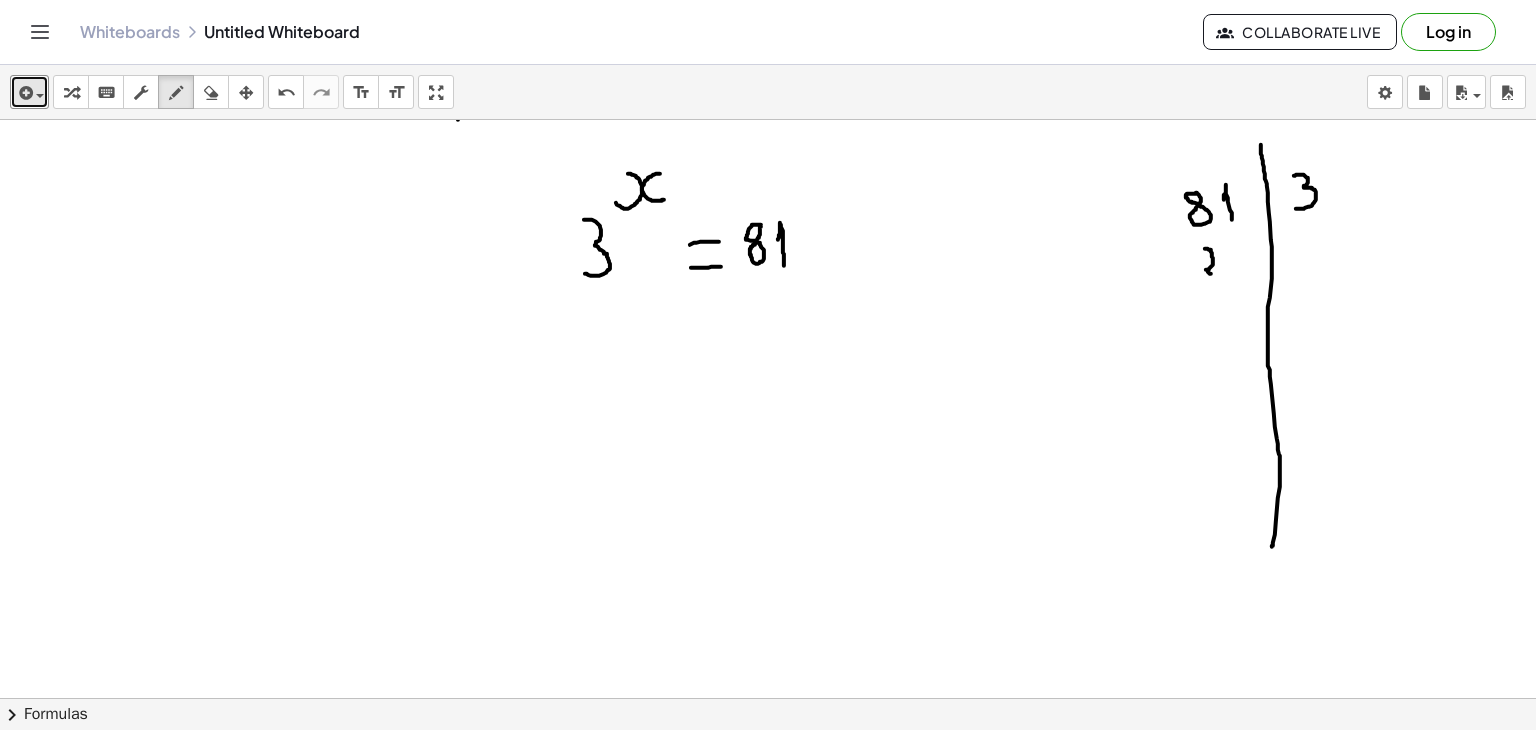 drag, startPoint x: 1205, startPoint y: 248, endPoint x: 1215, endPoint y: 273, distance: 26.925823 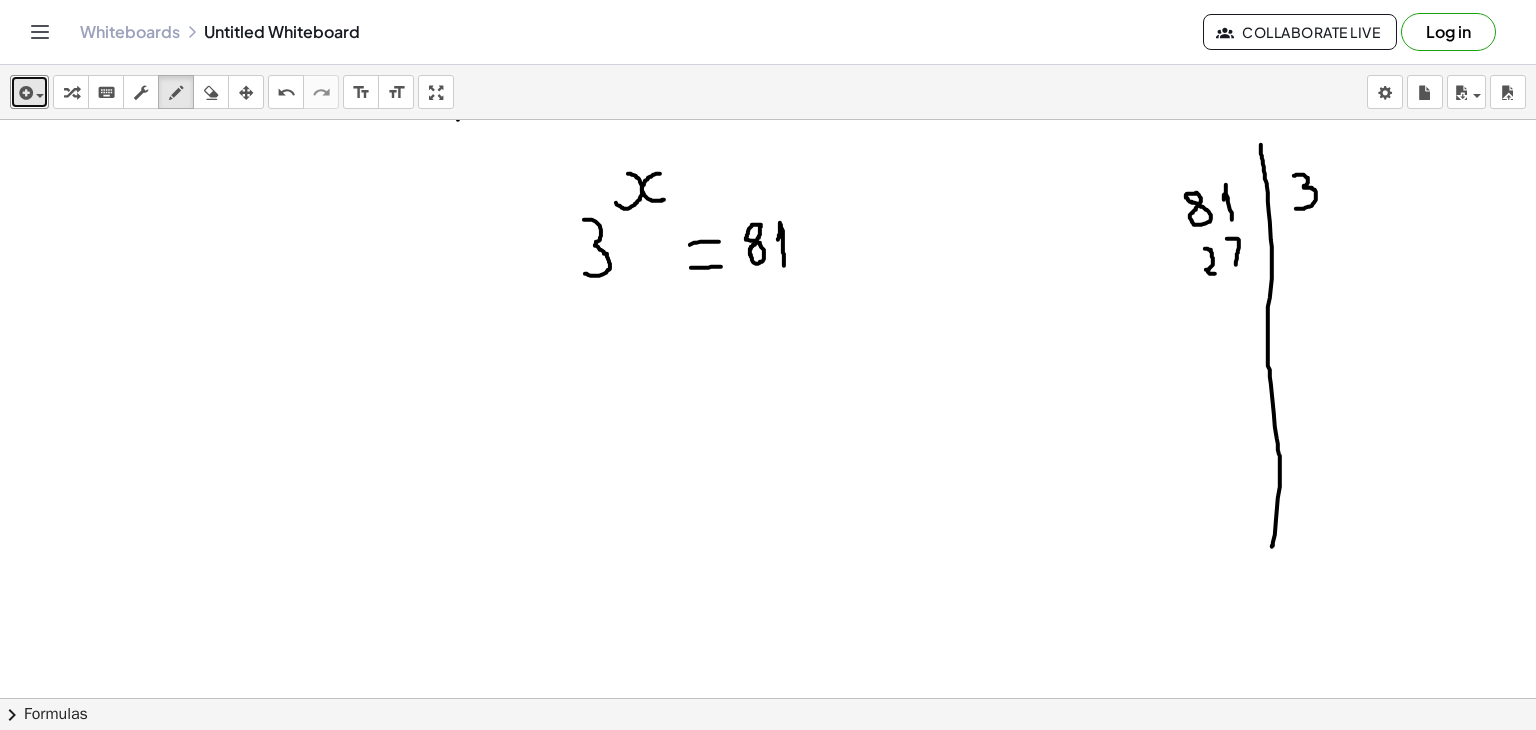 drag, startPoint x: 1227, startPoint y: 238, endPoint x: 1235, endPoint y: 280, distance: 42.755116 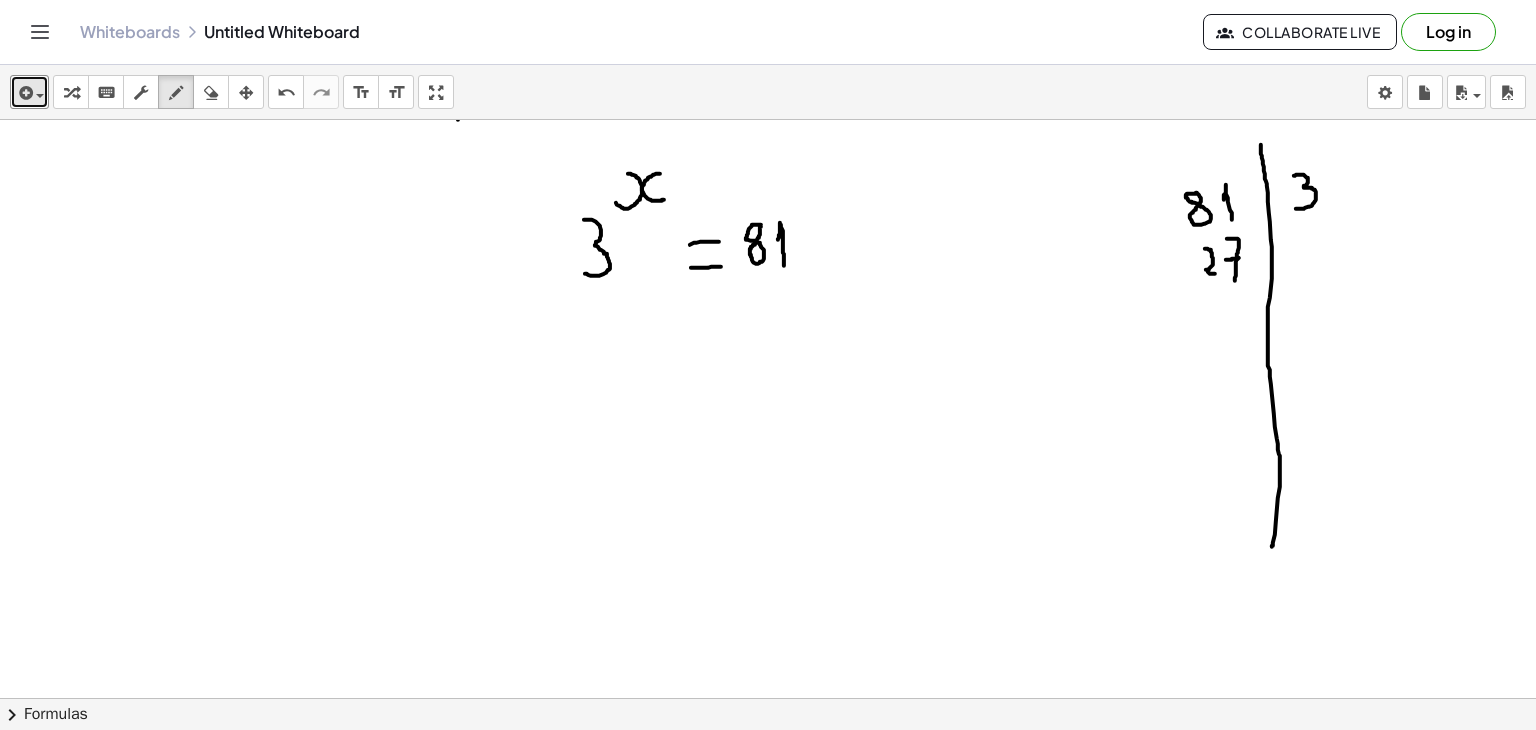 drag, startPoint x: 1226, startPoint y: 259, endPoint x: 1246, endPoint y: 257, distance: 20.09975 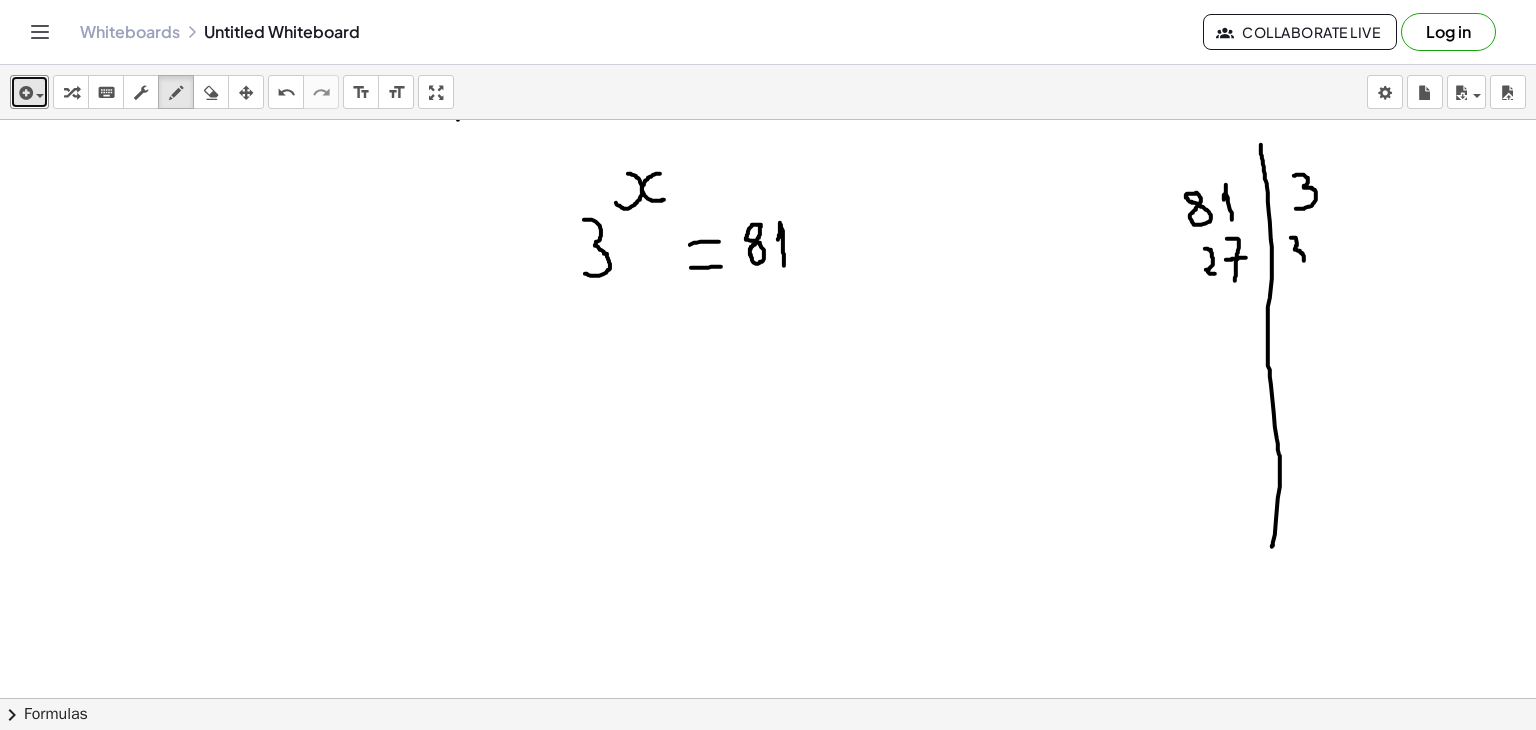 drag, startPoint x: 1291, startPoint y: 237, endPoint x: 1293, endPoint y: 268, distance: 31.06445 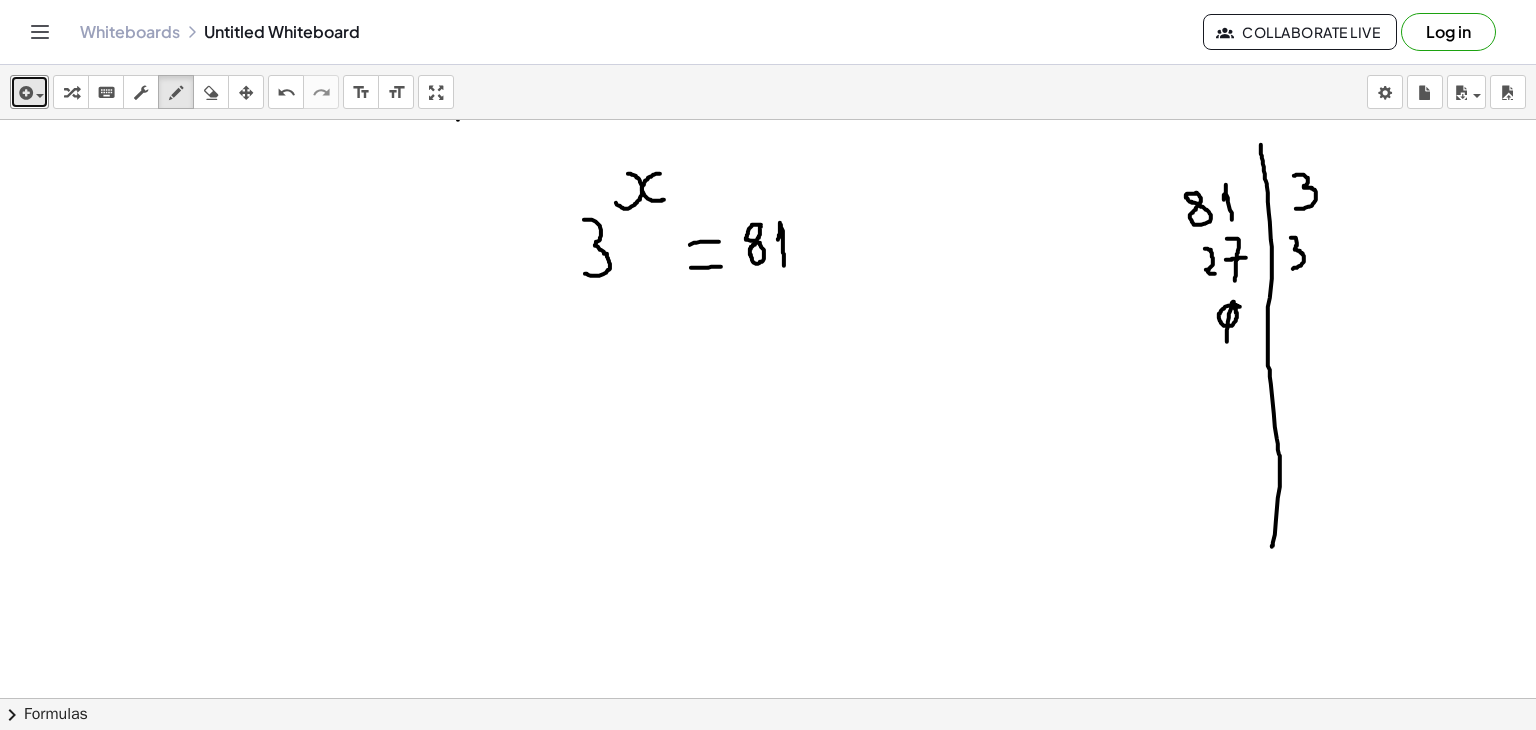 drag, startPoint x: 1240, startPoint y: 306, endPoint x: 1227, endPoint y: 344, distance: 40.16217 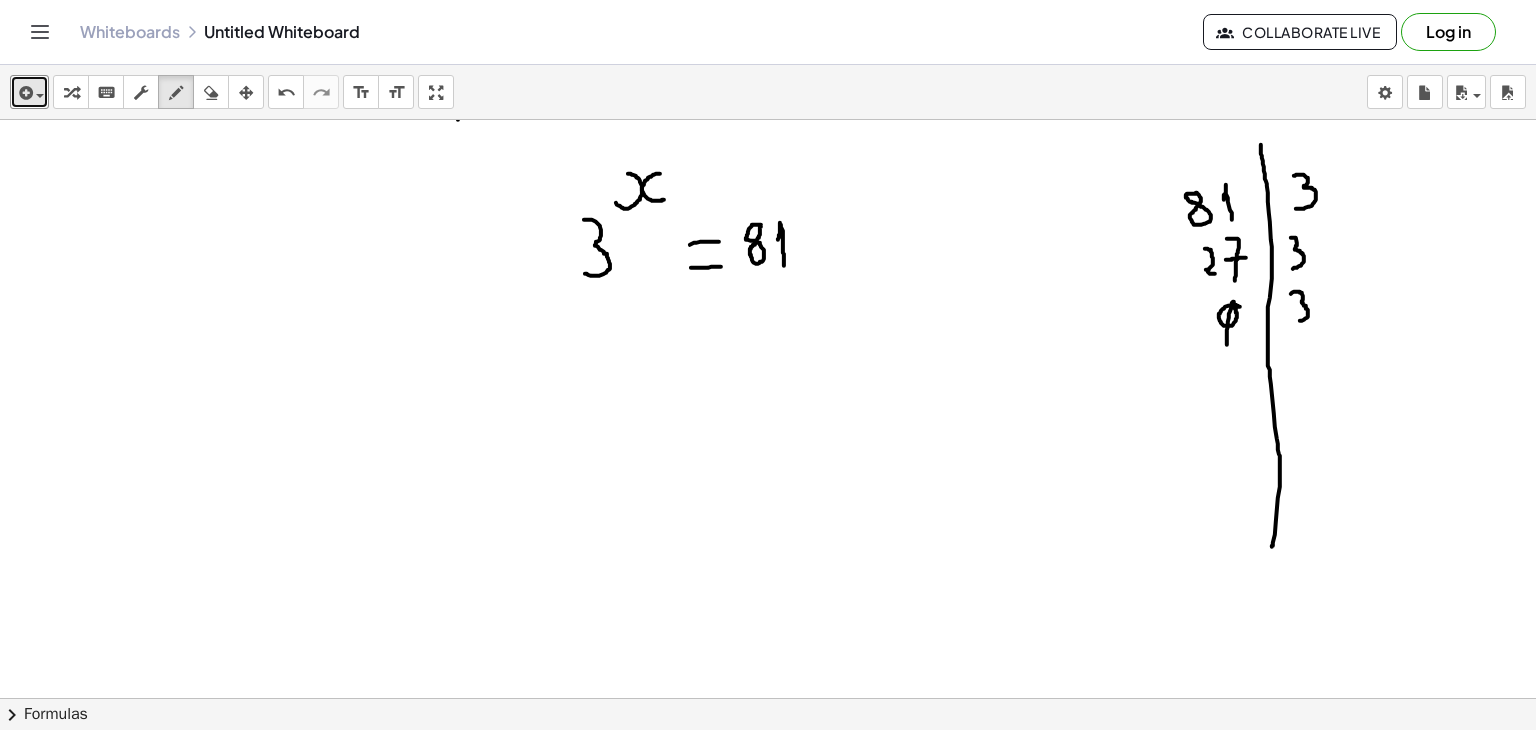 drag, startPoint x: 1291, startPoint y: 293, endPoint x: 1298, endPoint y: 321, distance: 28.86174 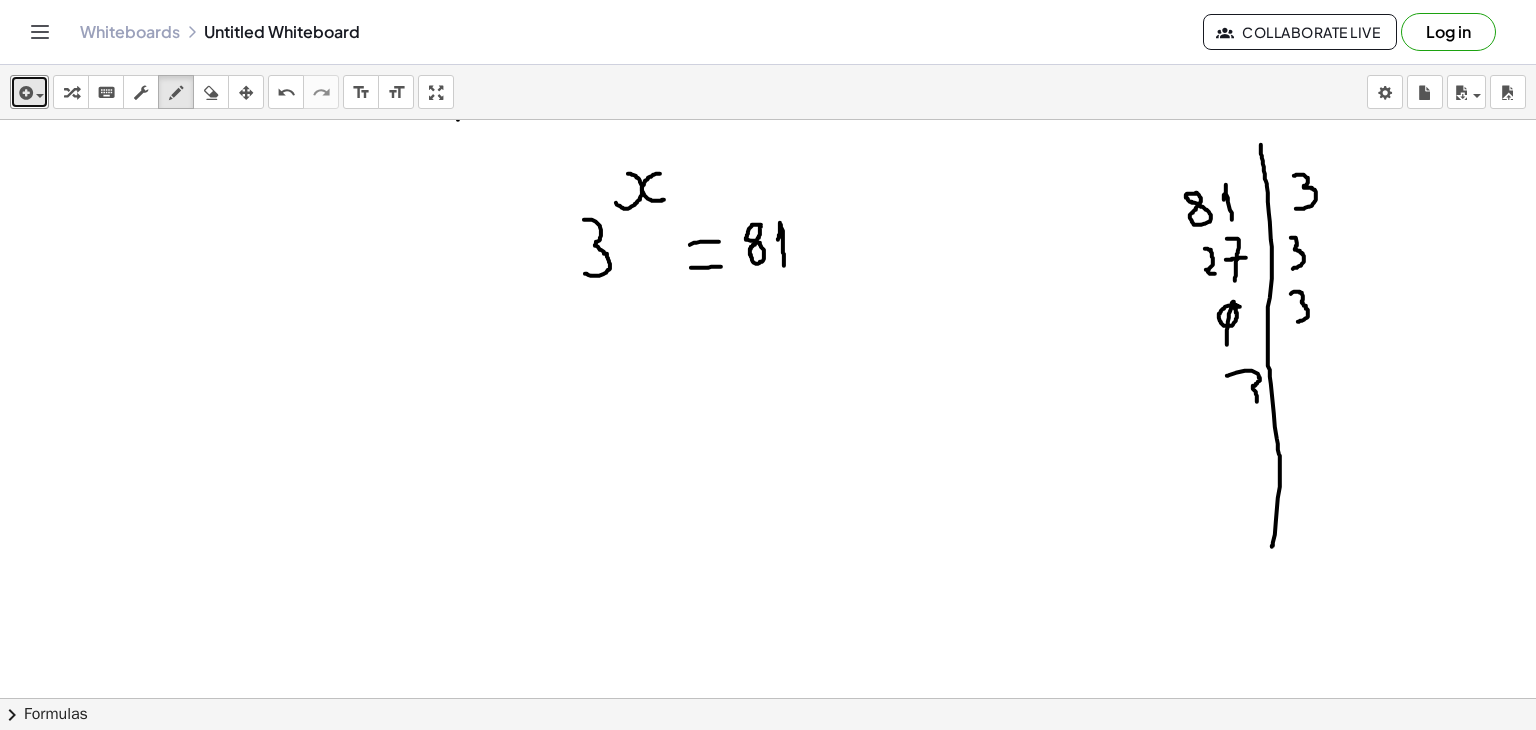 drag, startPoint x: 1227, startPoint y: 375, endPoint x: 1232, endPoint y: 409, distance: 34.36568 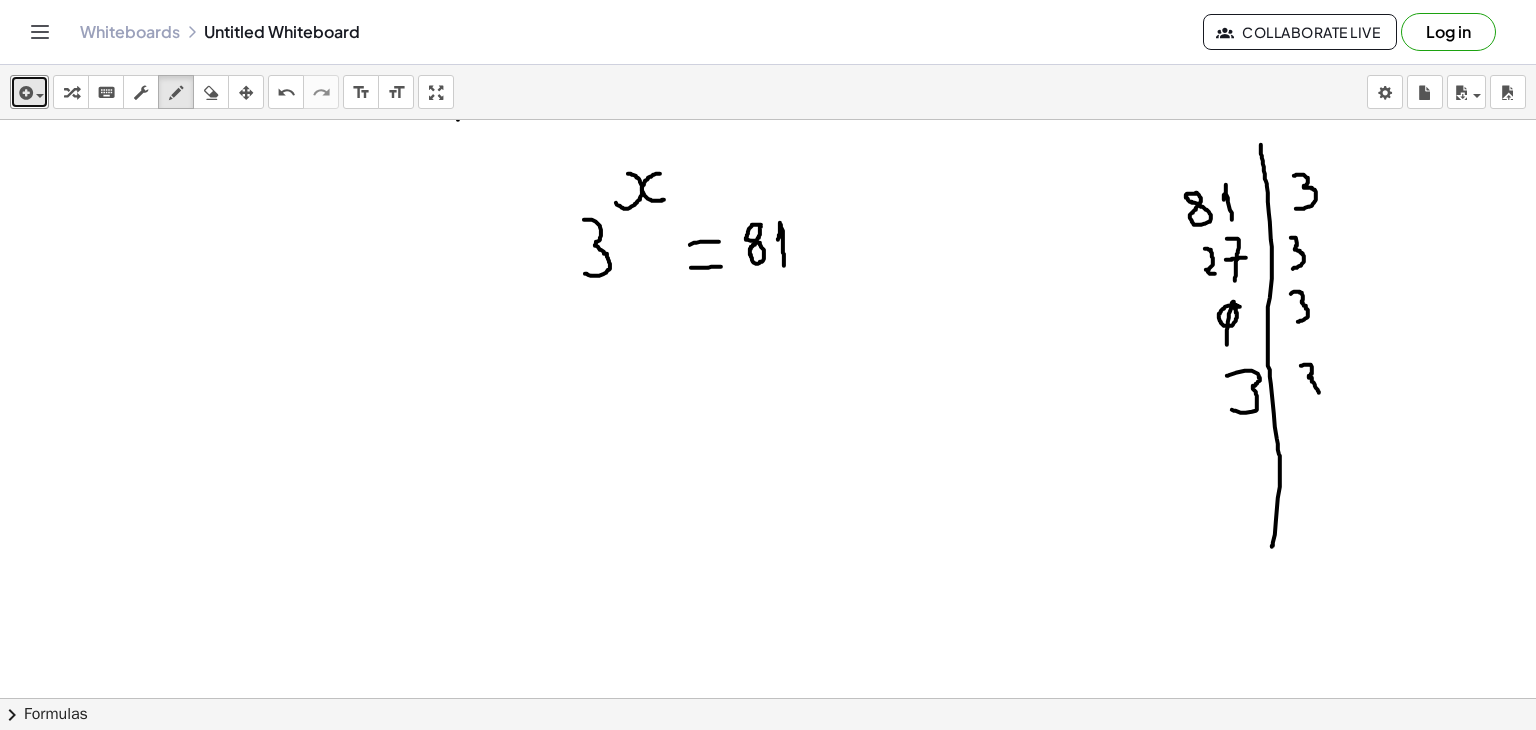 drag, startPoint x: 1301, startPoint y: 365, endPoint x: 1308, endPoint y: 399, distance: 34.713108 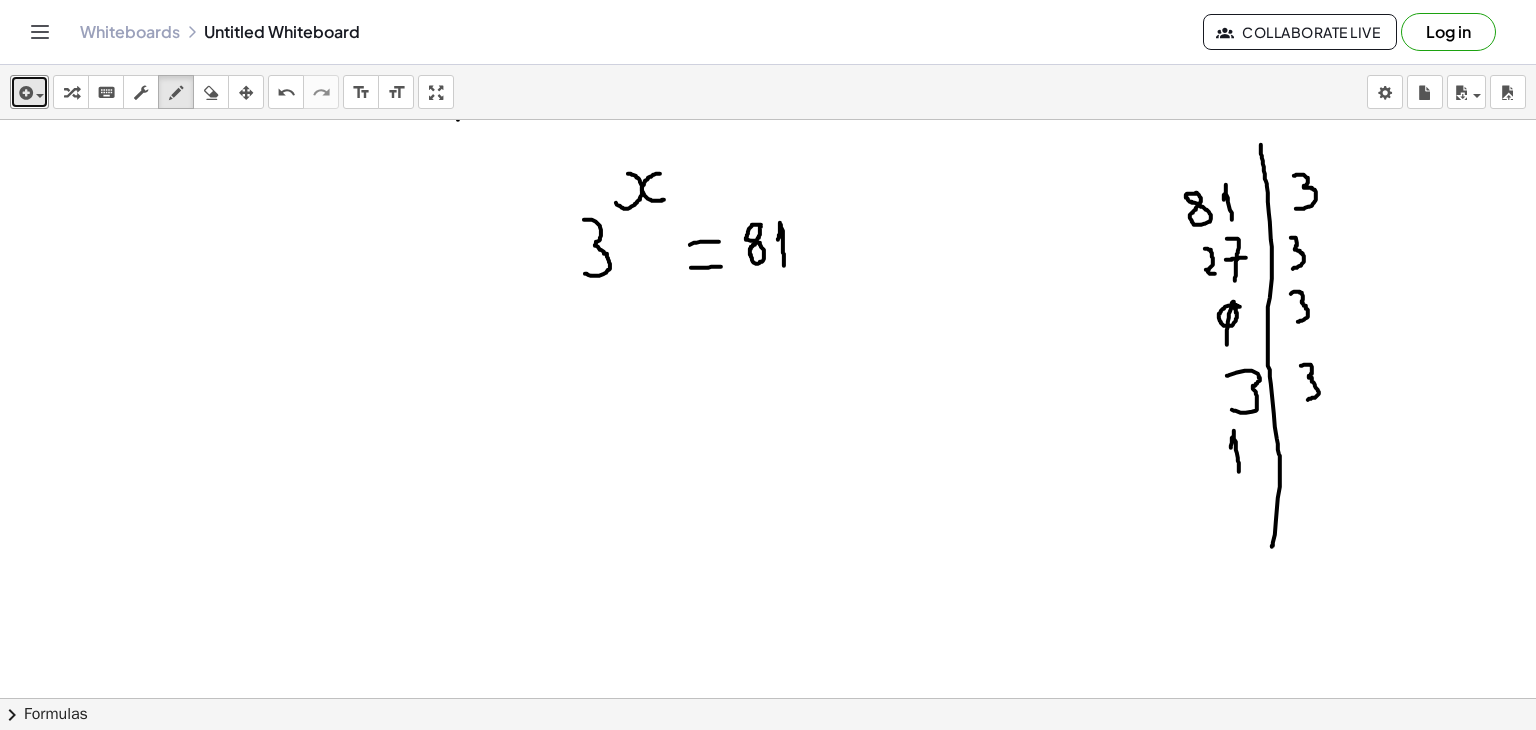 drag, startPoint x: 1231, startPoint y: 447, endPoint x: 1239, endPoint y: 473, distance: 27.202942 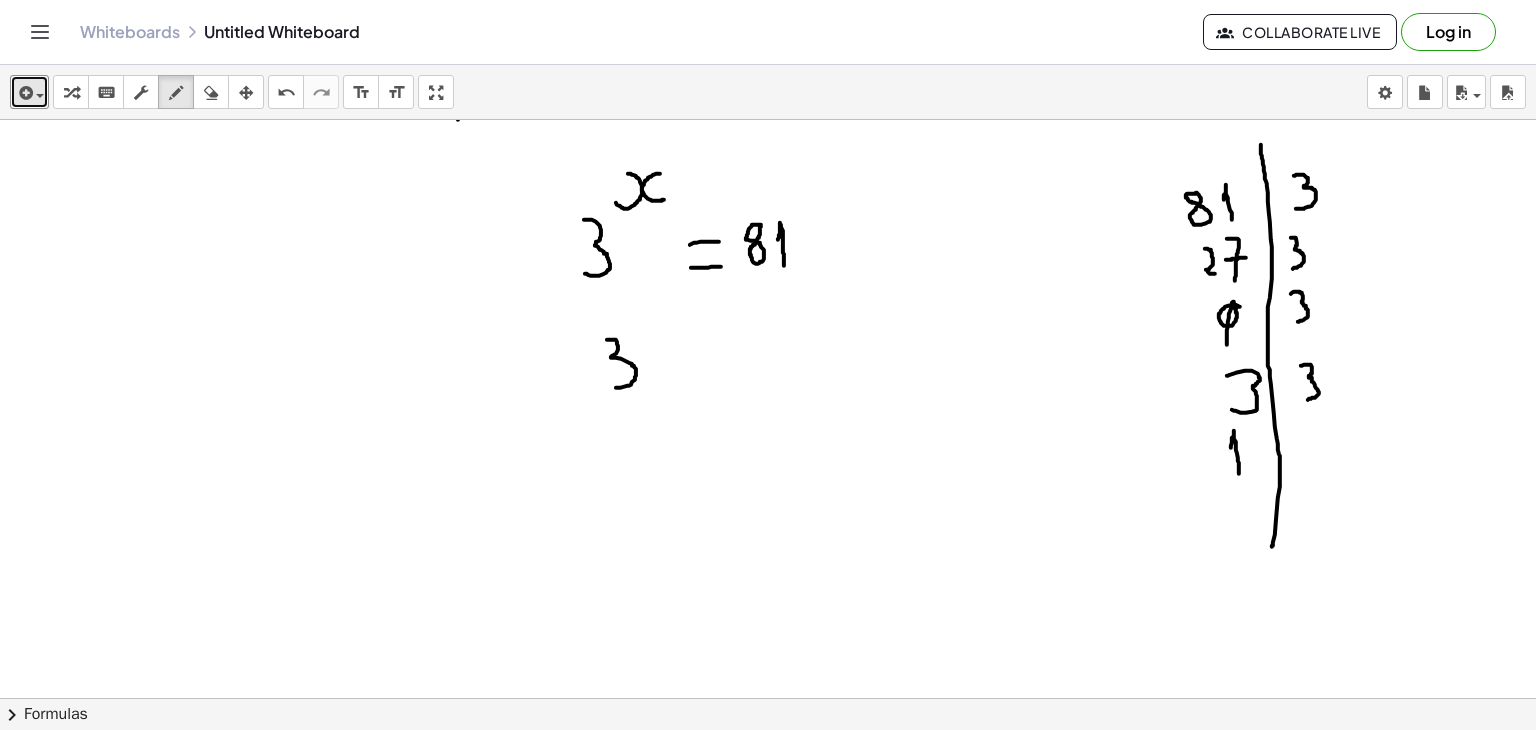 drag, startPoint x: 607, startPoint y: 339, endPoint x: 604, endPoint y: 386, distance: 47.095646 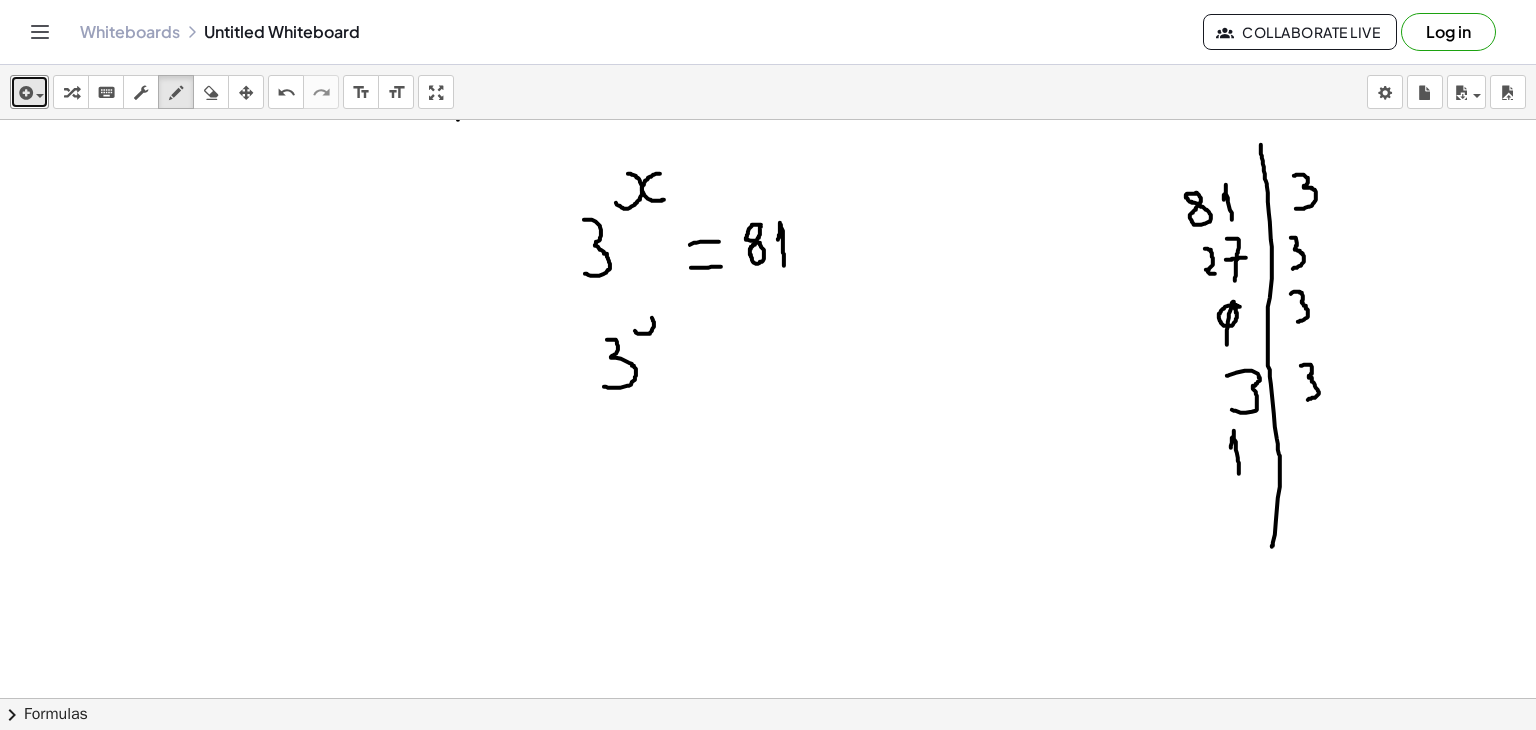 drag, startPoint x: 635, startPoint y: 330, endPoint x: 639, endPoint y: 312, distance: 18.439089 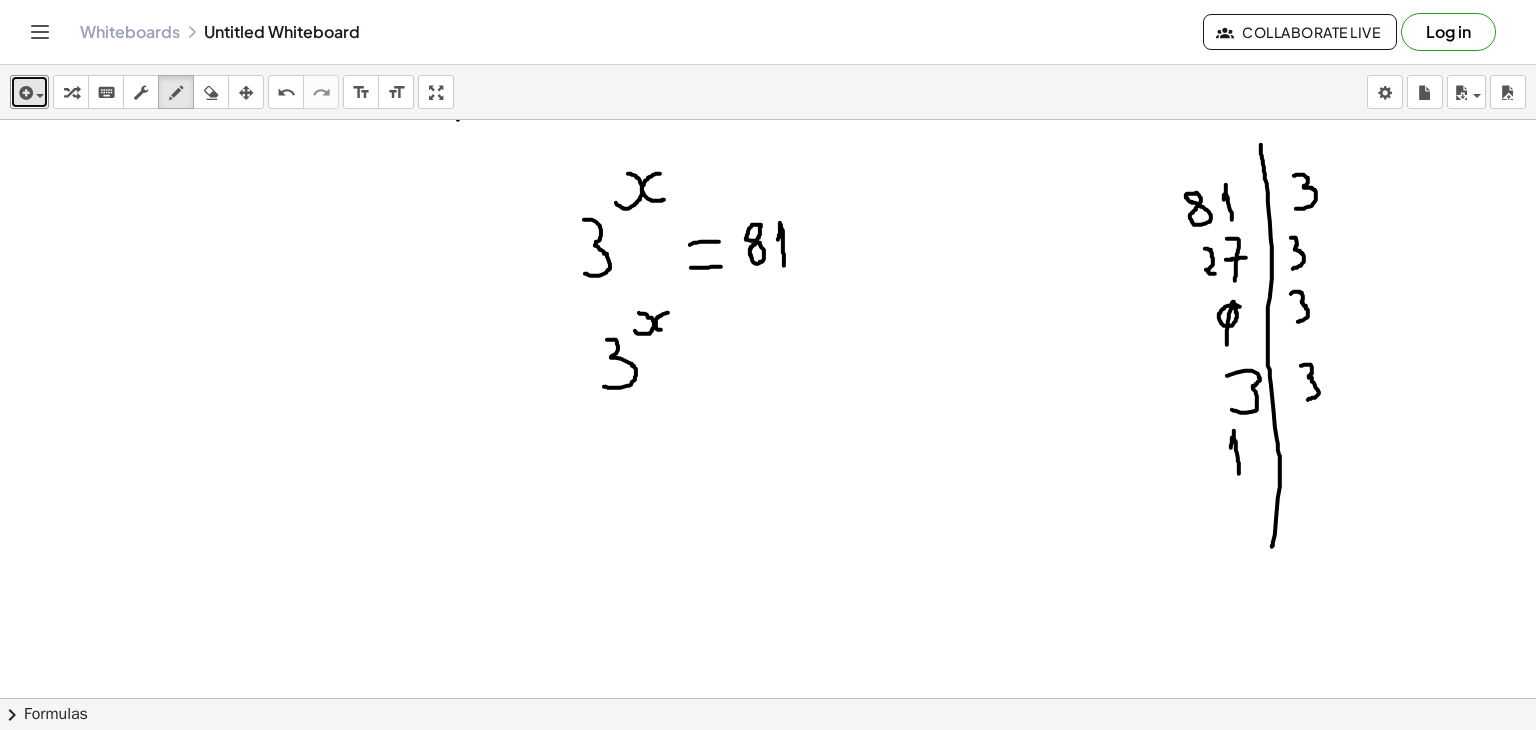 drag, startPoint x: 668, startPoint y: 312, endPoint x: 679, endPoint y: 330, distance: 21.095022 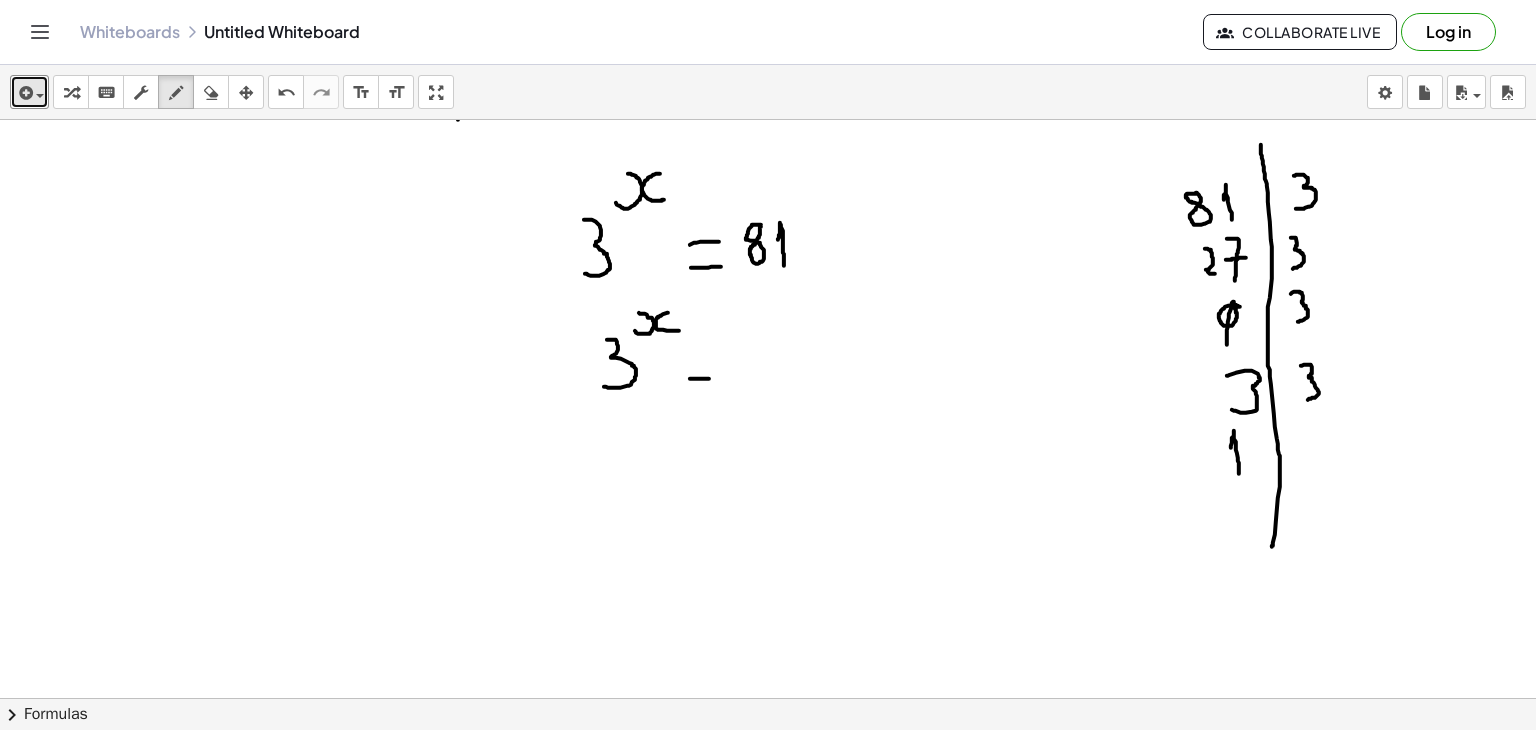 drag, startPoint x: 690, startPoint y: 378, endPoint x: 710, endPoint y: 378, distance: 20 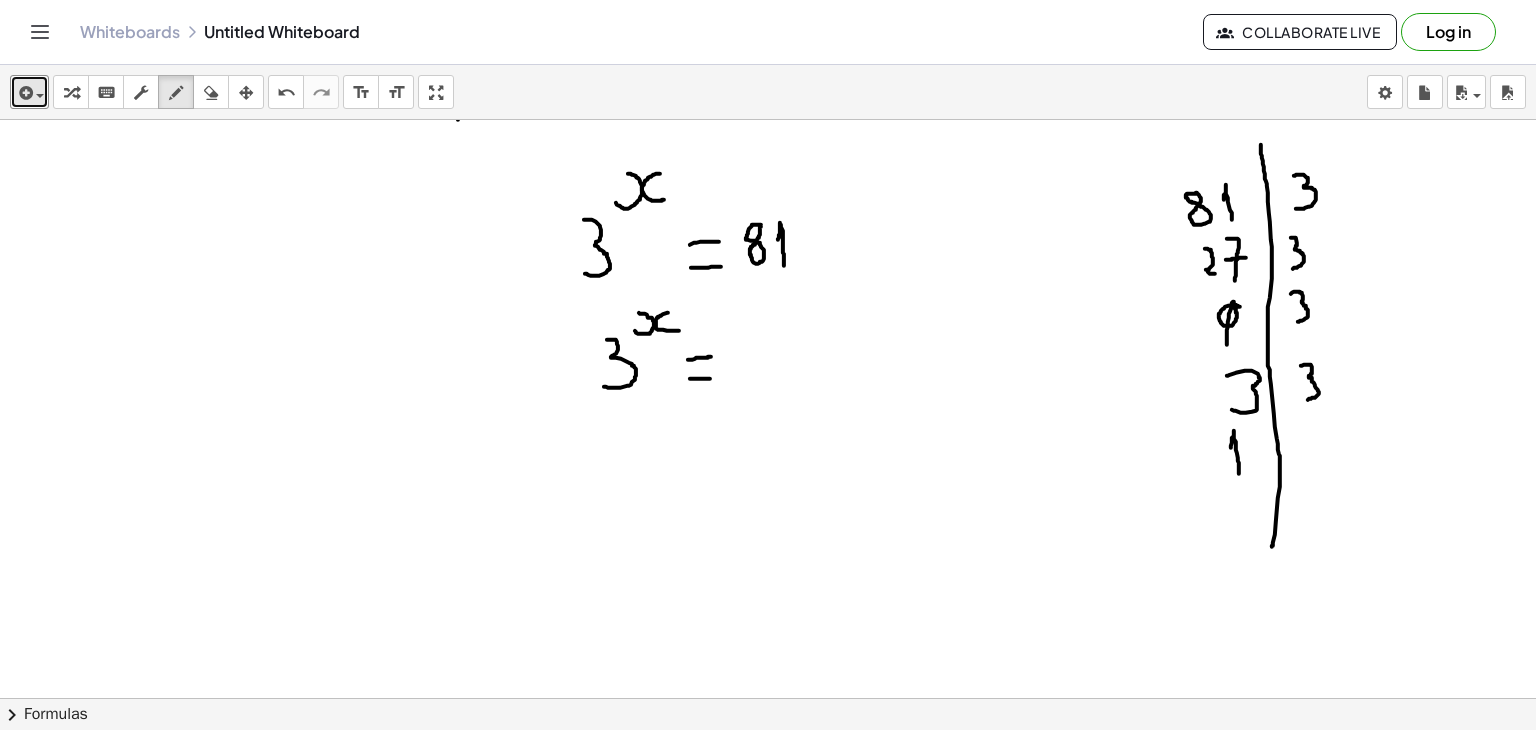 drag, startPoint x: 688, startPoint y: 359, endPoint x: 717, endPoint y: 355, distance: 29.274563 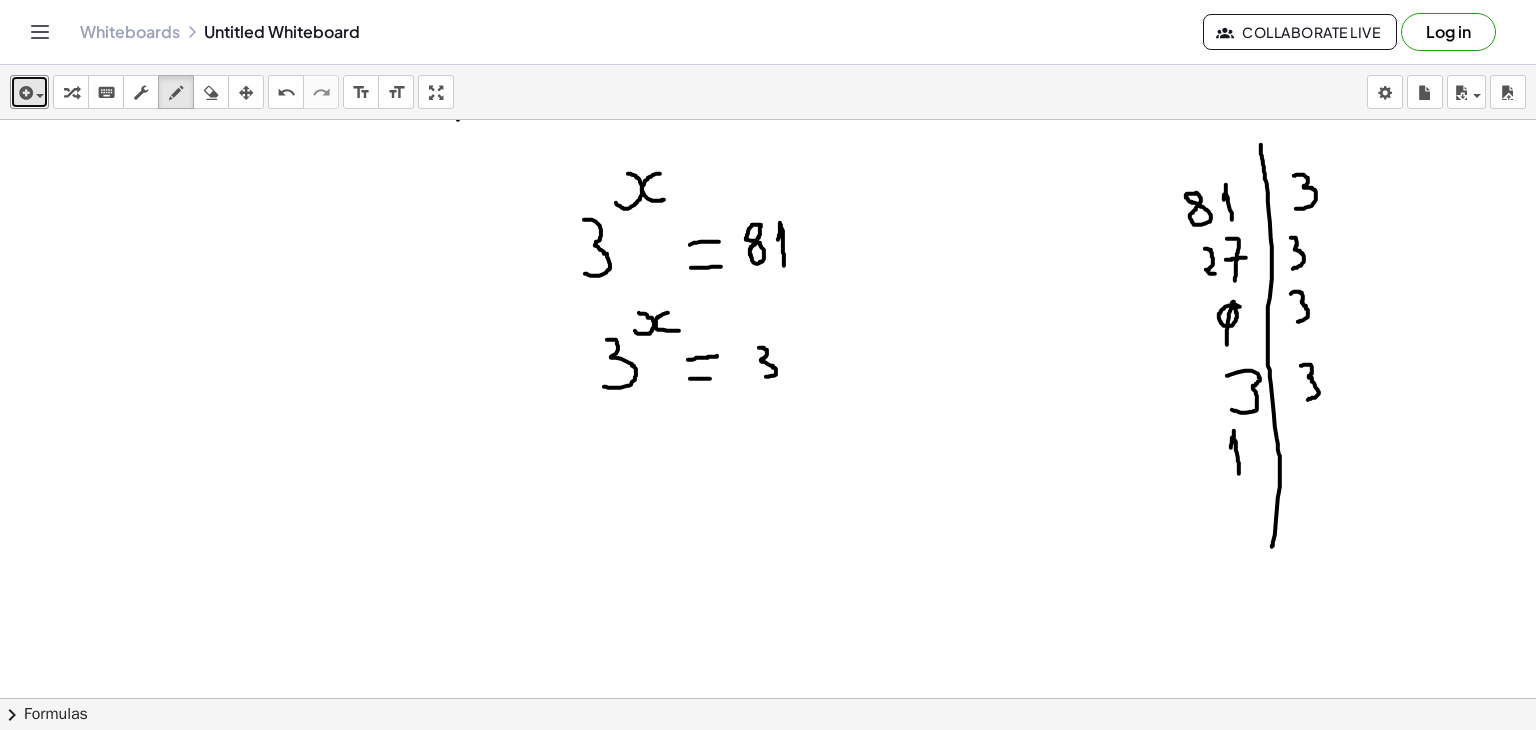 drag, startPoint x: 759, startPoint y: 347, endPoint x: 757, endPoint y: 376, distance: 29.068884 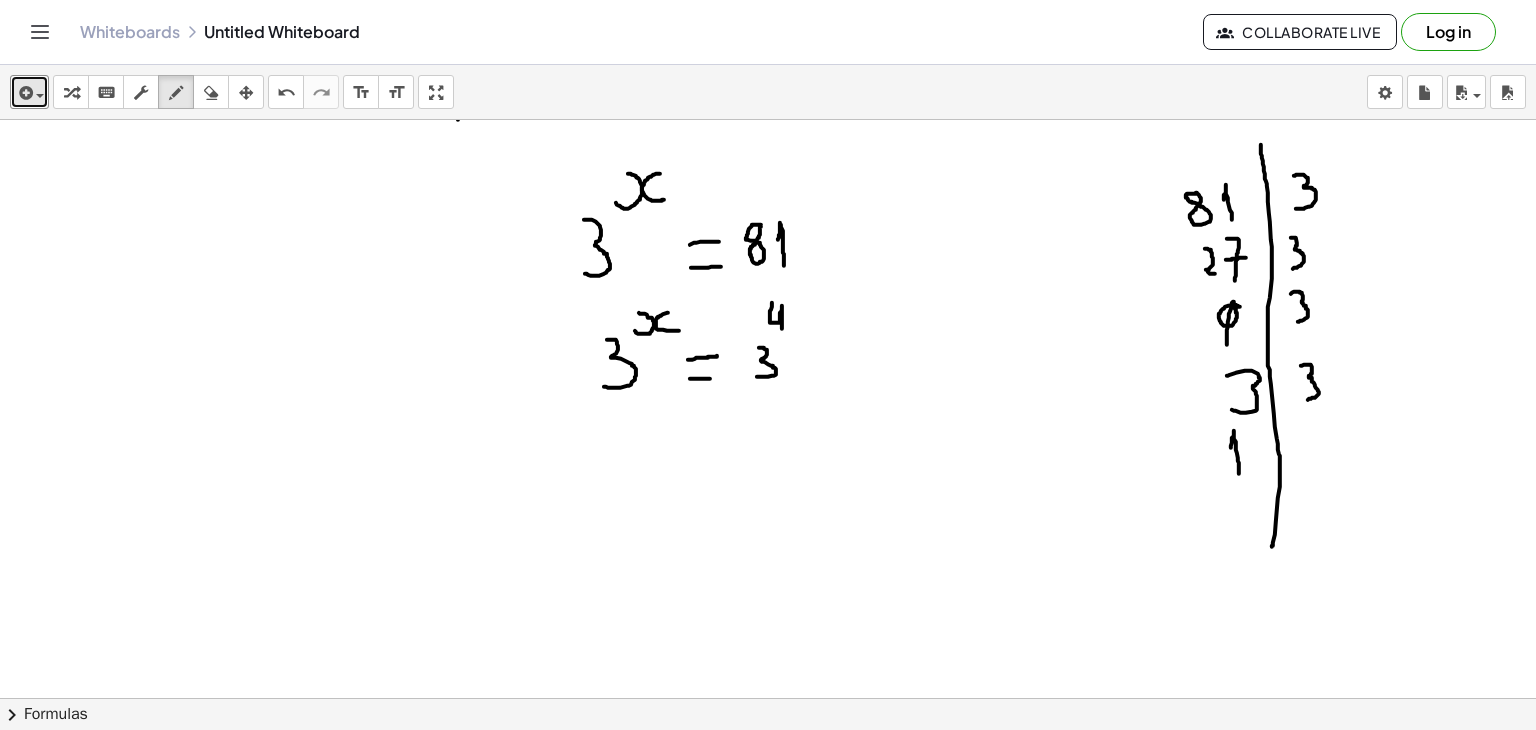 drag, startPoint x: 772, startPoint y: 302, endPoint x: 782, endPoint y: 330, distance: 29.732138 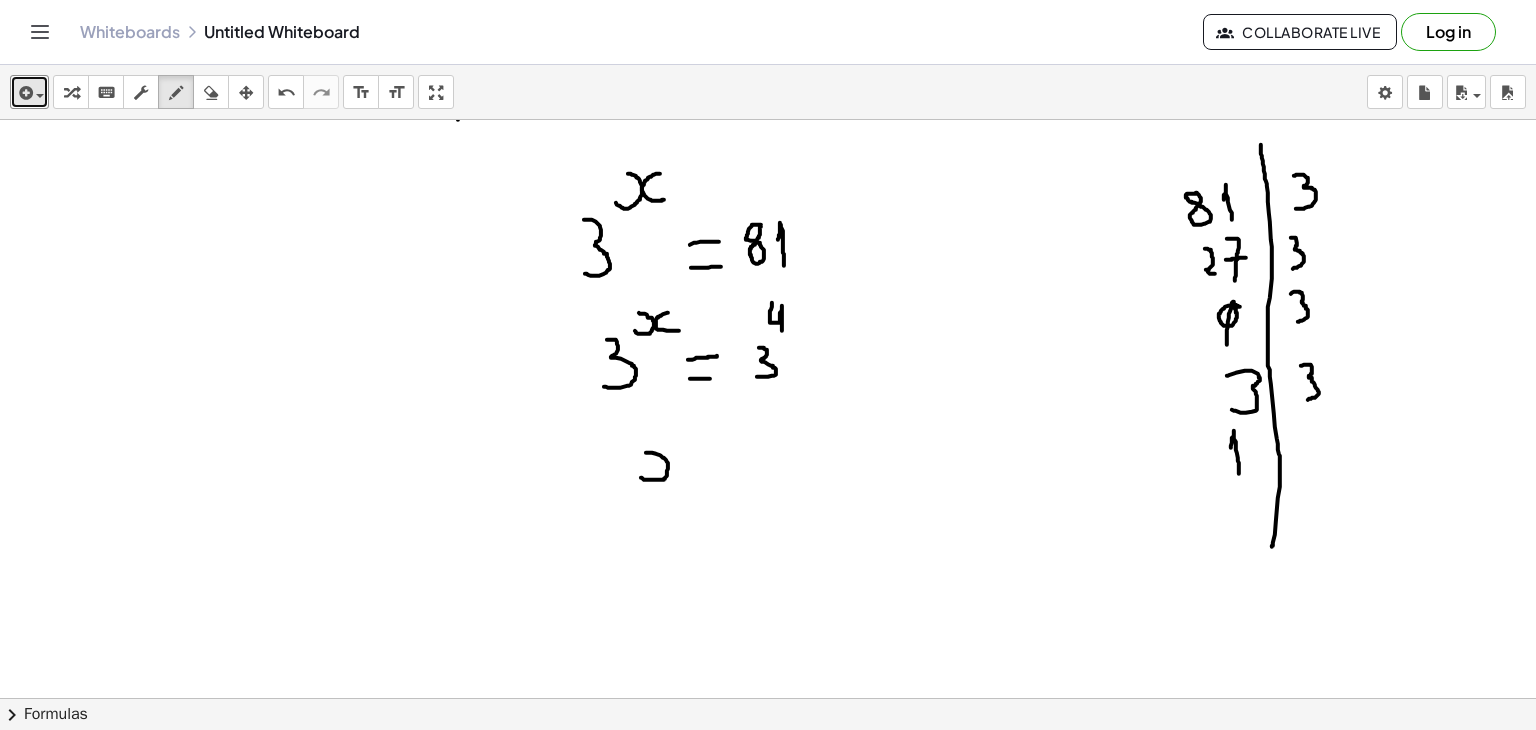drag, startPoint x: 641, startPoint y: 477, endPoint x: 645, endPoint y: 452, distance: 25.317978 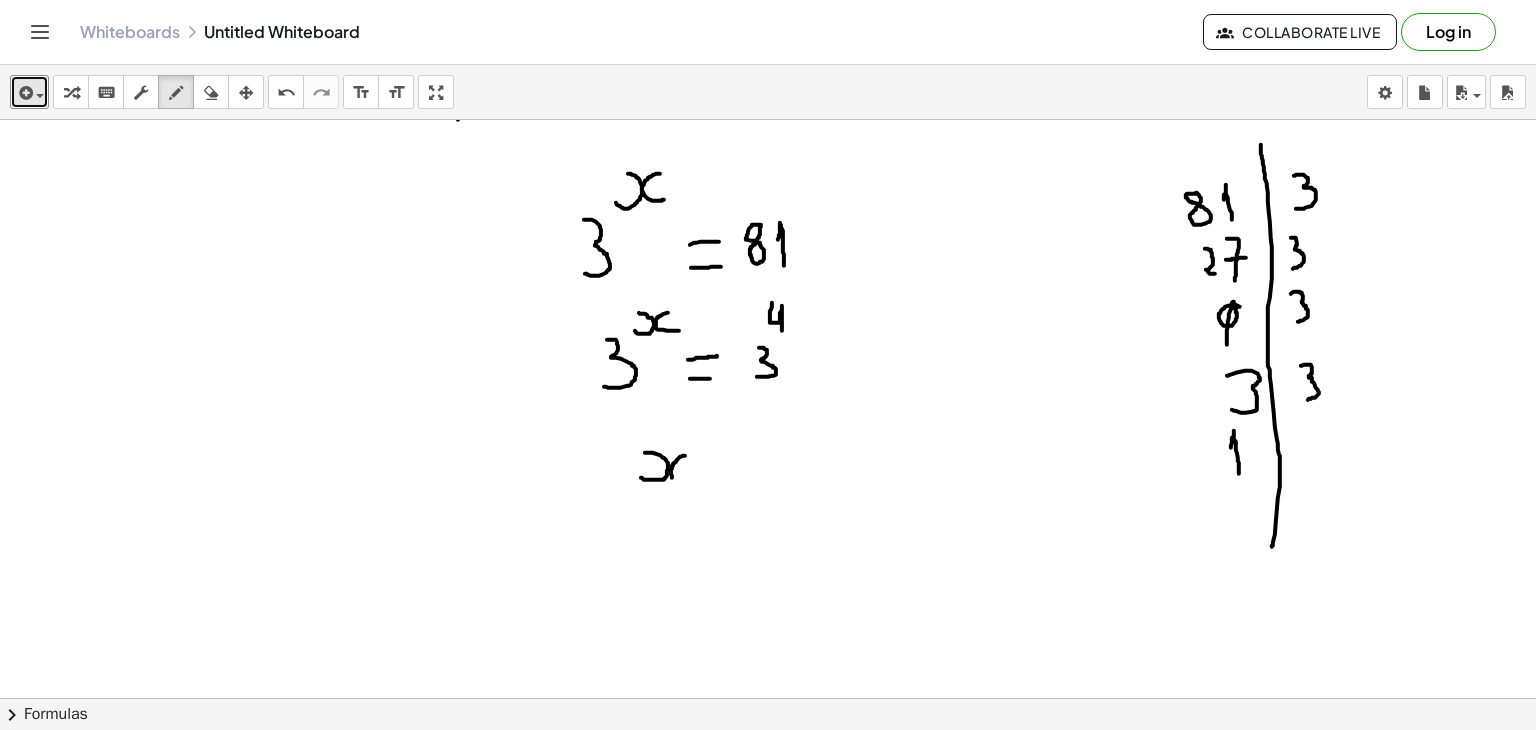 drag, startPoint x: 685, startPoint y: 455, endPoint x: 692, endPoint y: 478, distance: 24.04163 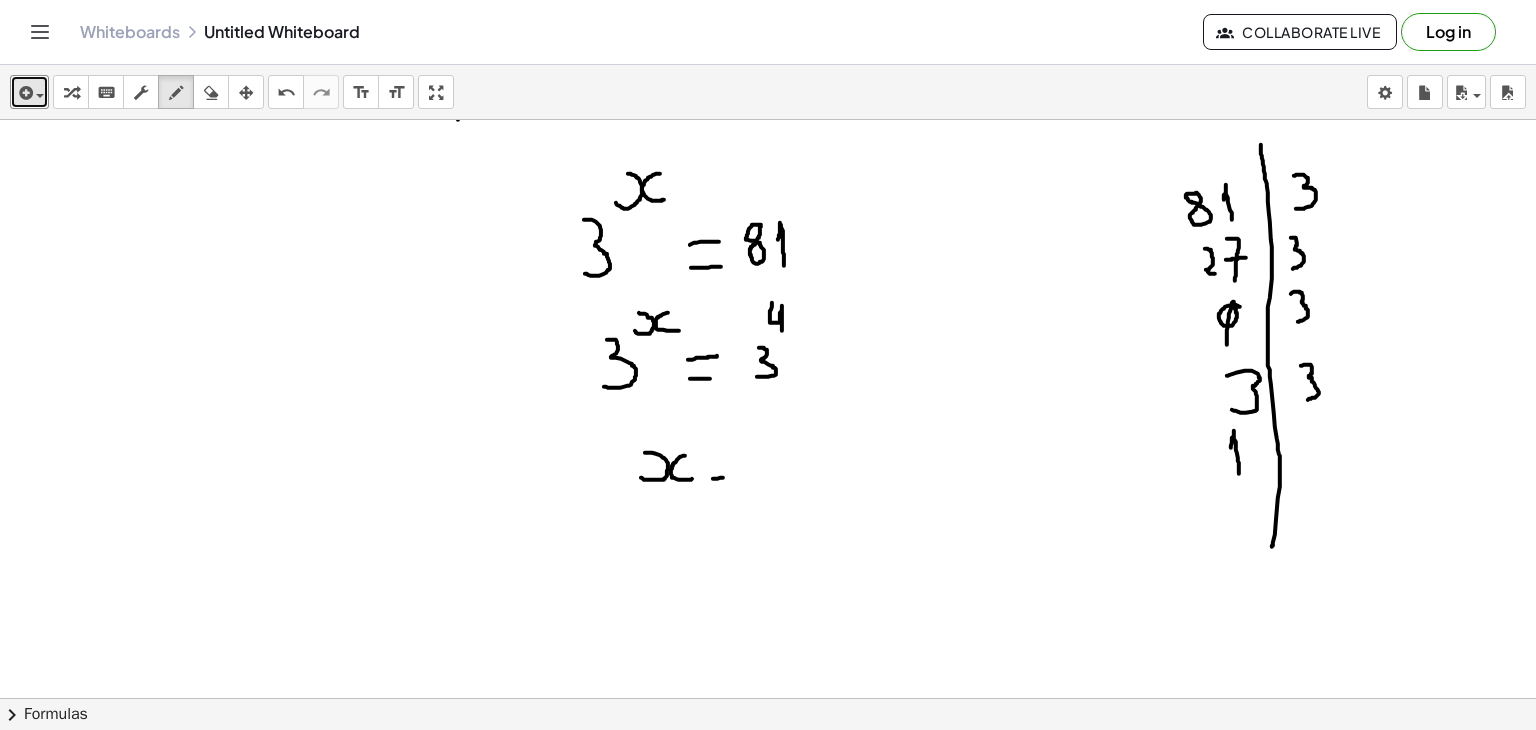 drag, startPoint x: 713, startPoint y: 478, endPoint x: 737, endPoint y: 477, distance: 24.020824 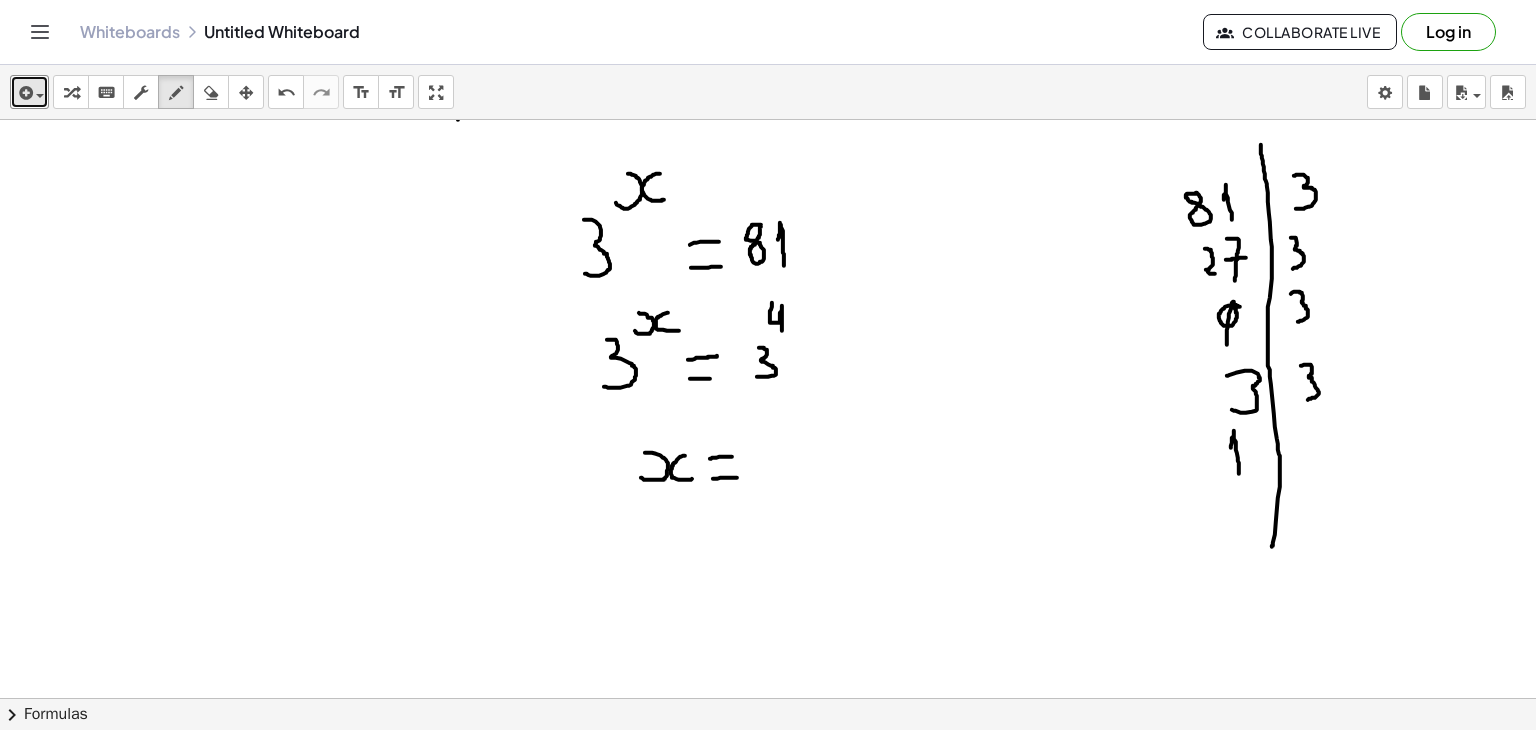 drag, startPoint x: 710, startPoint y: 458, endPoint x: 735, endPoint y: 455, distance: 25.179358 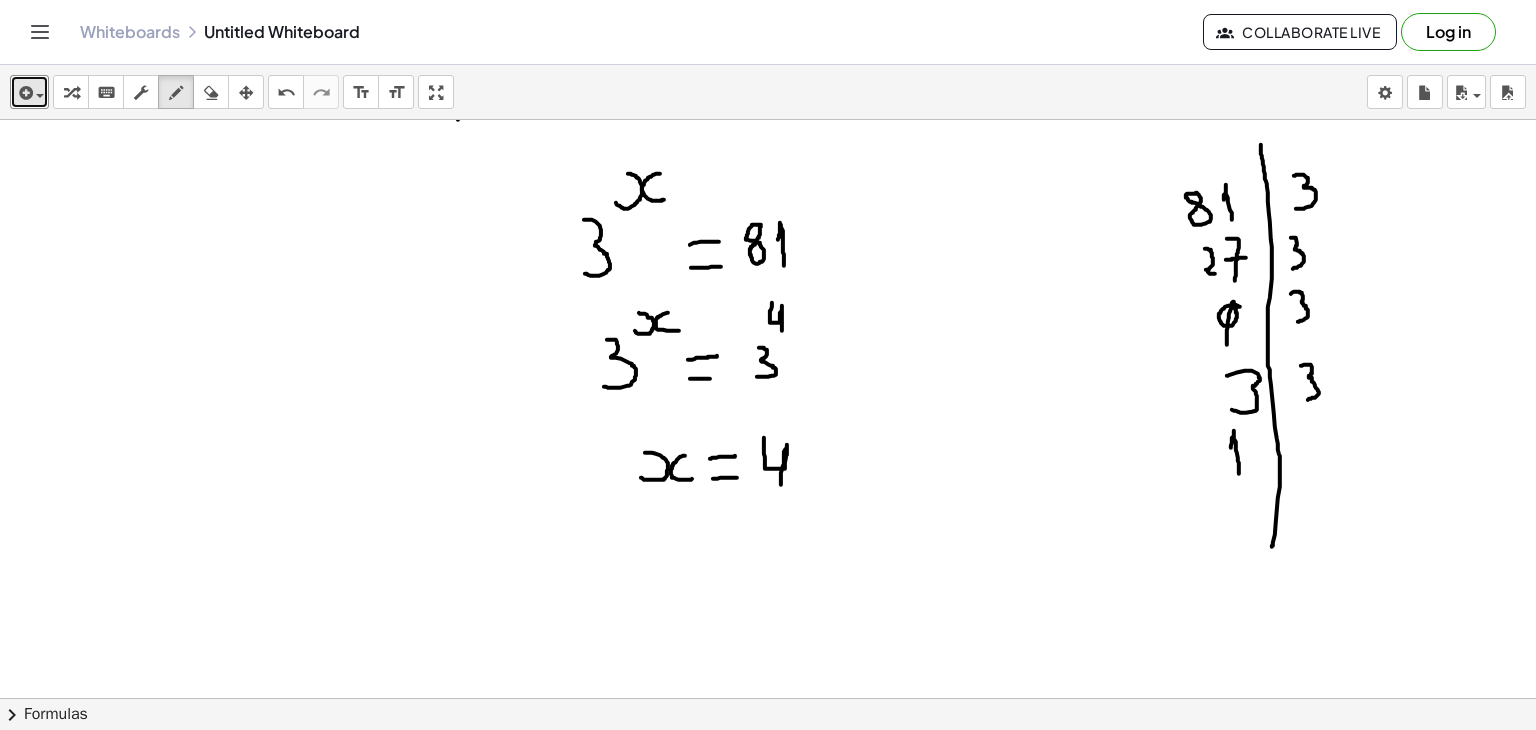 drag, startPoint x: 764, startPoint y: 437, endPoint x: 781, endPoint y: 484, distance: 49.979996 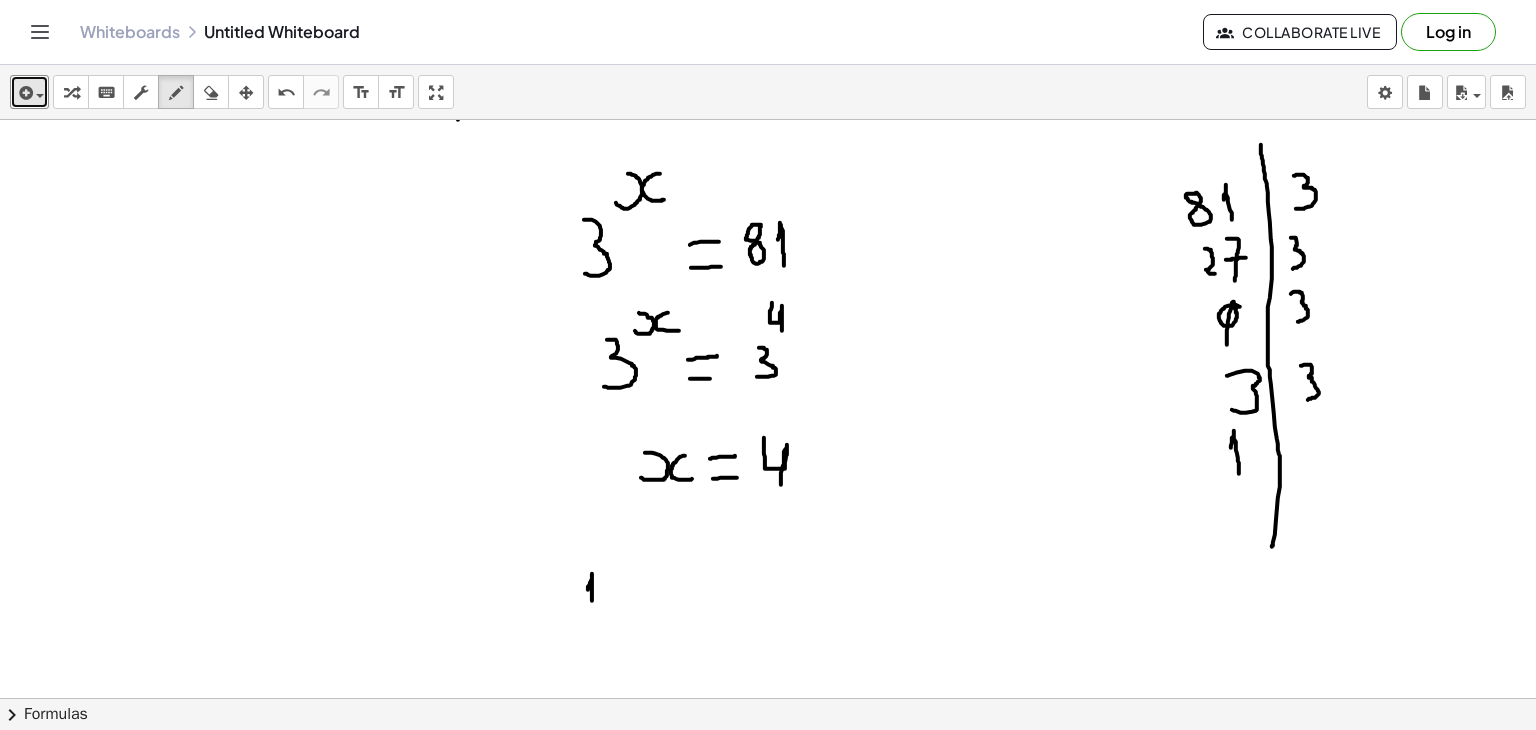 drag, startPoint x: 588, startPoint y: 589, endPoint x: 592, endPoint y: 608, distance: 19.416489 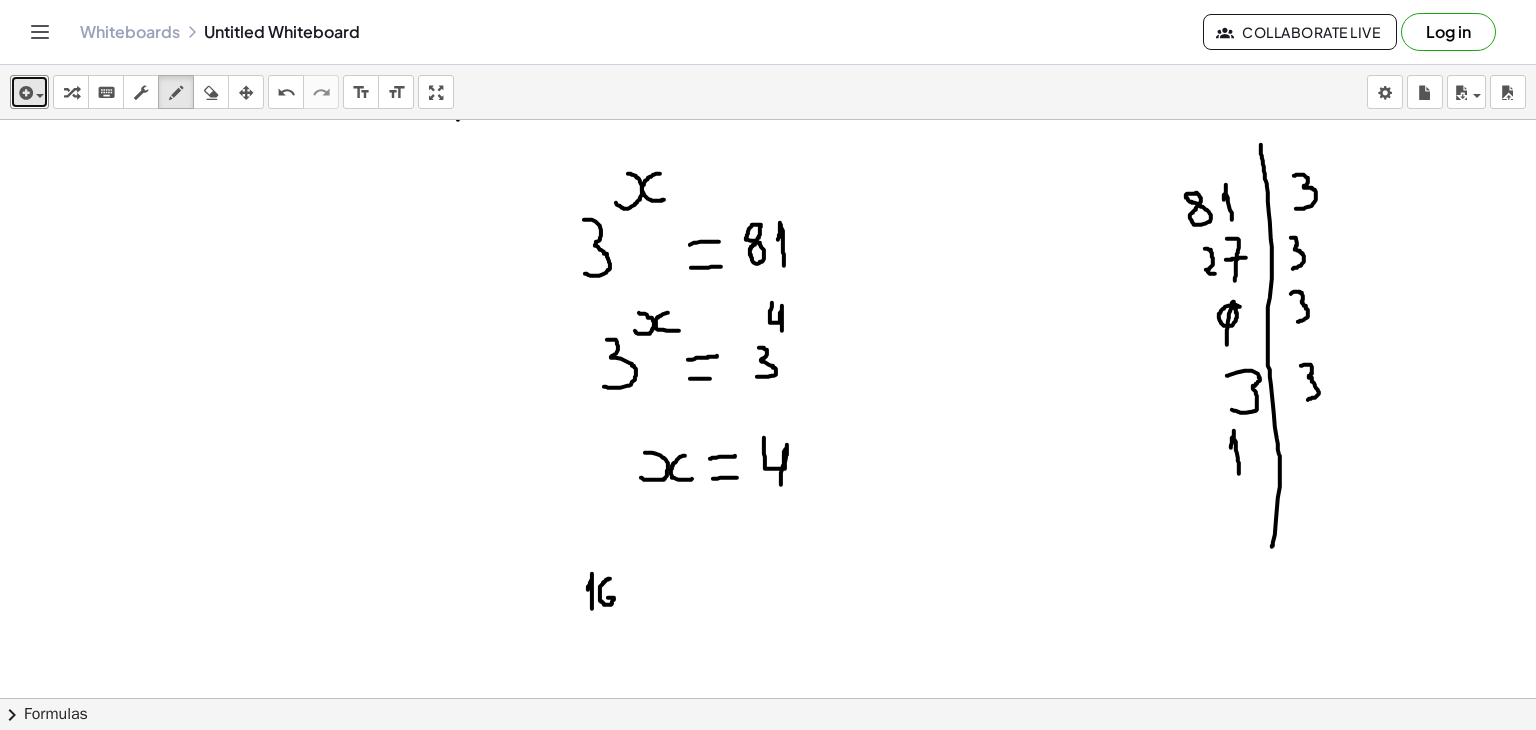 drag, startPoint x: 610, startPoint y: 578, endPoint x: 601, endPoint y: 597, distance: 21.023796 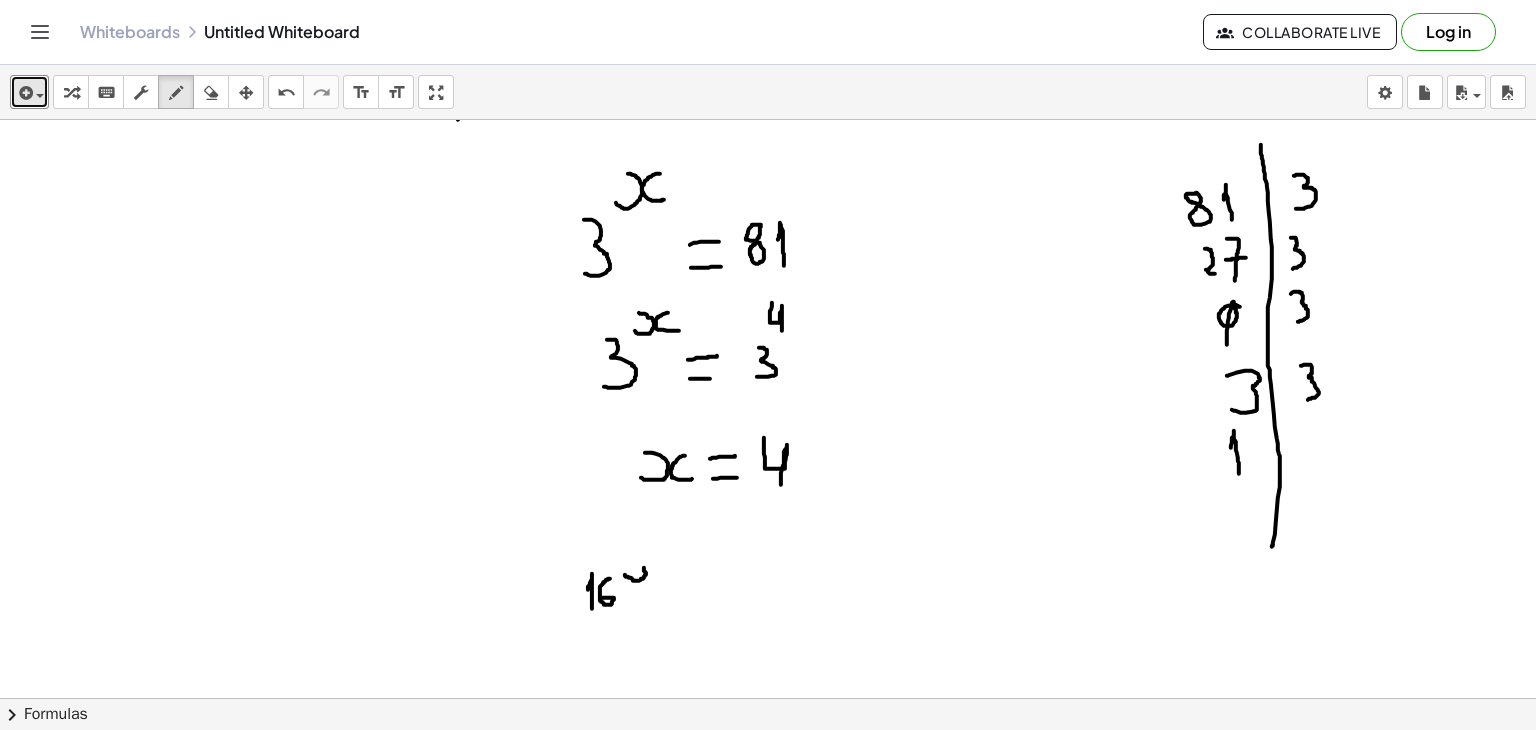 drag, startPoint x: 625, startPoint y: 574, endPoint x: 630, endPoint y: 563, distance: 12.083046 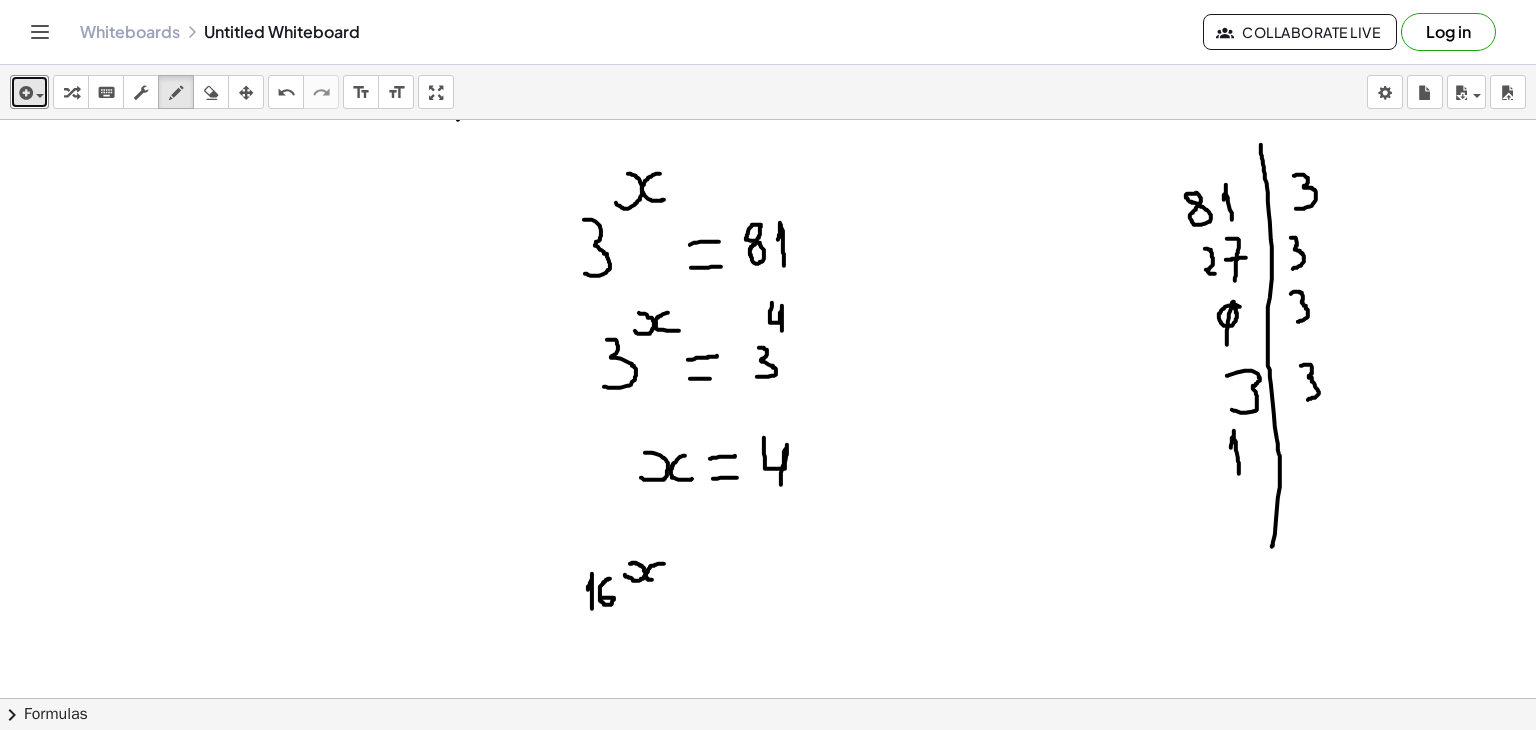 drag, startPoint x: 664, startPoint y: 563, endPoint x: 664, endPoint y: 579, distance: 16 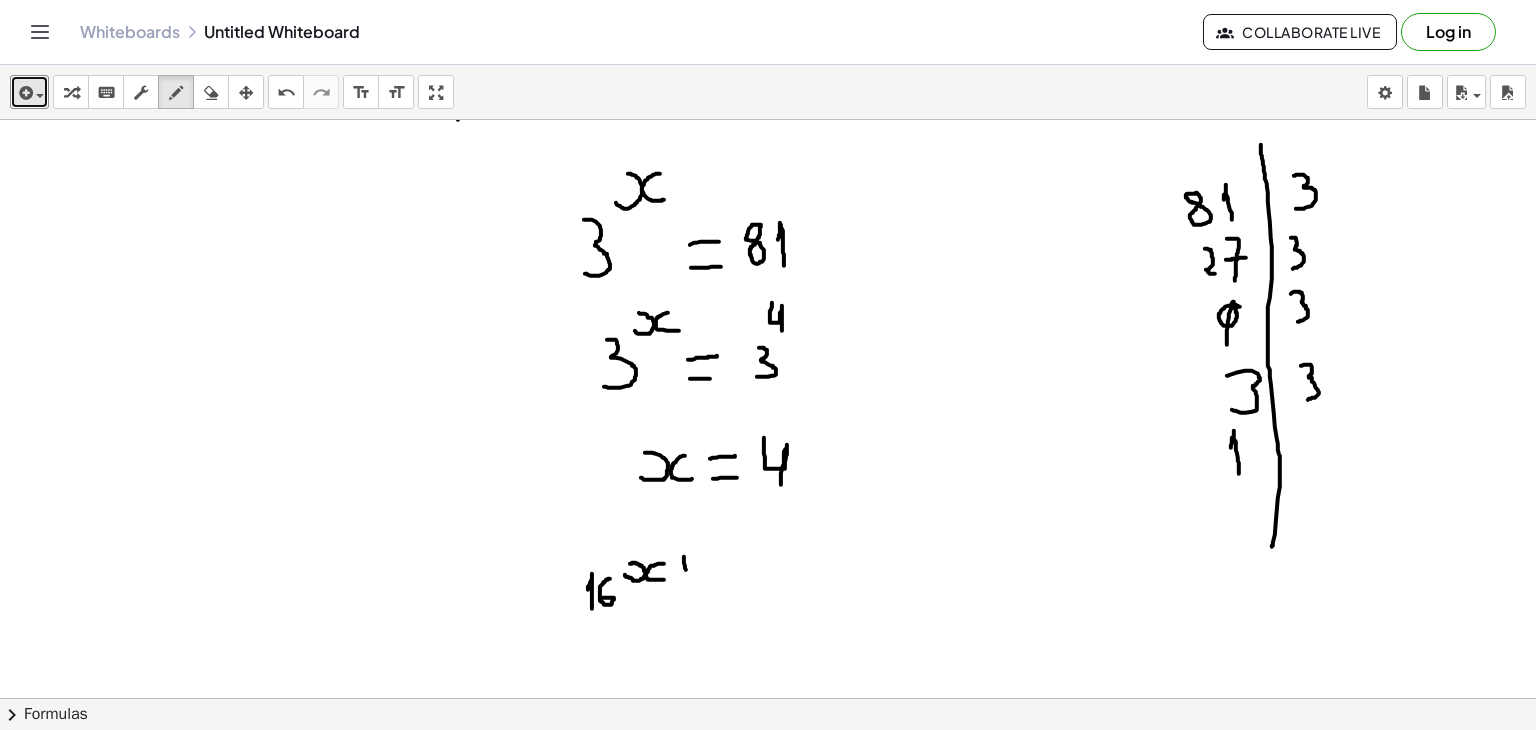 drag, startPoint x: 684, startPoint y: 556, endPoint x: 688, endPoint y: 585, distance: 29.274563 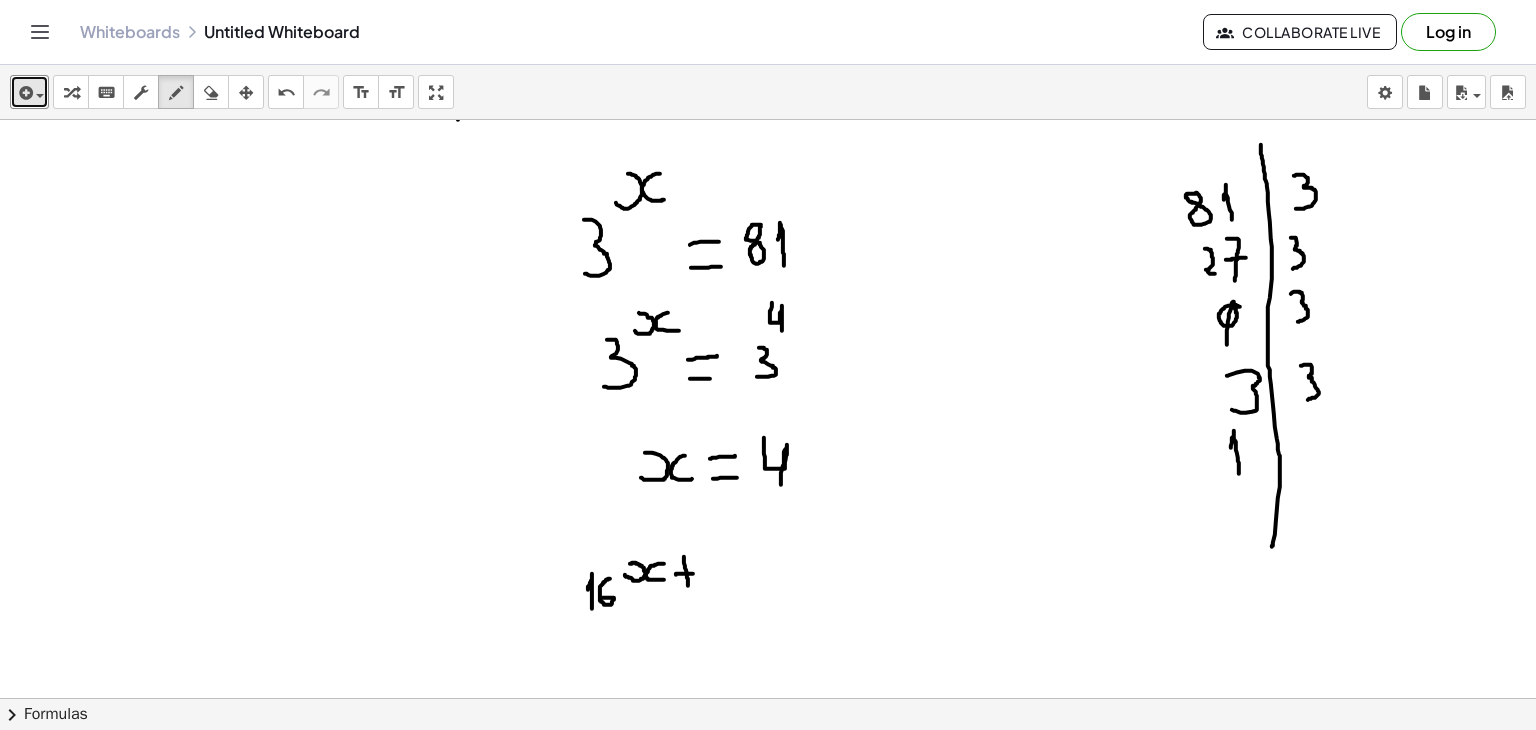drag, startPoint x: 676, startPoint y: 574, endPoint x: 695, endPoint y: 572, distance: 19.104973 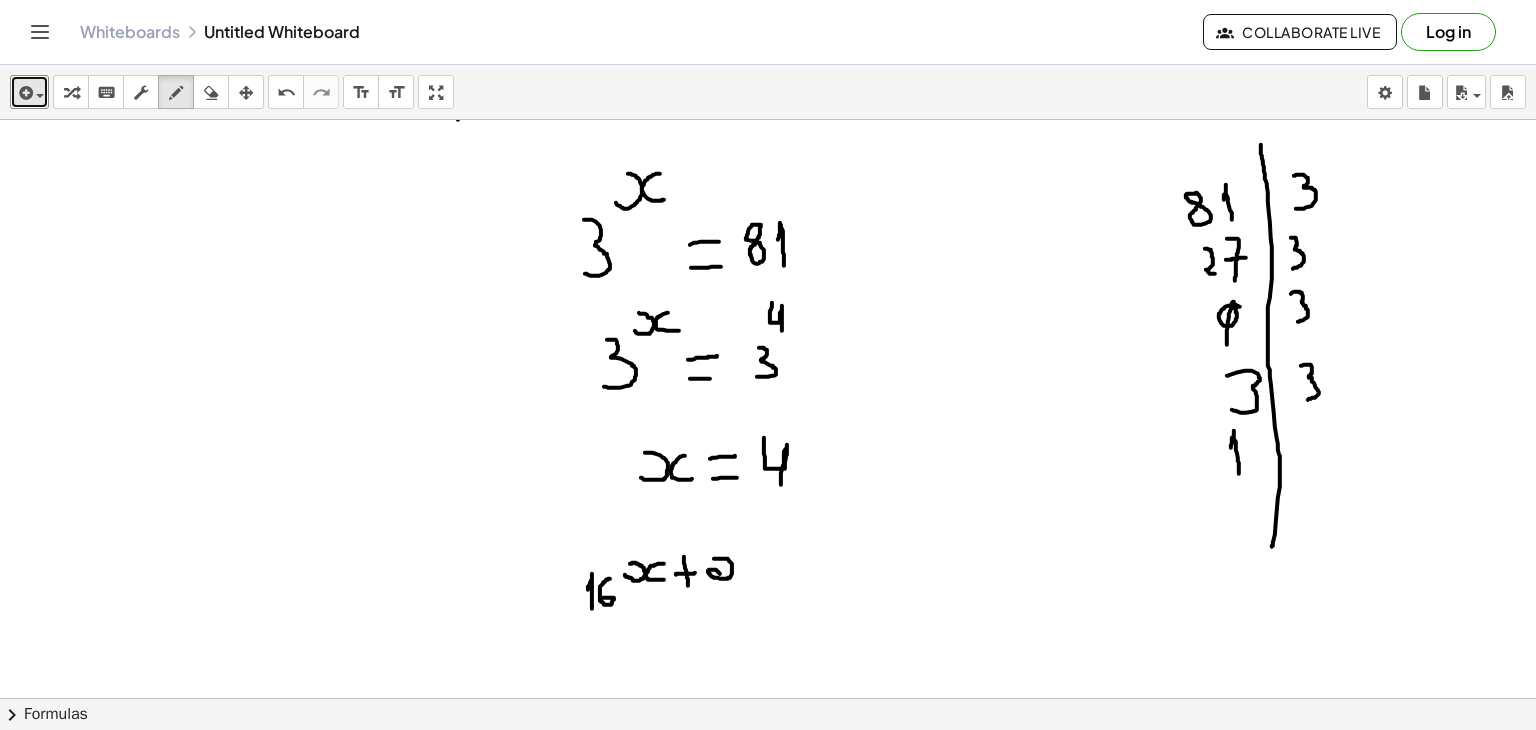 drag, startPoint x: 714, startPoint y: 558, endPoint x: 729, endPoint y: 578, distance: 25 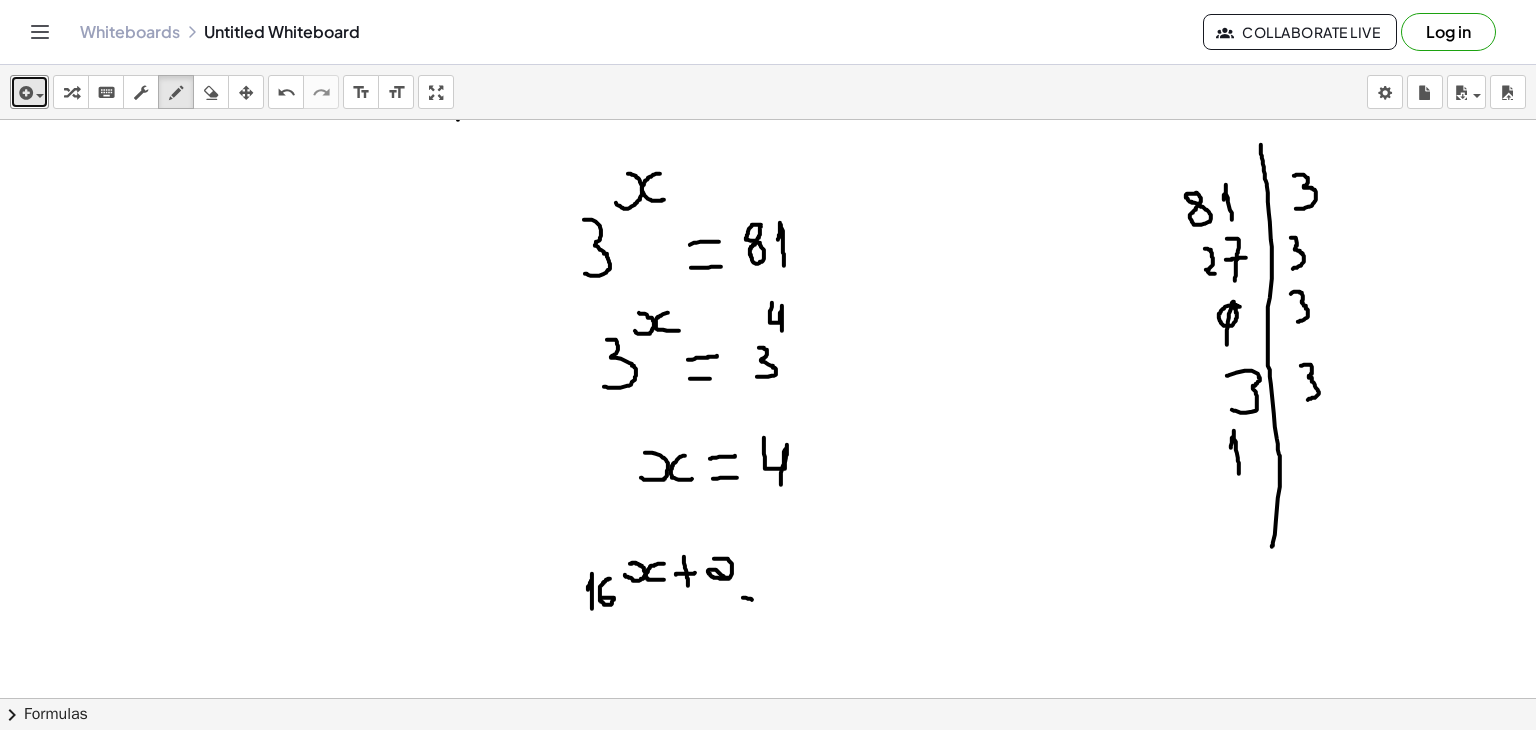 drag, startPoint x: 743, startPoint y: 597, endPoint x: 759, endPoint y: 599, distance: 16.124516 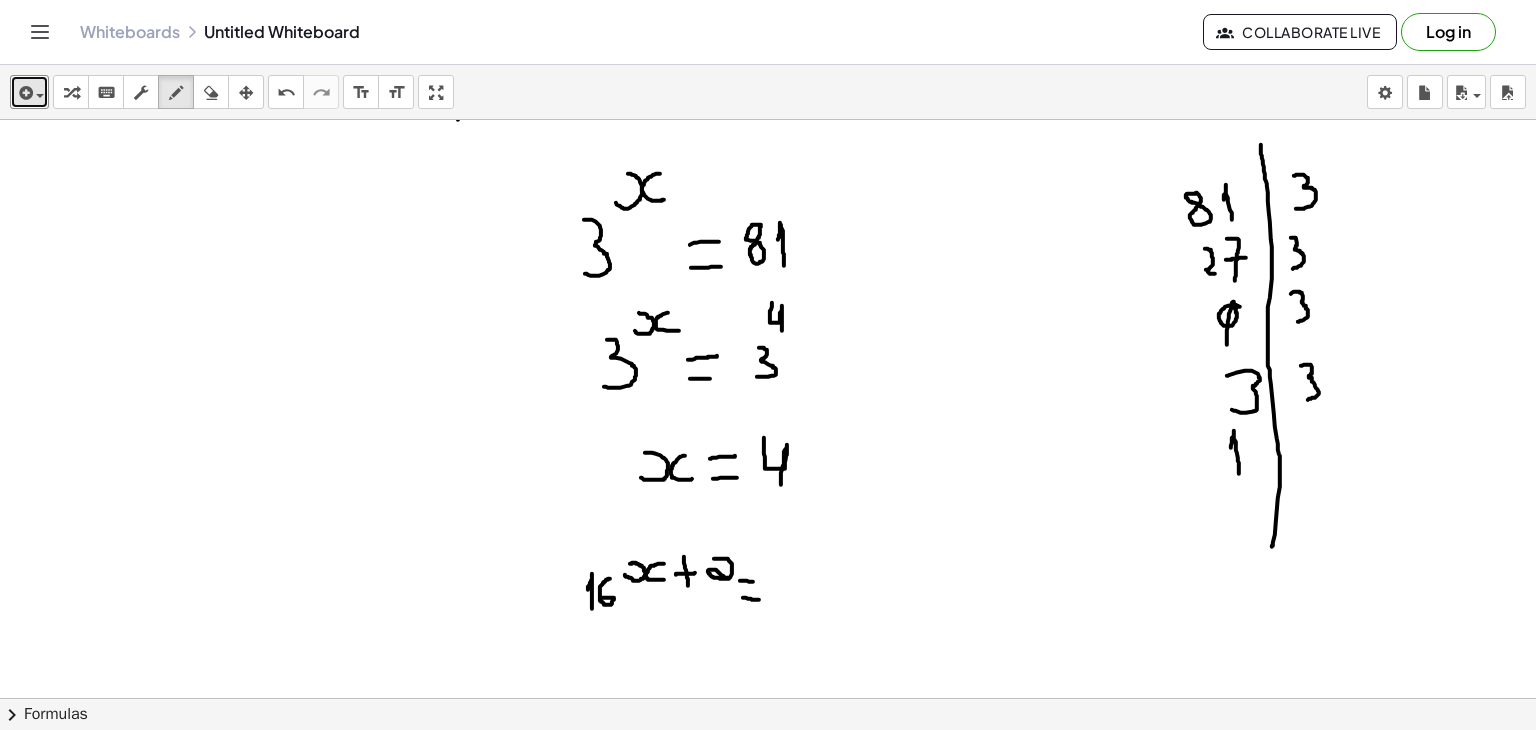 drag, startPoint x: 740, startPoint y: 580, endPoint x: 764, endPoint y: 581, distance: 24.020824 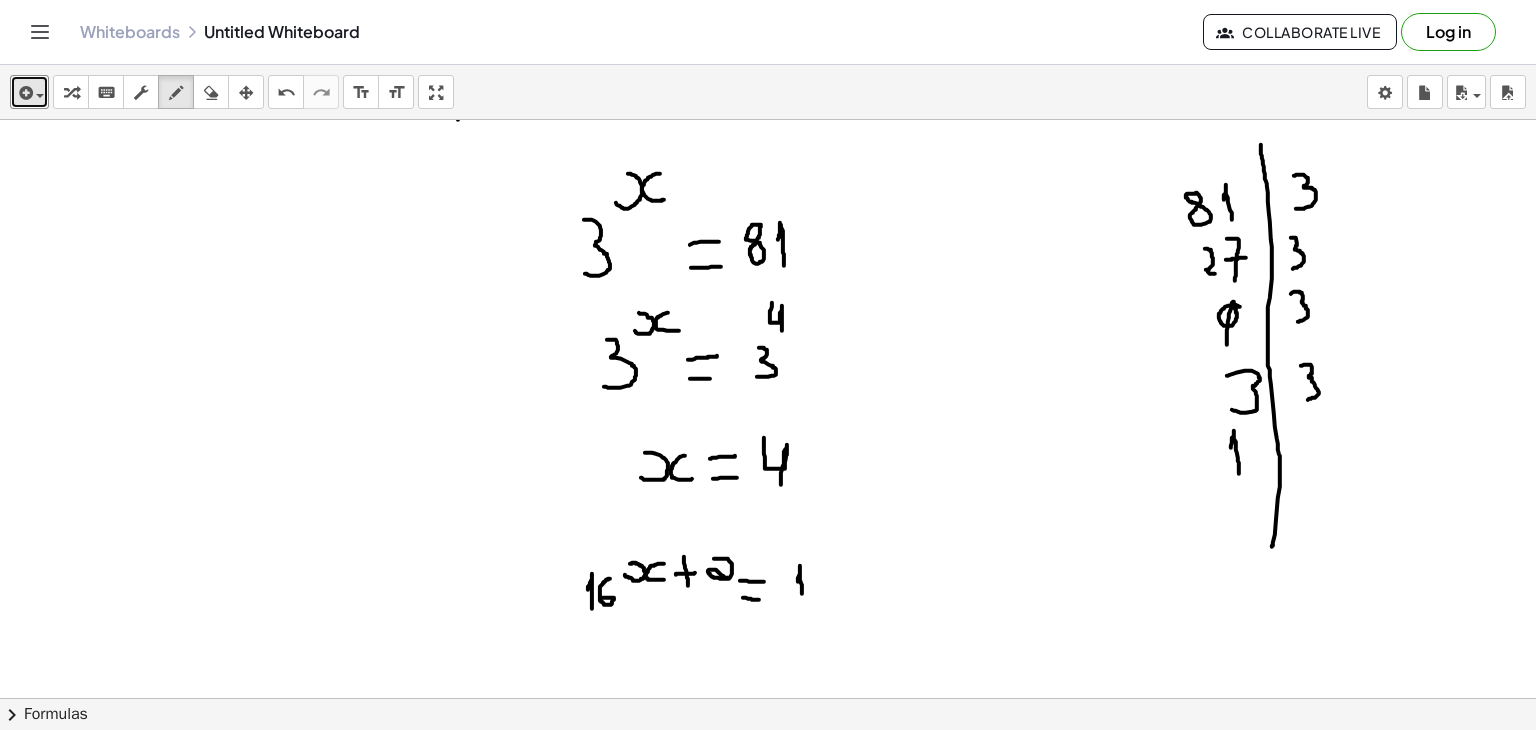 drag, startPoint x: 798, startPoint y: 581, endPoint x: 803, endPoint y: 597, distance: 16.763054 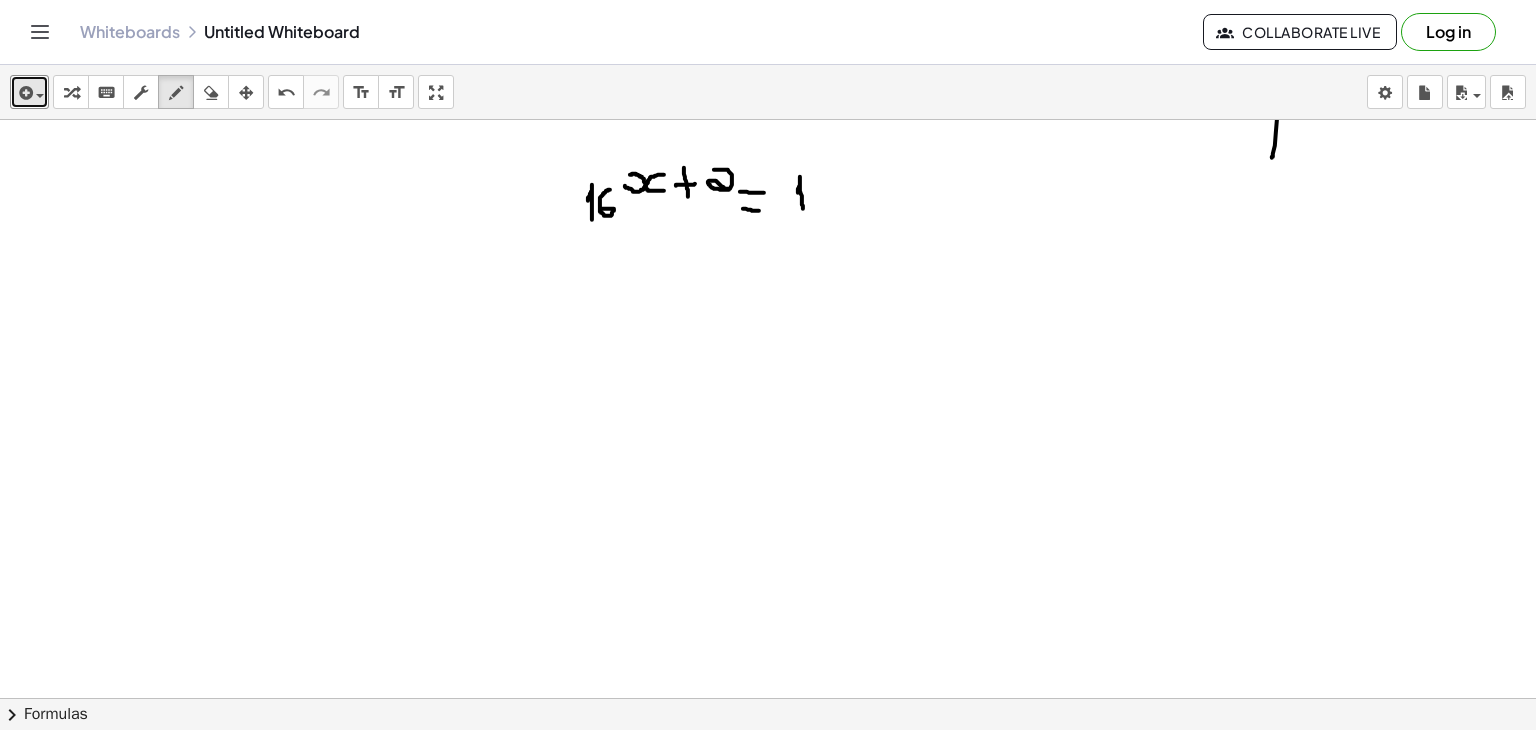scroll, scrollTop: 1558, scrollLeft: 0, axis: vertical 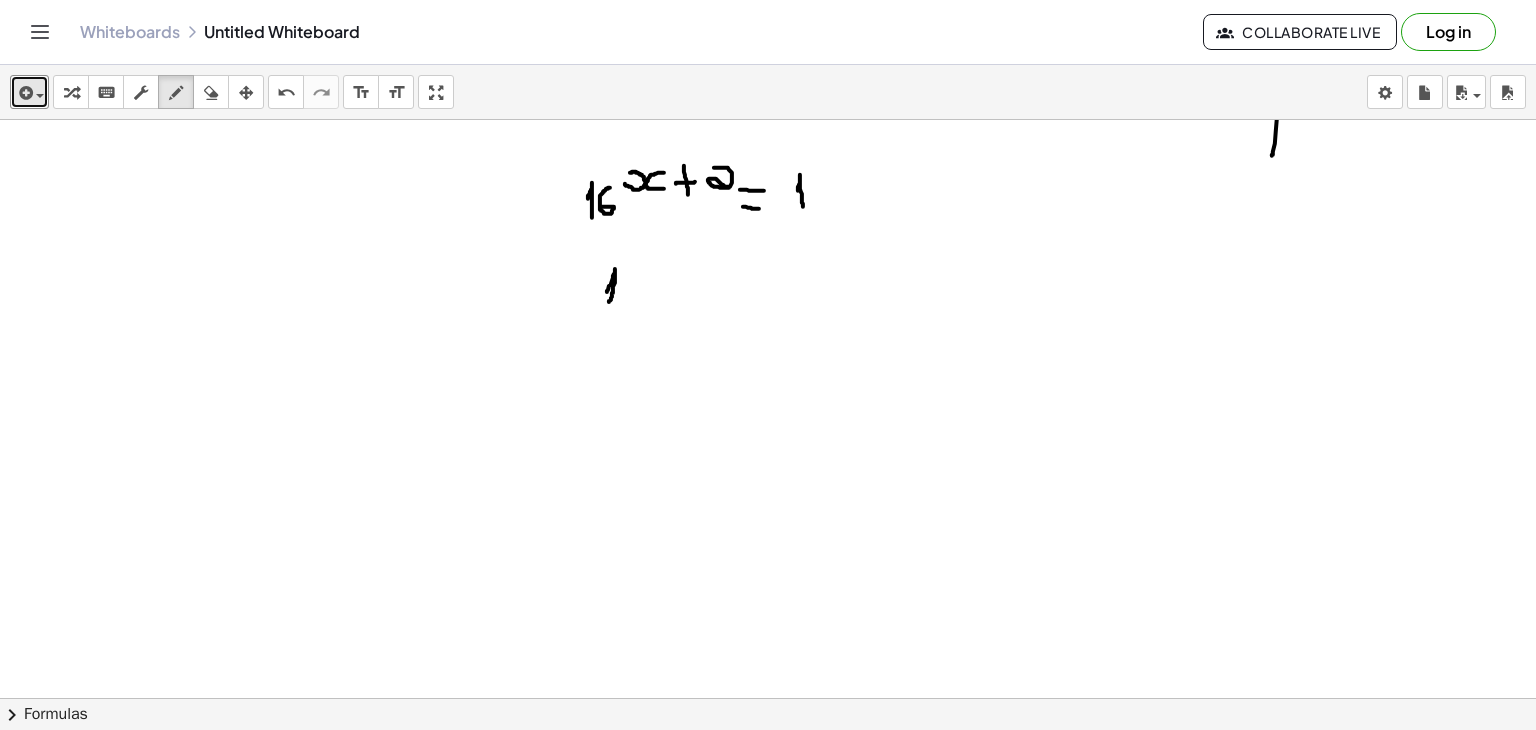 drag, startPoint x: 607, startPoint y: 291, endPoint x: 609, endPoint y: 302, distance: 11.18034 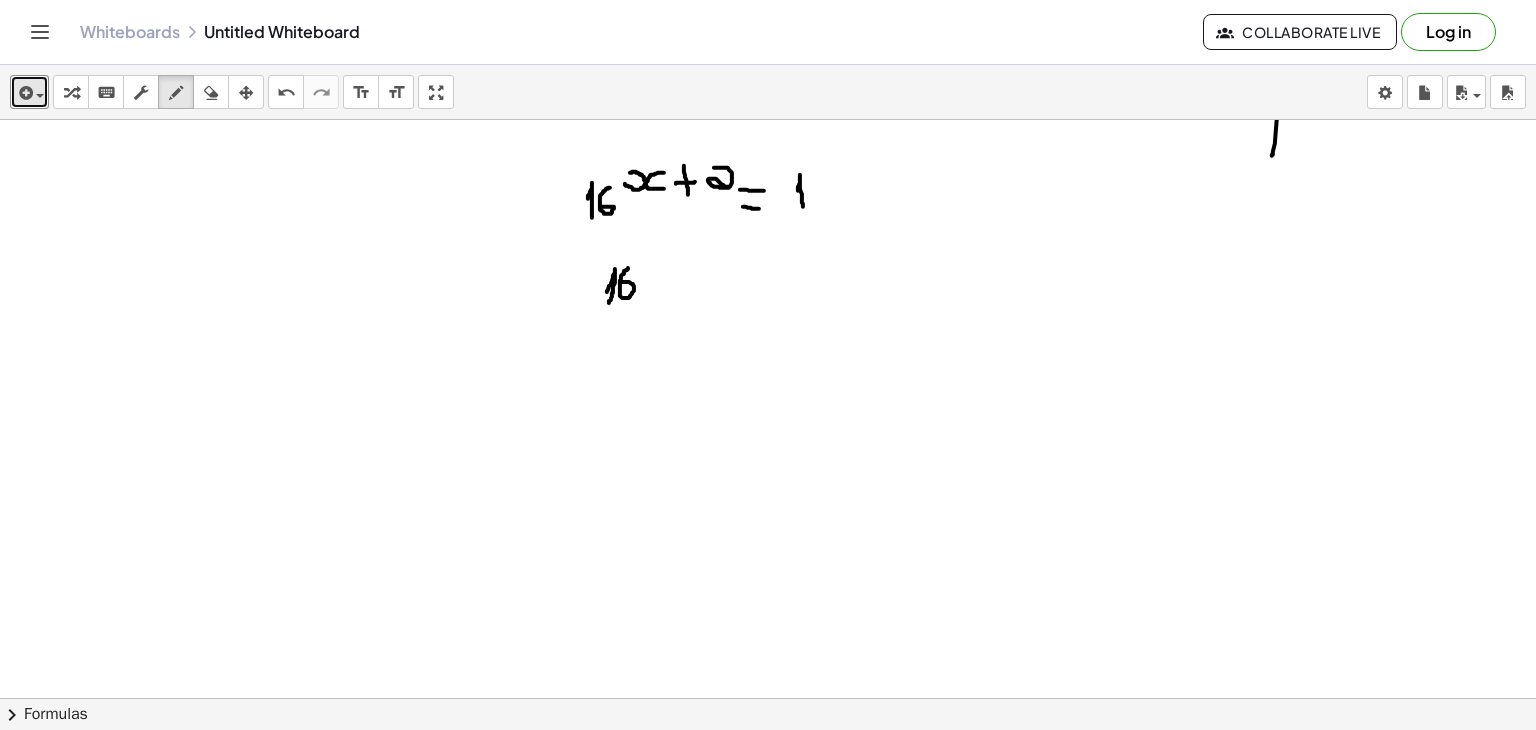 drag, startPoint x: 628, startPoint y: 267, endPoint x: 620, endPoint y: 281, distance: 16.124516 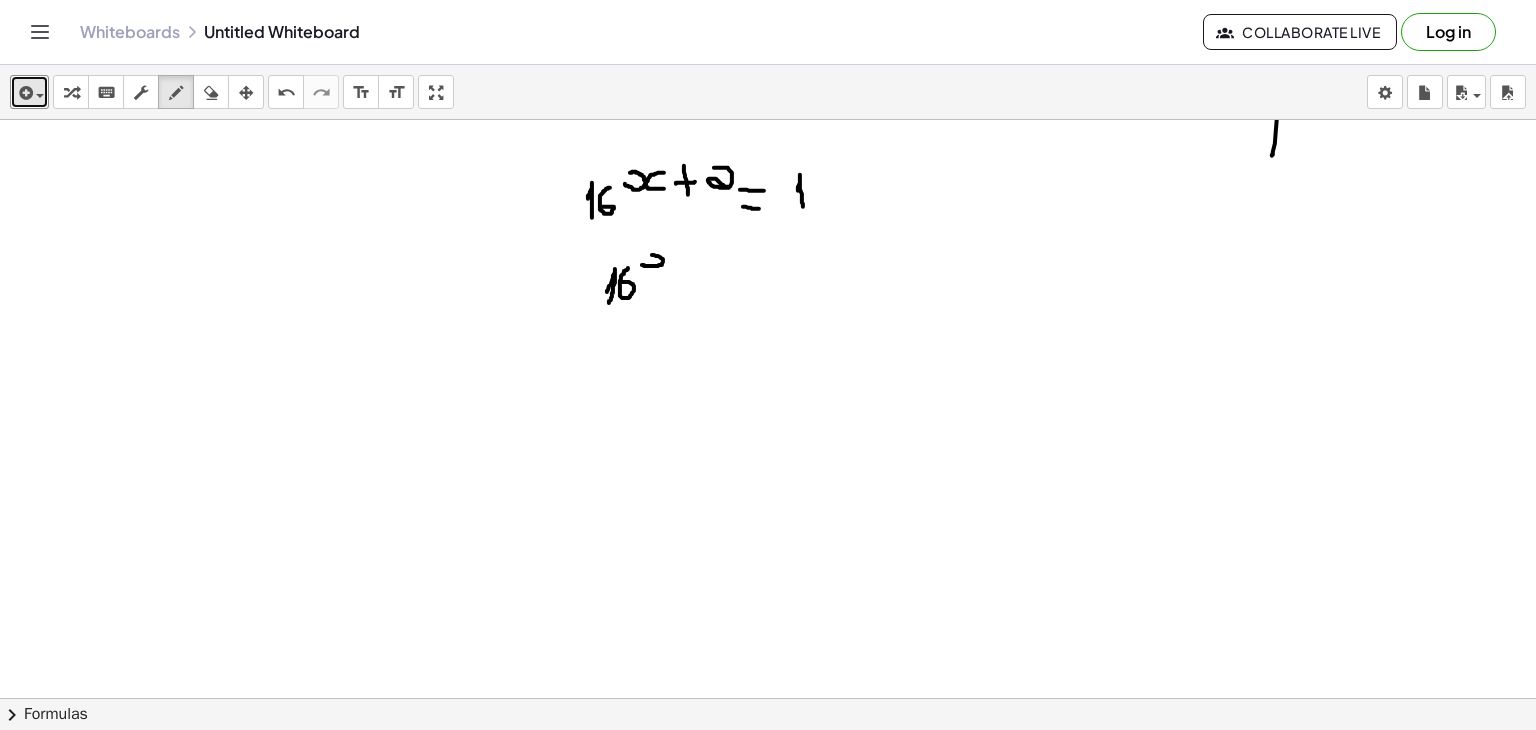 drag, startPoint x: 642, startPoint y: 264, endPoint x: 645, endPoint y: 254, distance: 10.440307 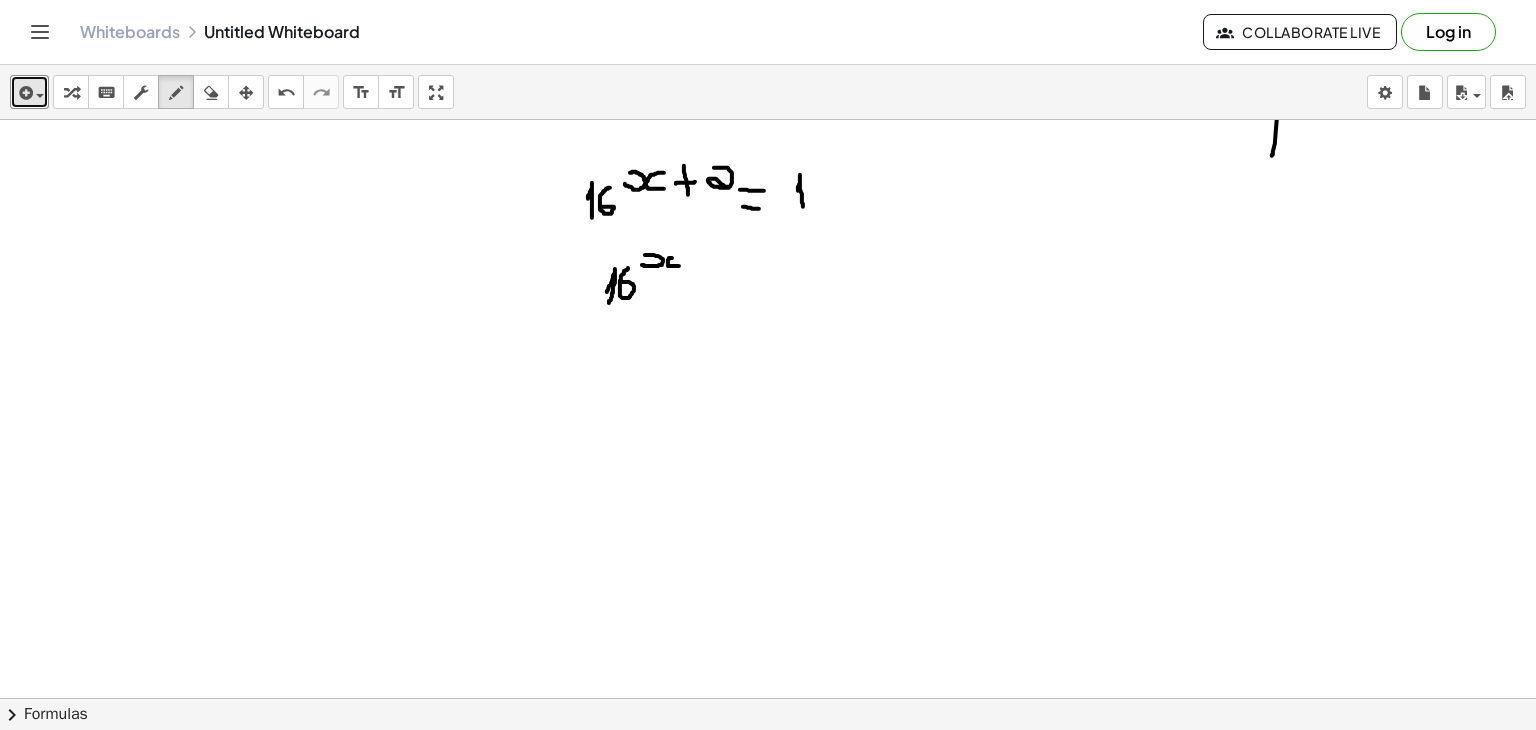 drag, startPoint x: 672, startPoint y: 257, endPoint x: 682, endPoint y: 265, distance: 12.806249 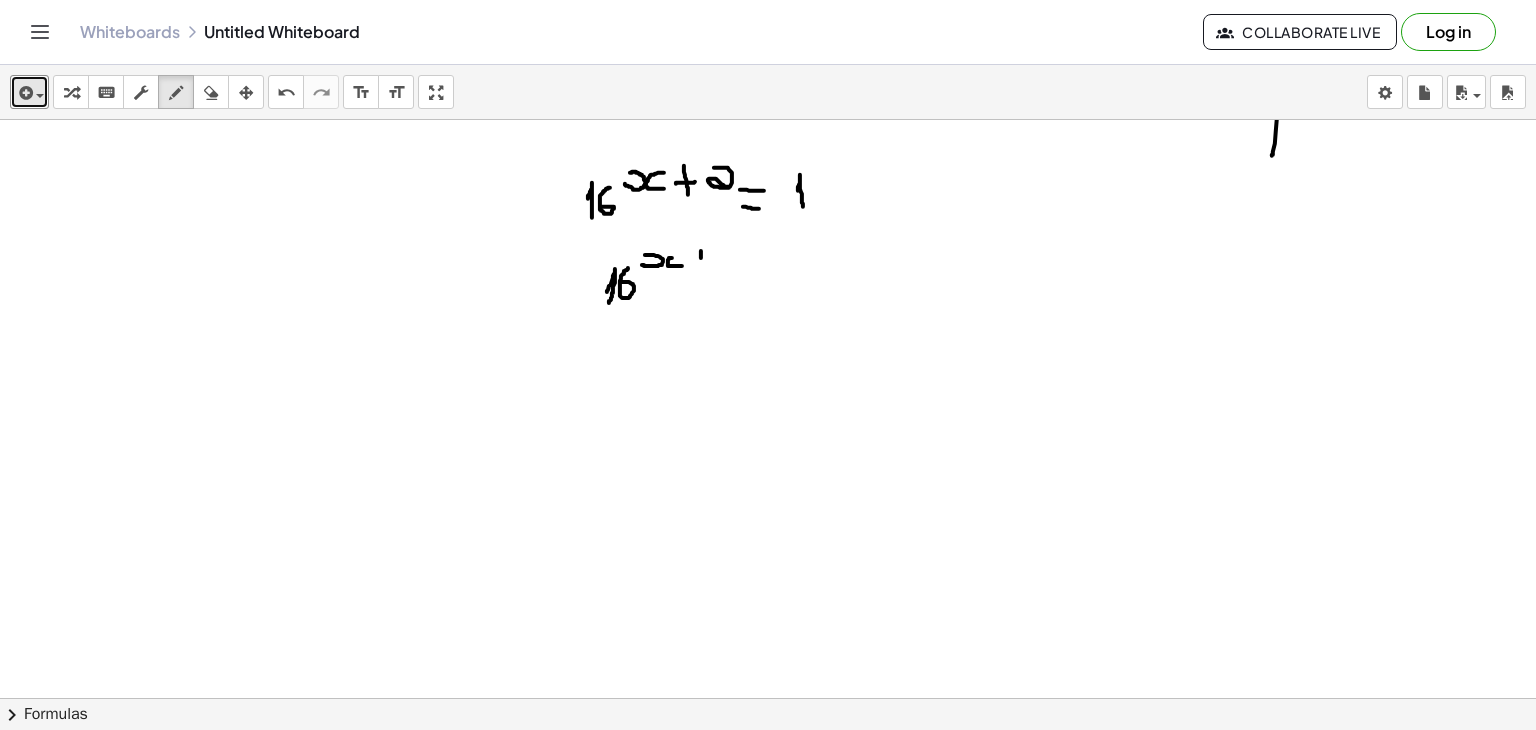 drag, startPoint x: 701, startPoint y: 250, endPoint x: 698, endPoint y: 271, distance: 21.213203 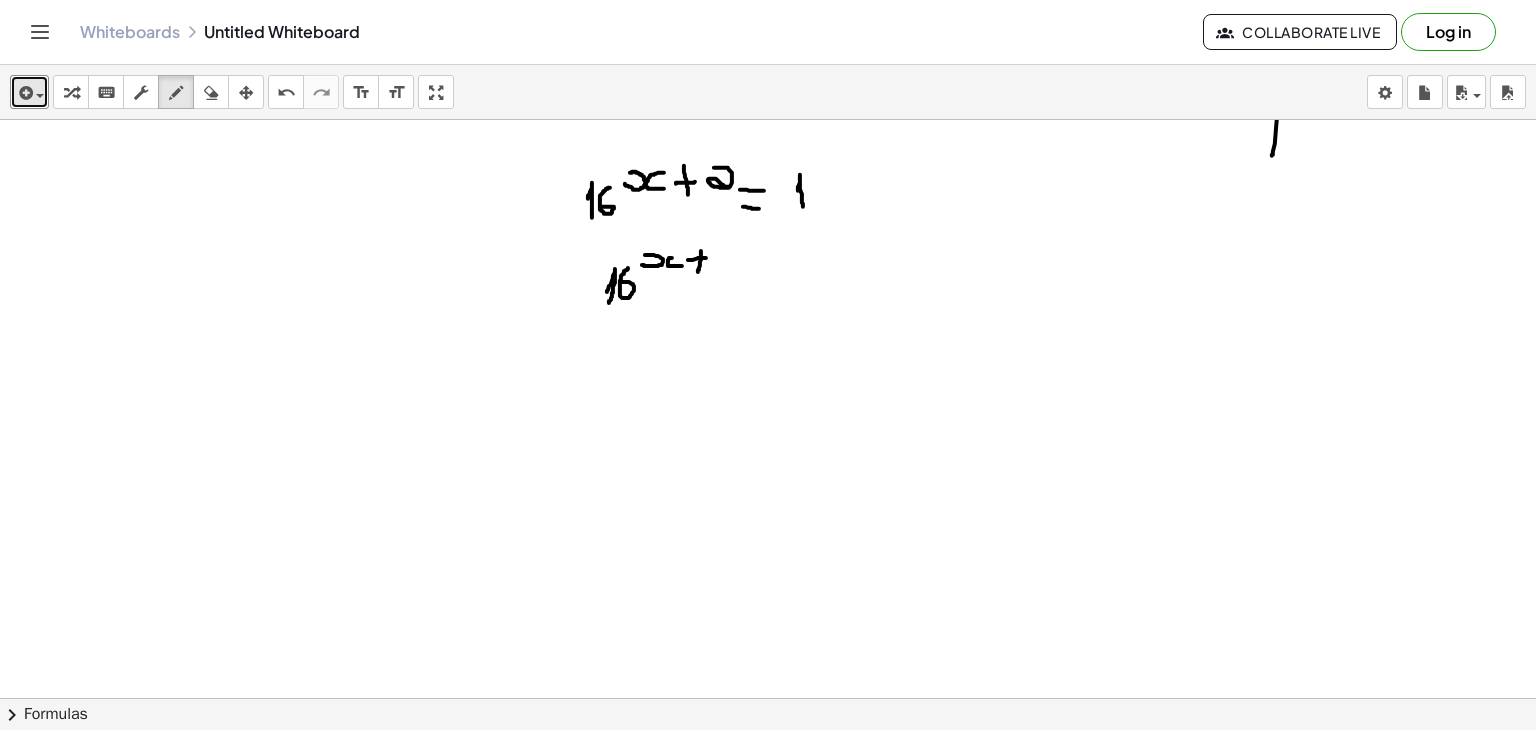drag, startPoint x: 688, startPoint y: 259, endPoint x: 708, endPoint y: 257, distance: 20.09975 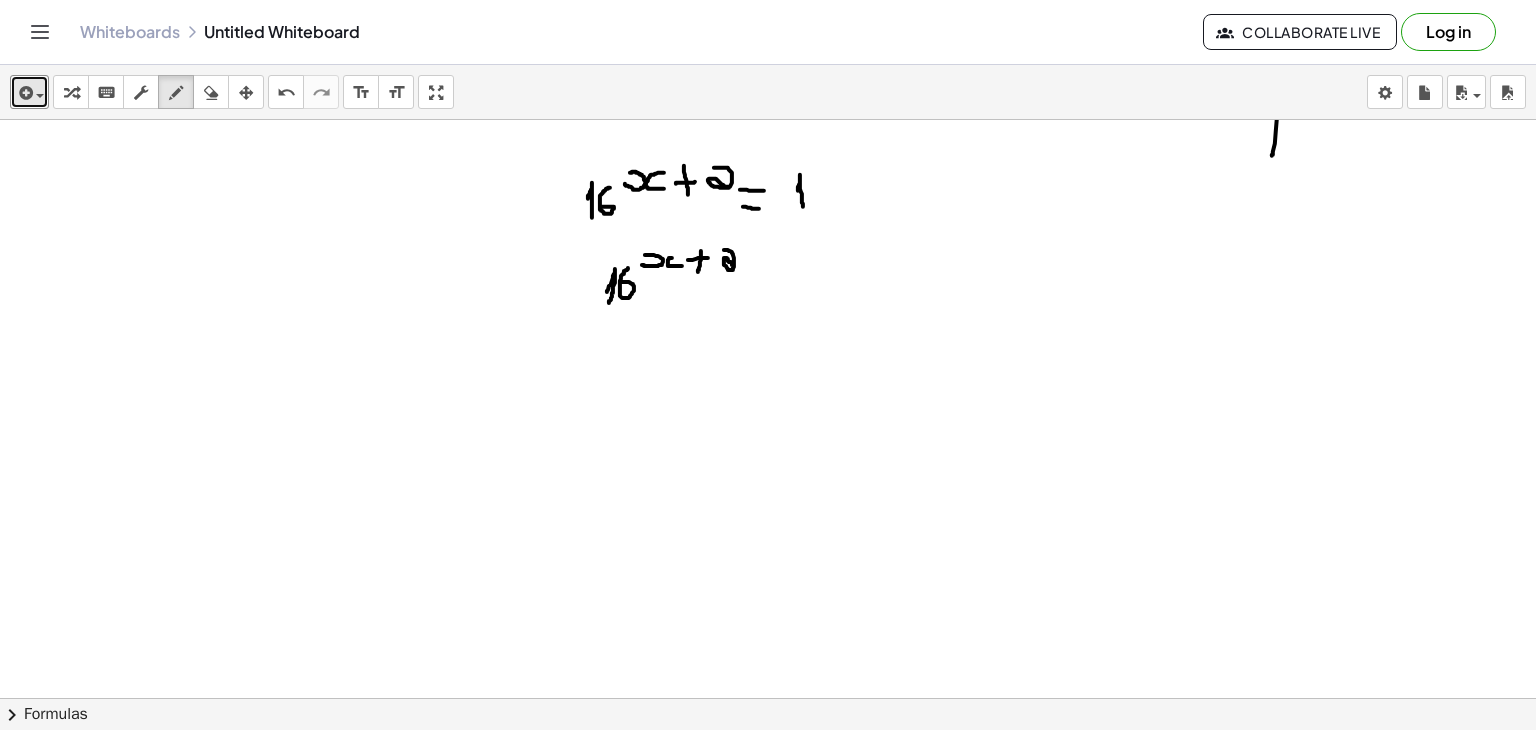 drag, startPoint x: 724, startPoint y: 249, endPoint x: 742, endPoint y: 272, distance: 29.206163 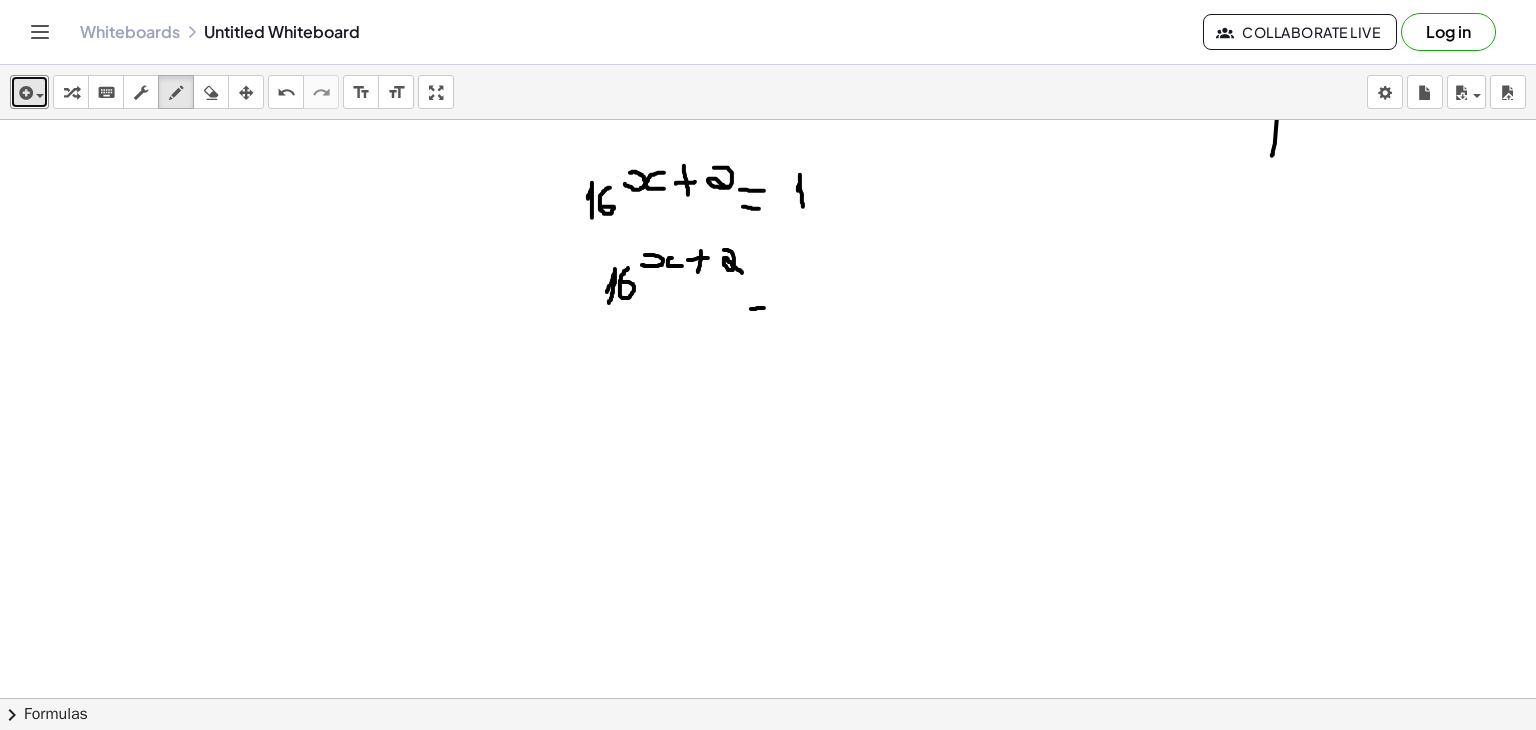 drag, startPoint x: 751, startPoint y: 308, endPoint x: 771, endPoint y: 307, distance: 20.024984 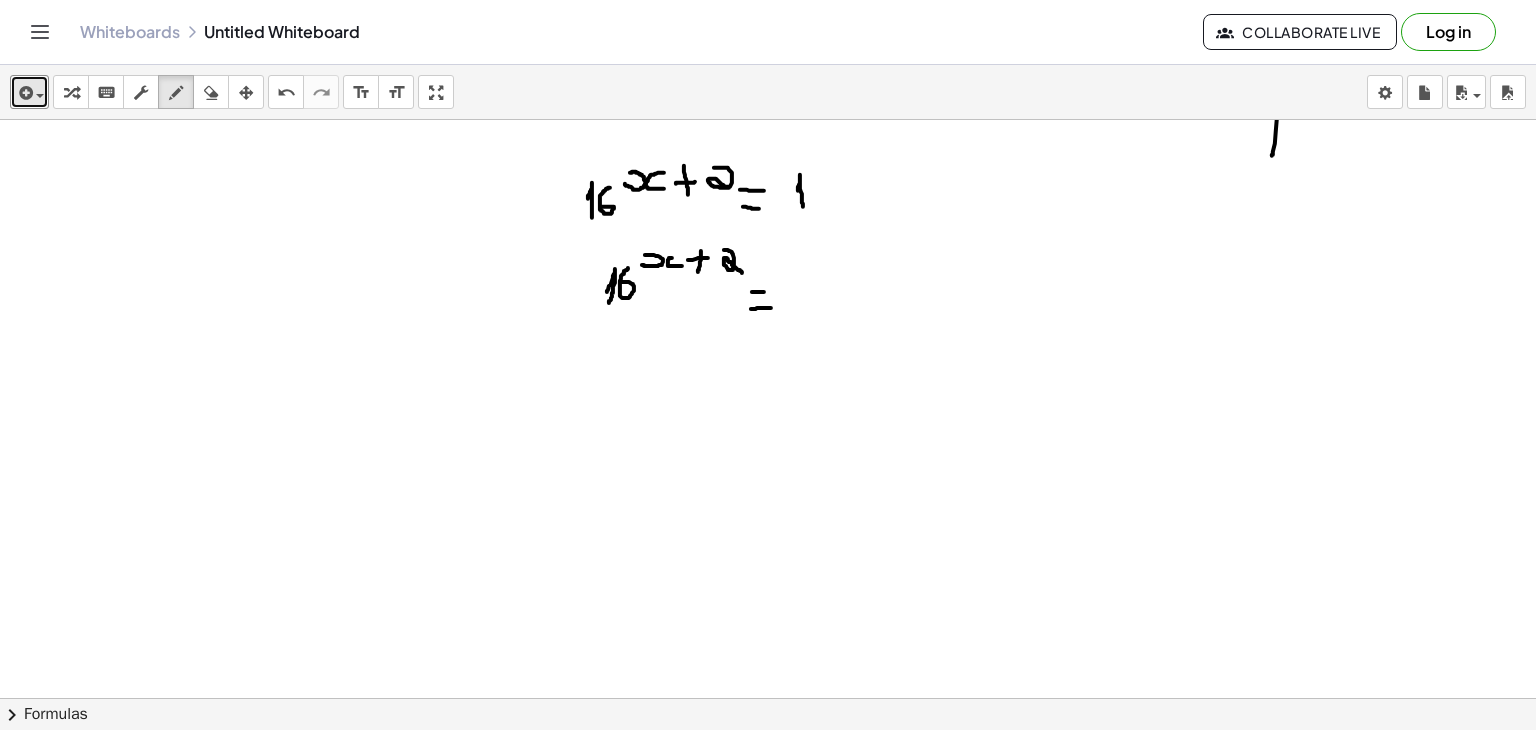 drag, startPoint x: 752, startPoint y: 291, endPoint x: 769, endPoint y: 291, distance: 17 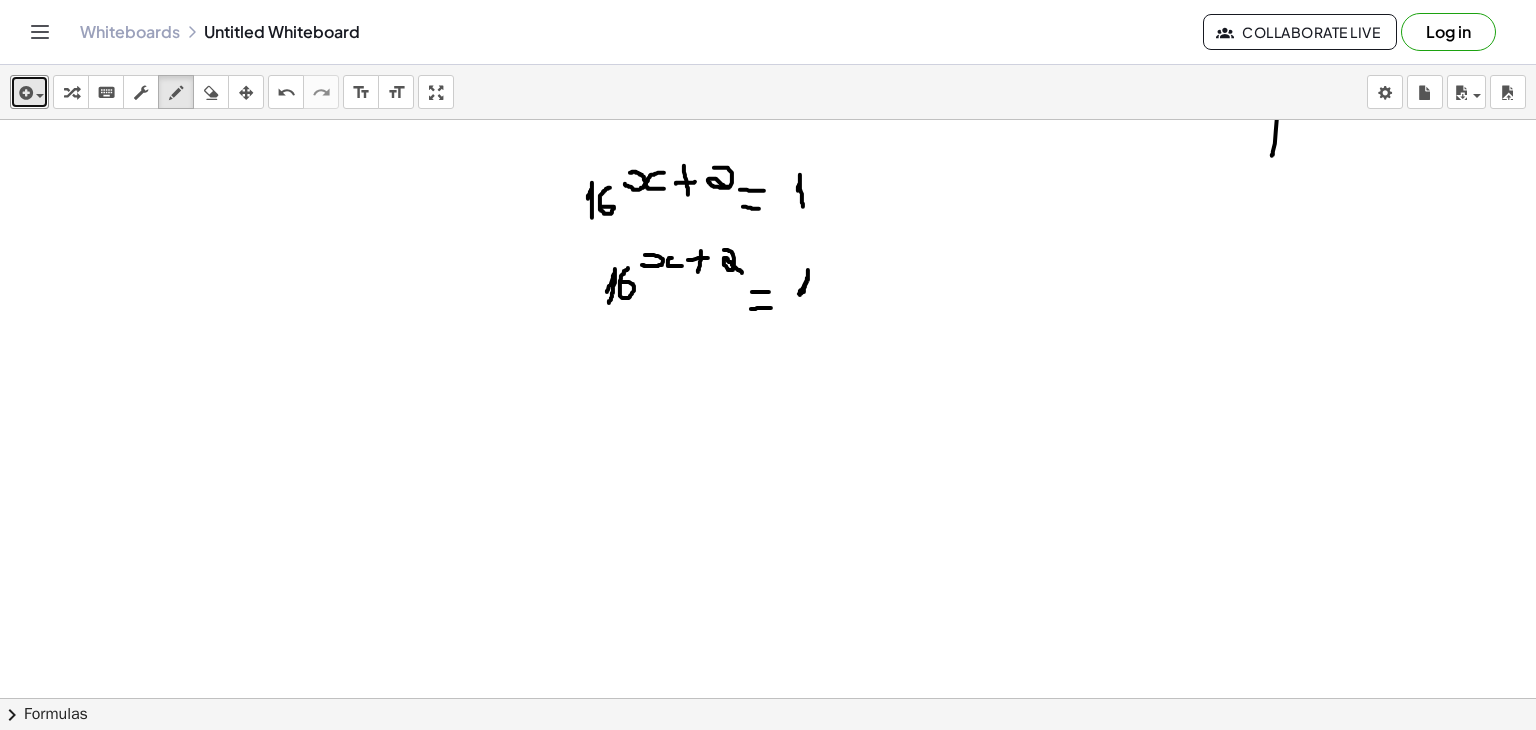 click at bounding box center (768, -281) 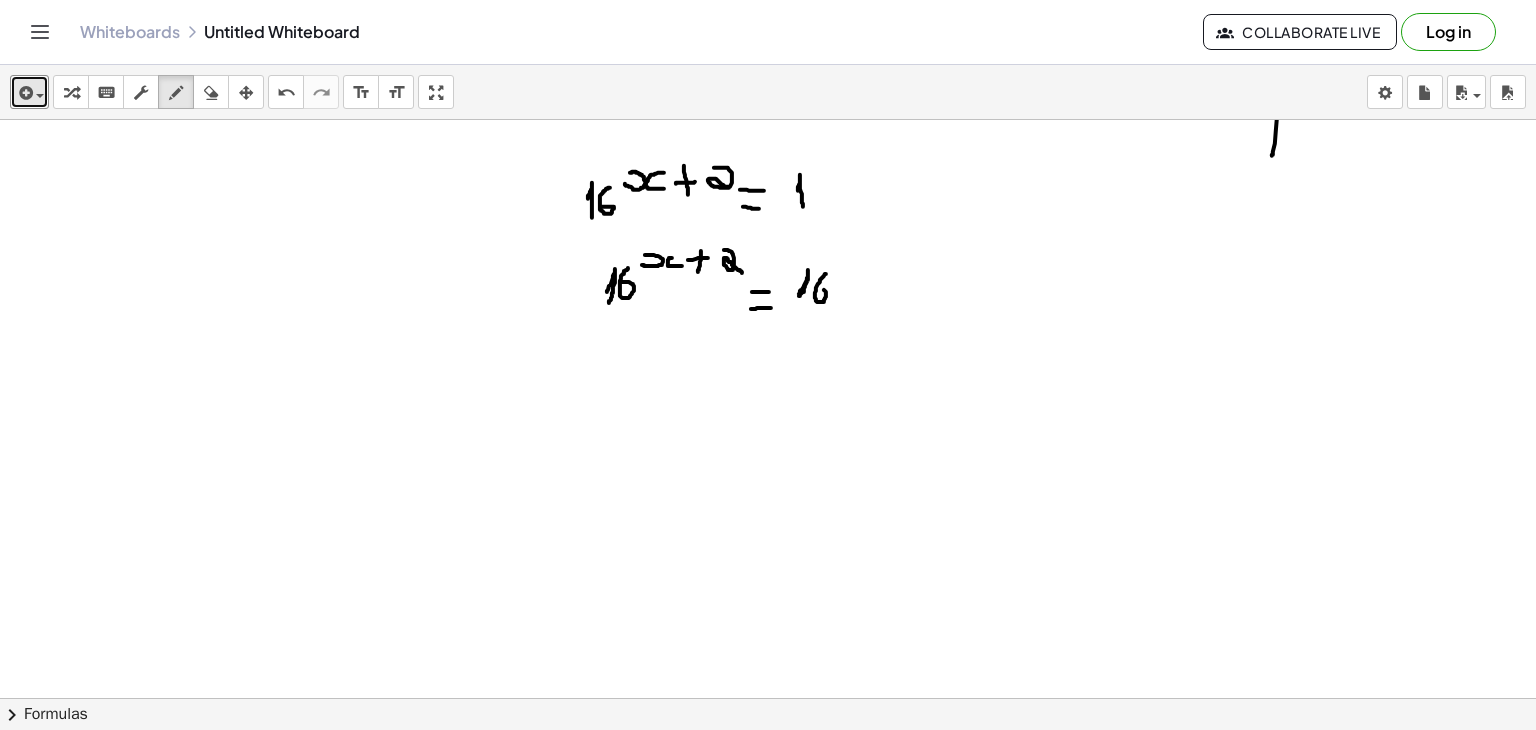 drag, startPoint x: 826, startPoint y: 273, endPoint x: 813, endPoint y: 286, distance: 18.384777 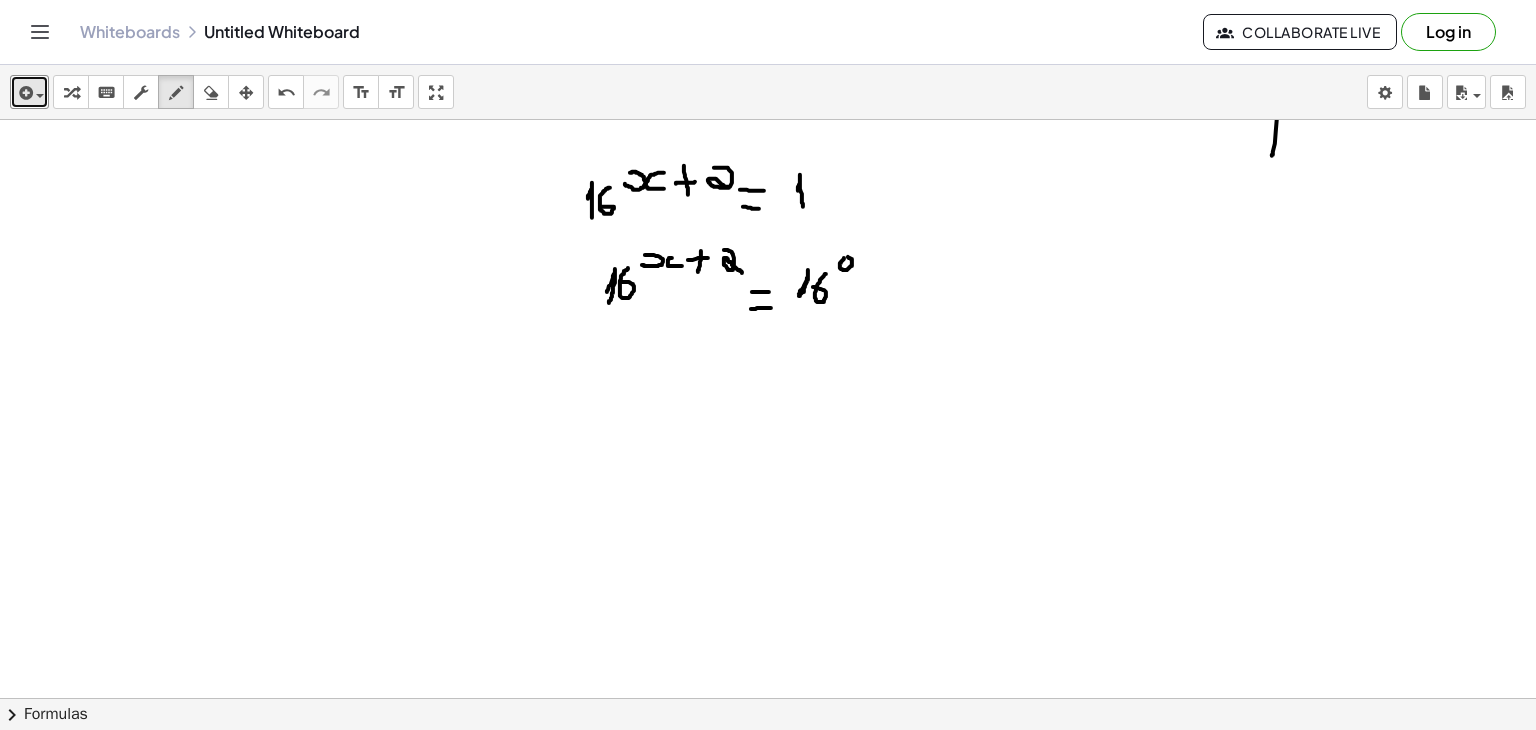 click at bounding box center [768, -281] 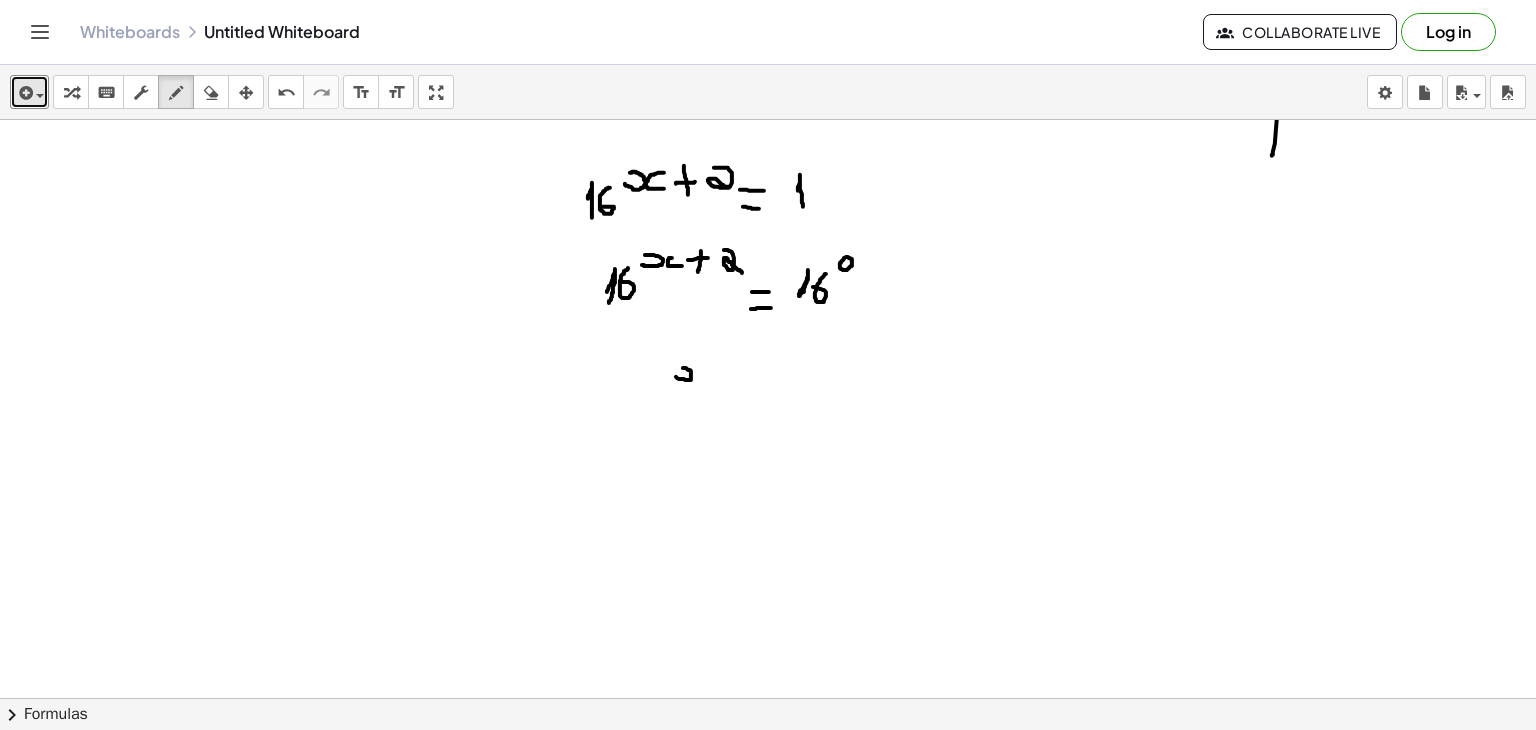 drag, startPoint x: 676, startPoint y: 376, endPoint x: 680, endPoint y: 365, distance: 11.7046995 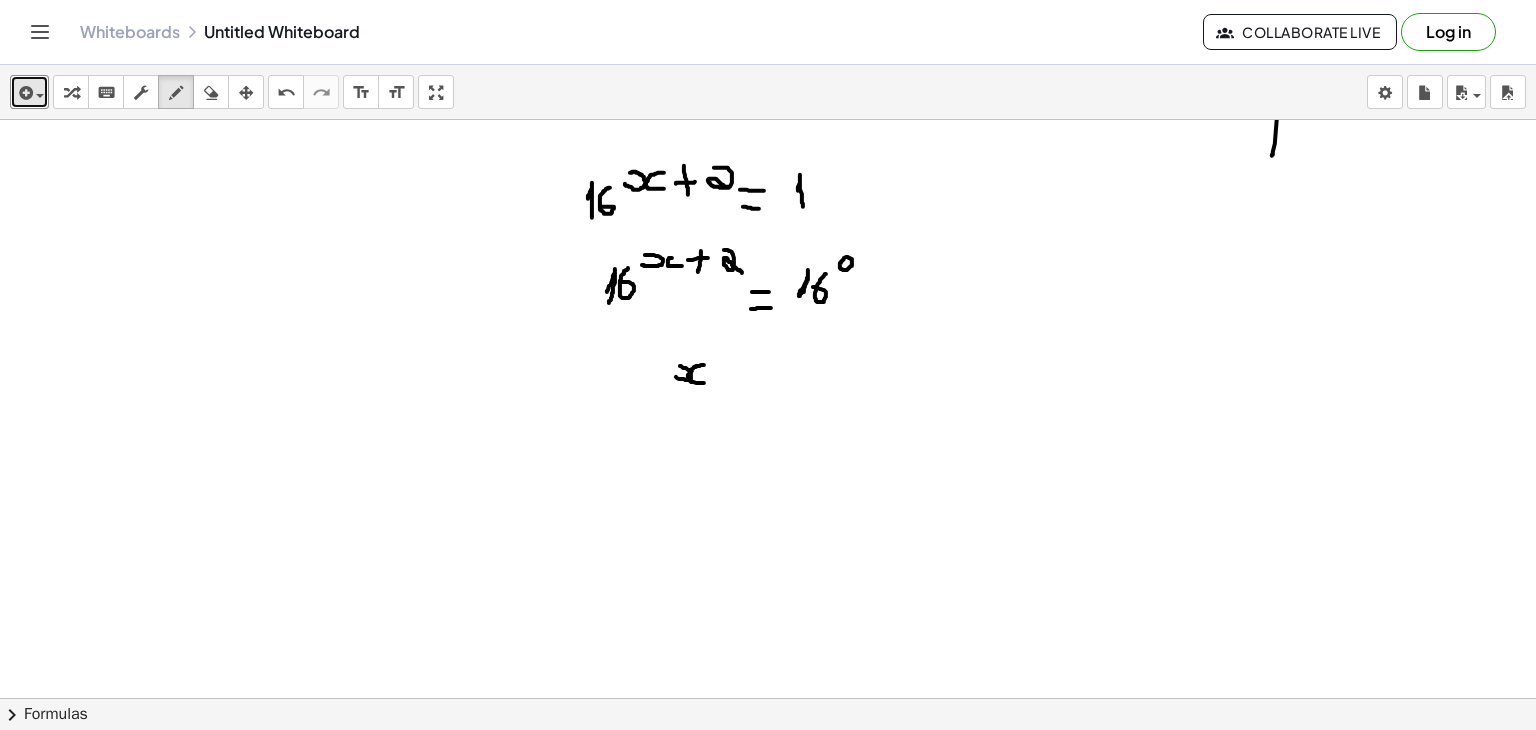 drag, startPoint x: 704, startPoint y: 364, endPoint x: 707, endPoint y: 382, distance: 18.248287 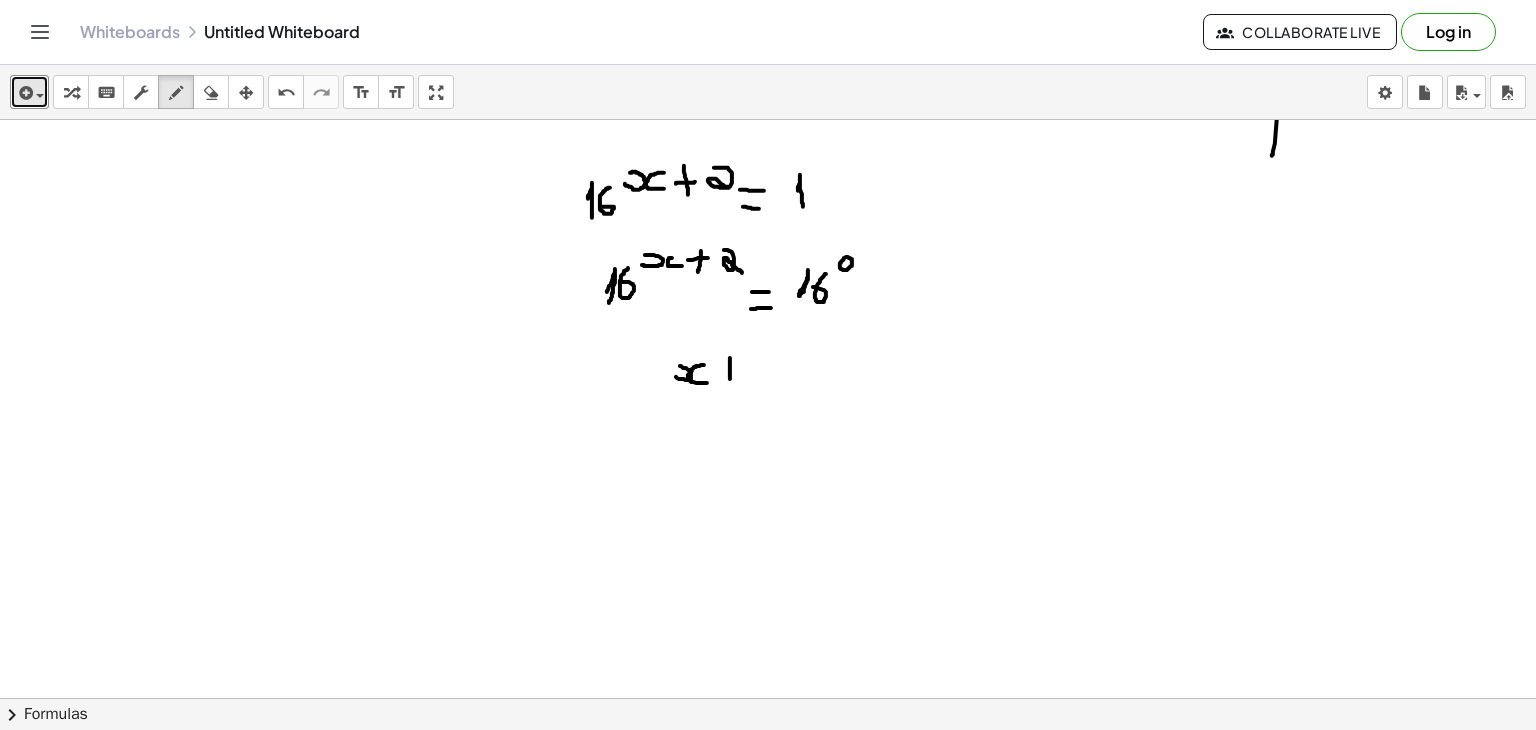 drag, startPoint x: 730, startPoint y: 357, endPoint x: 730, endPoint y: 380, distance: 23 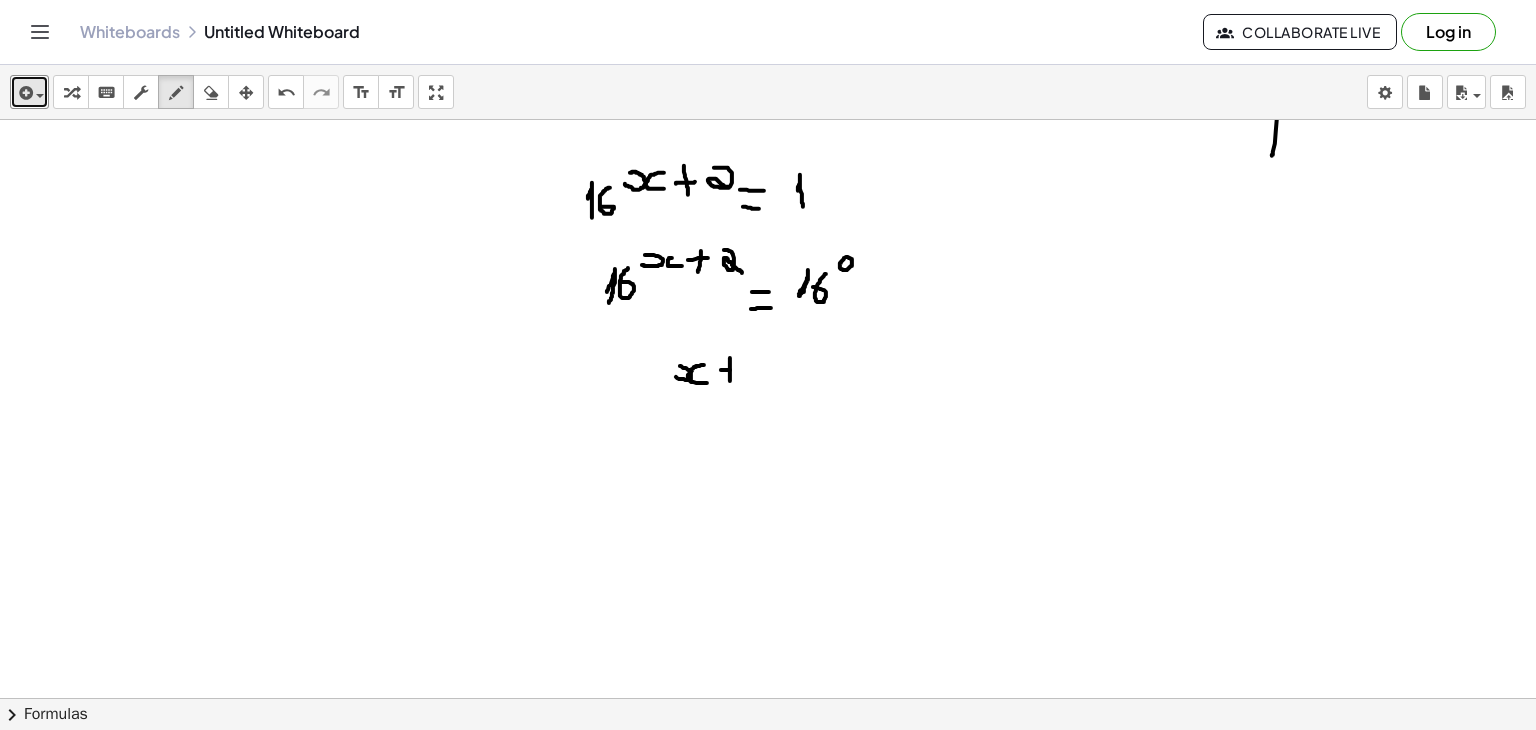 drag, startPoint x: 721, startPoint y: 369, endPoint x: 737, endPoint y: 369, distance: 16 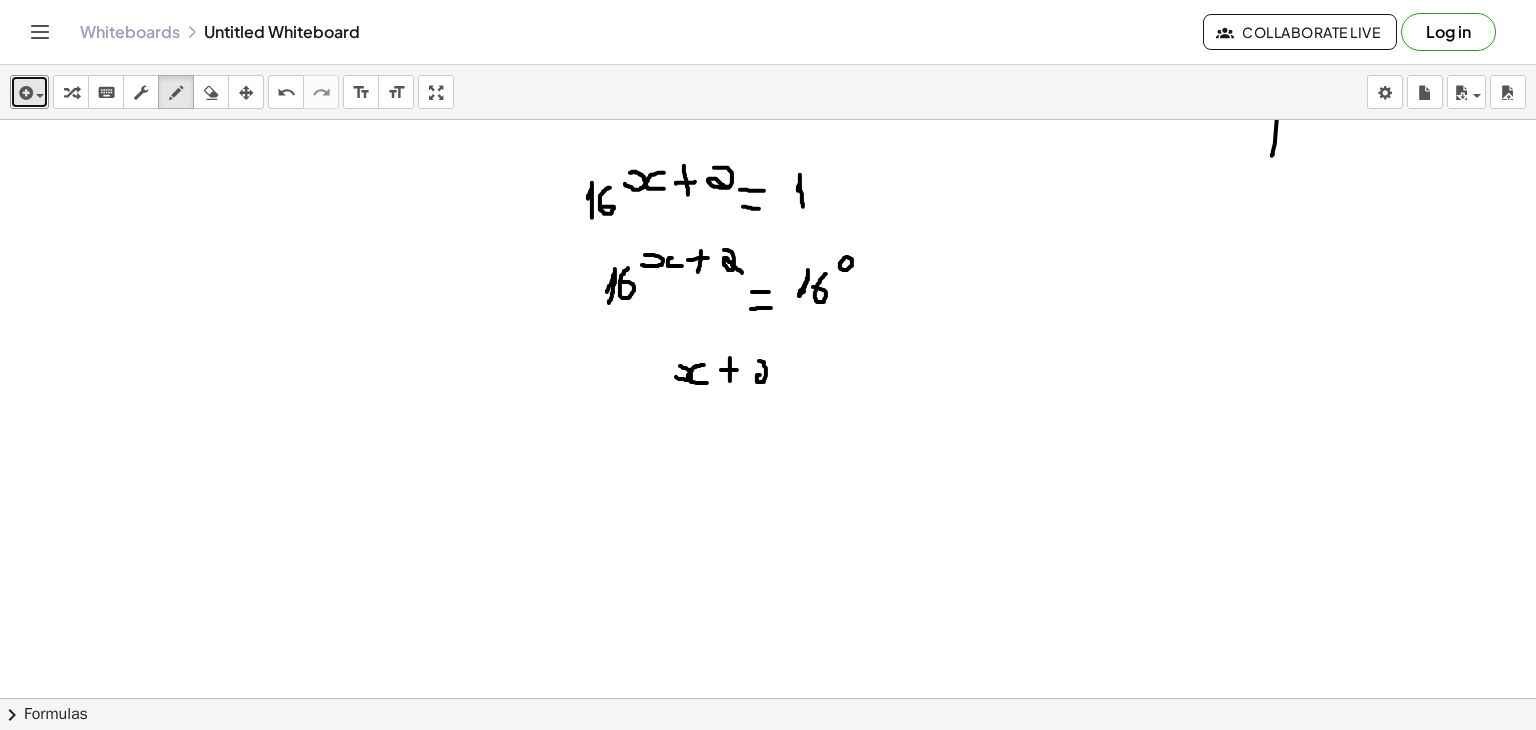 drag, startPoint x: 759, startPoint y: 360, endPoint x: 768, endPoint y: 379, distance: 21.023796 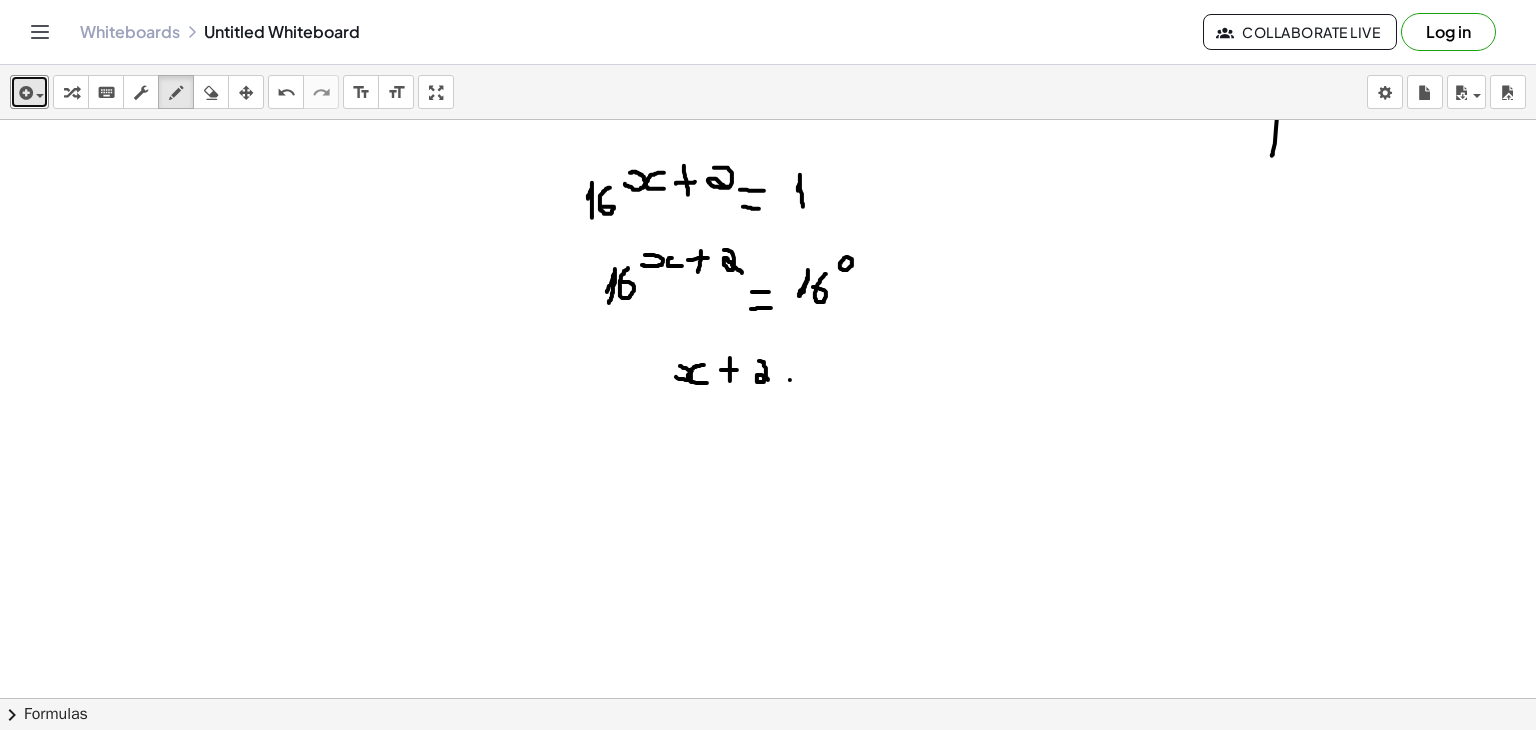 drag, startPoint x: 790, startPoint y: 379, endPoint x: 804, endPoint y: 379, distance: 14 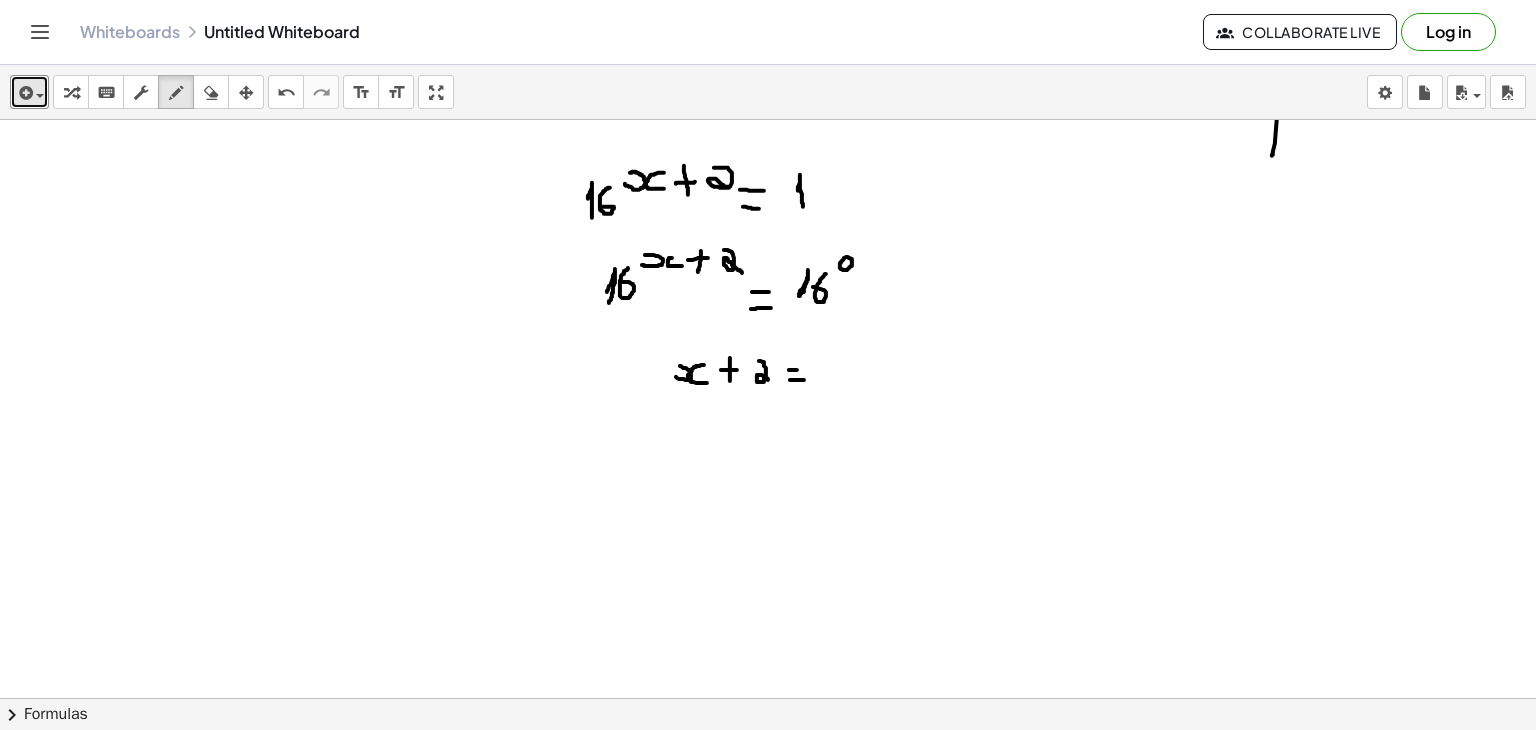 drag, startPoint x: 789, startPoint y: 369, endPoint x: 801, endPoint y: 370, distance: 12.0415945 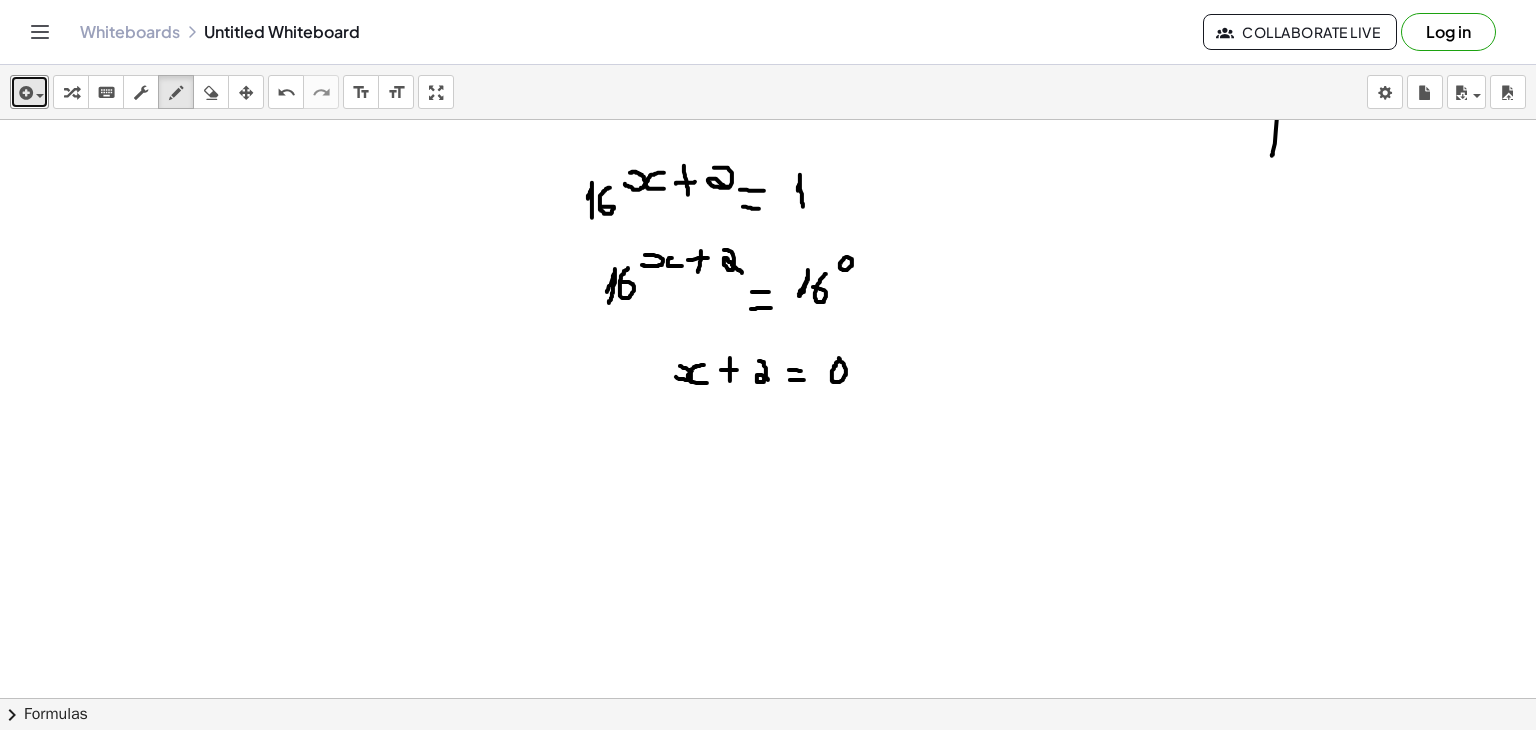 click at bounding box center (768, -281) 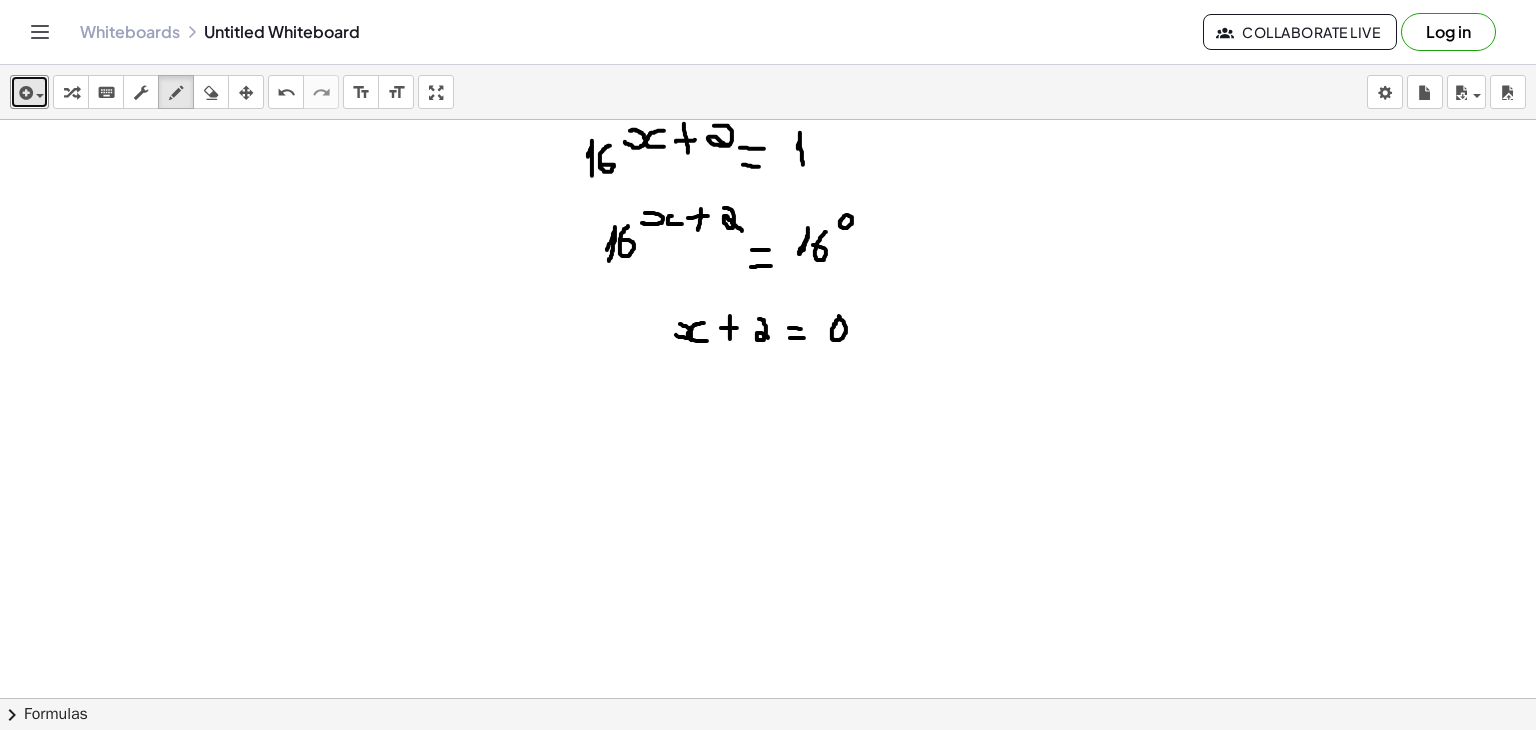scroll, scrollTop: 1580, scrollLeft: 0, axis: vertical 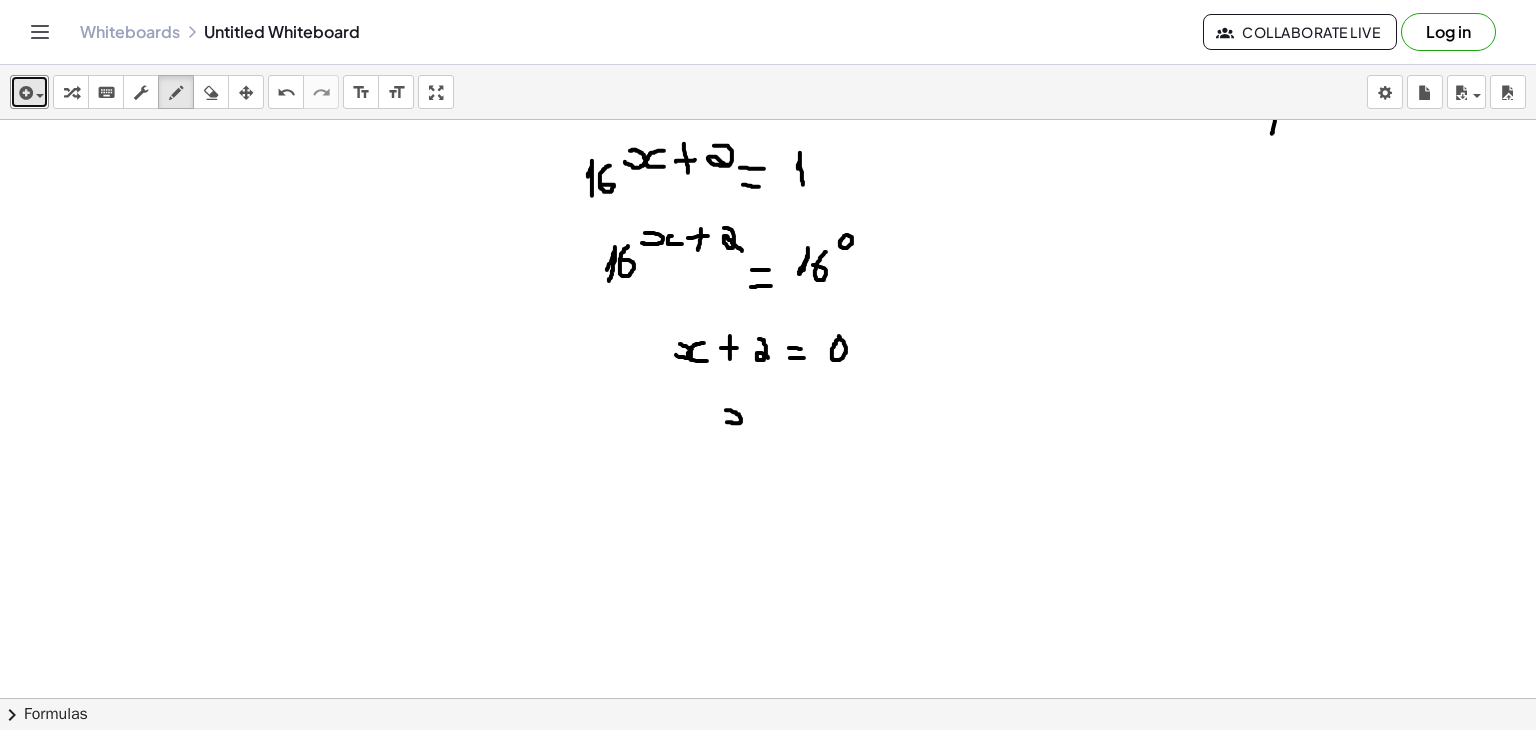 drag, startPoint x: 727, startPoint y: 421, endPoint x: 725, endPoint y: 409, distance: 12.165525 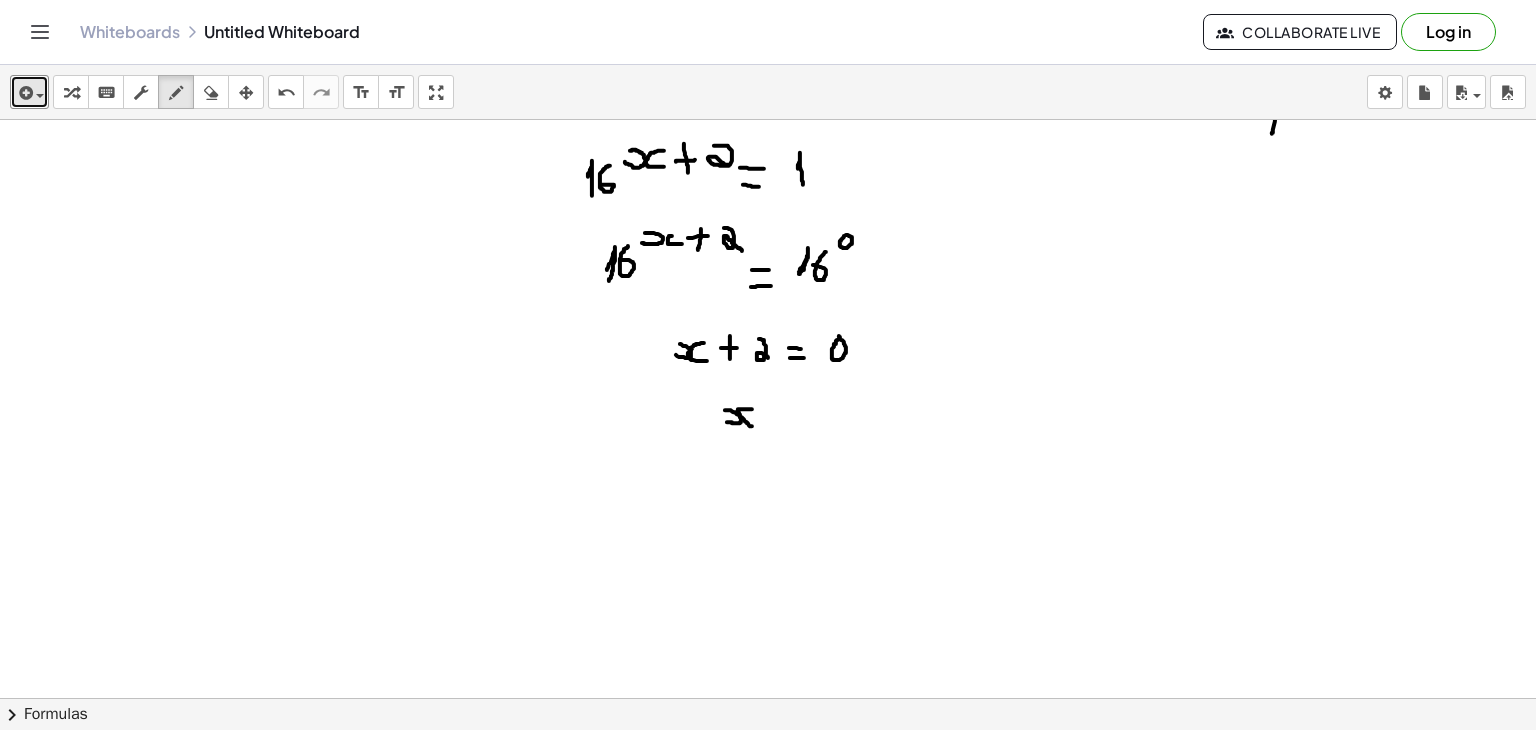 drag, startPoint x: 752, startPoint y: 408, endPoint x: 760, endPoint y: 422, distance: 16.124516 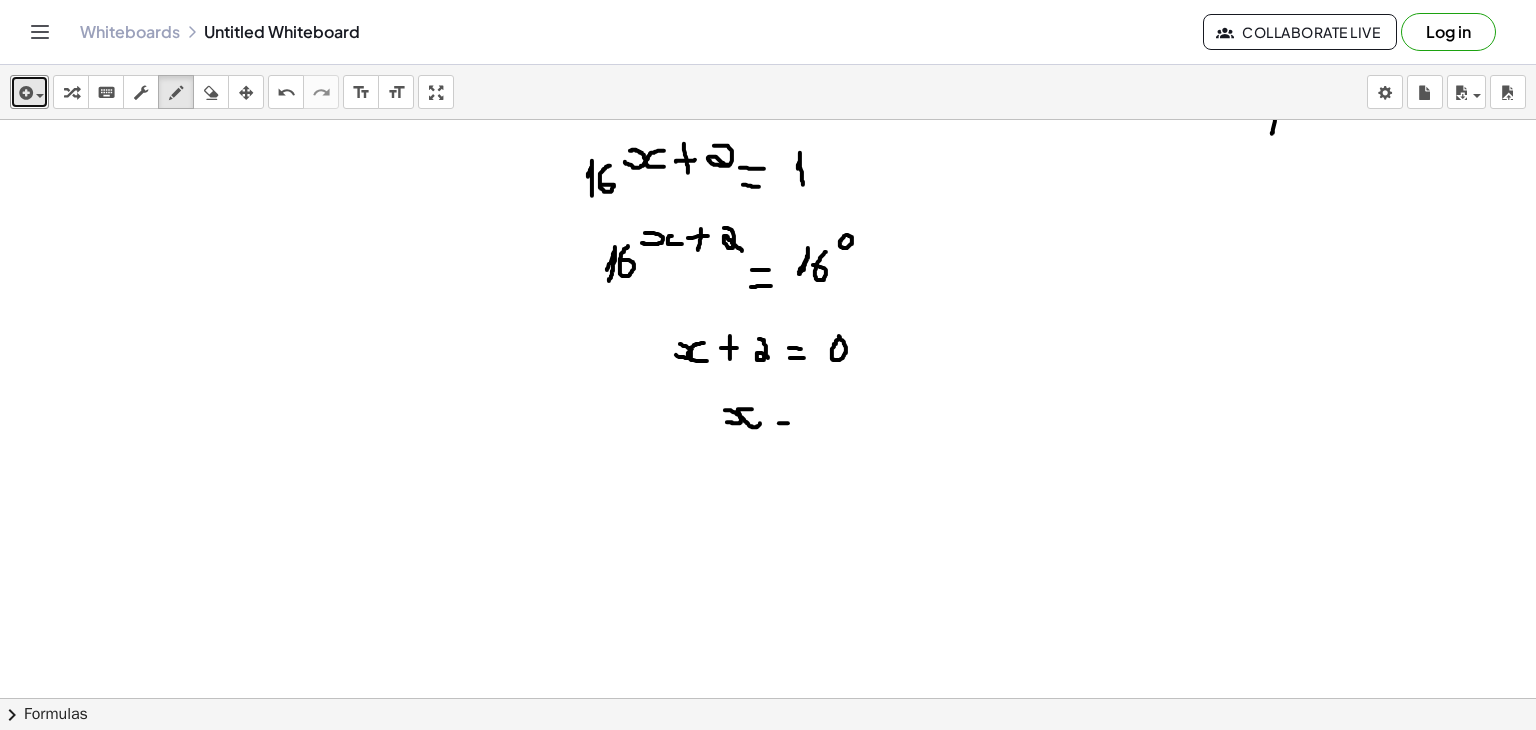 drag, startPoint x: 779, startPoint y: 422, endPoint x: 796, endPoint y: 423, distance: 17.029387 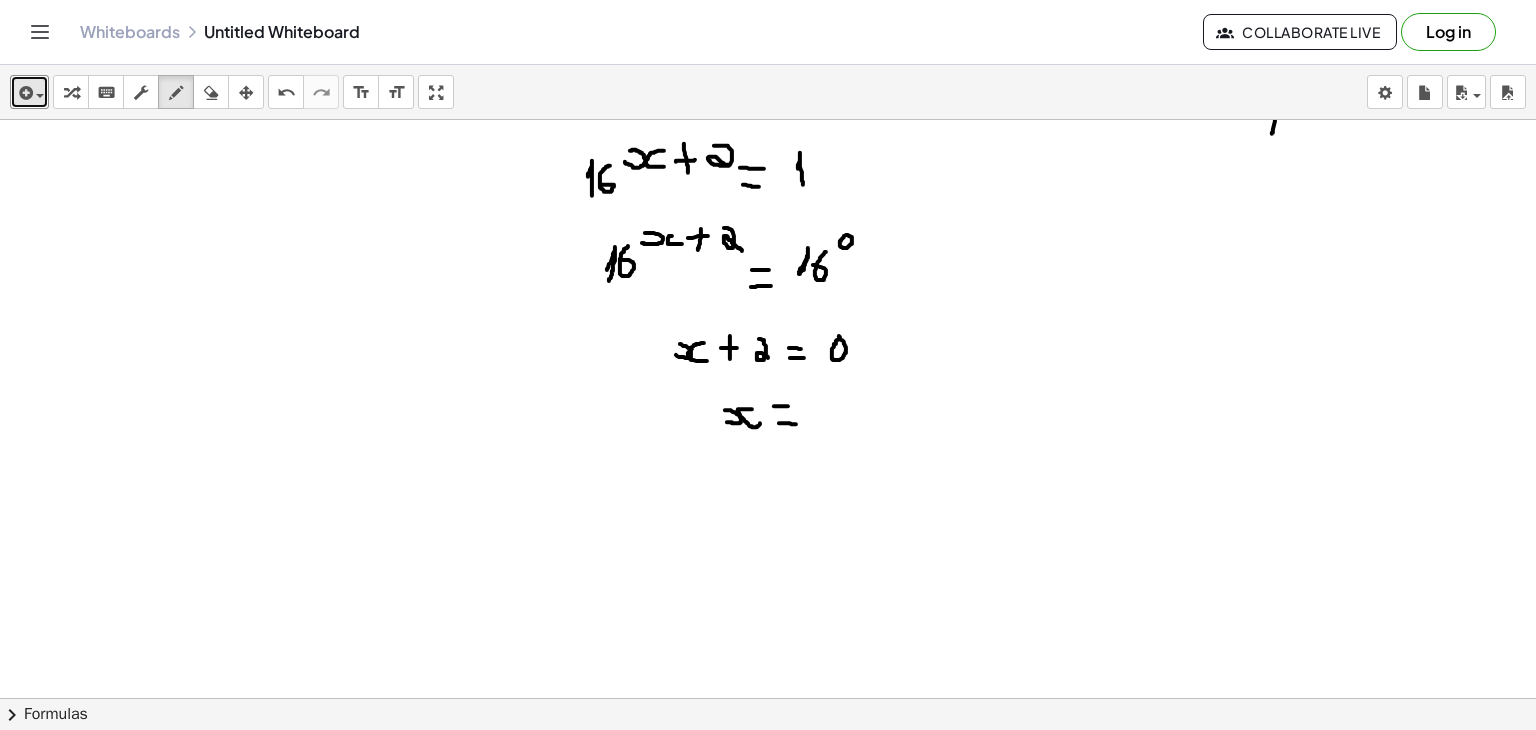 drag, startPoint x: 774, startPoint y: 405, endPoint x: 790, endPoint y: 405, distance: 16 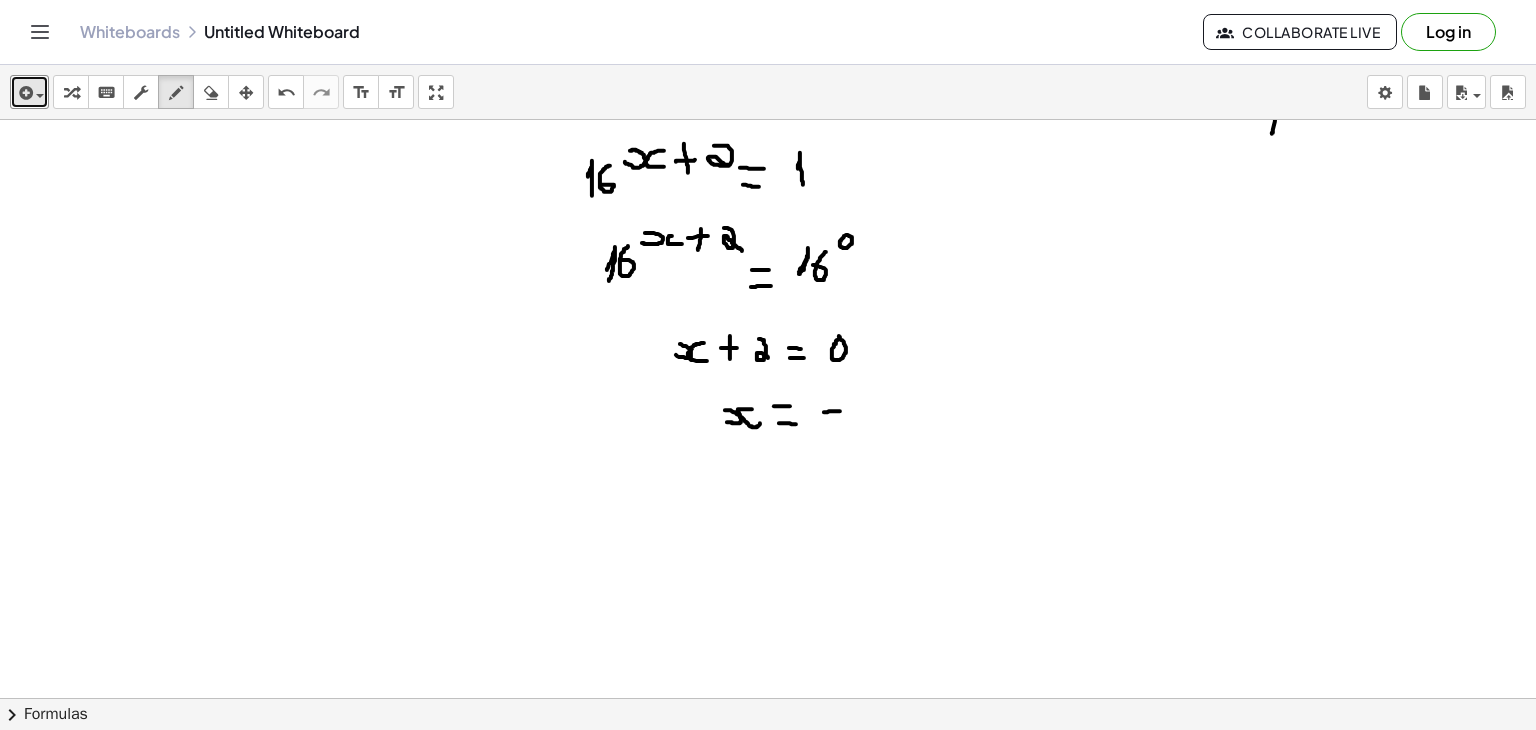 drag, startPoint x: 824, startPoint y: 411, endPoint x: 840, endPoint y: 410, distance: 16.03122 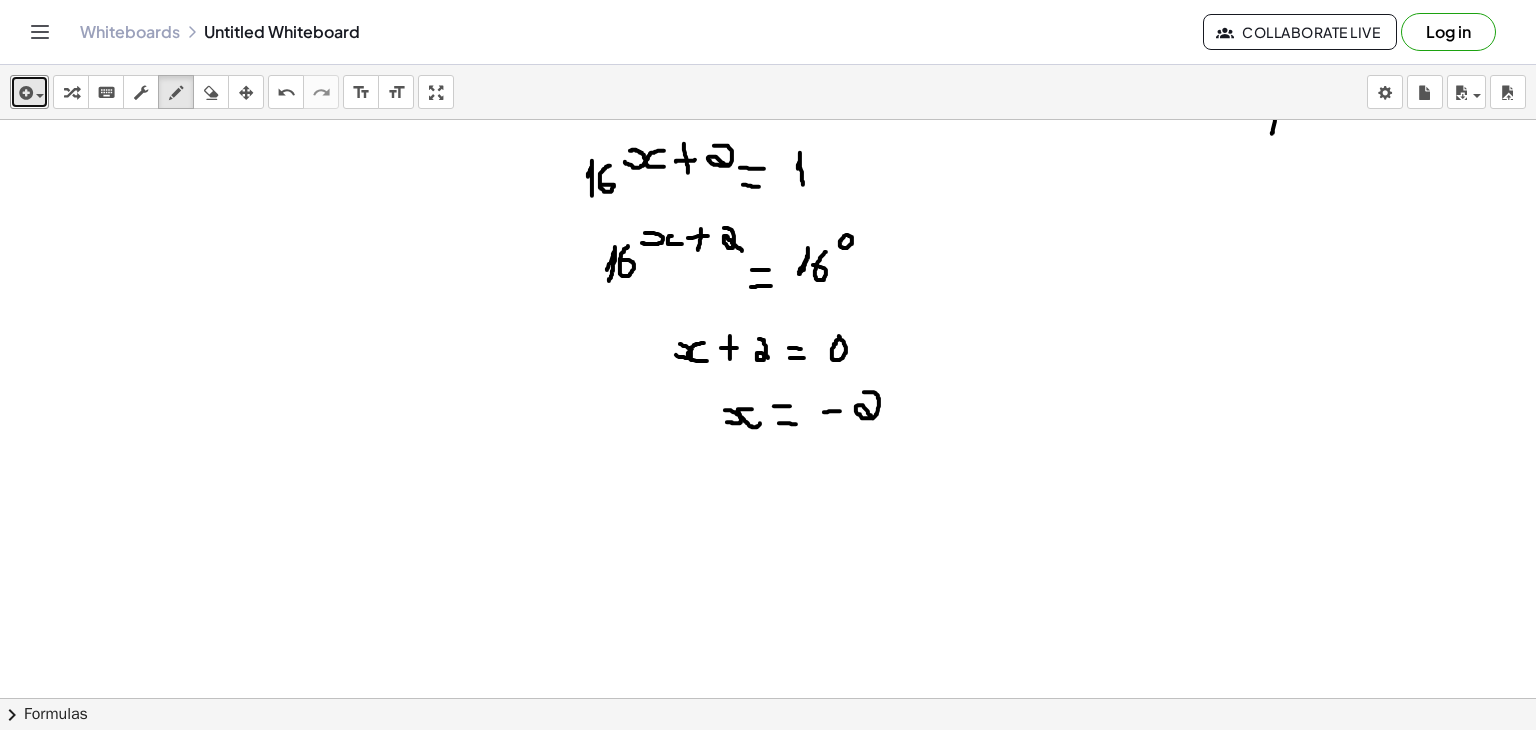 drag, startPoint x: 864, startPoint y: 391, endPoint x: 902, endPoint y: 418, distance: 46.615448 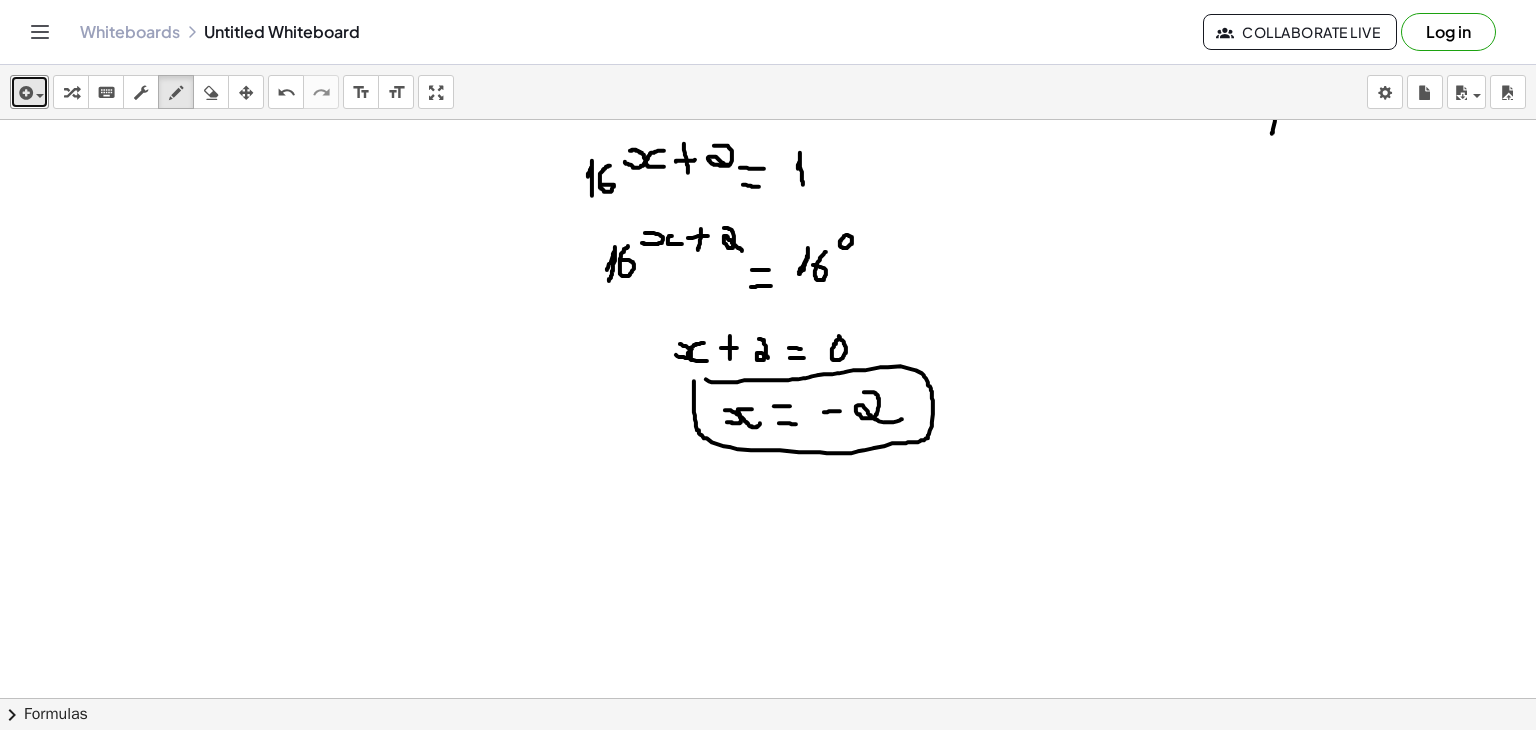 click at bounding box center [768, -303] 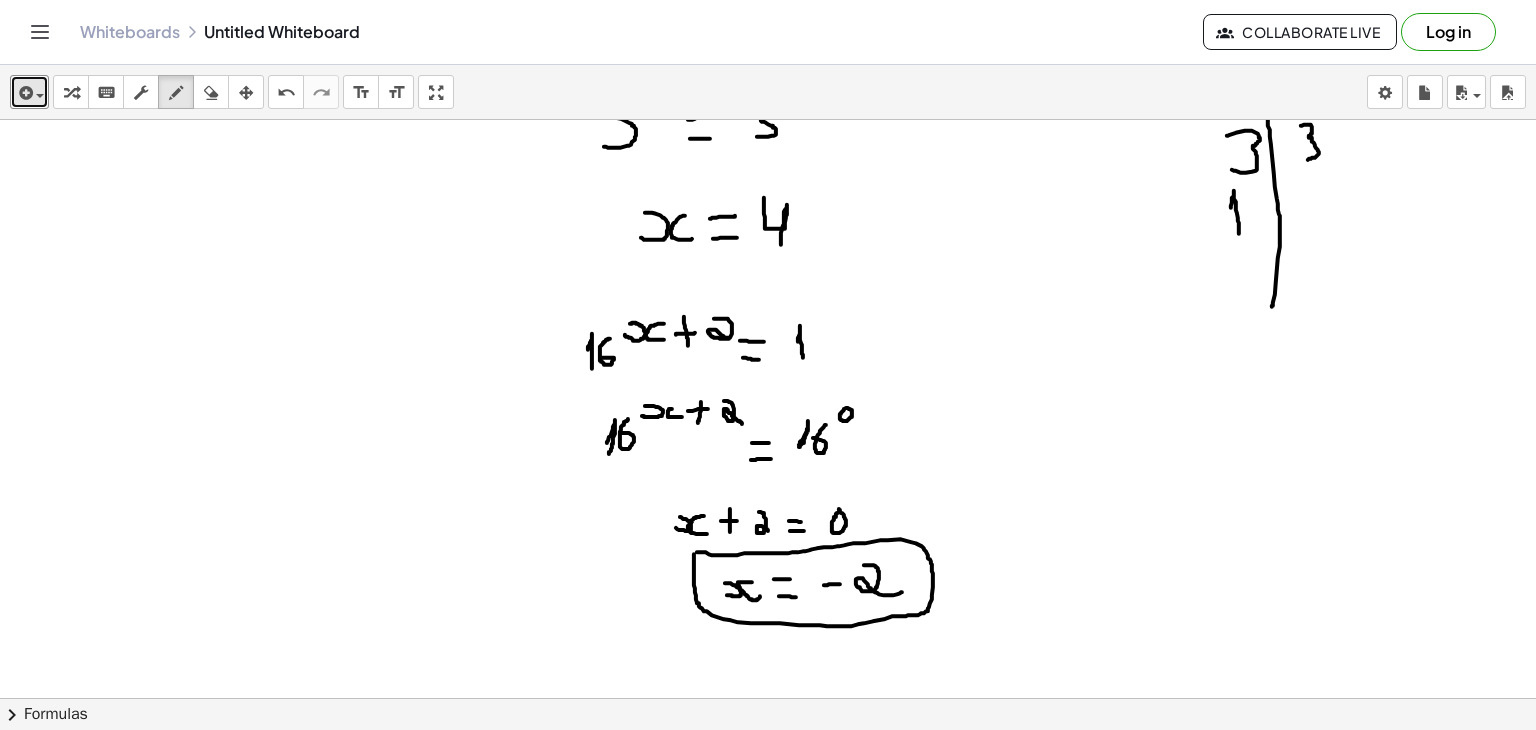 scroll, scrollTop: 1404, scrollLeft: 0, axis: vertical 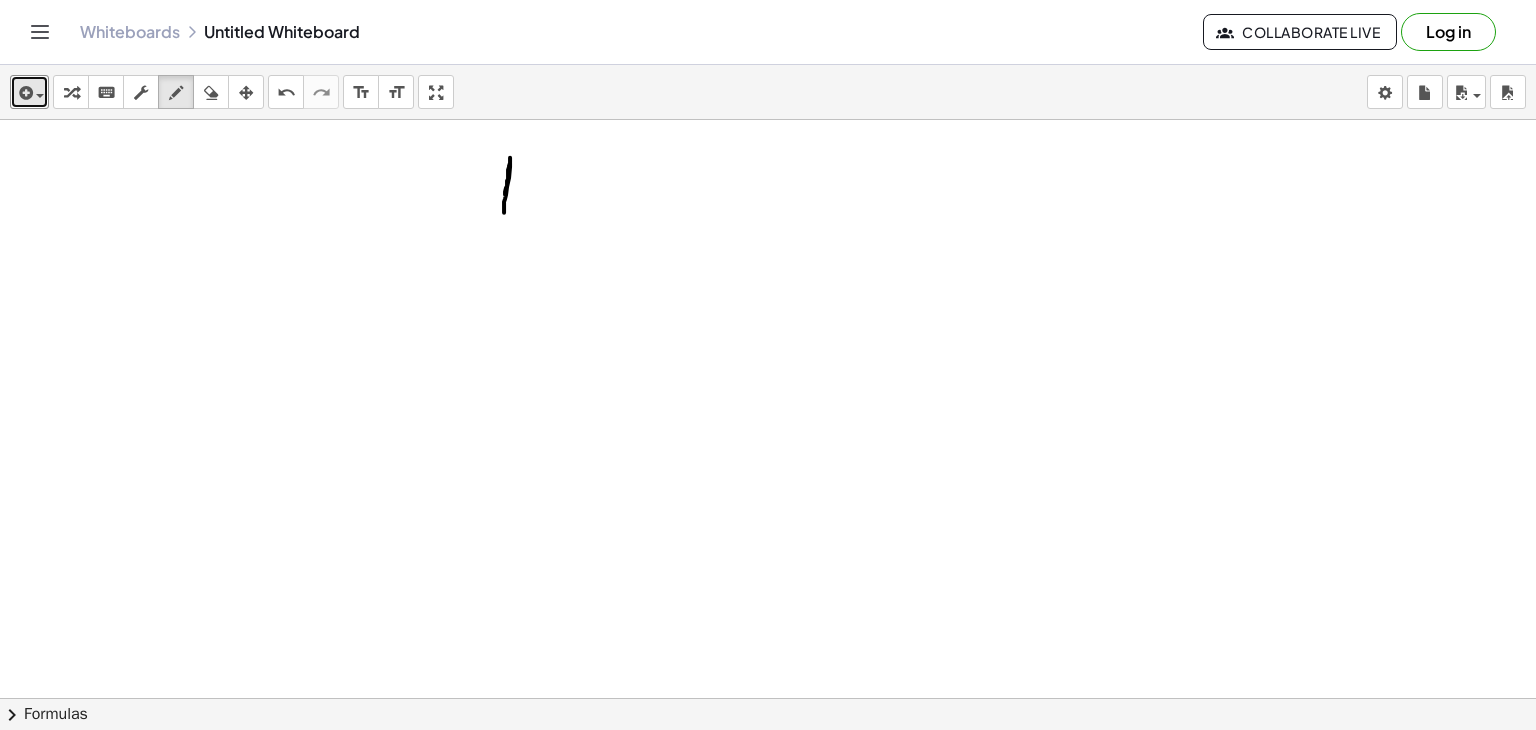 drag, startPoint x: 505, startPoint y: 193, endPoint x: 504, endPoint y: 214, distance: 21.023796 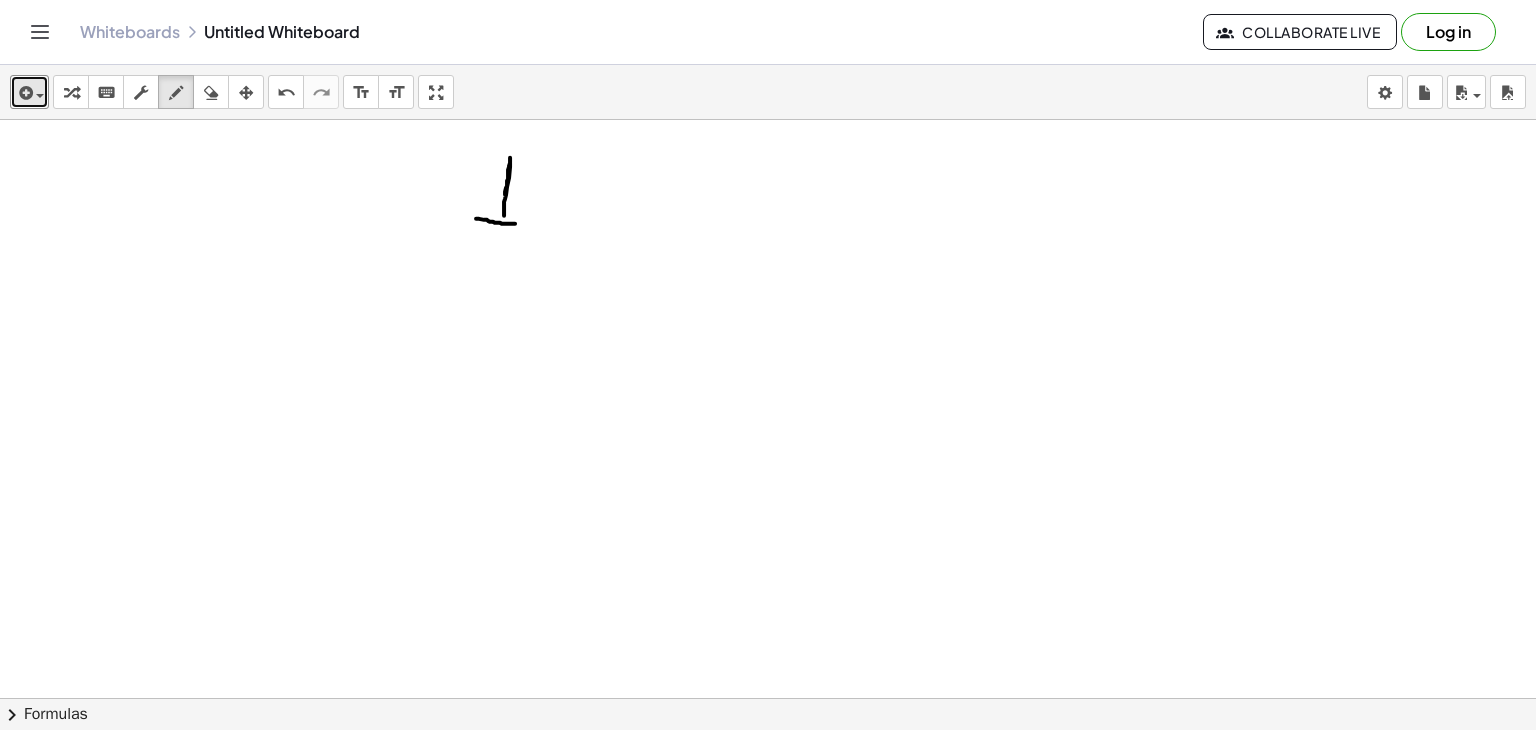 drag, startPoint x: 476, startPoint y: 217, endPoint x: 520, endPoint y: 222, distance: 44.28318 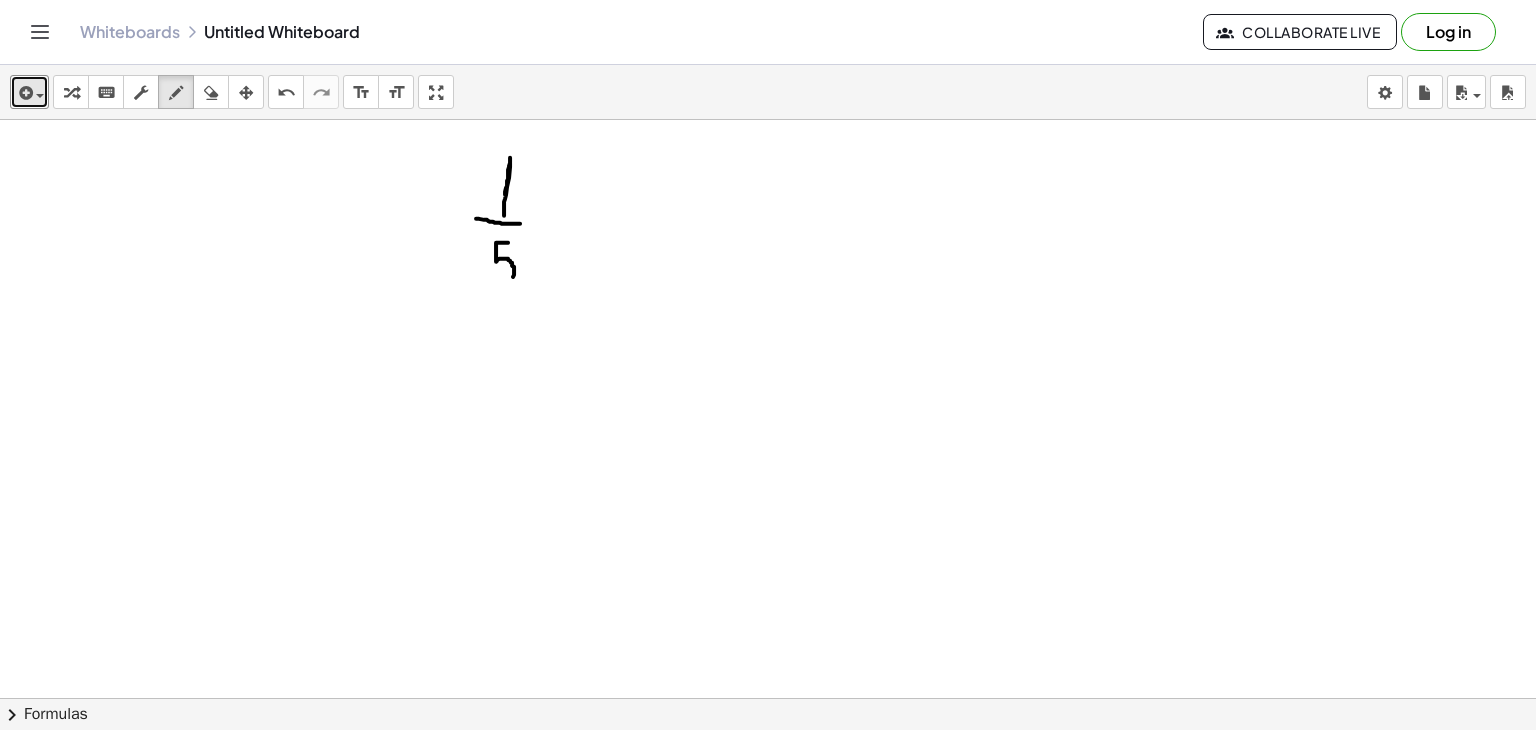 drag, startPoint x: 508, startPoint y: 241, endPoint x: 479, endPoint y: 277, distance: 46.227695 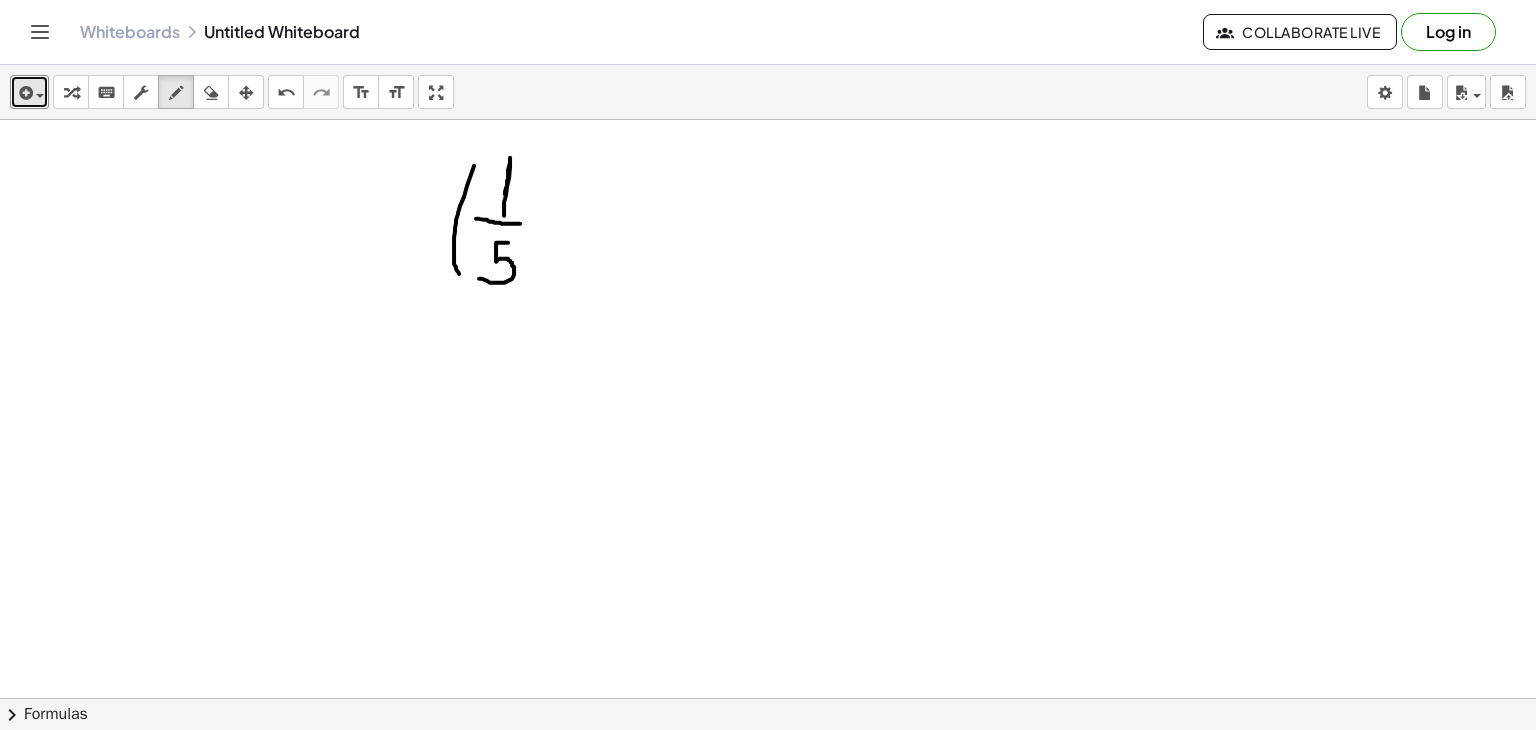 drag, startPoint x: 474, startPoint y: 164, endPoint x: 461, endPoint y: 275, distance: 111.75867 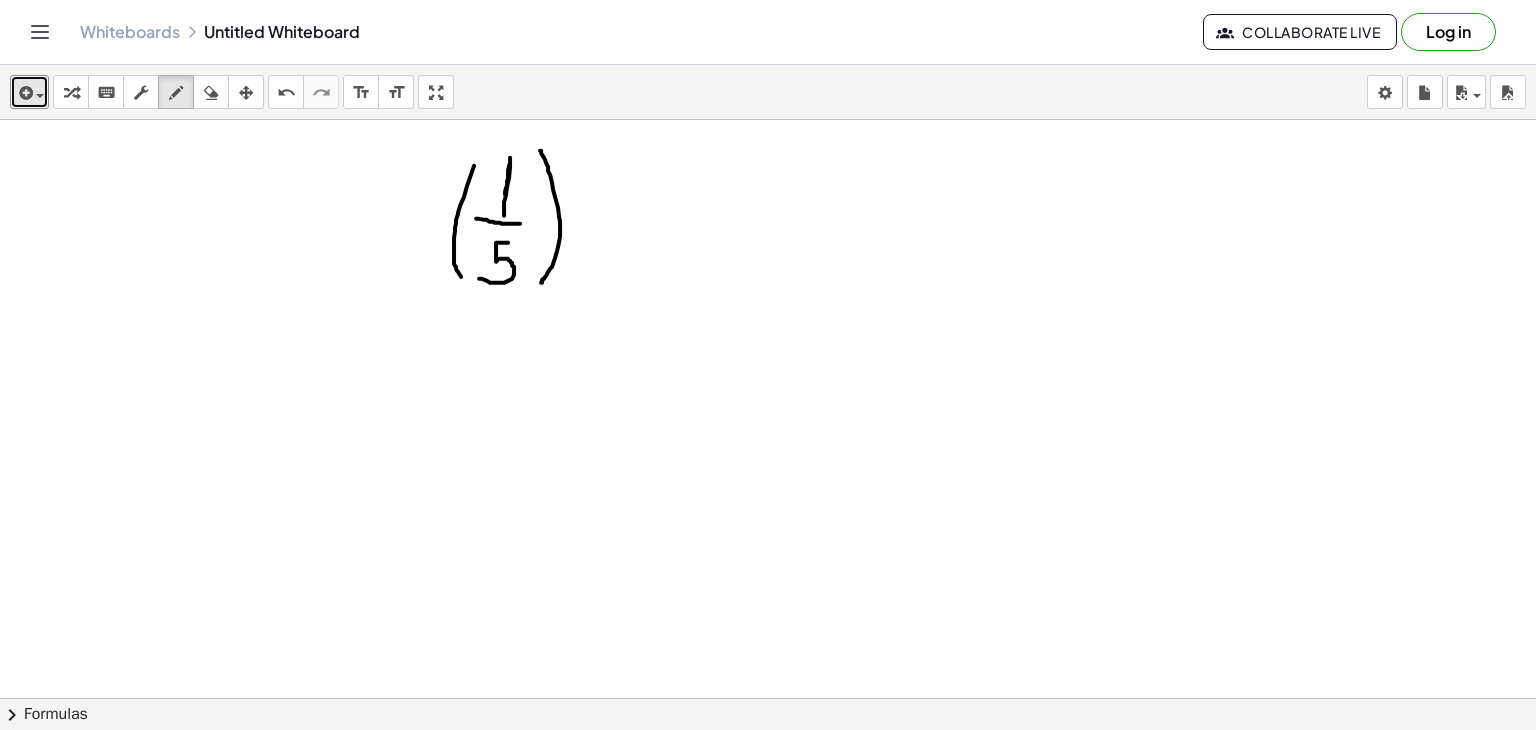 drag, startPoint x: 540, startPoint y: 149, endPoint x: 541, endPoint y: 281, distance: 132.00378 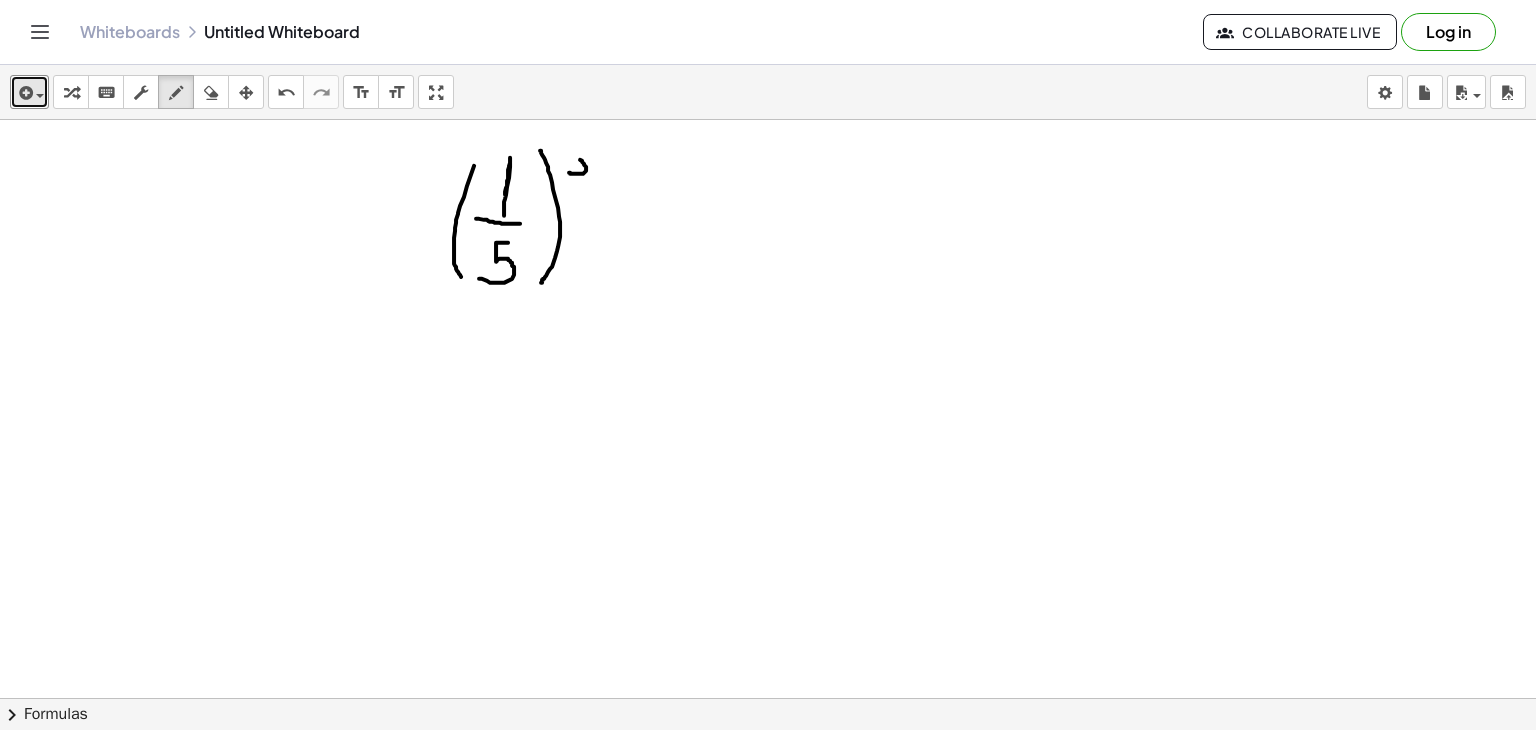 drag, startPoint x: 569, startPoint y: 171, endPoint x: 570, endPoint y: 156, distance: 15.033297 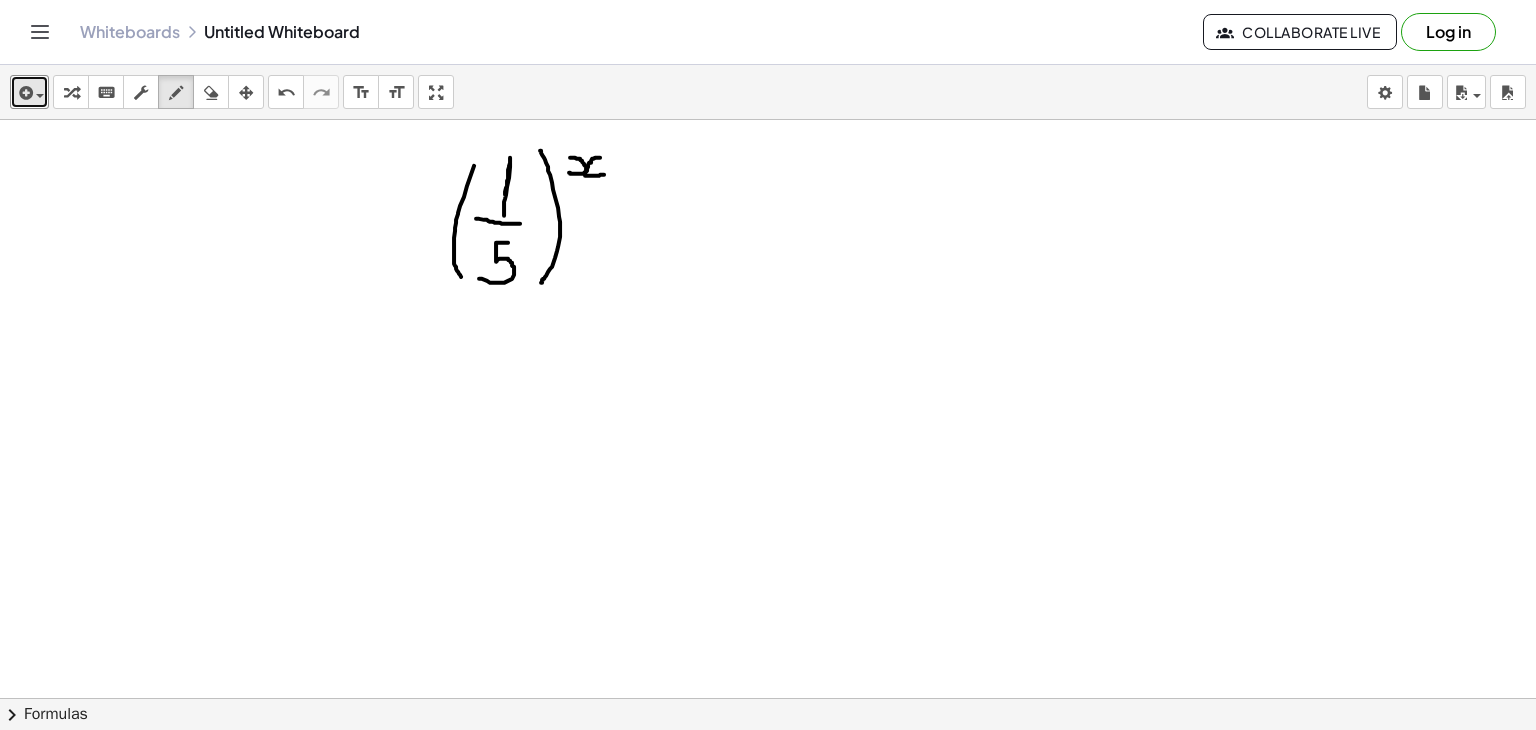 drag, startPoint x: 600, startPoint y: 156, endPoint x: 605, endPoint y: 172, distance: 16.763054 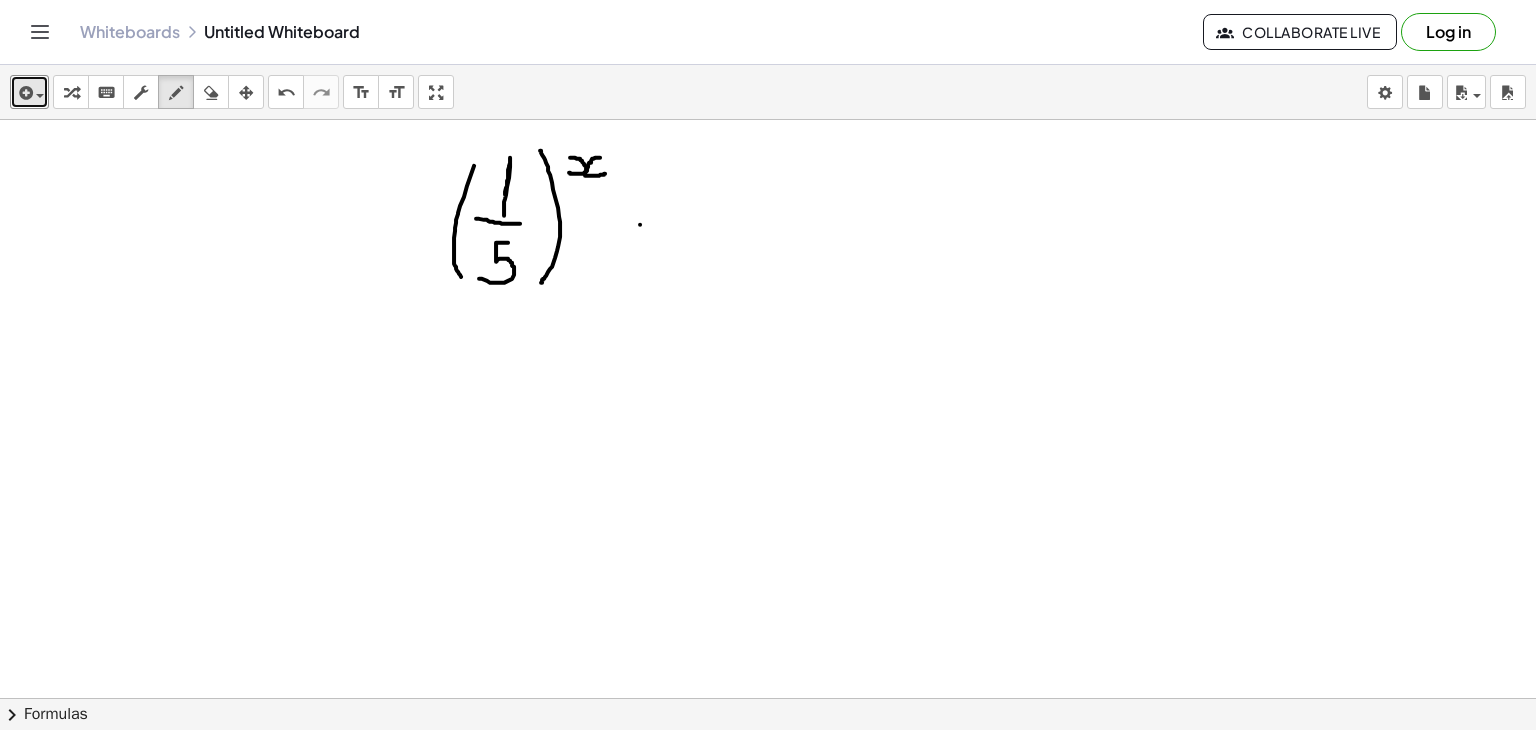 drag, startPoint x: 640, startPoint y: 223, endPoint x: 671, endPoint y: 224, distance: 31.016125 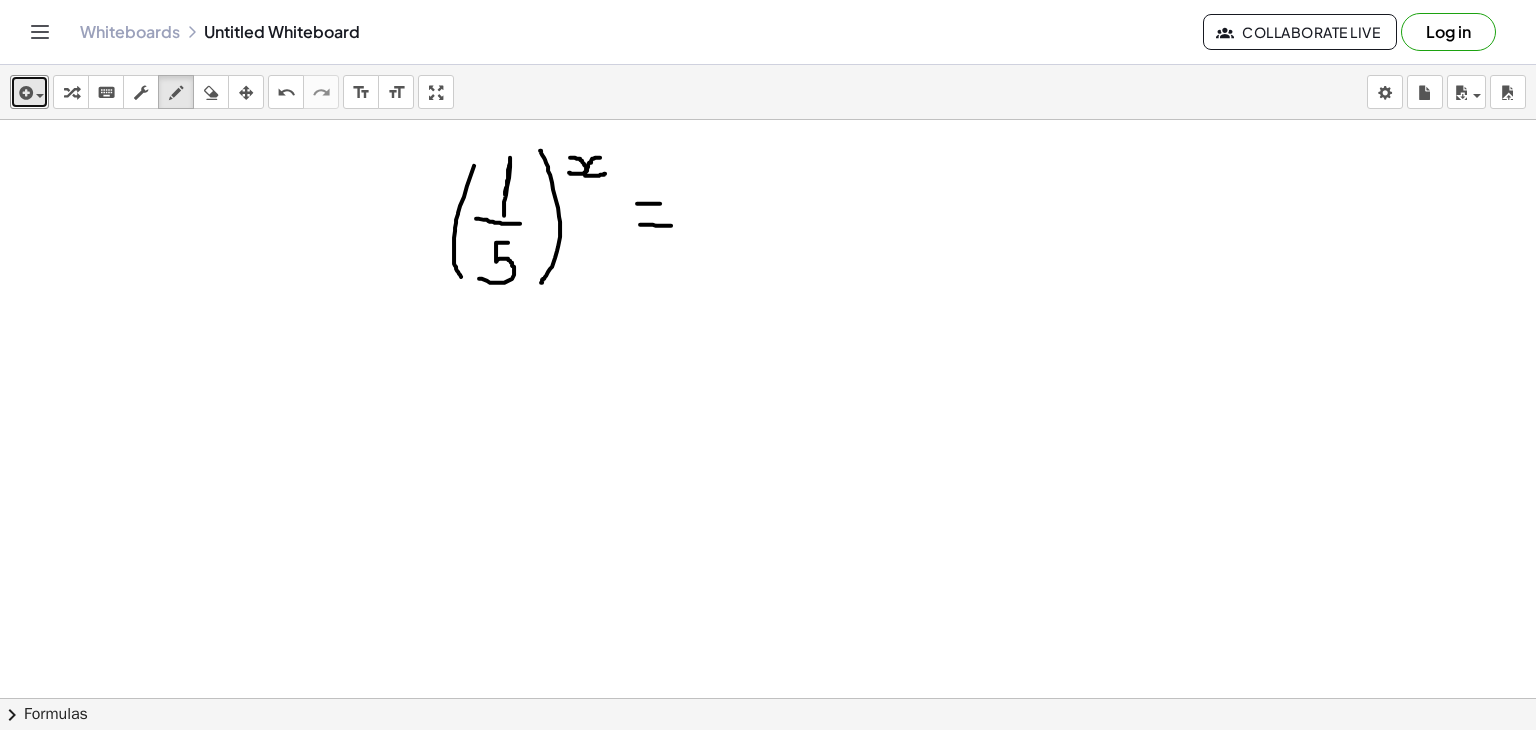 drag, startPoint x: 637, startPoint y: 202, endPoint x: 666, endPoint y: 202, distance: 29 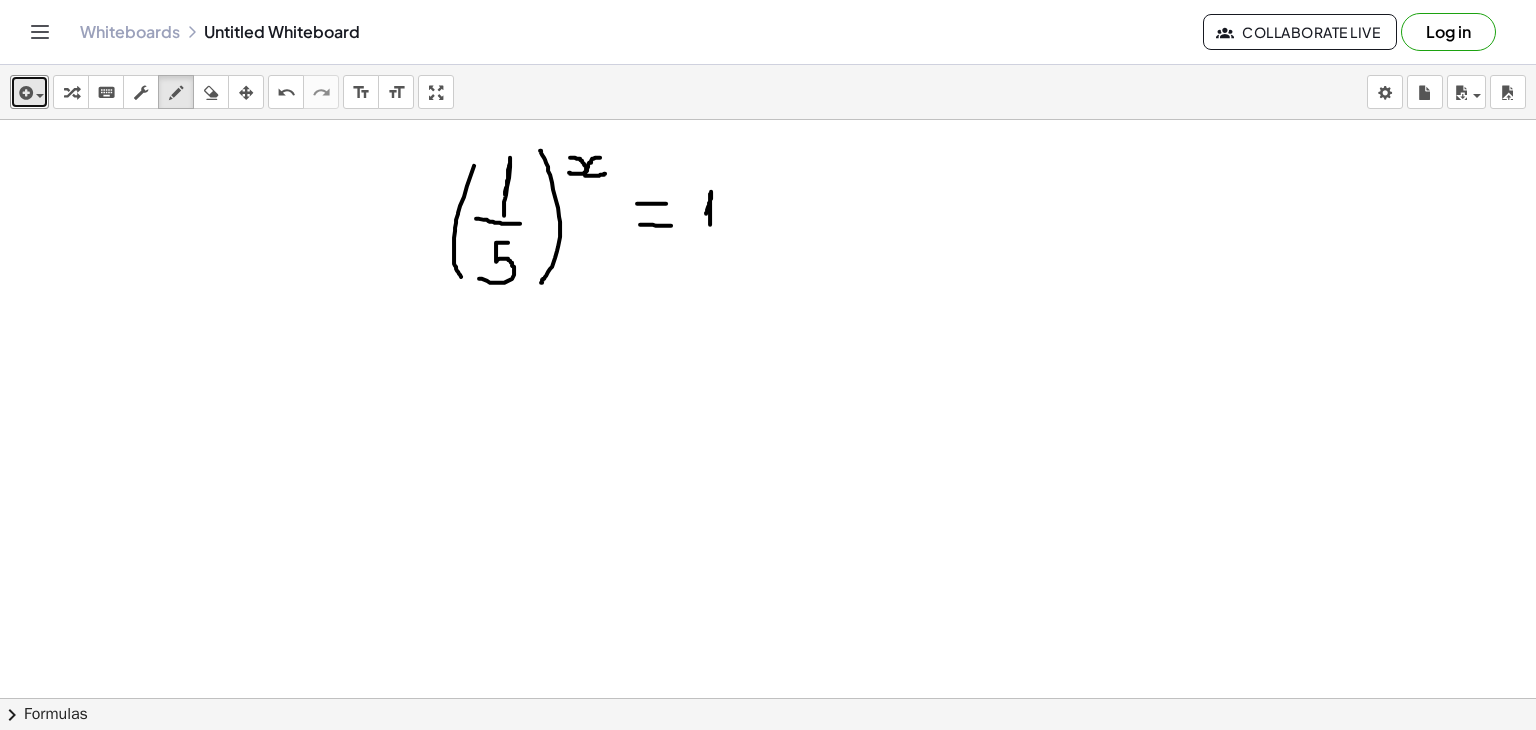 drag, startPoint x: 706, startPoint y: 212, endPoint x: 710, endPoint y: 223, distance: 11.7046995 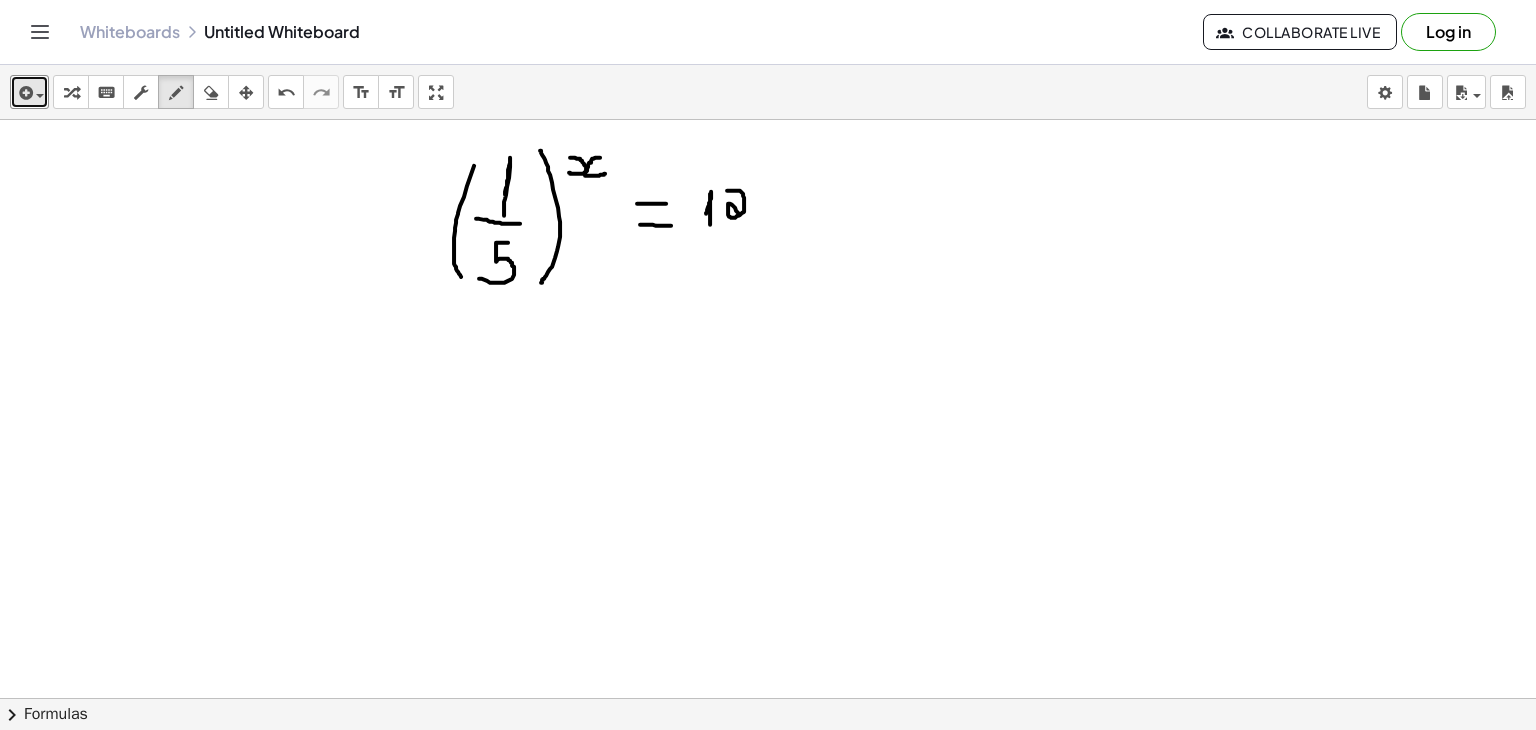 drag, startPoint x: 727, startPoint y: 189, endPoint x: 749, endPoint y: 224, distance: 41.340054 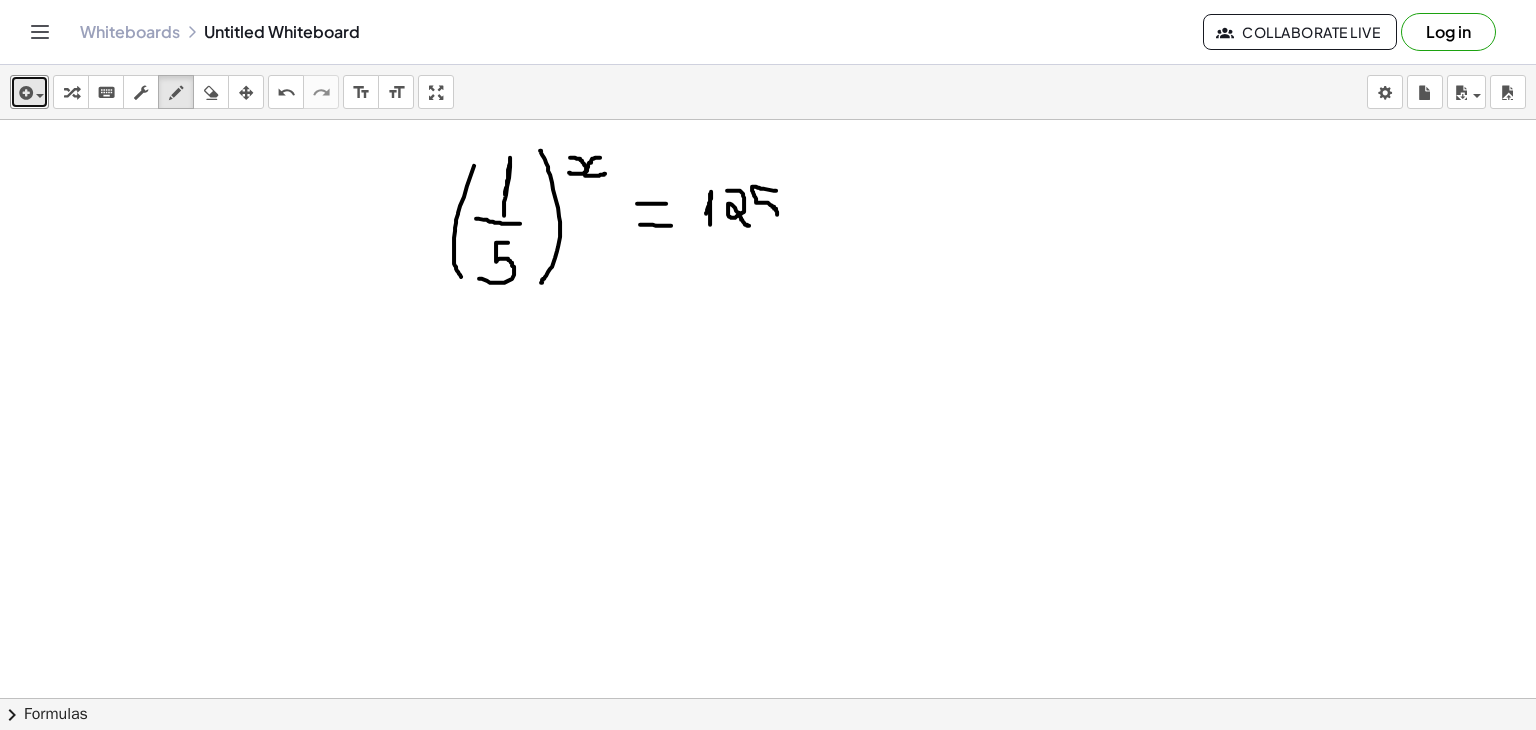 drag, startPoint x: 776, startPoint y: 189, endPoint x: 762, endPoint y: 221, distance: 34.928497 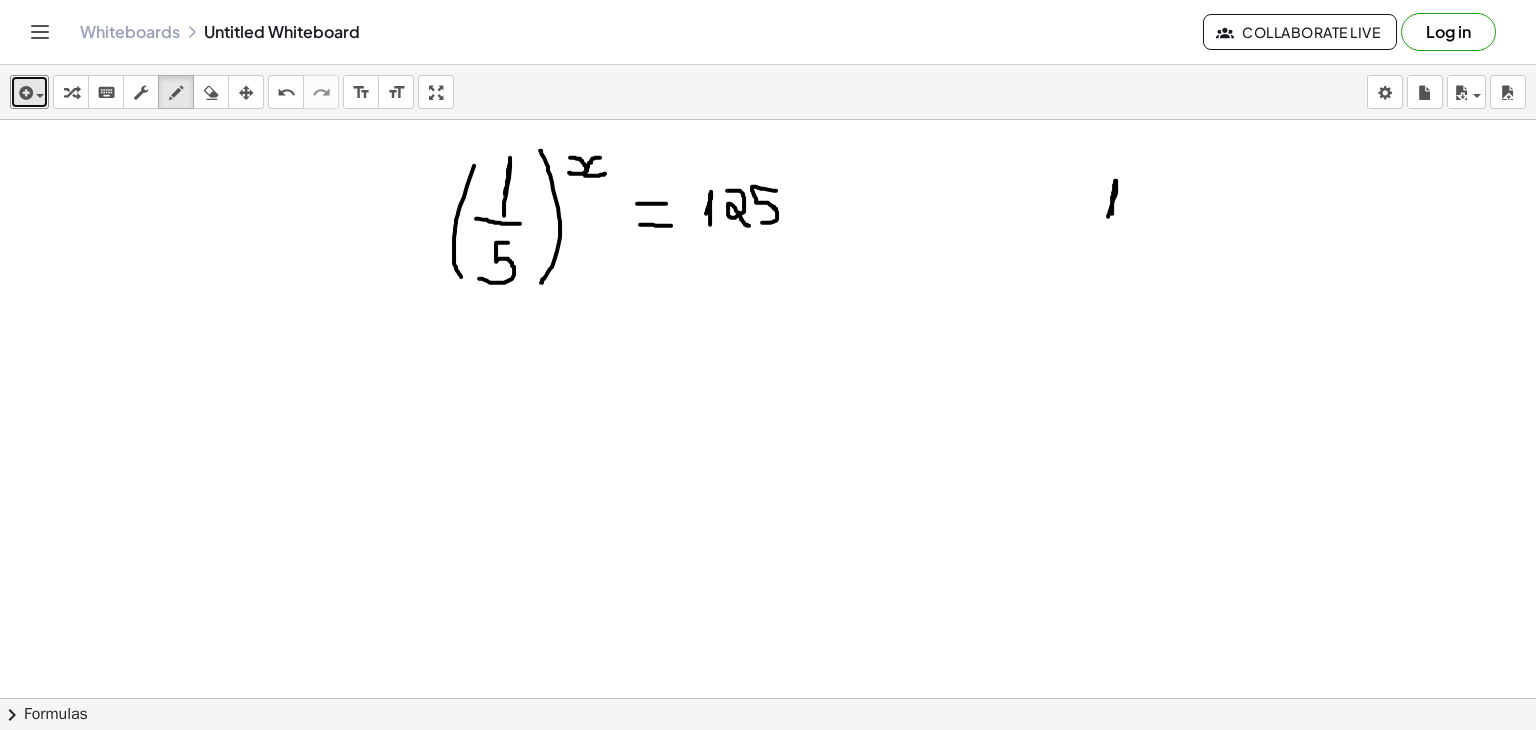 click at bounding box center [768, -378] 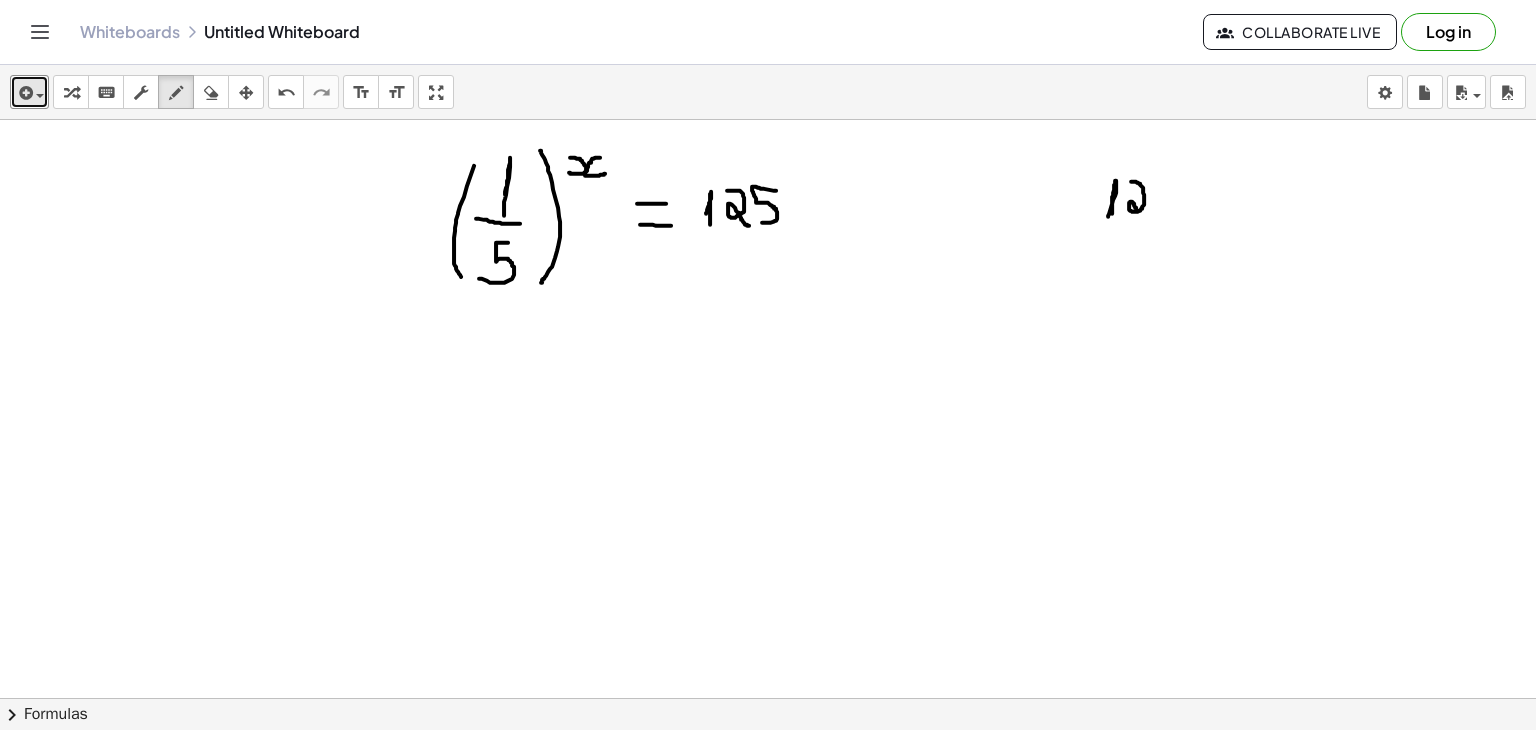 drag, startPoint x: 1131, startPoint y: 180, endPoint x: 1146, endPoint y: 210, distance: 33.54102 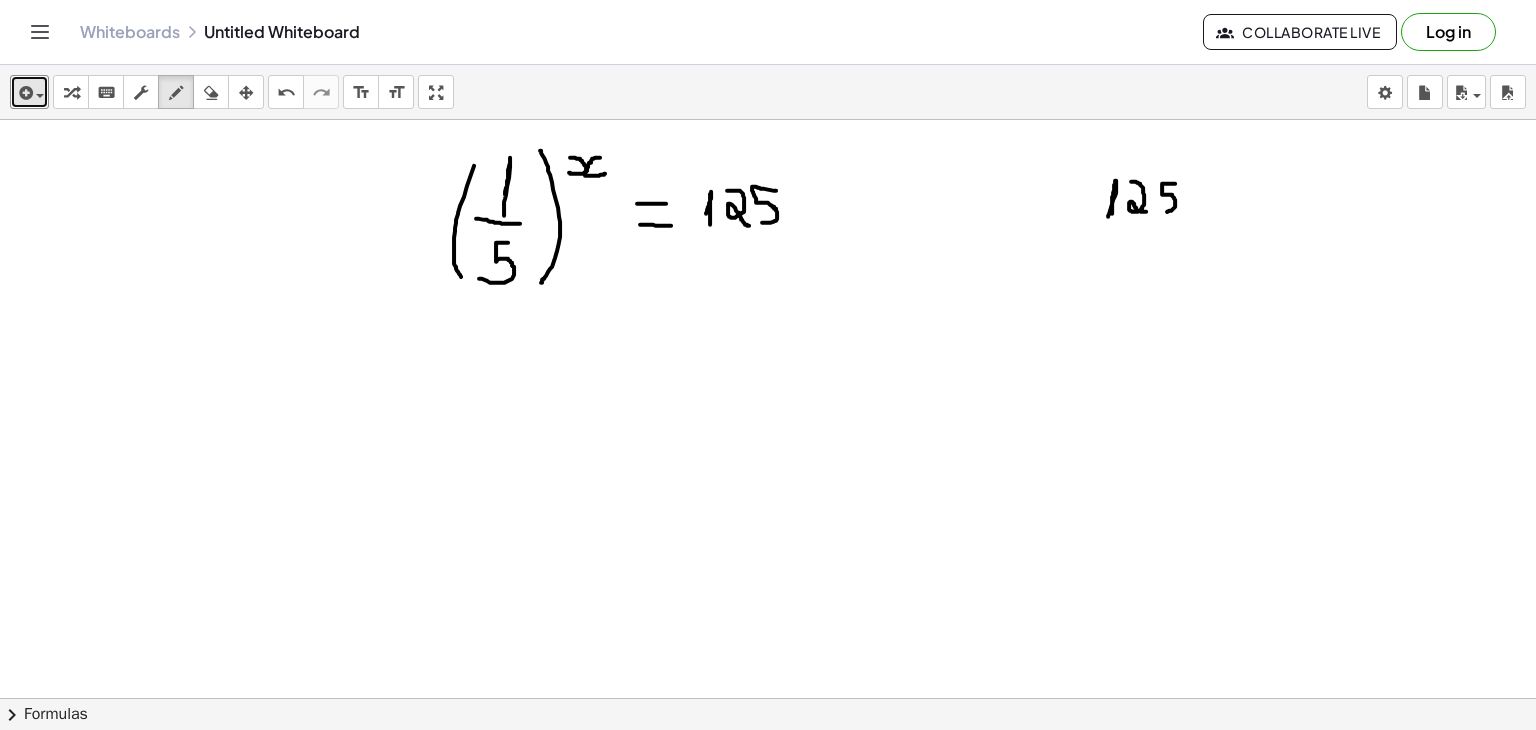 drag, startPoint x: 1175, startPoint y: 182, endPoint x: 1156, endPoint y: 210, distance: 33.83785 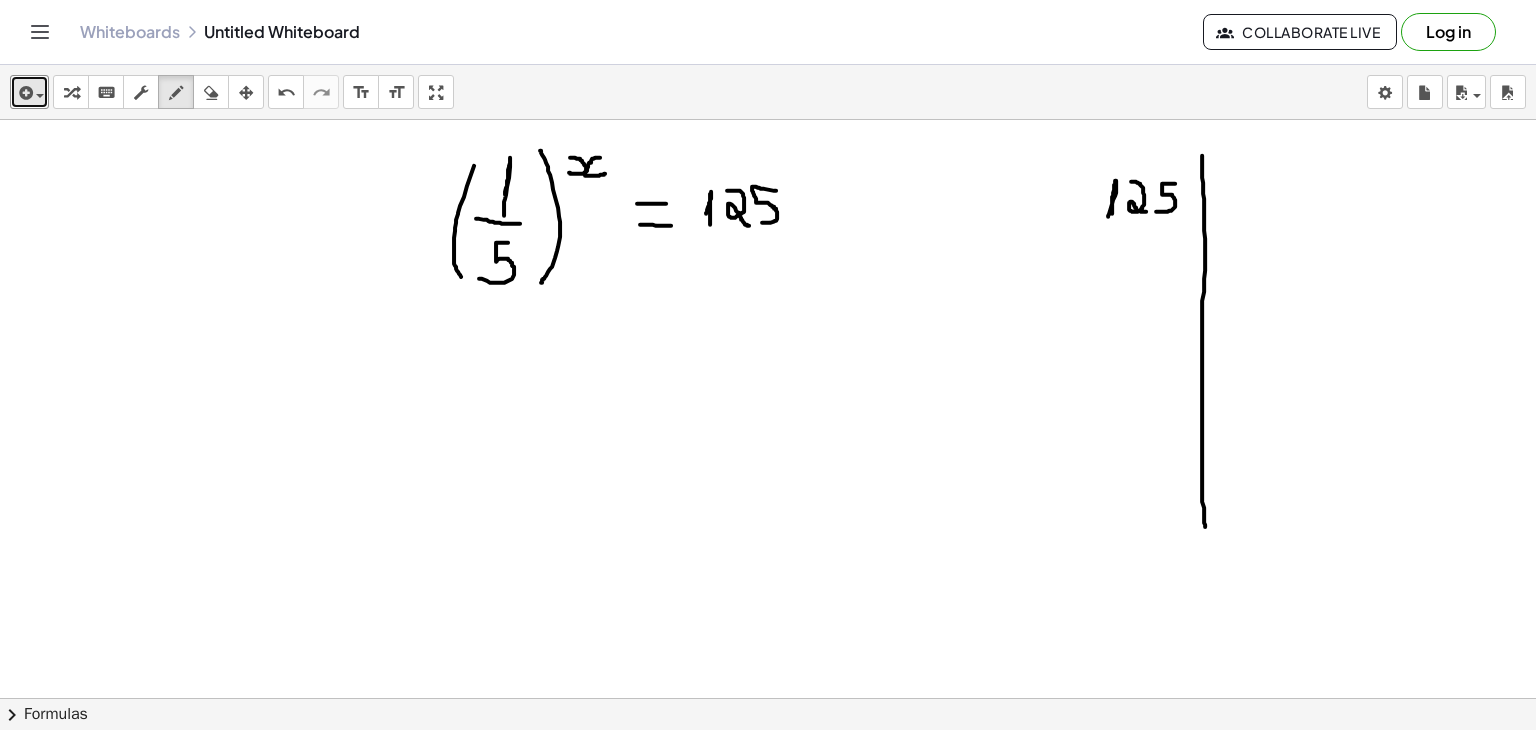 drag, startPoint x: 1202, startPoint y: 154, endPoint x: 1205, endPoint y: 531, distance: 377.01193 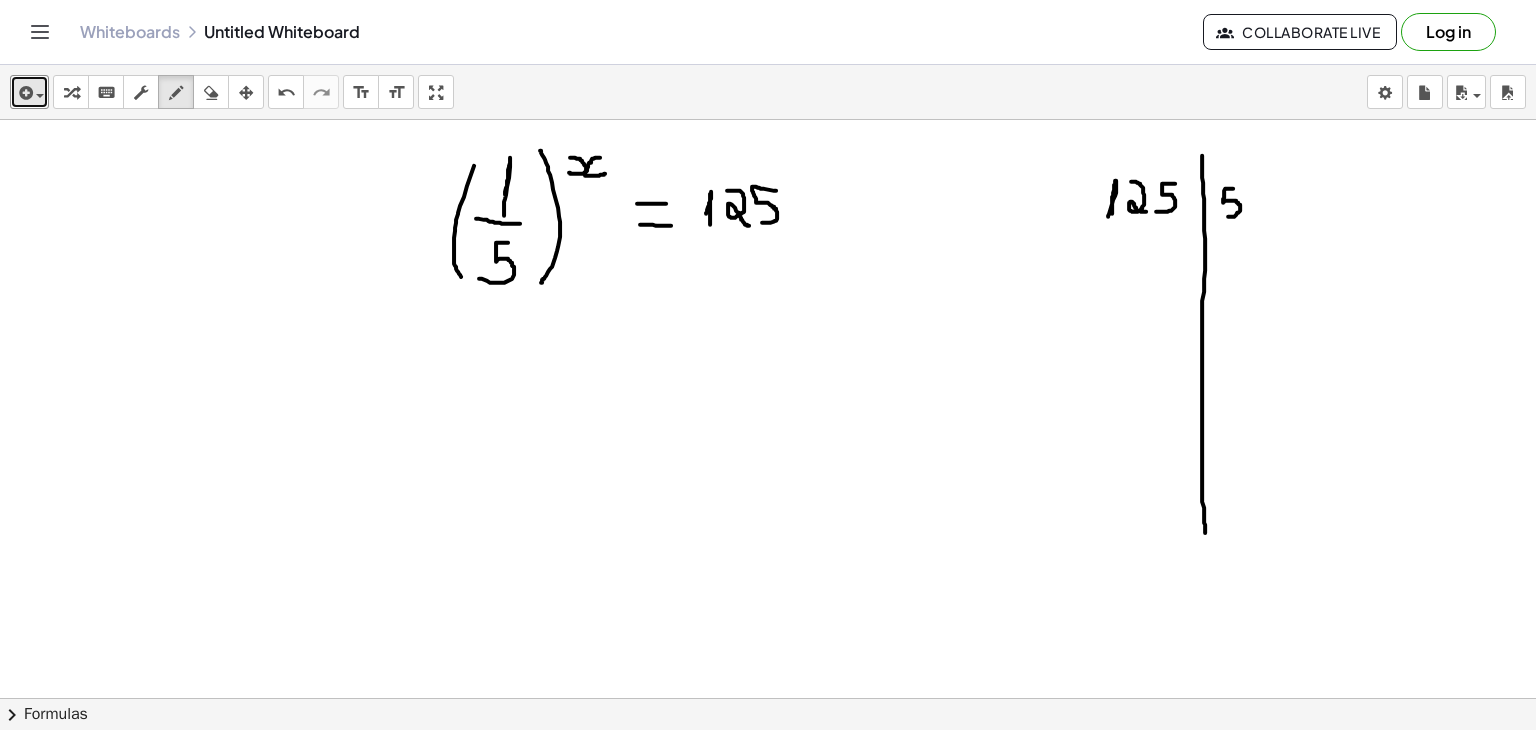 drag, startPoint x: 1233, startPoint y: 187, endPoint x: 1221, endPoint y: 215, distance: 30.463093 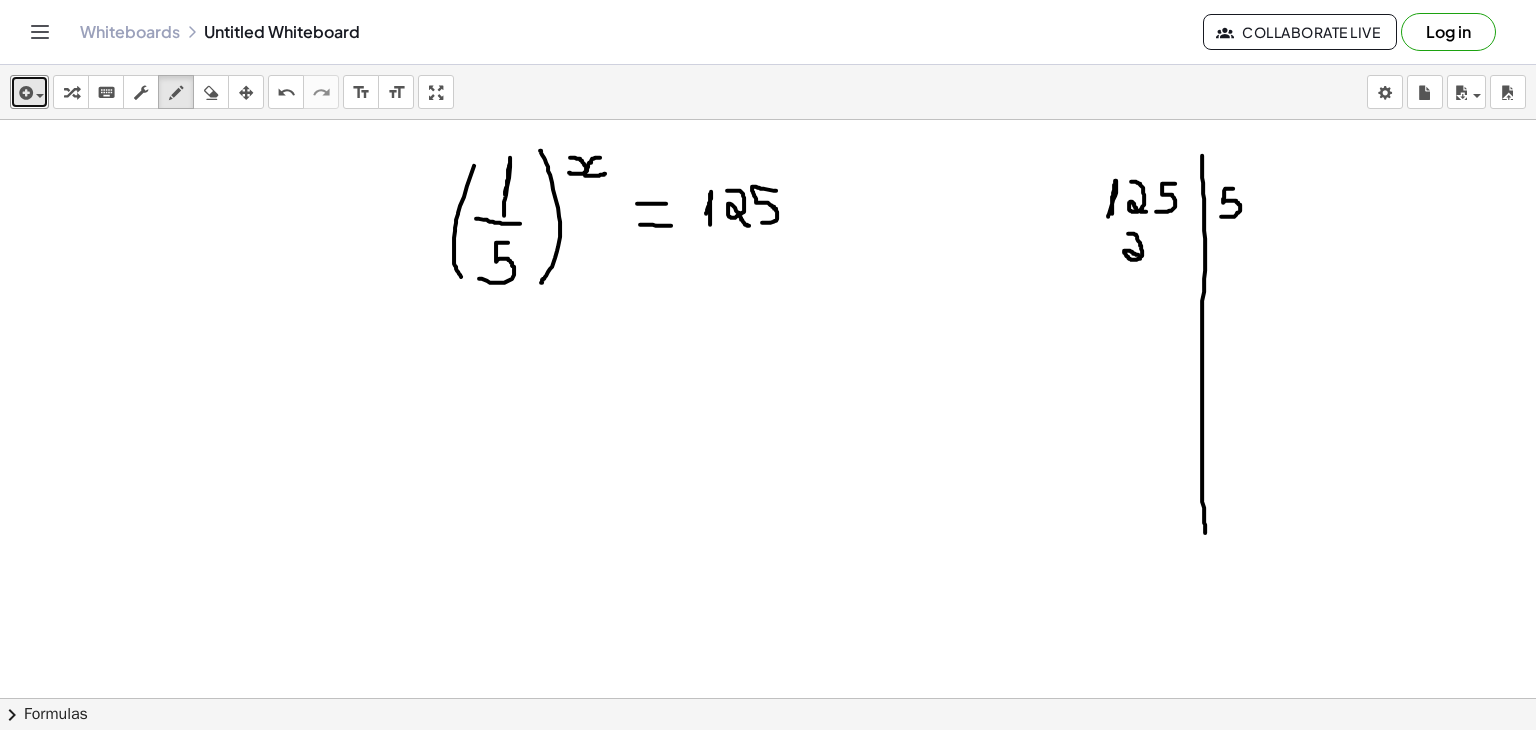 drag, startPoint x: 1128, startPoint y: 232, endPoint x: 1146, endPoint y: 255, distance: 29.206163 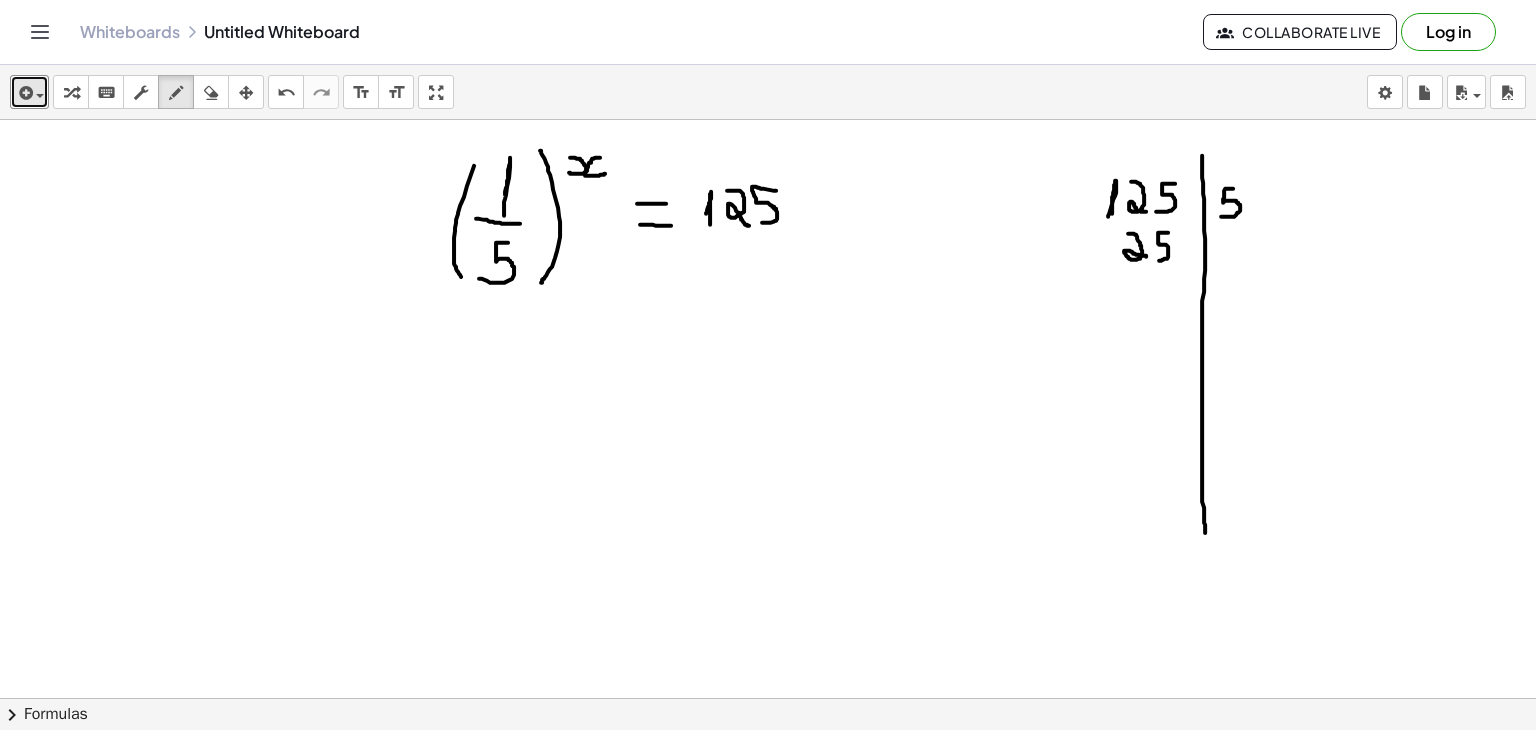 drag, startPoint x: 1168, startPoint y: 231, endPoint x: 1159, endPoint y: 260, distance: 30.364452 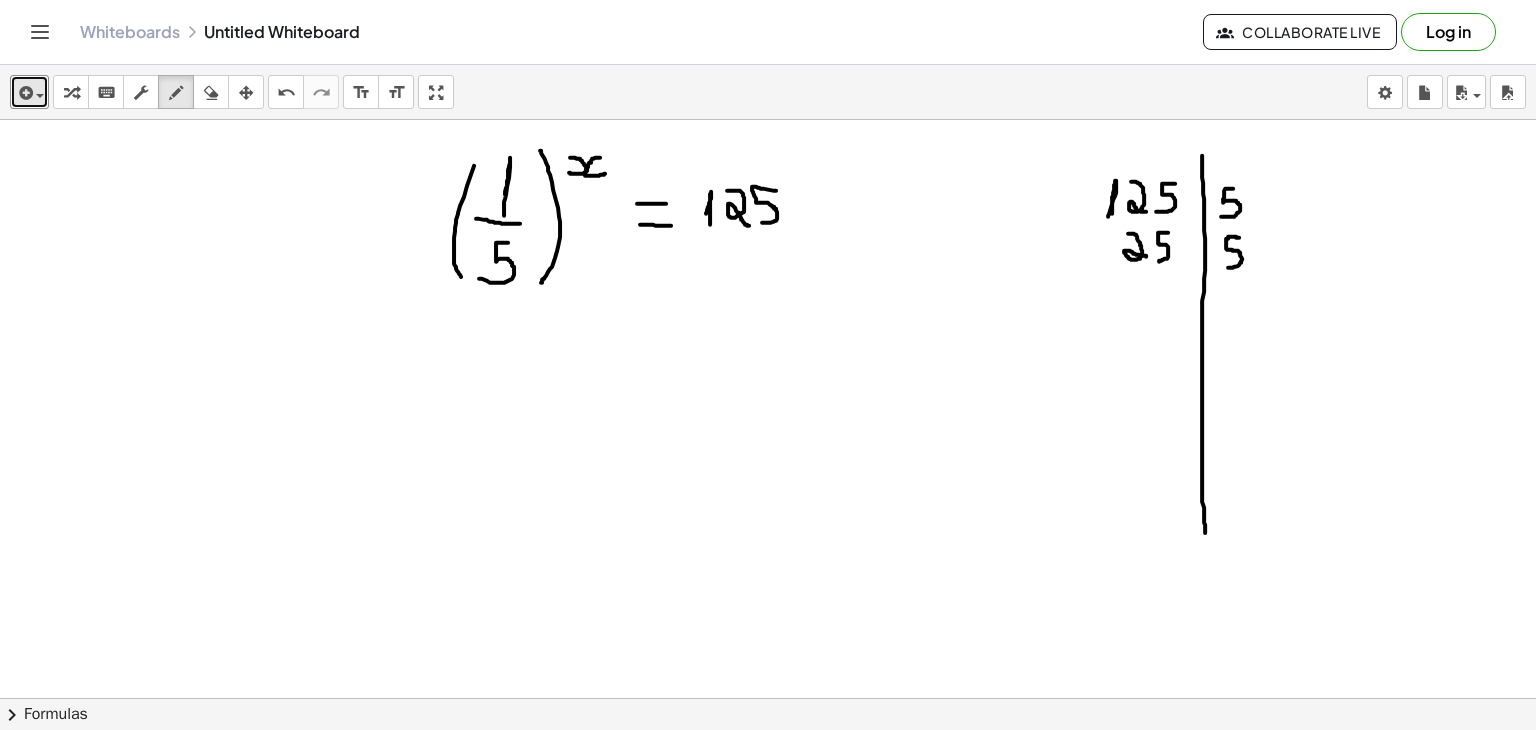 drag, startPoint x: 1239, startPoint y: 236, endPoint x: 1227, endPoint y: 267, distance: 33.24154 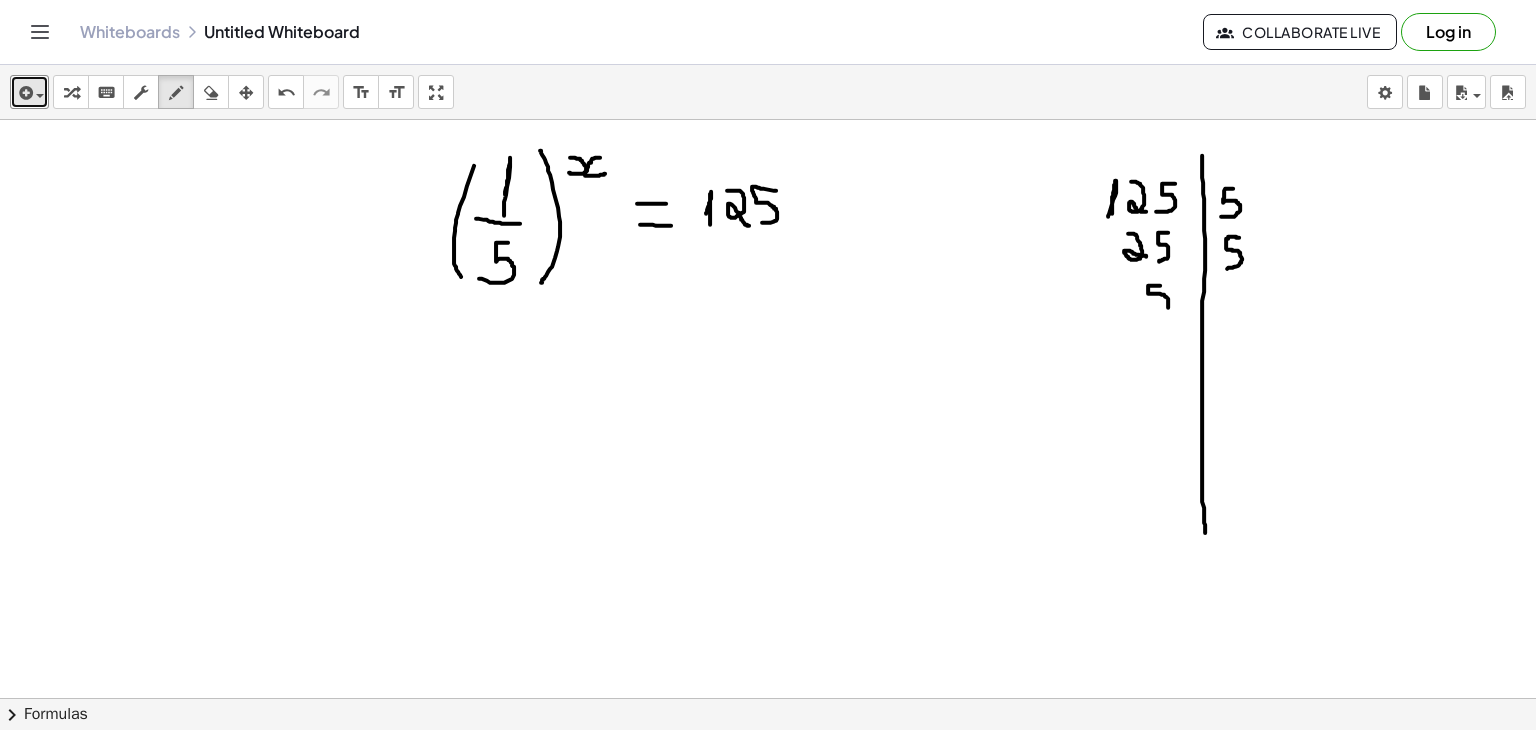 drag, startPoint x: 1160, startPoint y: 284, endPoint x: 1152, endPoint y: 309, distance: 26.24881 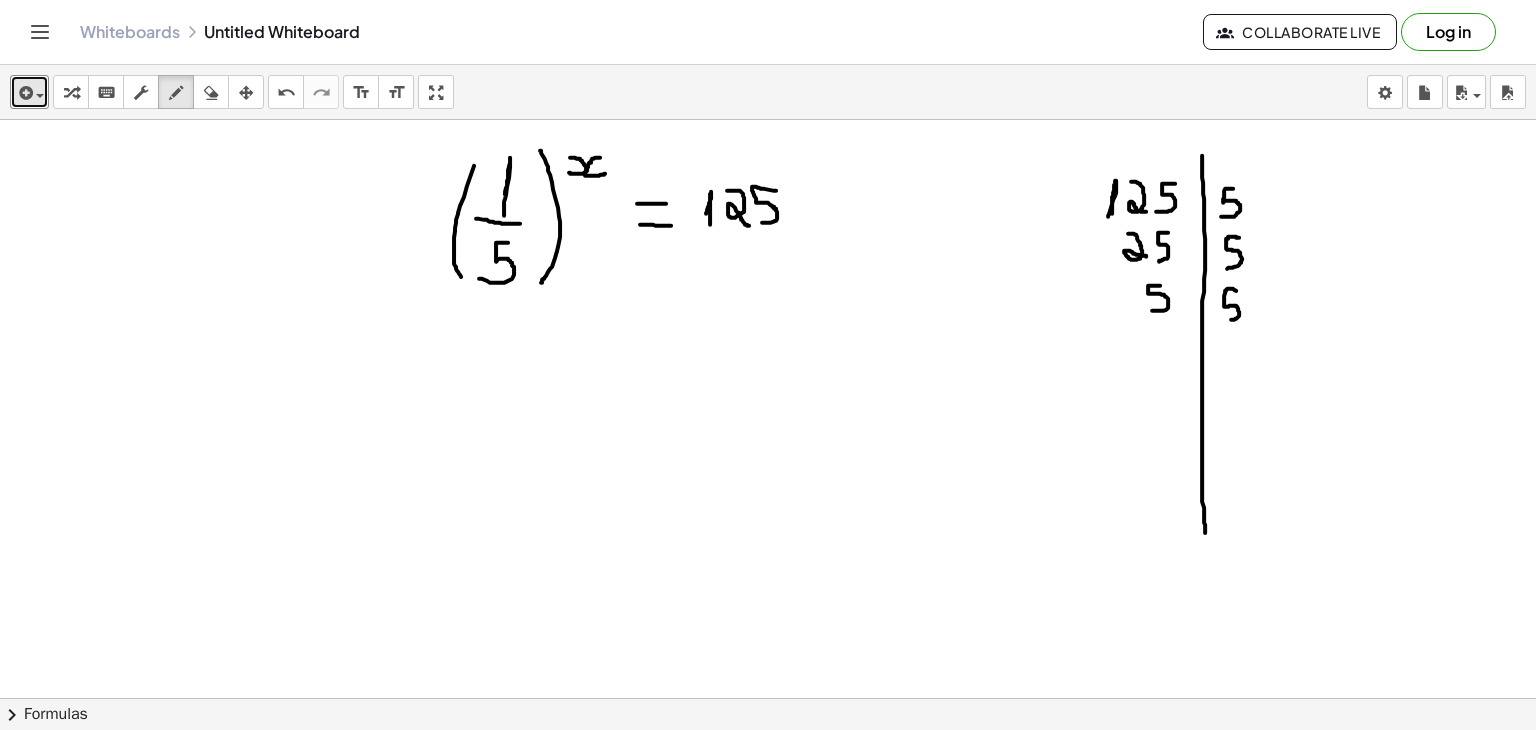 drag, startPoint x: 1236, startPoint y: 289, endPoint x: 1229, endPoint y: 318, distance: 29.832869 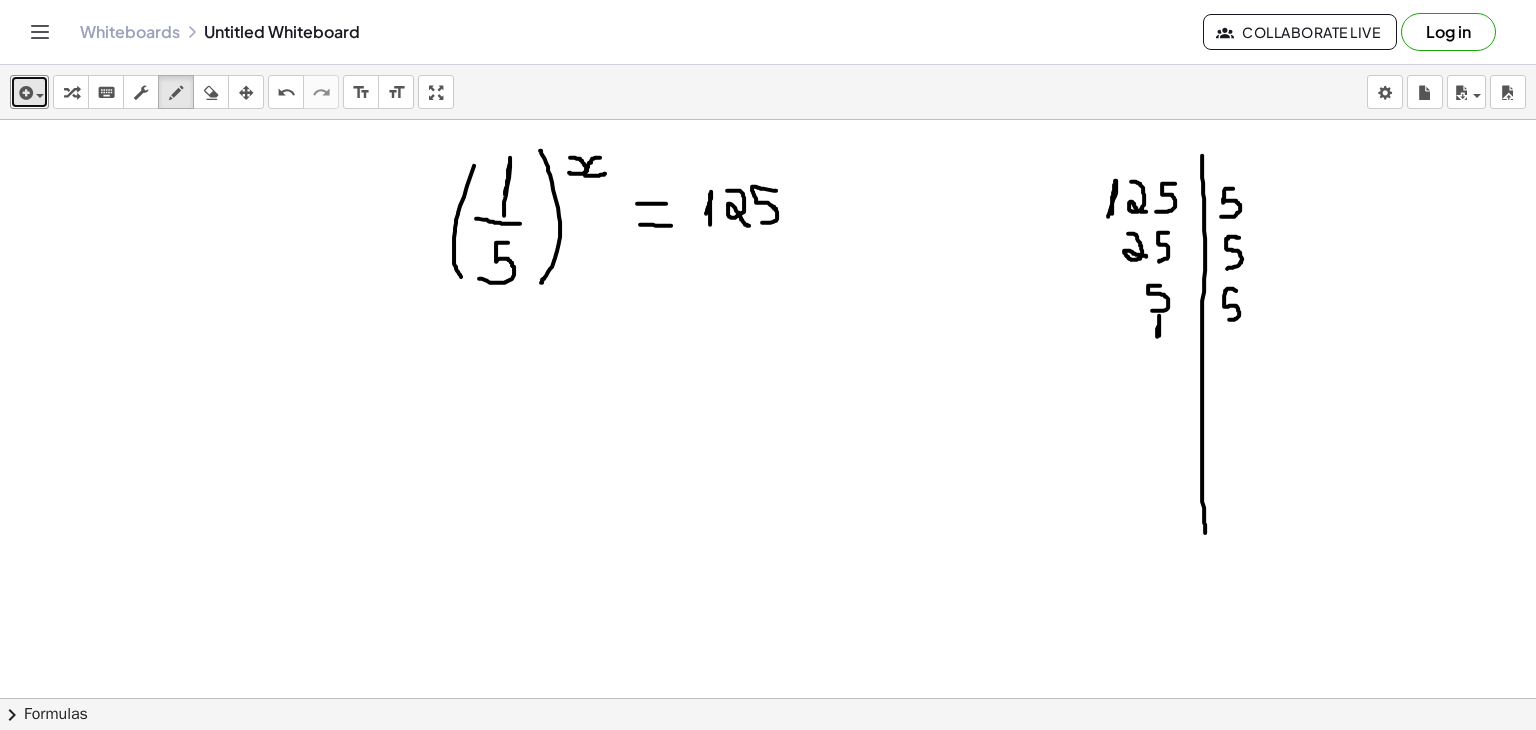 drag, startPoint x: 1157, startPoint y: 335, endPoint x: 1159, endPoint y: 350, distance: 15.132746 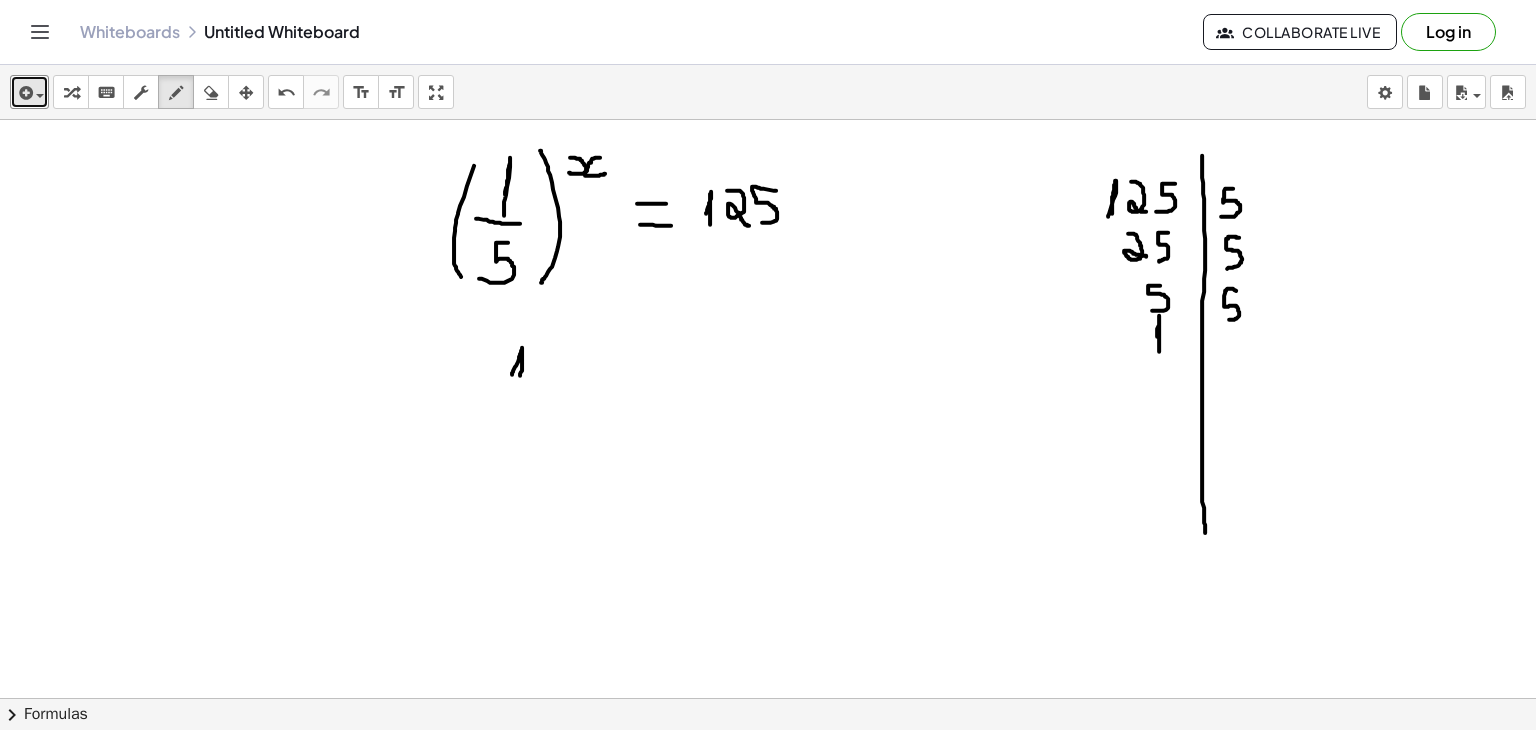 drag, startPoint x: 512, startPoint y: 373, endPoint x: 520, endPoint y: 380, distance: 10.630146 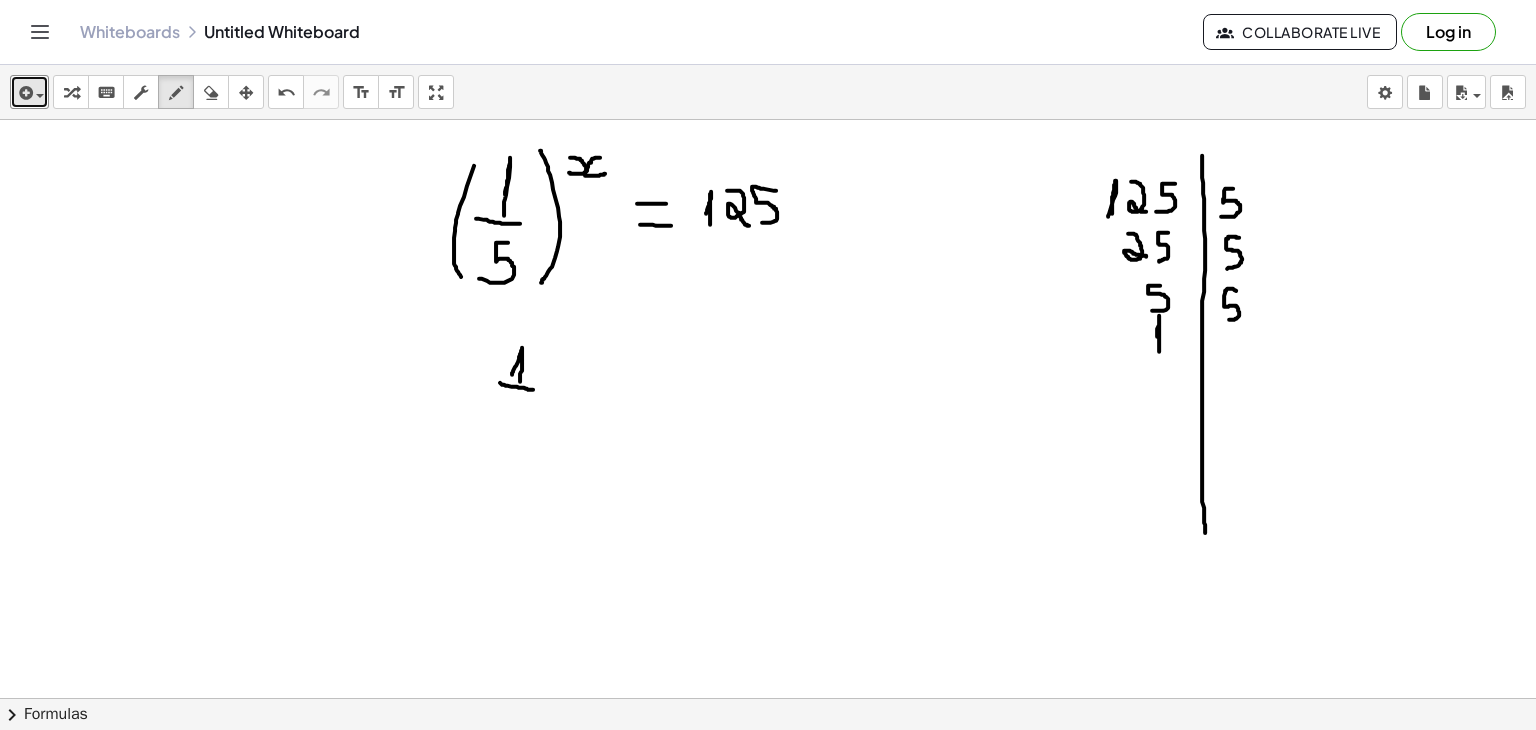 drag, startPoint x: 500, startPoint y: 381, endPoint x: 534, endPoint y: 388, distance: 34.713108 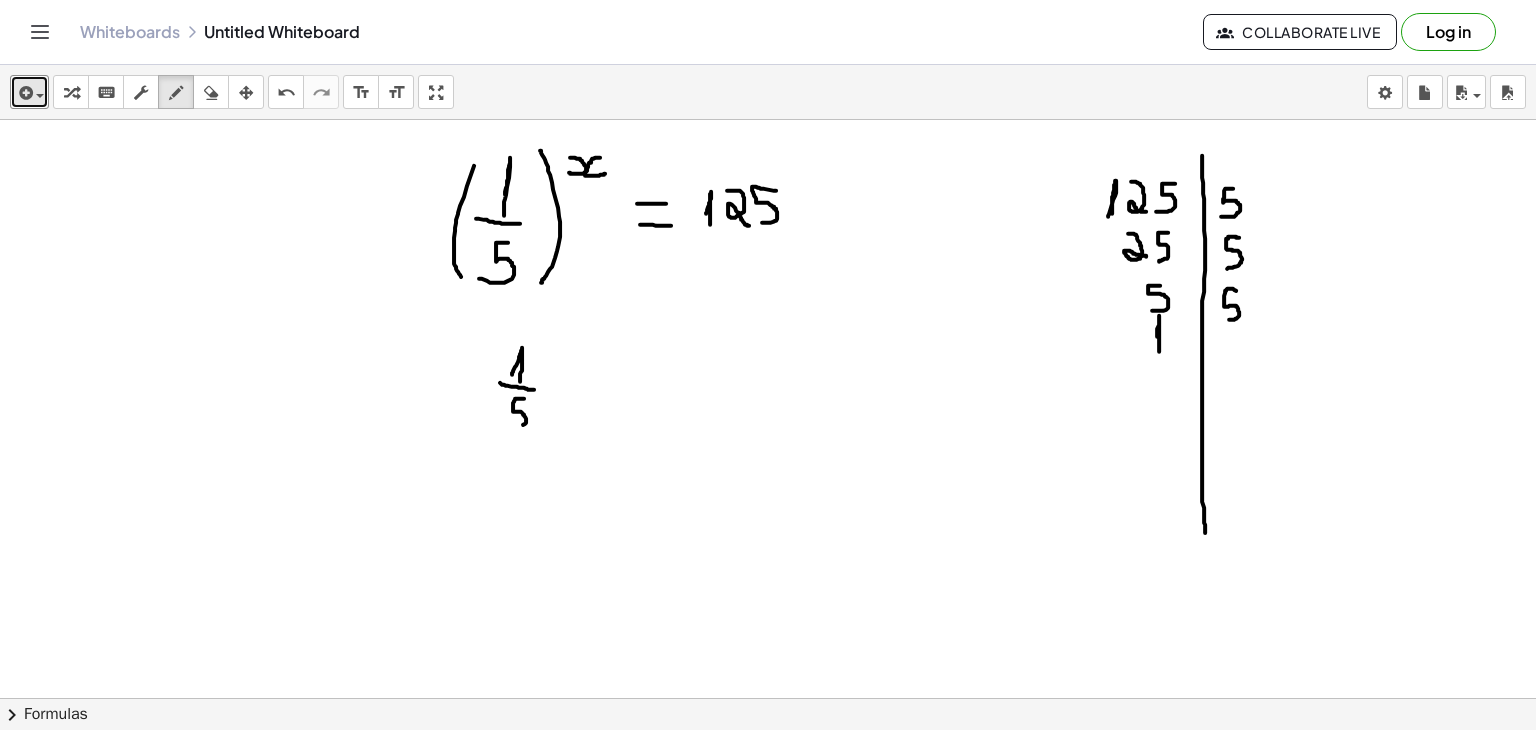 drag, startPoint x: 524, startPoint y: 397, endPoint x: 500, endPoint y: 420, distance: 33.24154 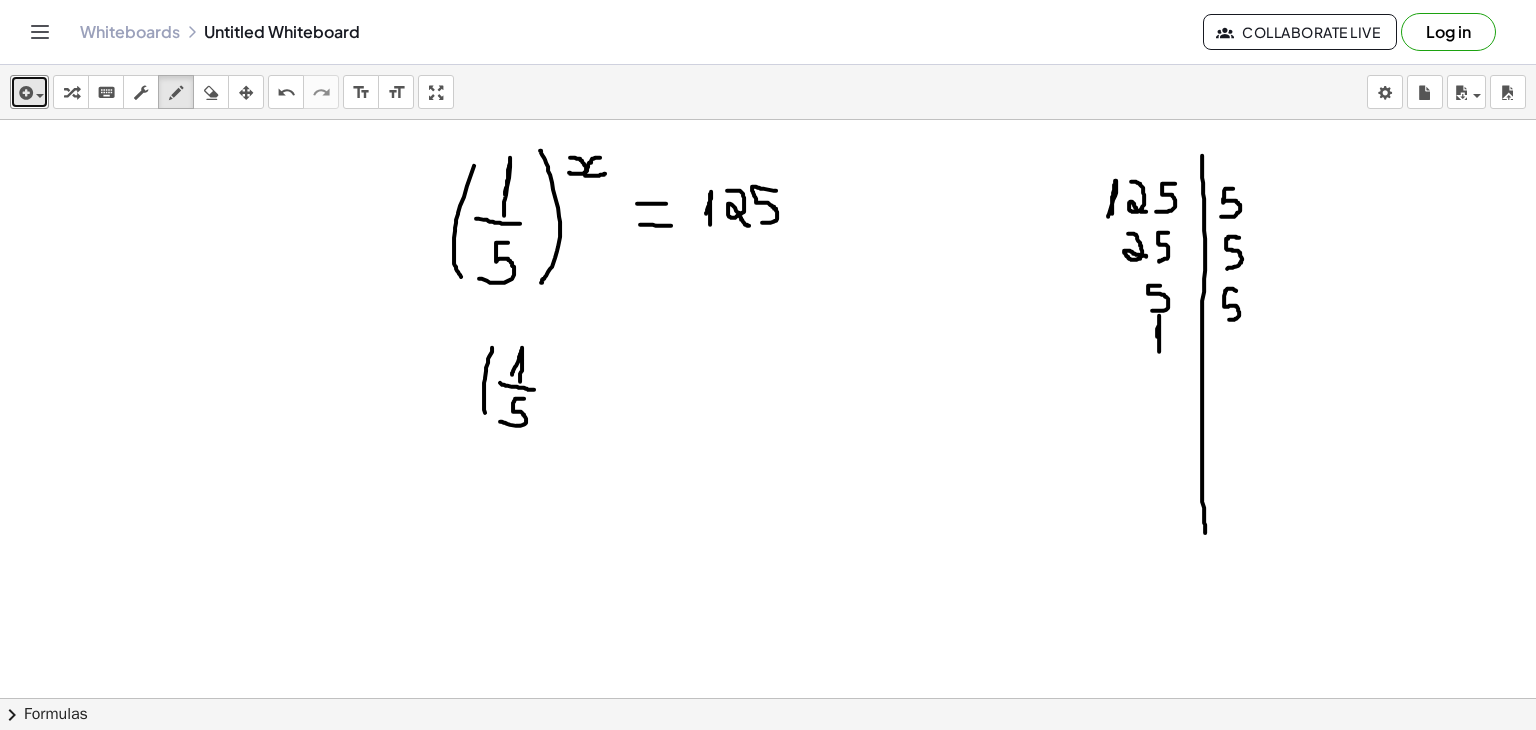 drag, startPoint x: 492, startPoint y: 346, endPoint x: 488, endPoint y: 421, distance: 75.10659 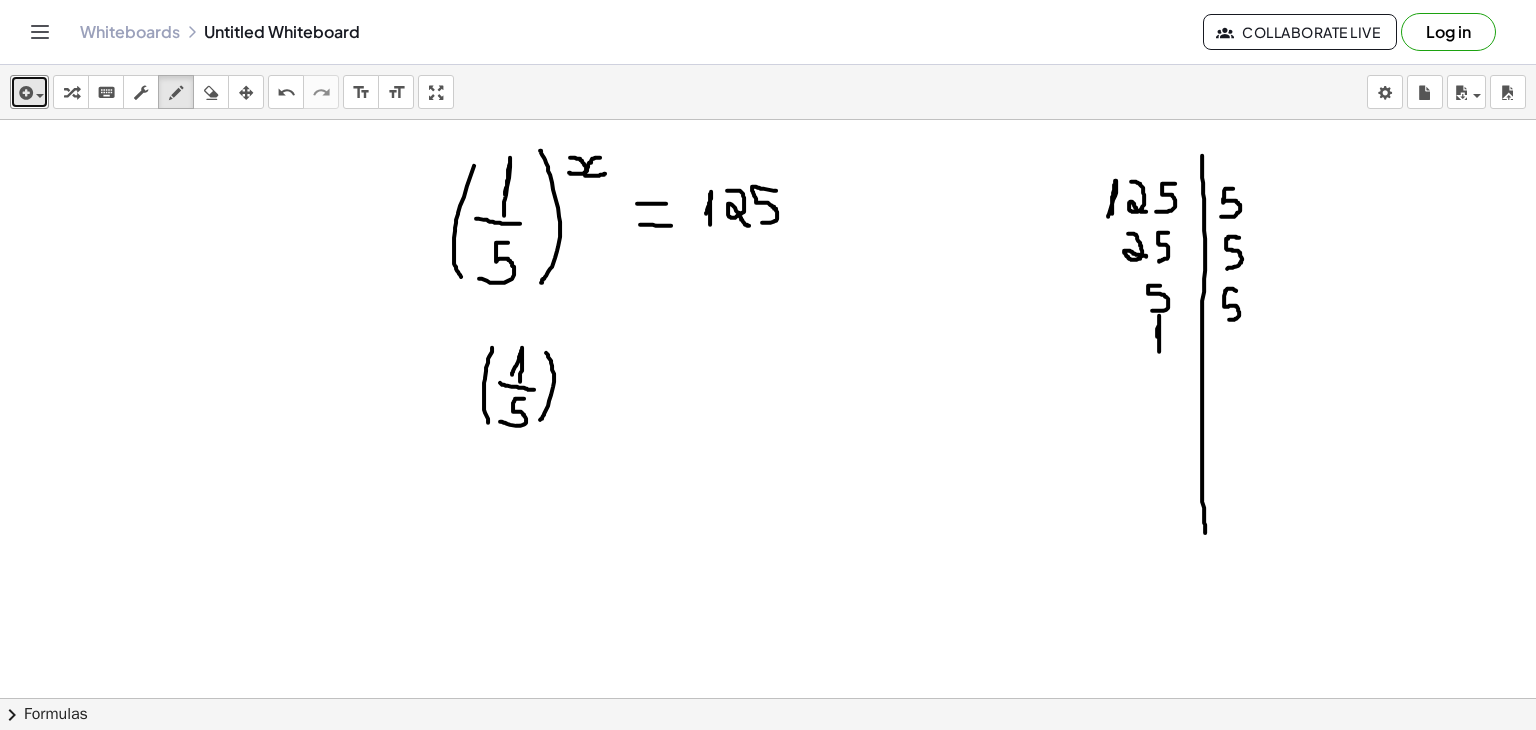 drag, startPoint x: 546, startPoint y: 351, endPoint x: 538, endPoint y: 420, distance: 69.46222 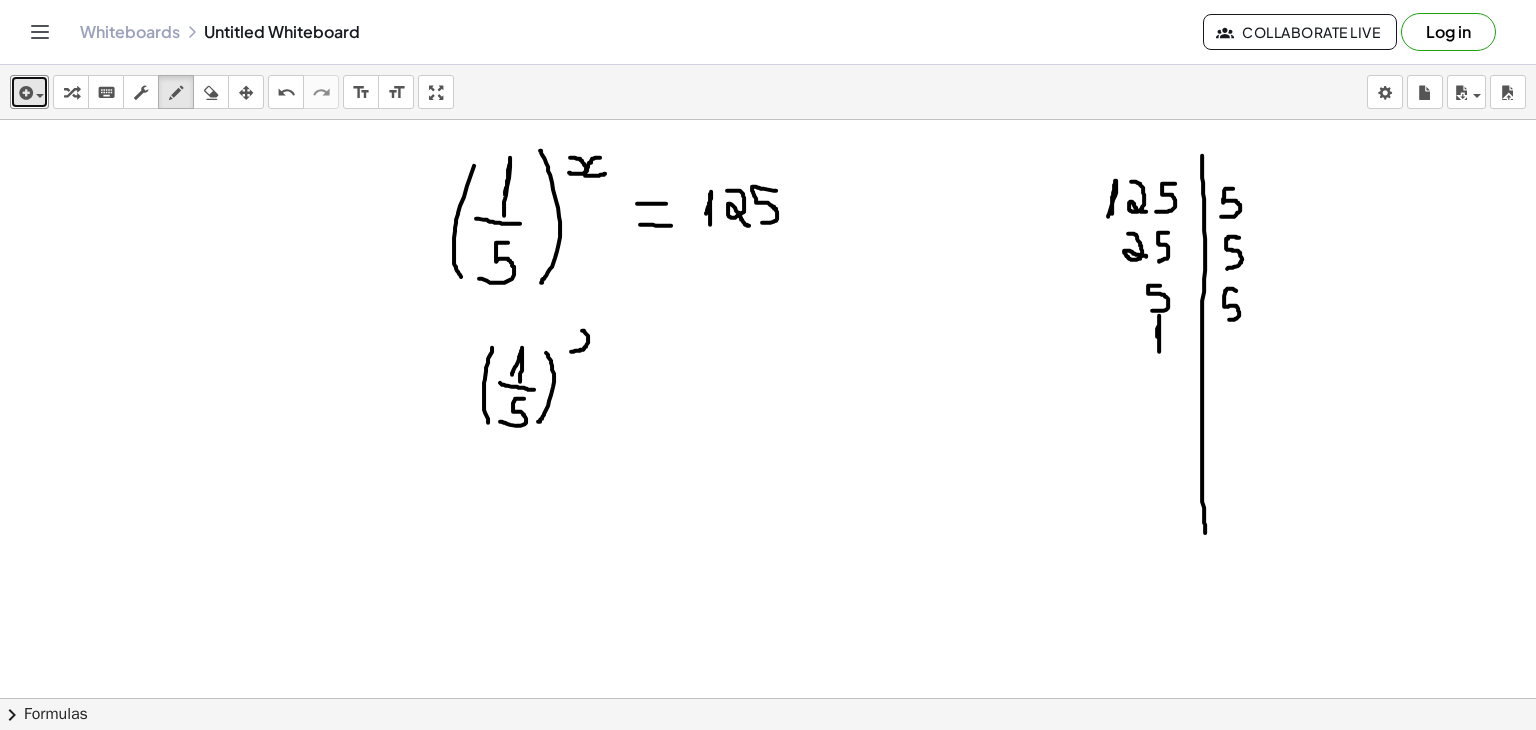 drag, startPoint x: 571, startPoint y: 350, endPoint x: 576, endPoint y: 328, distance: 22.561028 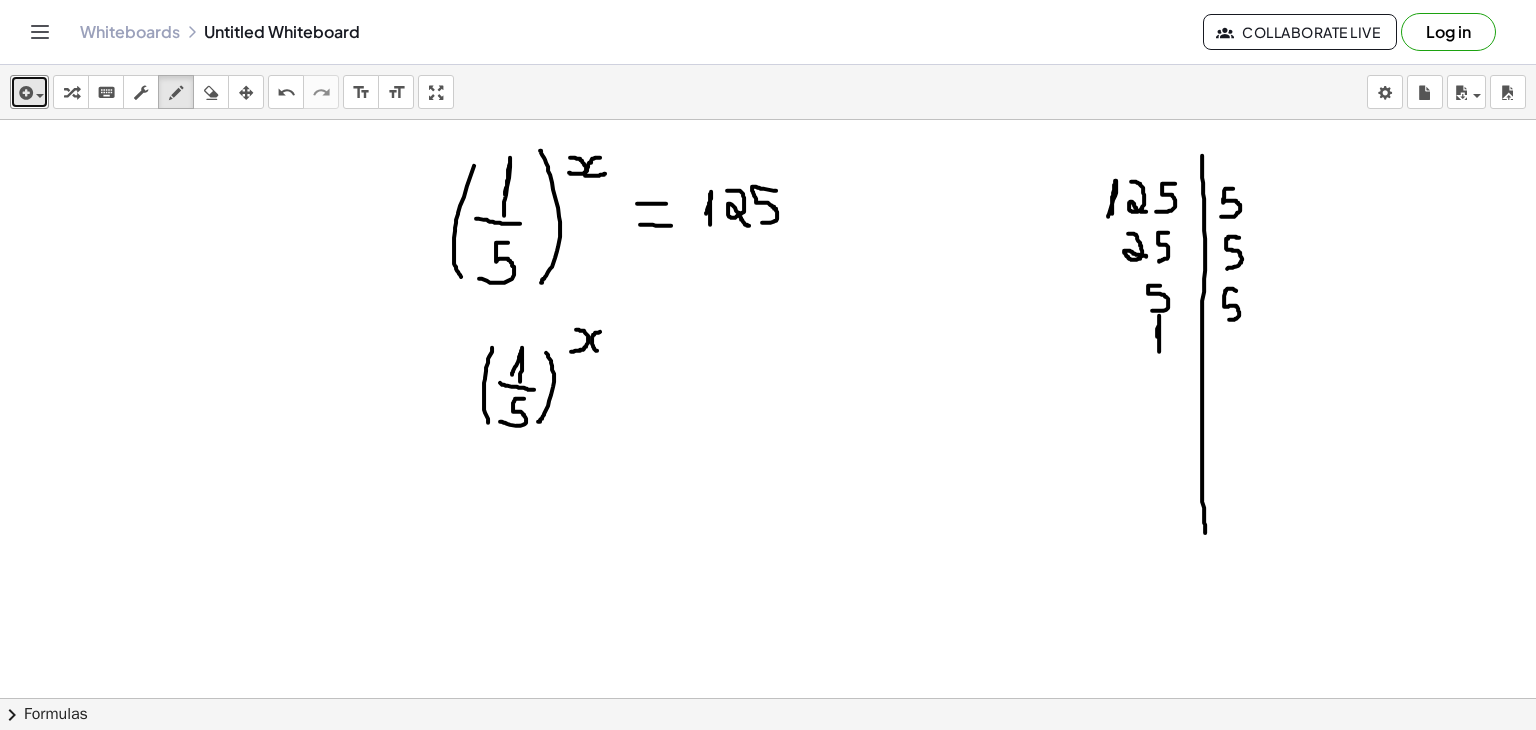drag, startPoint x: 600, startPoint y: 330, endPoint x: 610, endPoint y: 347, distance: 19.723083 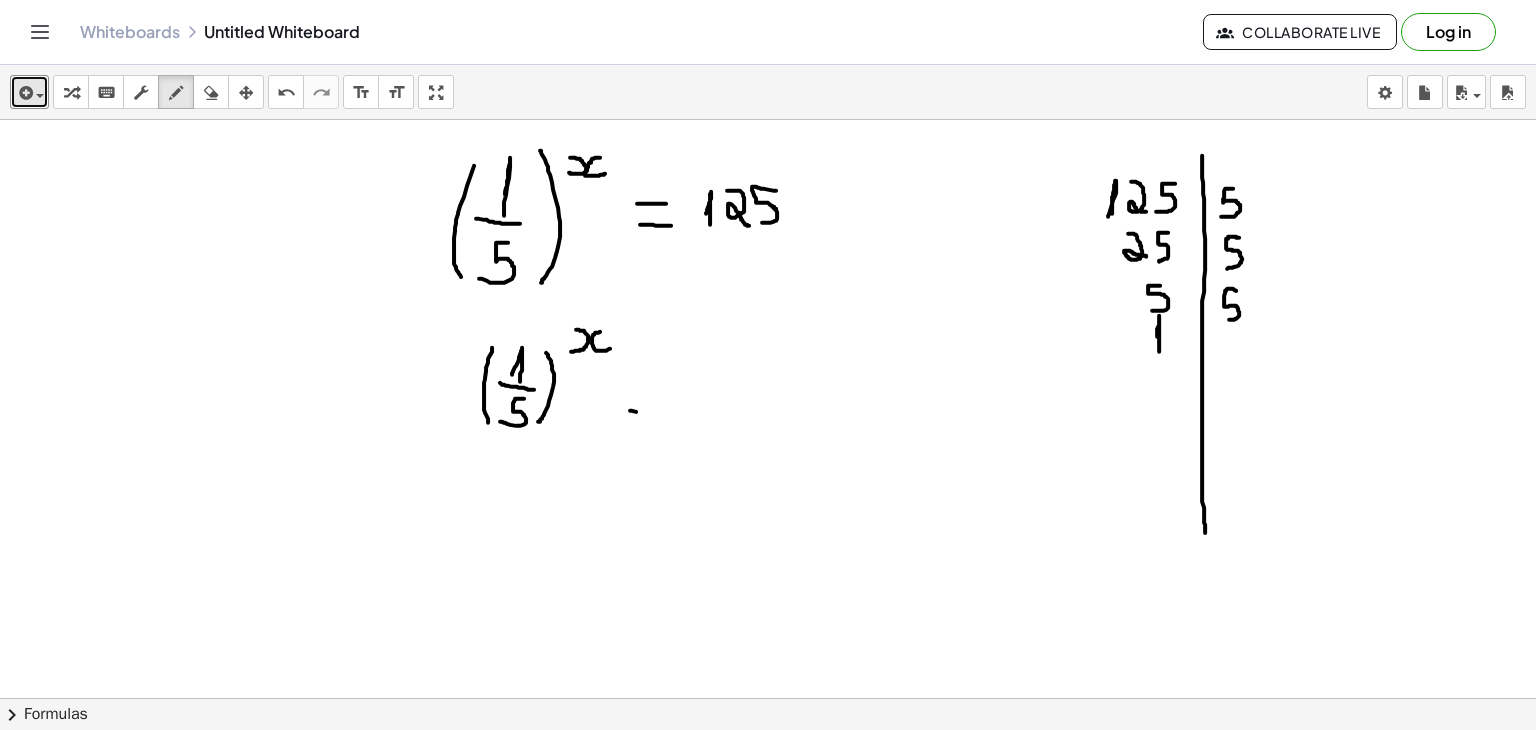 drag, startPoint x: 630, startPoint y: 409, endPoint x: 652, endPoint y: 413, distance: 22.36068 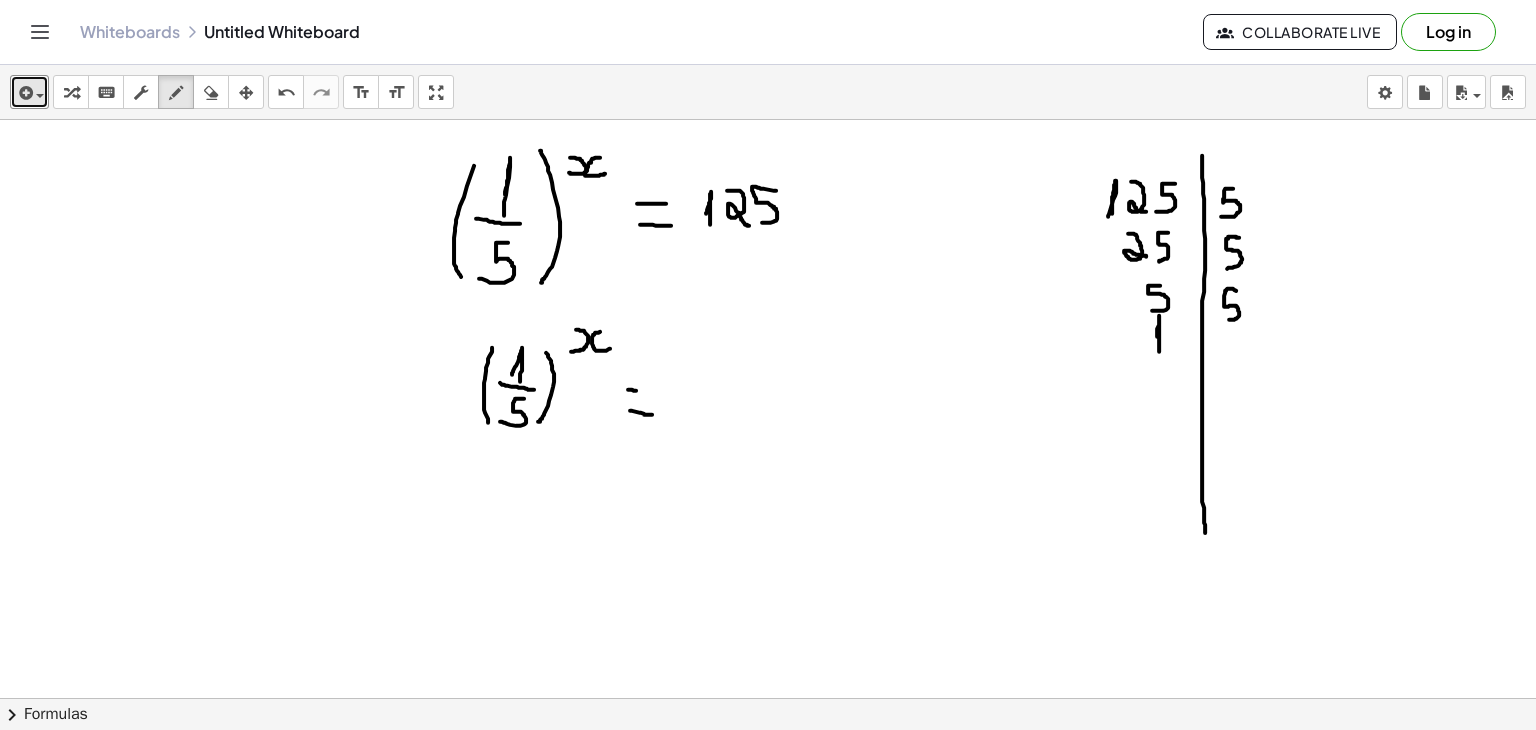 drag, startPoint x: 628, startPoint y: 388, endPoint x: 644, endPoint y: 389, distance: 16.03122 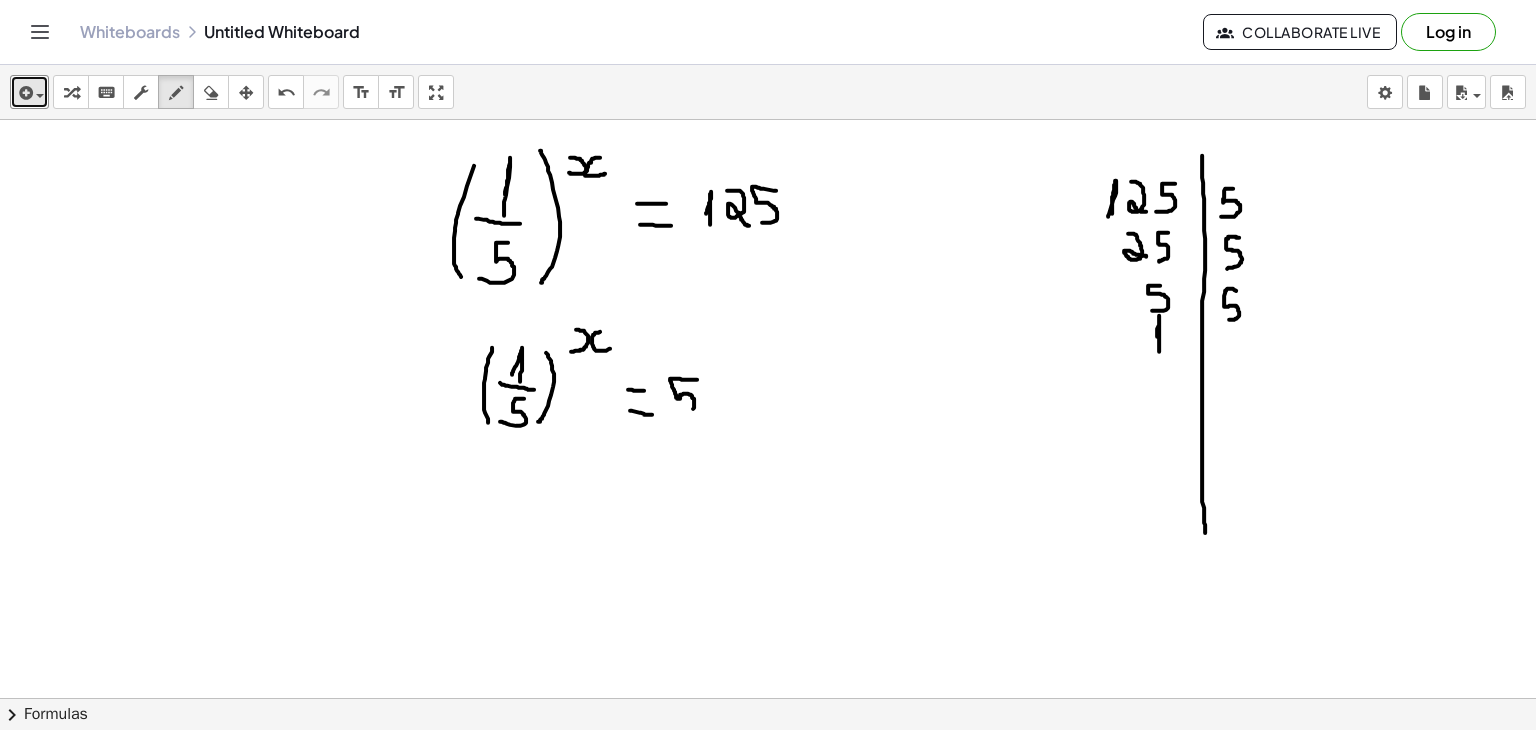 drag, startPoint x: 697, startPoint y: 378, endPoint x: 670, endPoint y: 412, distance: 43.416588 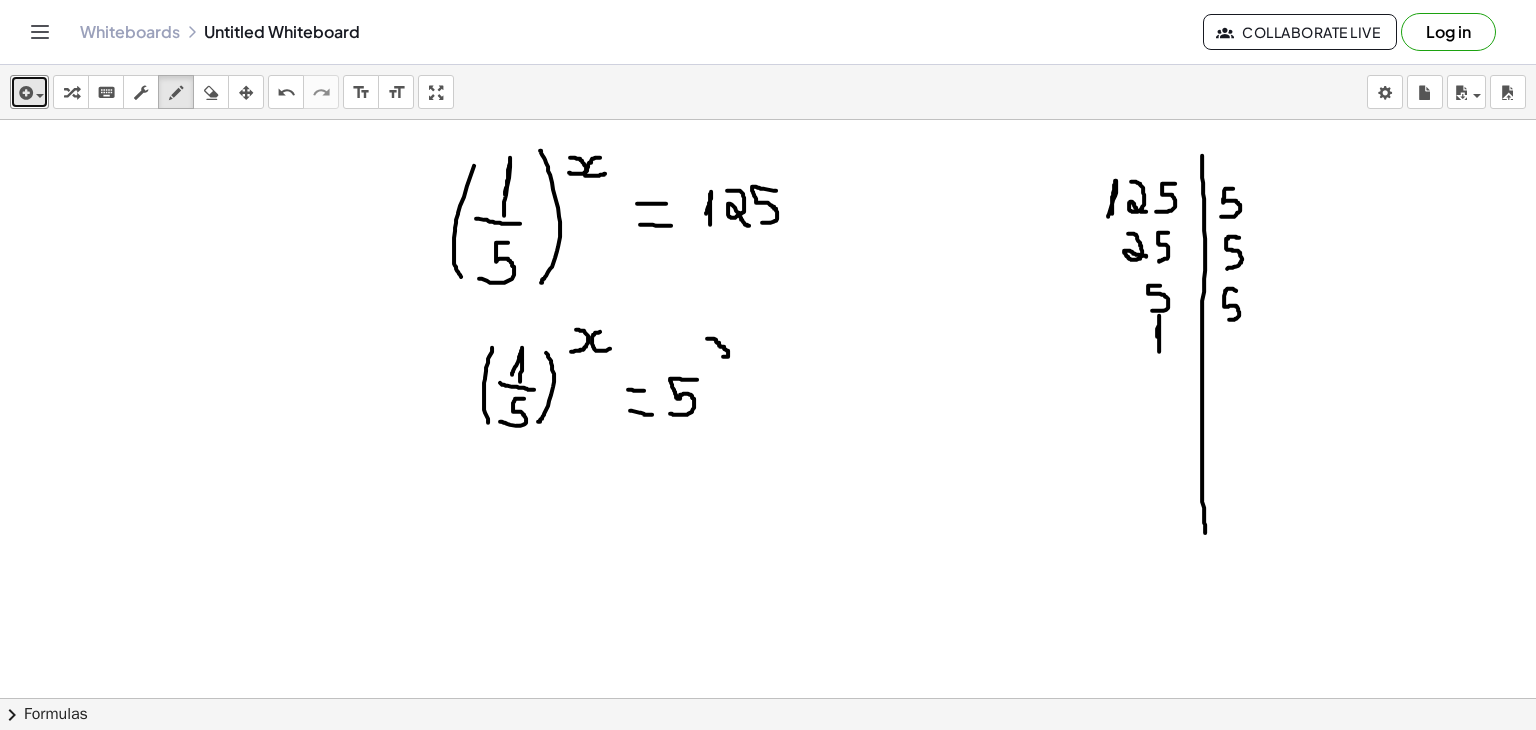 drag, startPoint x: 707, startPoint y: 337, endPoint x: 717, endPoint y: 355, distance: 20.59126 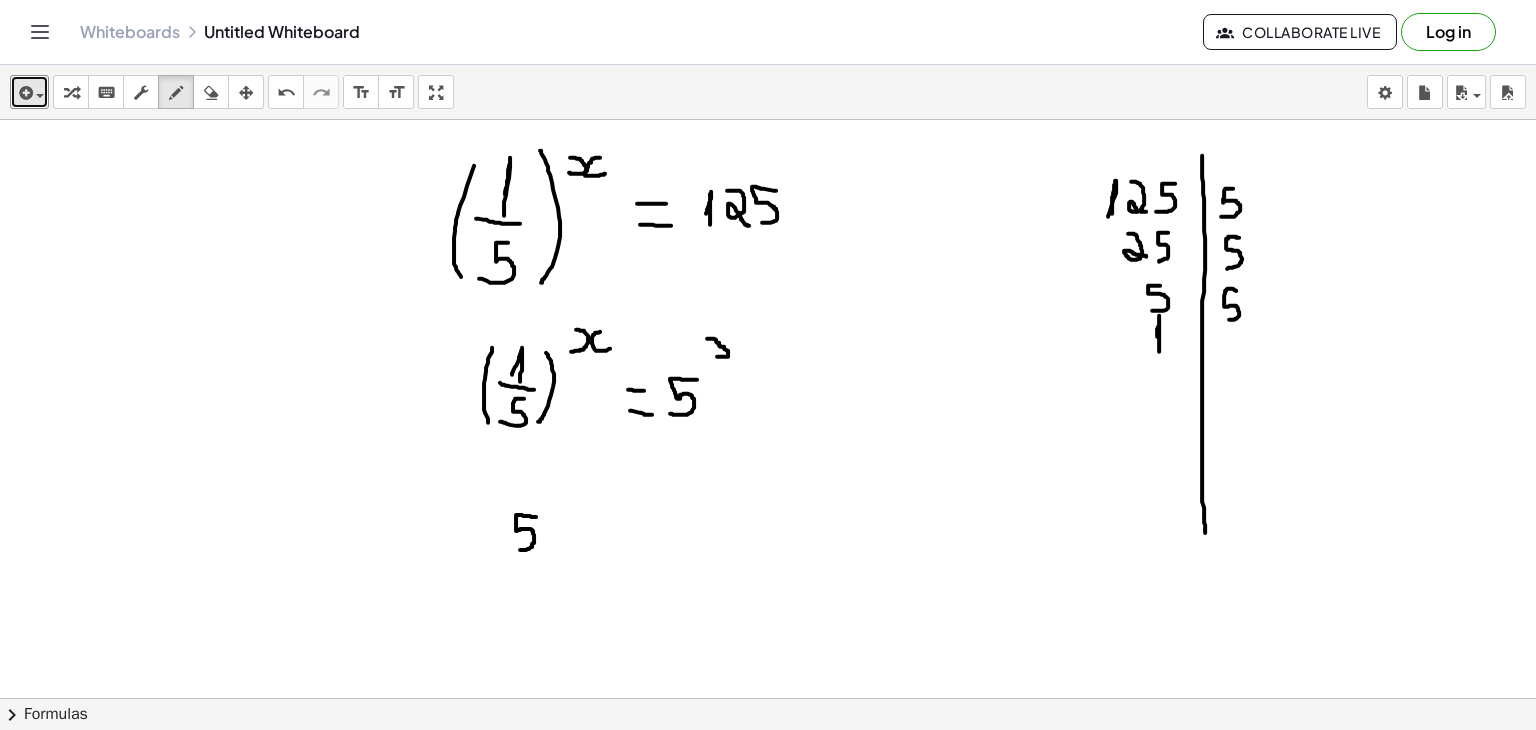 drag, startPoint x: 536, startPoint y: 515, endPoint x: 520, endPoint y: 548, distance: 36.67424 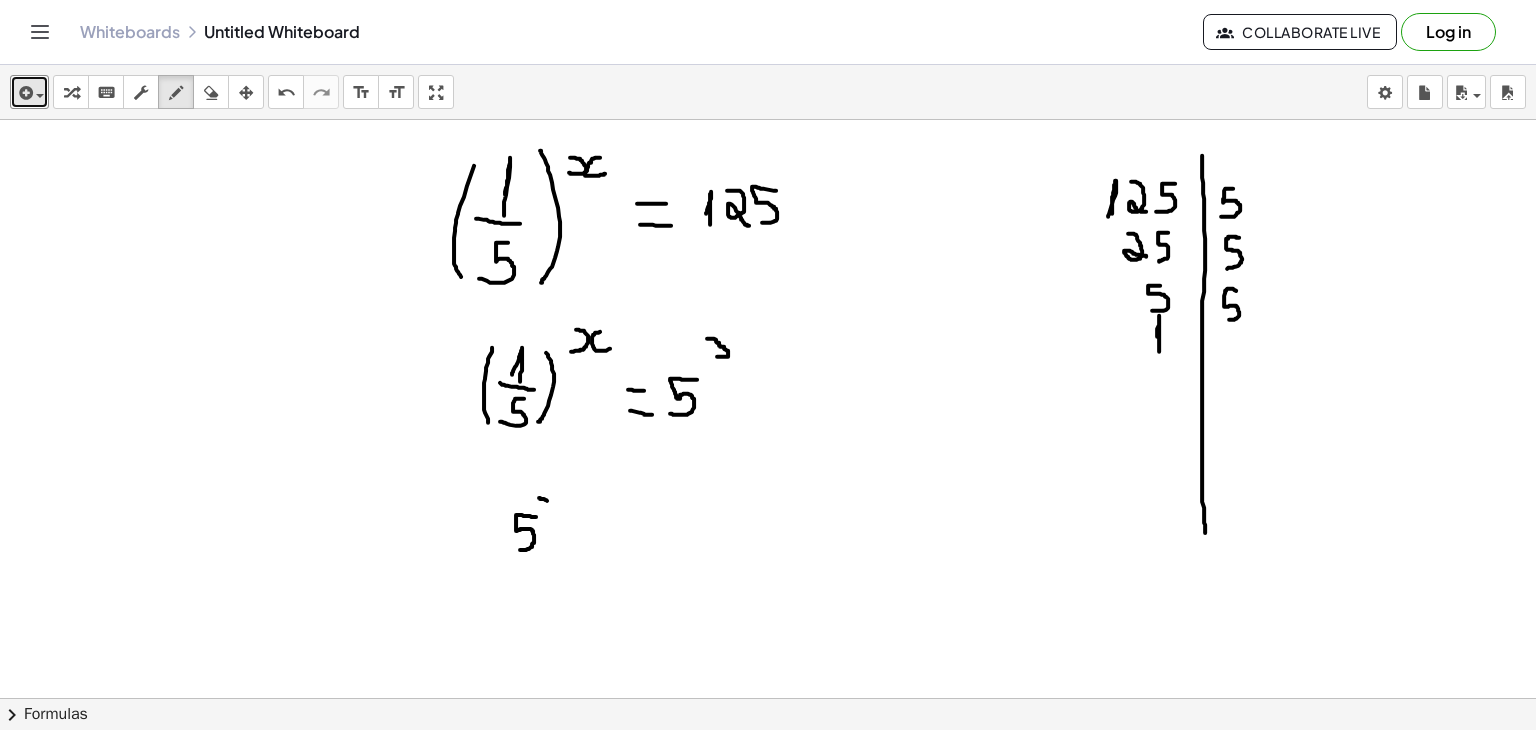 drag, startPoint x: 539, startPoint y: 496, endPoint x: 552, endPoint y: 501, distance: 13.928389 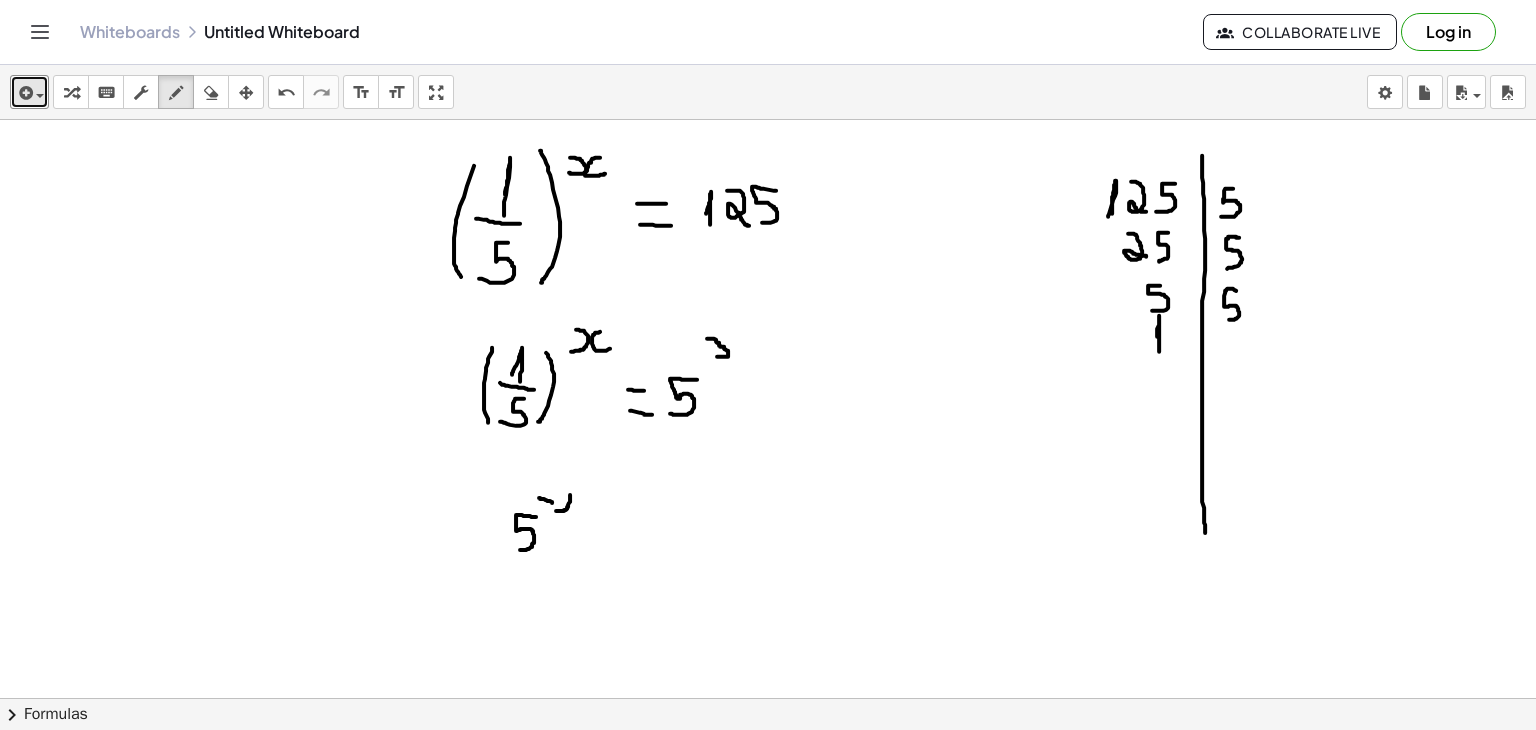 drag, startPoint x: 556, startPoint y: 509, endPoint x: 560, endPoint y: 478, distance: 31.257 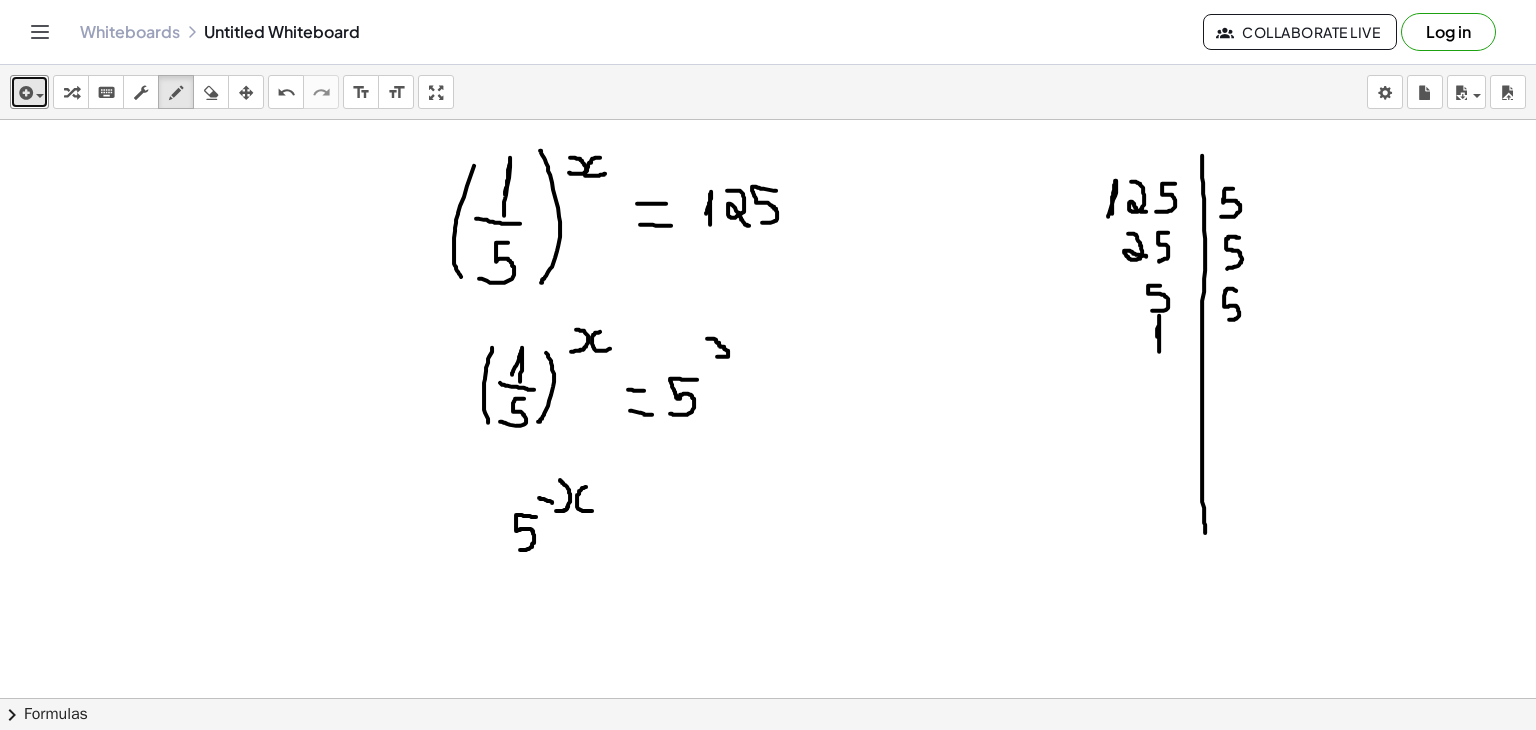 drag, startPoint x: 586, startPoint y: 485, endPoint x: 593, endPoint y: 509, distance: 25 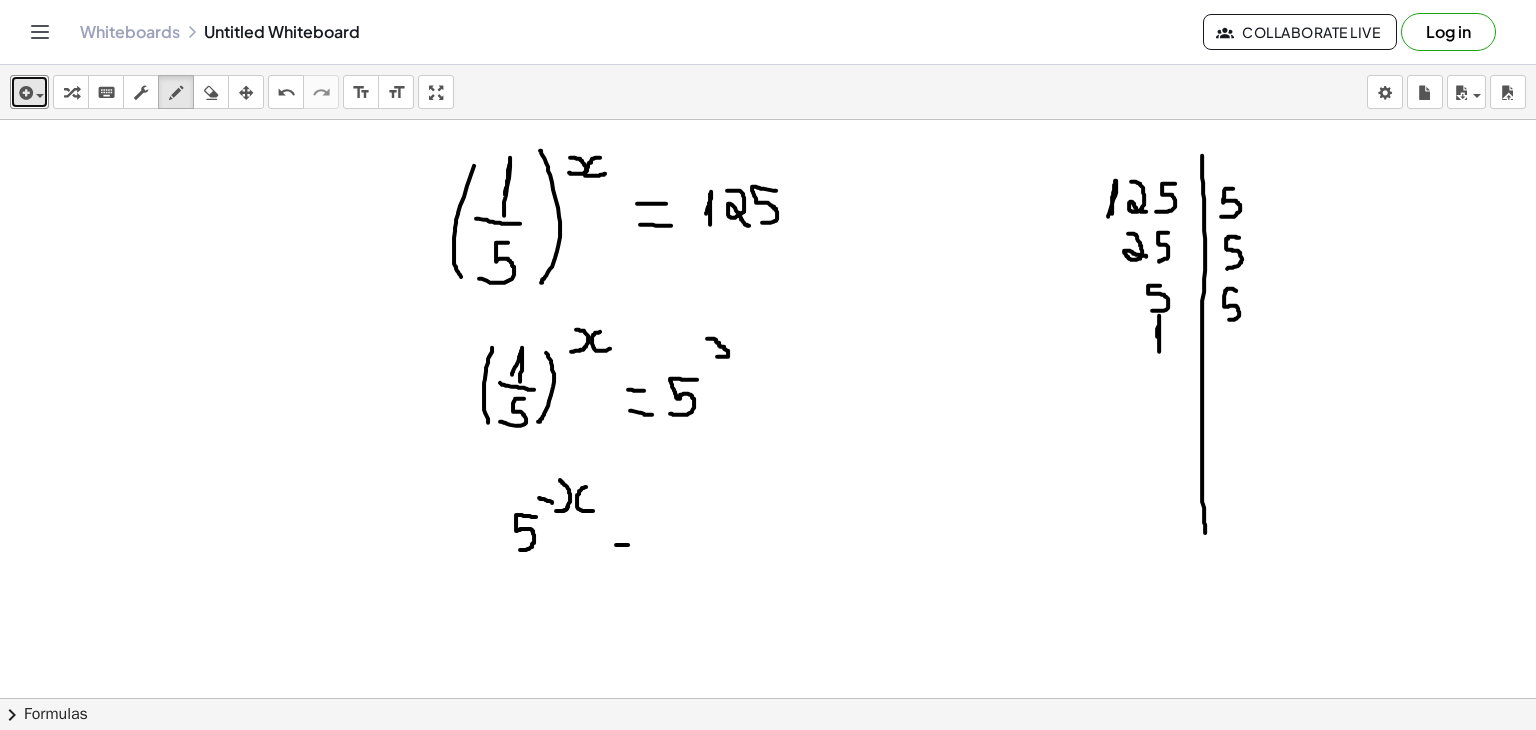 drag, startPoint x: 616, startPoint y: 543, endPoint x: 638, endPoint y: 544, distance: 22.022715 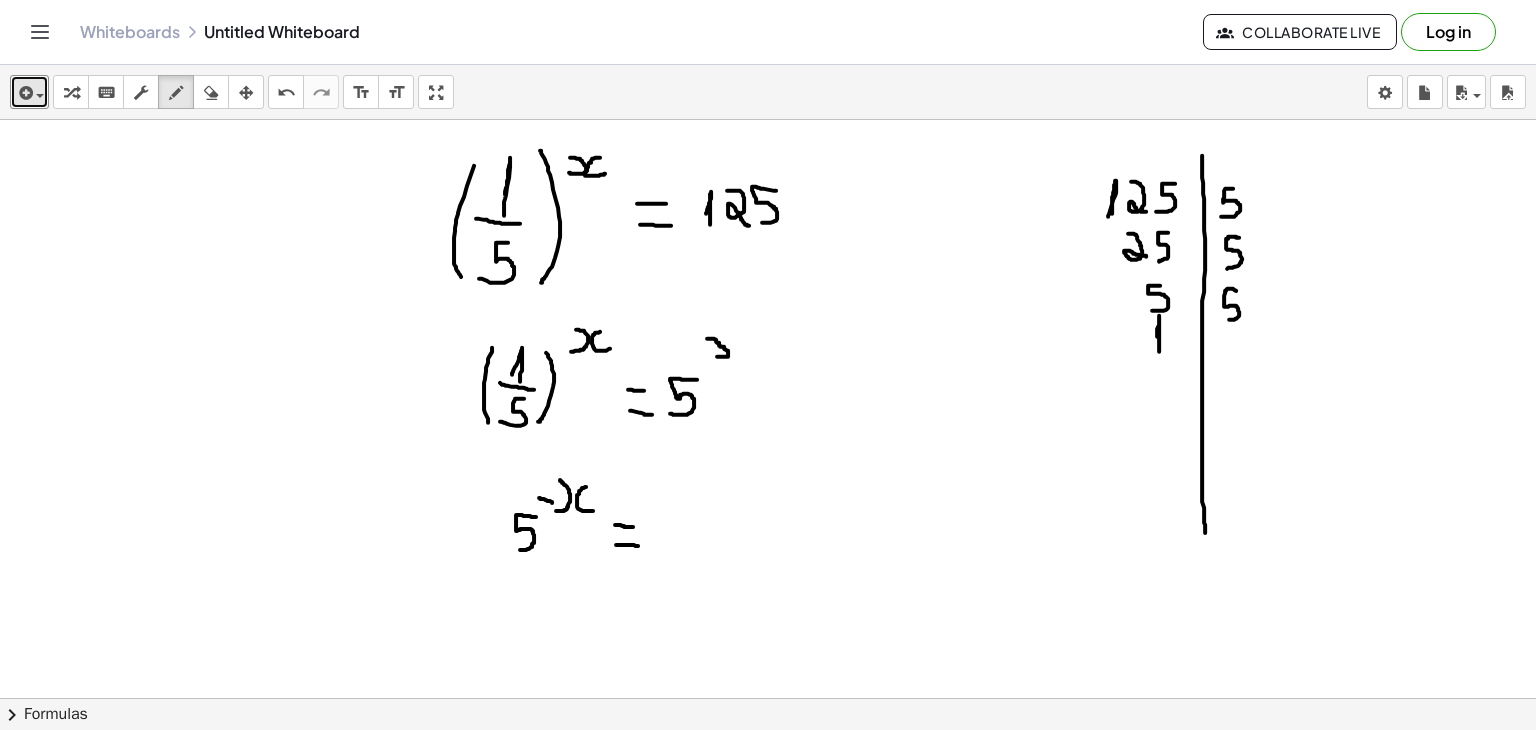 drag, startPoint x: 615, startPoint y: 523, endPoint x: 633, endPoint y: 525, distance: 18.110771 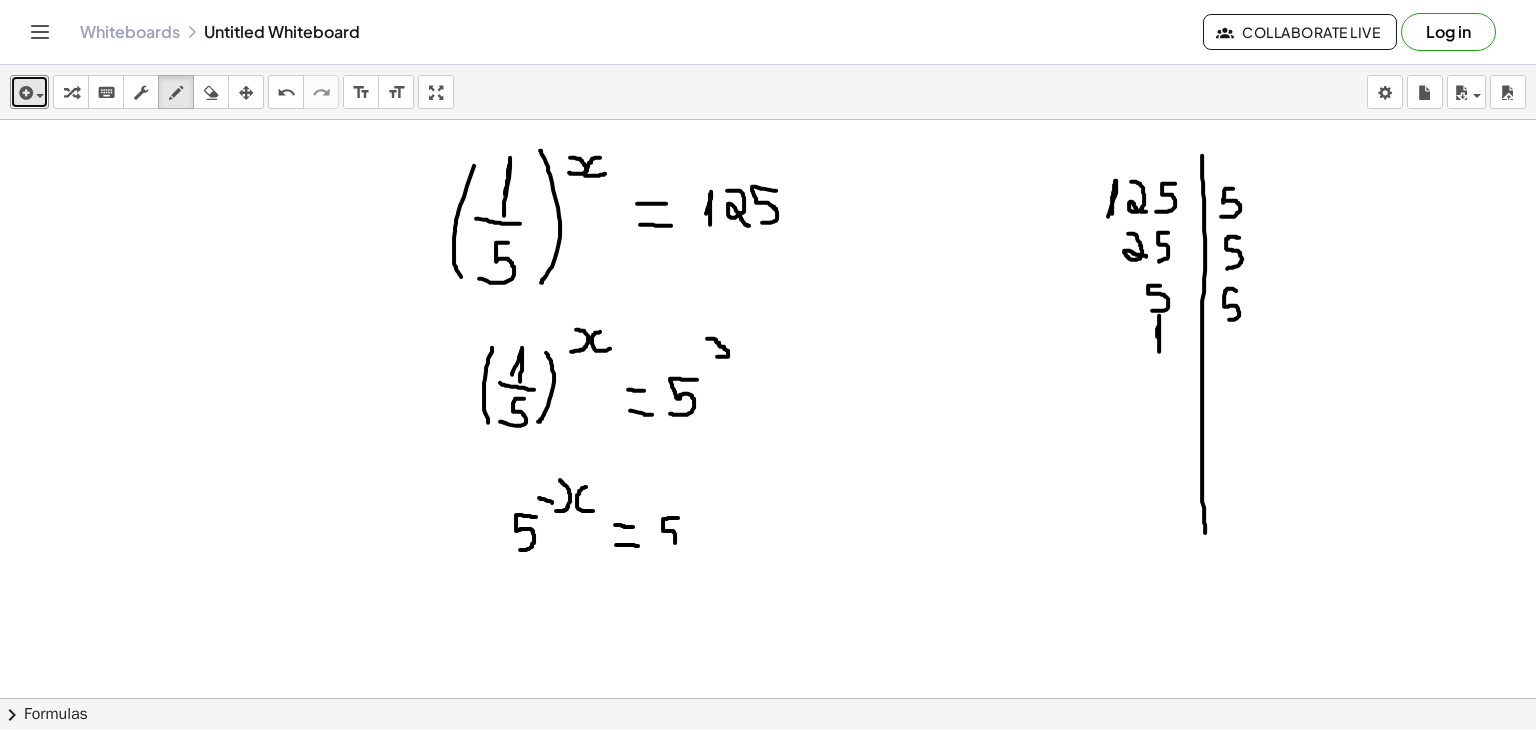 drag, startPoint x: 678, startPoint y: 516, endPoint x: 657, endPoint y: 547, distance: 37.44329 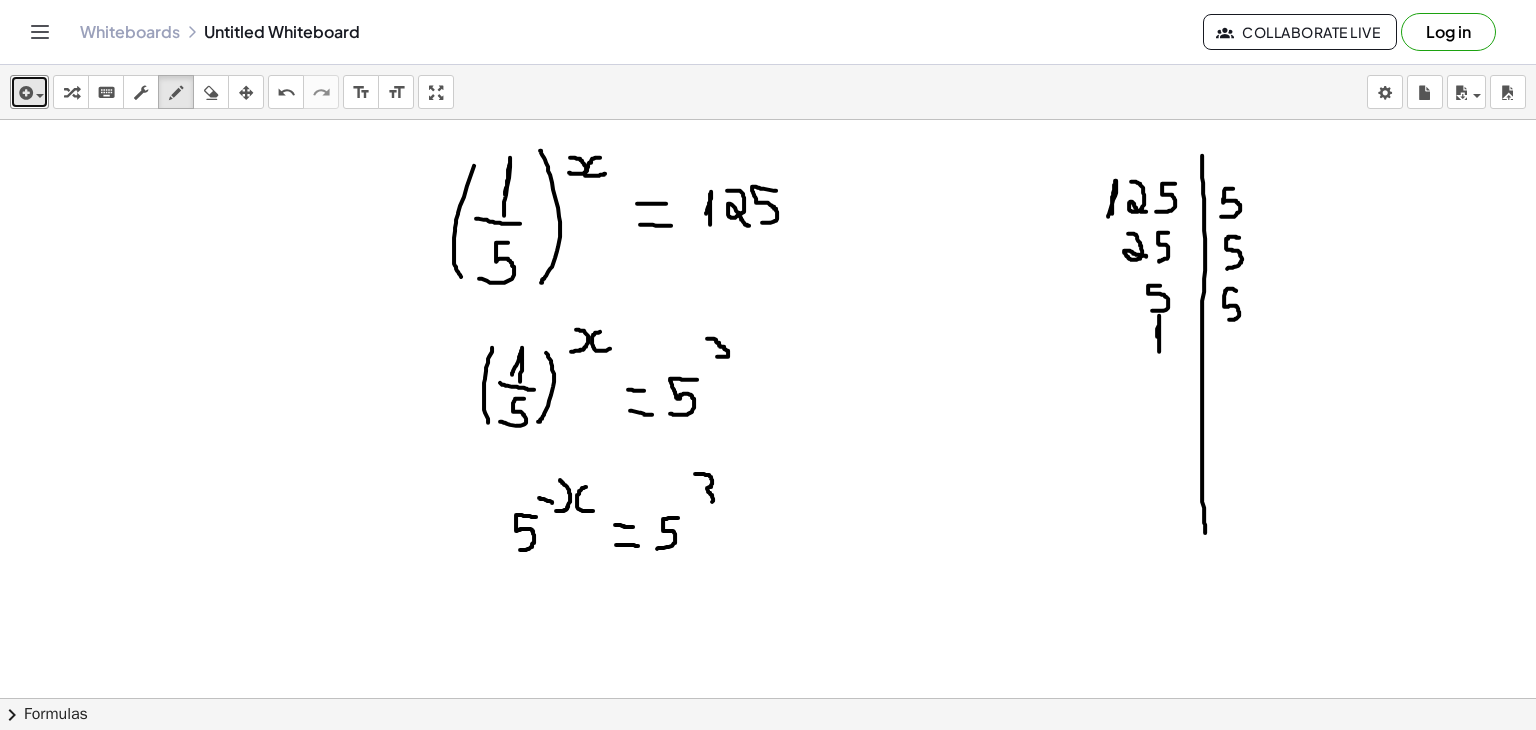 drag, startPoint x: 695, startPoint y: 472, endPoint x: 704, endPoint y: 501, distance: 30.364452 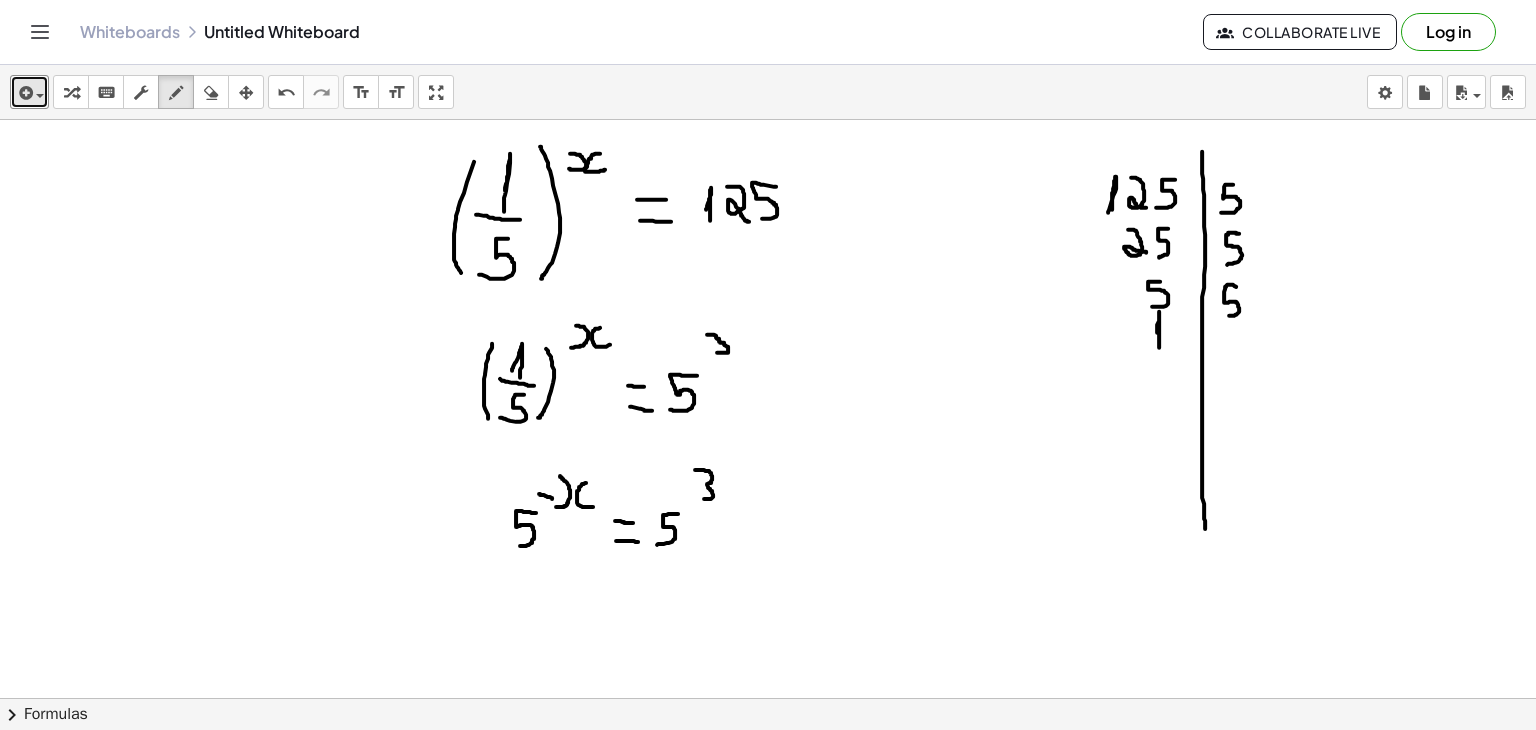 scroll, scrollTop: 1951, scrollLeft: 0, axis: vertical 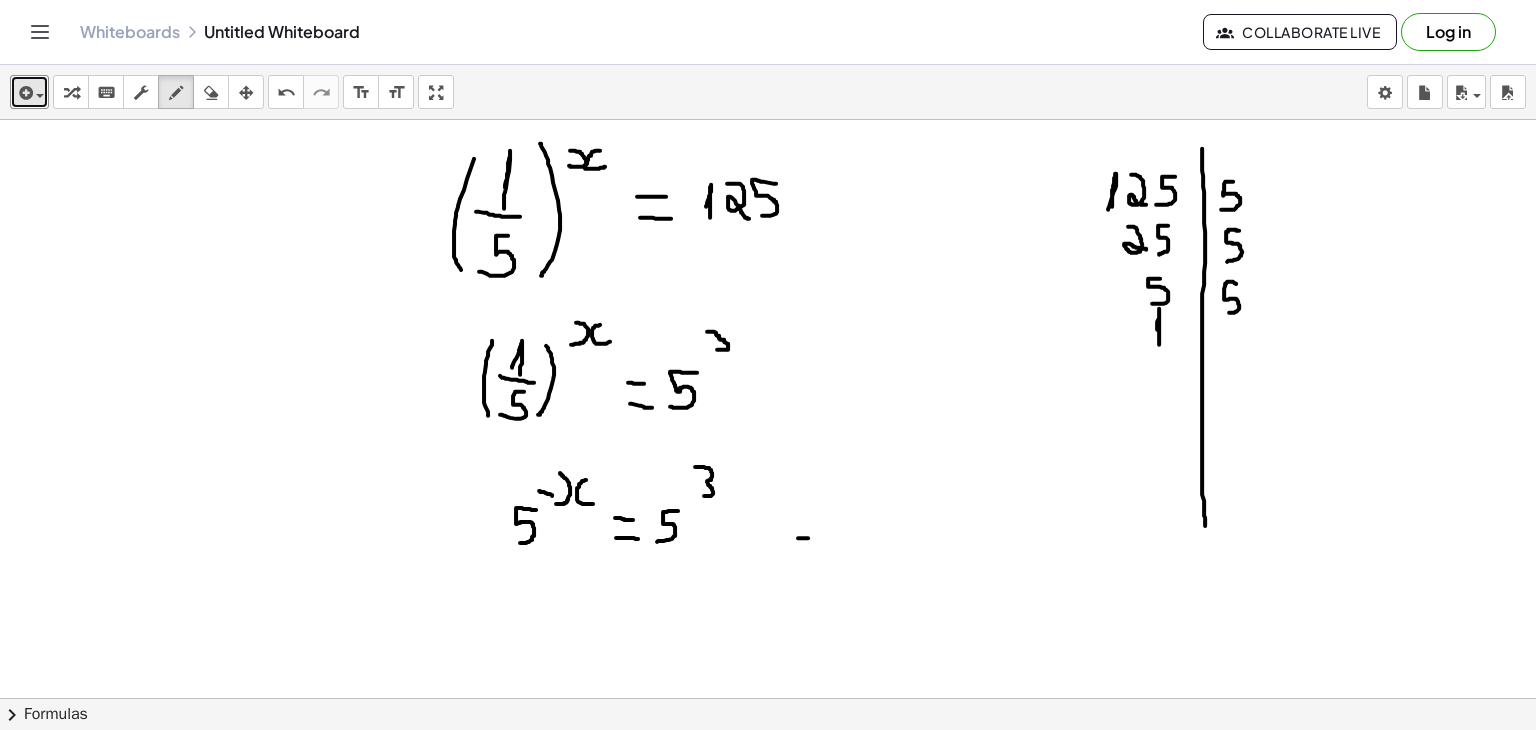 drag, startPoint x: 798, startPoint y: 537, endPoint x: 813, endPoint y: 537, distance: 15 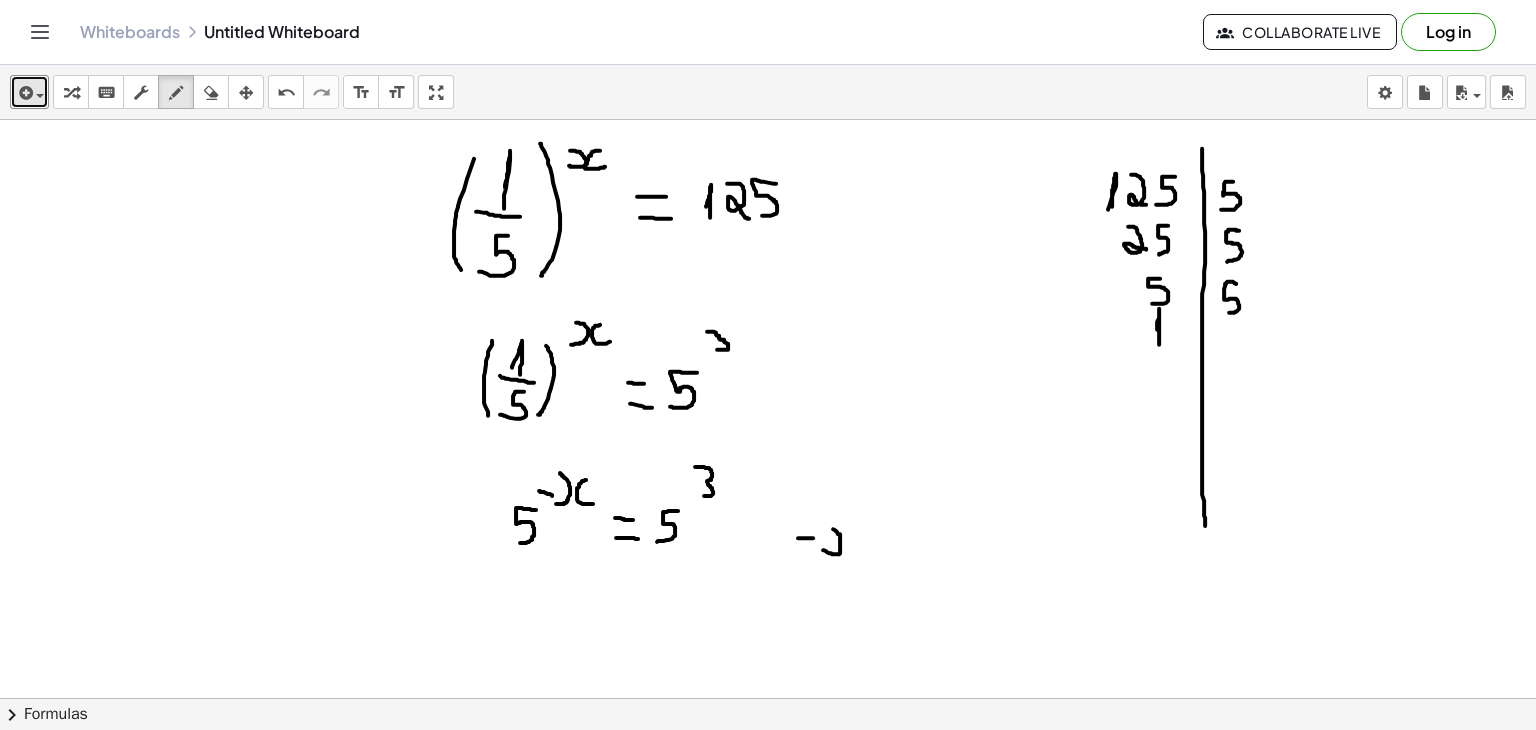 drag, startPoint x: 823, startPoint y: 549, endPoint x: 825, endPoint y: 526, distance: 23.086792 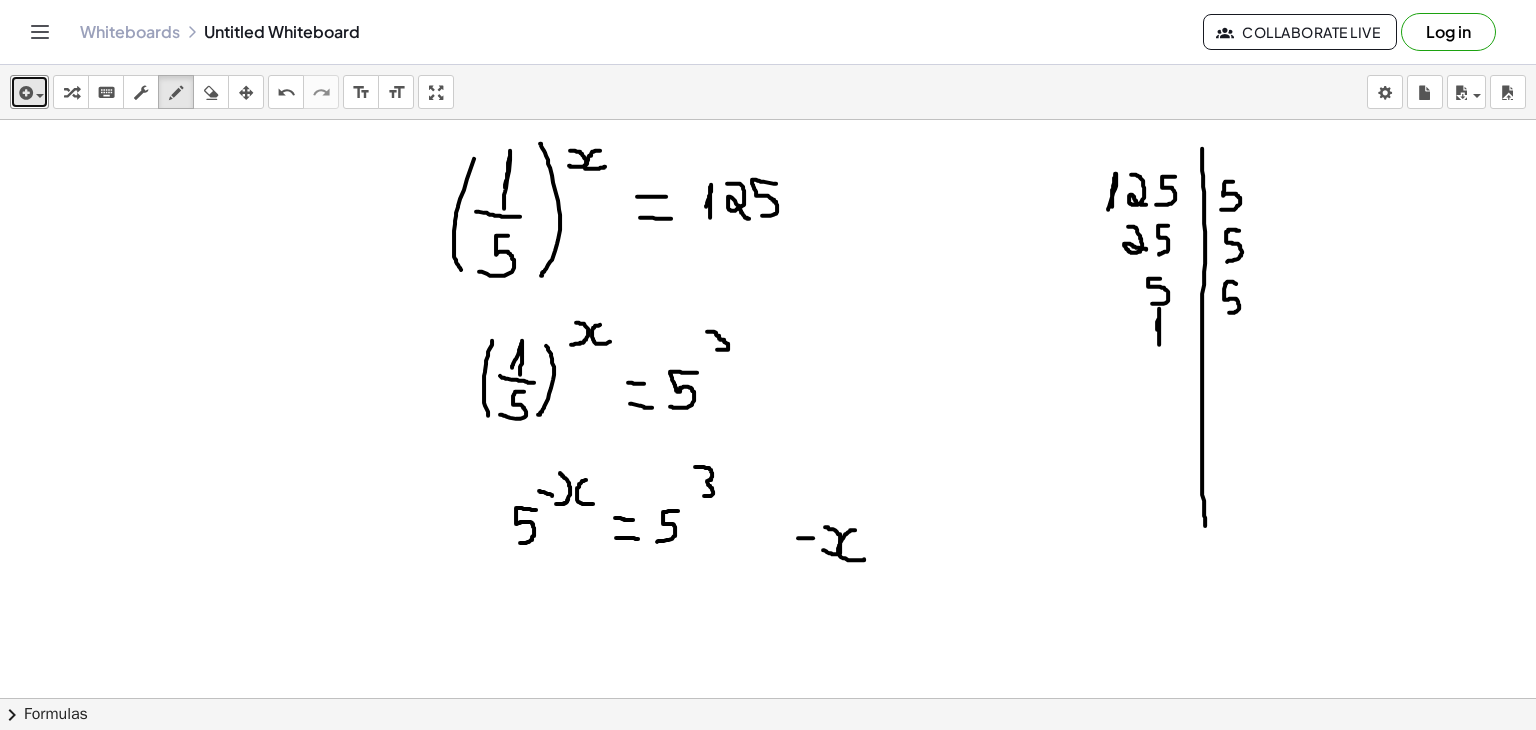 drag, startPoint x: 855, startPoint y: 529, endPoint x: 864, endPoint y: 558, distance: 30.364452 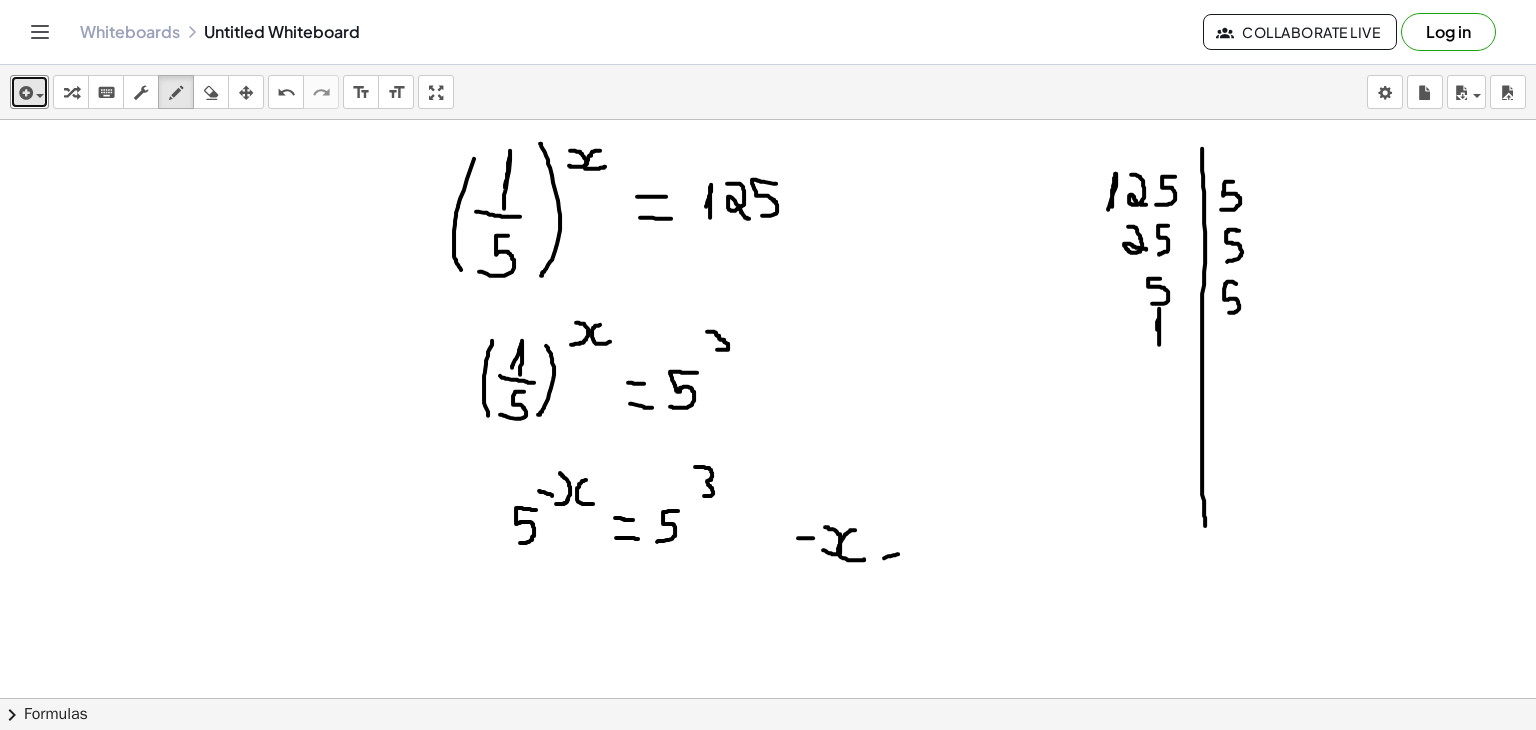 drag, startPoint x: 884, startPoint y: 557, endPoint x: 901, endPoint y: 552, distance: 17.720045 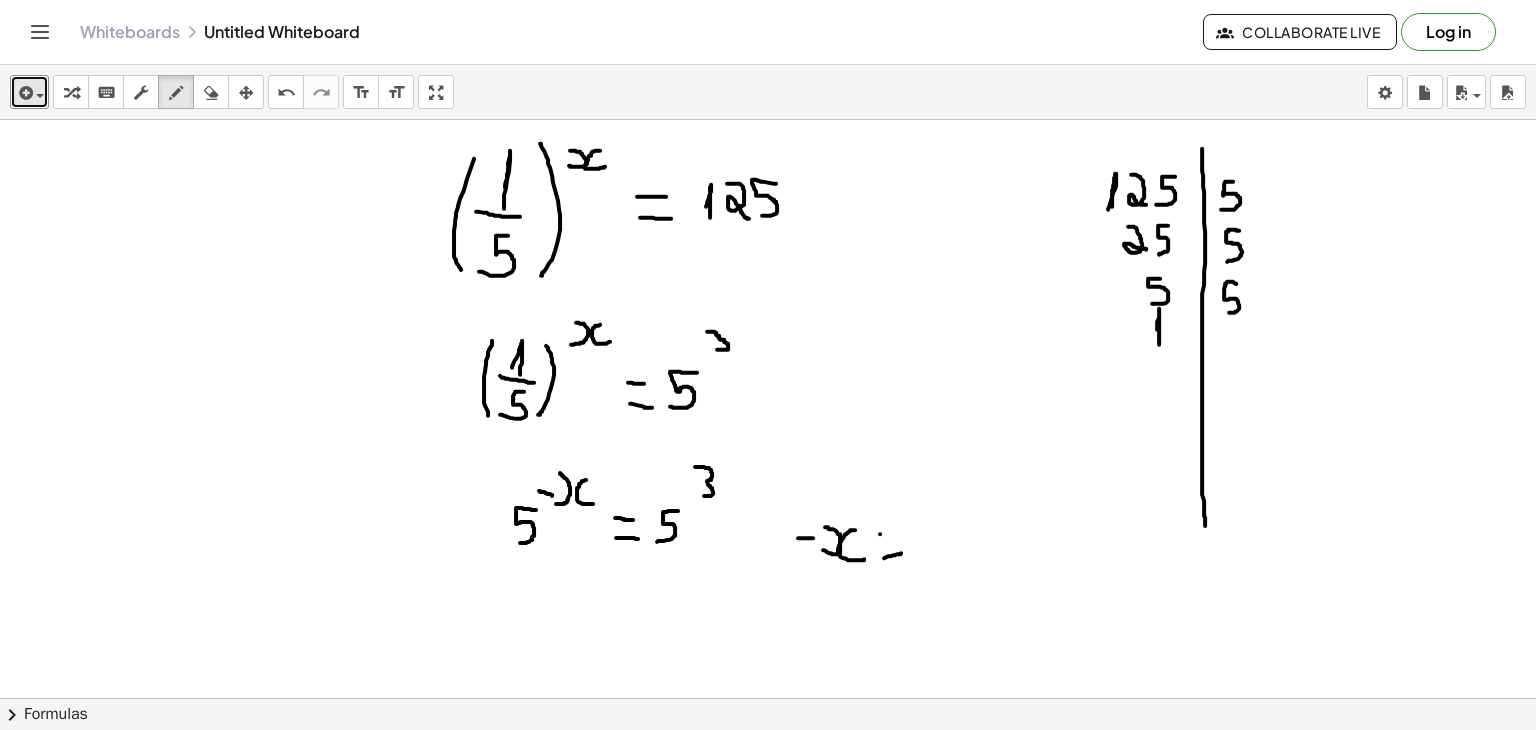 drag, startPoint x: 880, startPoint y: 533, endPoint x: 898, endPoint y: 533, distance: 18 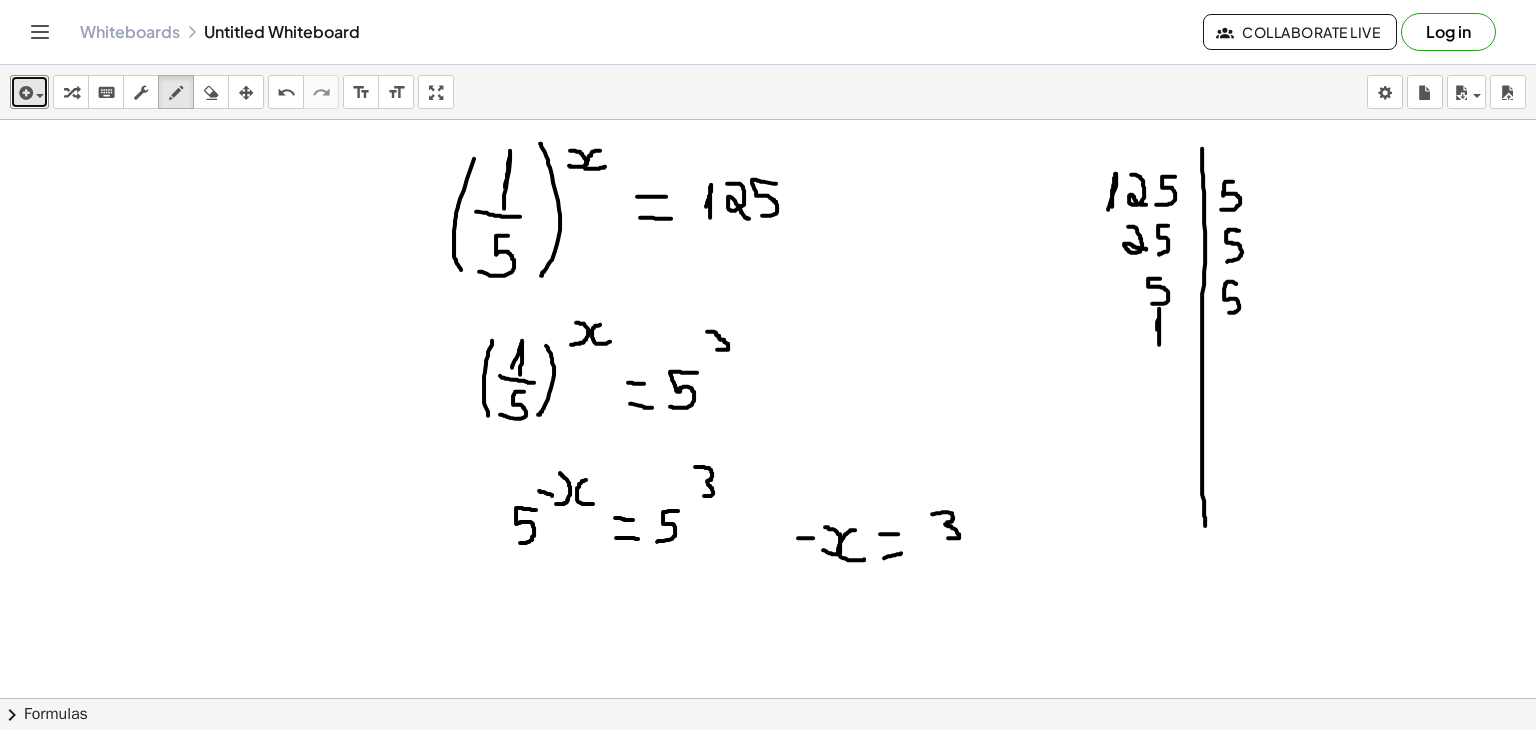 drag, startPoint x: 932, startPoint y: 513, endPoint x: 939, endPoint y: 535, distance: 23.086792 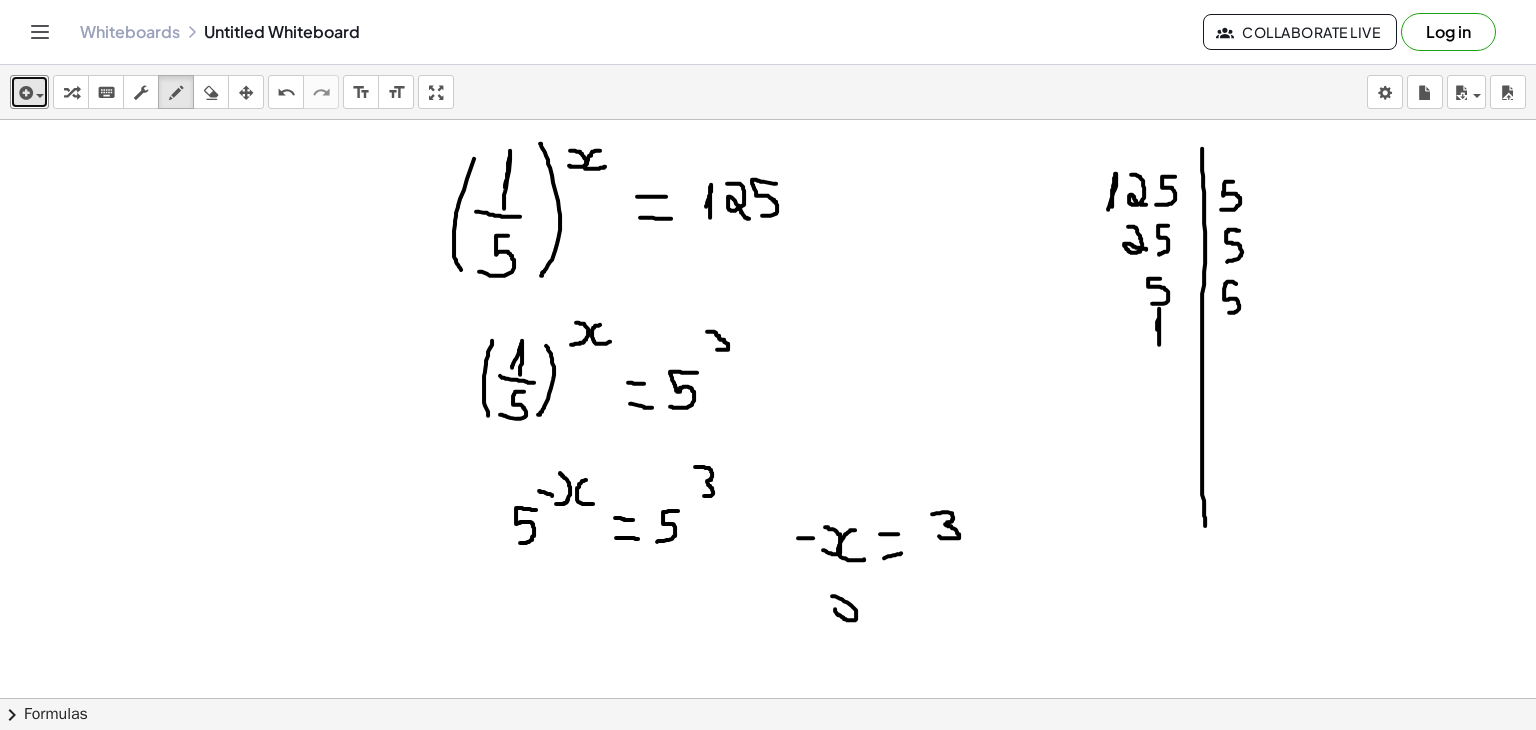drag, startPoint x: 835, startPoint y: 608, endPoint x: 831, endPoint y: 595, distance: 13.601471 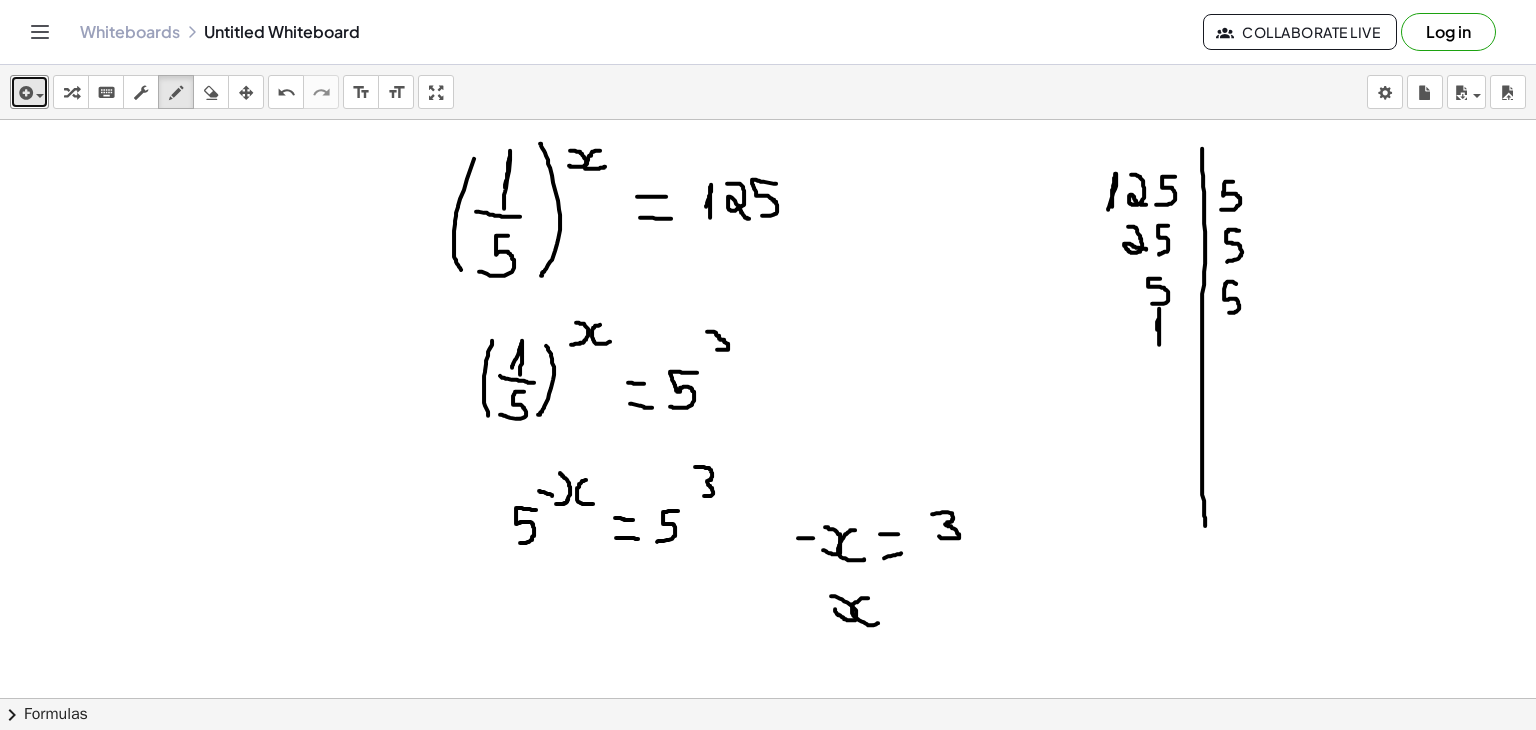 drag, startPoint x: 868, startPoint y: 597, endPoint x: 880, endPoint y: 622, distance: 27.730848 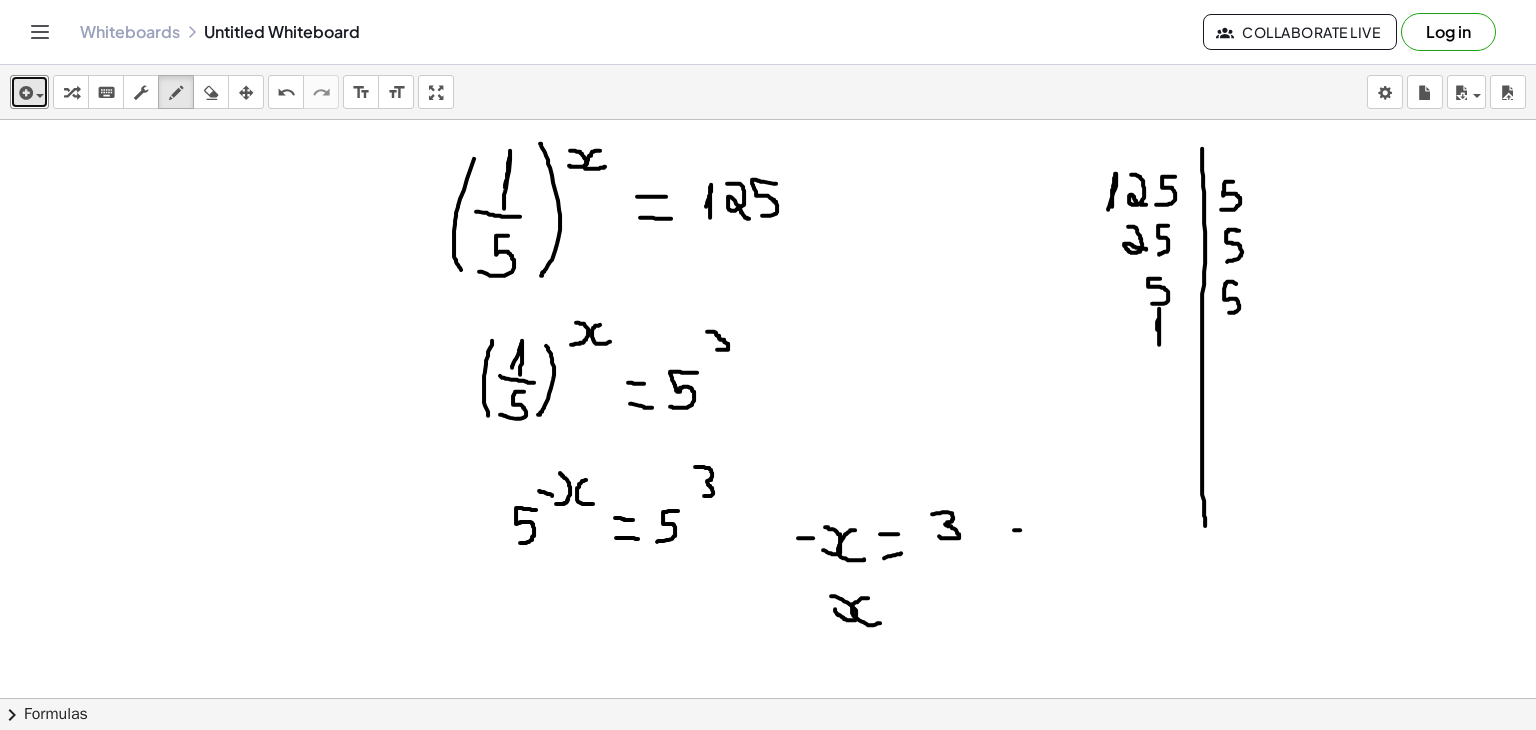 drag, startPoint x: 1014, startPoint y: 529, endPoint x: 1027, endPoint y: 529, distance: 13 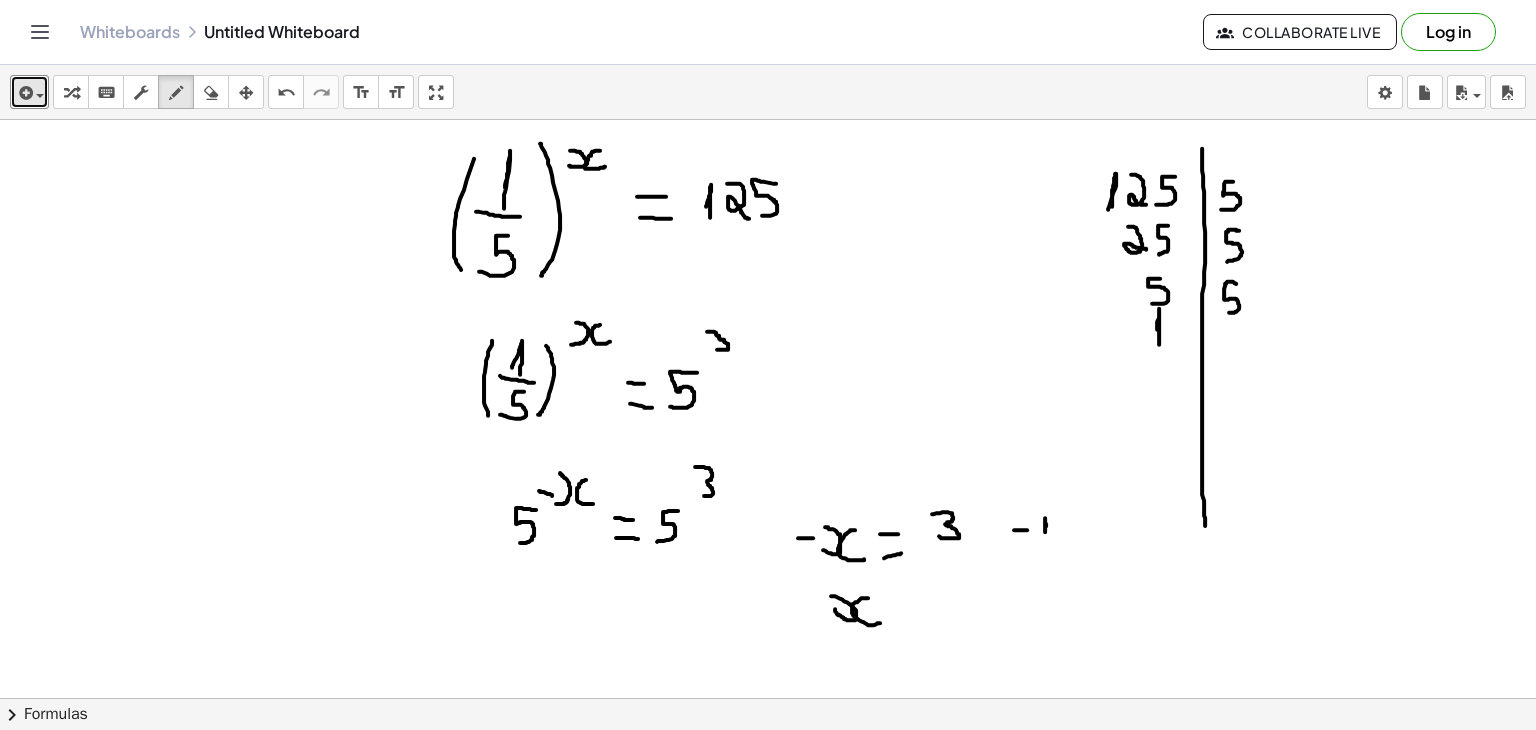 click at bounding box center (768, -385) 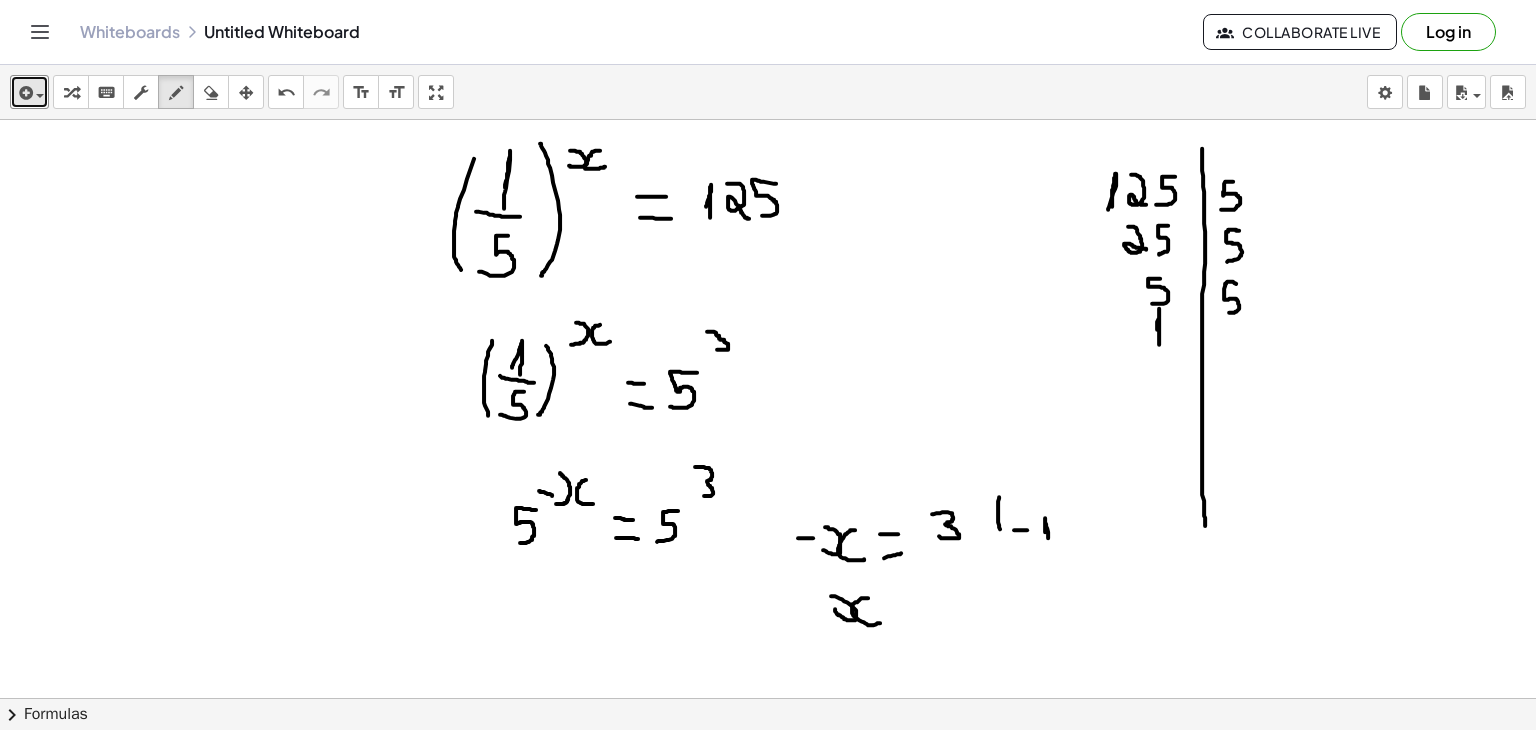 drag, startPoint x: 999, startPoint y: 496, endPoint x: 1002, endPoint y: 533, distance: 37.12142 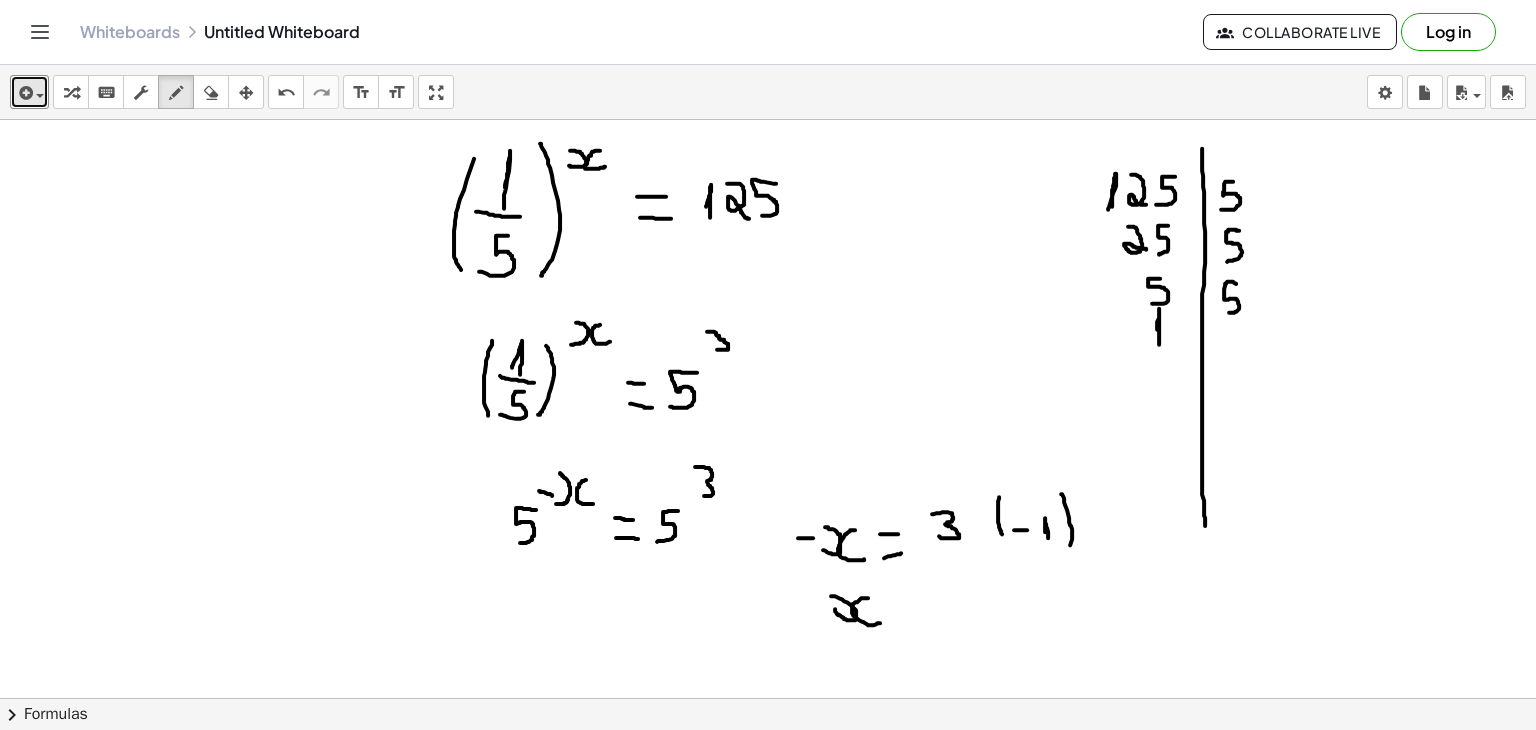drag, startPoint x: 1061, startPoint y: 493, endPoint x: 1068, endPoint y: 548, distance: 55.443665 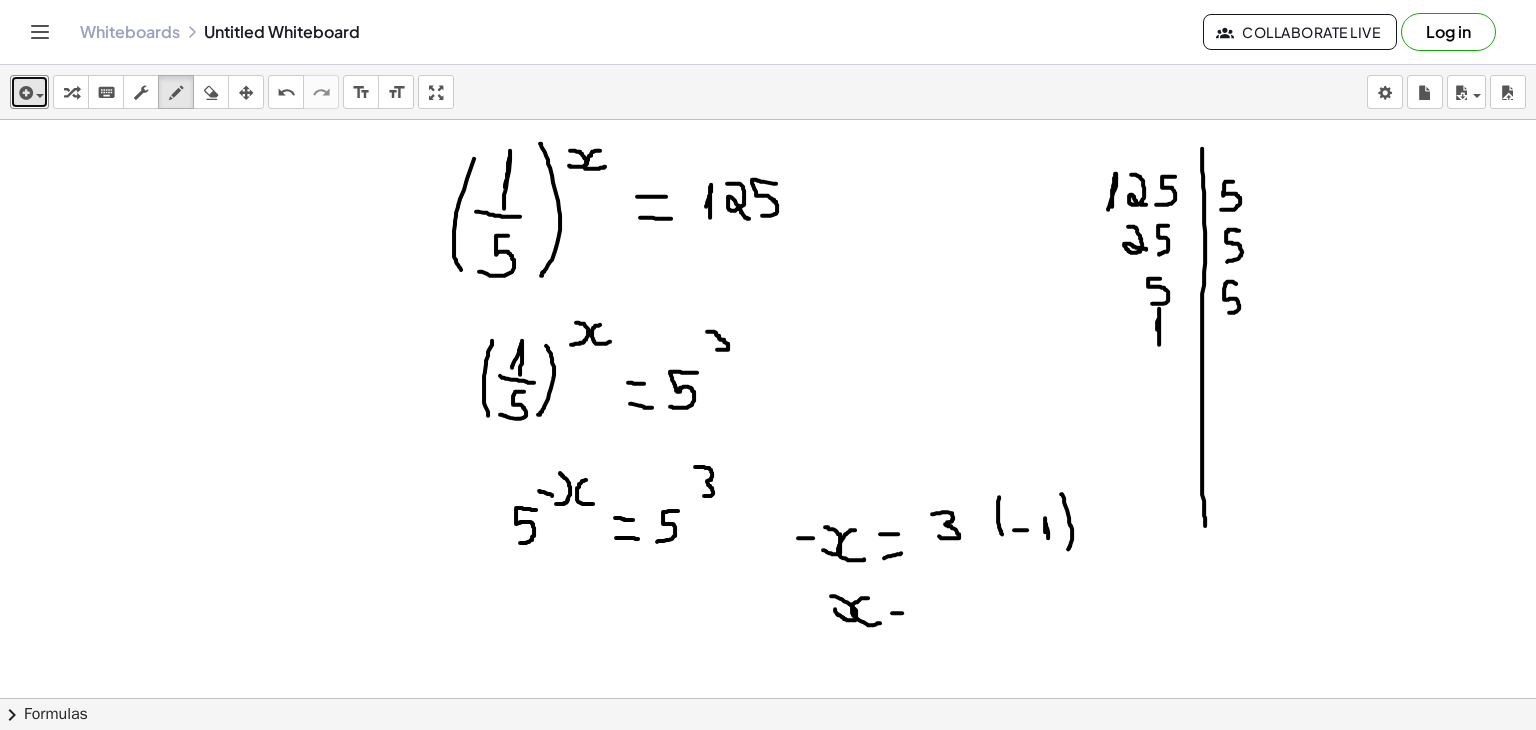 drag, startPoint x: 892, startPoint y: 612, endPoint x: 904, endPoint y: 612, distance: 12 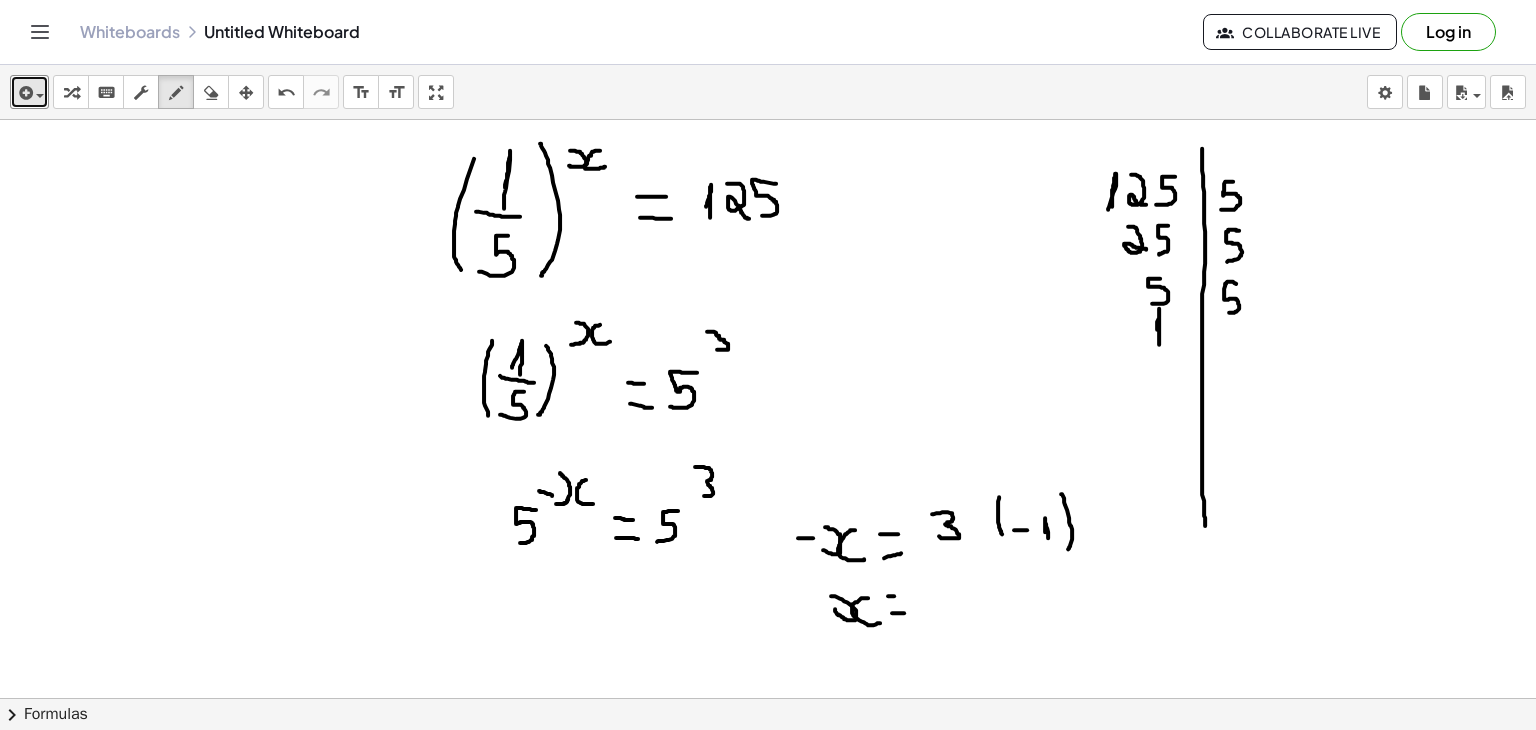 click at bounding box center [768, -385] 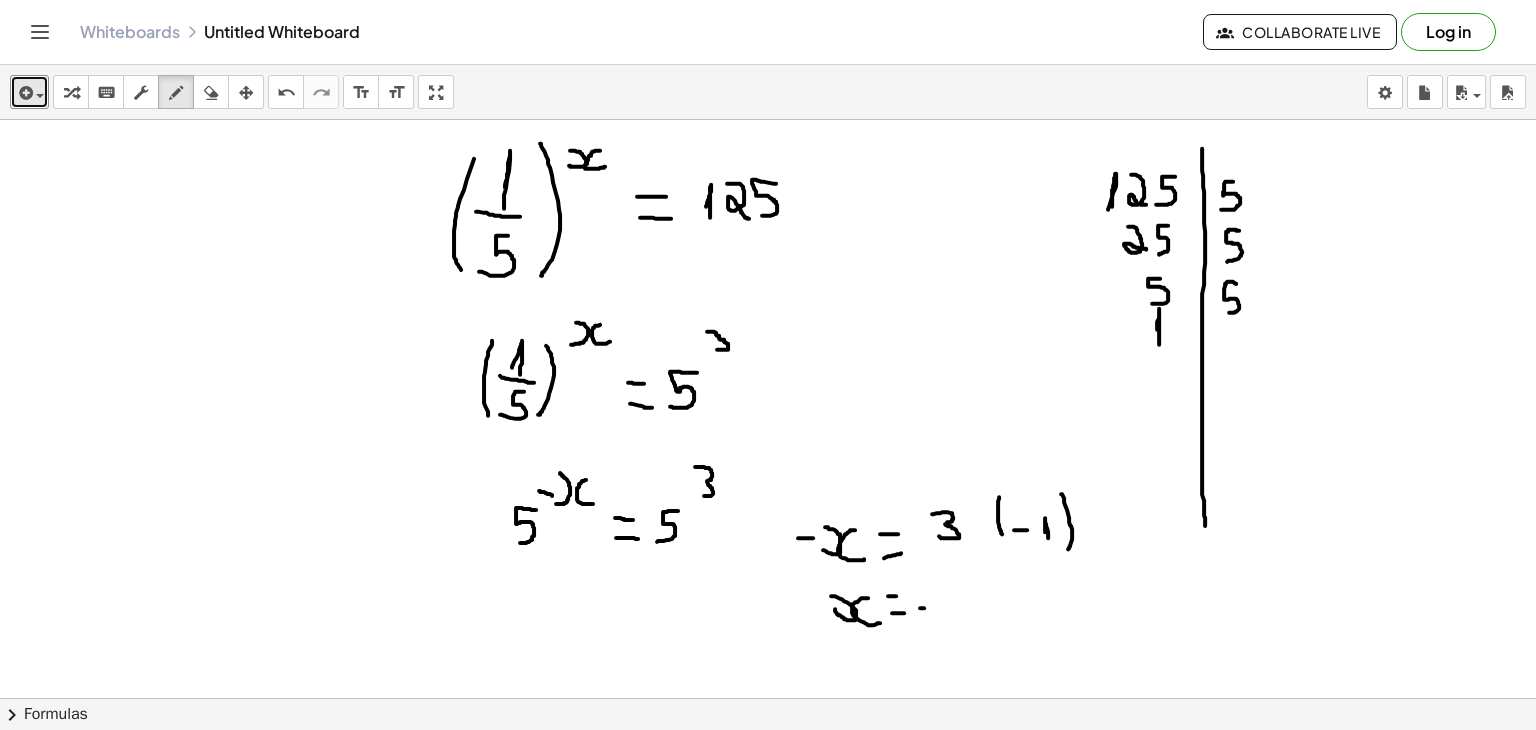 drag, startPoint x: 920, startPoint y: 607, endPoint x: 933, endPoint y: 607, distance: 13 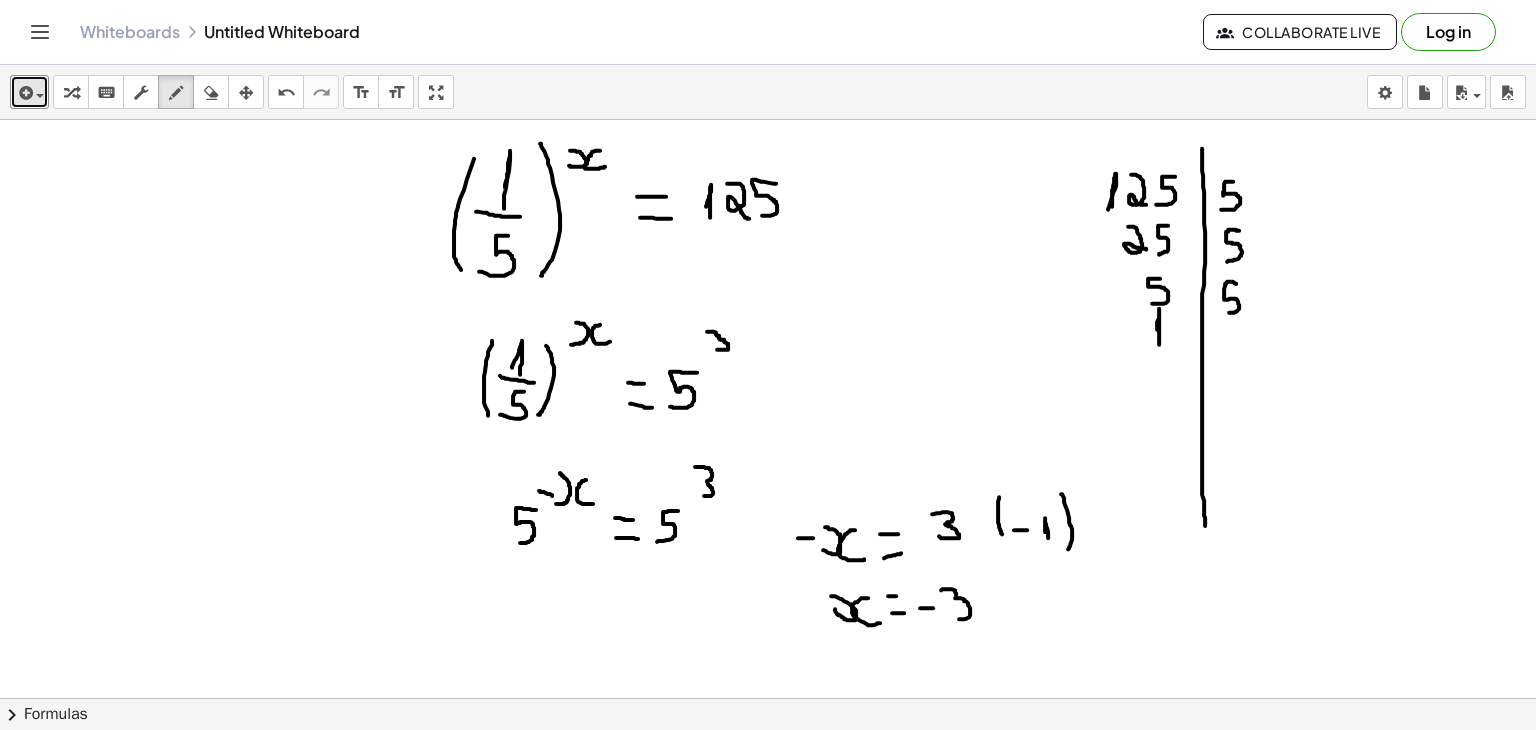 drag, startPoint x: 941, startPoint y: 589, endPoint x: 956, endPoint y: 618, distance: 32.649654 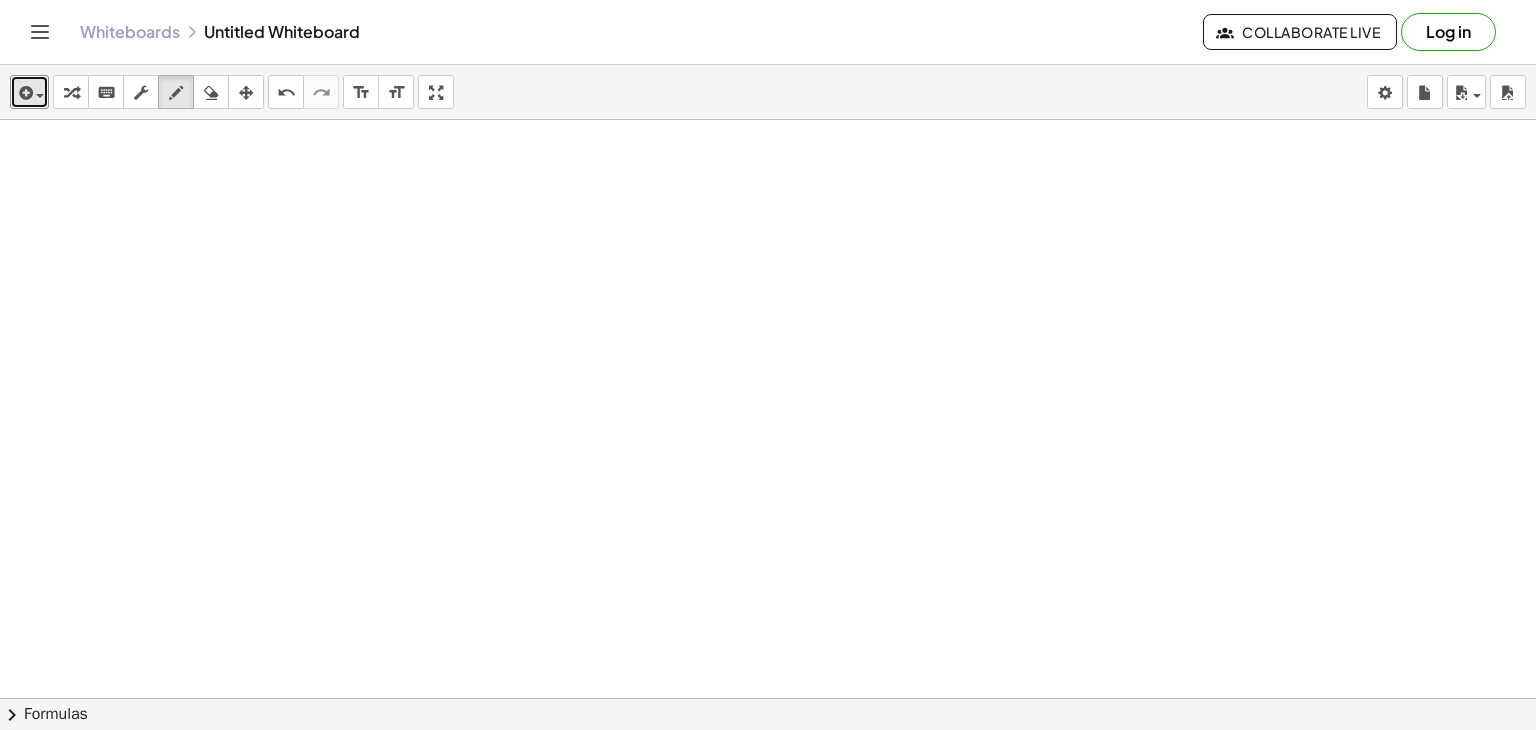 scroll, scrollTop: 2466, scrollLeft: 0, axis: vertical 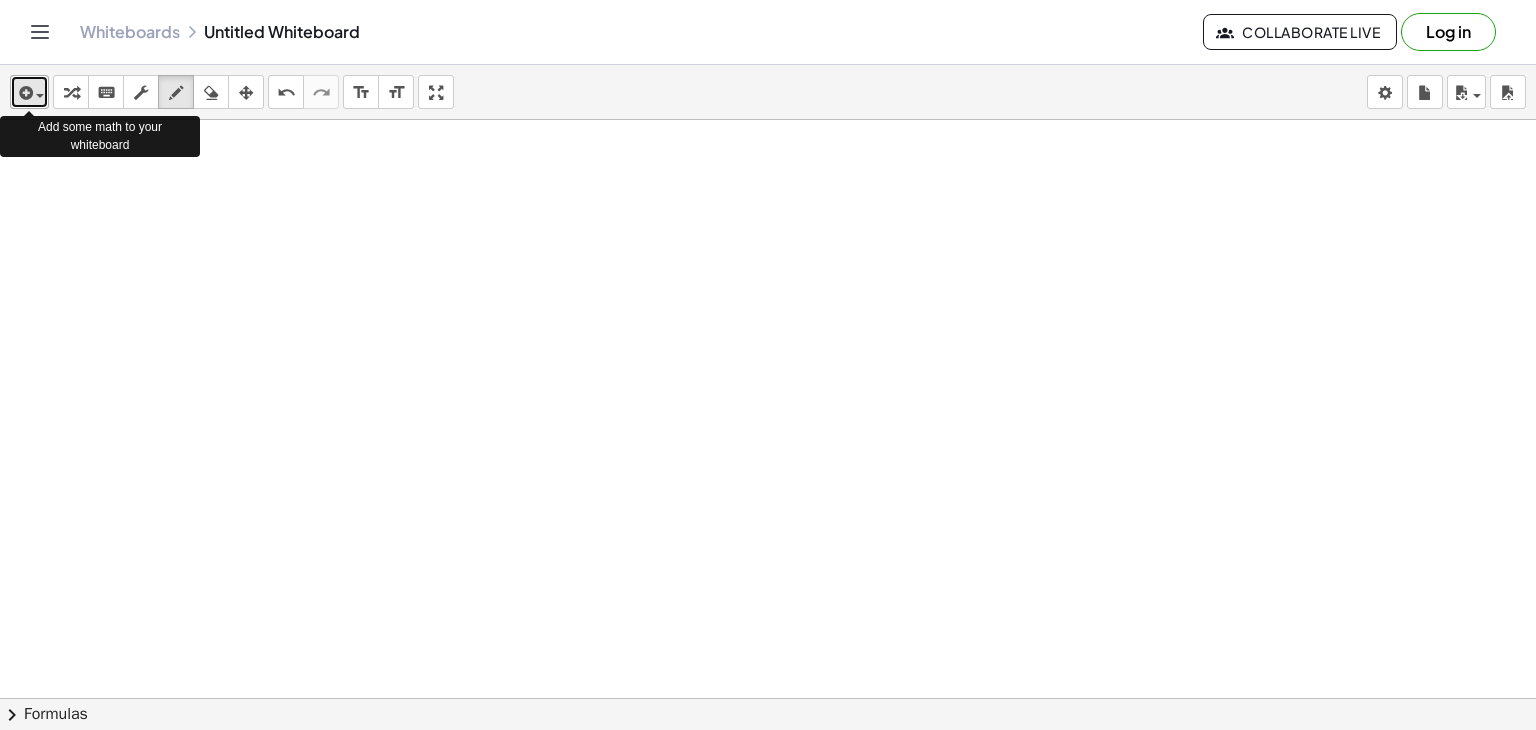 click at bounding box center (29, 92) 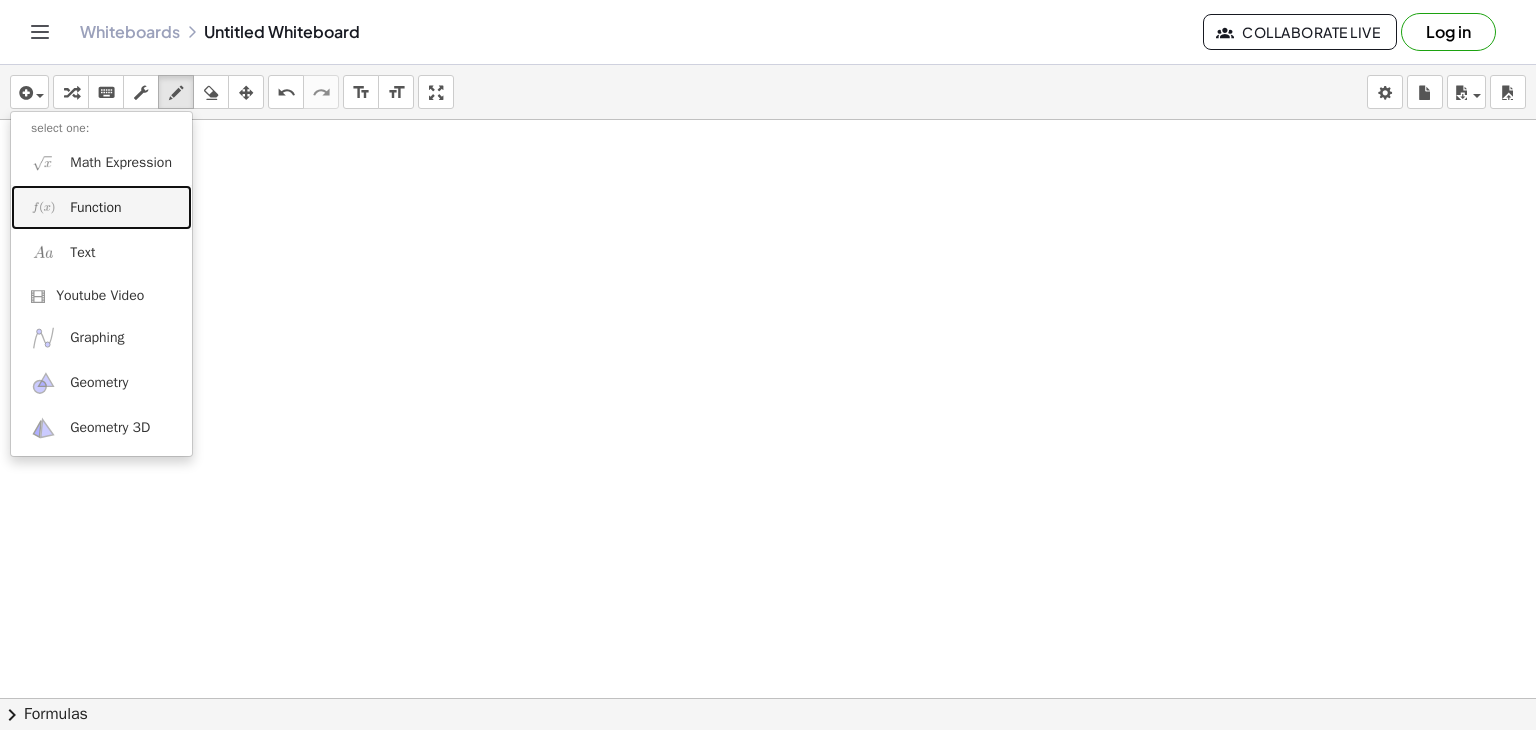 click on "Function" at bounding box center (101, 207) 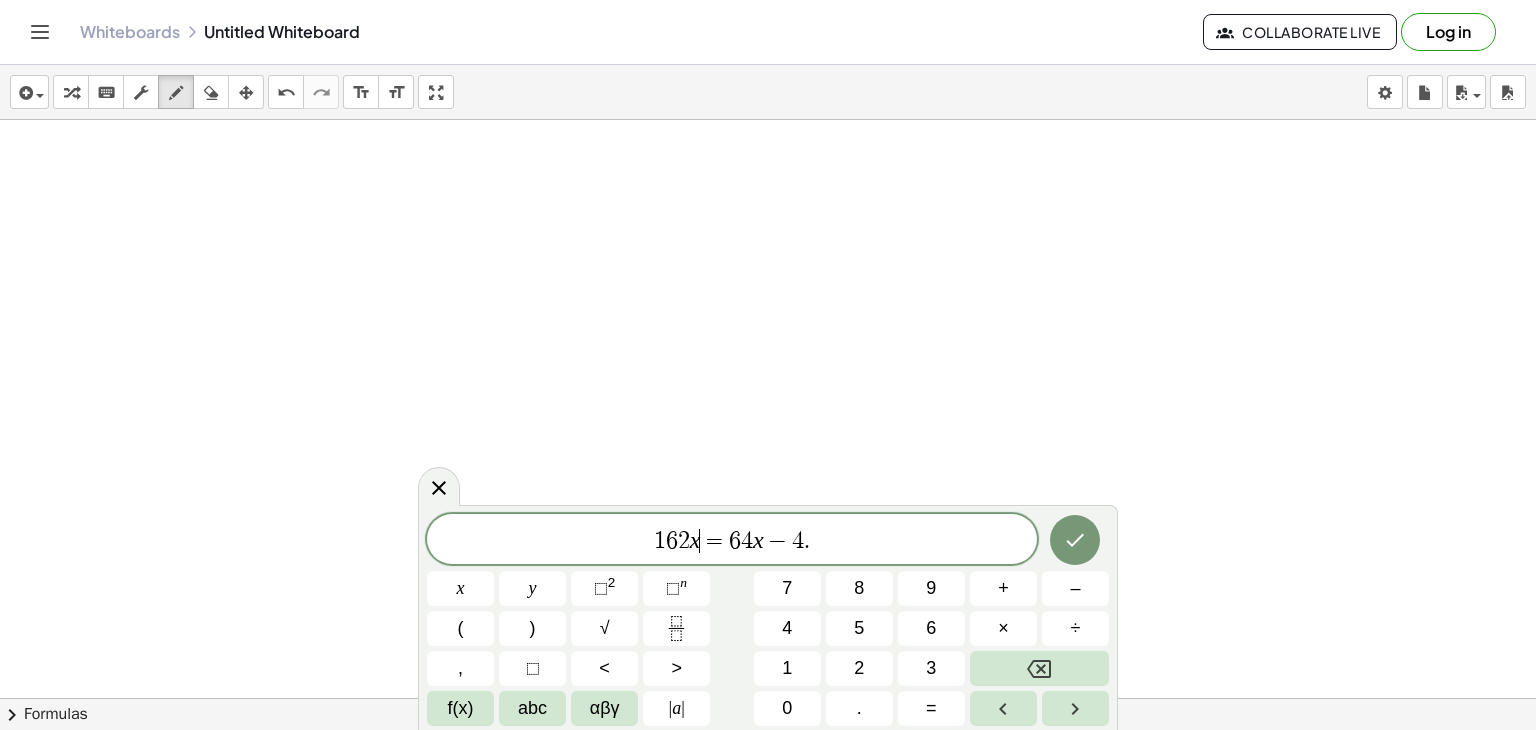 click on "=" at bounding box center [714, 541] 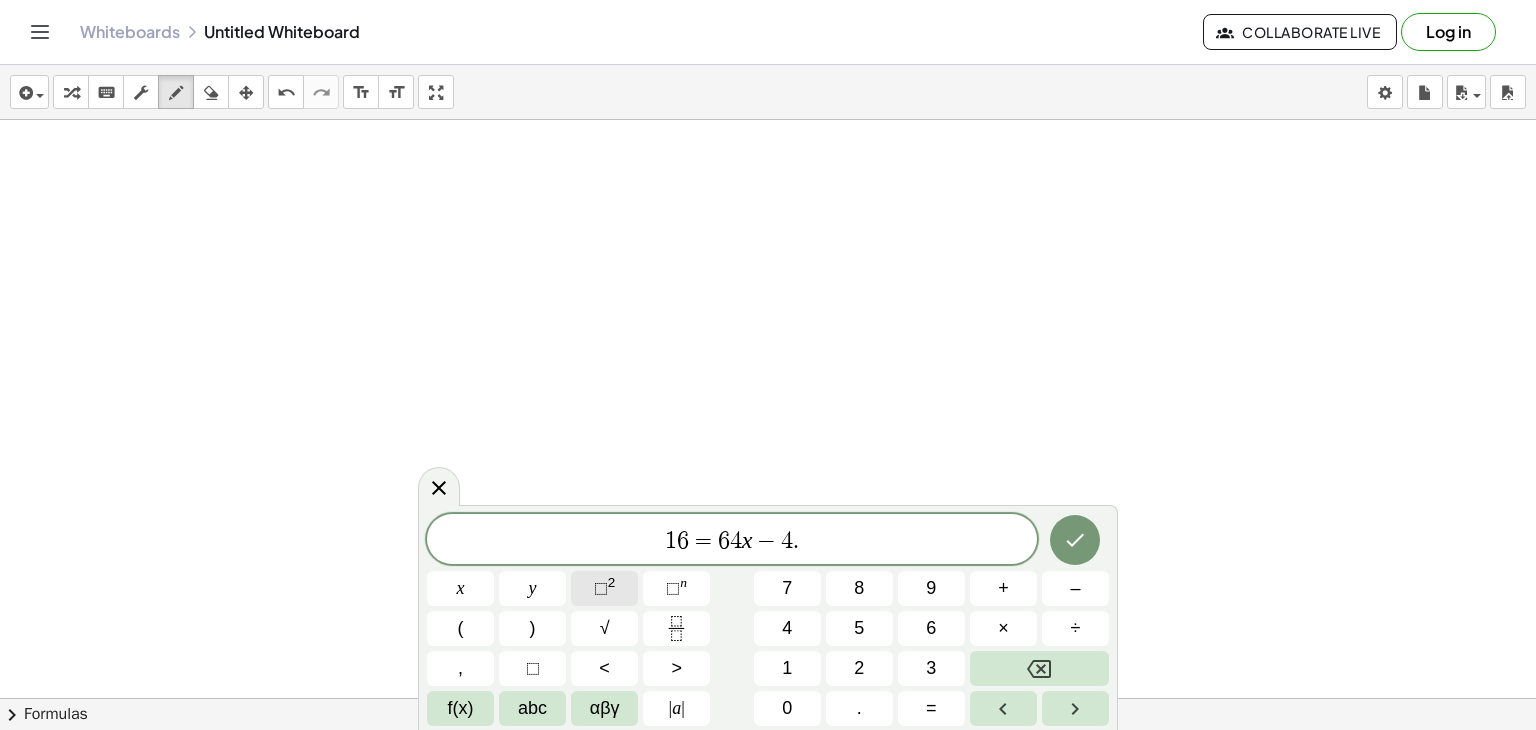 click on "⬚" at bounding box center (601, 588) 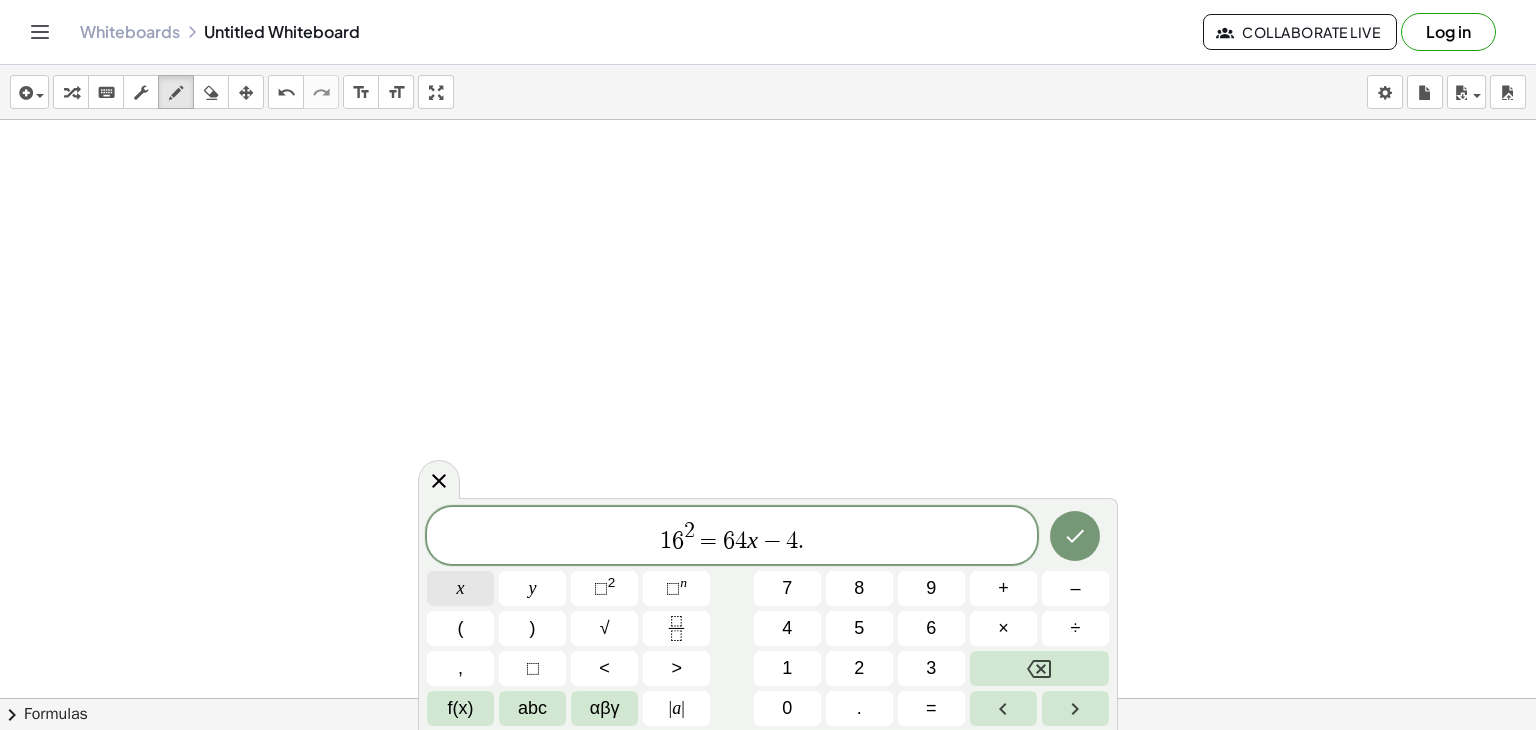 click on "x" at bounding box center (460, 588) 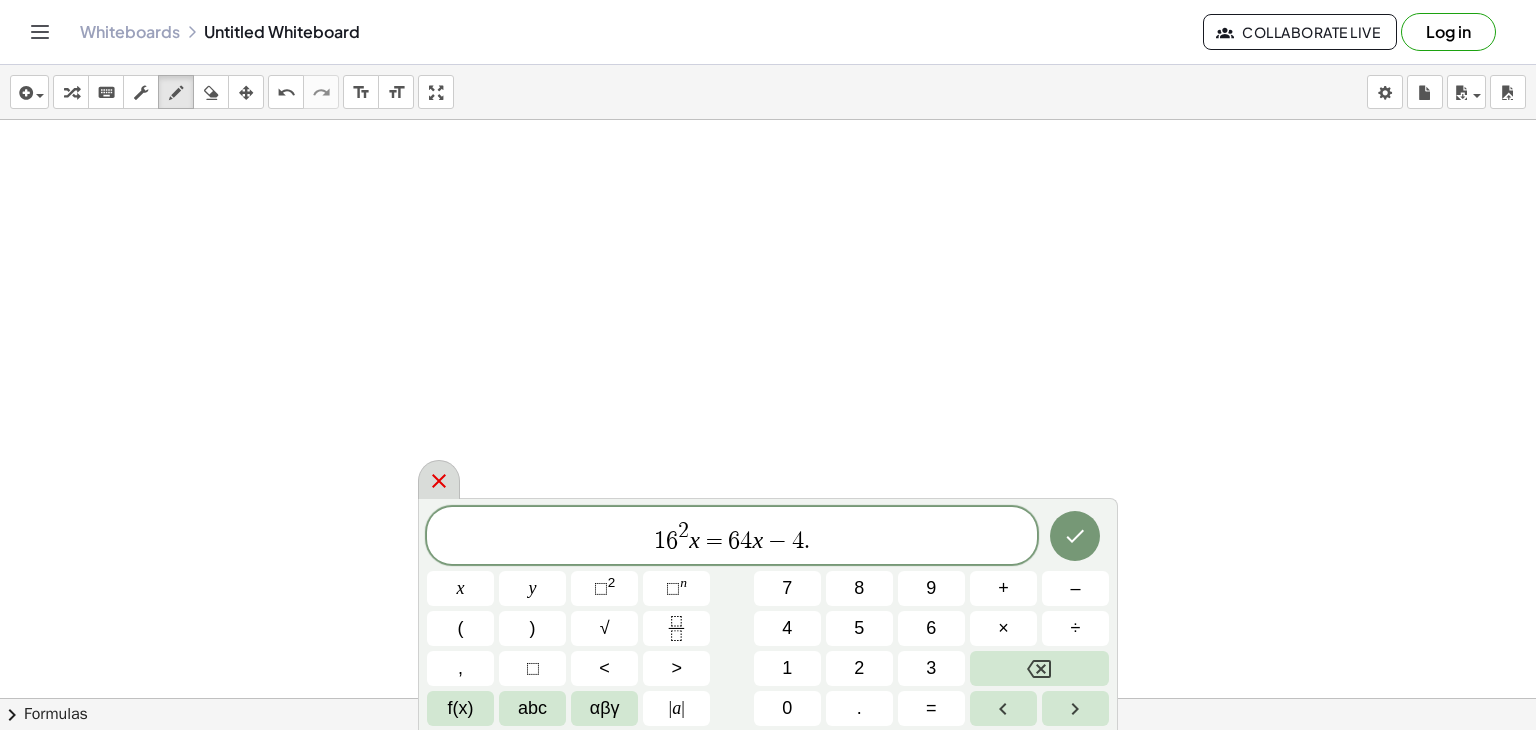 click 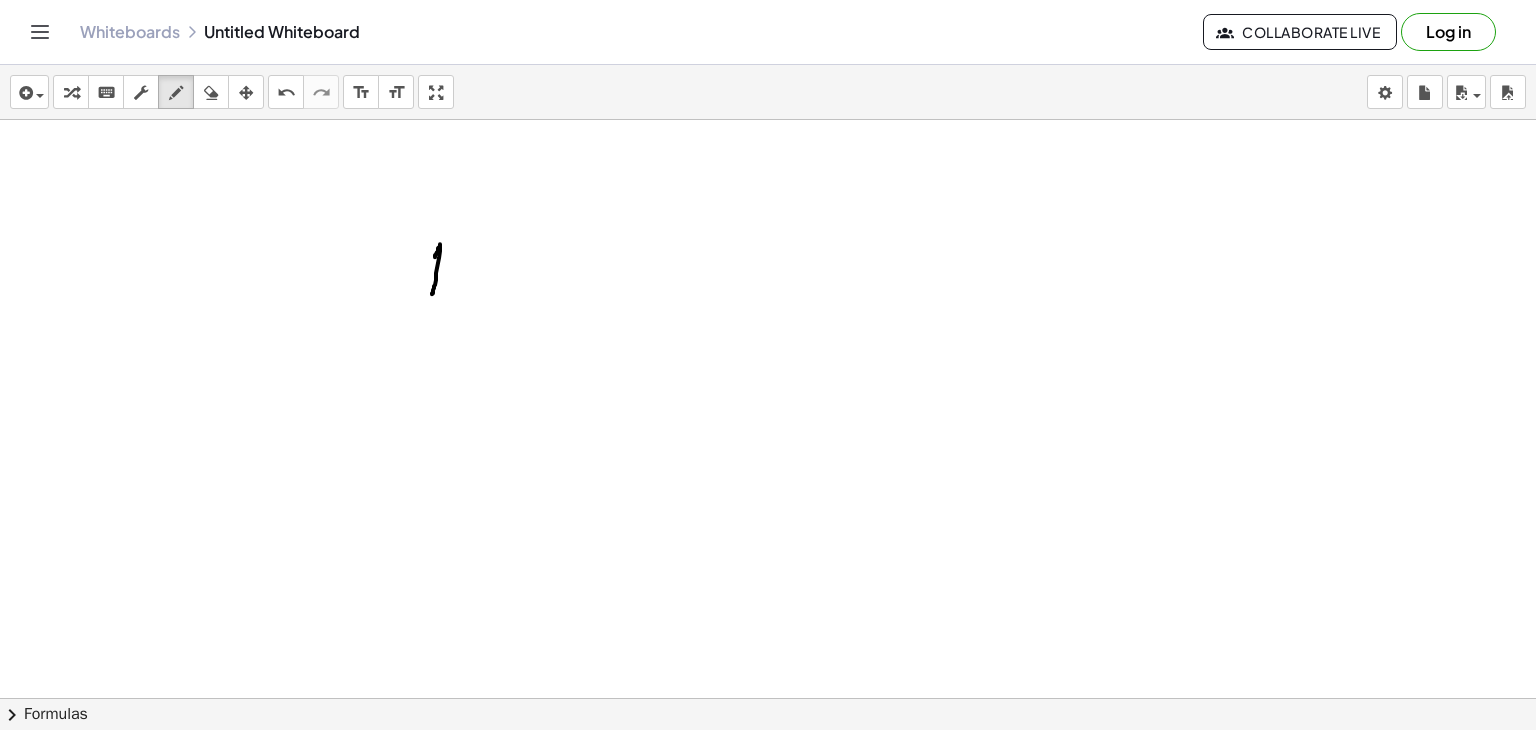 drag, startPoint x: 435, startPoint y: 256, endPoint x: 432, endPoint y: 293, distance: 37.12142 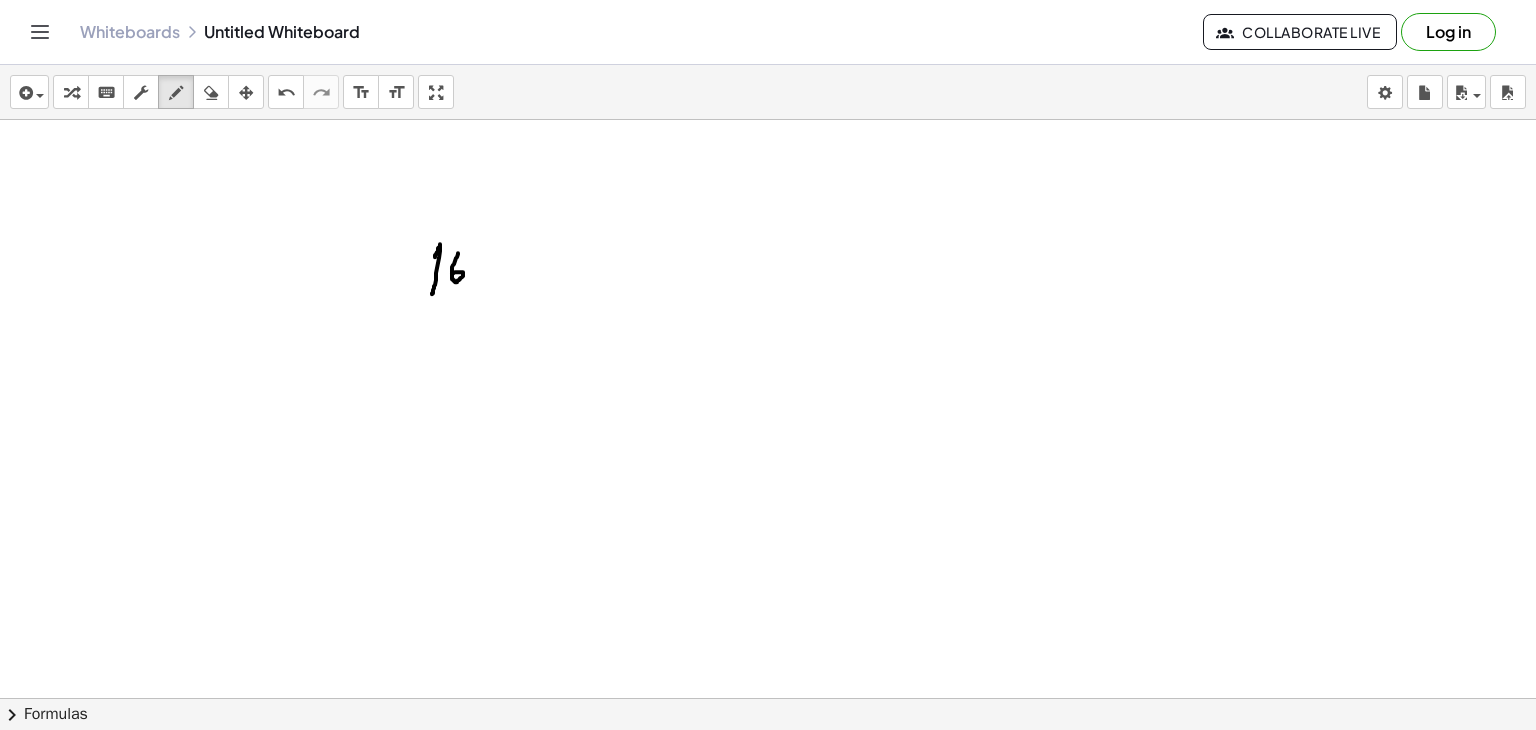 drag, startPoint x: 458, startPoint y: 252, endPoint x: 447, endPoint y: 276, distance: 26.400757 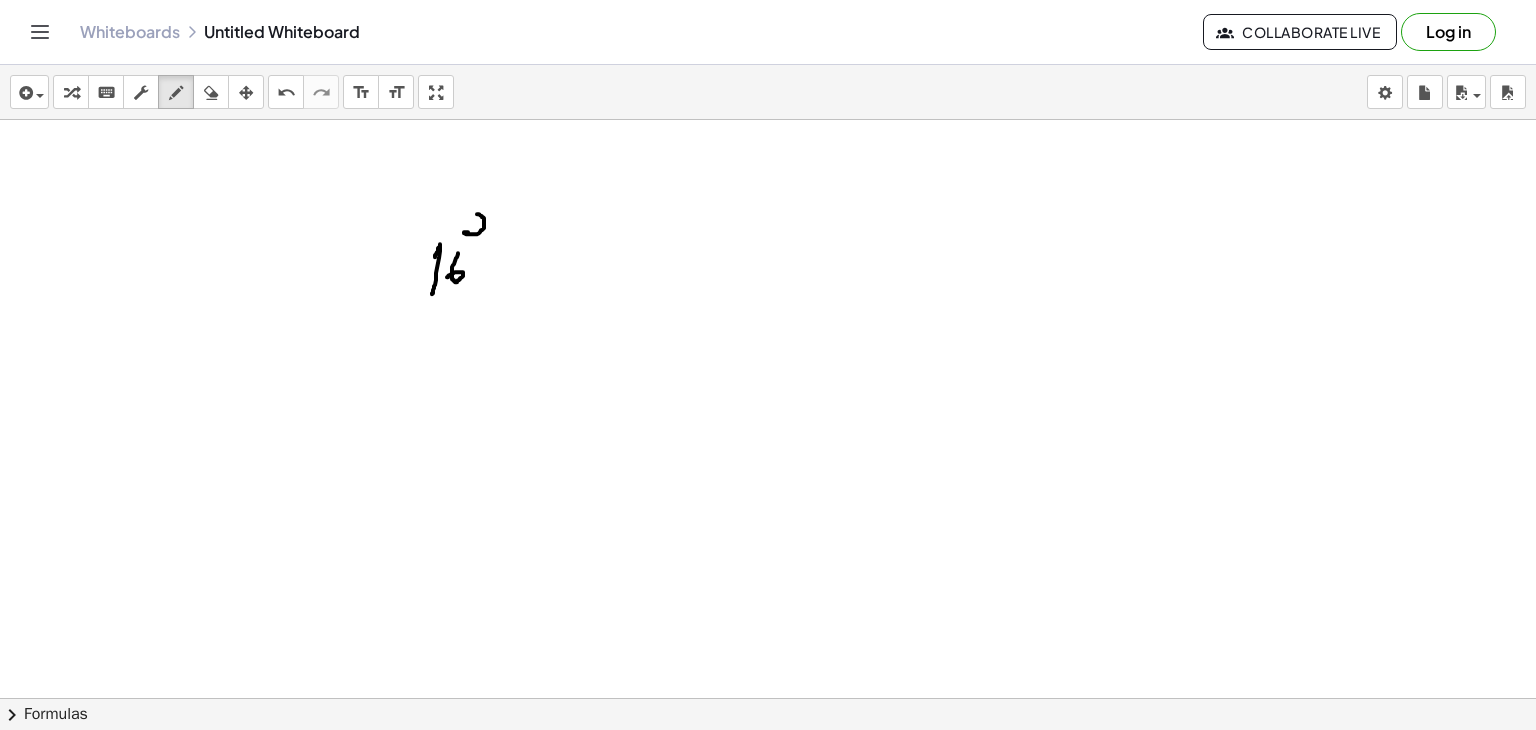 drag, startPoint x: 477, startPoint y: 213, endPoint x: 478, endPoint y: 237, distance: 24.020824 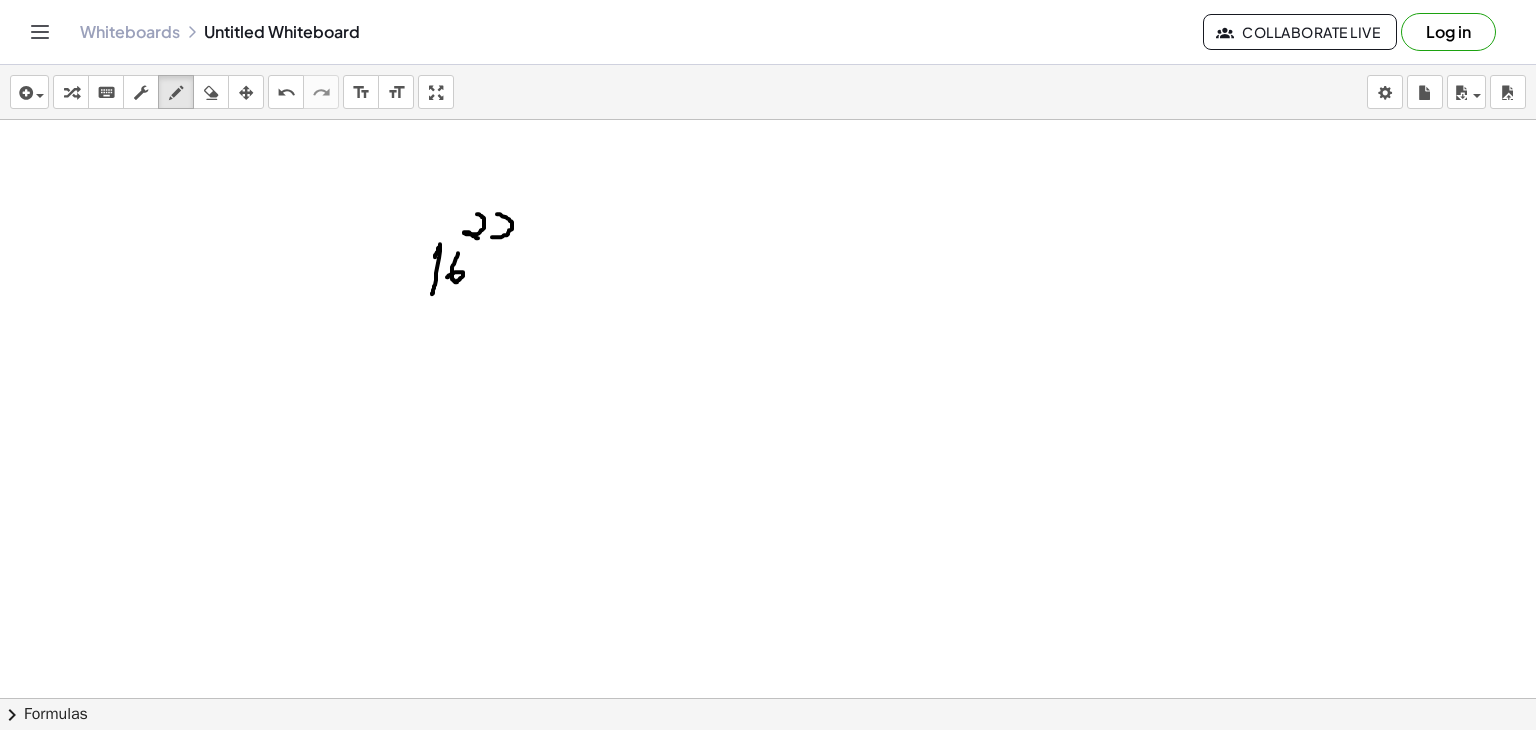 drag, startPoint x: 492, startPoint y: 236, endPoint x: 495, endPoint y: 212, distance: 24.186773 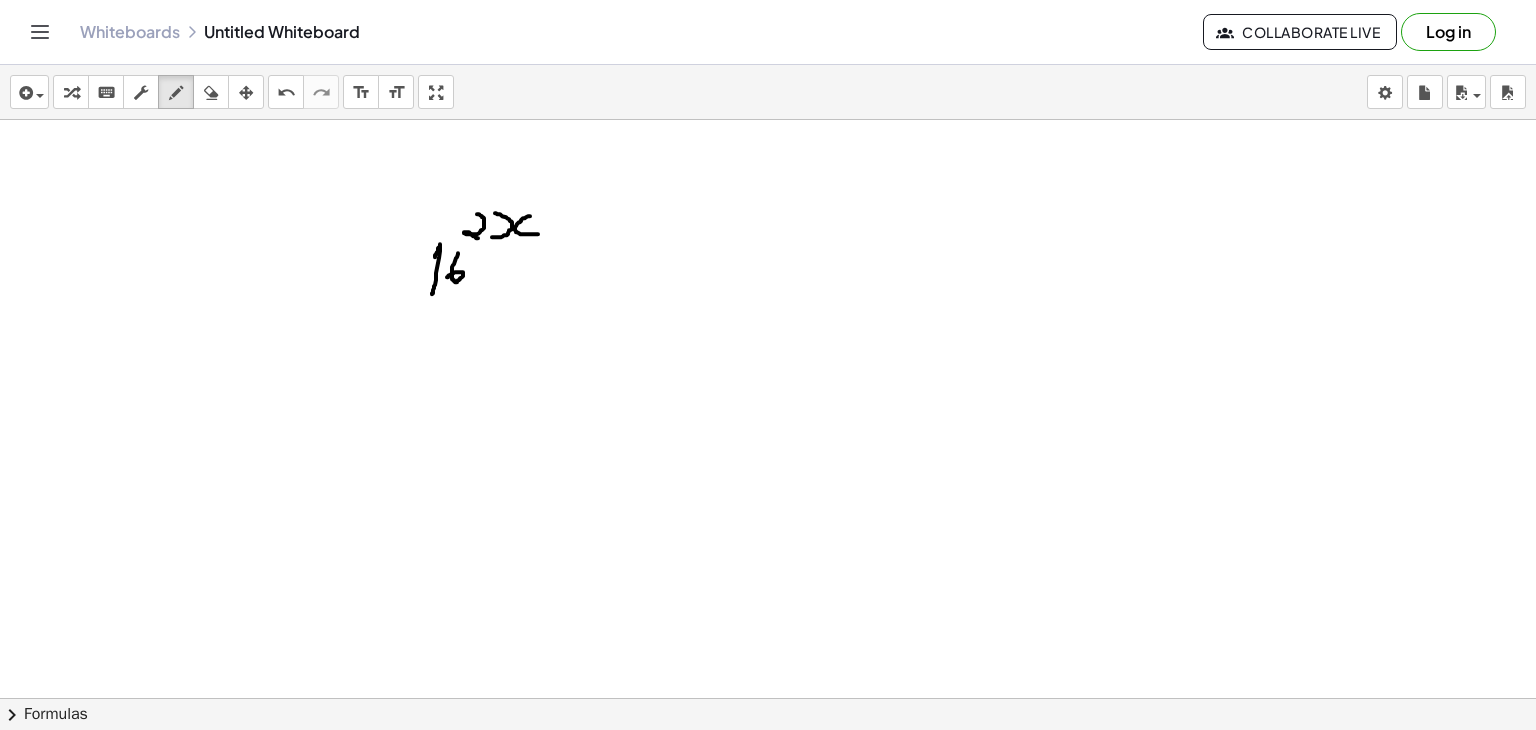 drag, startPoint x: 530, startPoint y: 215, endPoint x: 541, endPoint y: 233, distance: 21.095022 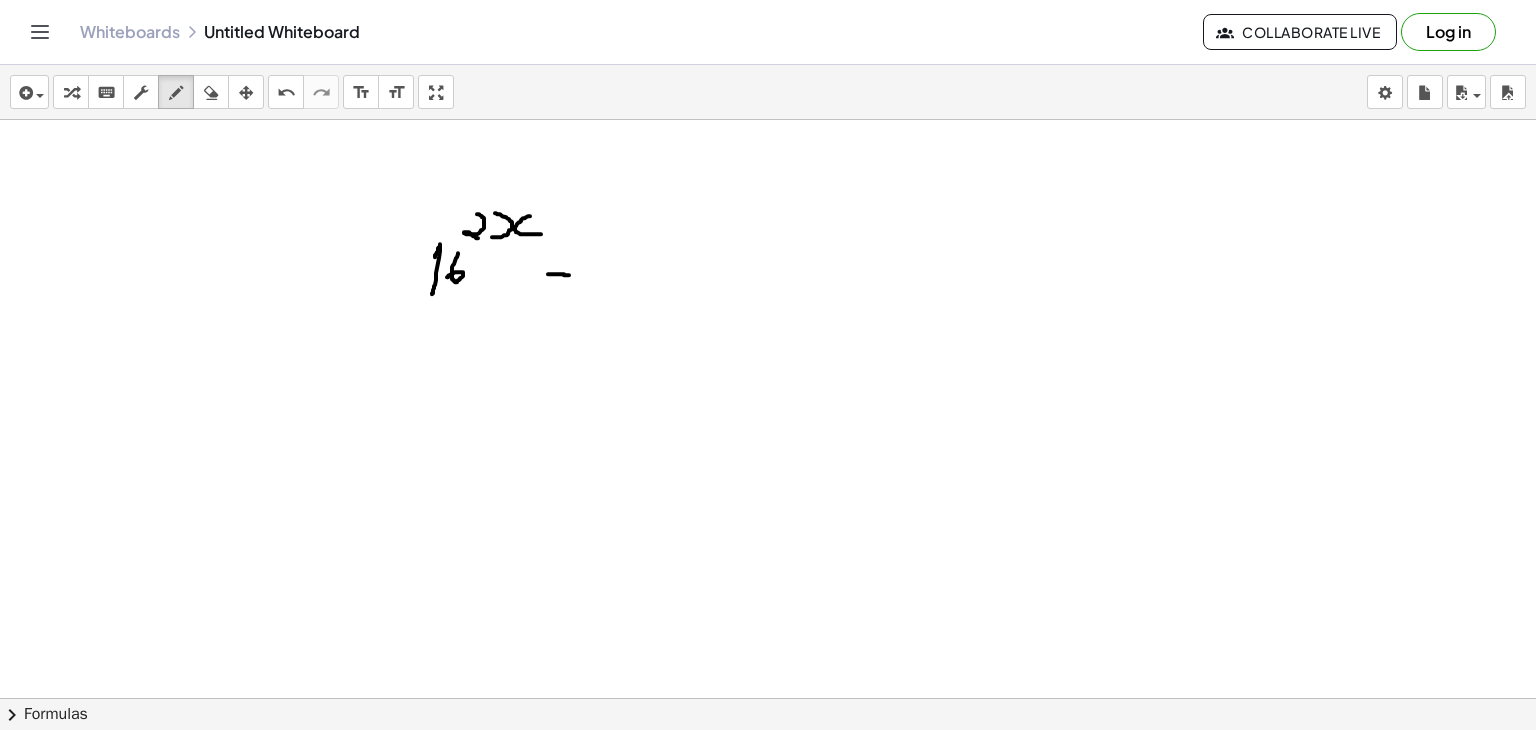 drag, startPoint x: 548, startPoint y: 273, endPoint x: 569, endPoint y: 274, distance: 21.023796 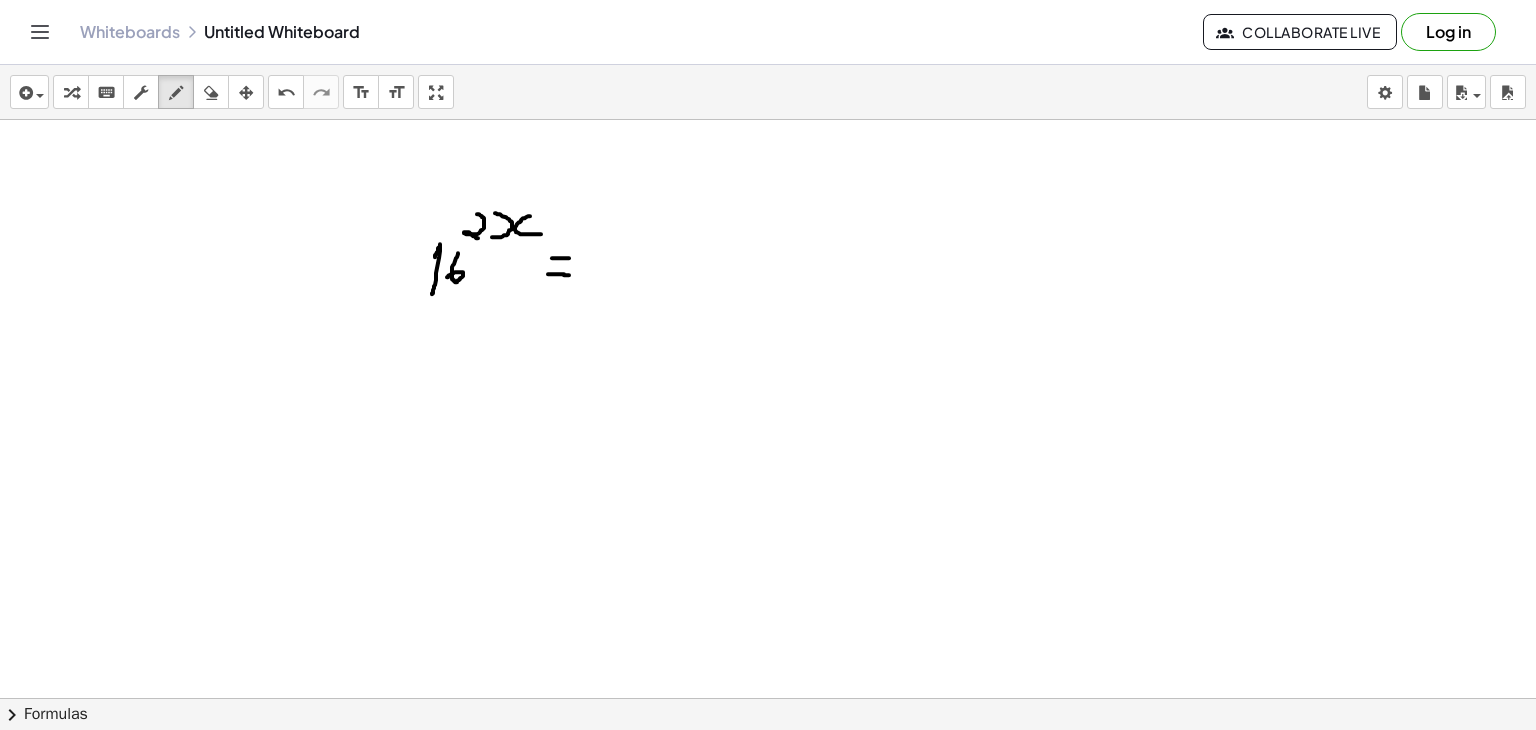 drag, startPoint x: 552, startPoint y: 257, endPoint x: 572, endPoint y: 257, distance: 20 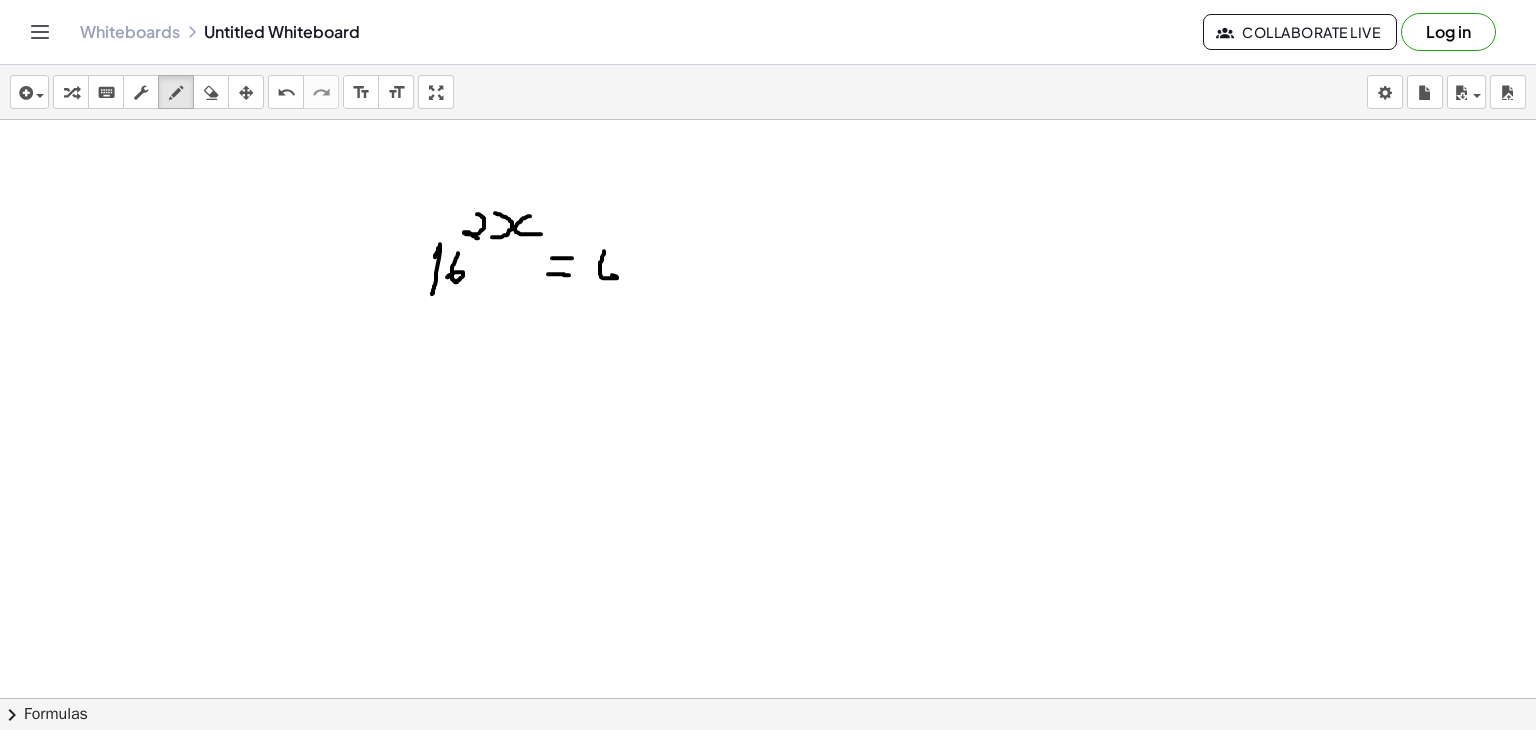drag, startPoint x: 604, startPoint y: 250, endPoint x: 601, endPoint y: 274, distance: 24.186773 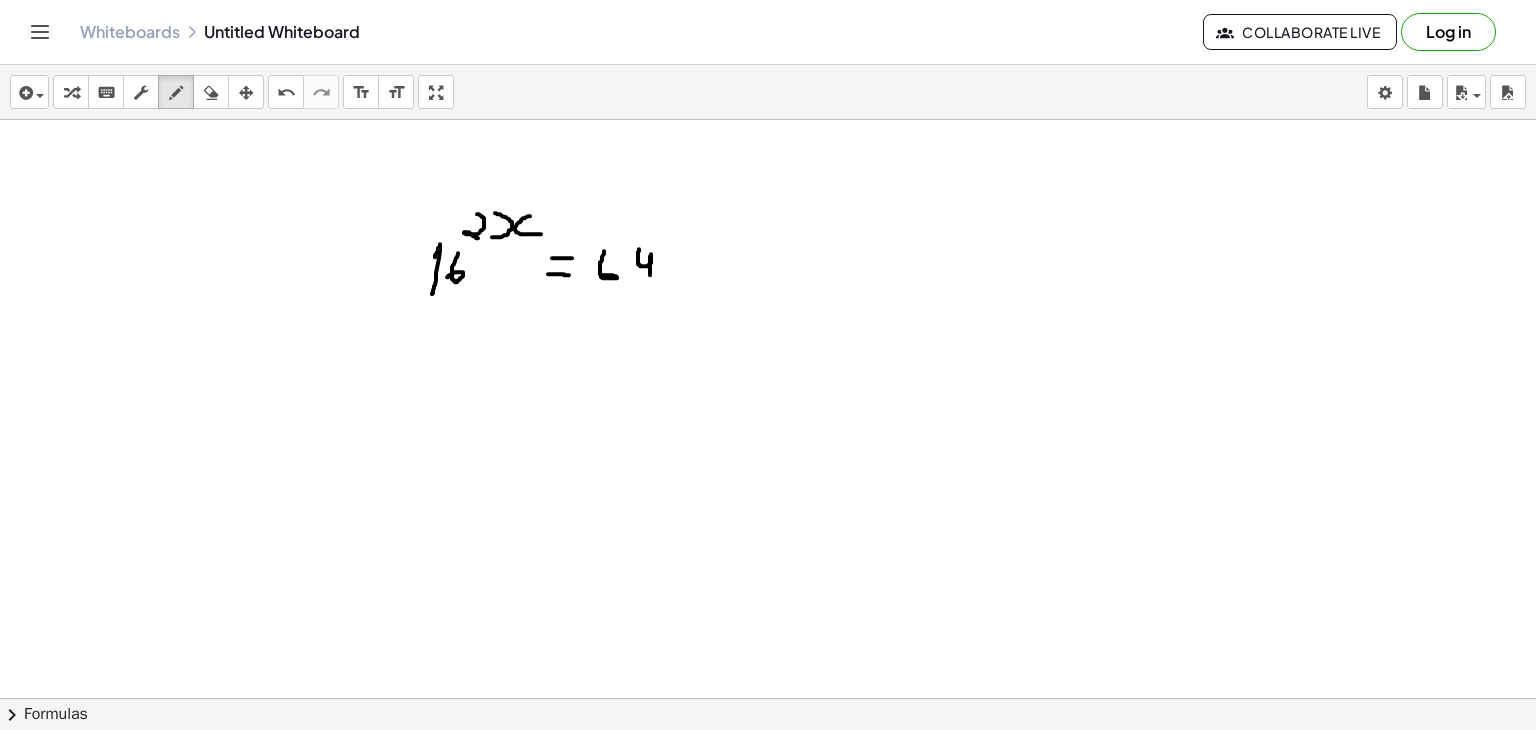 drag, startPoint x: 639, startPoint y: 248, endPoint x: 650, endPoint y: 276, distance: 30.083218 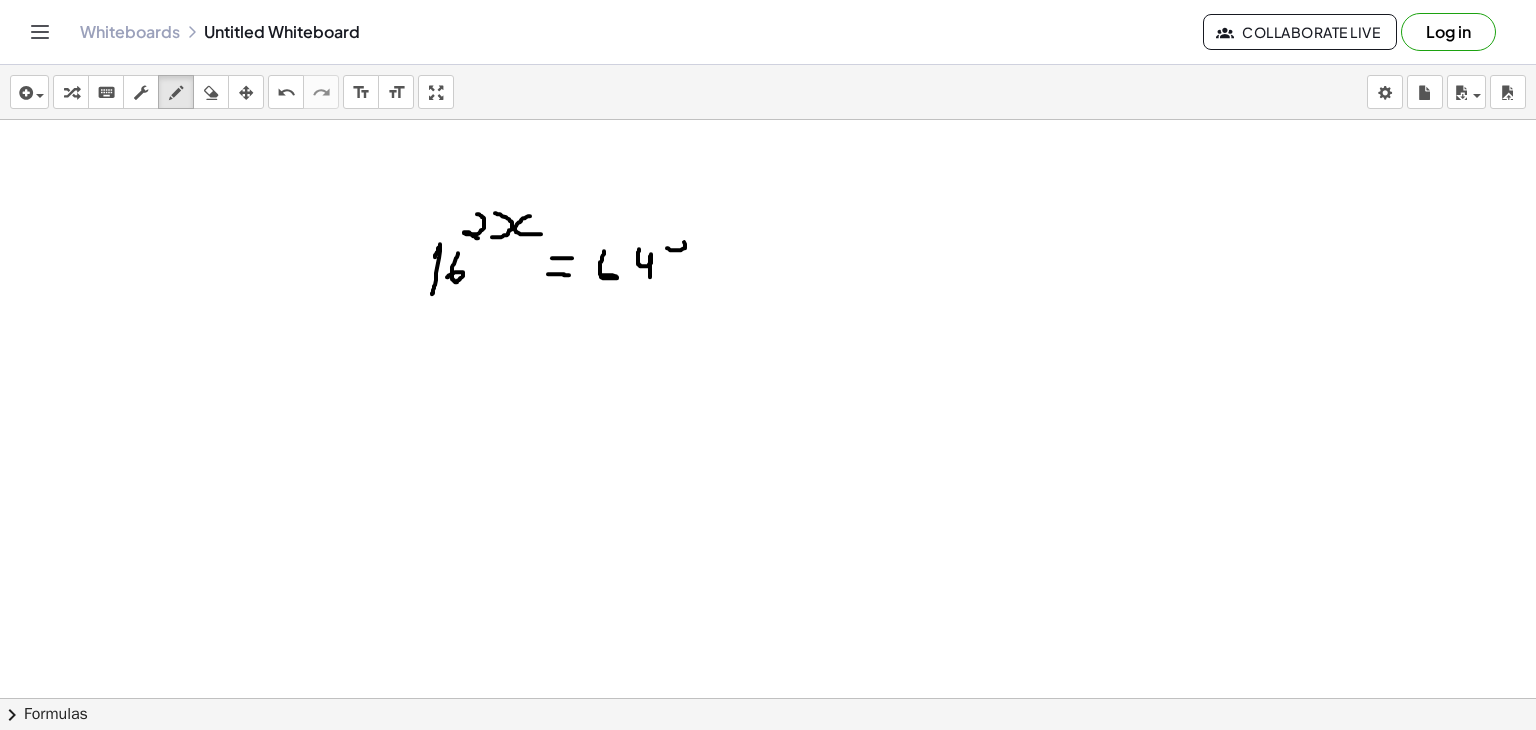 drag, startPoint x: 667, startPoint y: 247, endPoint x: 668, endPoint y: 235, distance: 12.0415945 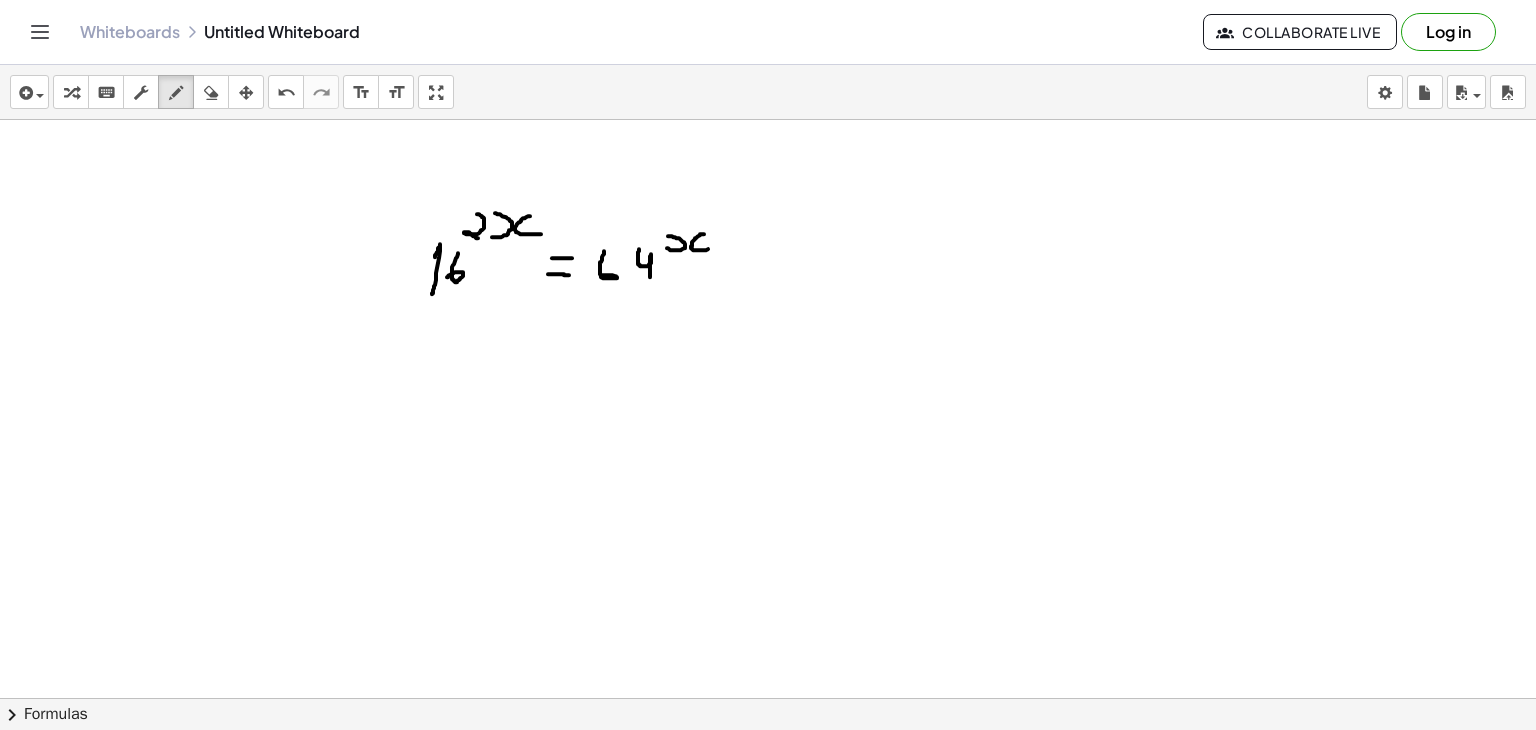 drag, startPoint x: 704, startPoint y: 233, endPoint x: 709, endPoint y: 247, distance: 14.866069 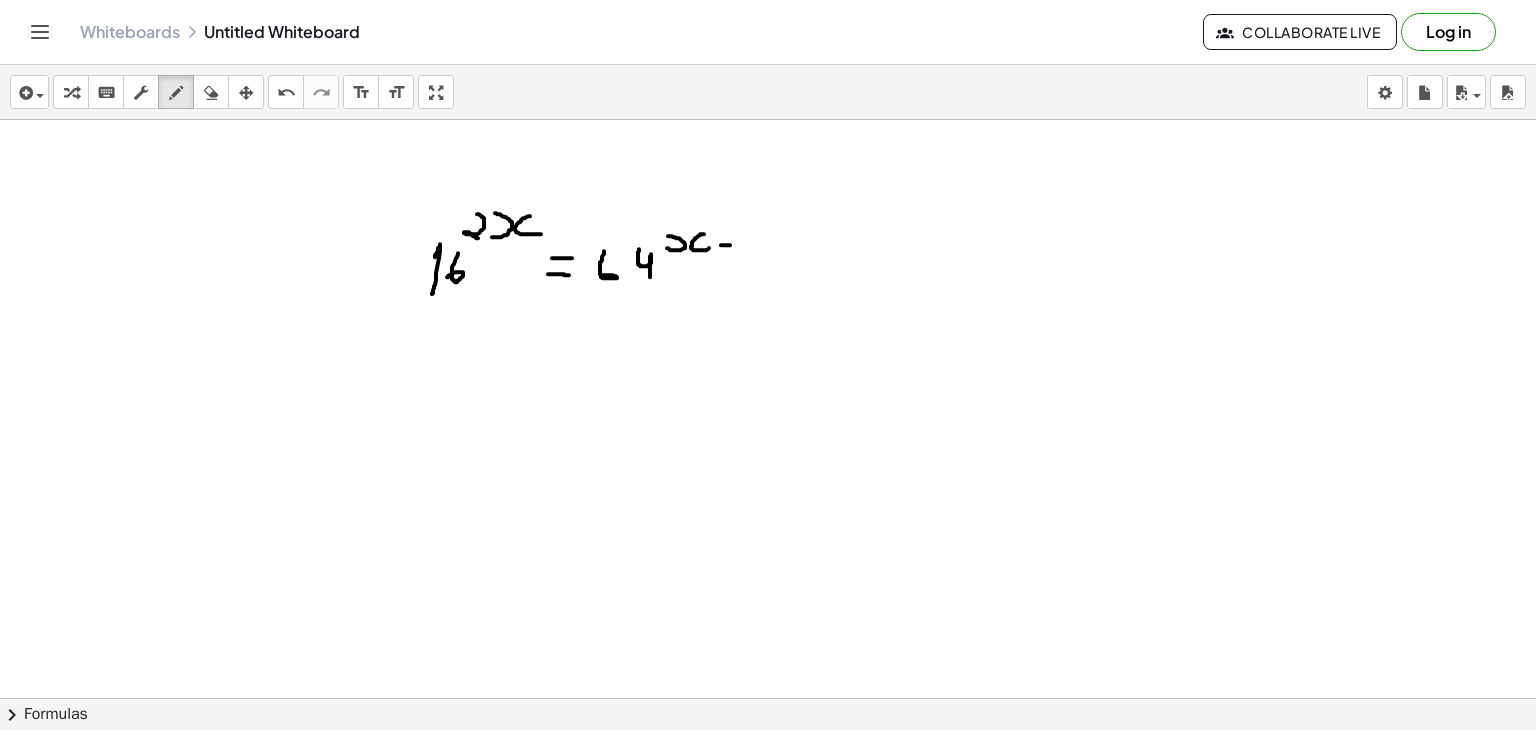 drag, startPoint x: 721, startPoint y: 244, endPoint x: 736, endPoint y: 244, distance: 15 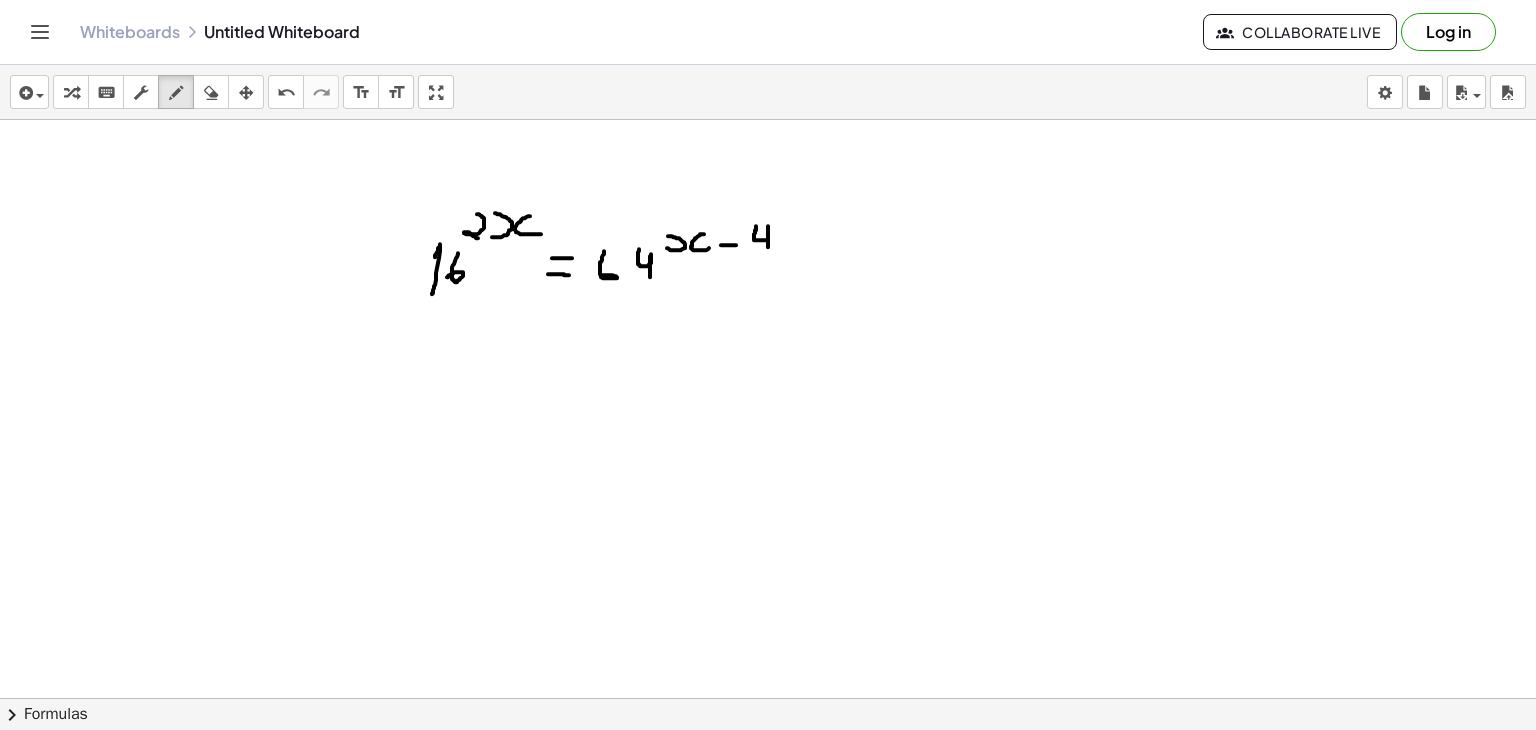 drag, startPoint x: 756, startPoint y: 225, endPoint x: 768, endPoint y: 246, distance: 24.186773 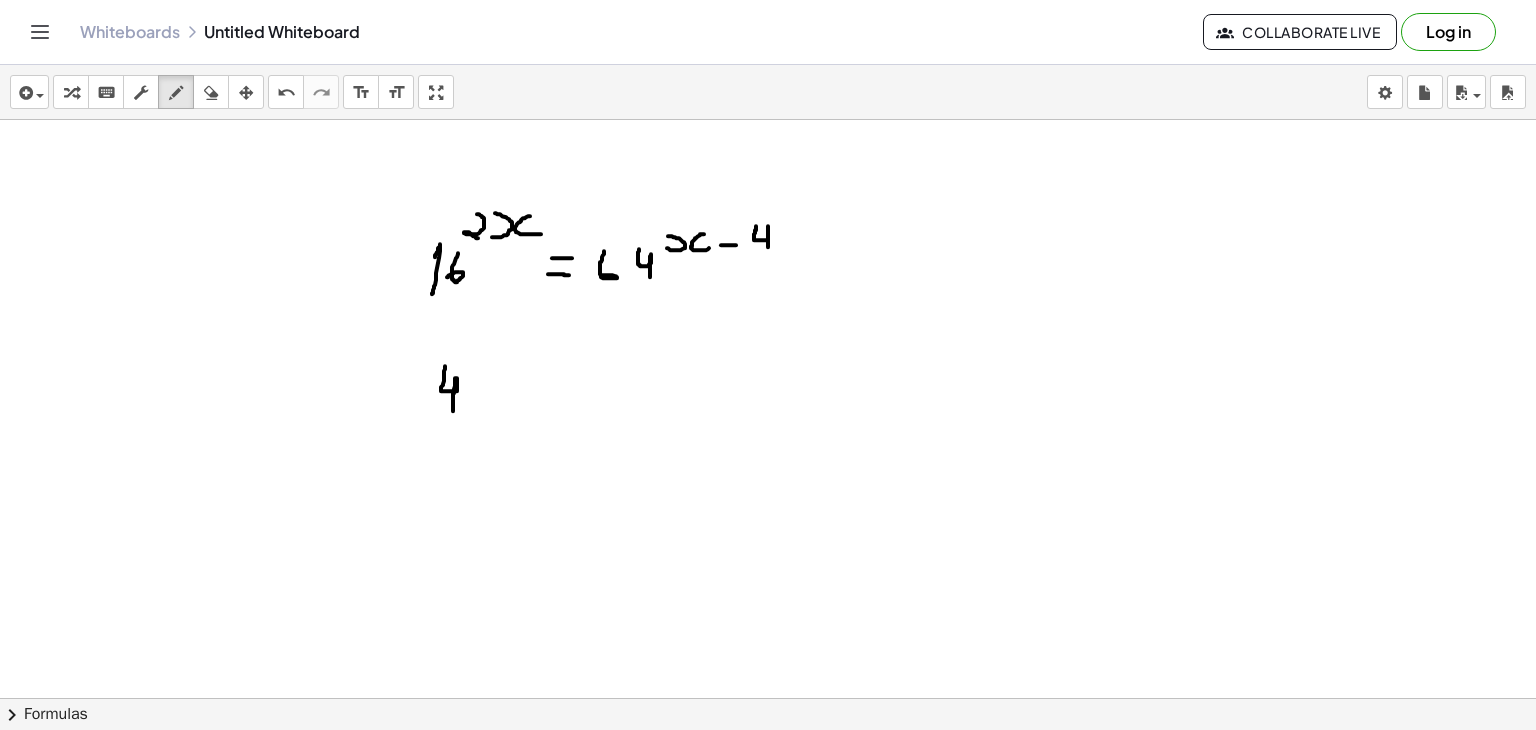 drag, startPoint x: 445, startPoint y: 365, endPoint x: 453, endPoint y: 410, distance: 45.705578 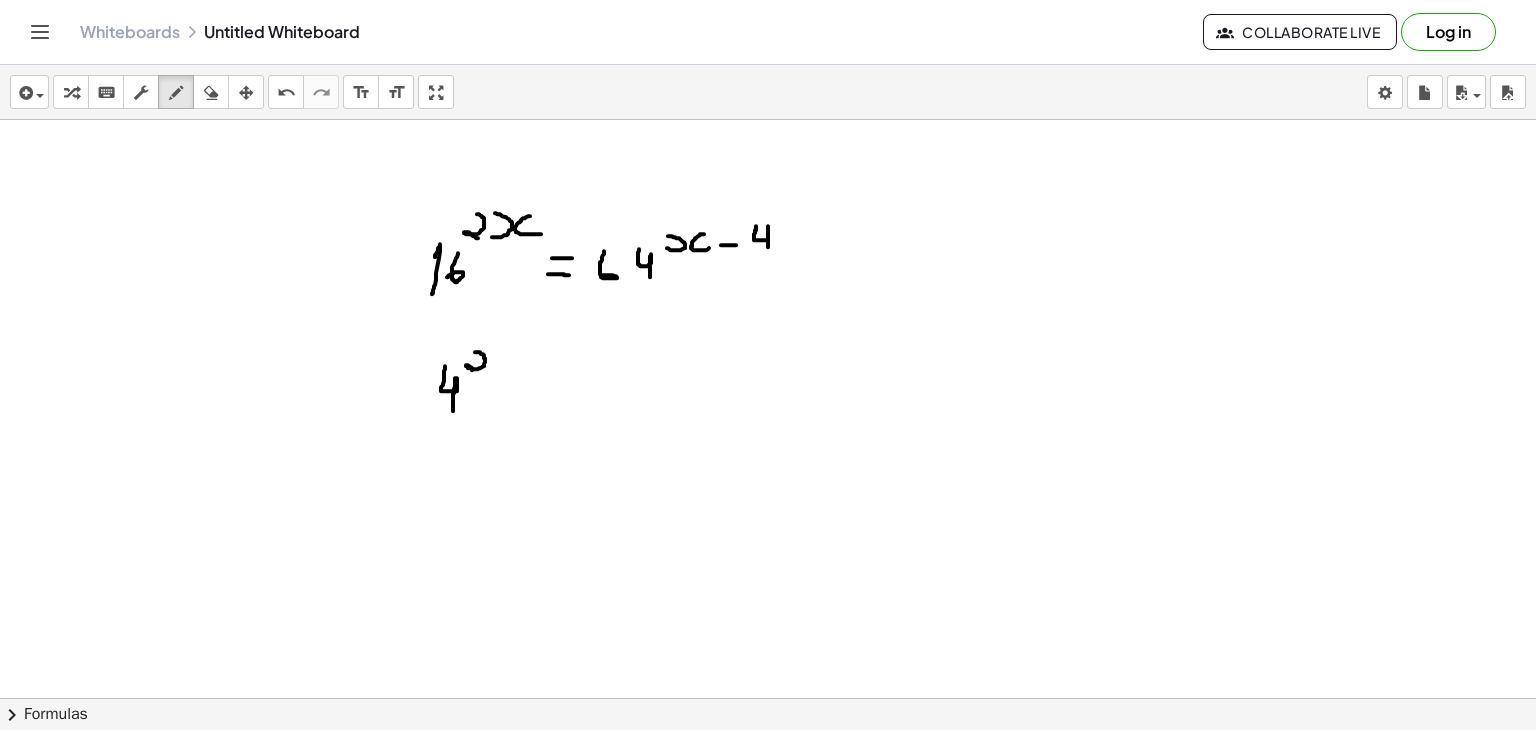 drag, startPoint x: 475, startPoint y: 351, endPoint x: 482, endPoint y: 371, distance: 21.189621 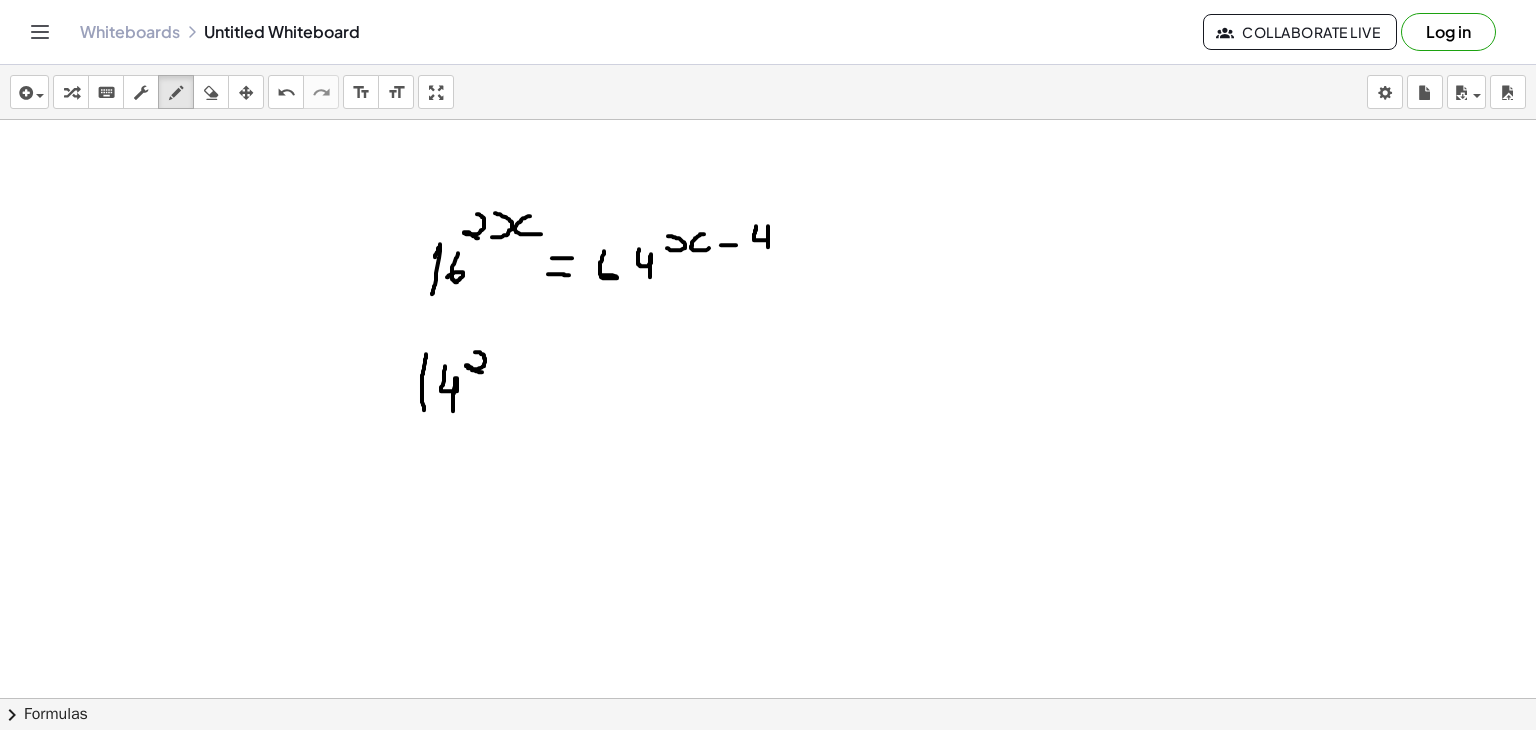 drag, startPoint x: 426, startPoint y: 353, endPoint x: 425, endPoint y: 411, distance: 58.00862 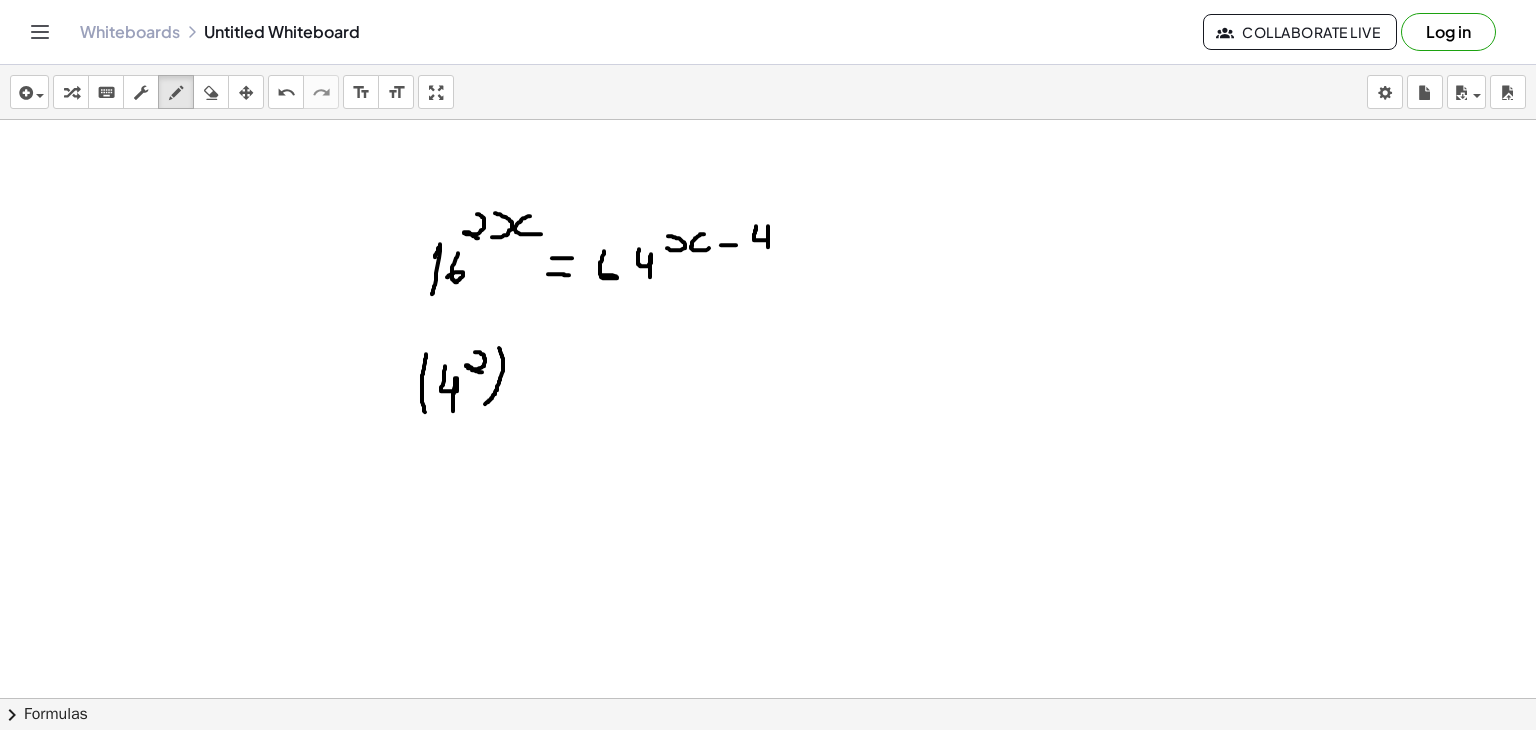drag, startPoint x: 499, startPoint y: 347, endPoint x: 483, endPoint y: 404, distance: 59.20304 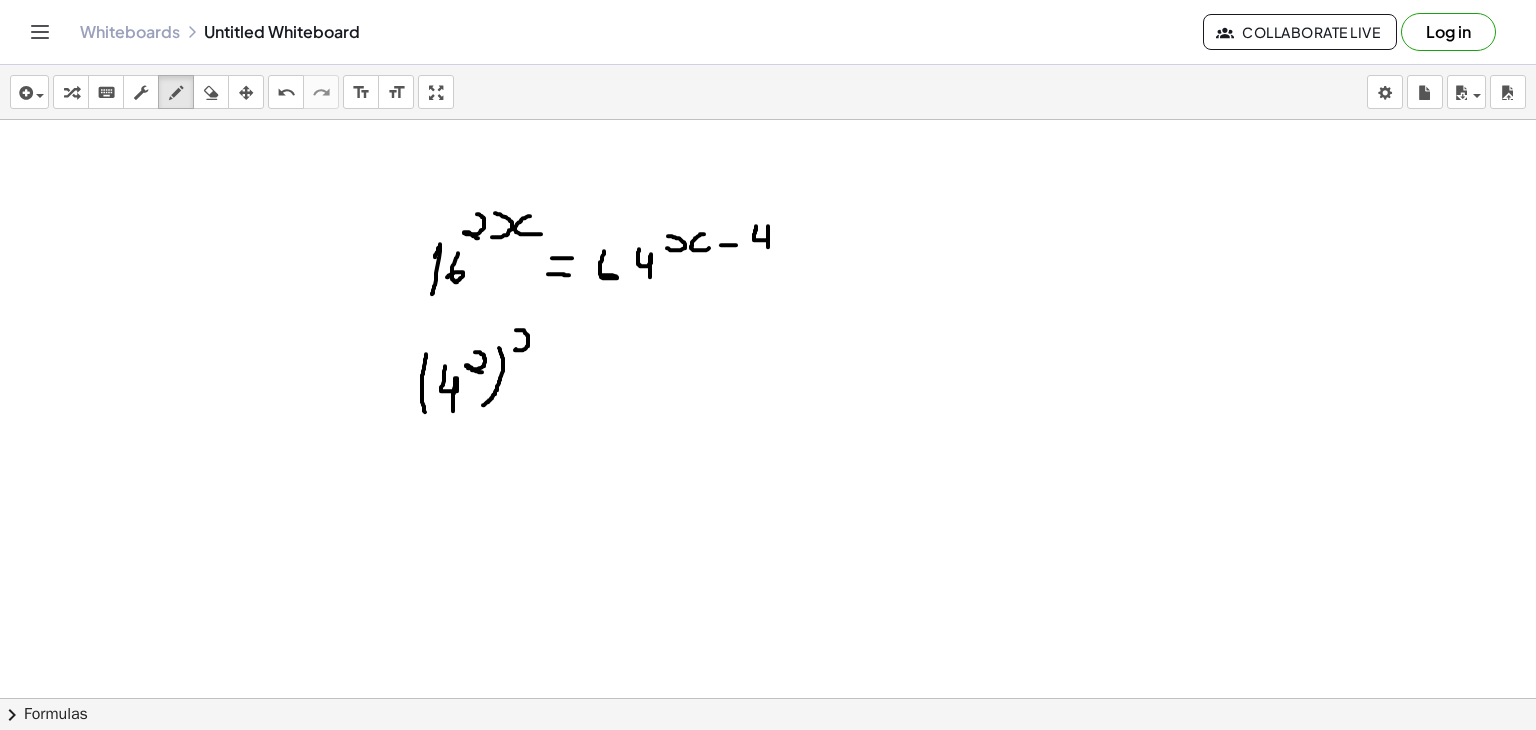 drag, startPoint x: 516, startPoint y: 329, endPoint x: 524, endPoint y: 348, distance: 20.615528 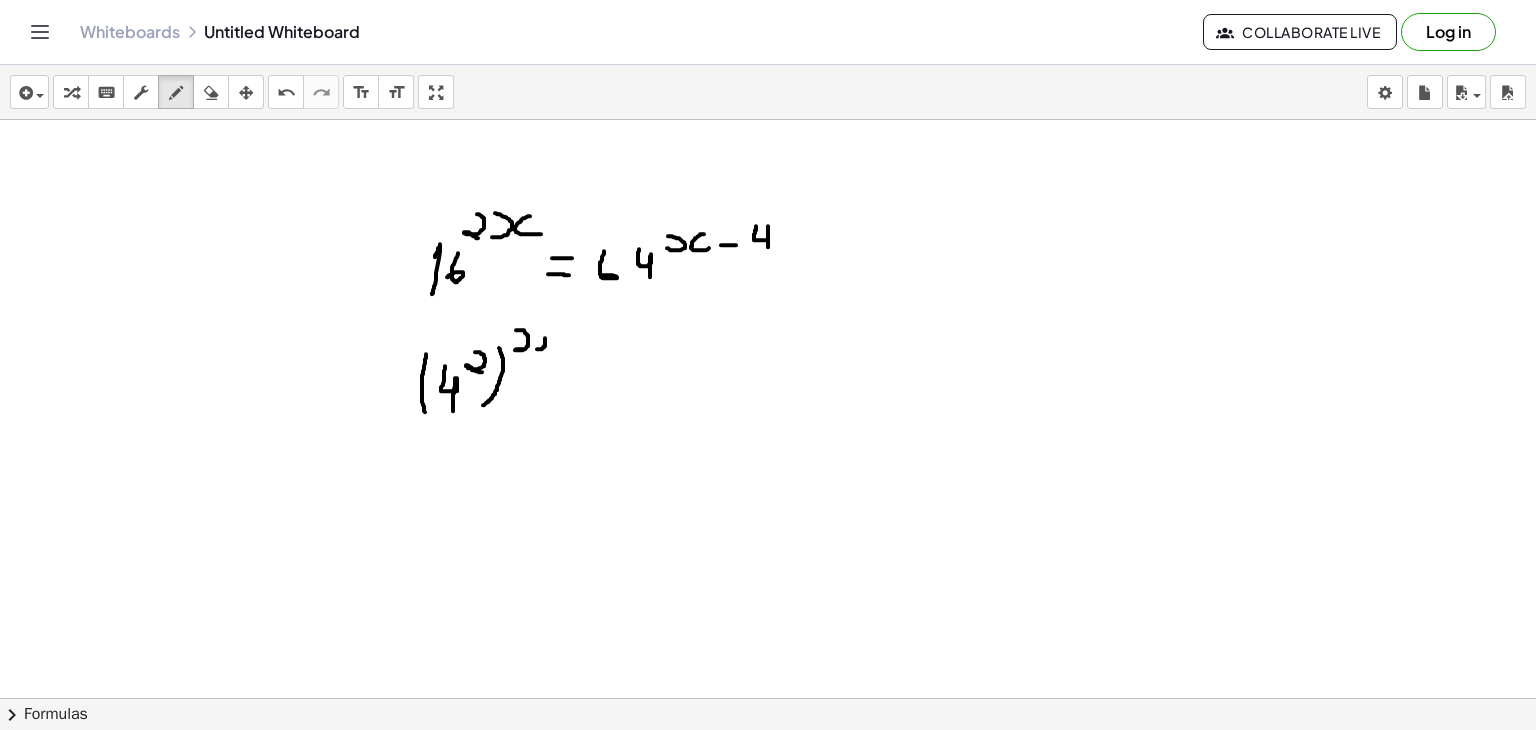 drag, startPoint x: 537, startPoint y: 348, endPoint x: 539, endPoint y: 327, distance: 21.095022 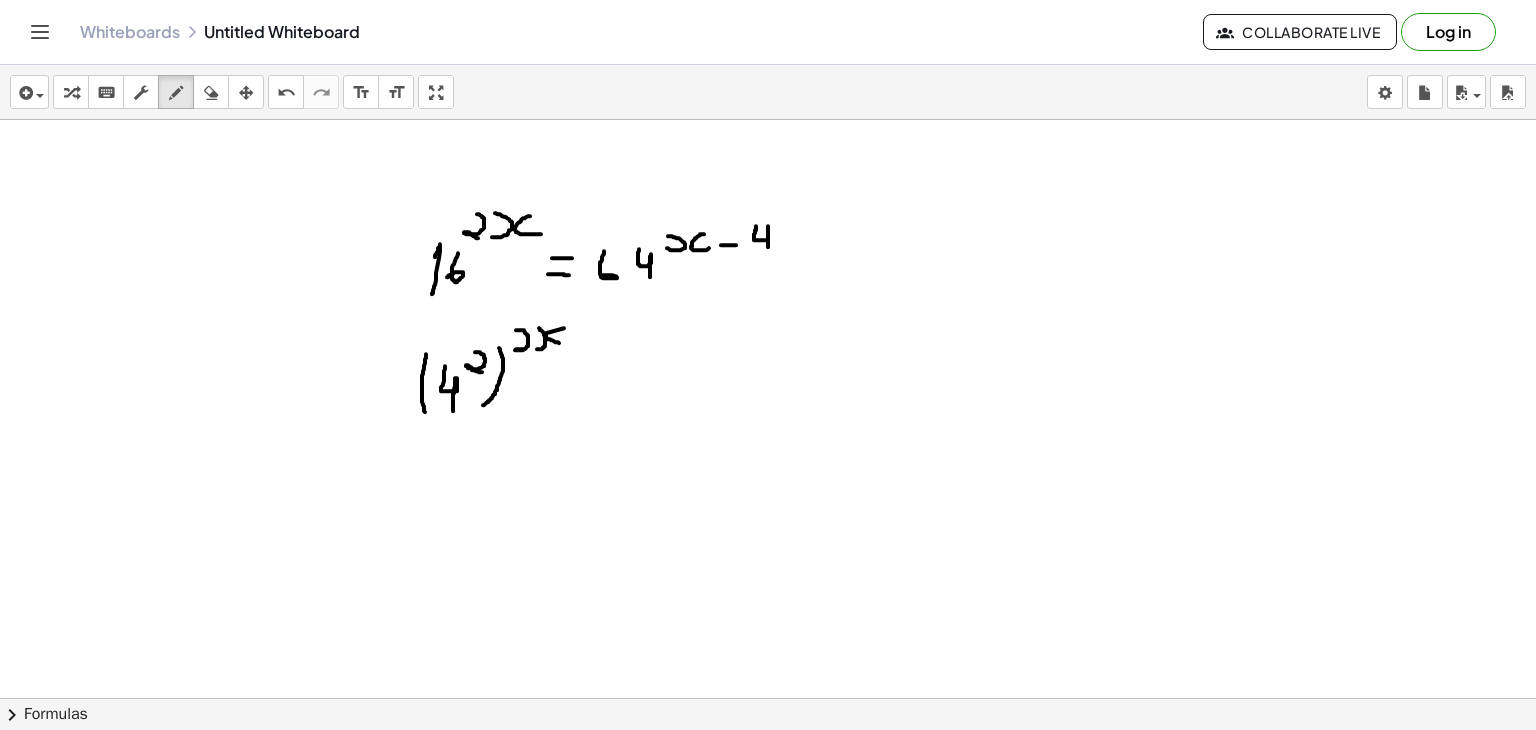 drag, startPoint x: 564, startPoint y: 327, endPoint x: 562, endPoint y: 342, distance: 15.132746 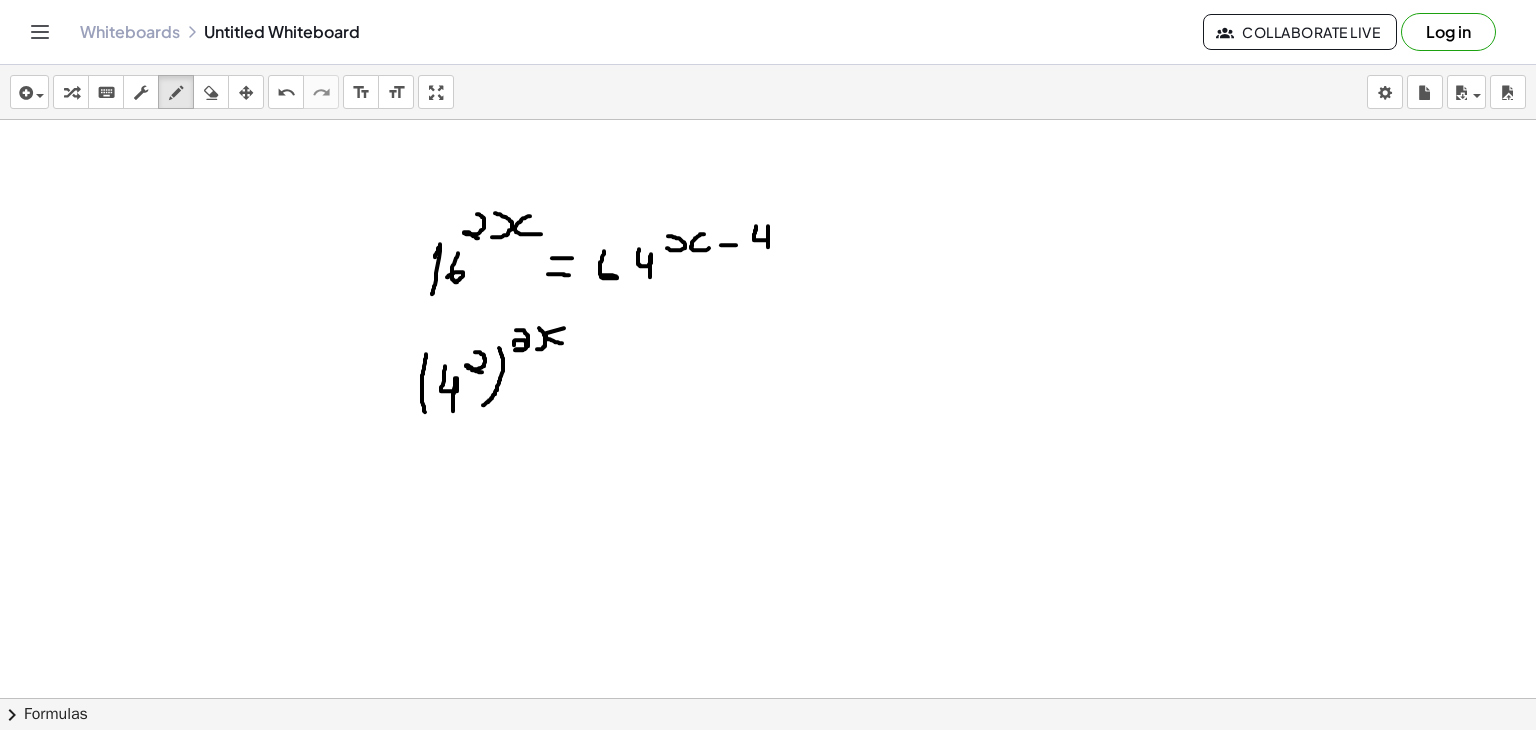 drag, startPoint x: 514, startPoint y: 344, endPoint x: 530, endPoint y: 348, distance: 16.492422 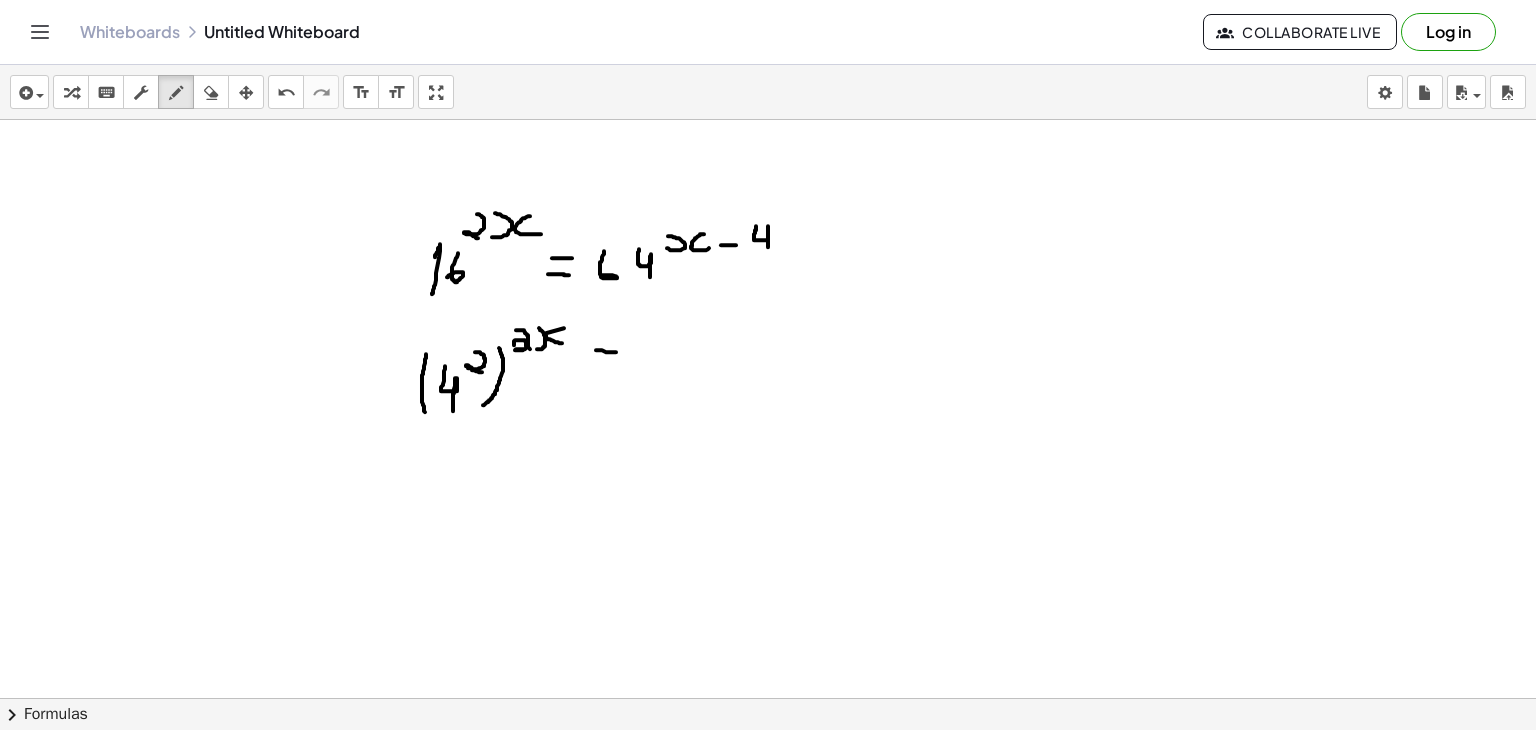 drag, startPoint x: 596, startPoint y: 349, endPoint x: 617, endPoint y: 351, distance: 21.095022 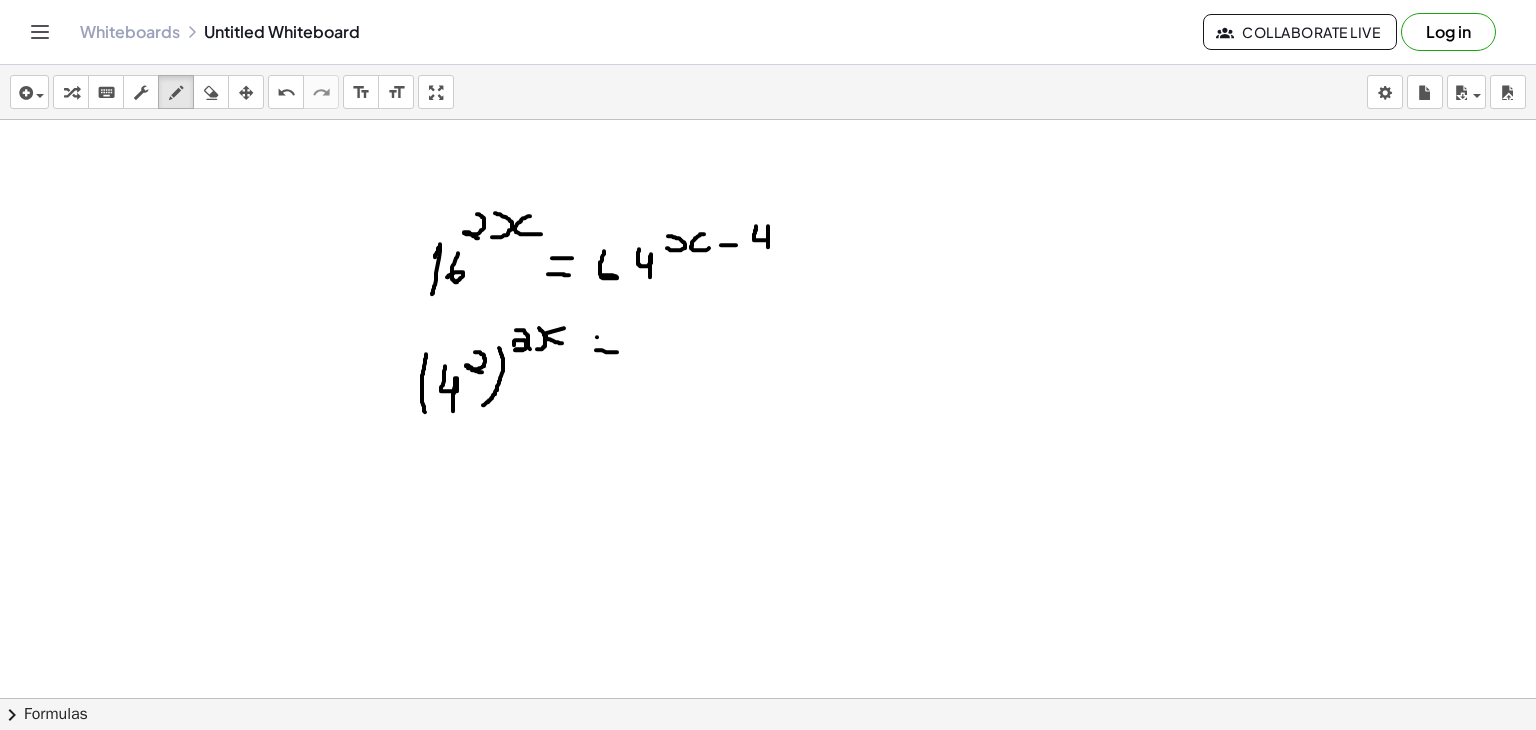 click at bounding box center [768, -611] 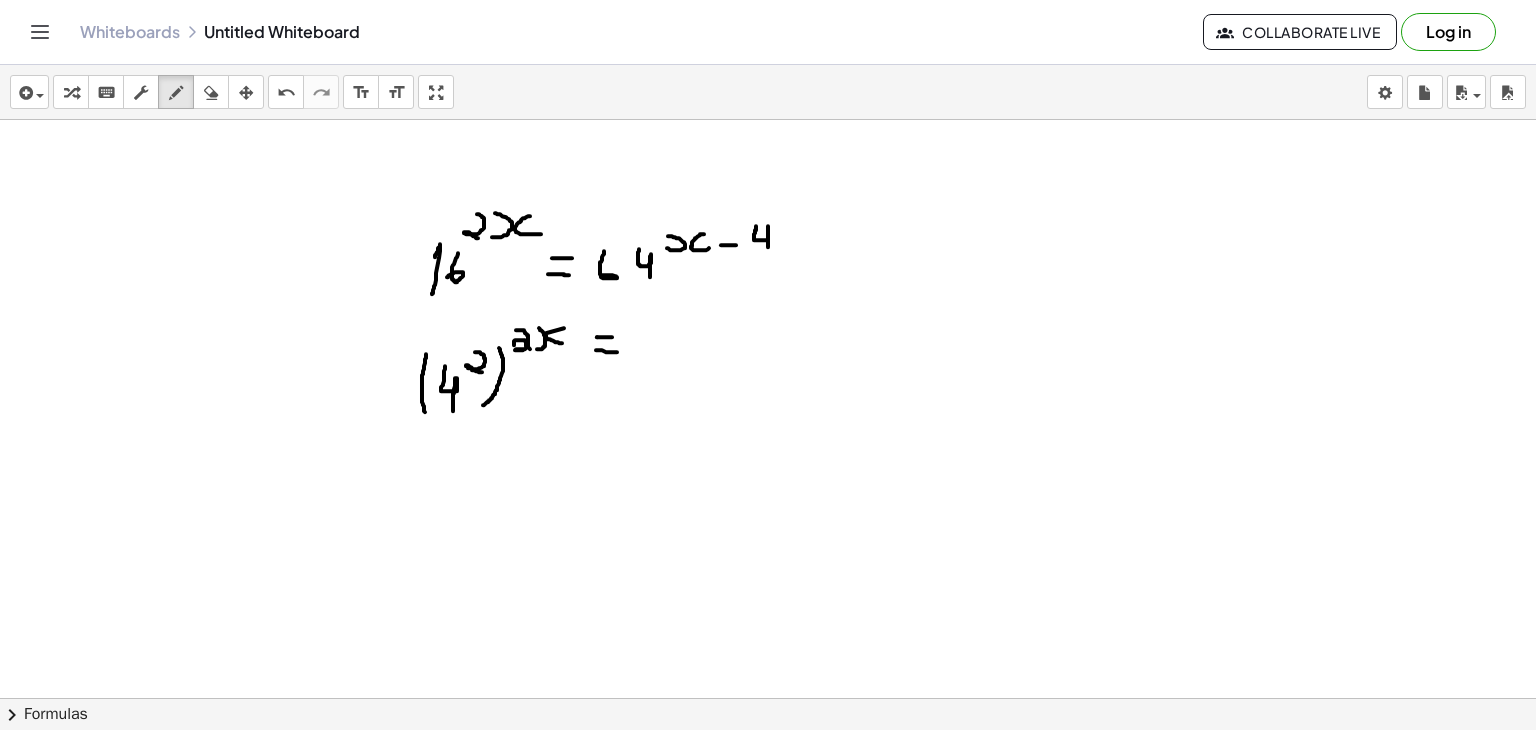 drag, startPoint x: 597, startPoint y: 336, endPoint x: 612, endPoint y: 336, distance: 15 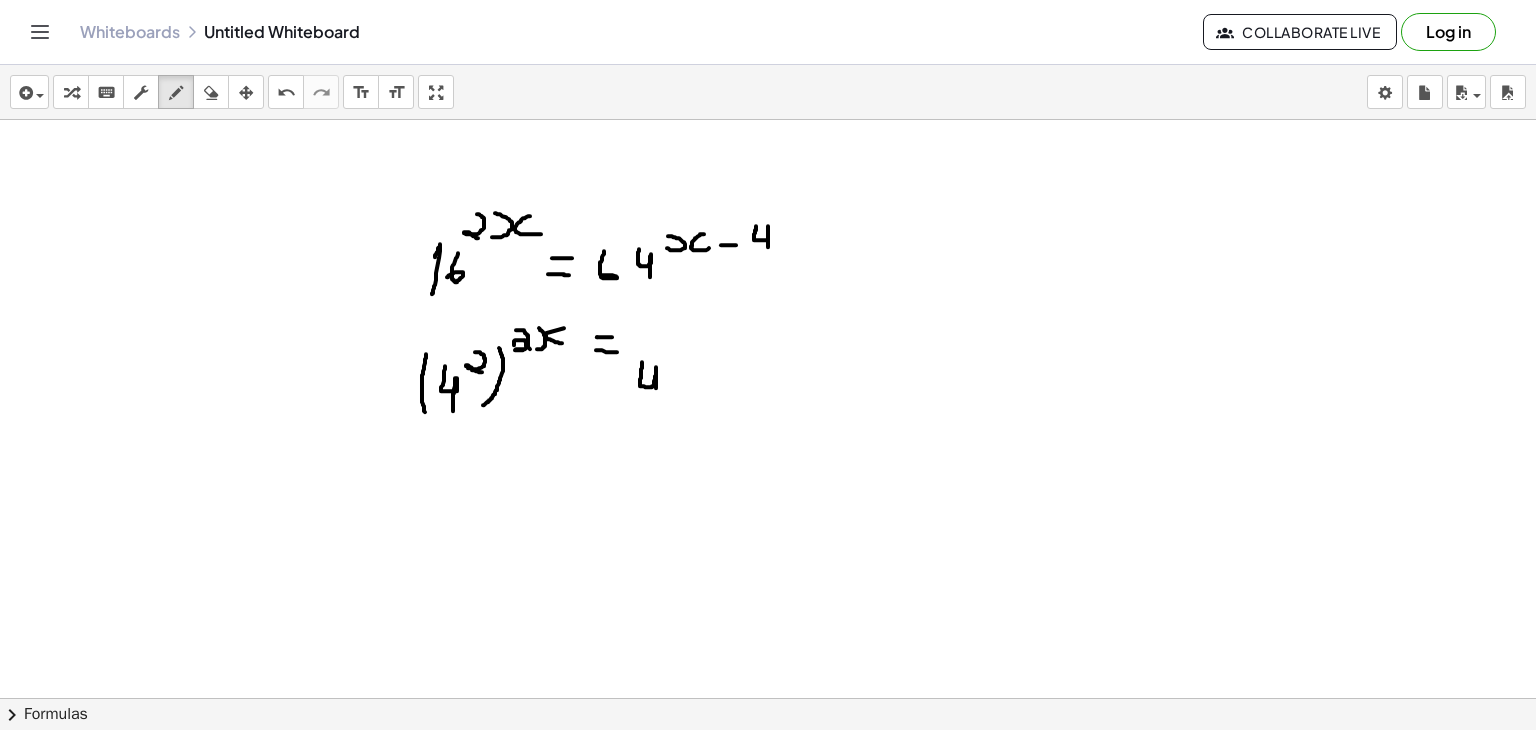 drag, startPoint x: 642, startPoint y: 361, endPoint x: 655, endPoint y: 392, distance: 33.61547 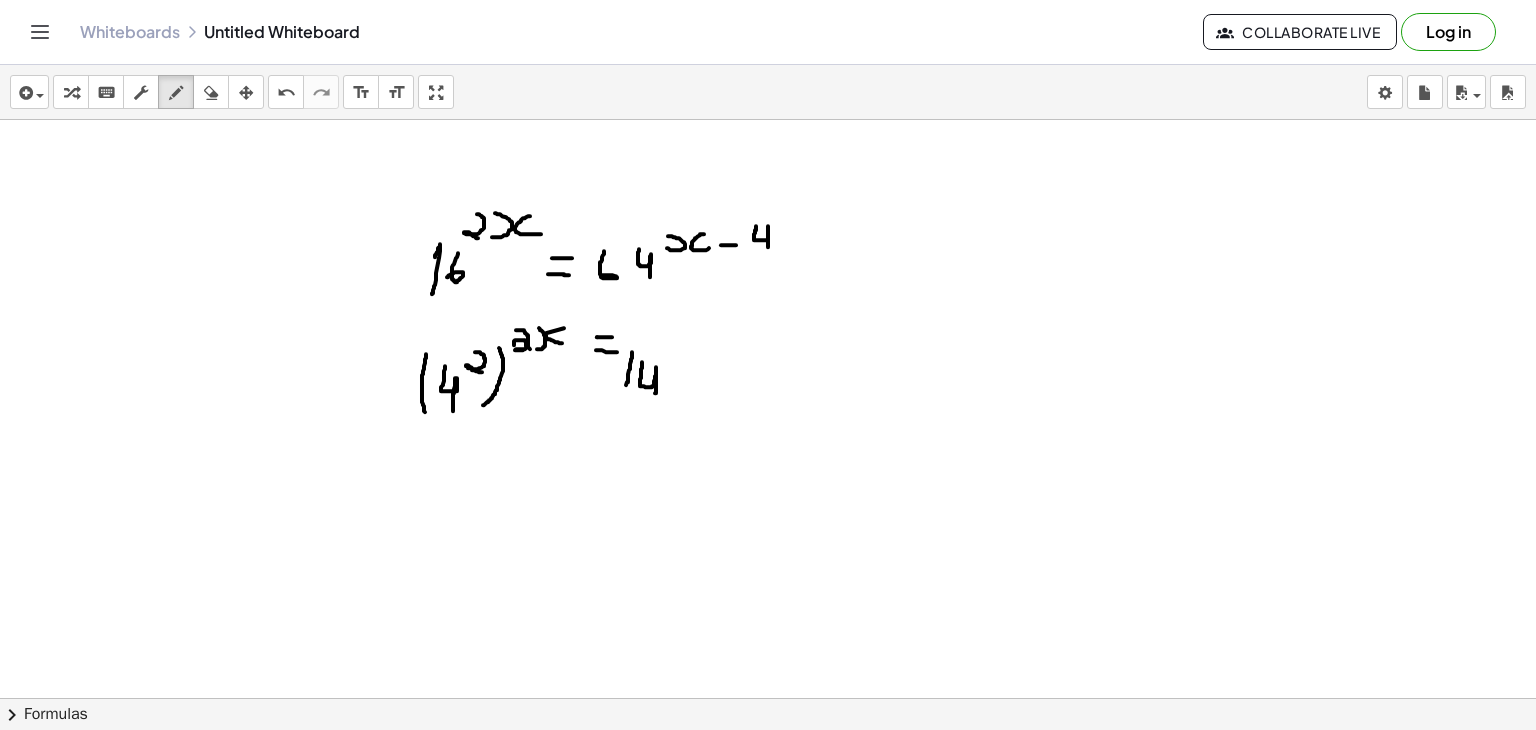 drag, startPoint x: 632, startPoint y: 351, endPoint x: 628, endPoint y: 397, distance: 46.173584 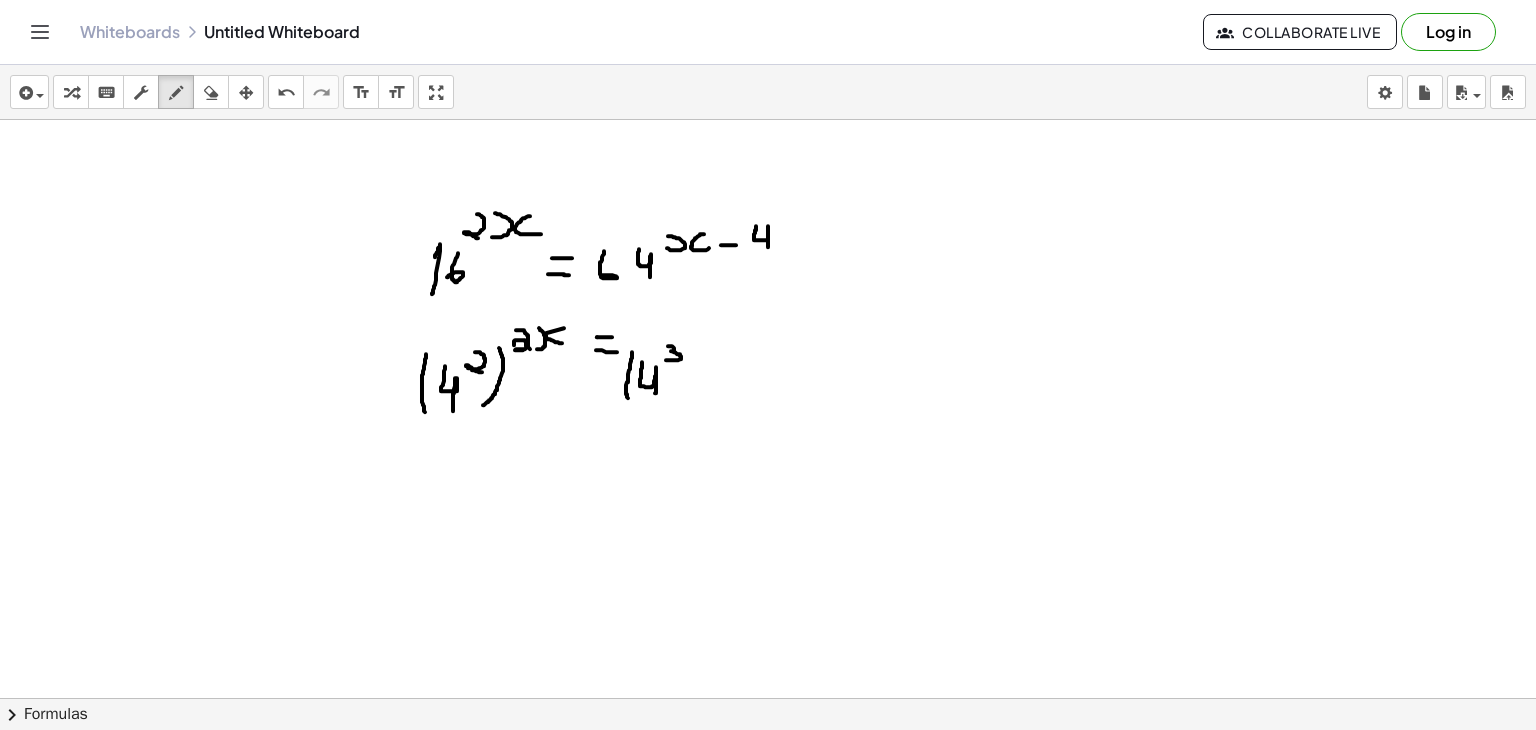 drag, startPoint x: 668, startPoint y: 345, endPoint x: 666, endPoint y: 359, distance: 14.142136 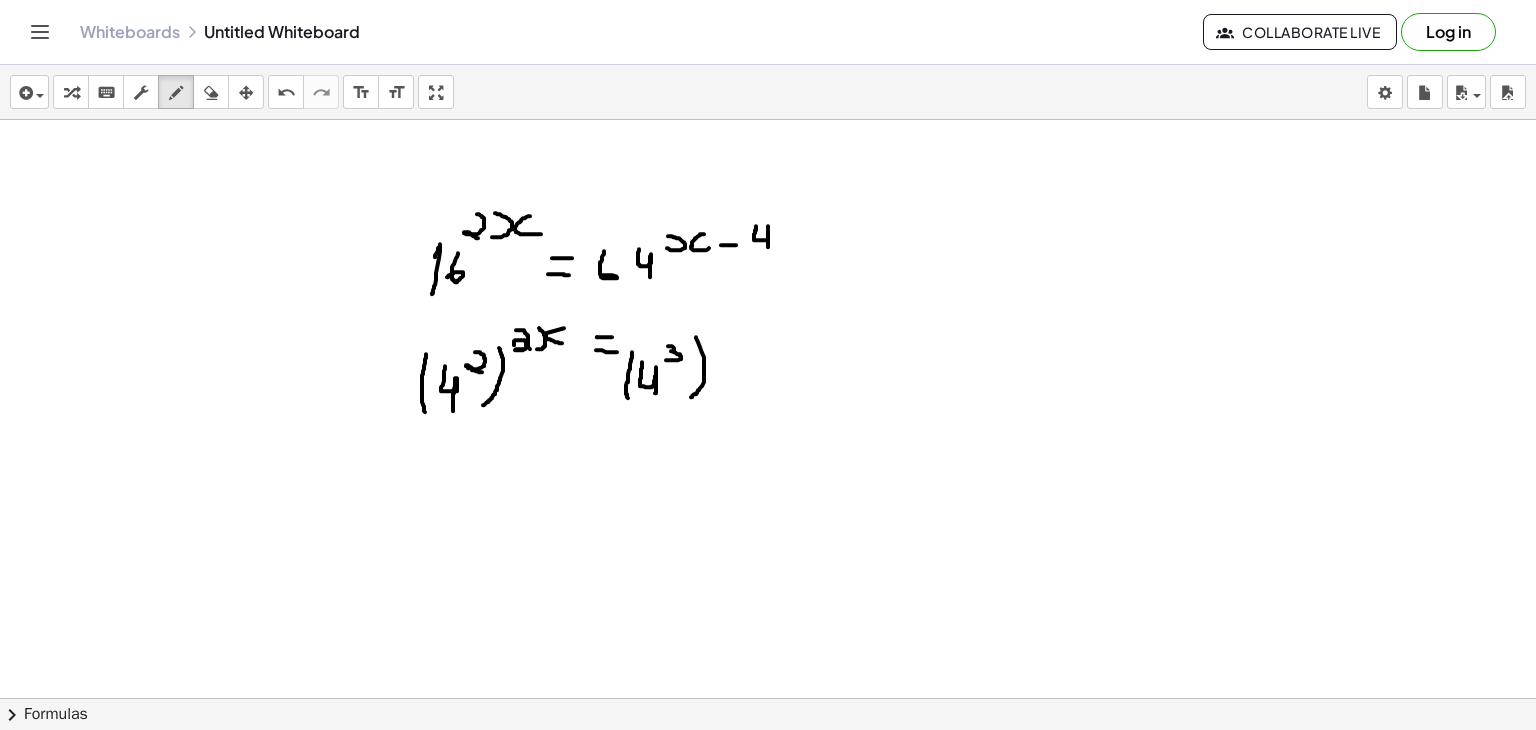 drag, startPoint x: 696, startPoint y: 336, endPoint x: 685, endPoint y: 400, distance: 64.93843 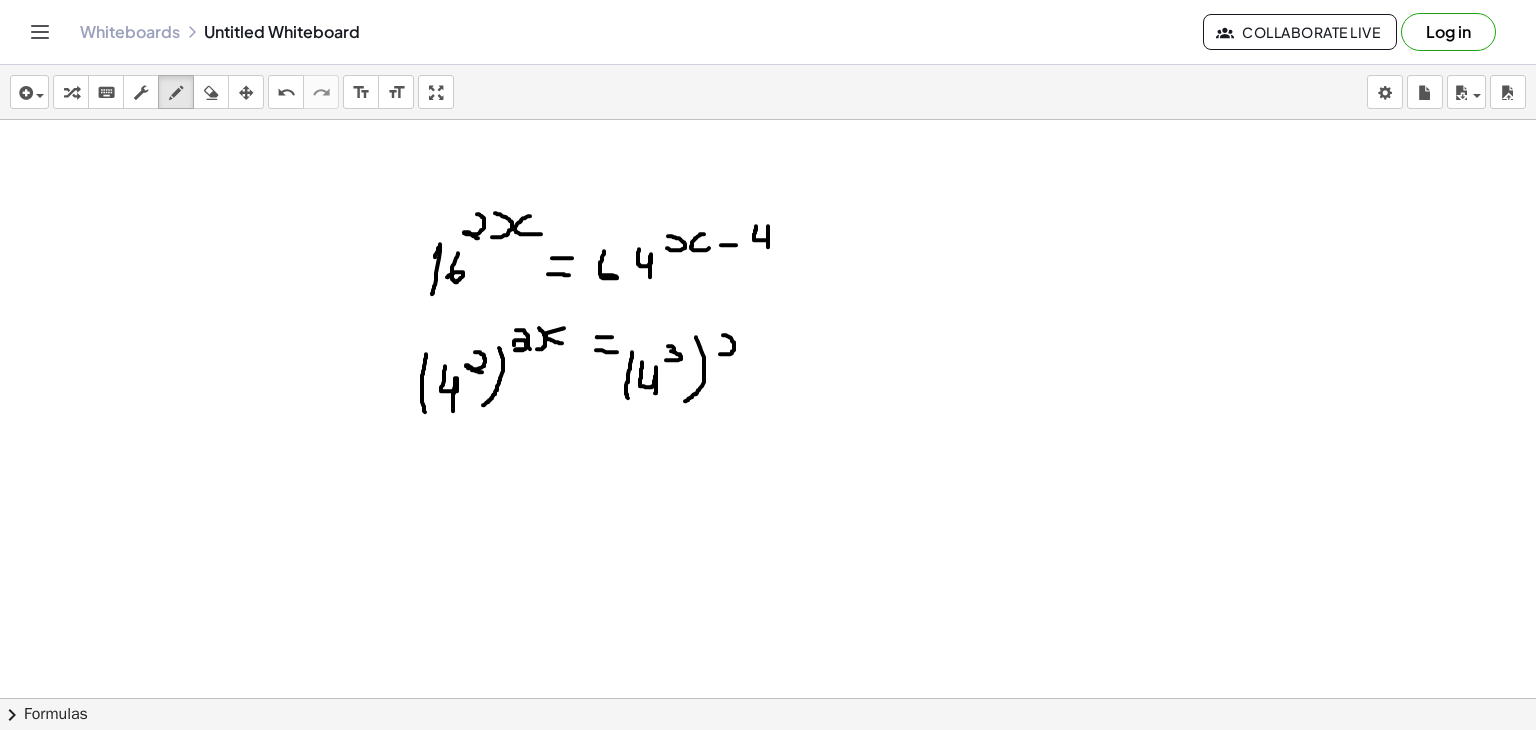 drag, startPoint x: 720, startPoint y: 353, endPoint x: 721, endPoint y: 334, distance: 19.026299 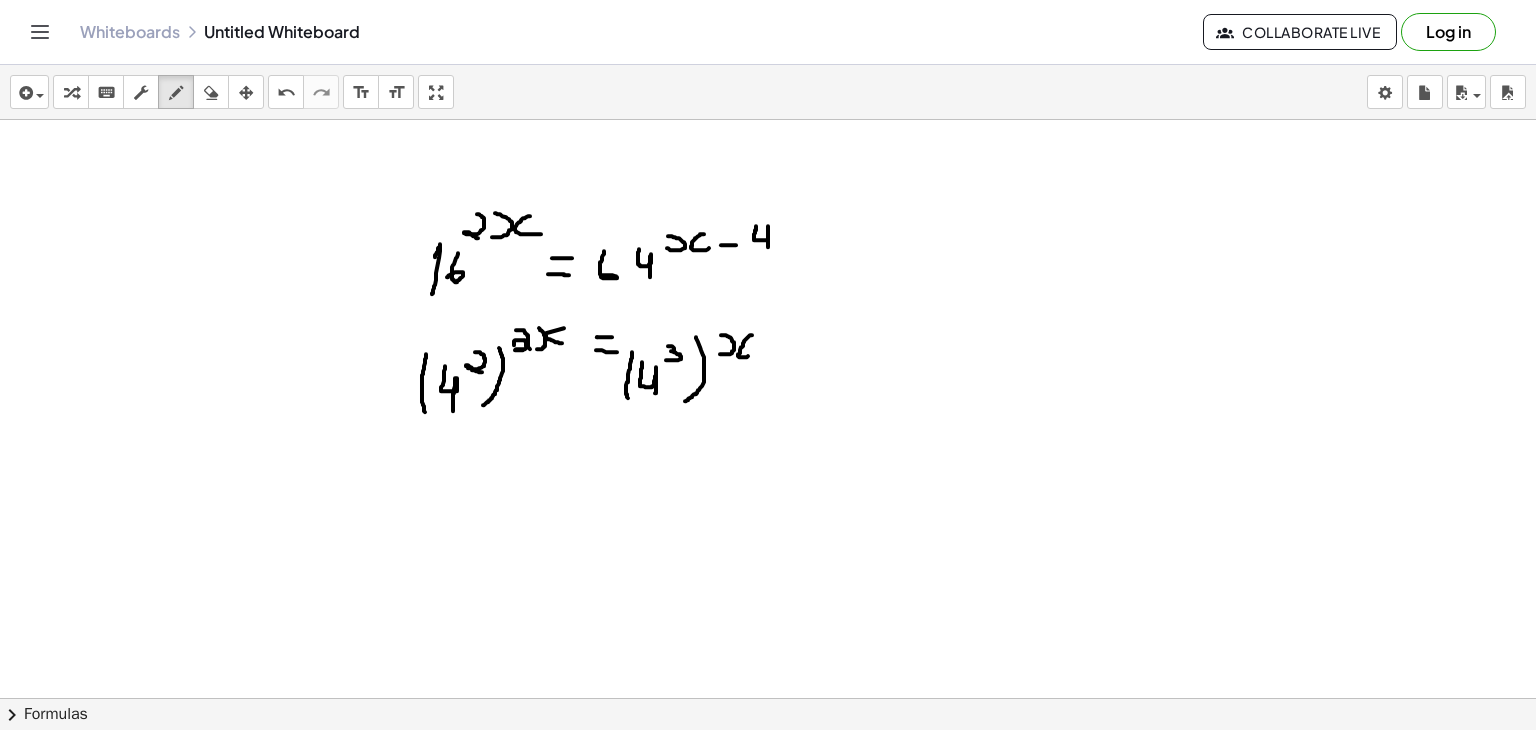 drag, startPoint x: 752, startPoint y: 334, endPoint x: 757, endPoint y: 353, distance: 19.646883 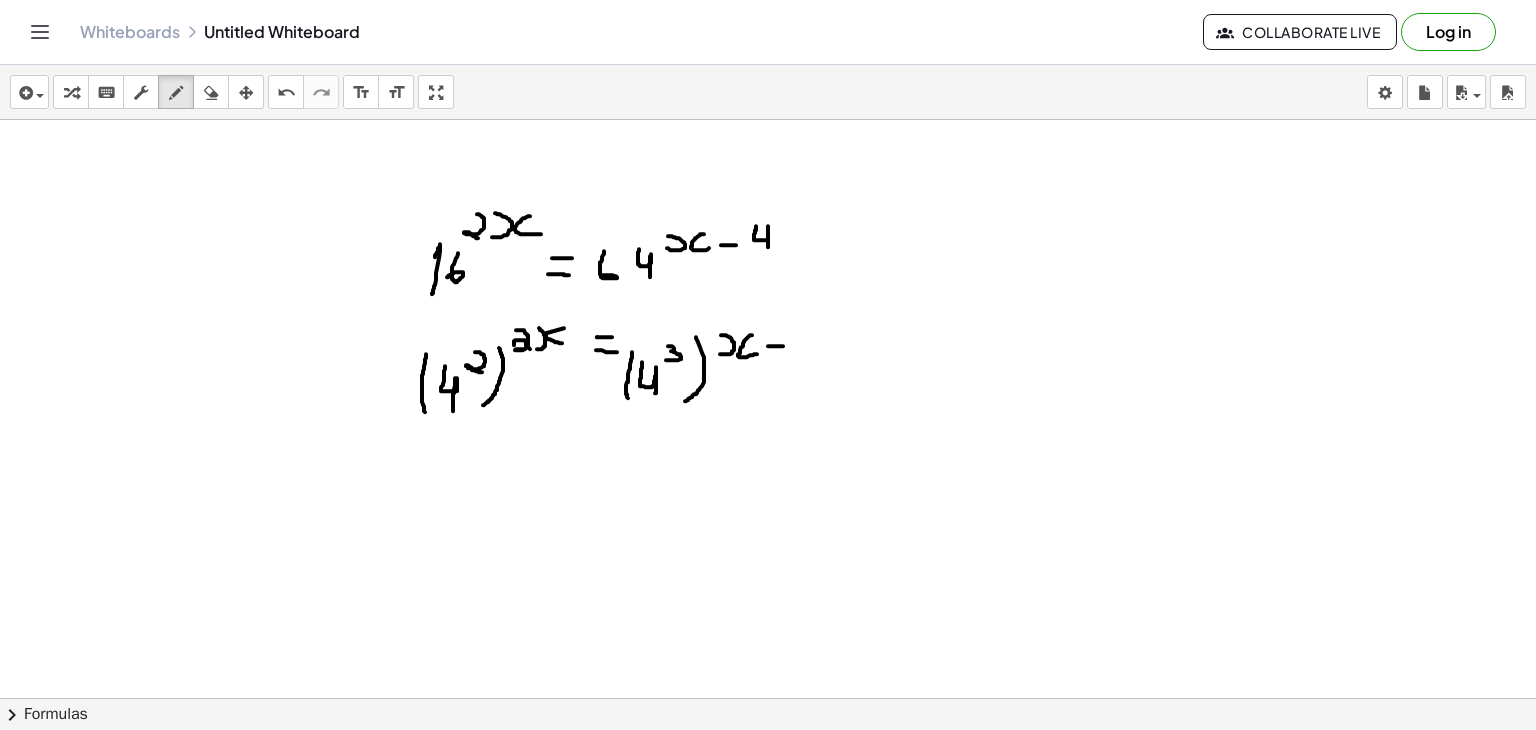 drag, startPoint x: 768, startPoint y: 345, endPoint x: 784, endPoint y: 345, distance: 16 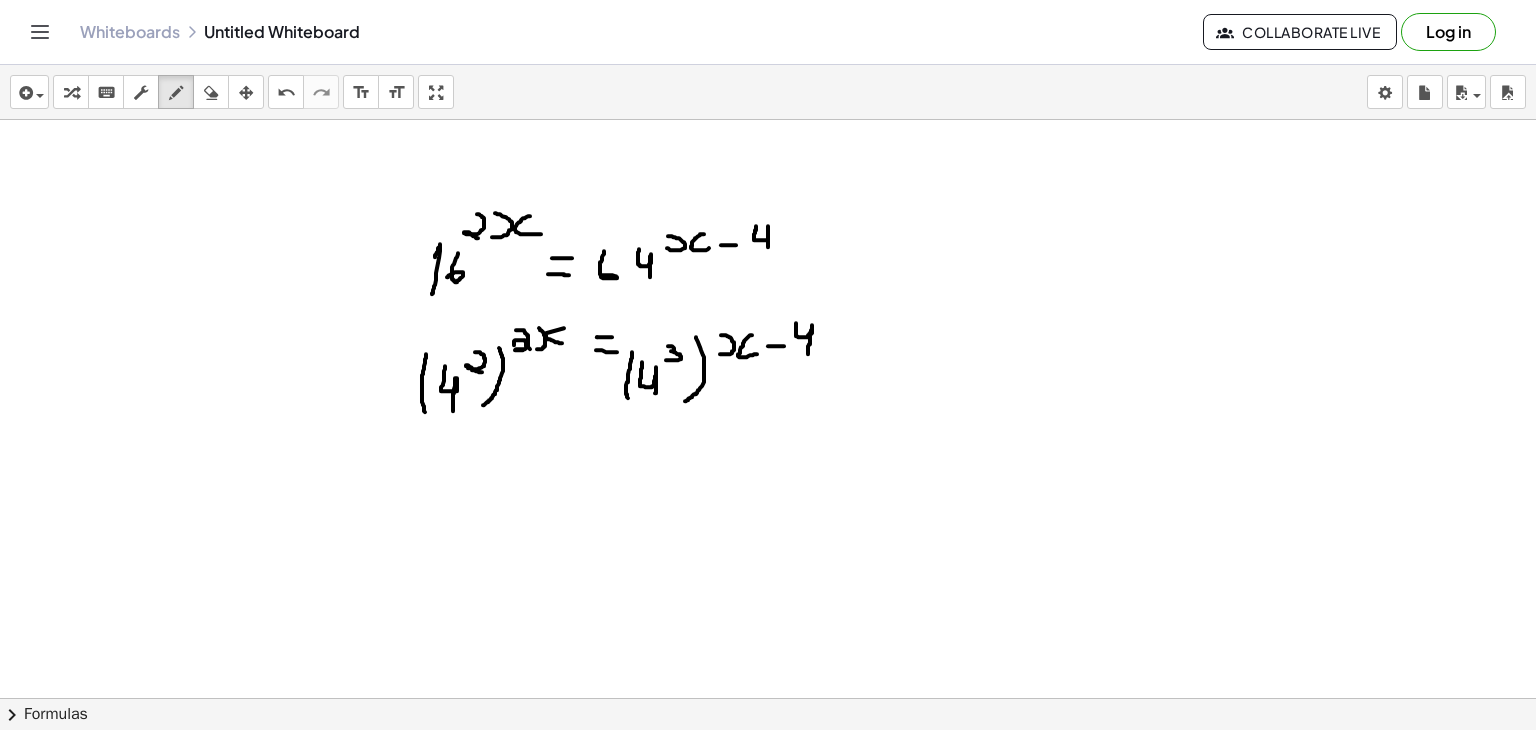 drag, startPoint x: 796, startPoint y: 322, endPoint x: 808, endPoint y: 353, distance: 33.24154 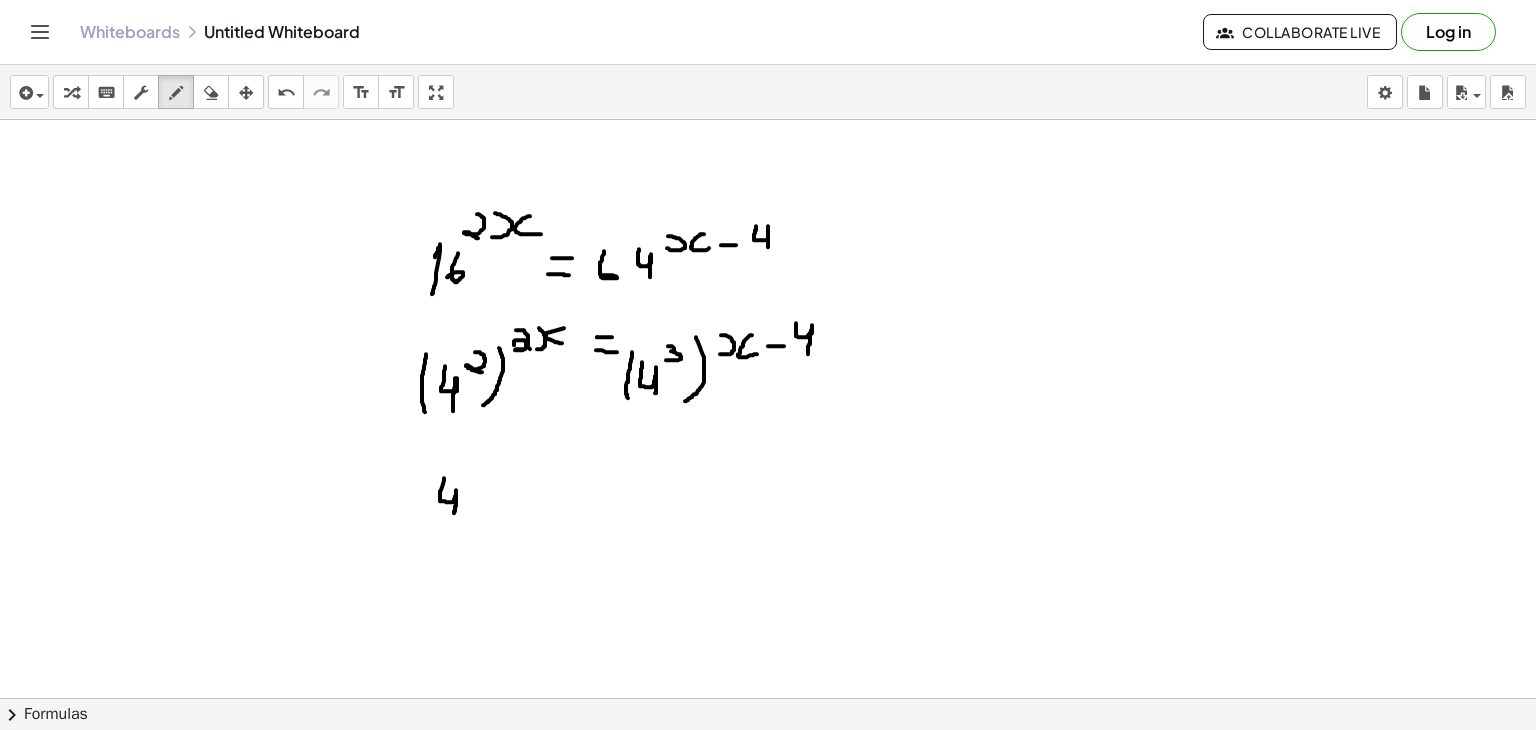 drag, startPoint x: 444, startPoint y: 477, endPoint x: 454, endPoint y: 512, distance: 36.40055 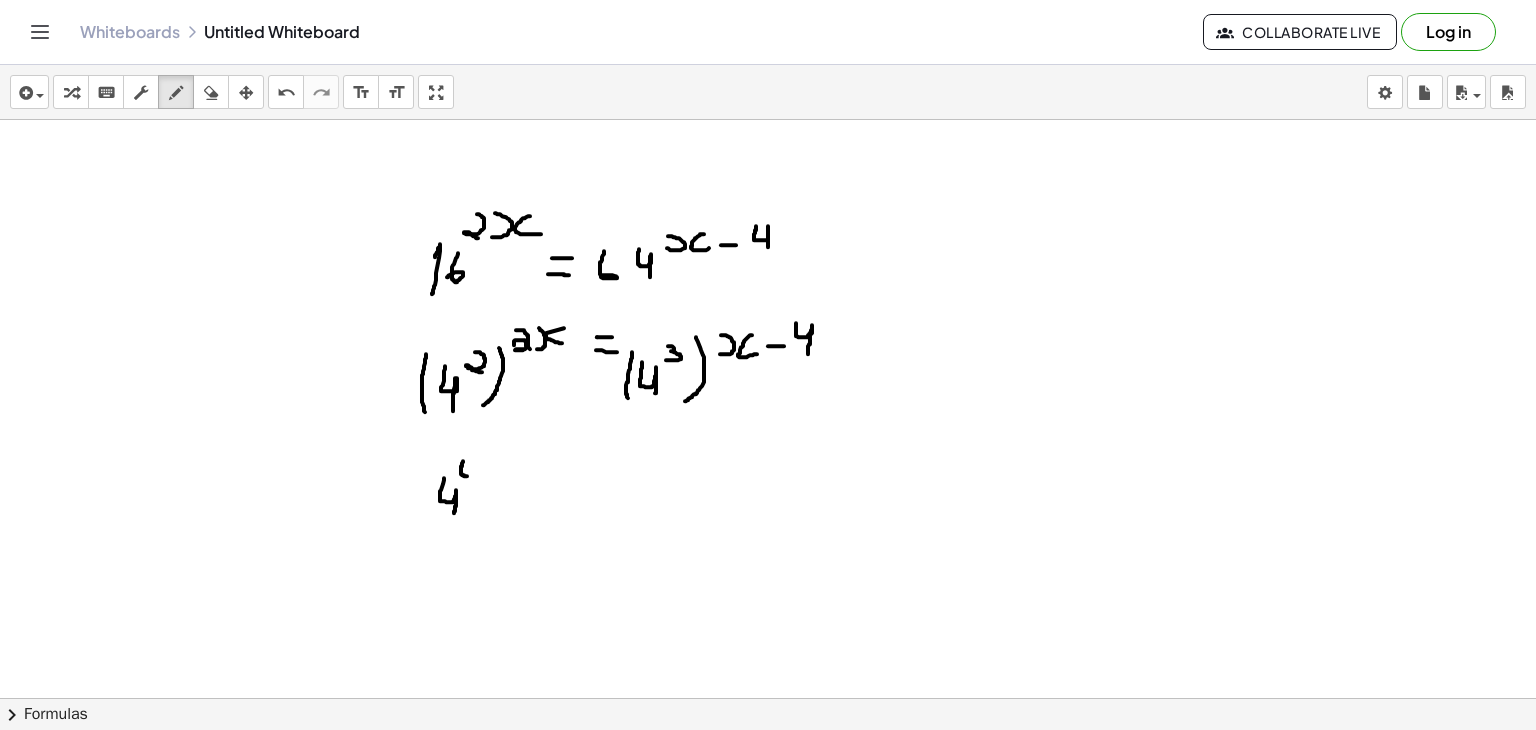 drag, startPoint x: 463, startPoint y: 460, endPoint x: 468, endPoint y: 475, distance: 15.811388 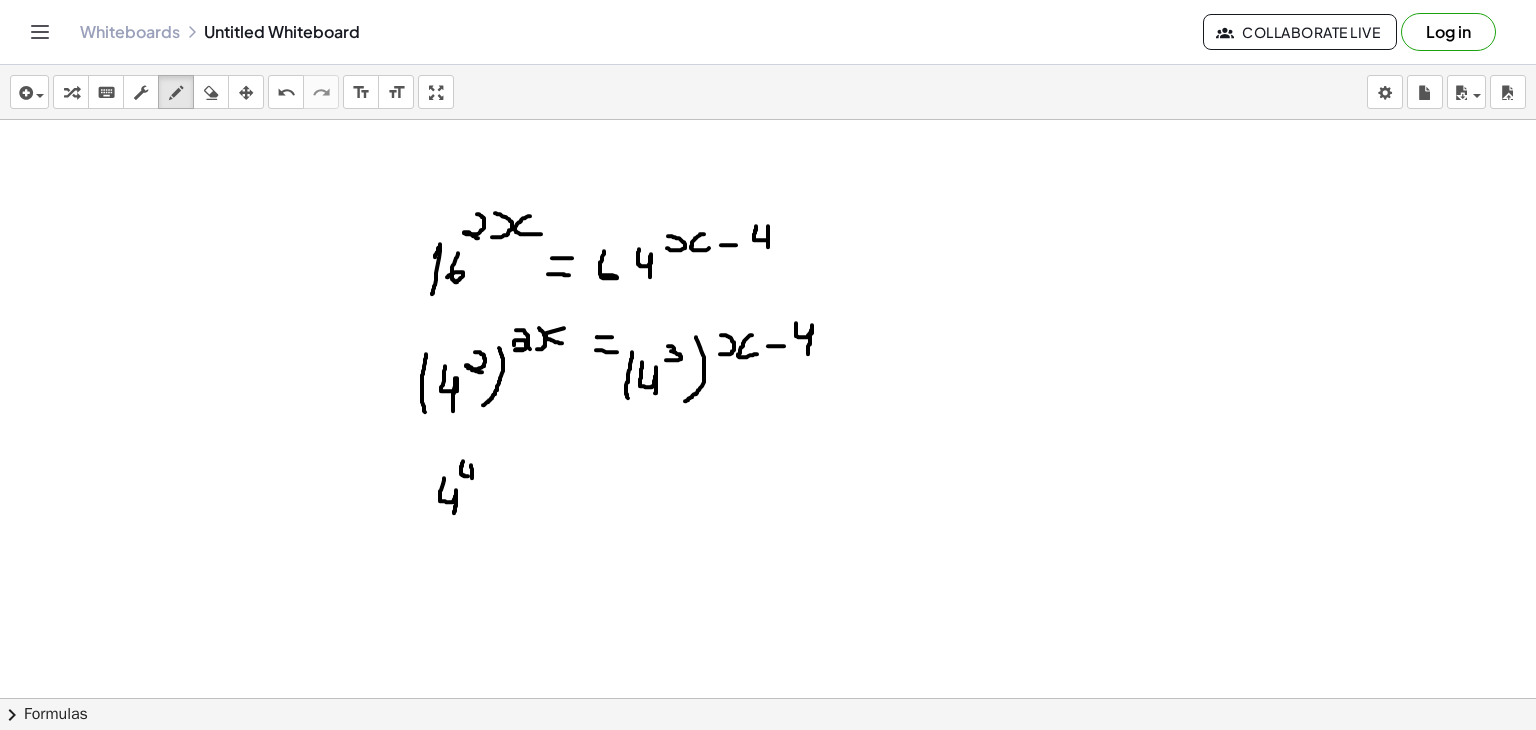 drag, startPoint x: 471, startPoint y: 464, endPoint x: 472, endPoint y: 479, distance: 15.033297 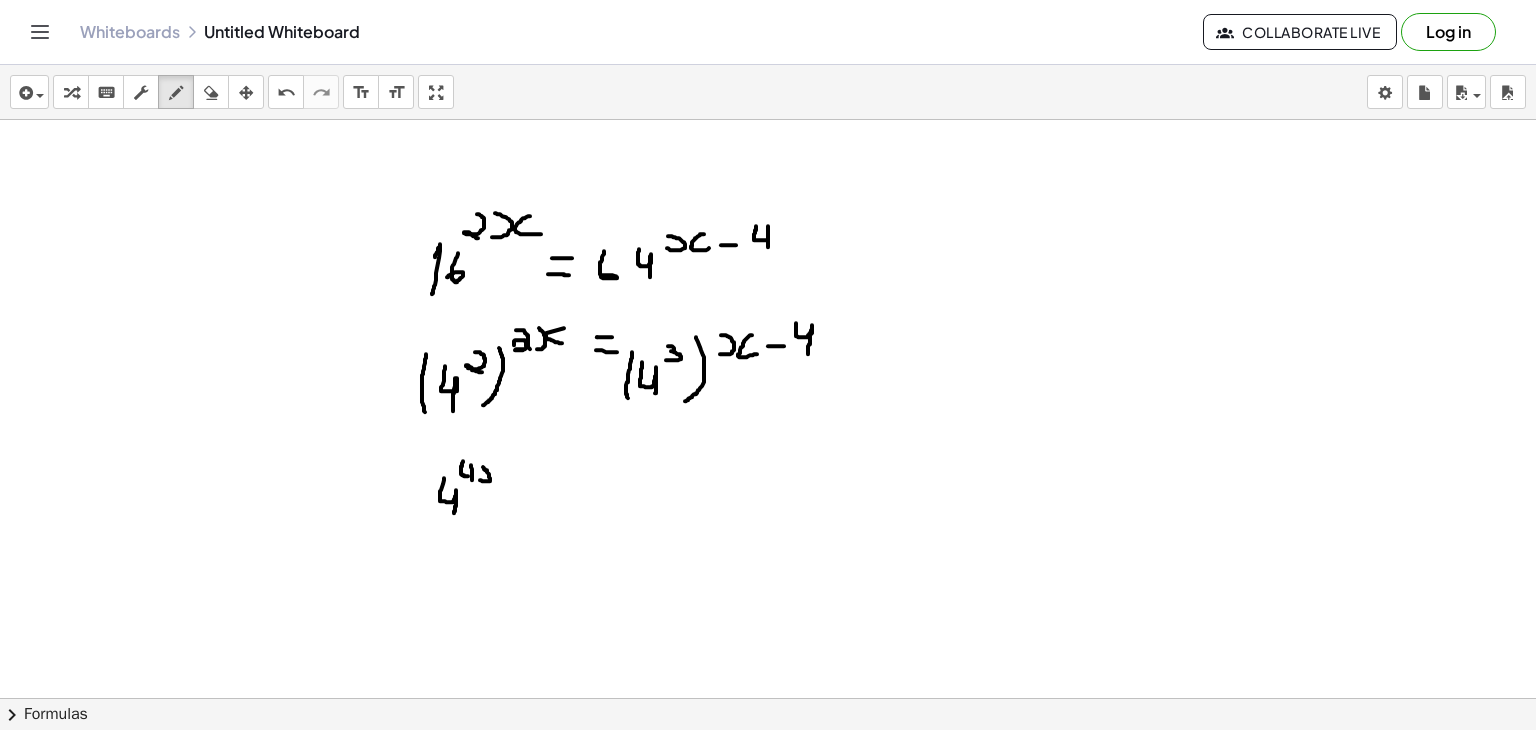 drag, startPoint x: 480, startPoint y: 479, endPoint x: 483, endPoint y: 466, distance: 13.341664 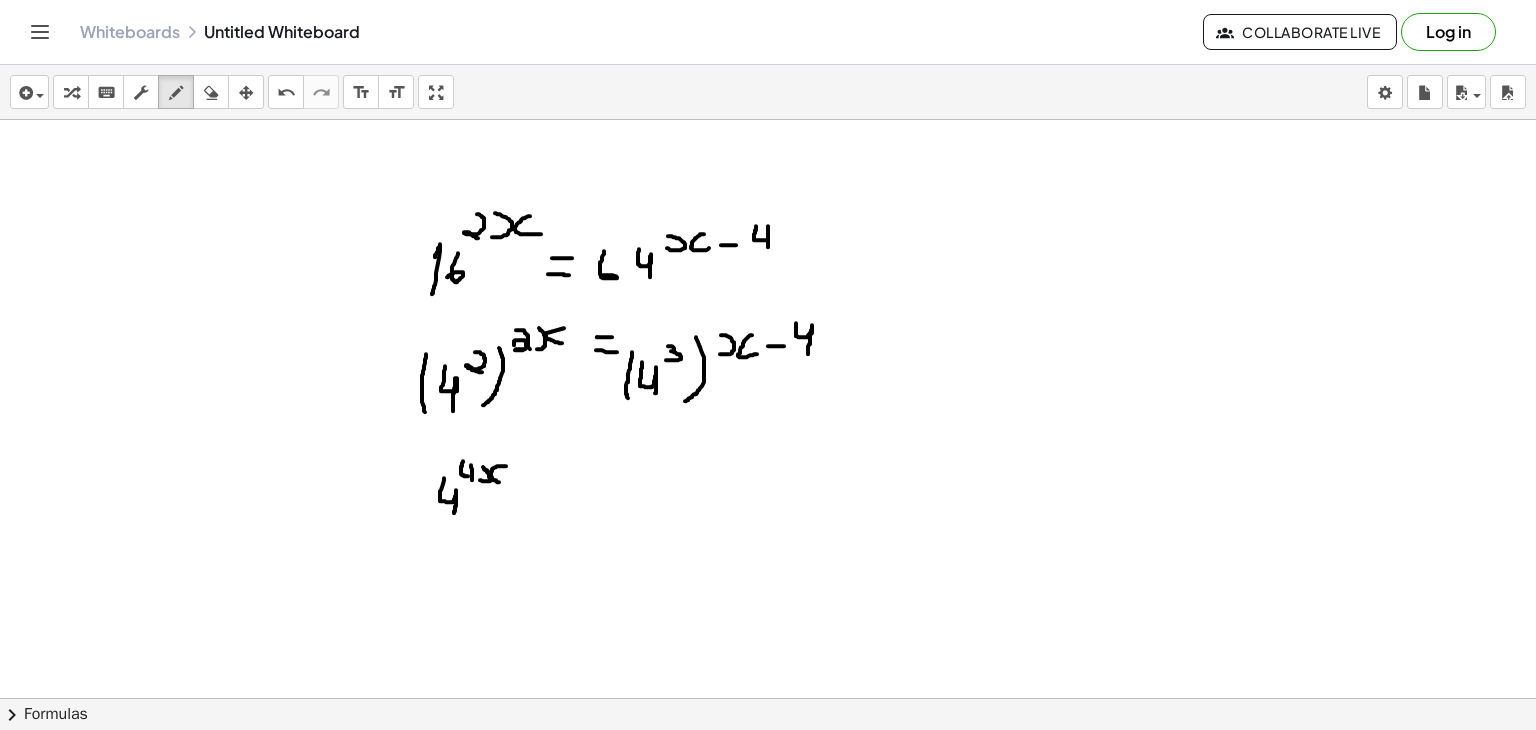 drag, startPoint x: 506, startPoint y: 465, endPoint x: 504, endPoint y: 481, distance: 16.124516 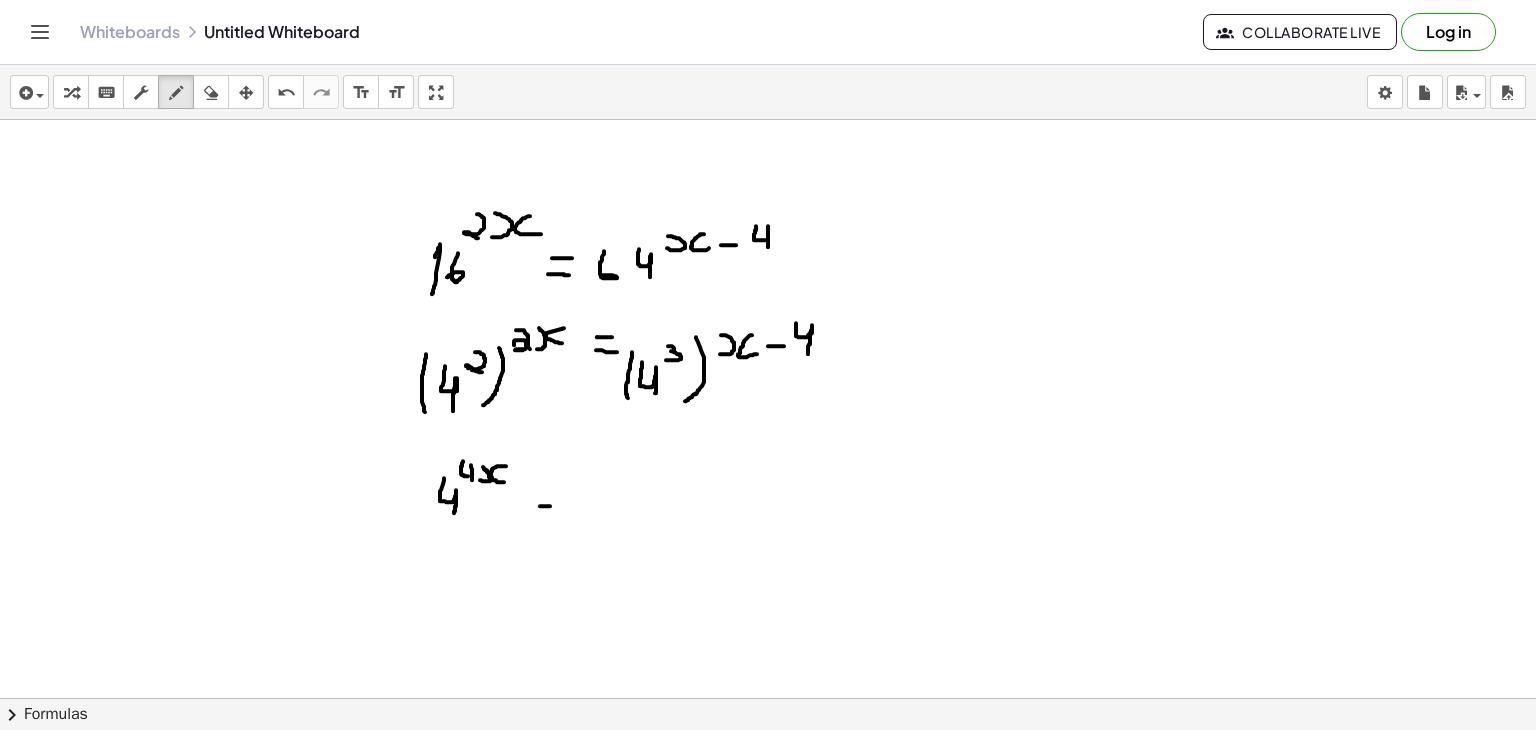 drag, startPoint x: 540, startPoint y: 505, endPoint x: 552, endPoint y: 505, distance: 12 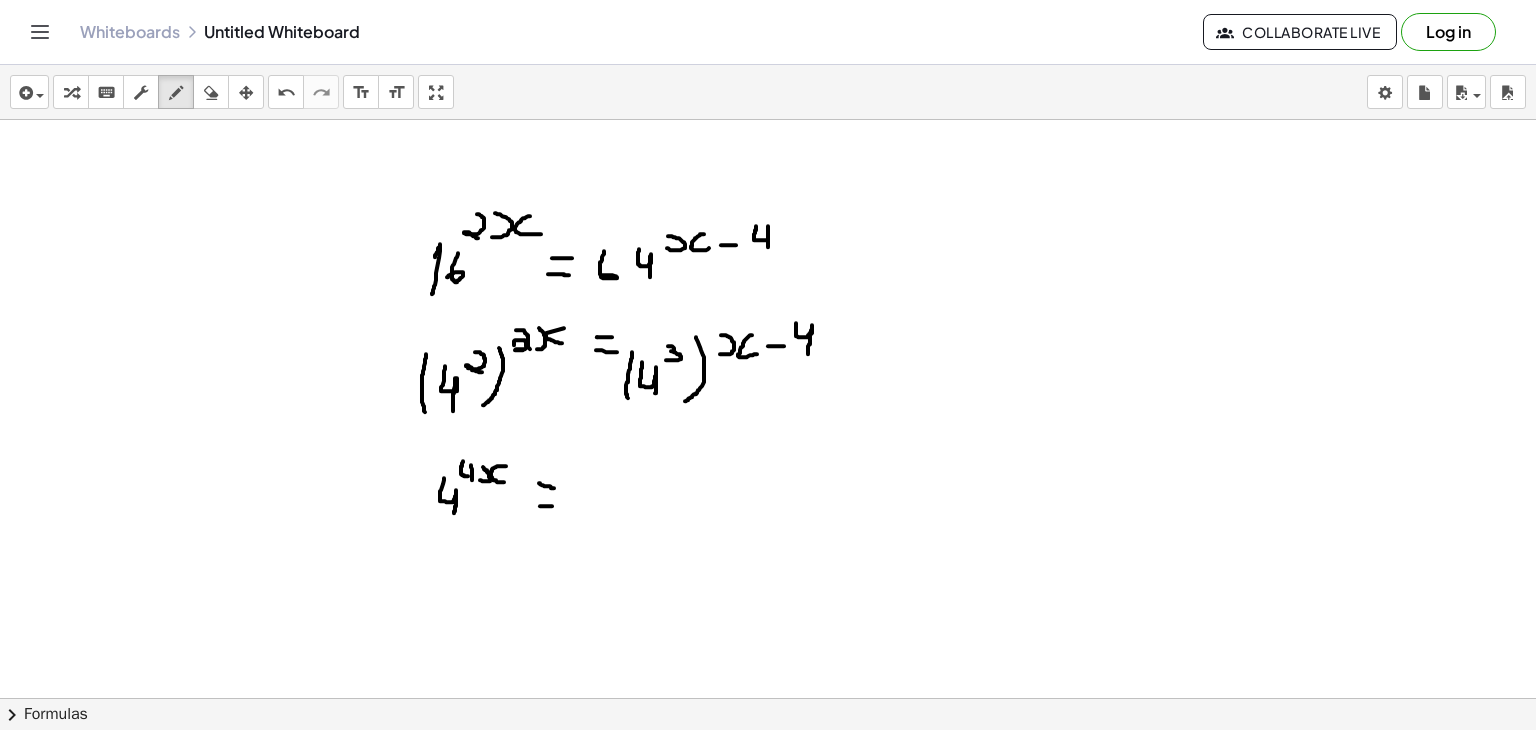 drag, startPoint x: 539, startPoint y: 482, endPoint x: 556, endPoint y: 487, distance: 17.720045 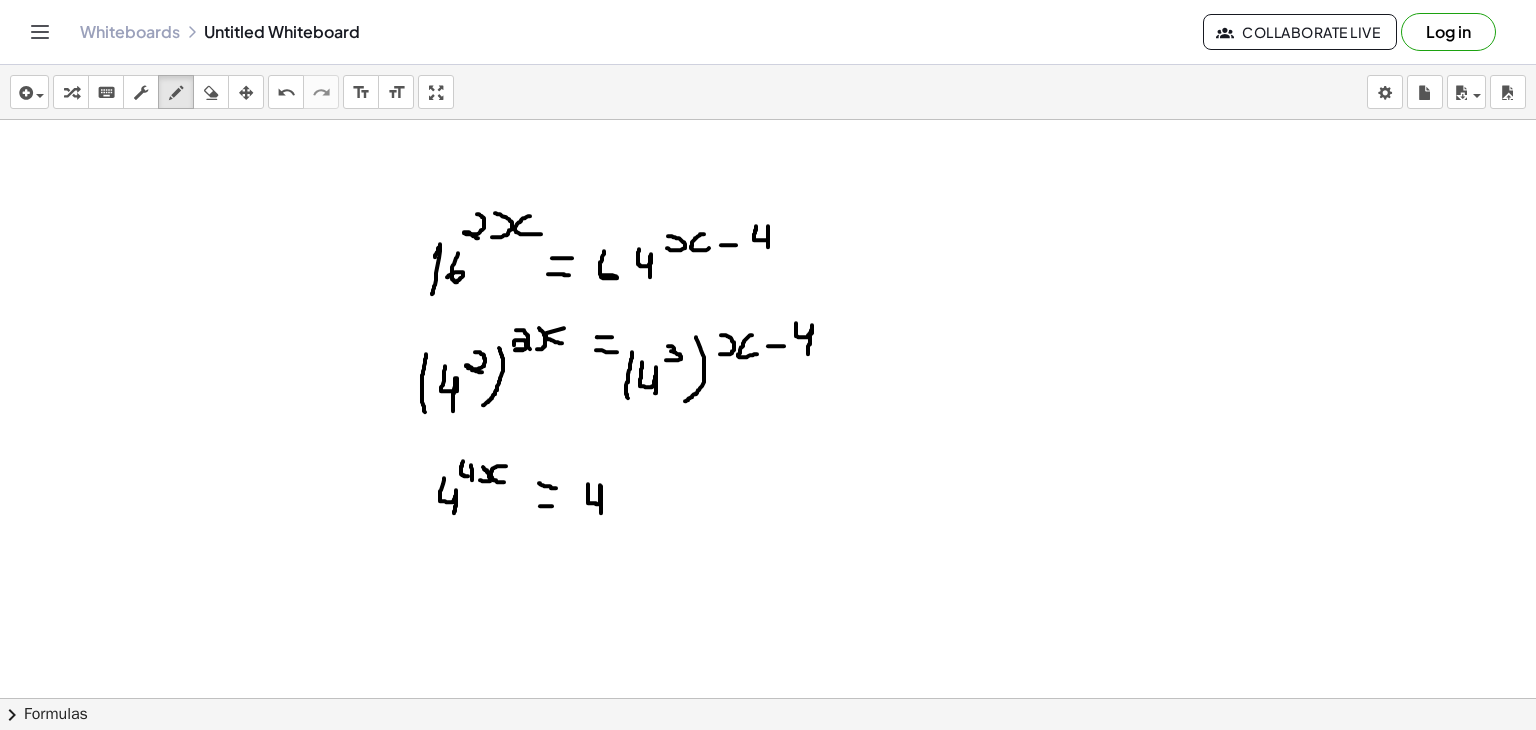 drag, startPoint x: 588, startPoint y: 483, endPoint x: 601, endPoint y: 515, distance: 34.539833 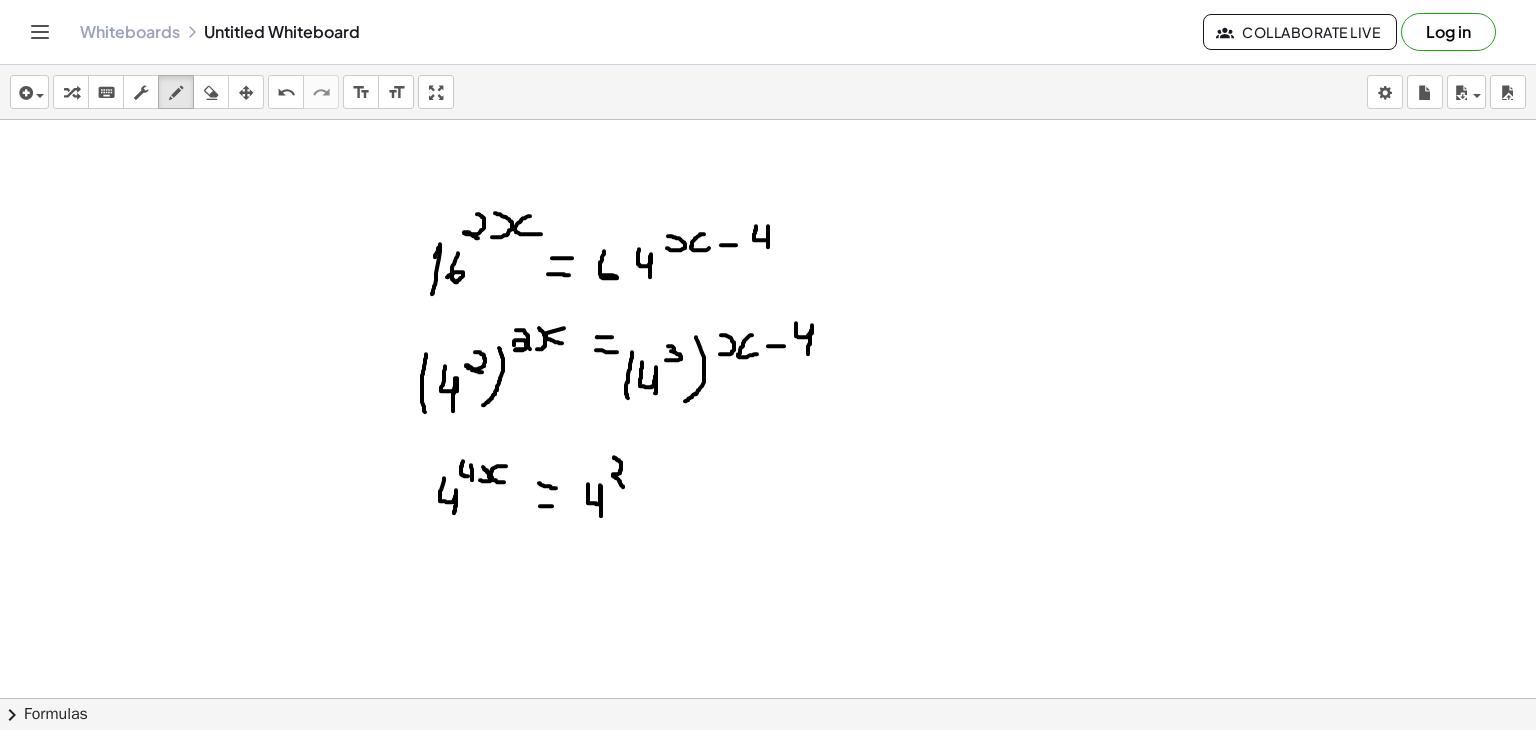 drag, startPoint x: 614, startPoint y: 456, endPoint x: 606, endPoint y: 479, distance: 24.351591 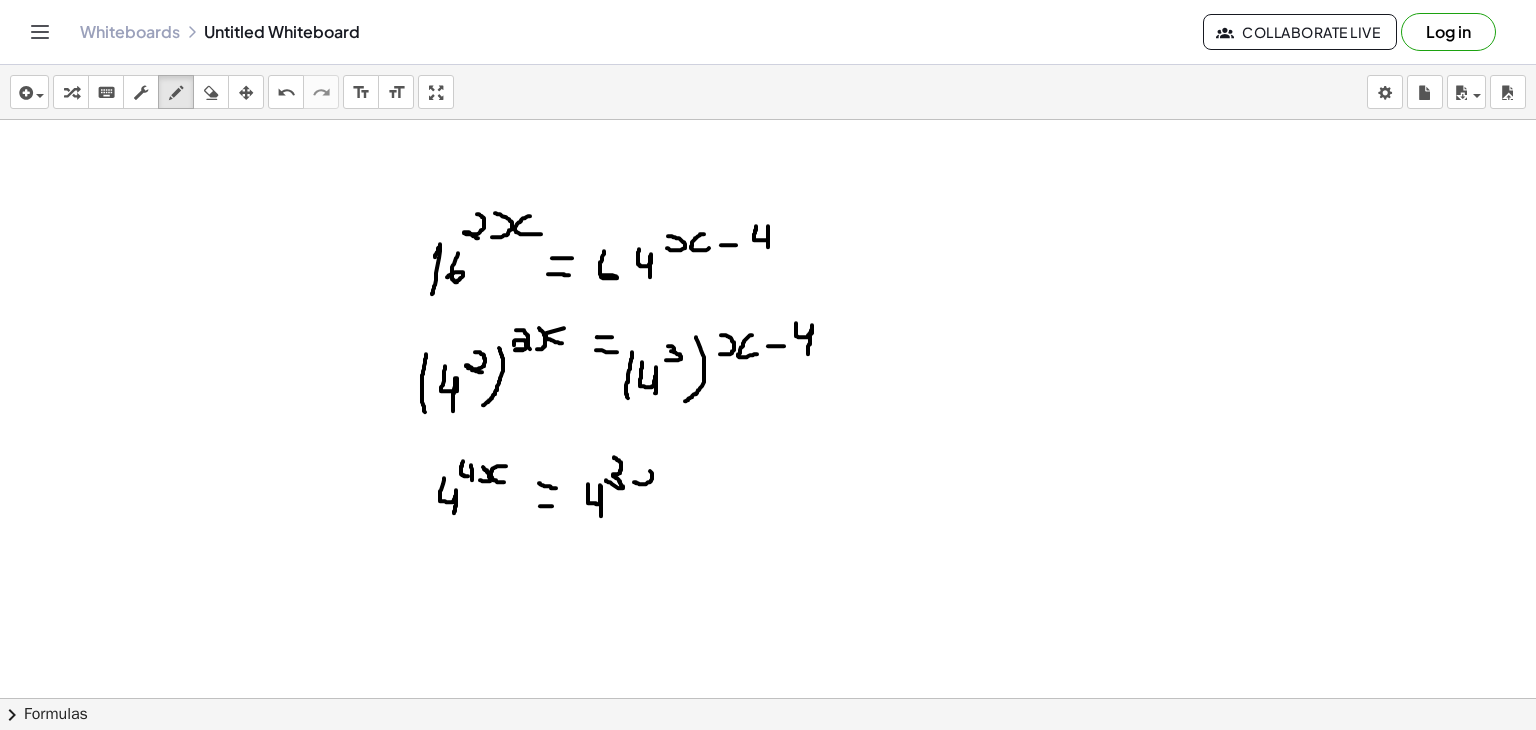 drag, startPoint x: 634, startPoint y: 481, endPoint x: 633, endPoint y: 461, distance: 20.024984 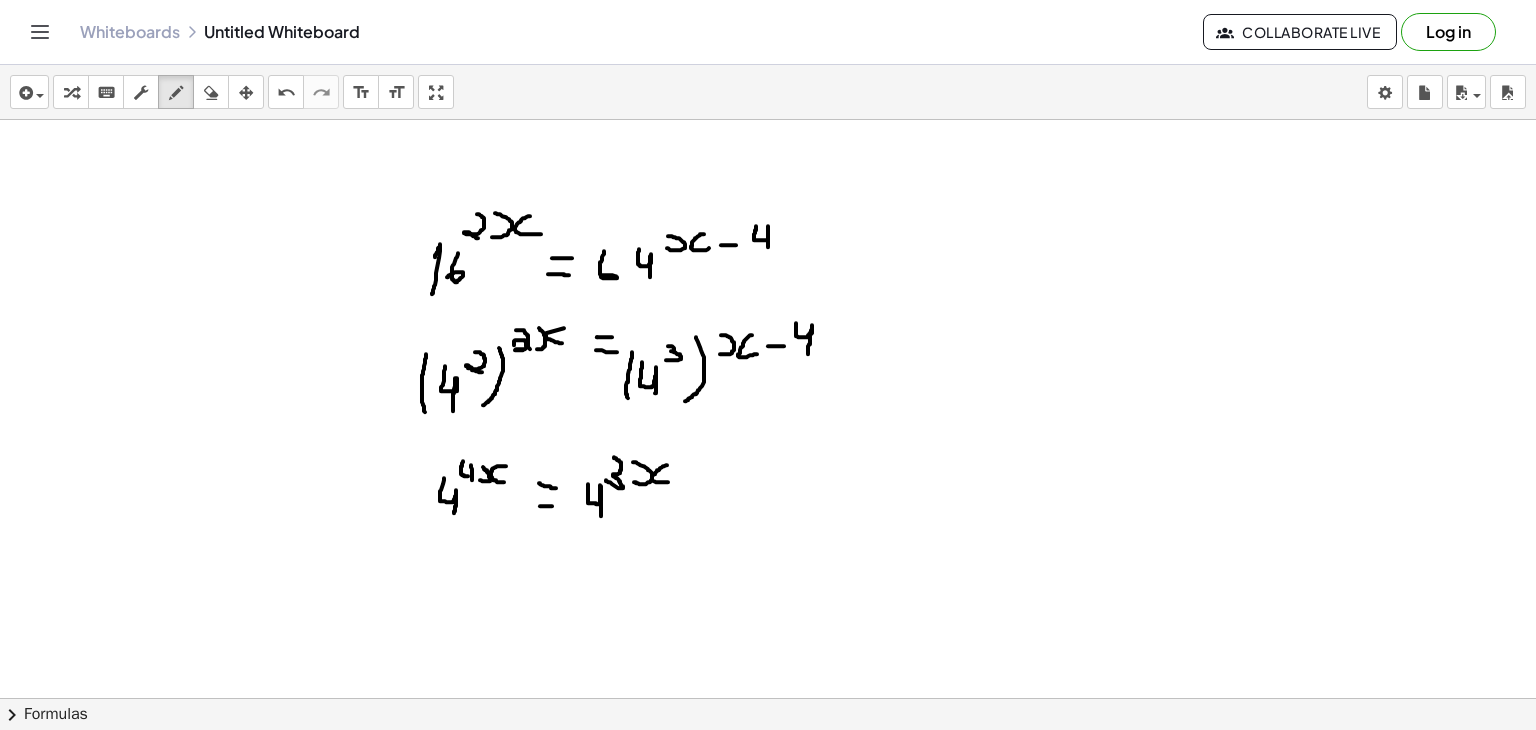 drag, startPoint x: 667, startPoint y: 464, endPoint x: 672, endPoint y: 481, distance: 17.720045 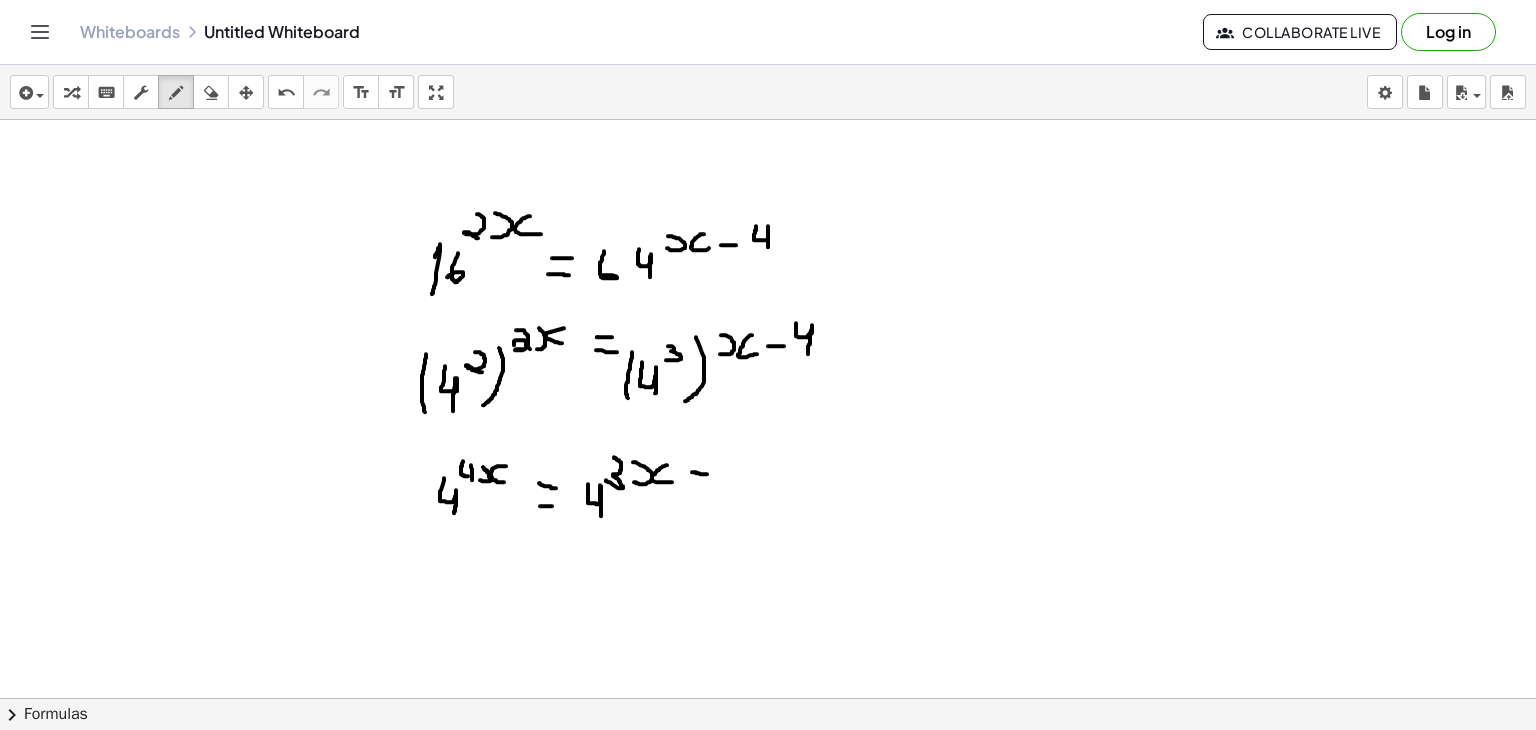 drag, startPoint x: 692, startPoint y: 471, endPoint x: 708, endPoint y: 473, distance: 16.124516 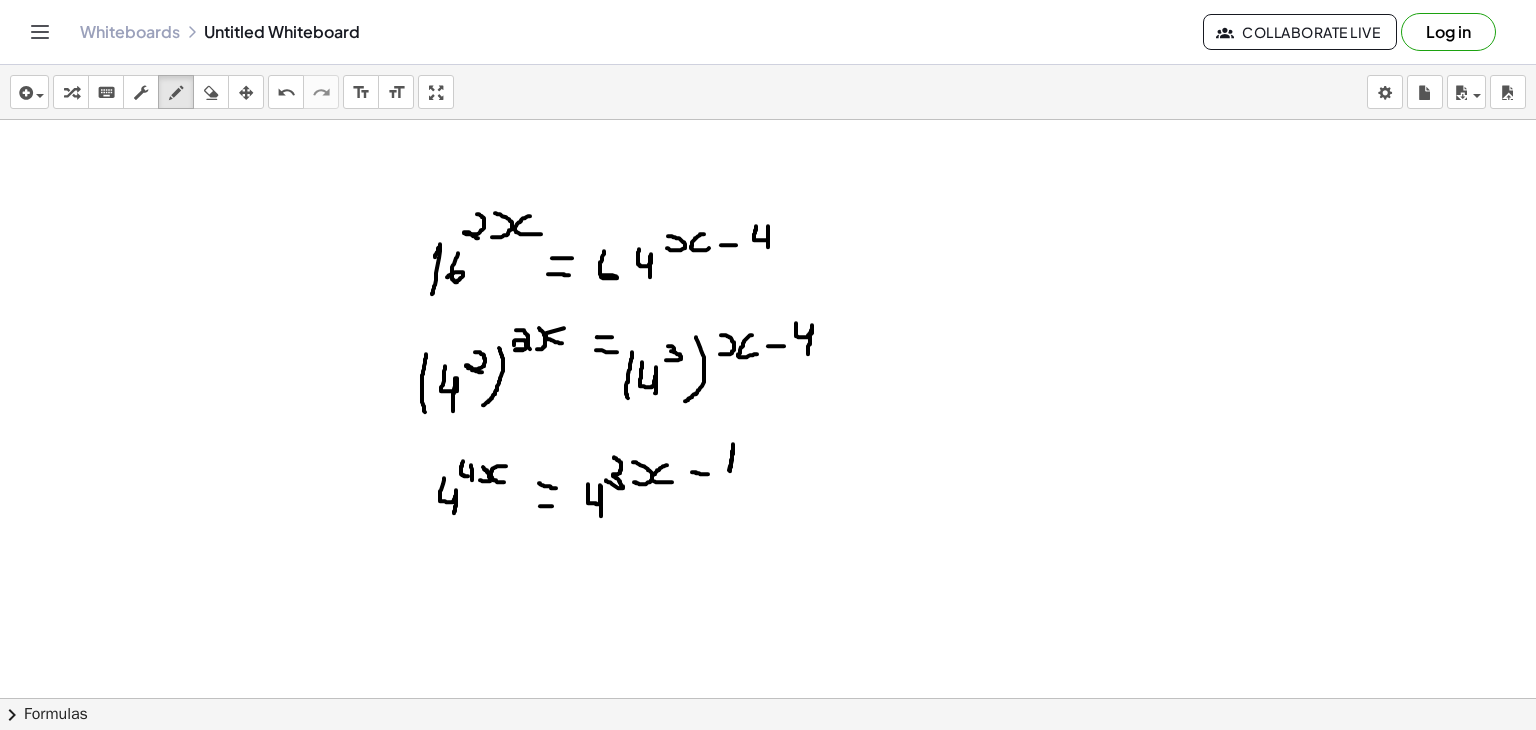 click at bounding box center [768, -611] 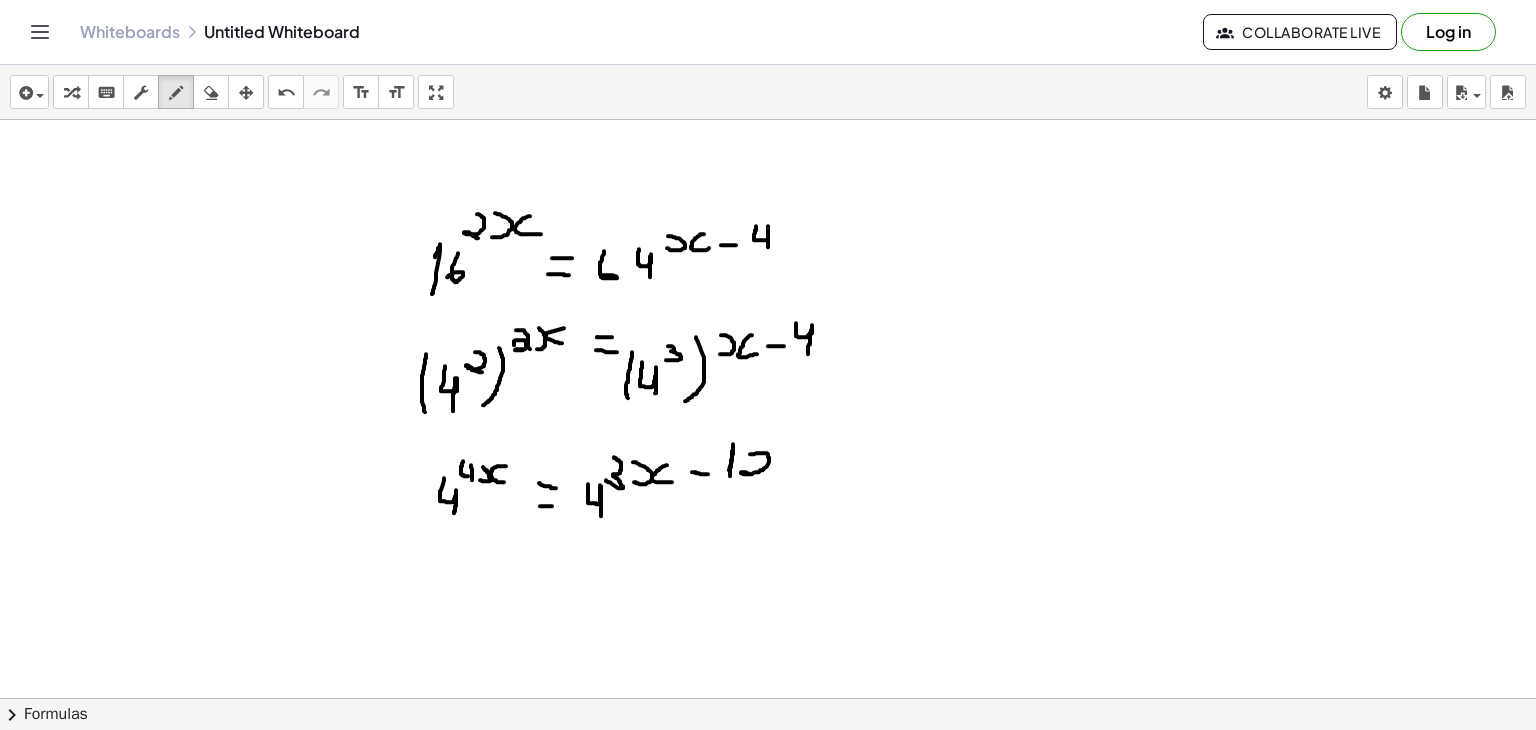 drag, startPoint x: 750, startPoint y: 453, endPoint x: 762, endPoint y: 481, distance: 30.463093 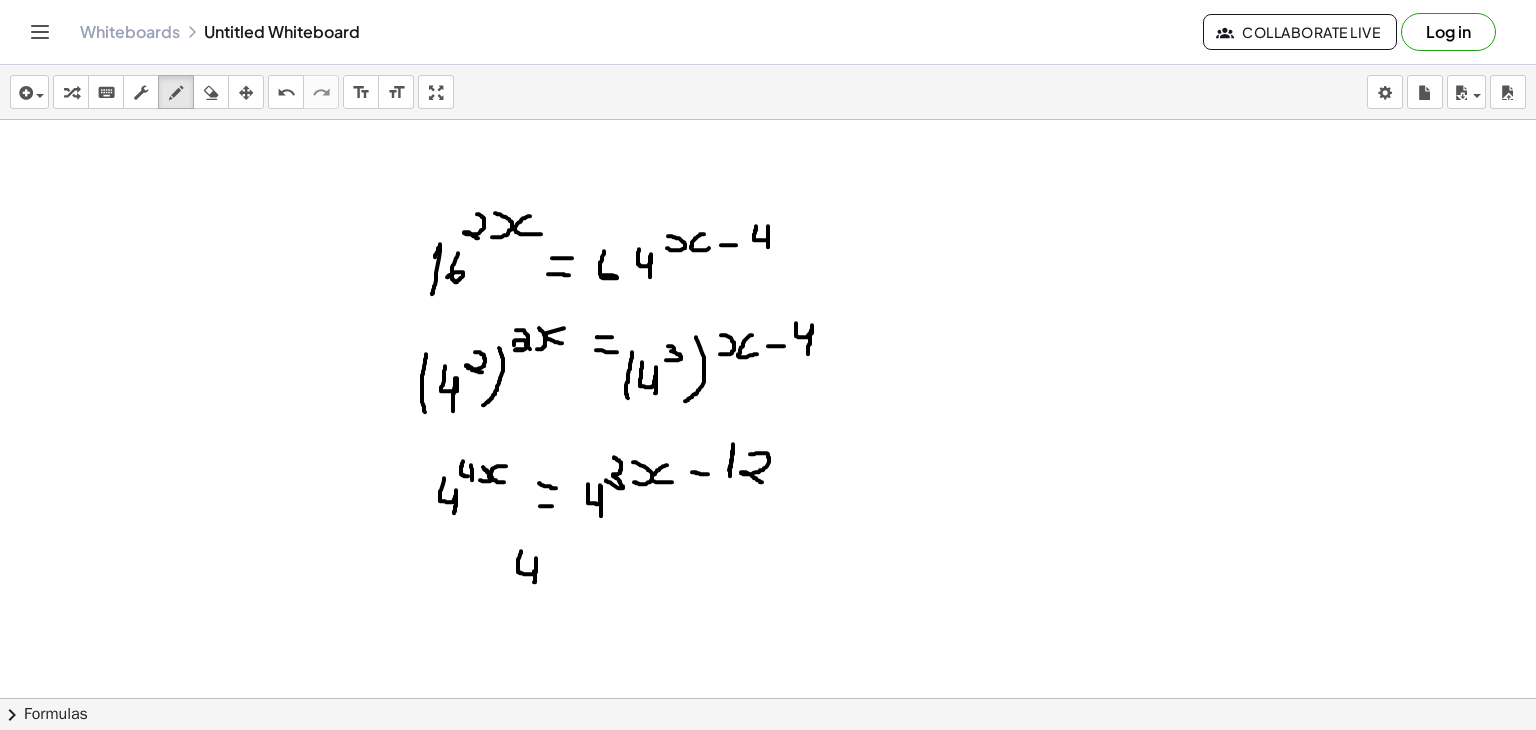 drag, startPoint x: 521, startPoint y: 550, endPoint x: 533, endPoint y: 584, distance: 36.05551 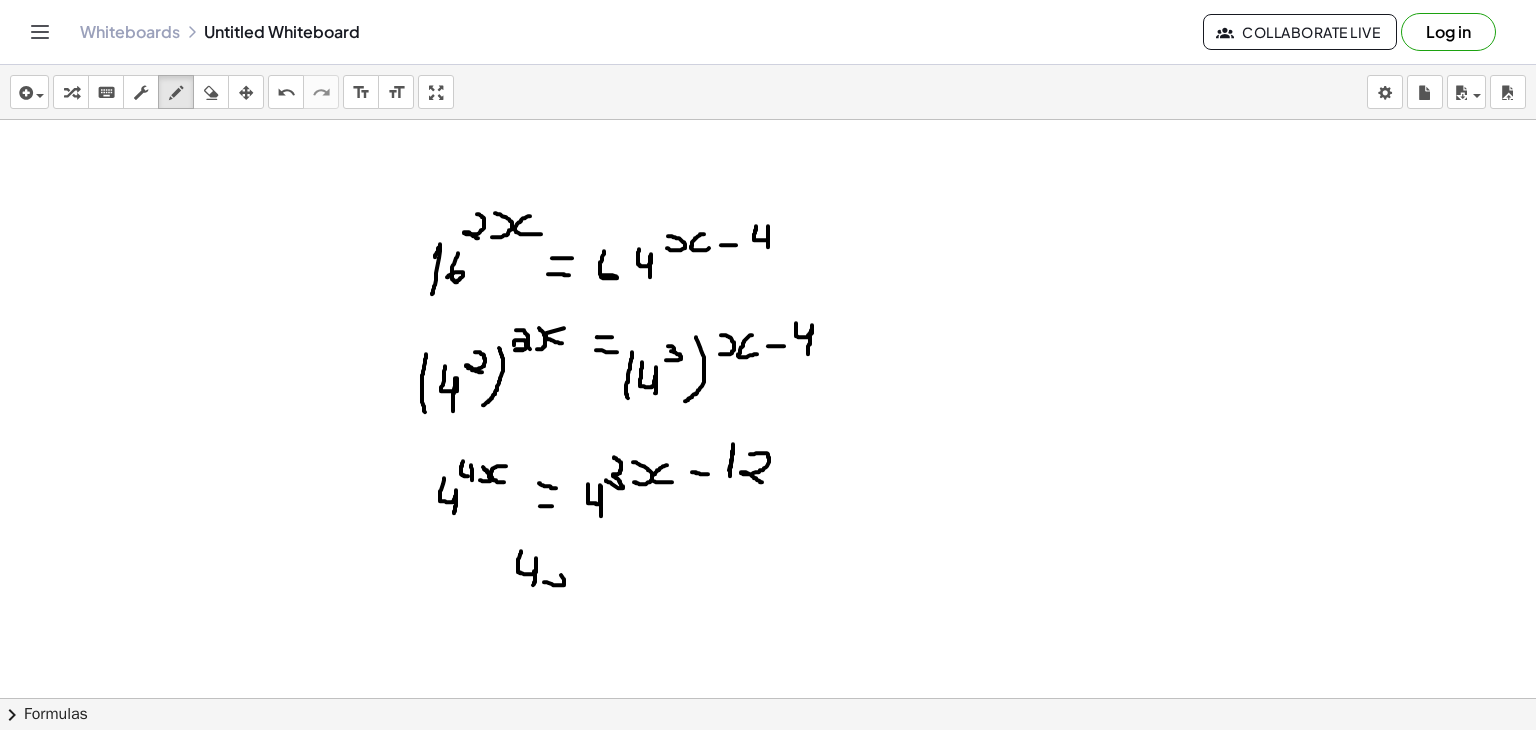 drag, startPoint x: 544, startPoint y: 581, endPoint x: 541, endPoint y: 565, distance: 16.27882 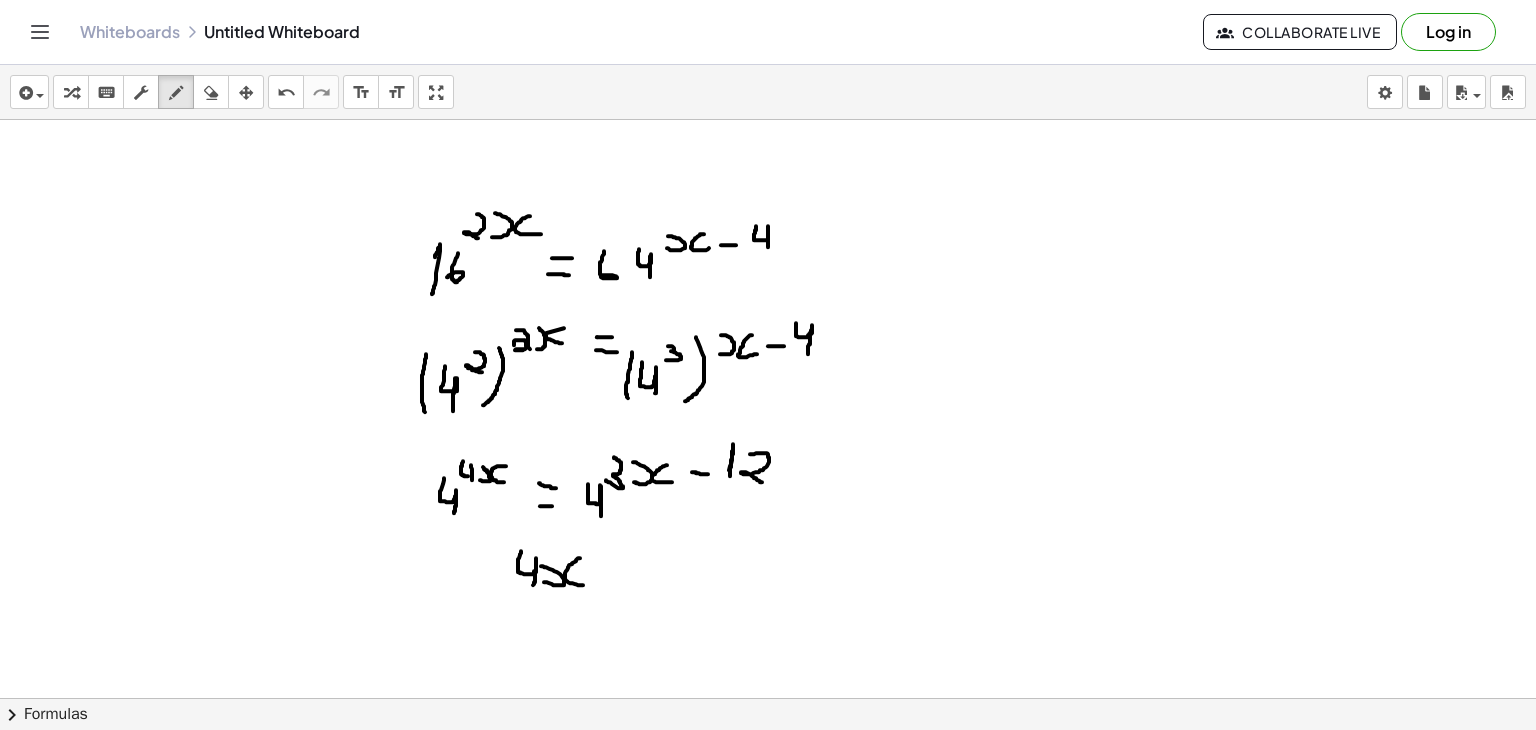 drag, startPoint x: 580, startPoint y: 557, endPoint x: 590, endPoint y: 583, distance: 27.856777 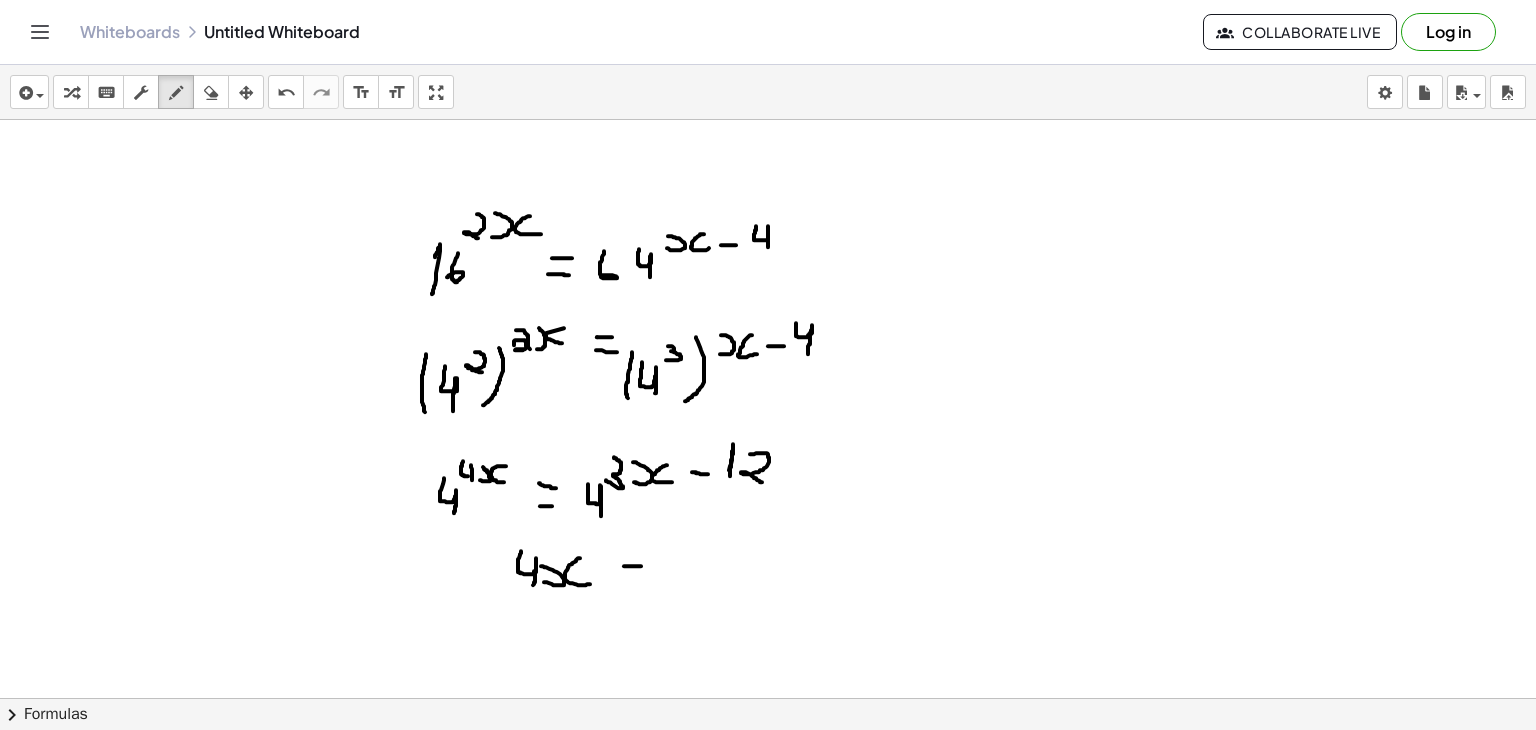 drag, startPoint x: 624, startPoint y: 565, endPoint x: 643, endPoint y: 565, distance: 19 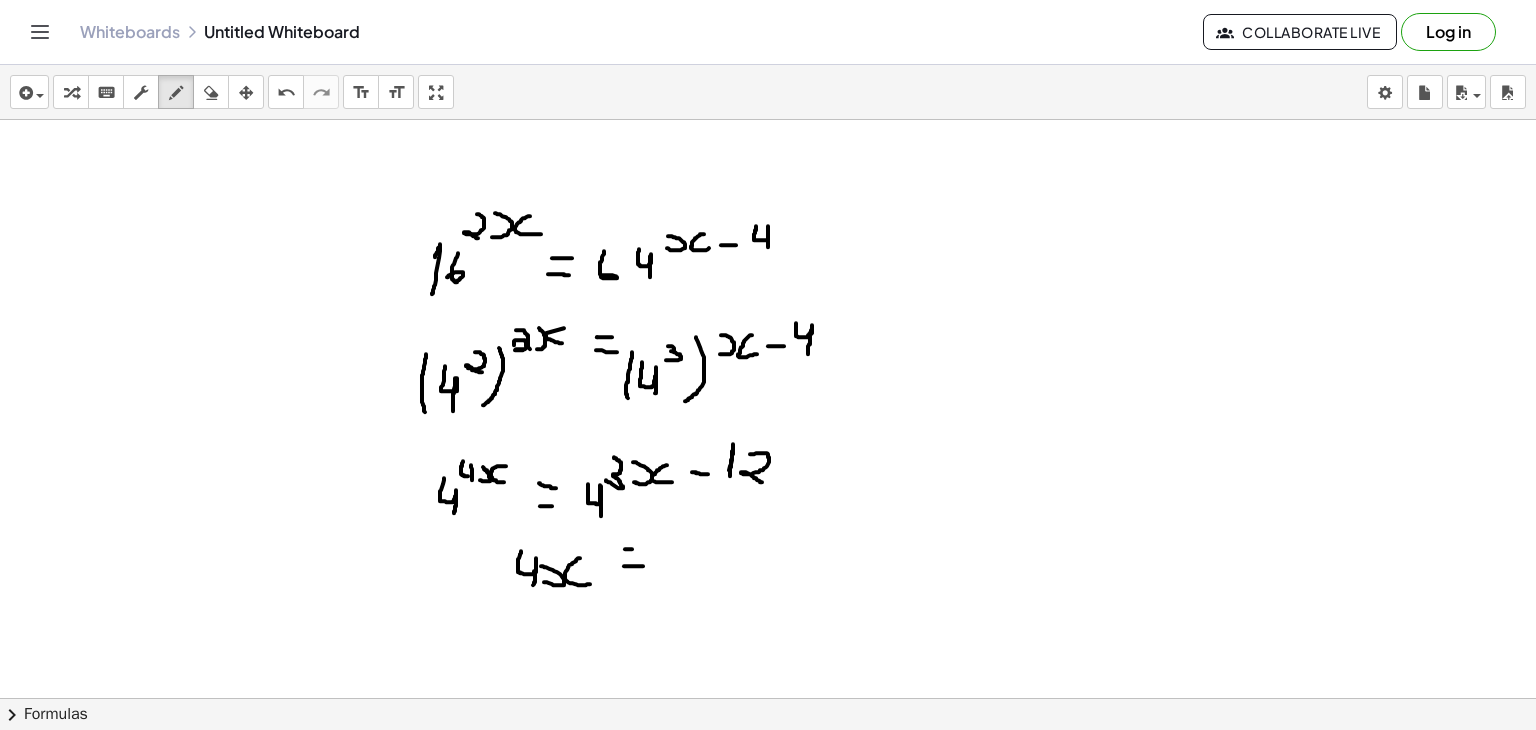 drag, startPoint x: 625, startPoint y: 548, endPoint x: 641, endPoint y: 548, distance: 16 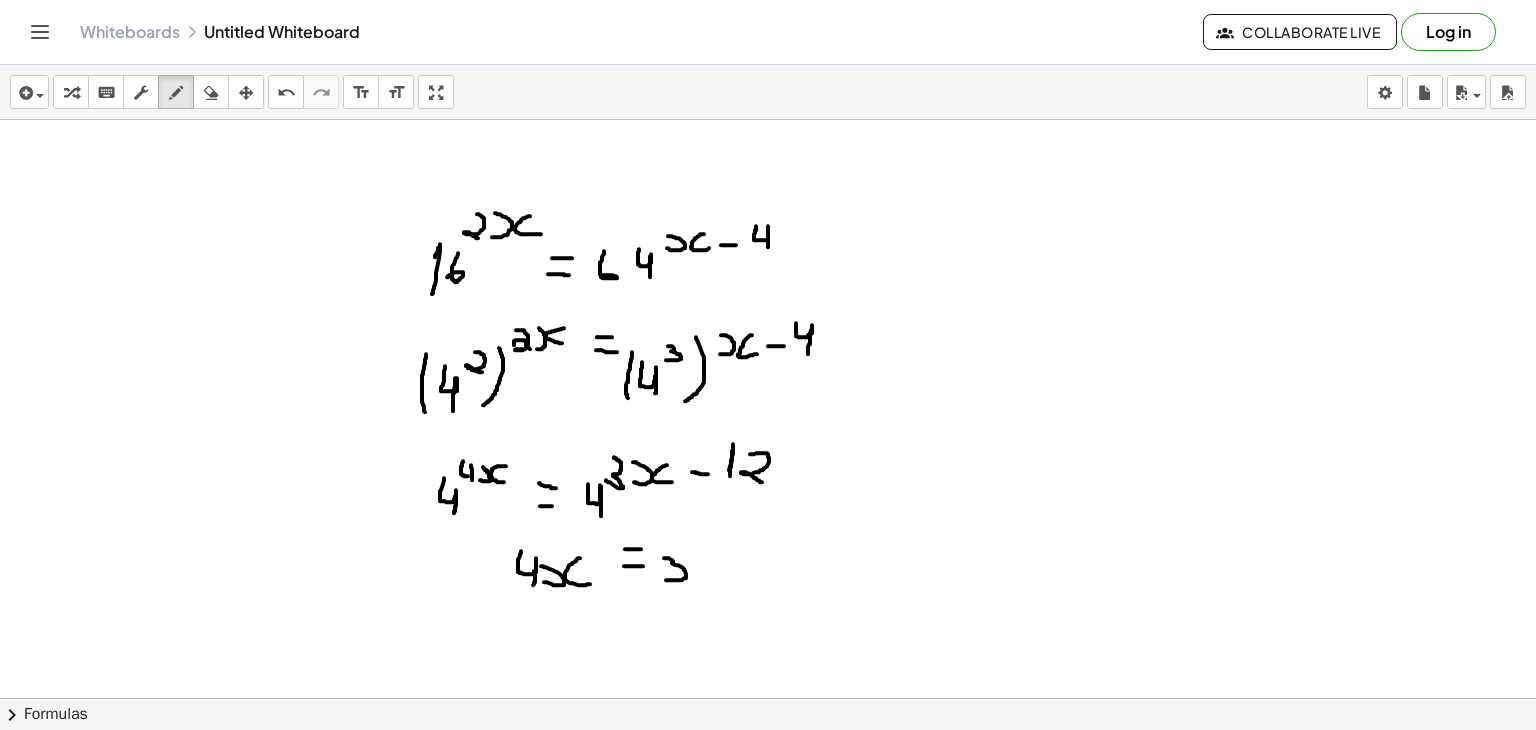 drag, startPoint x: 664, startPoint y: 557, endPoint x: 661, endPoint y: 578, distance: 21.213203 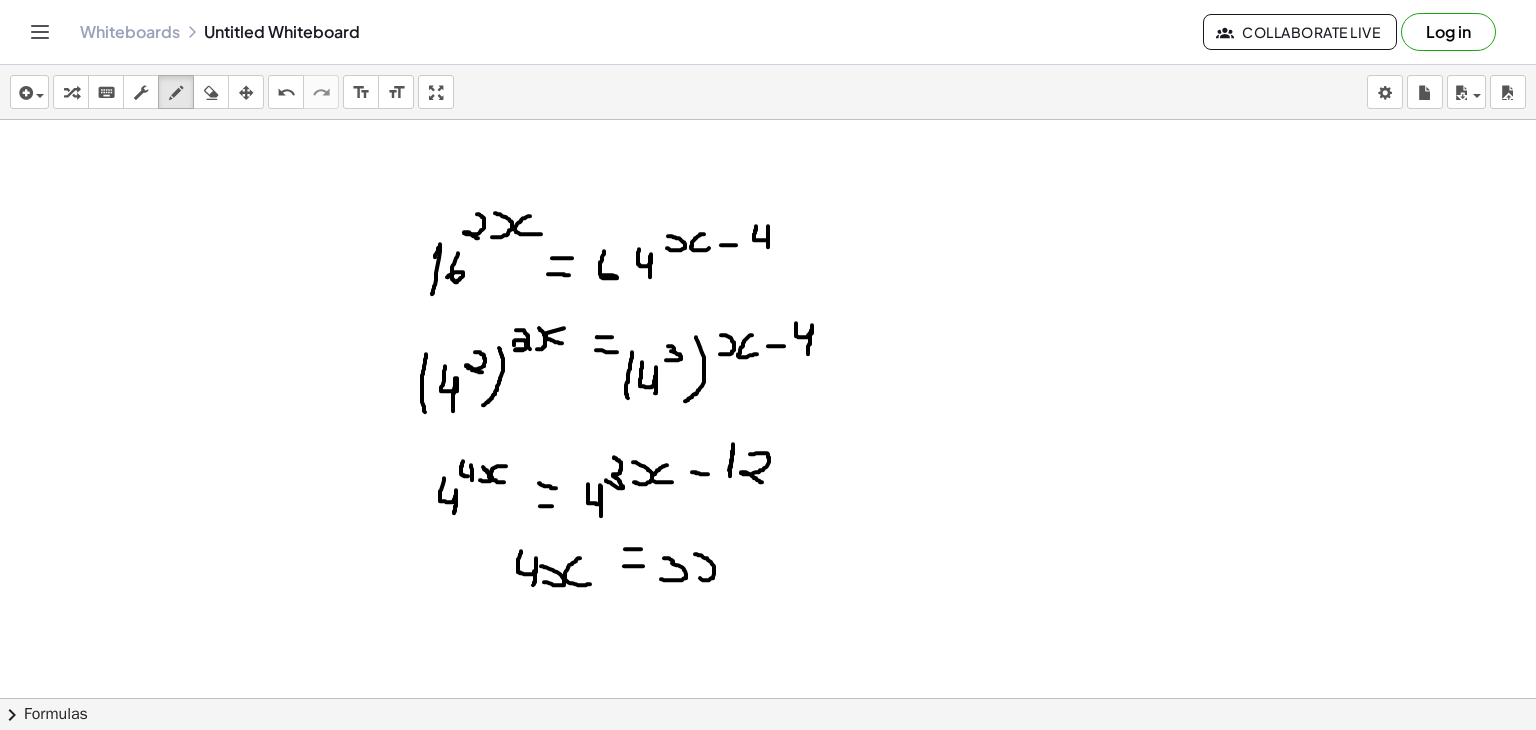 drag, startPoint x: 700, startPoint y: 577, endPoint x: 695, endPoint y: 553, distance: 24.5153 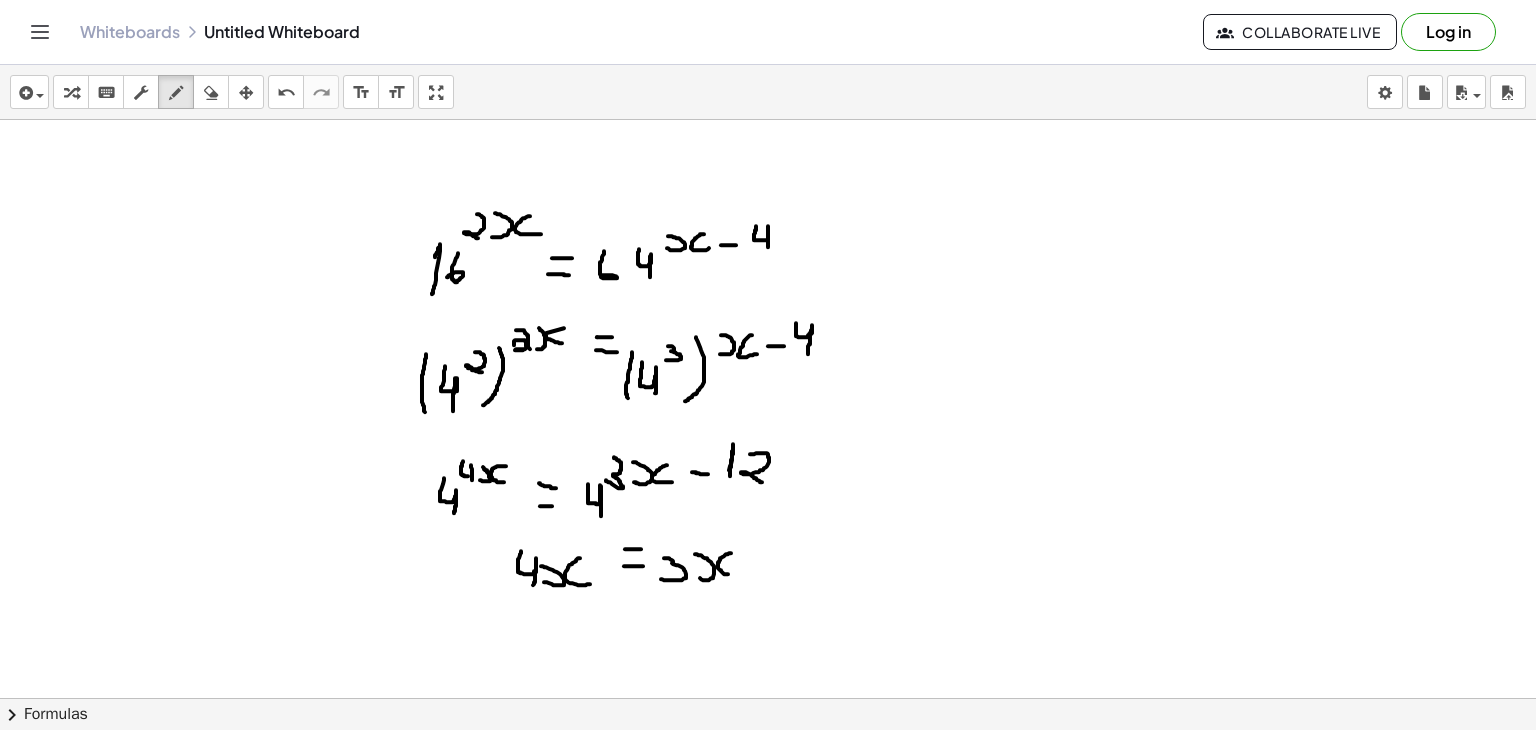 drag, startPoint x: 731, startPoint y: 552, endPoint x: 733, endPoint y: 573, distance: 21.095022 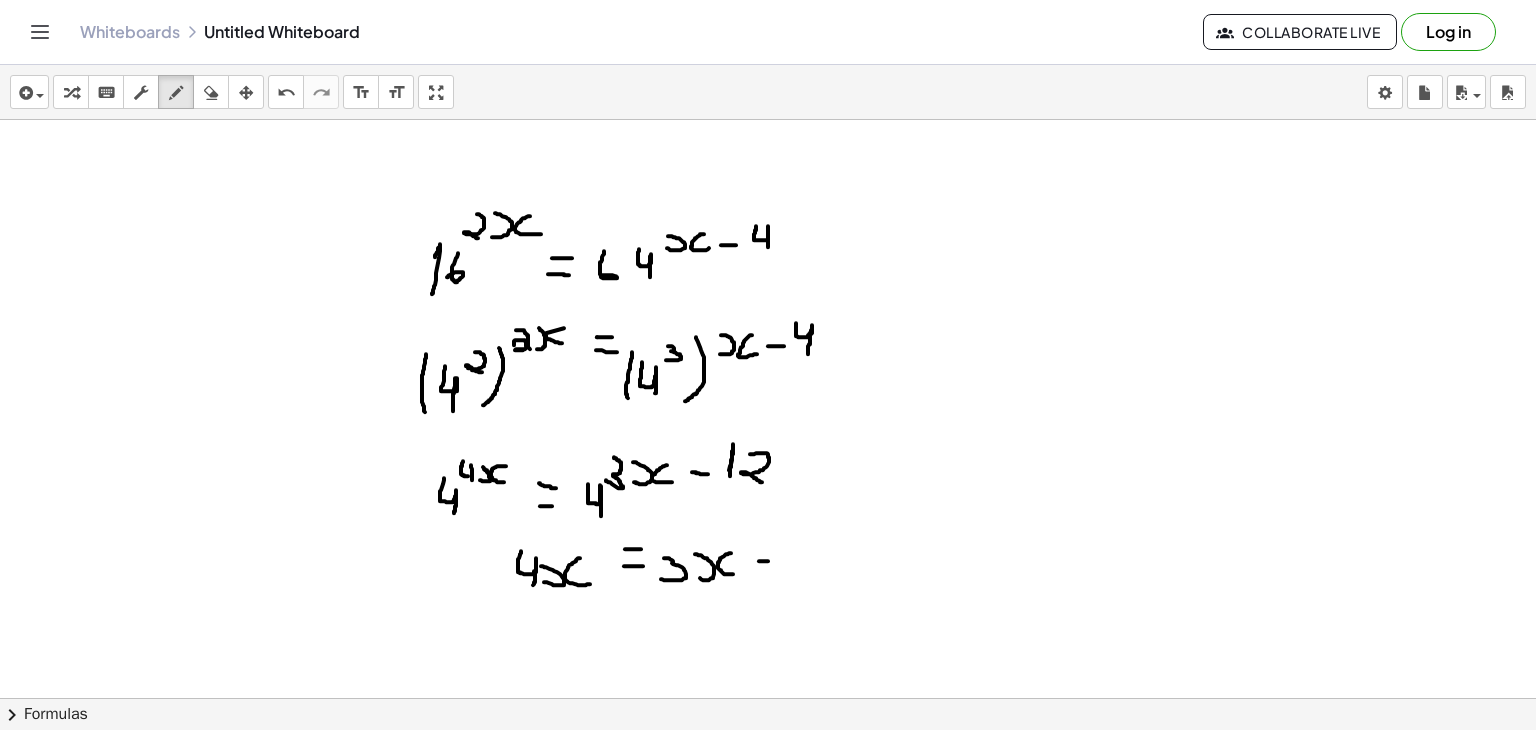 drag, startPoint x: 759, startPoint y: 560, endPoint x: 779, endPoint y: 560, distance: 20 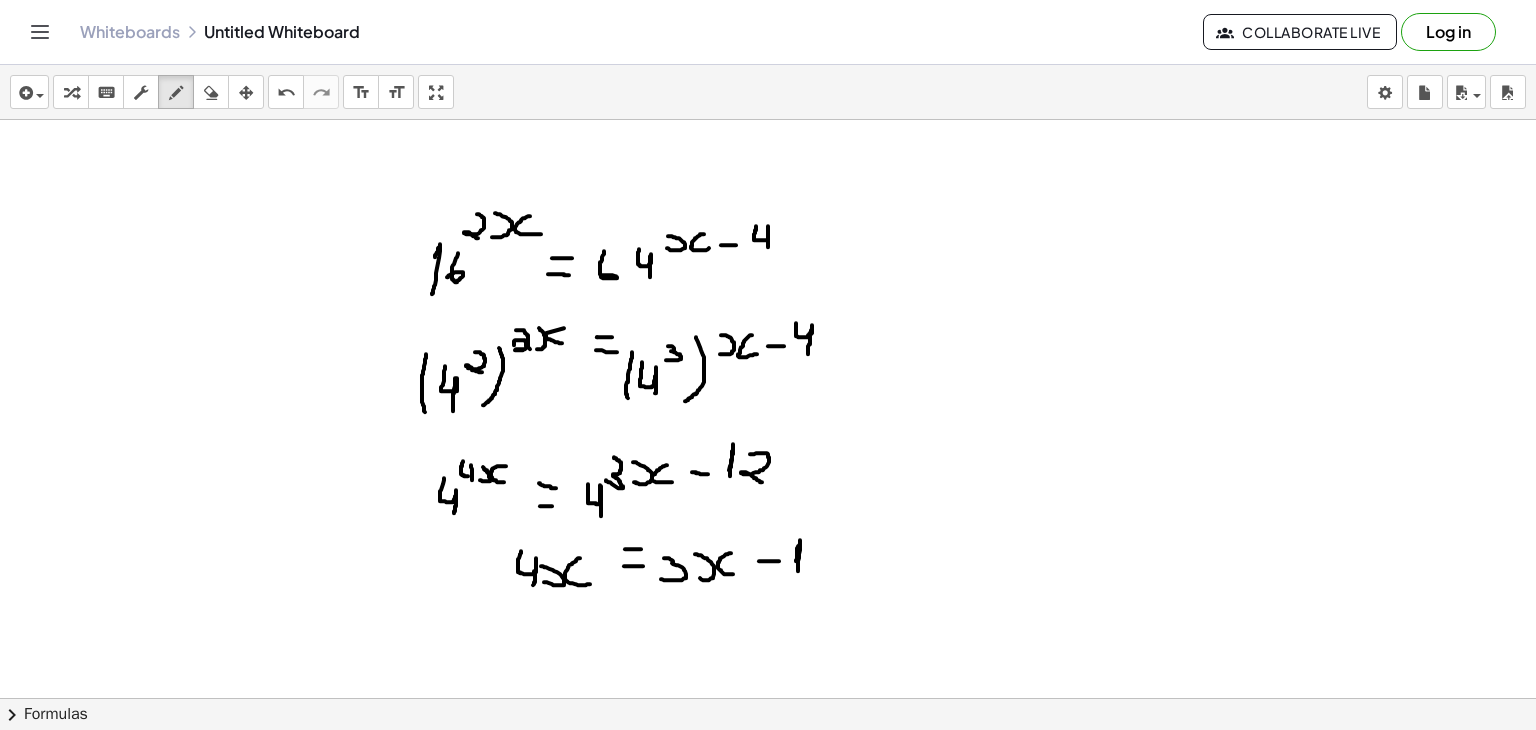 drag, startPoint x: 796, startPoint y: 560, endPoint x: 796, endPoint y: 574, distance: 14 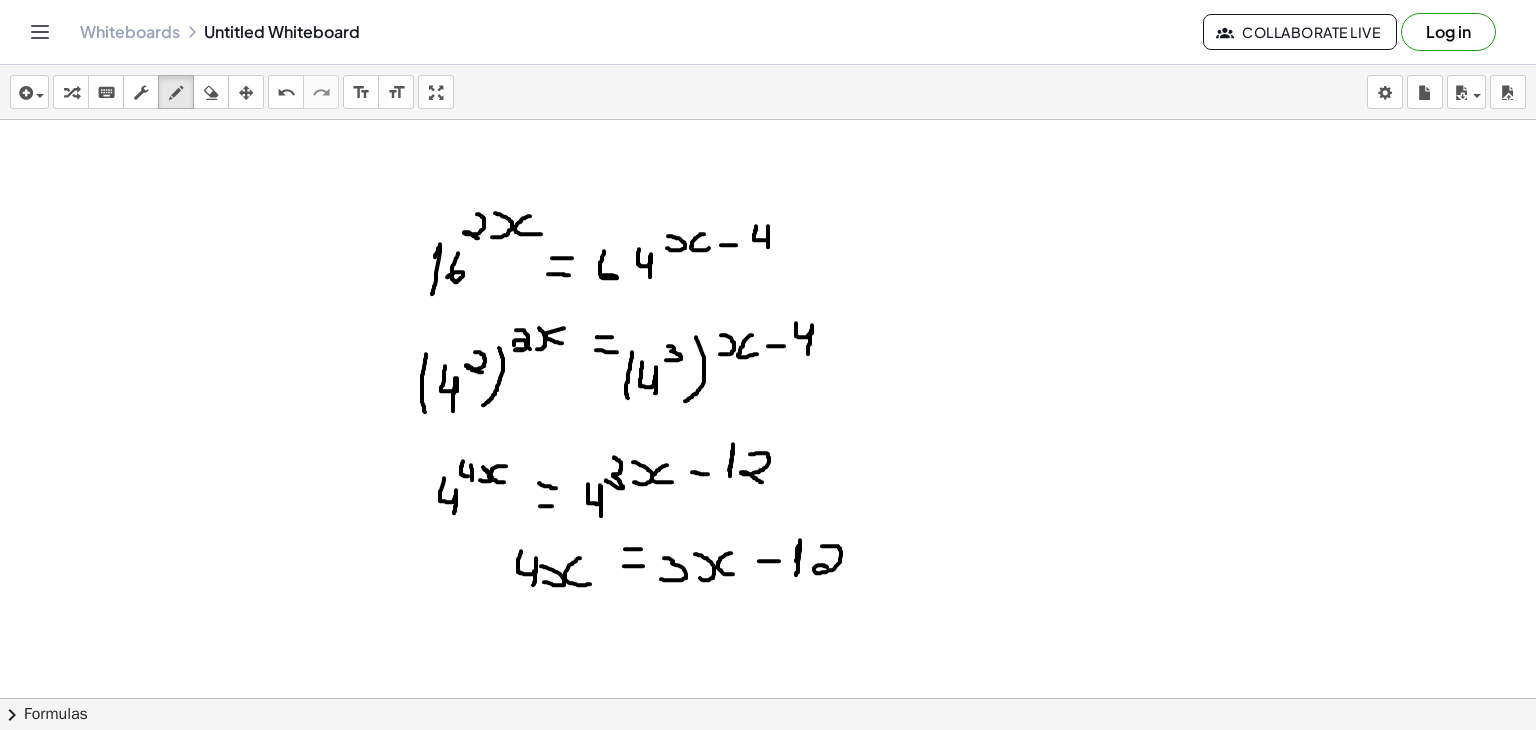 drag, startPoint x: 822, startPoint y: 545, endPoint x: 840, endPoint y: 576, distance: 35.846897 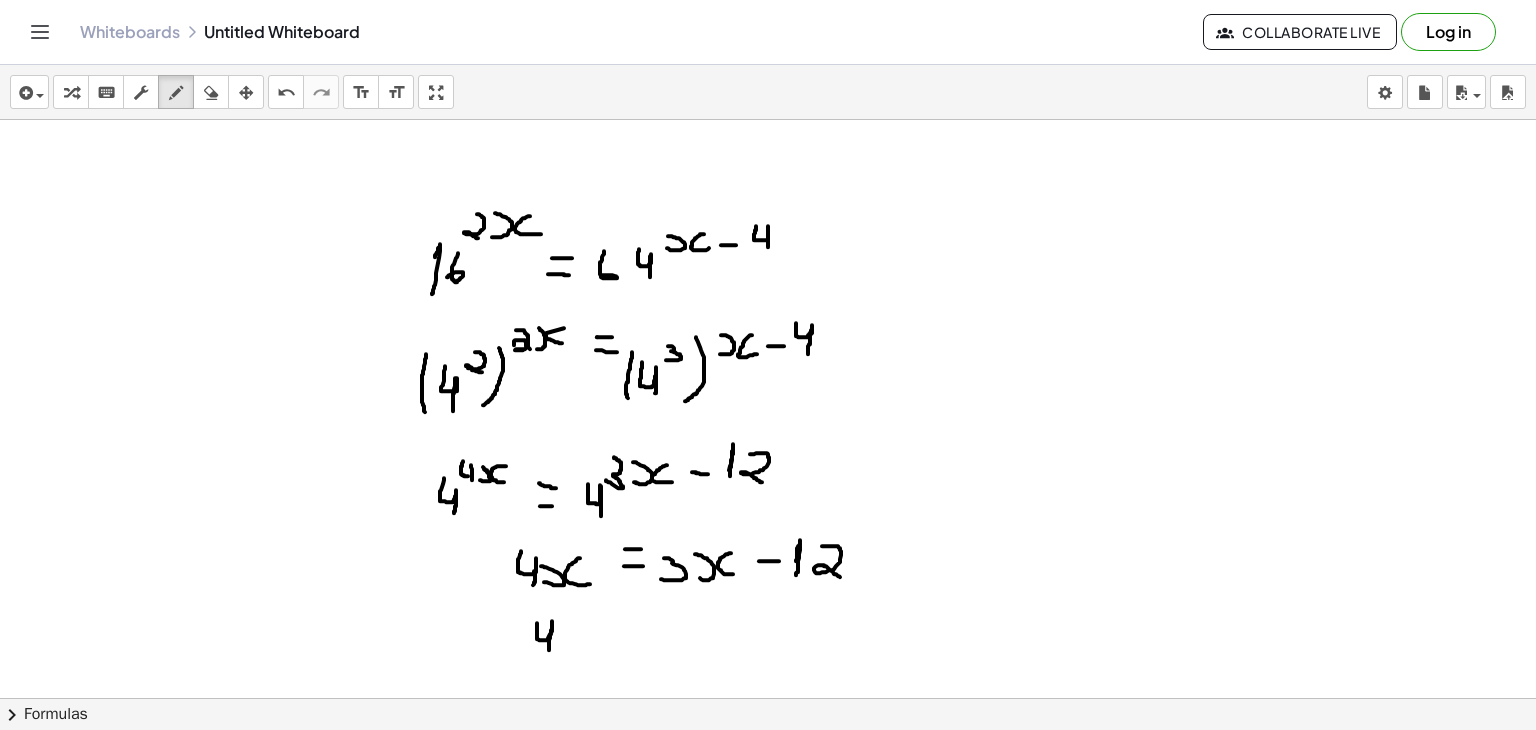 drag, startPoint x: 537, startPoint y: 622, endPoint x: 549, endPoint y: 651, distance: 31.38471 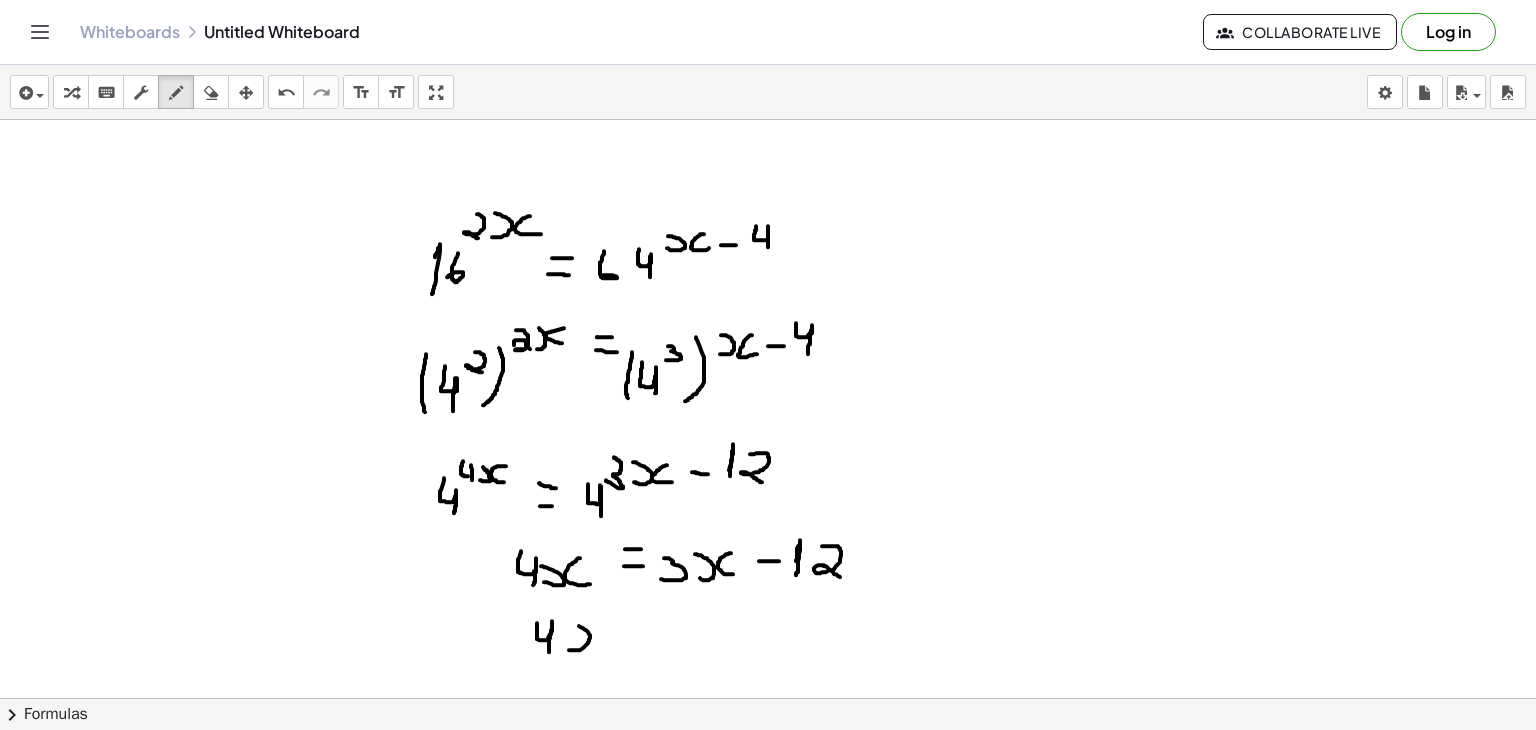 drag, startPoint x: 569, startPoint y: 649, endPoint x: 572, endPoint y: 625, distance: 24.186773 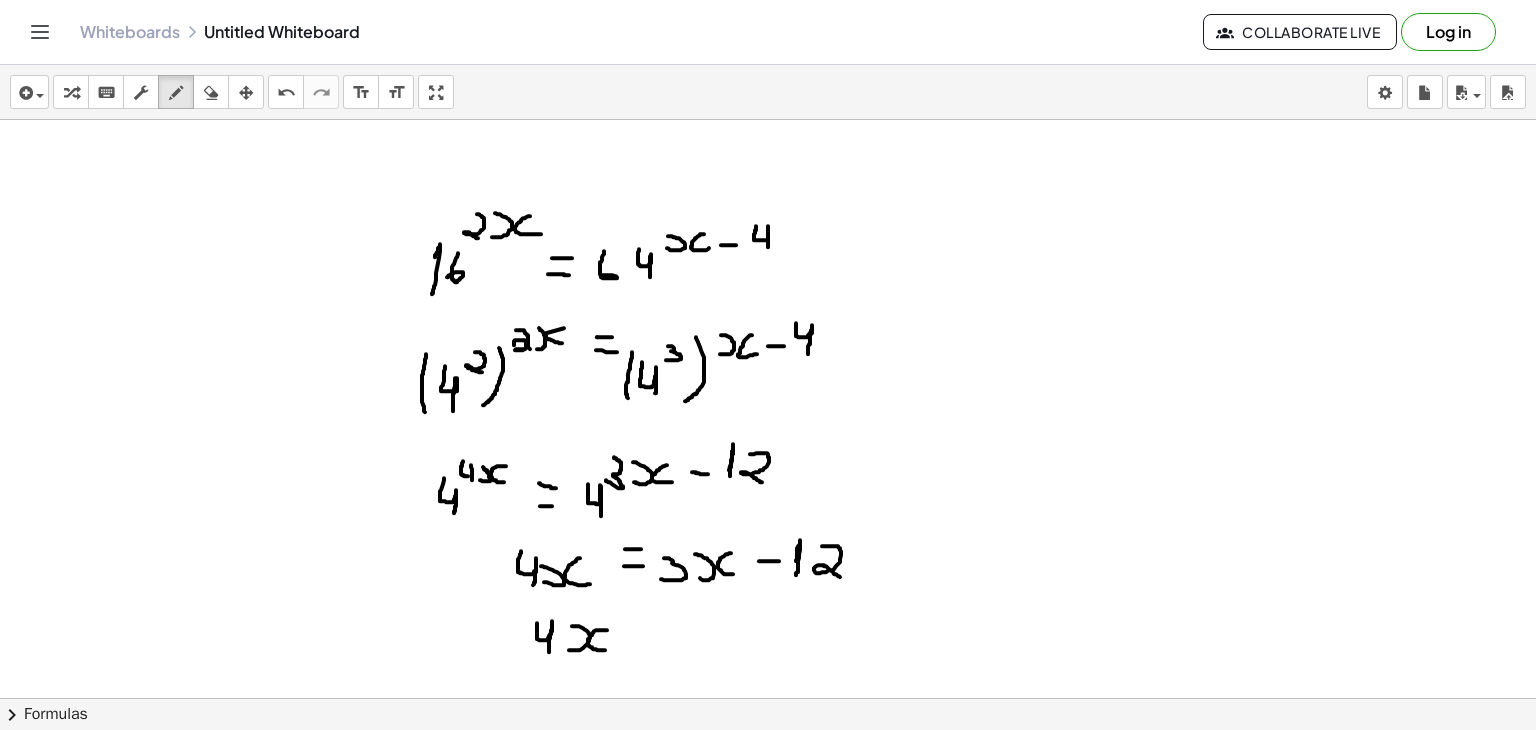 drag, startPoint x: 607, startPoint y: 629, endPoint x: 608, endPoint y: 647, distance: 18.027756 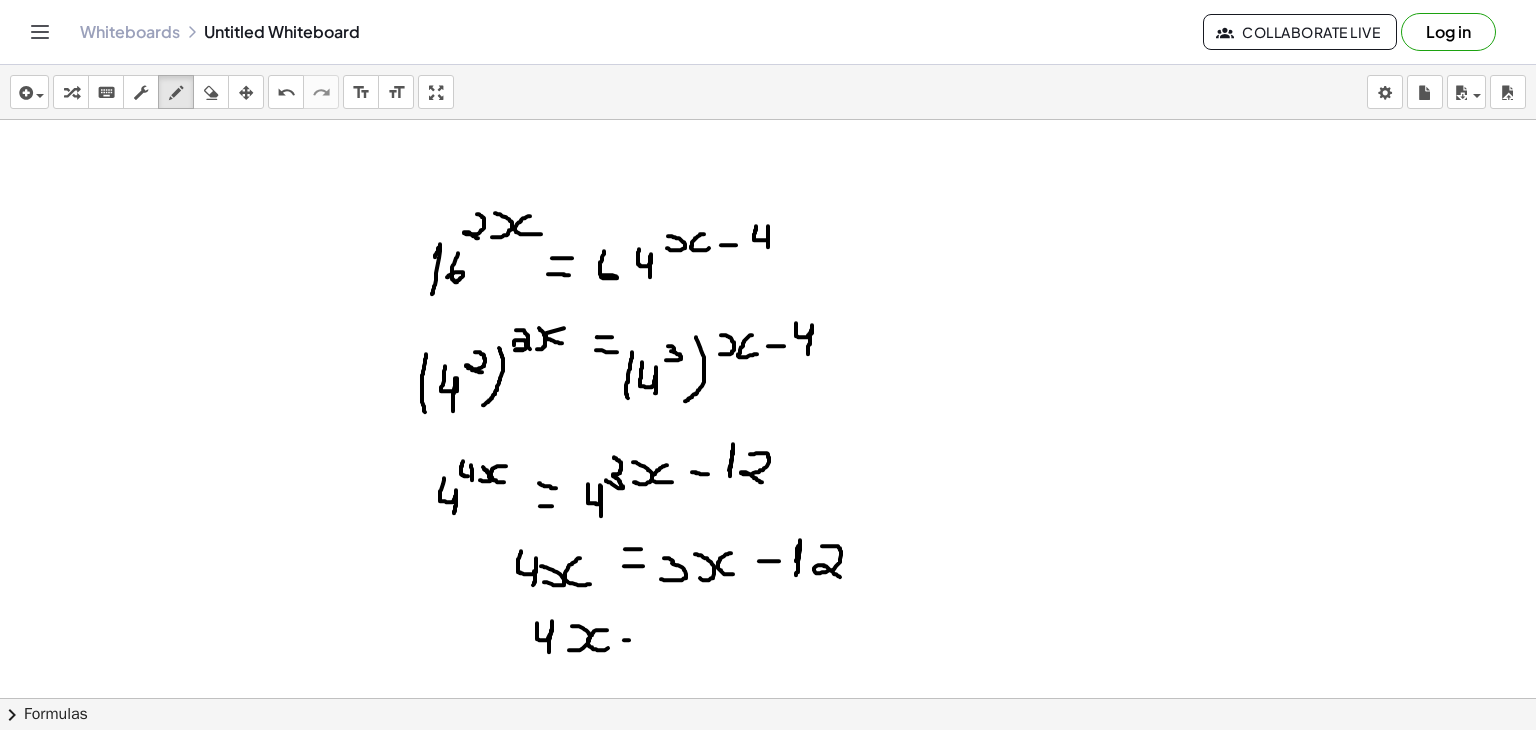 drag, startPoint x: 624, startPoint y: 639, endPoint x: 641, endPoint y: 638, distance: 17.029387 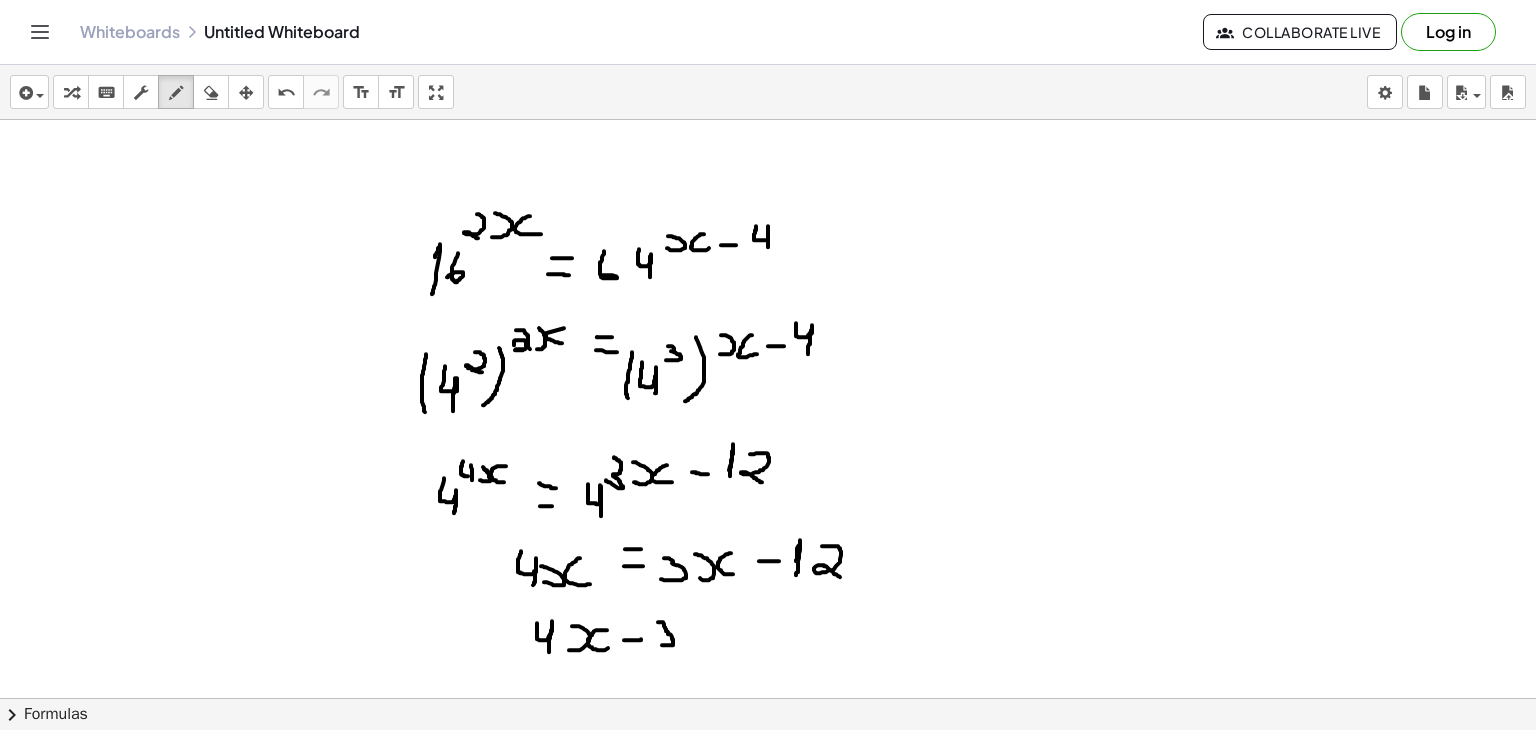 drag, startPoint x: 658, startPoint y: 621, endPoint x: 662, endPoint y: 644, distance: 23.345236 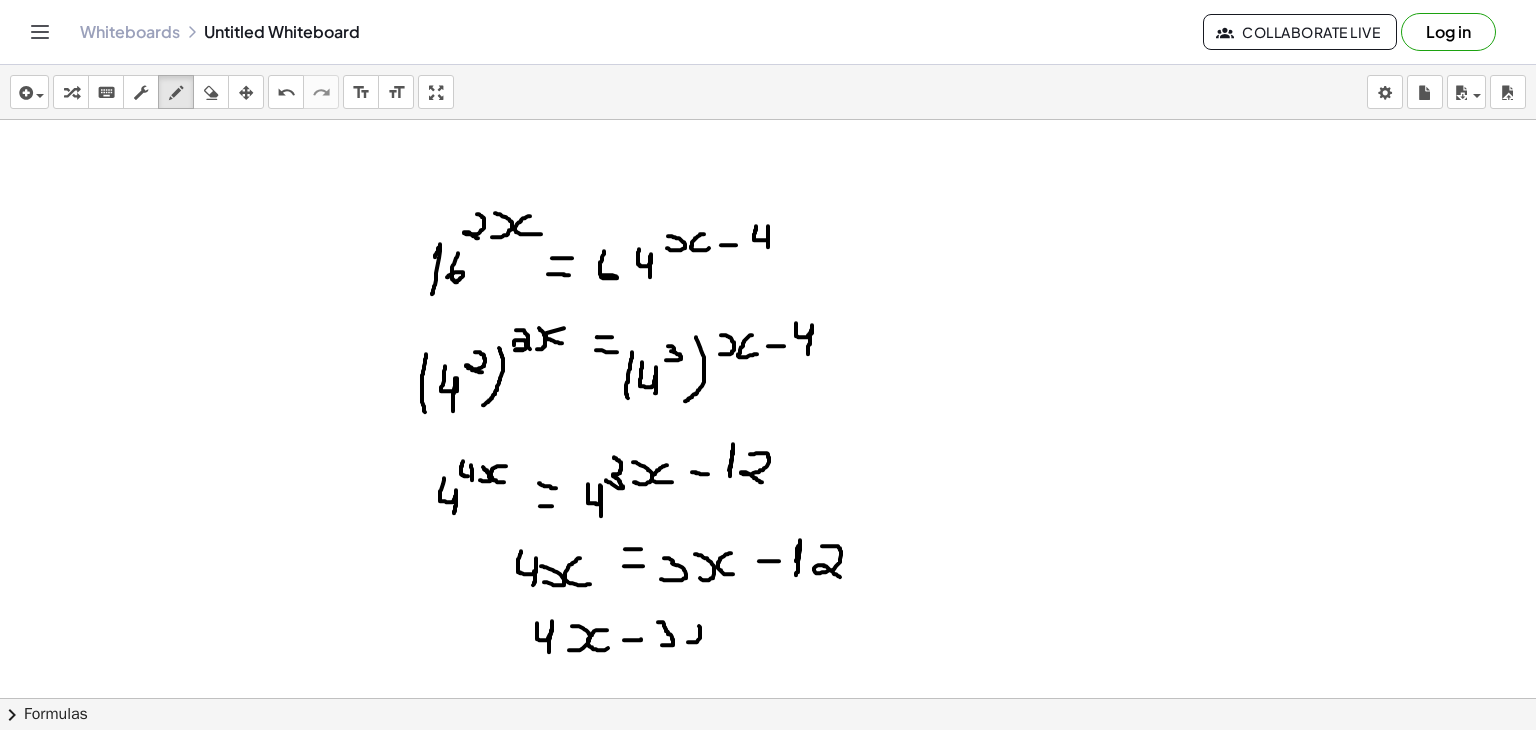 drag, startPoint x: 688, startPoint y: 641, endPoint x: 686, endPoint y: 617, distance: 24.083189 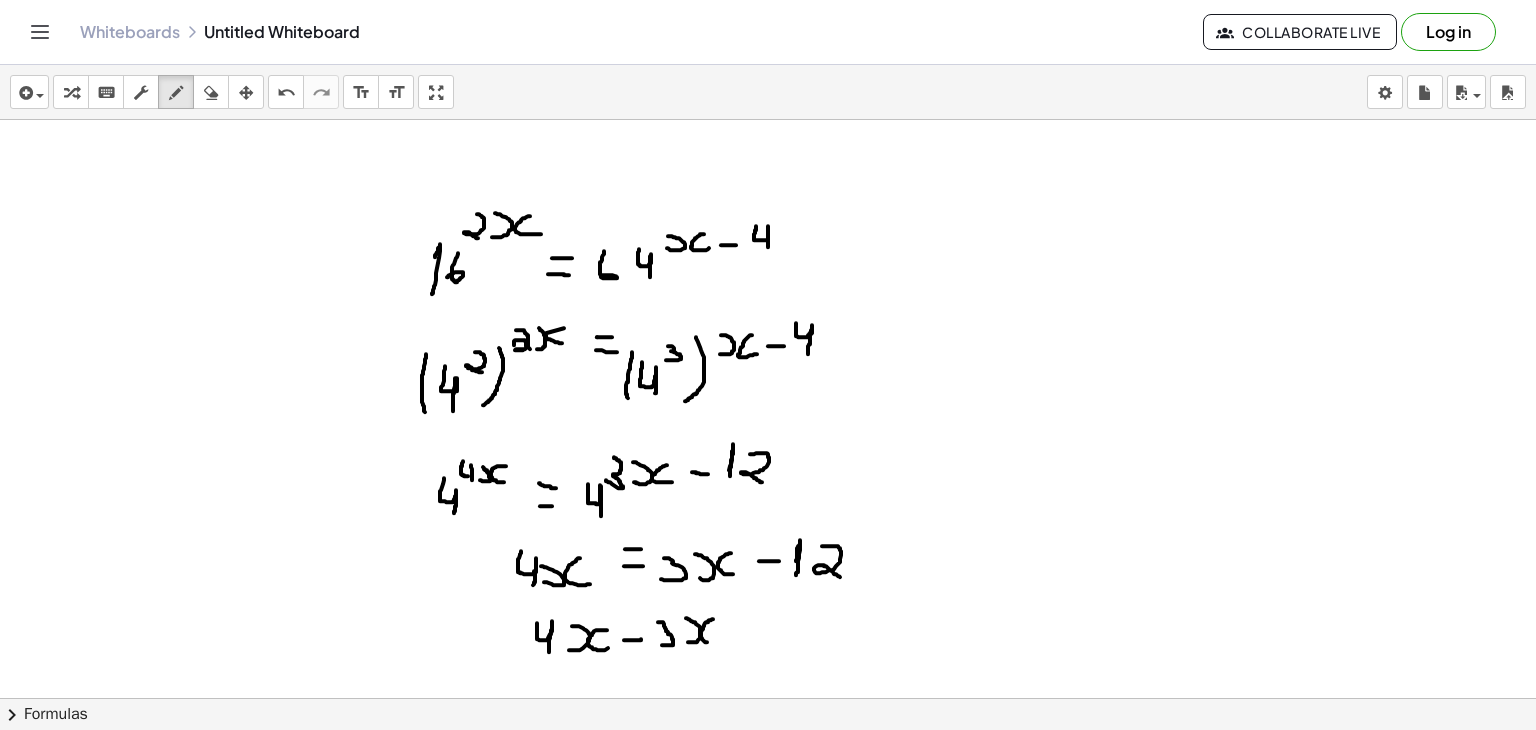 drag, startPoint x: 713, startPoint y: 618, endPoint x: 721, endPoint y: 641, distance: 24.351591 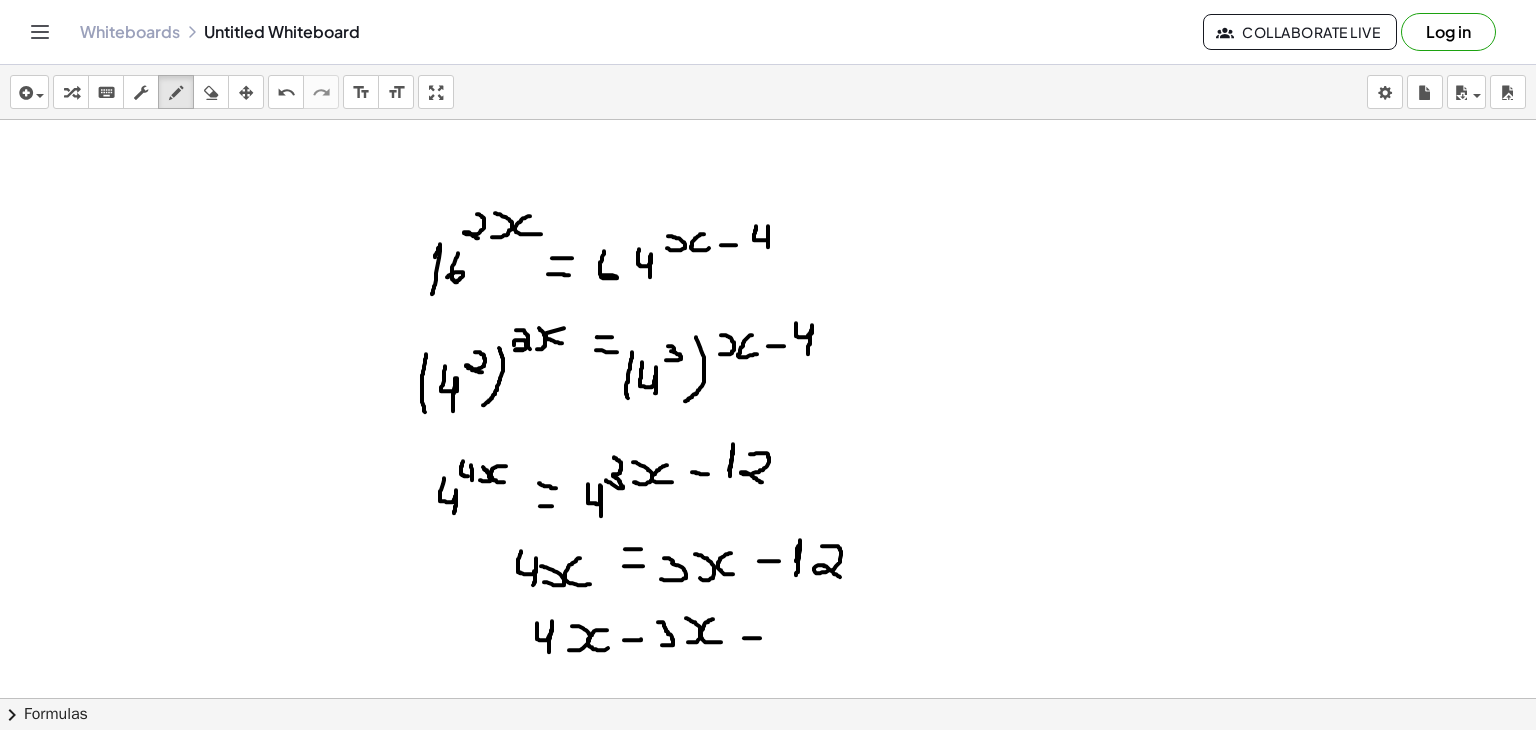 drag, startPoint x: 744, startPoint y: 637, endPoint x: 769, endPoint y: 637, distance: 25 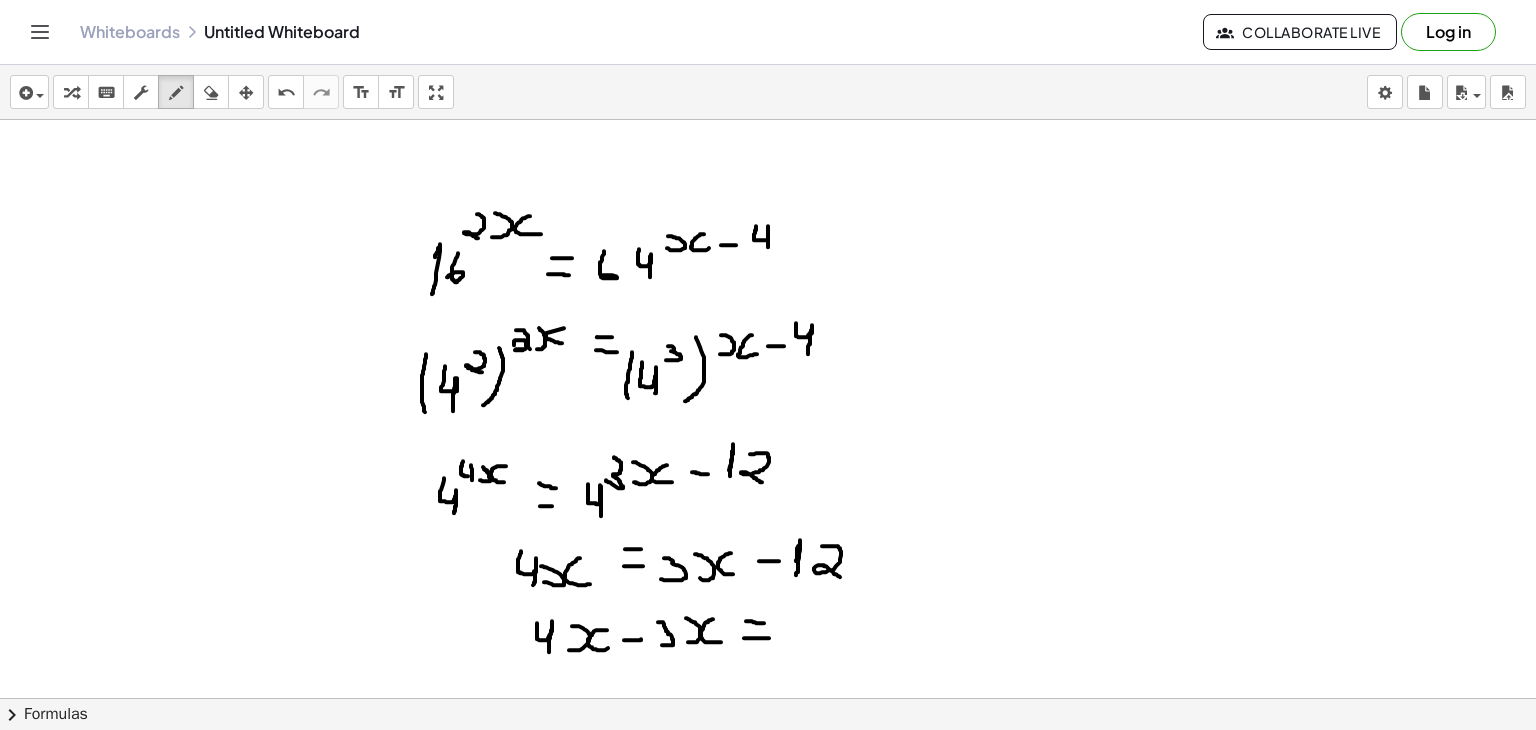 drag, startPoint x: 746, startPoint y: 620, endPoint x: 764, endPoint y: 622, distance: 18.110771 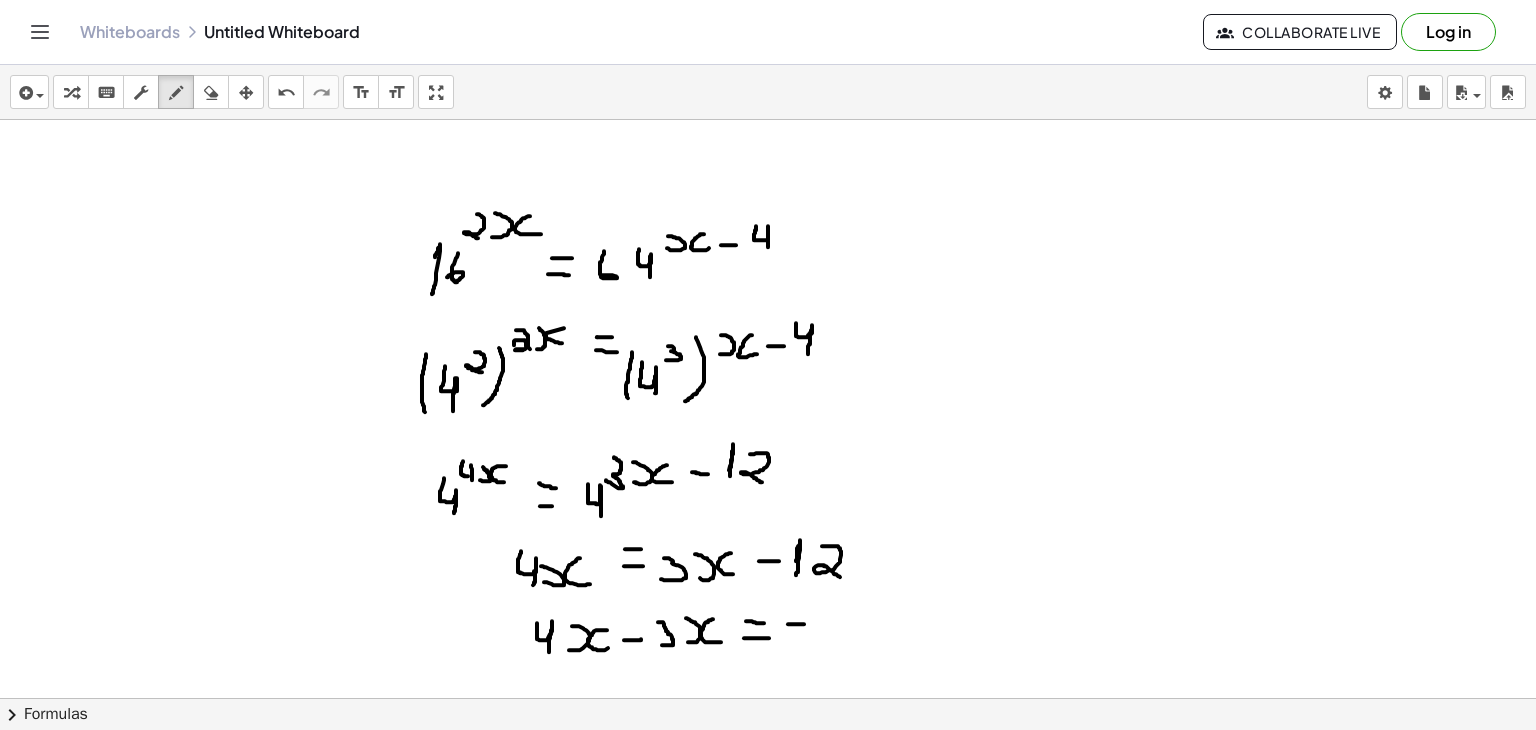 drag, startPoint x: 788, startPoint y: 623, endPoint x: 808, endPoint y: 623, distance: 20 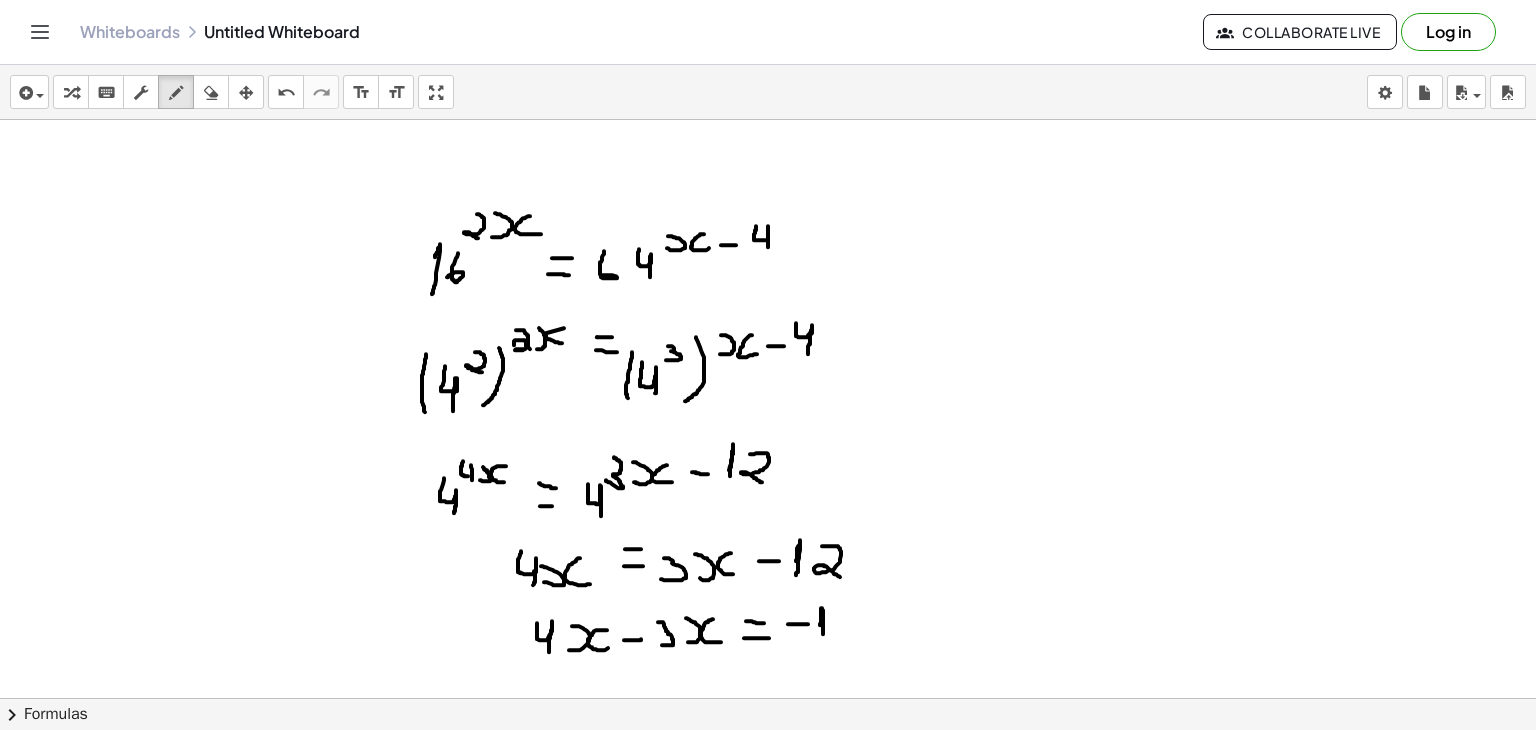 drag, startPoint x: 820, startPoint y: 624, endPoint x: 823, endPoint y: 635, distance: 11.401754 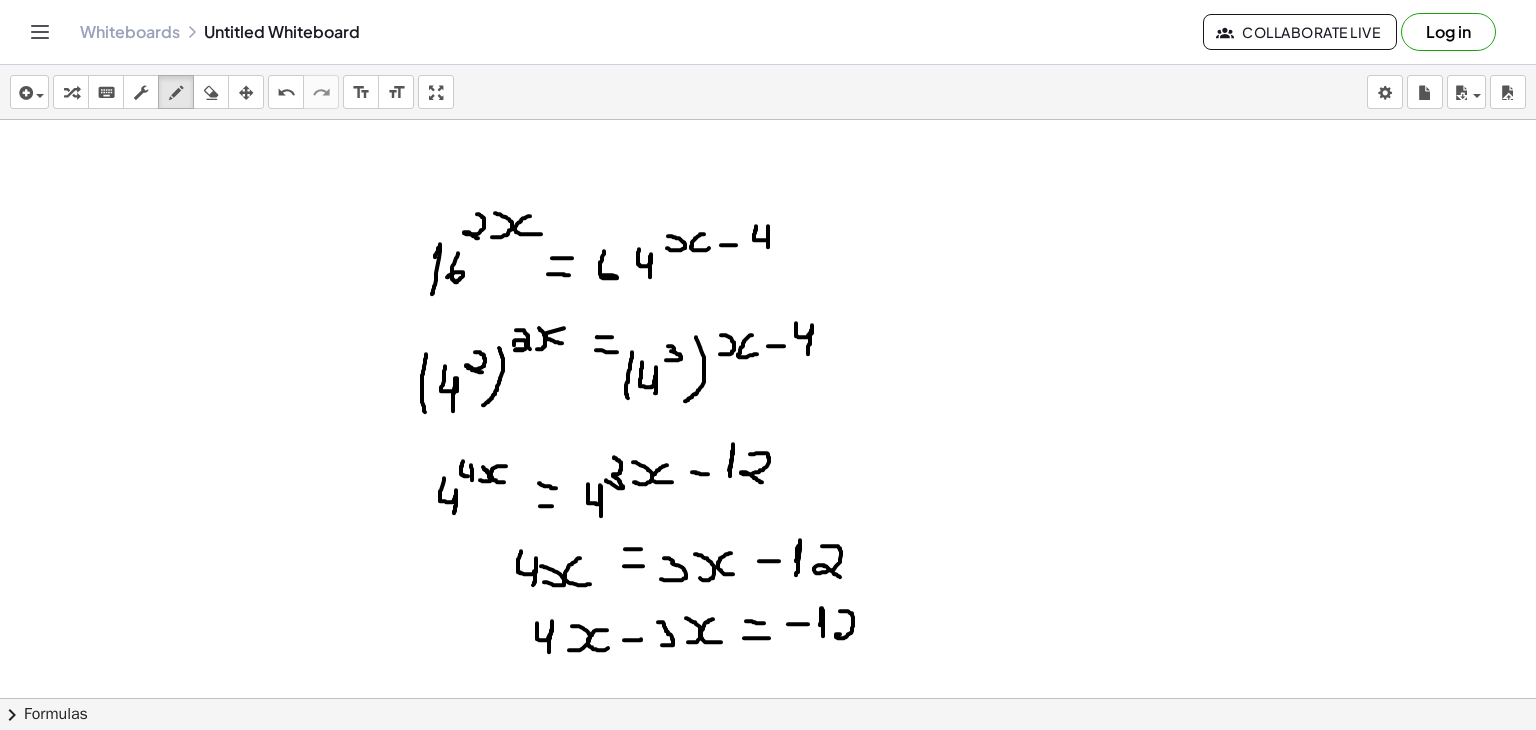 drag, startPoint x: 840, startPoint y: 610, endPoint x: 856, endPoint y: 642, distance: 35.77709 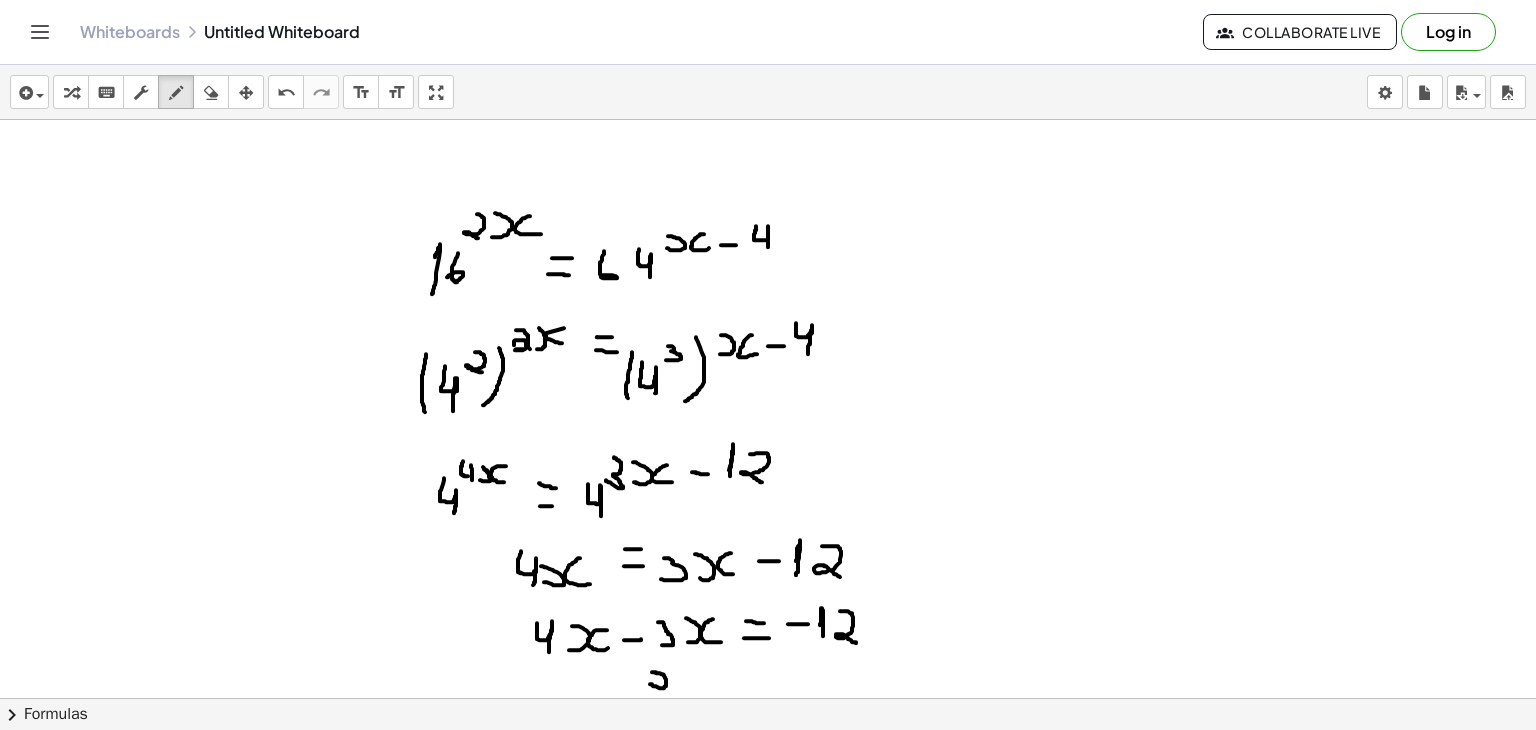 drag, startPoint x: 650, startPoint y: 683, endPoint x: 652, endPoint y: 671, distance: 12.165525 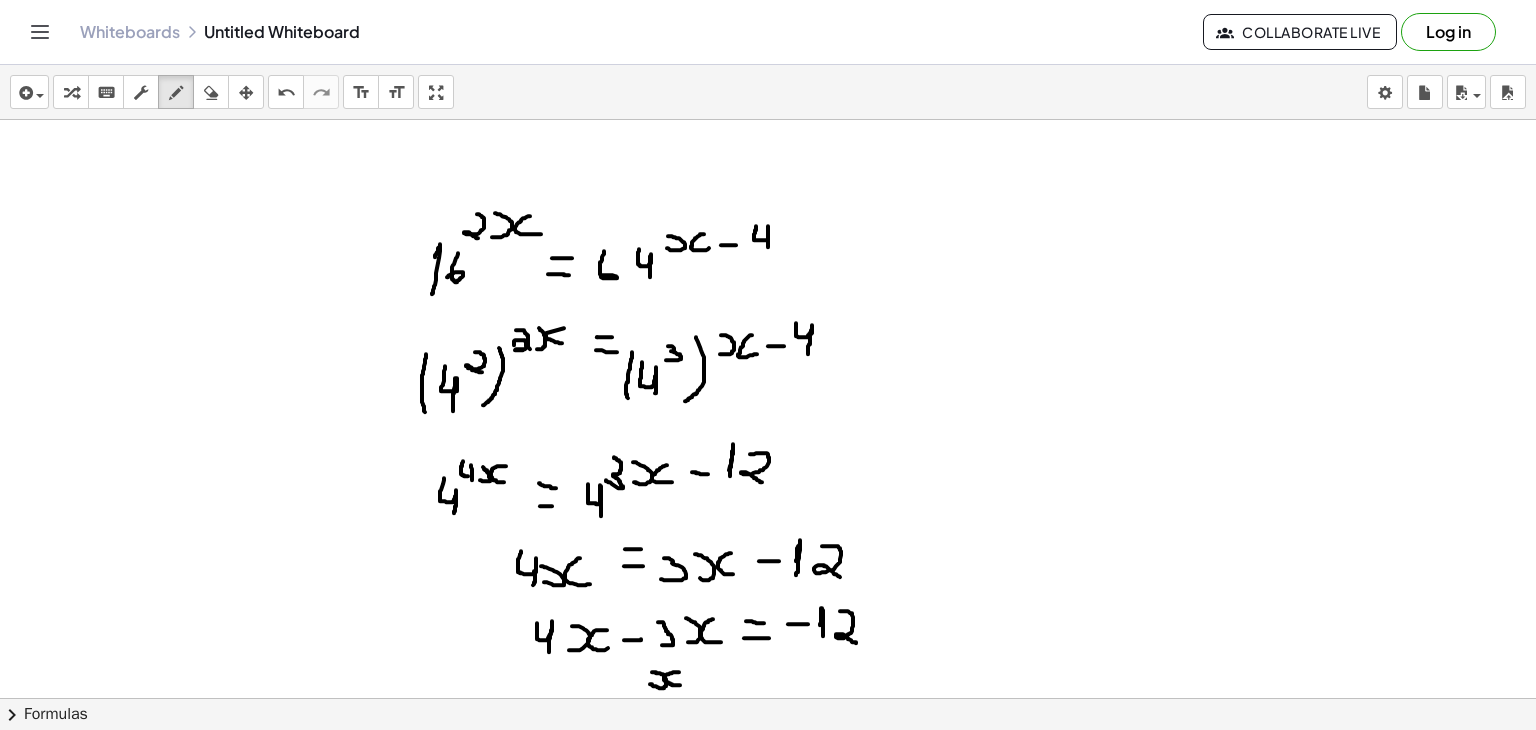 drag, startPoint x: 679, startPoint y: 671, endPoint x: 683, endPoint y: 684, distance: 13.601471 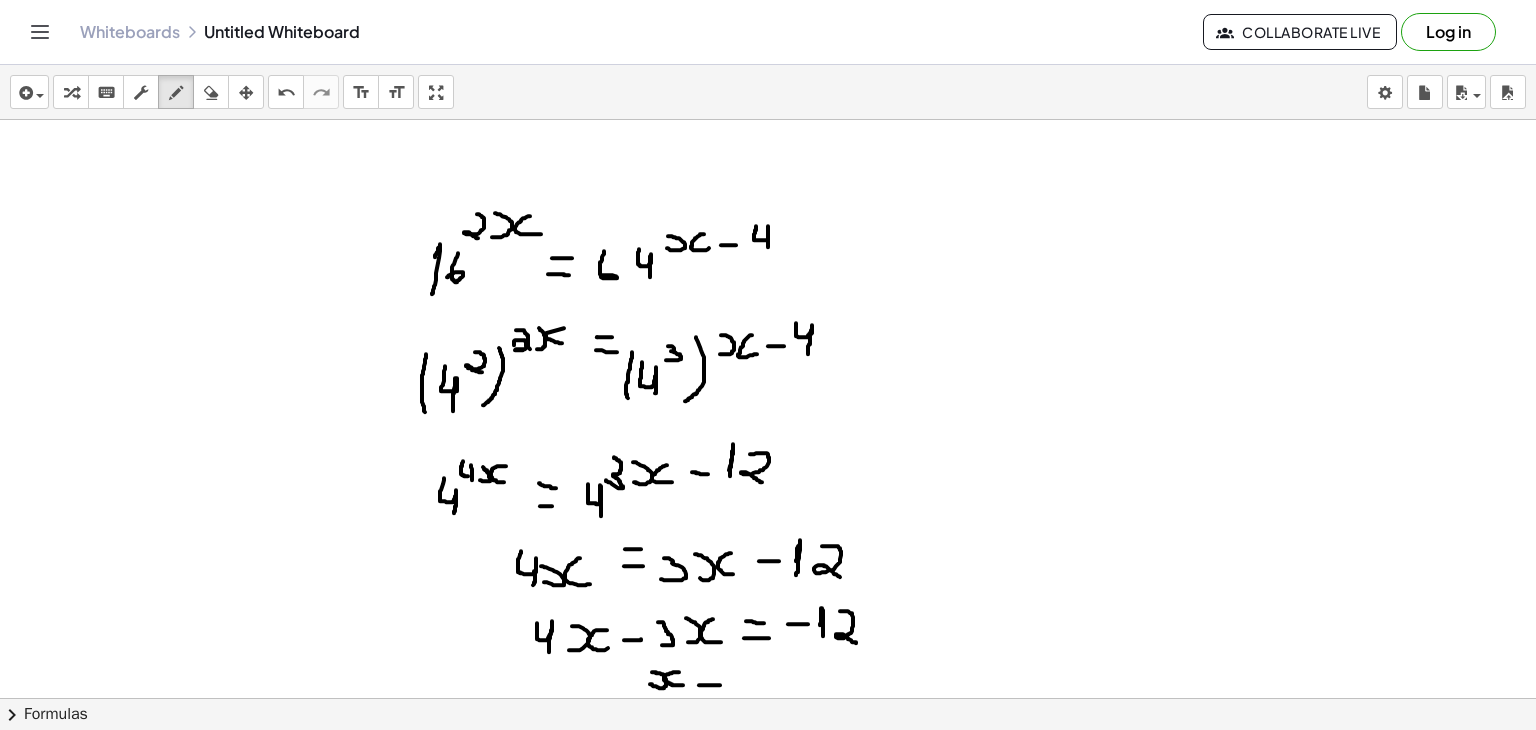 drag, startPoint x: 699, startPoint y: 684, endPoint x: 720, endPoint y: 684, distance: 21 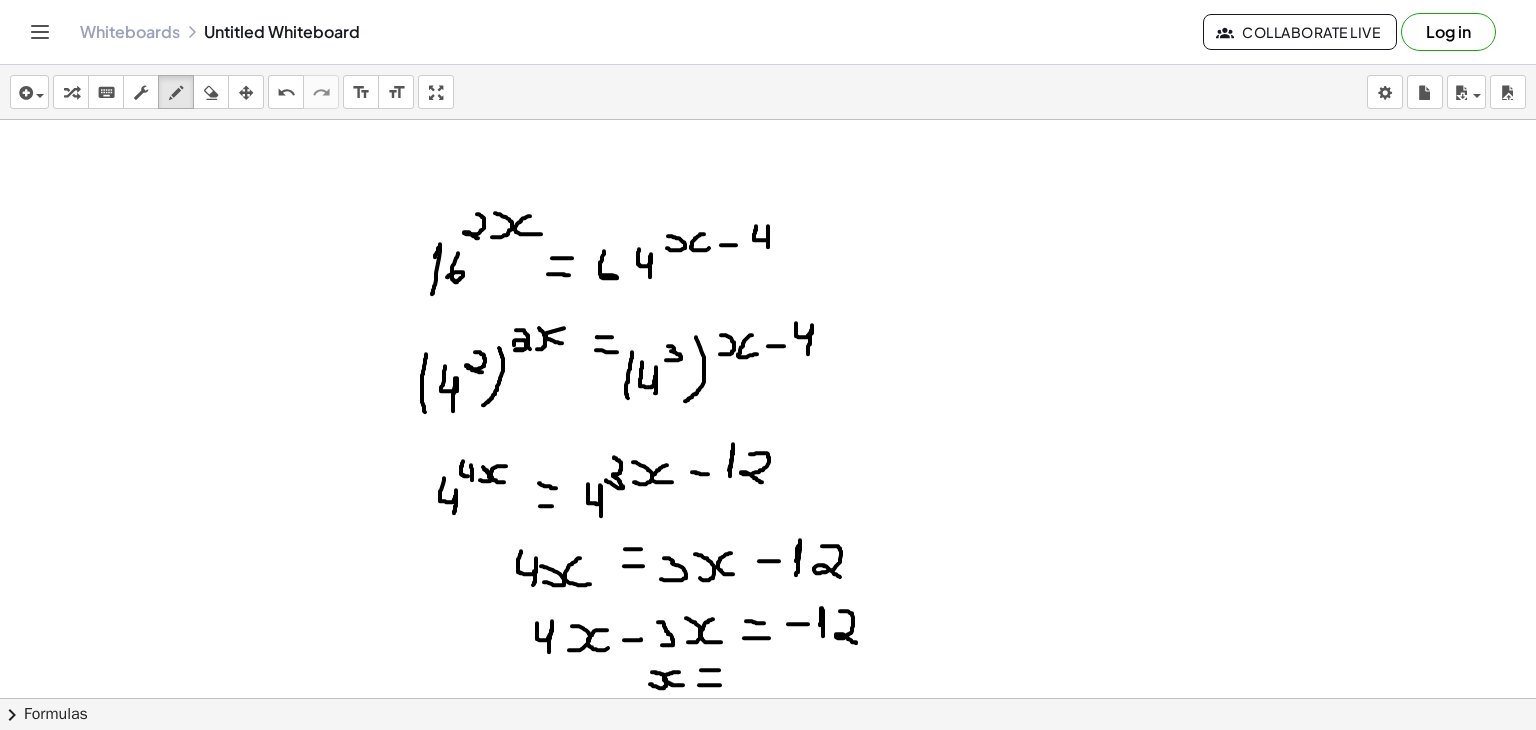 drag, startPoint x: 701, startPoint y: 669, endPoint x: 719, endPoint y: 669, distance: 18 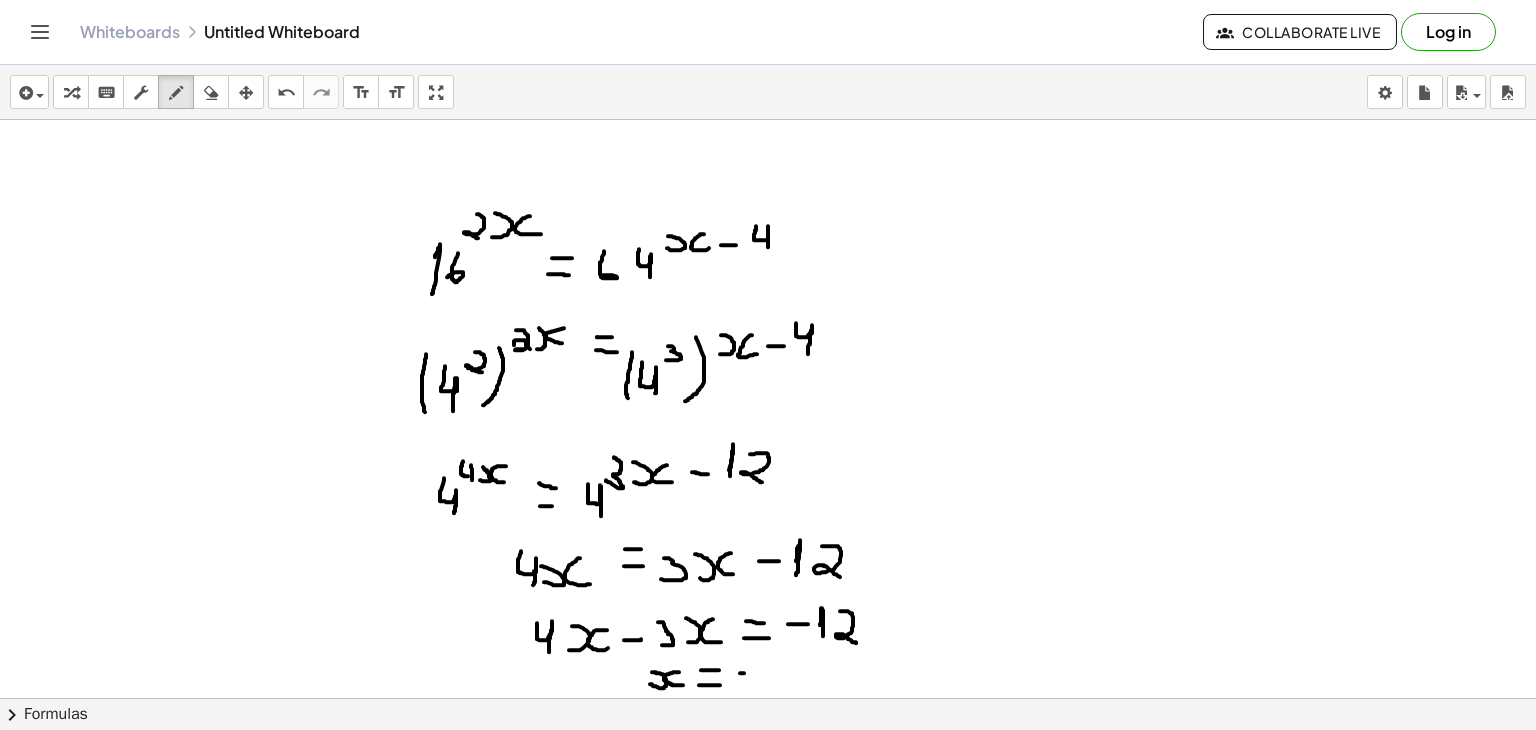 drag, startPoint x: 740, startPoint y: 672, endPoint x: 756, endPoint y: 672, distance: 16 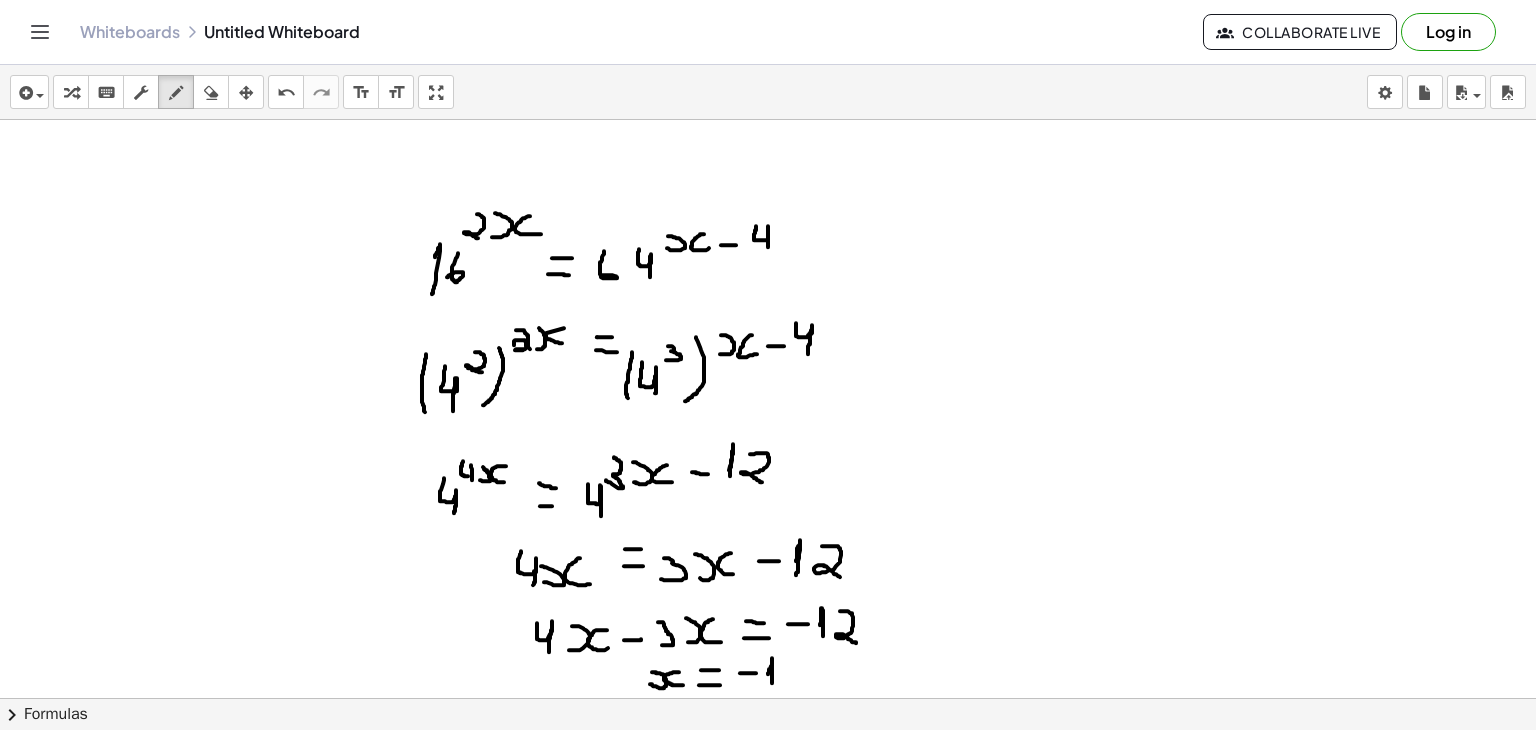 drag, startPoint x: 768, startPoint y: 673, endPoint x: 772, endPoint y: 683, distance: 10.770329 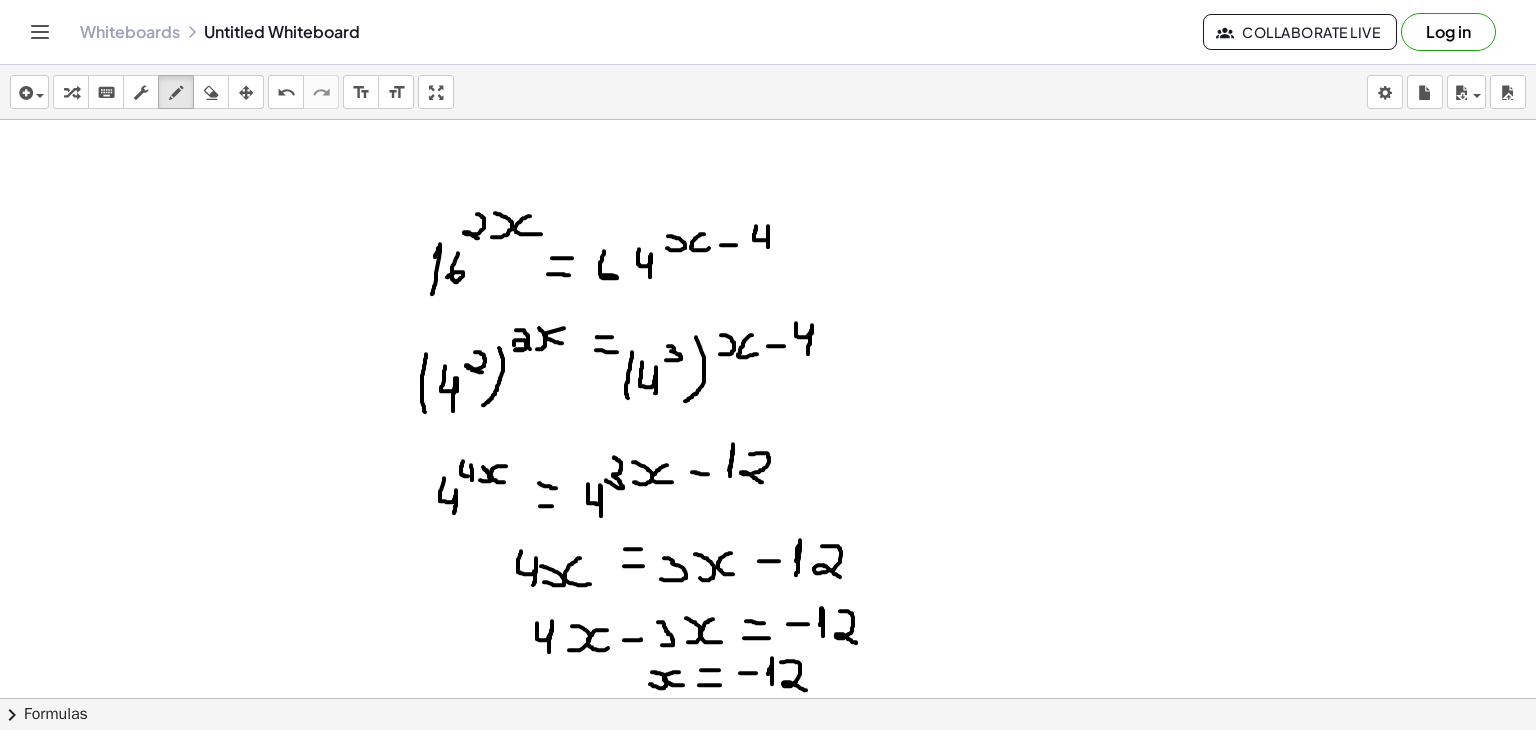 drag, startPoint x: 781, startPoint y: 661, endPoint x: 807, endPoint y: 689, distance: 38.209946 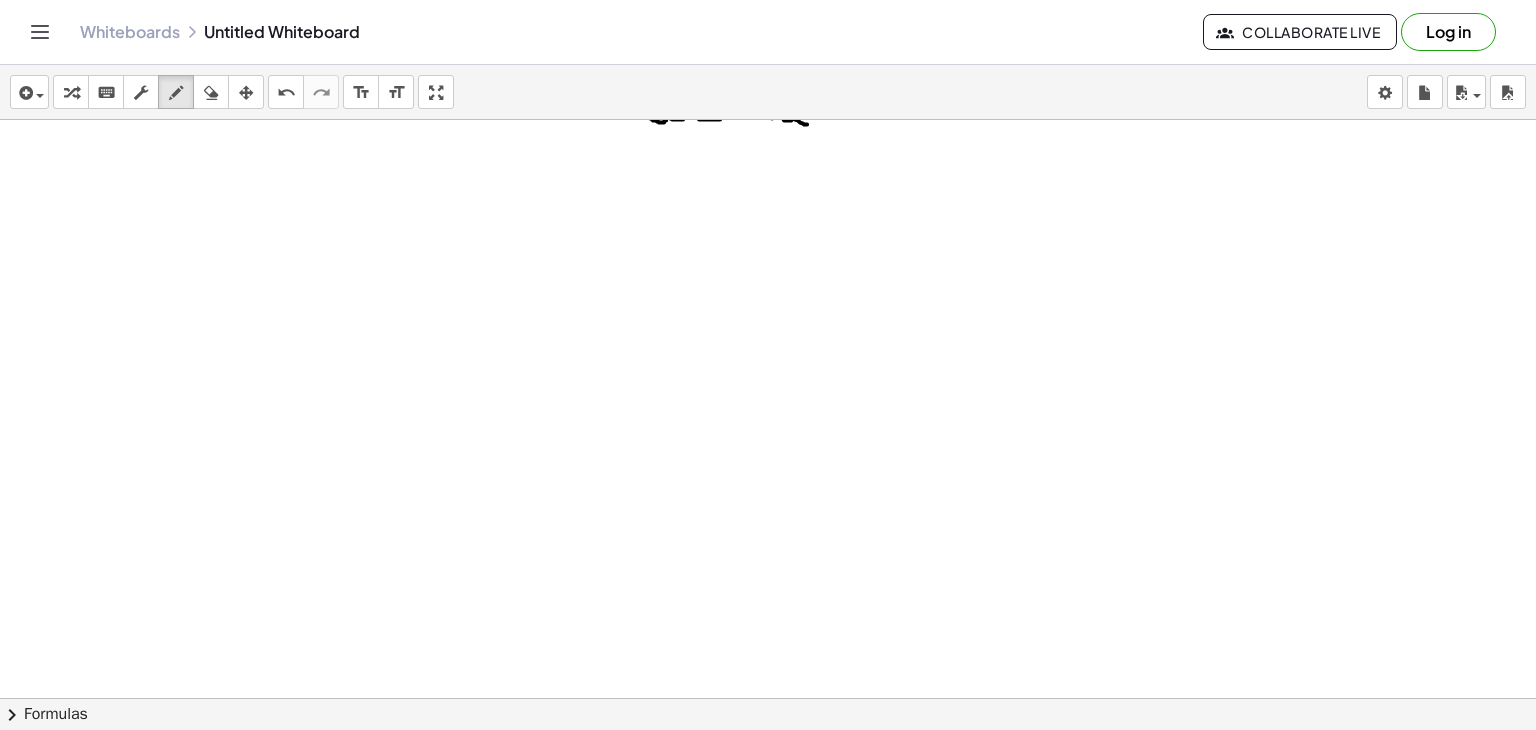 scroll, scrollTop: 3047, scrollLeft: 0, axis: vertical 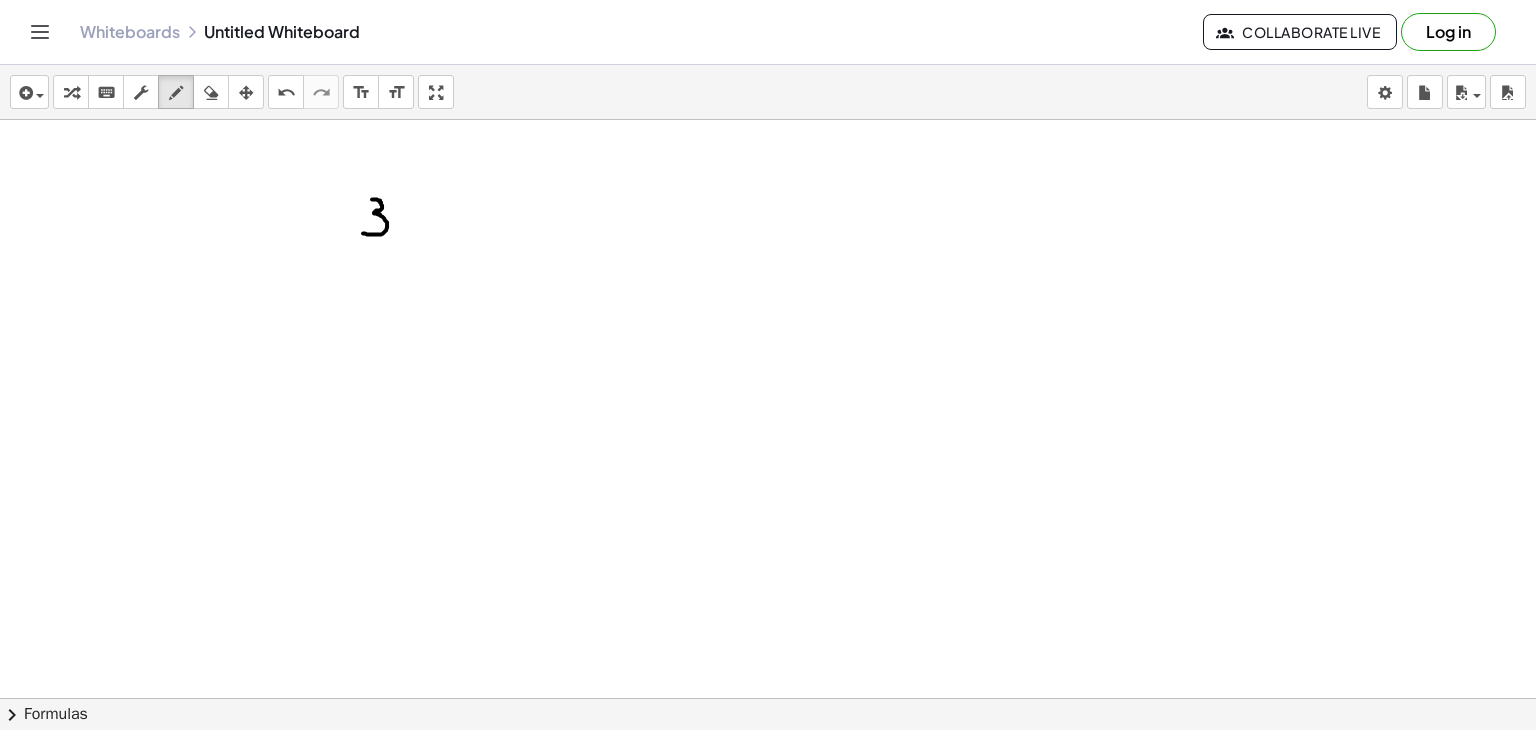 drag, startPoint x: 372, startPoint y: 198, endPoint x: 362, endPoint y: 232, distance: 35.44009 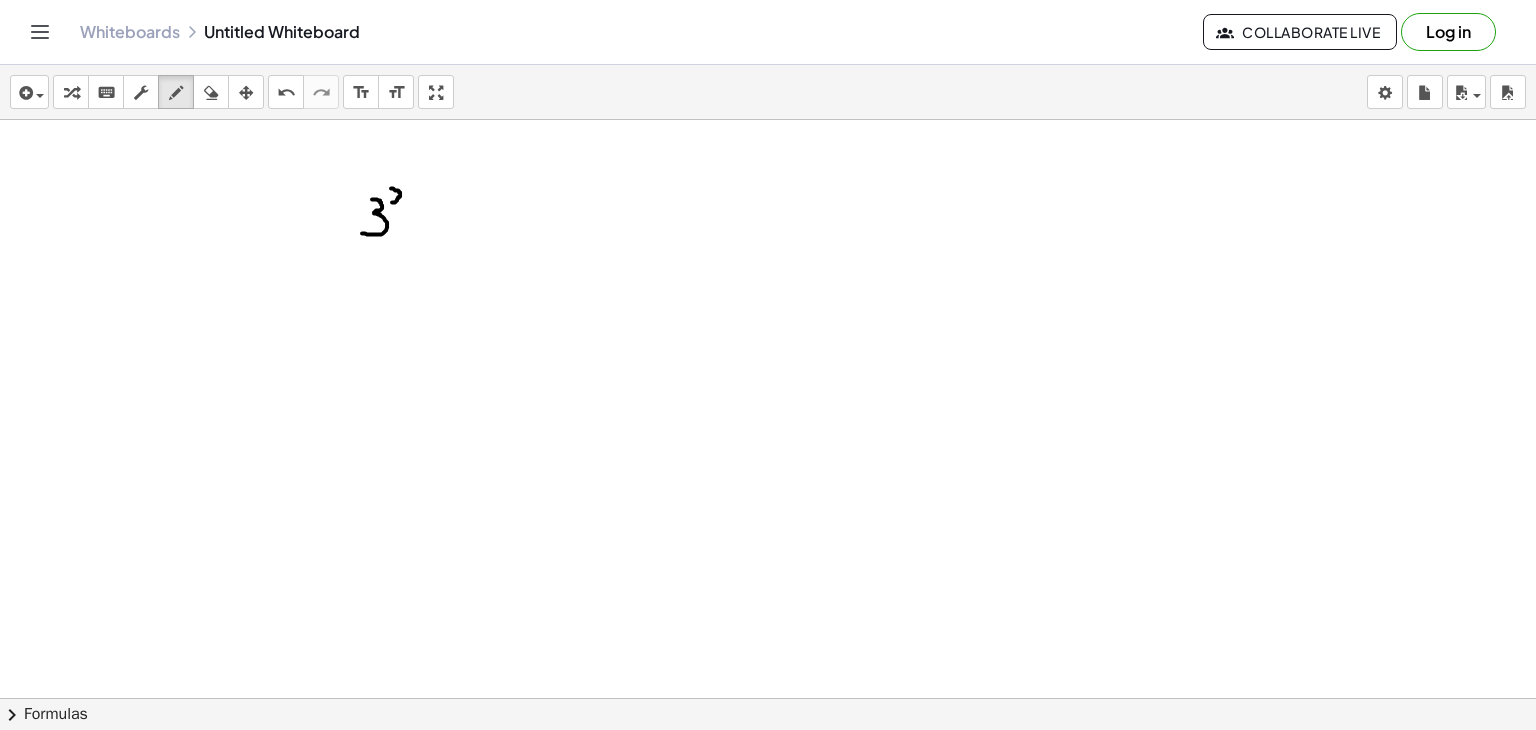 drag, startPoint x: 392, startPoint y: 201, endPoint x: 391, endPoint y: 187, distance: 14.035668 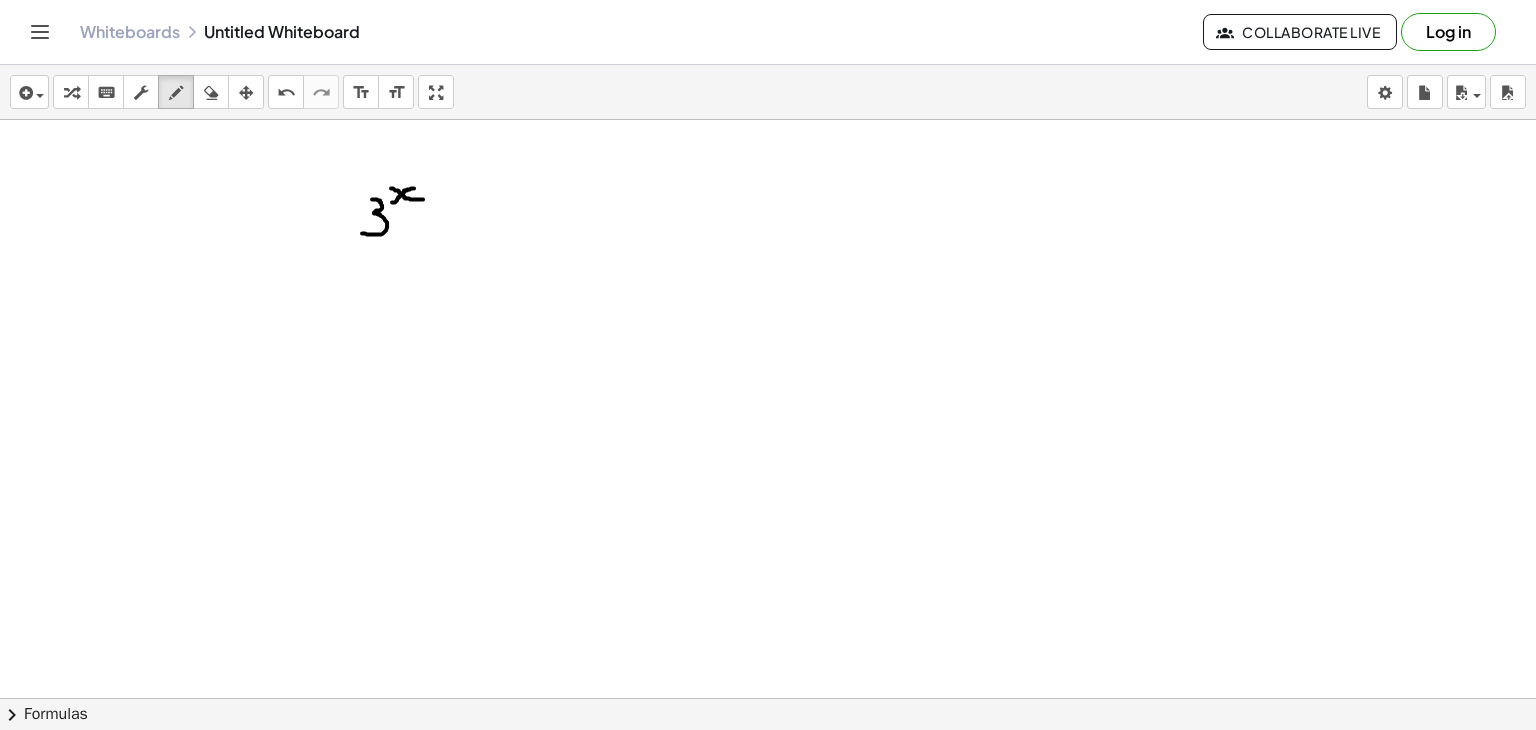 drag, startPoint x: 414, startPoint y: 187, endPoint x: 428, endPoint y: 196, distance: 16.643316 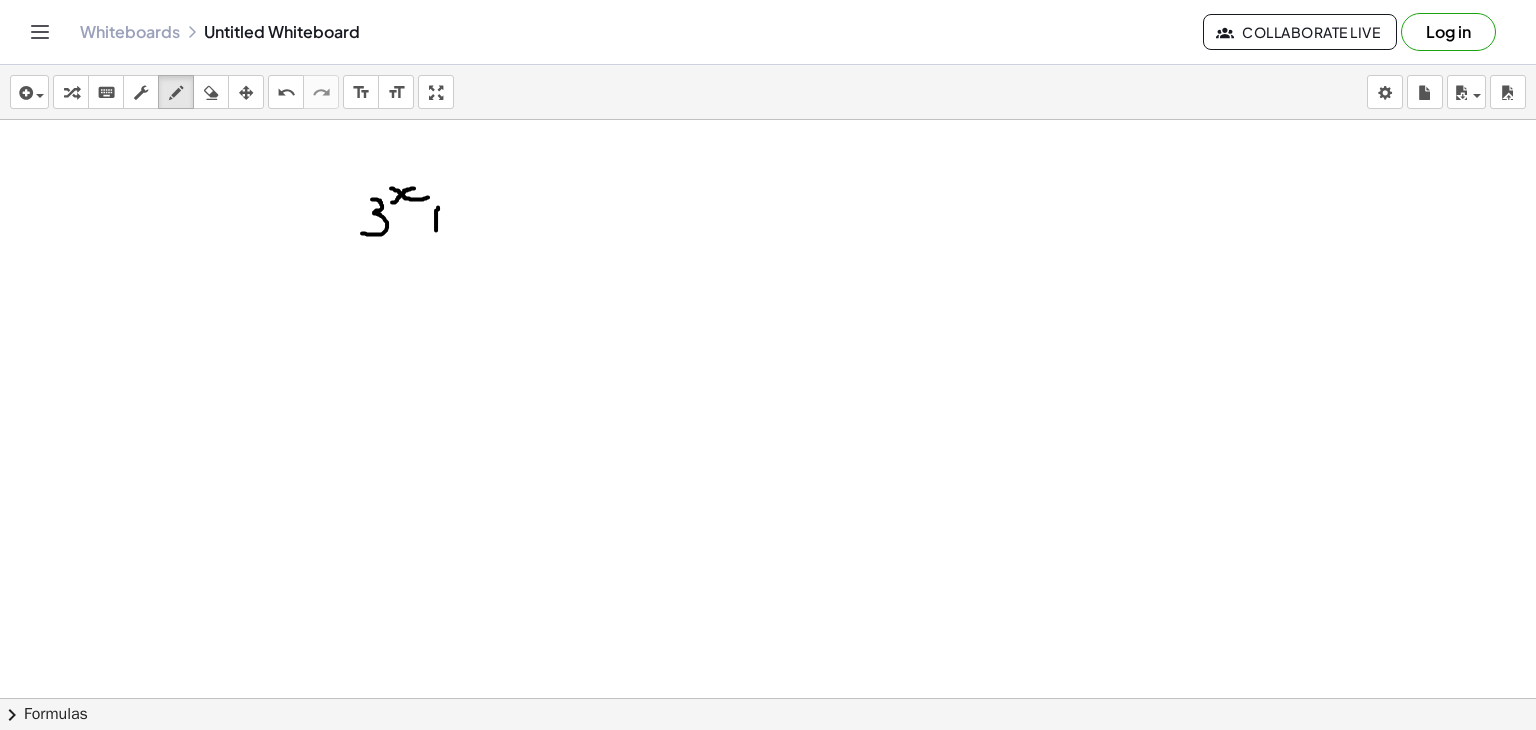 drag, startPoint x: 438, startPoint y: 206, endPoint x: 436, endPoint y: 229, distance: 23.086792 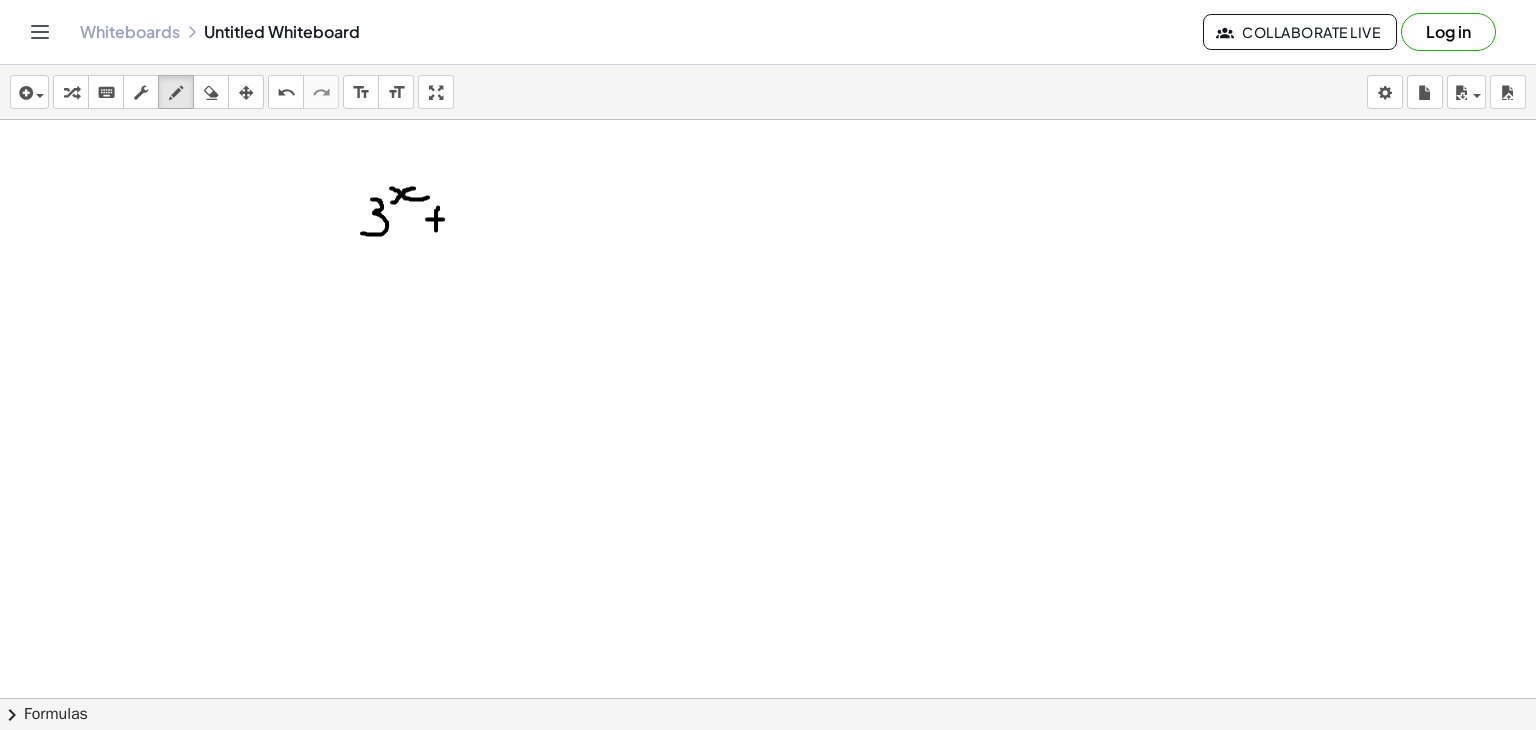 drag, startPoint x: 427, startPoint y: 218, endPoint x: 445, endPoint y: 218, distance: 18 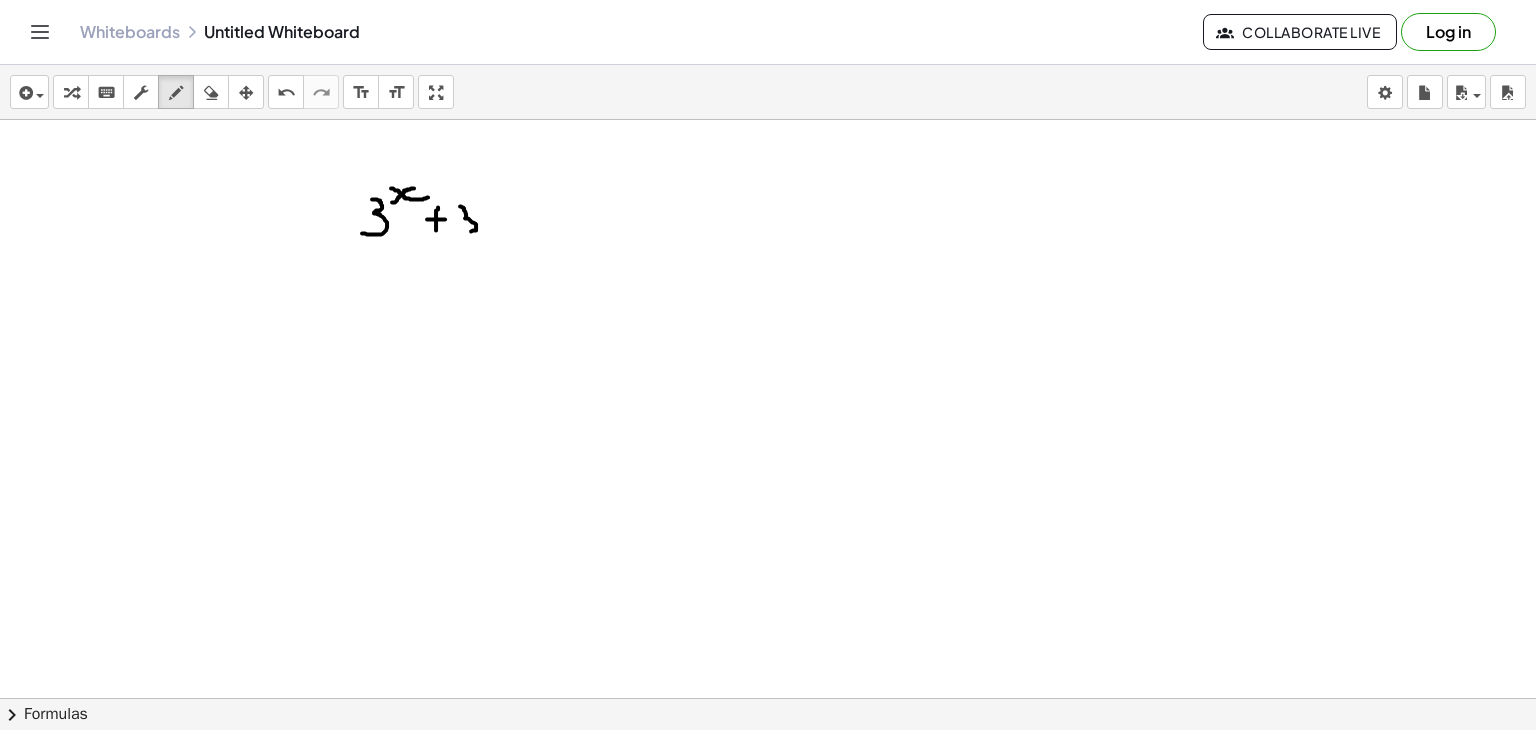 drag, startPoint x: 460, startPoint y: 205, endPoint x: 461, endPoint y: 230, distance: 25.019993 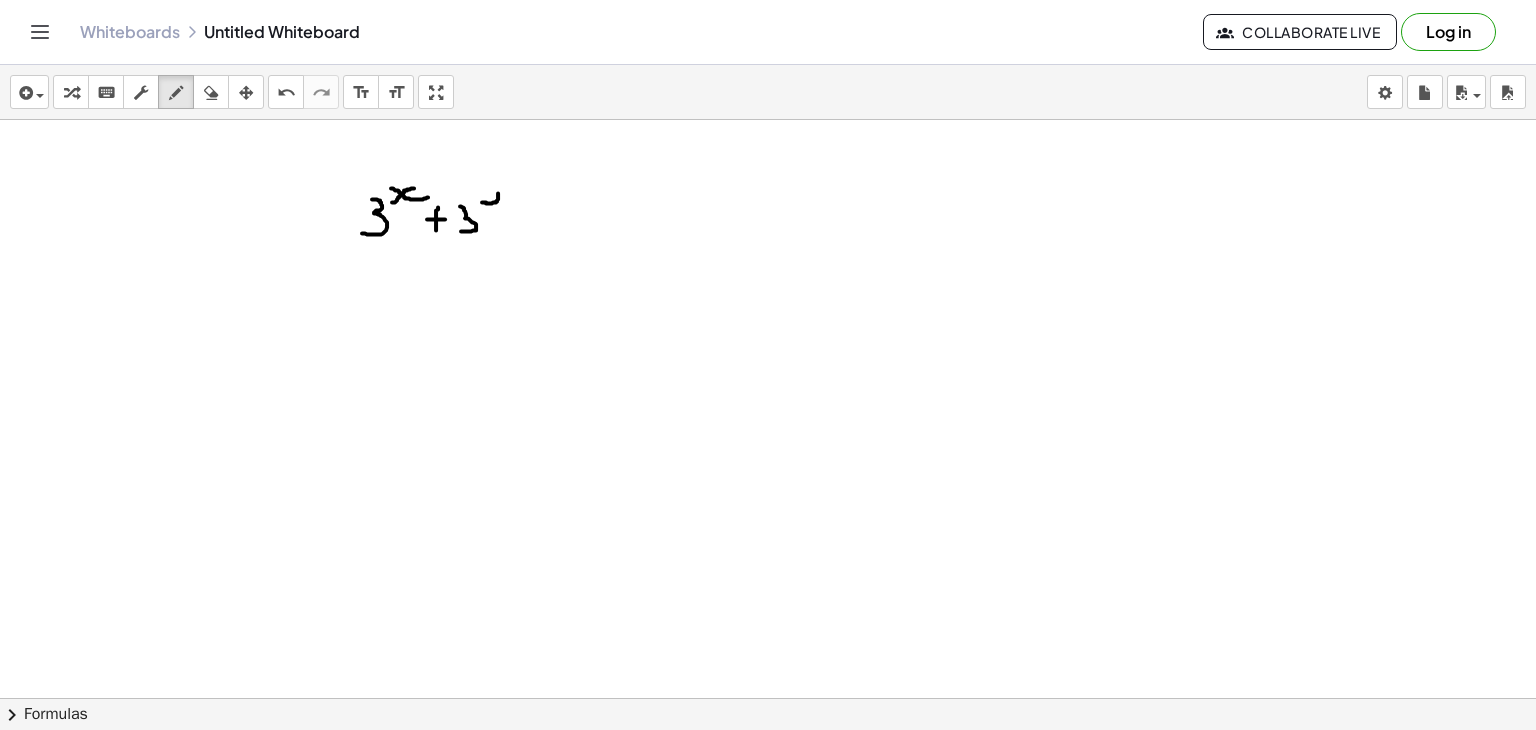 drag, startPoint x: 482, startPoint y: 201, endPoint x: 489, endPoint y: 185, distance: 17.464249 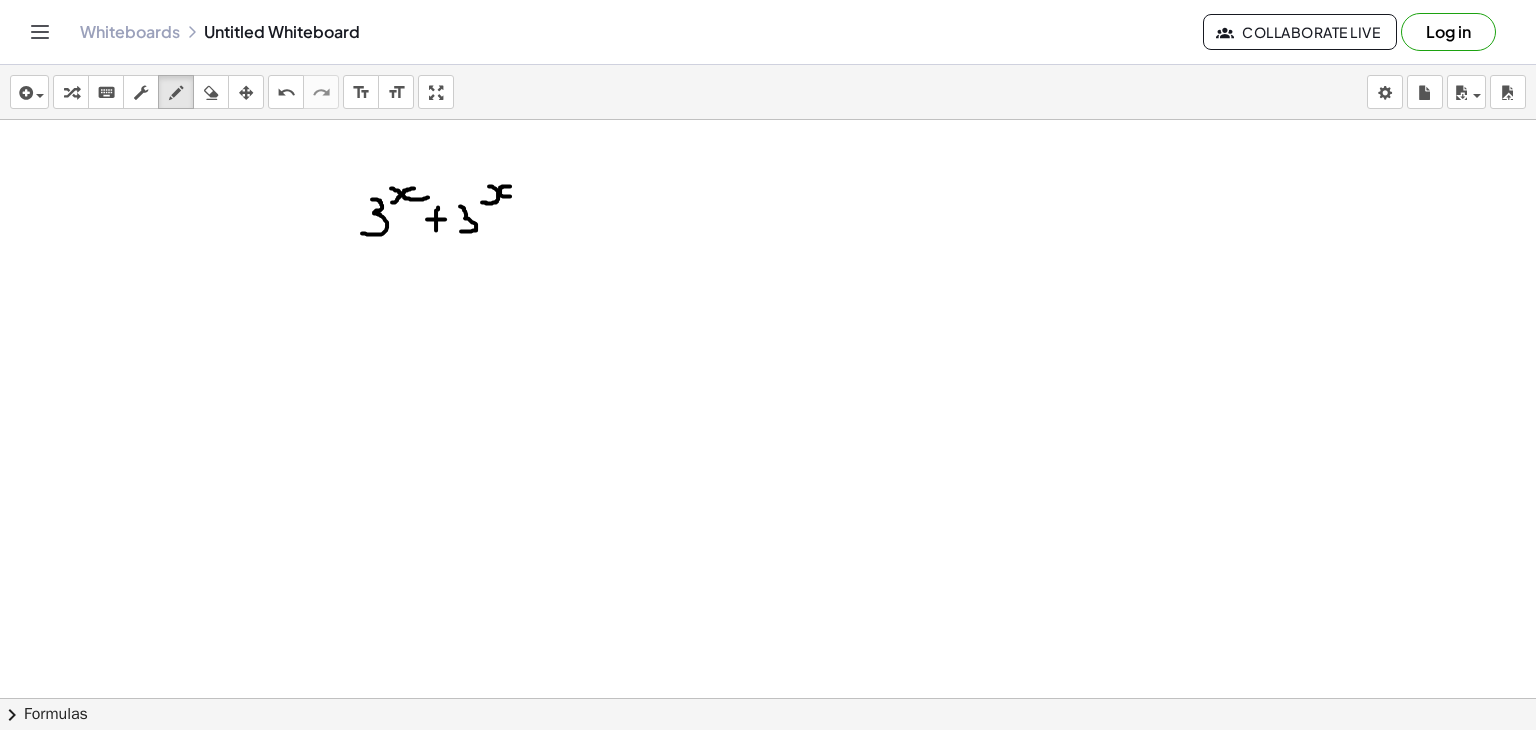 drag, startPoint x: 510, startPoint y: 185, endPoint x: 514, endPoint y: 195, distance: 10.770329 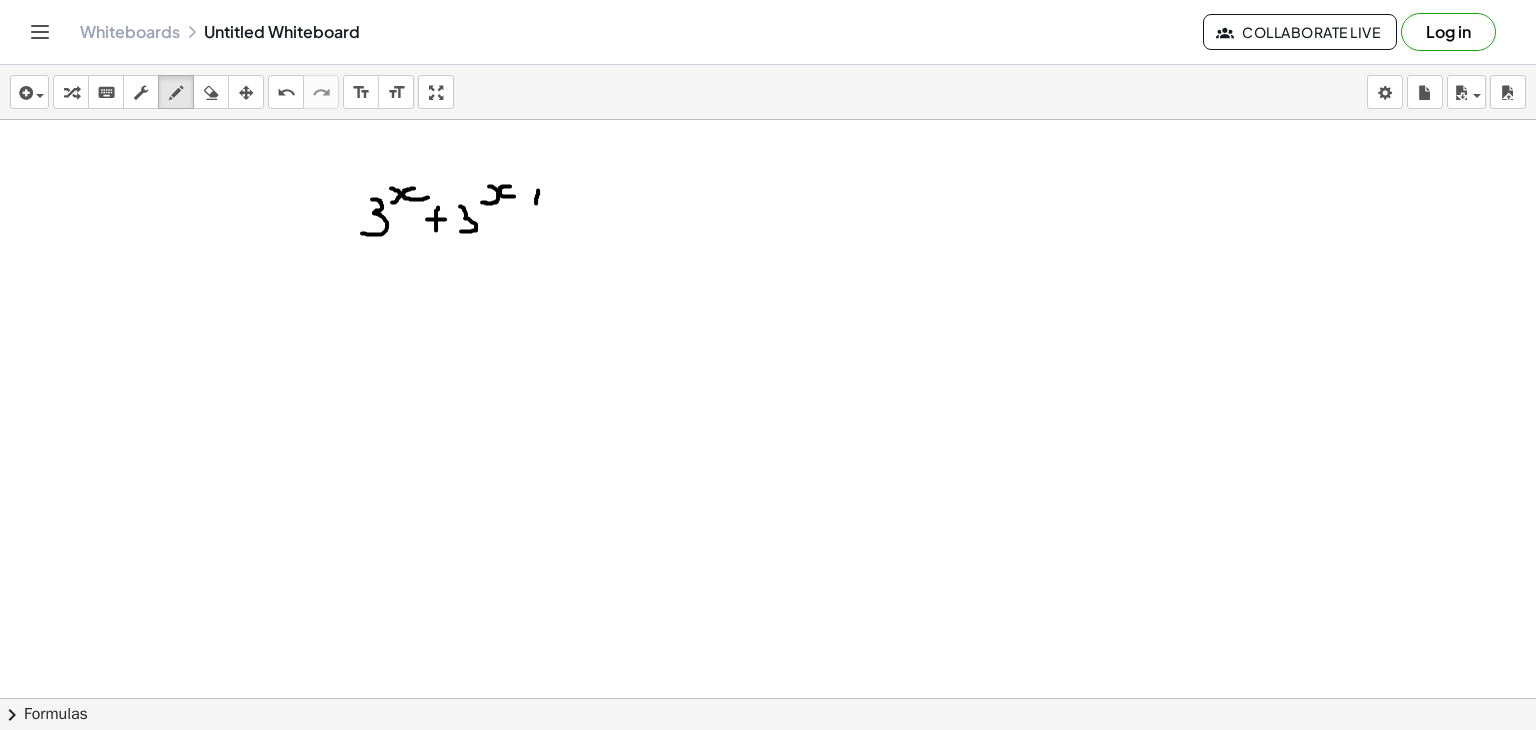 drag, startPoint x: 538, startPoint y: 189, endPoint x: 536, endPoint y: 202, distance: 13.152946 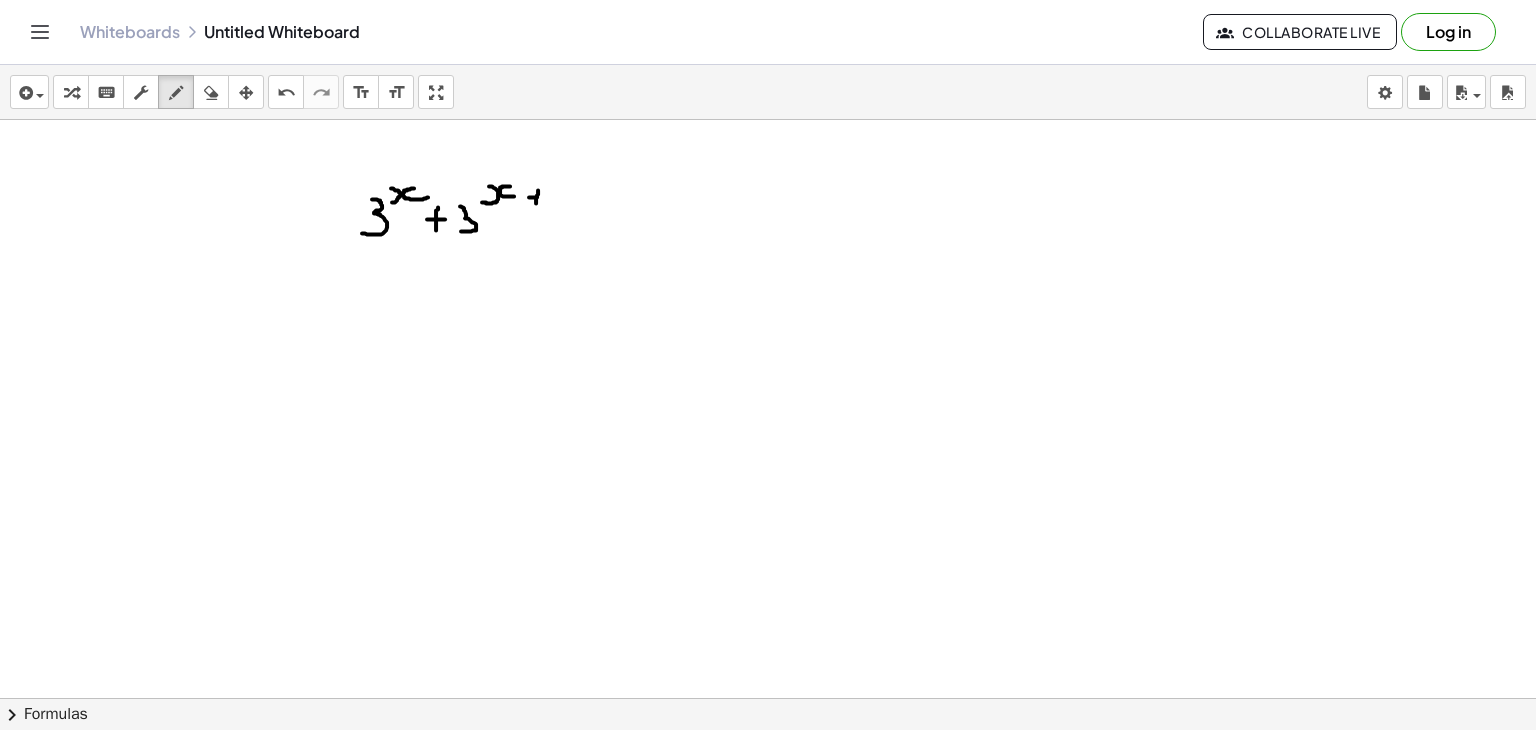 drag, startPoint x: 529, startPoint y: 196, endPoint x: 545, endPoint y: 196, distance: 16 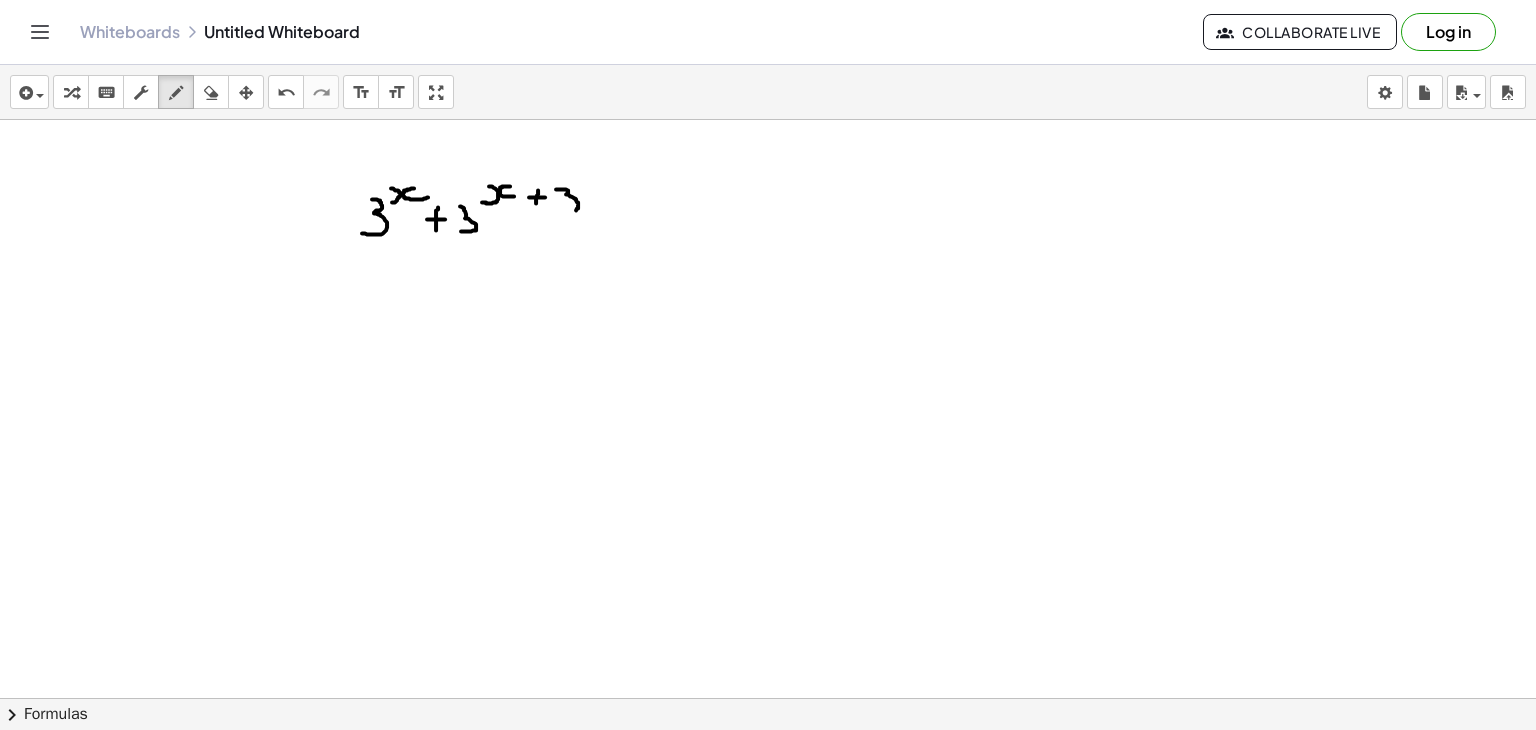 drag, startPoint x: 556, startPoint y: 188, endPoint x: 556, endPoint y: 208, distance: 20 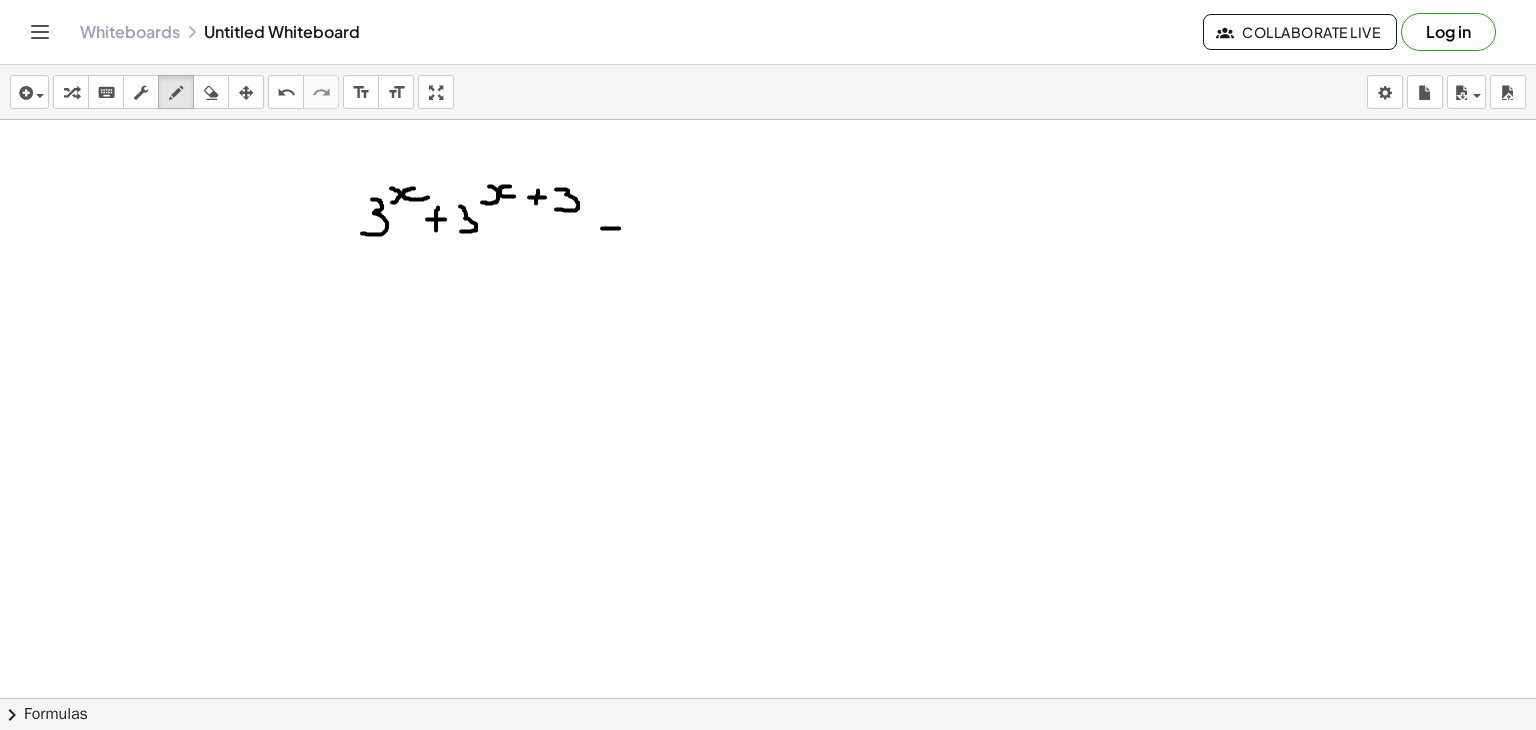 drag, startPoint x: 602, startPoint y: 227, endPoint x: 619, endPoint y: 227, distance: 17 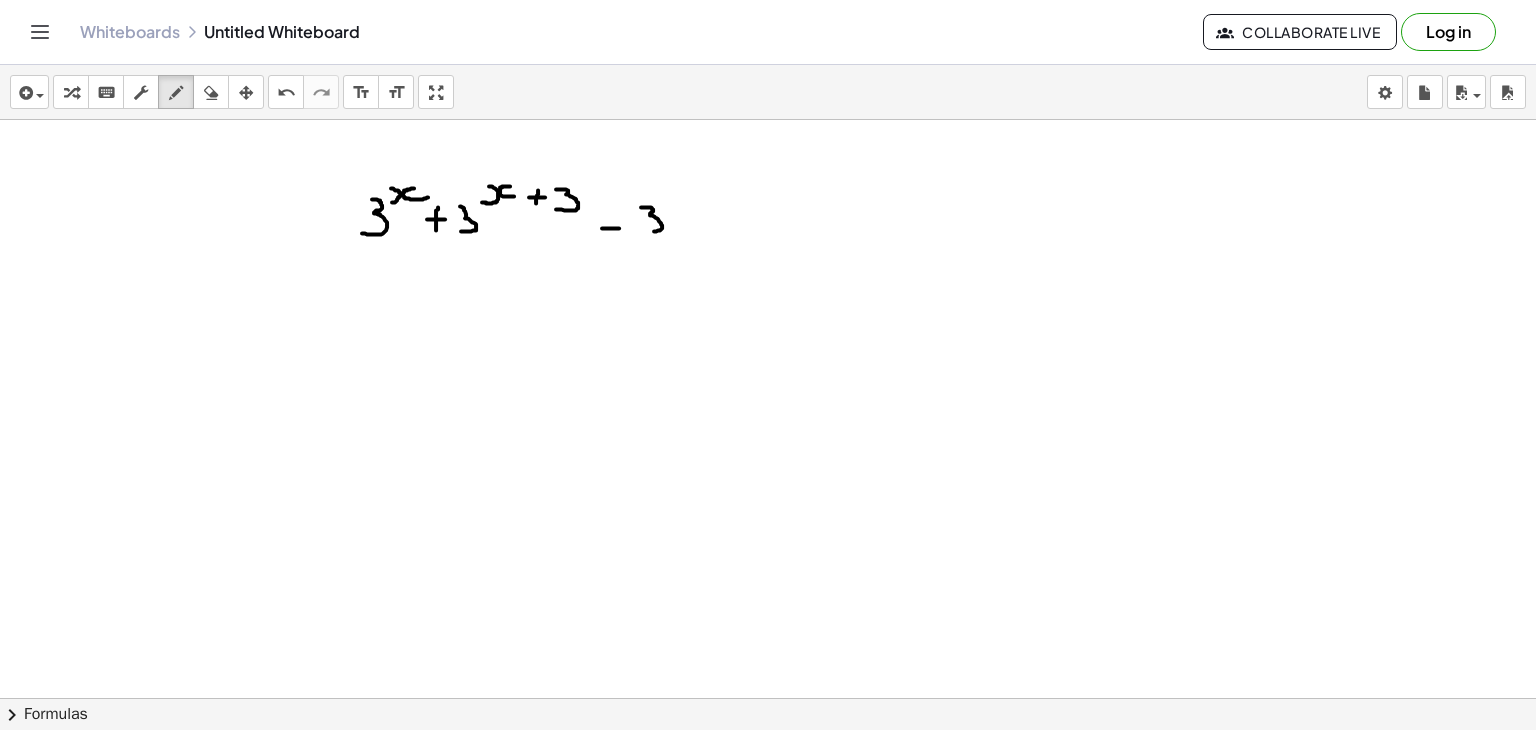 drag, startPoint x: 641, startPoint y: 206, endPoint x: 644, endPoint y: 229, distance: 23.194826 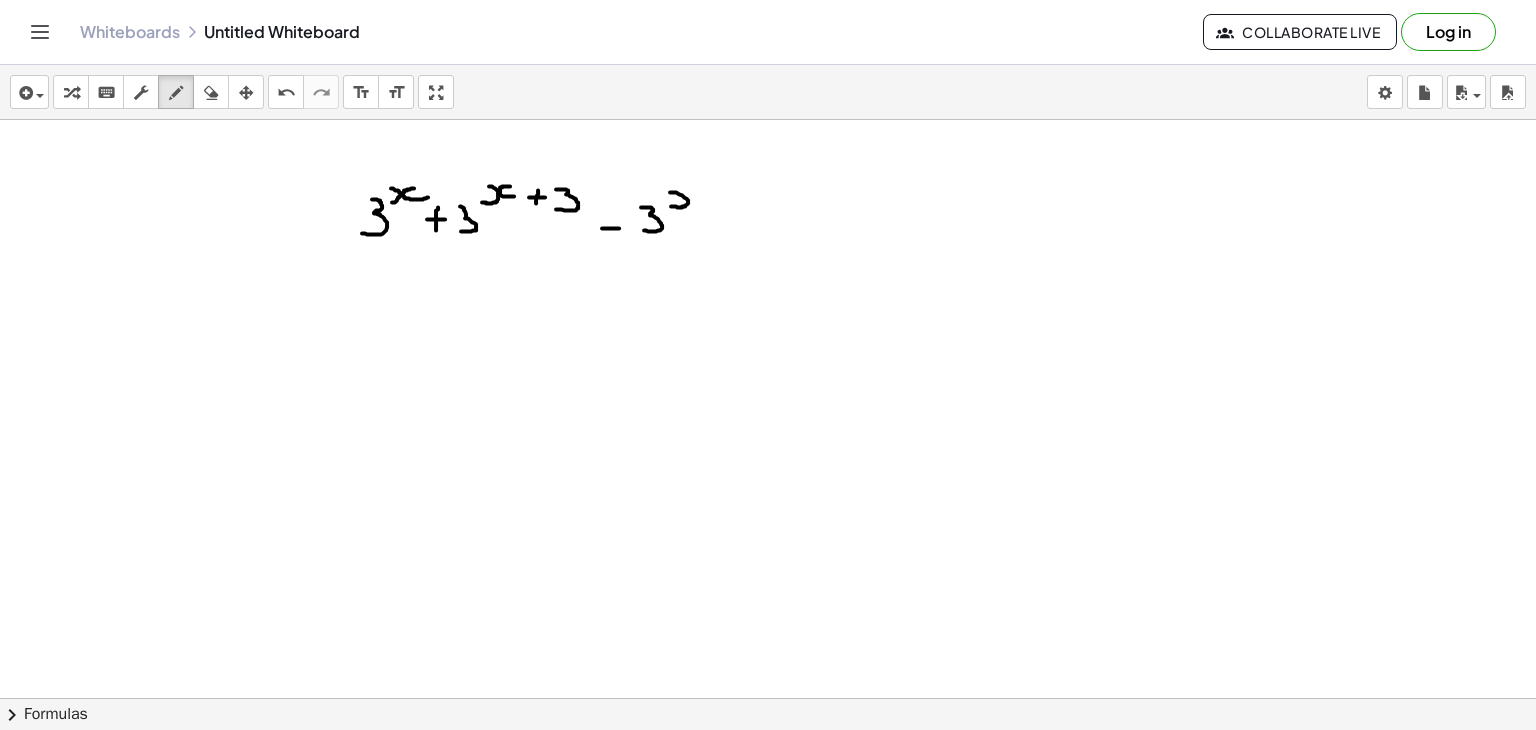 drag, startPoint x: 671, startPoint y: 205, endPoint x: 670, endPoint y: 191, distance: 14.035668 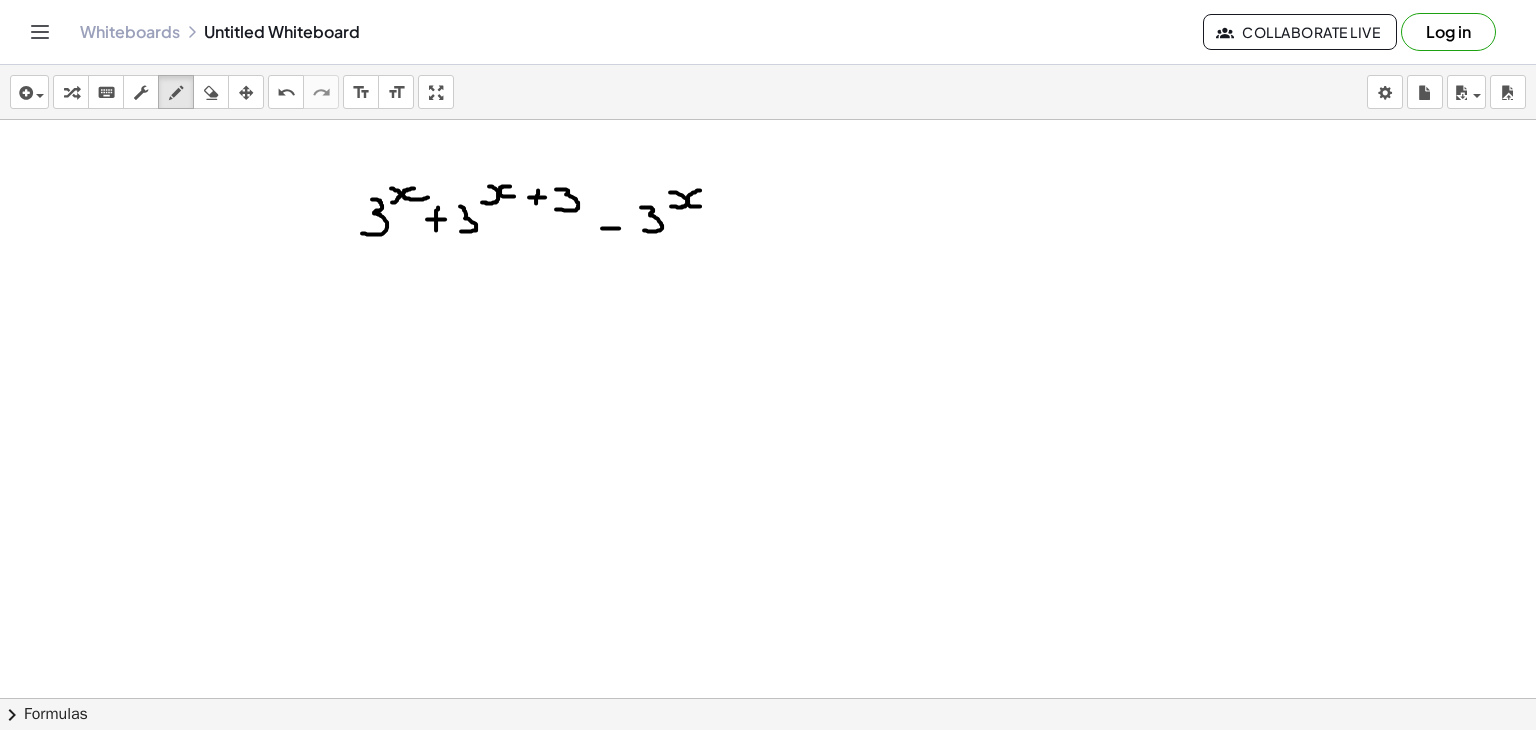 drag, startPoint x: 700, startPoint y: 189, endPoint x: 705, endPoint y: 203, distance: 14.866069 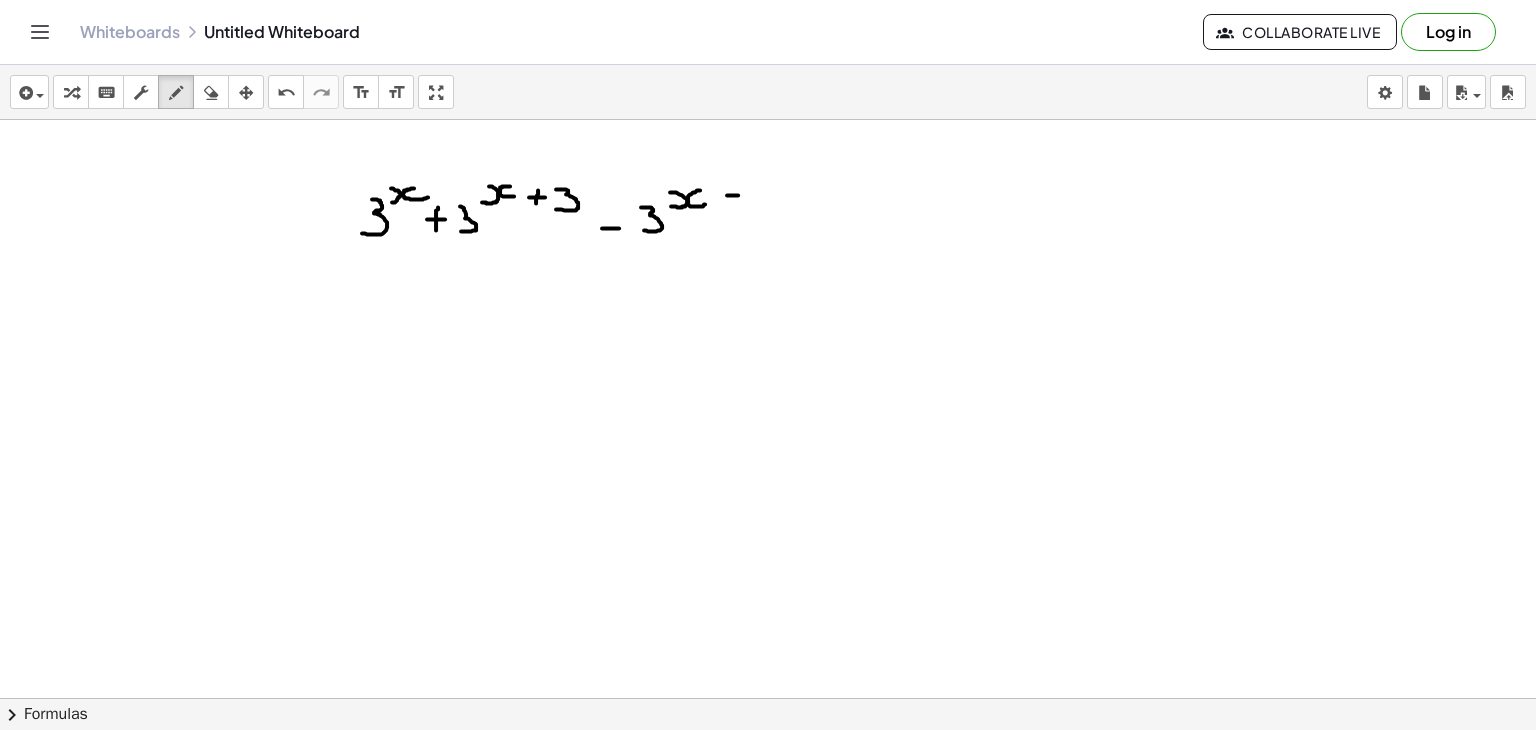 drag, startPoint x: 727, startPoint y: 194, endPoint x: 746, endPoint y: 194, distance: 19 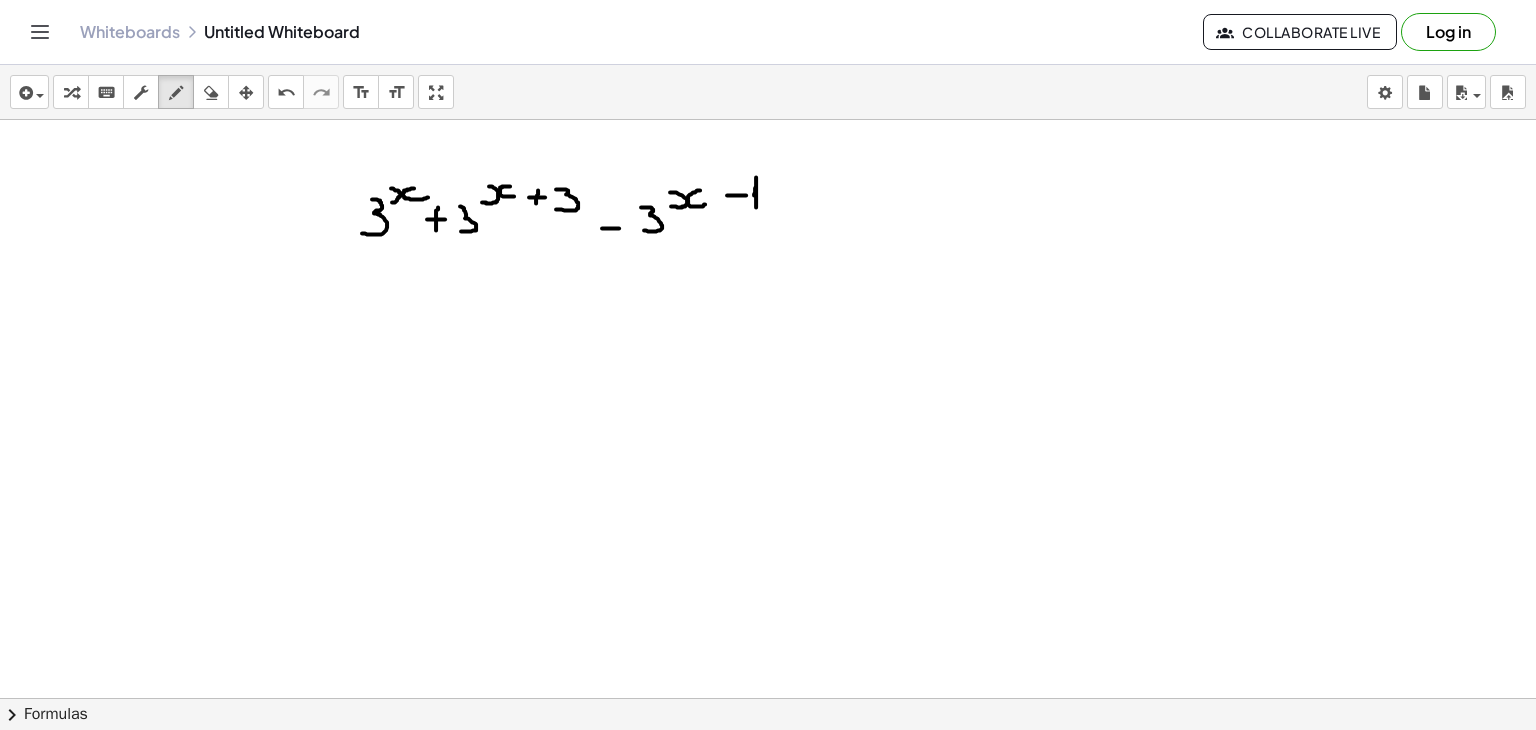drag, startPoint x: 754, startPoint y: 194, endPoint x: 756, endPoint y: 206, distance: 12.165525 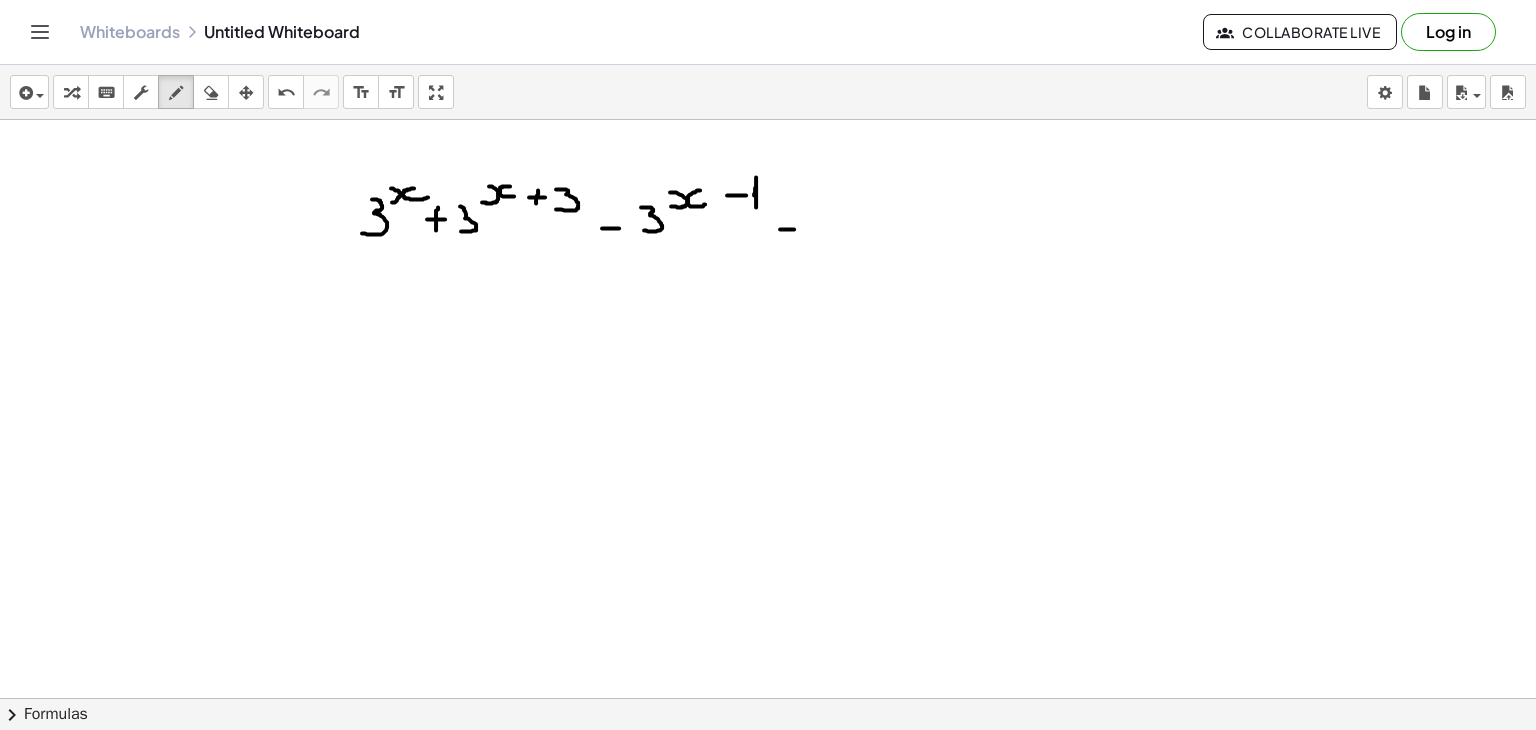 drag, startPoint x: 780, startPoint y: 228, endPoint x: 794, endPoint y: 228, distance: 14 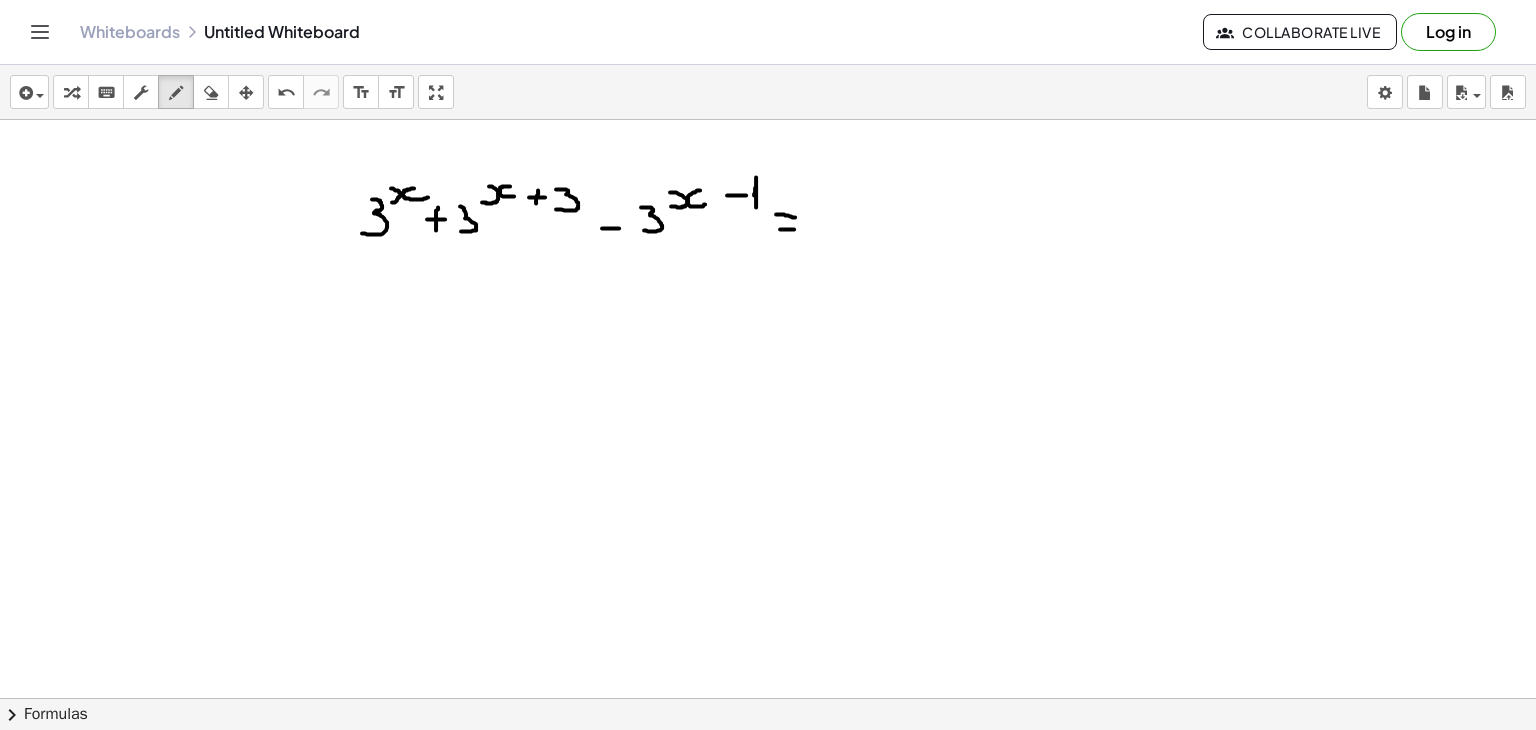 drag, startPoint x: 776, startPoint y: 213, endPoint x: 796, endPoint y: 216, distance: 20.22375 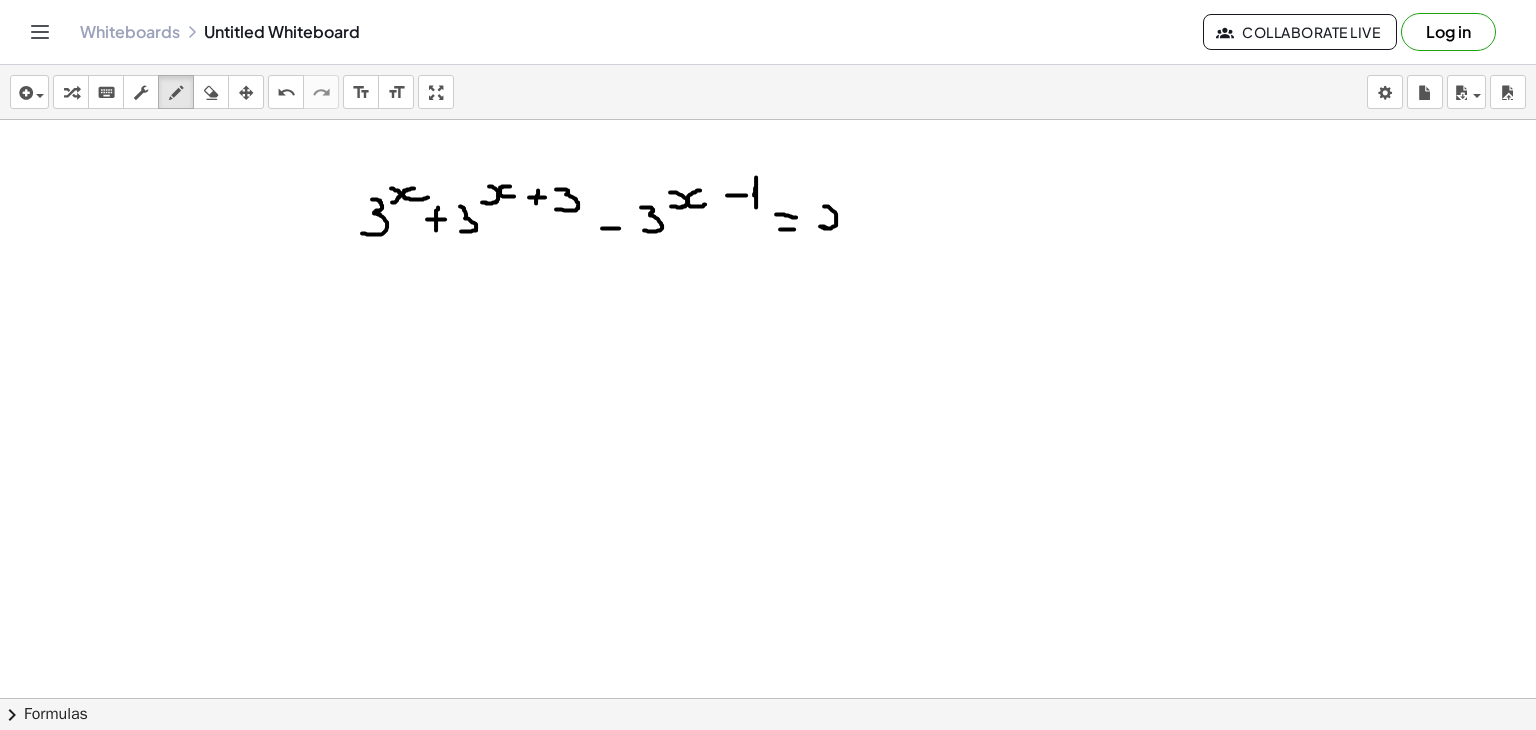 drag, startPoint x: 824, startPoint y: 205, endPoint x: 839, endPoint y: 233, distance: 31.764761 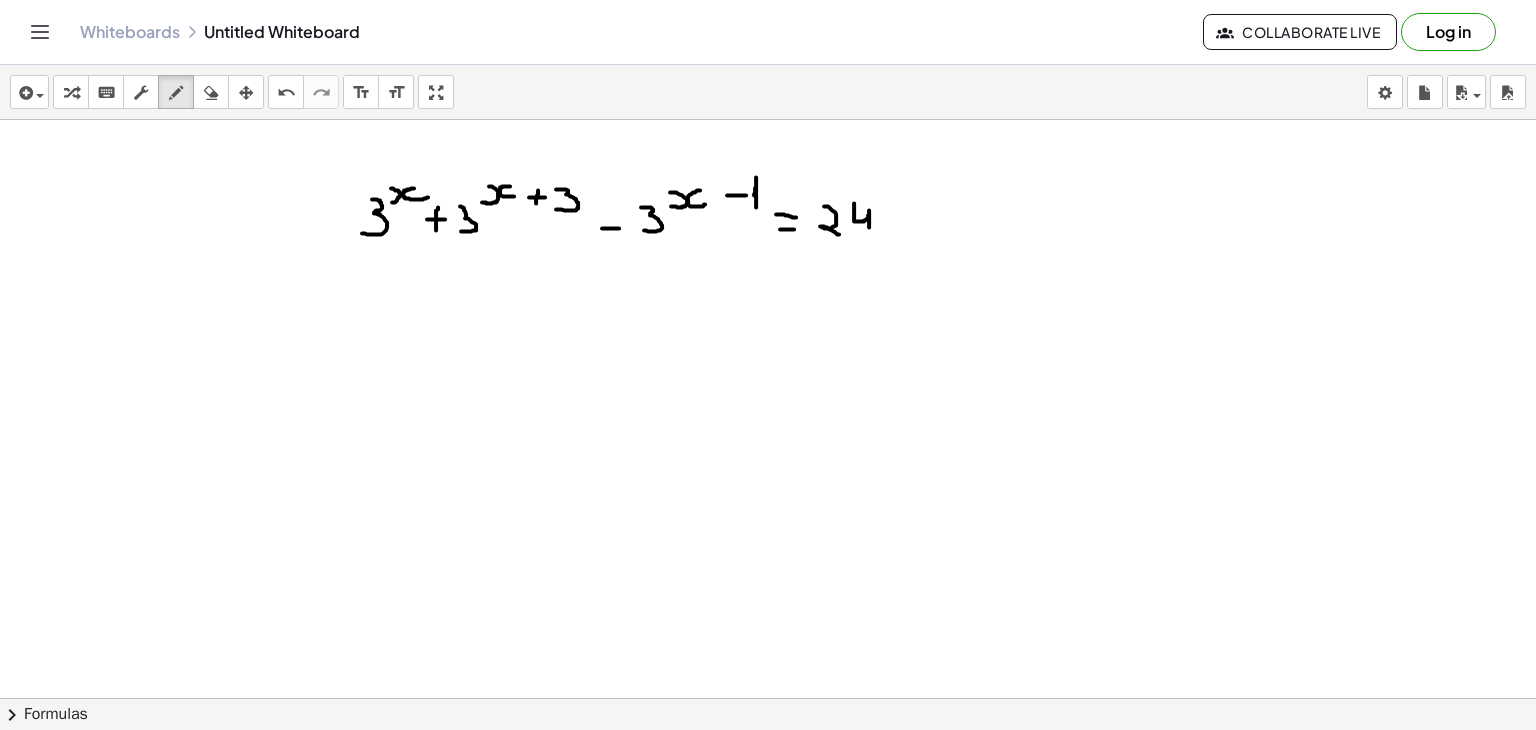 drag, startPoint x: 854, startPoint y: 202, endPoint x: 869, endPoint y: 227, distance: 29.15476 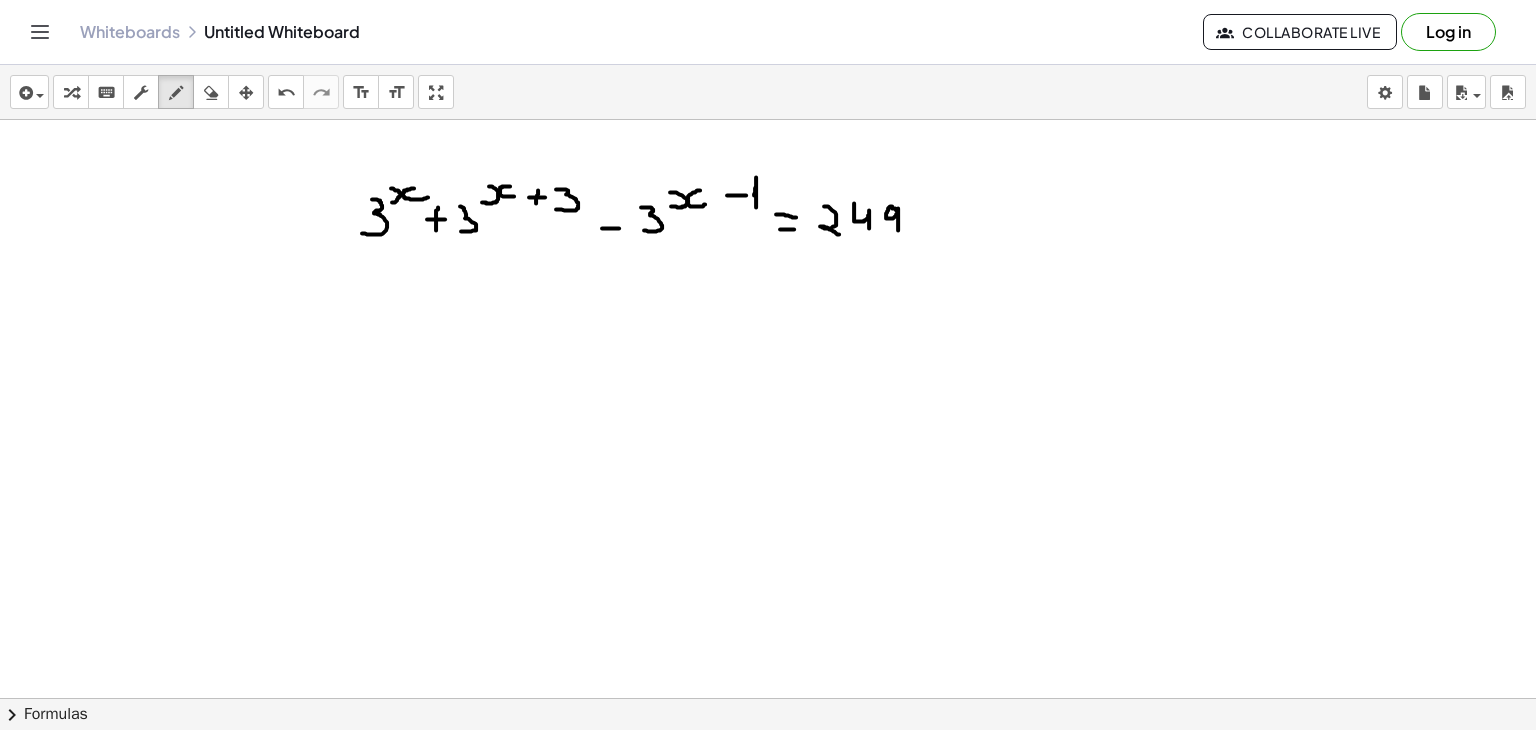 drag, startPoint x: 898, startPoint y: 210, endPoint x: 898, endPoint y: 229, distance: 19 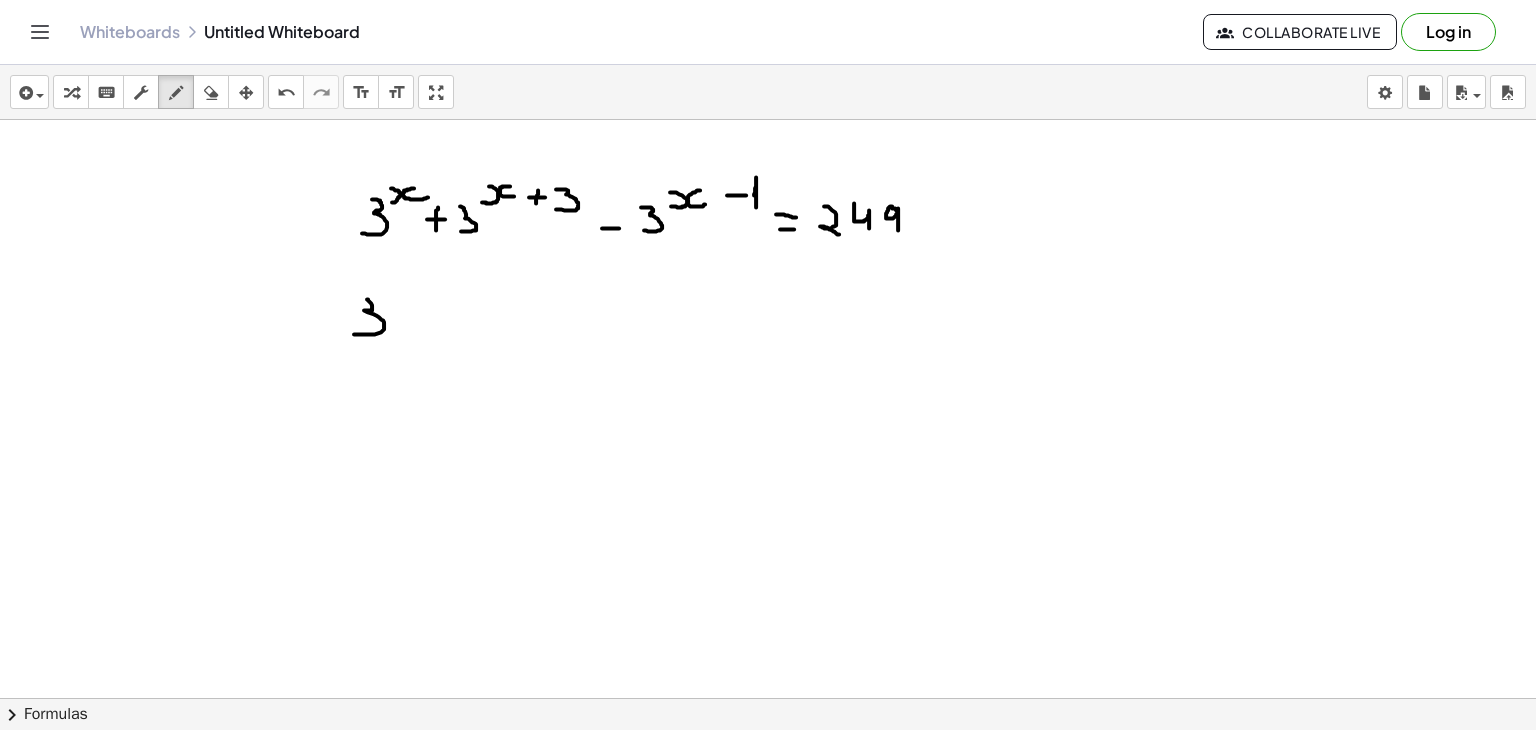 drag, startPoint x: 367, startPoint y: 298, endPoint x: 353, endPoint y: 333, distance: 37.696156 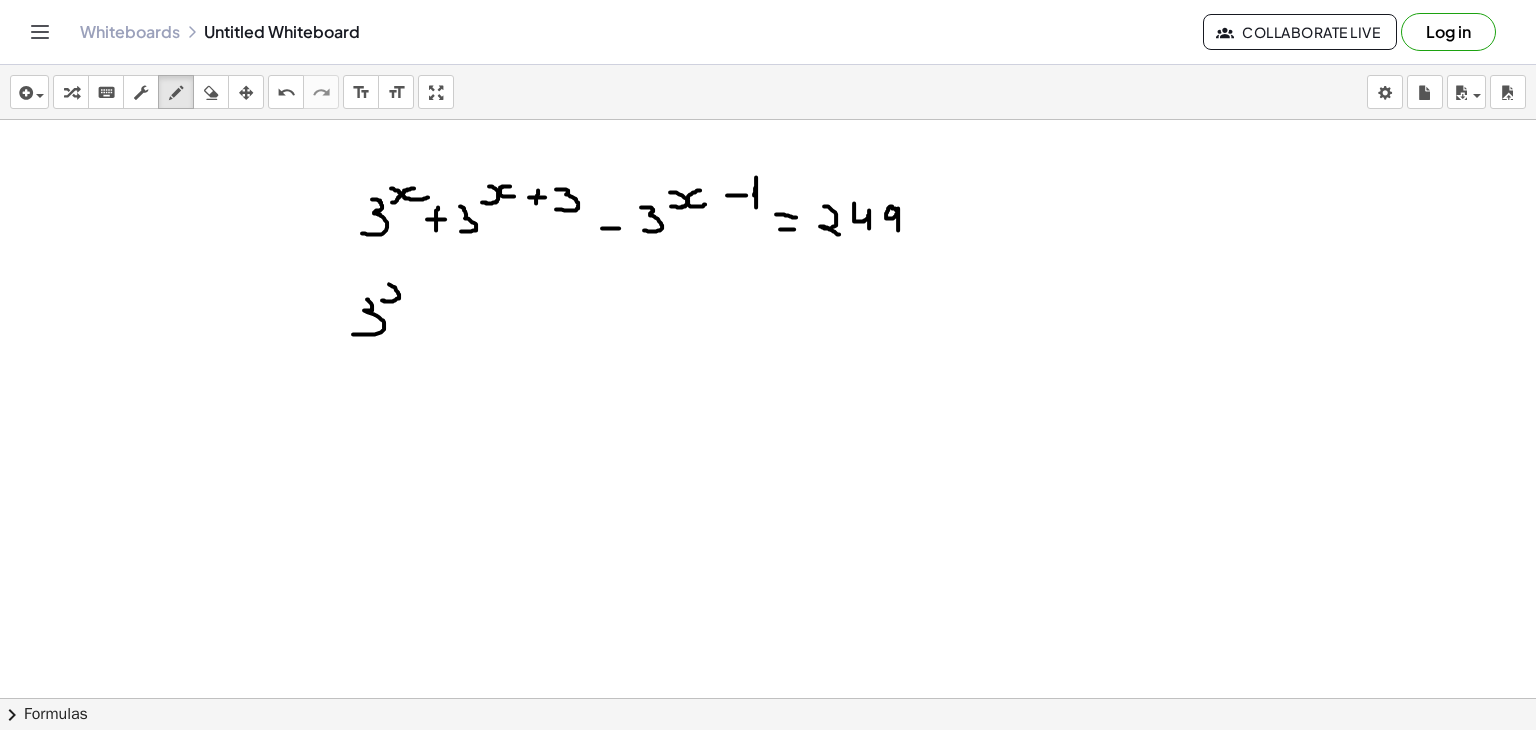 drag, startPoint x: 382, startPoint y: 299, endPoint x: 380, endPoint y: 281, distance: 18.110771 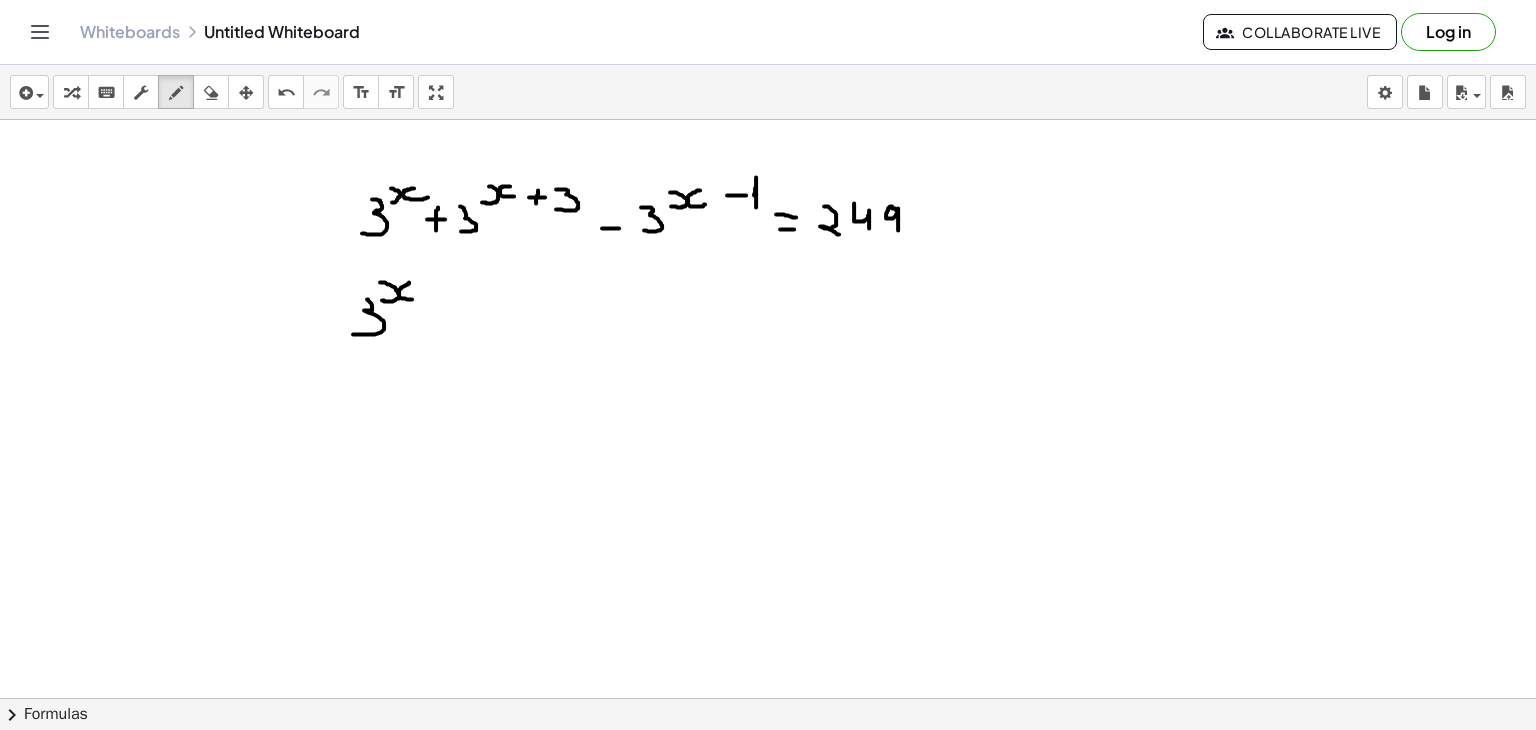 drag, startPoint x: 409, startPoint y: 281, endPoint x: 415, endPoint y: 298, distance: 18.027756 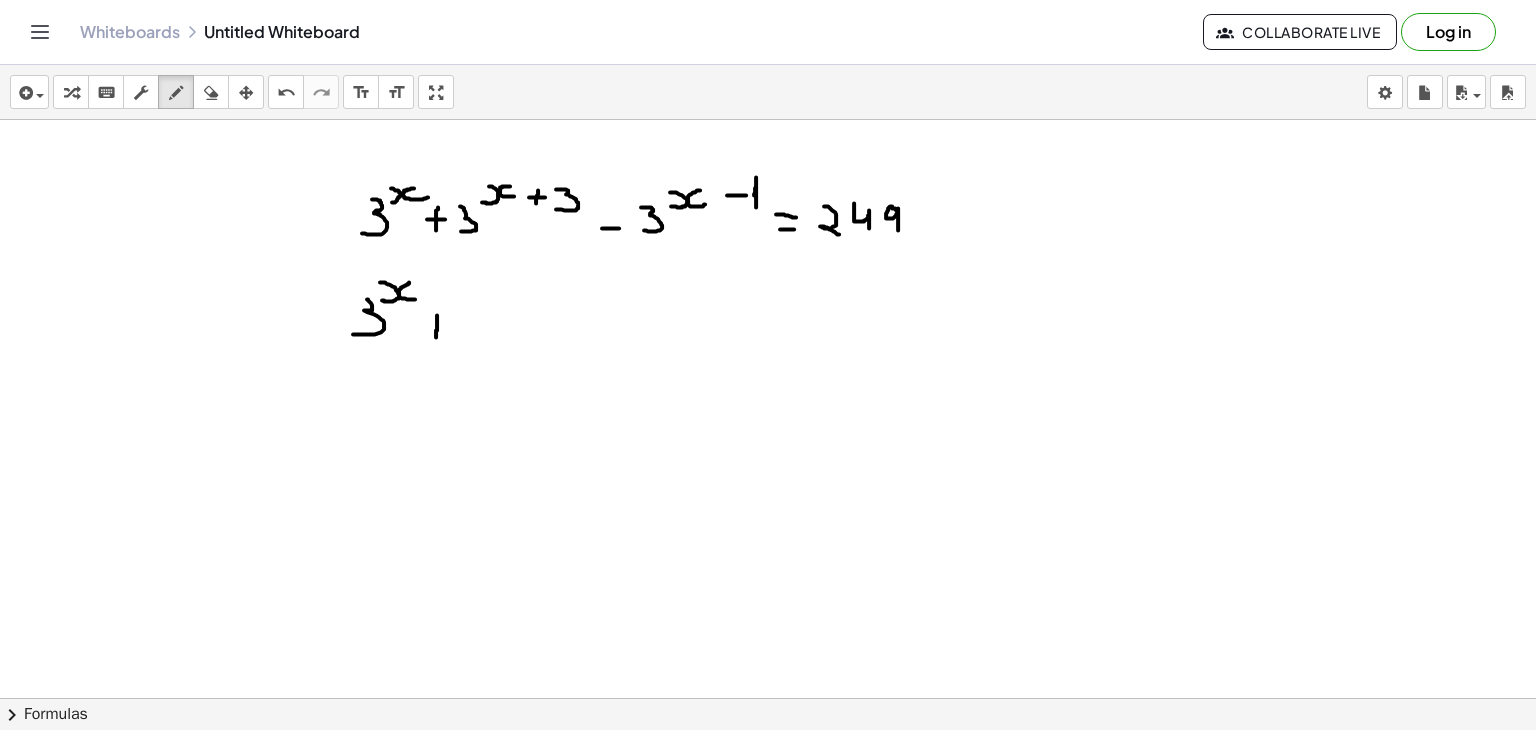 drag, startPoint x: 437, startPoint y: 314, endPoint x: 435, endPoint y: 343, distance: 29.068884 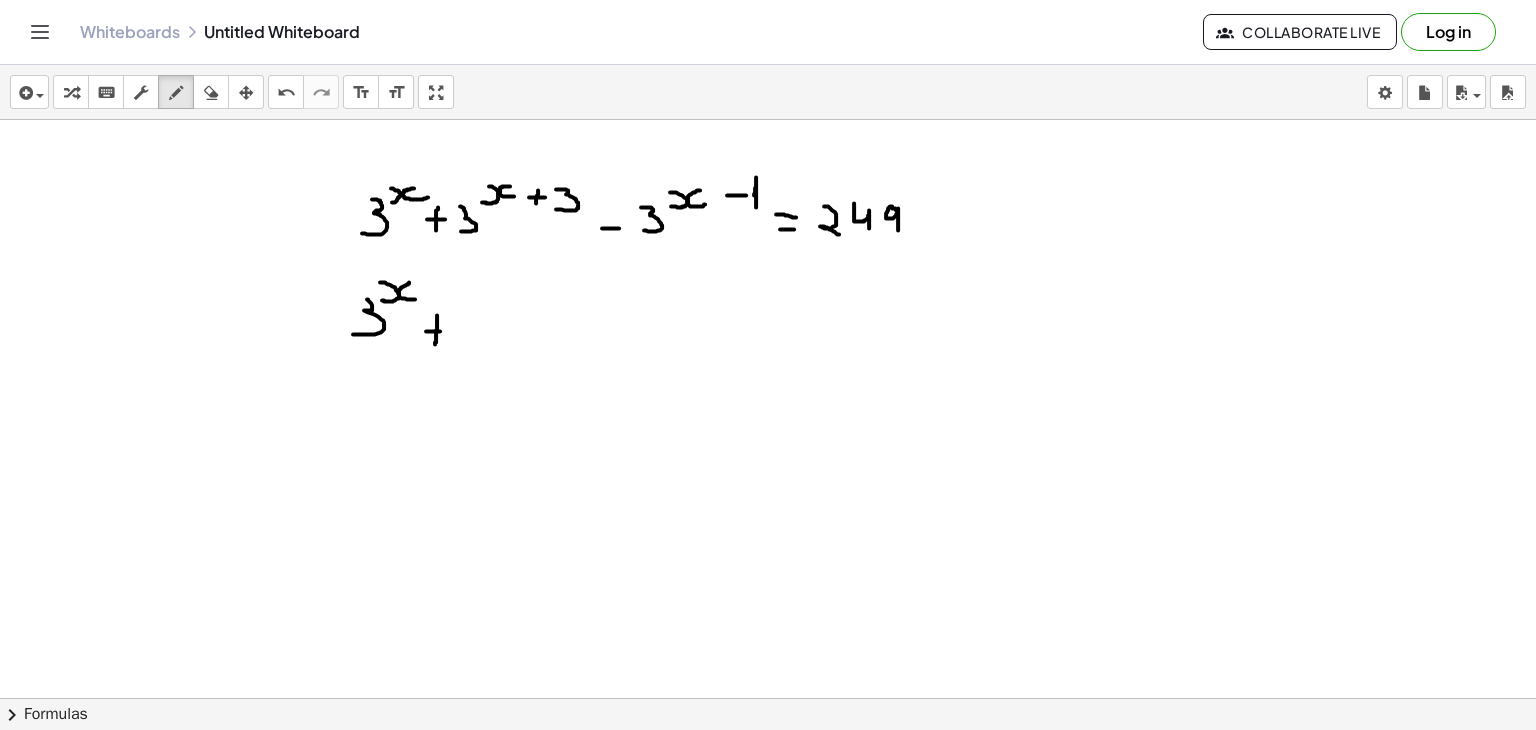 drag, startPoint x: 426, startPoint y: 330, endPoint x: 446, endPoint y: 330, distance: 20 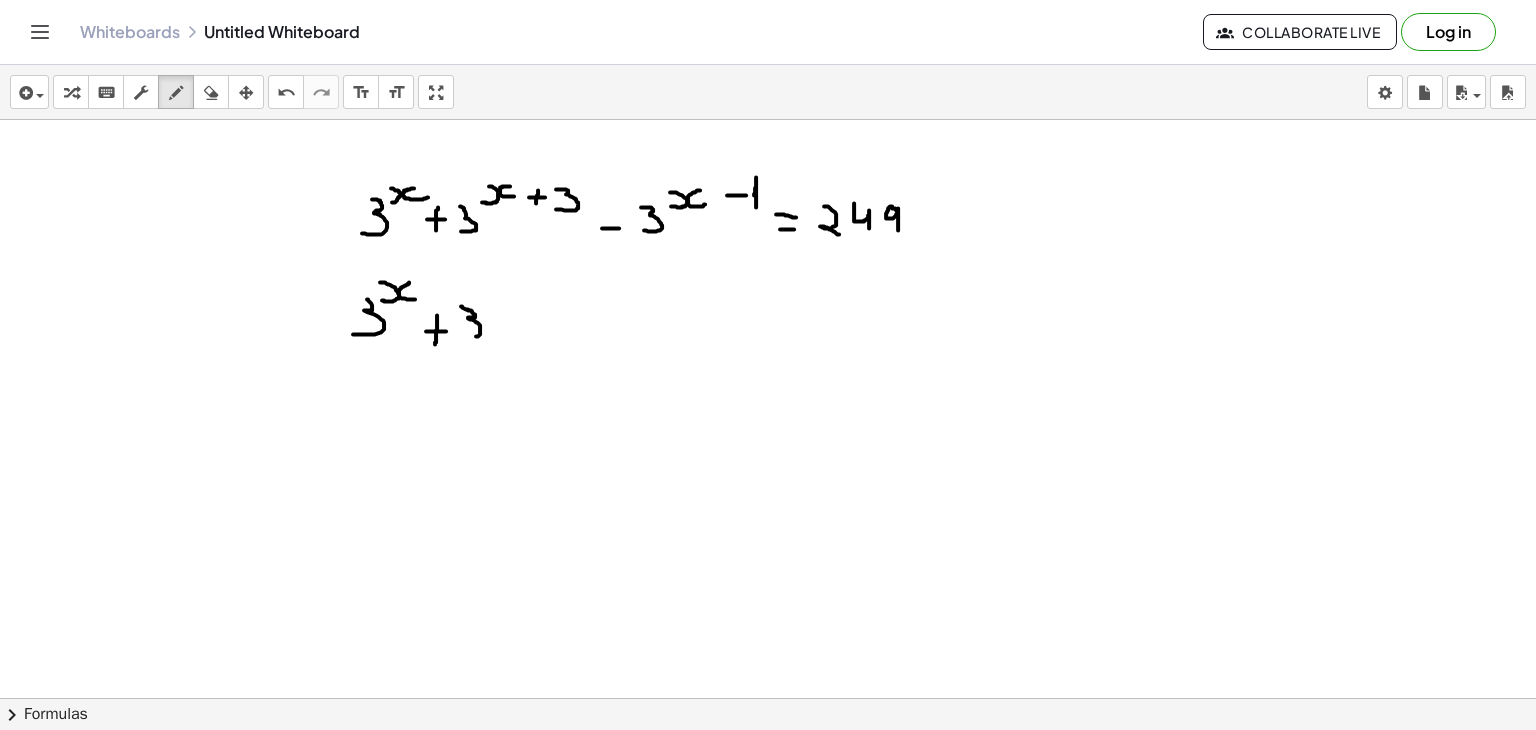 drag, startPoint x: 461, startPoint y: 305, endPoint x: 461, endPoint y: 335, distance: 30 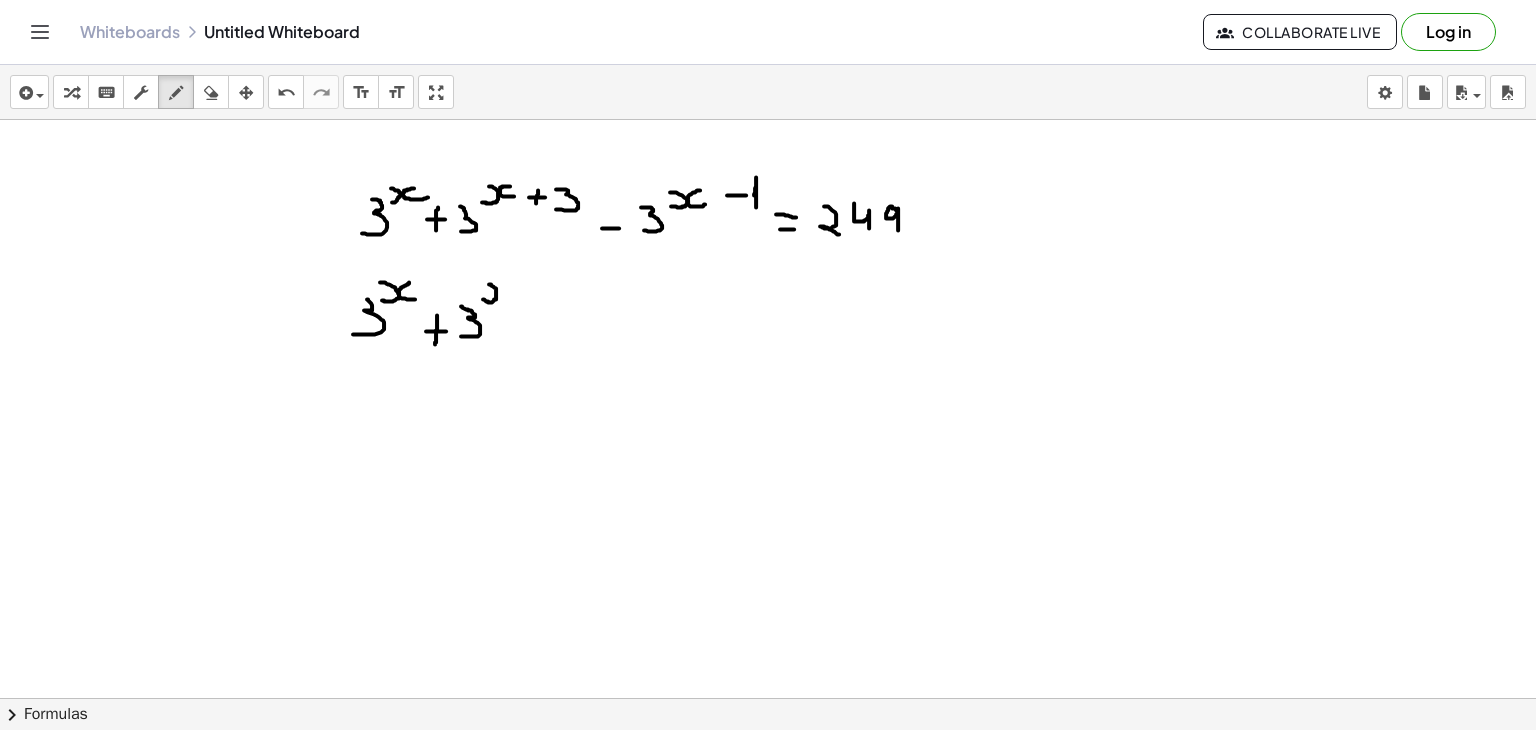 drag, startPoint x: 483, startPoint y: 298, endPoint x: 485, endPoint y: 280, distance: 18.110771 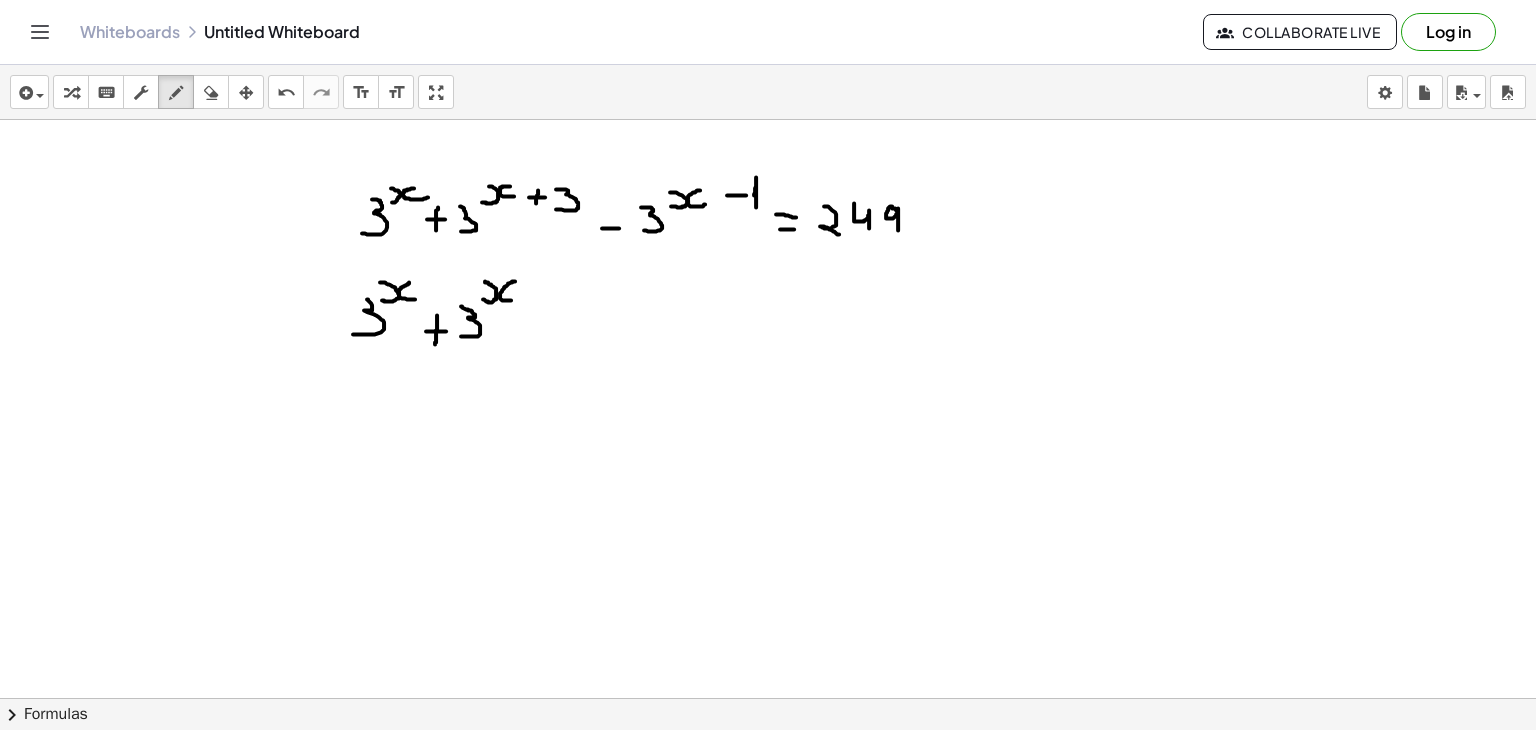 drag, startPoint x: 515, startPoint y: 280, endPoint x: 513, endPoint y: 299, distance: 19.104973 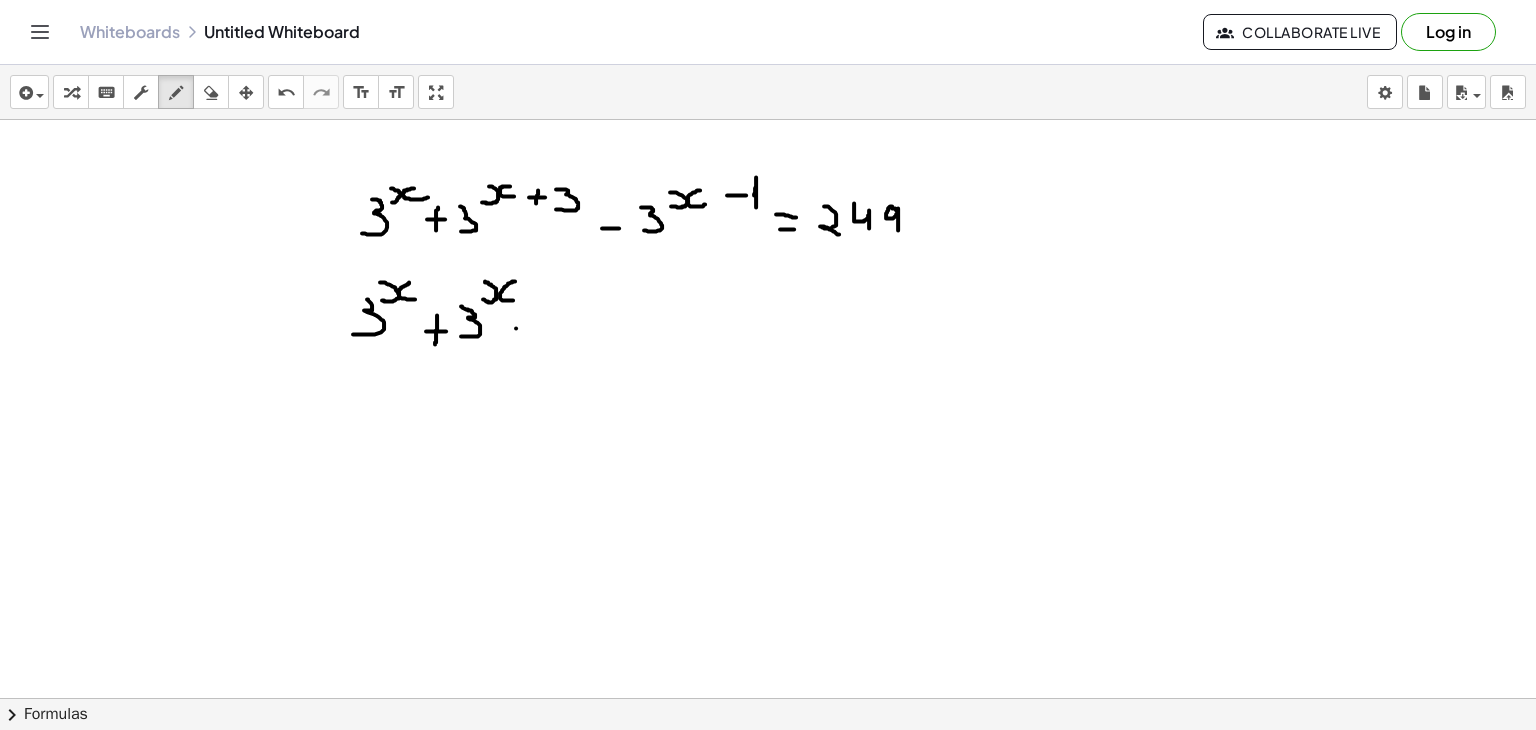 click at bounding box center [768, -903] 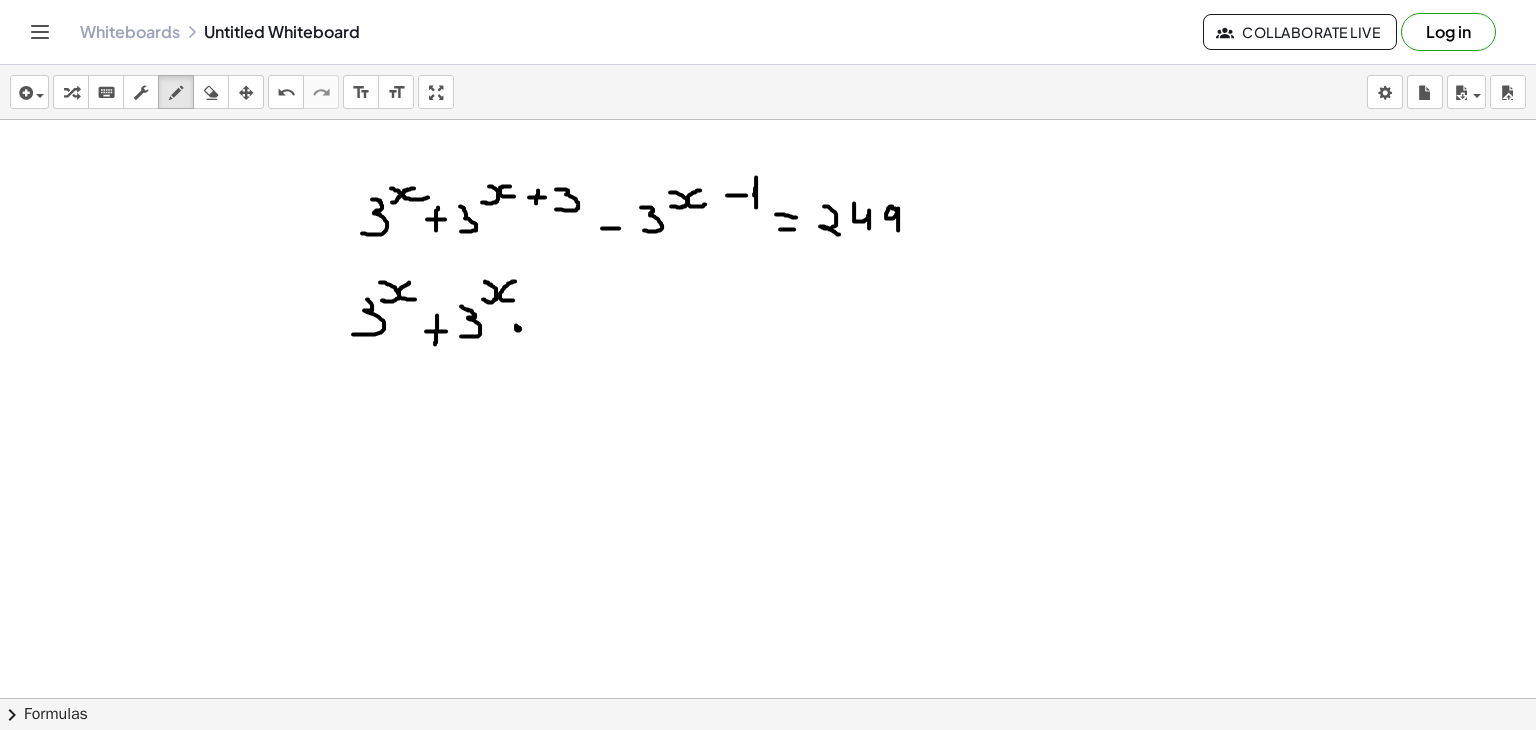 click at bounding box center (768, -903) 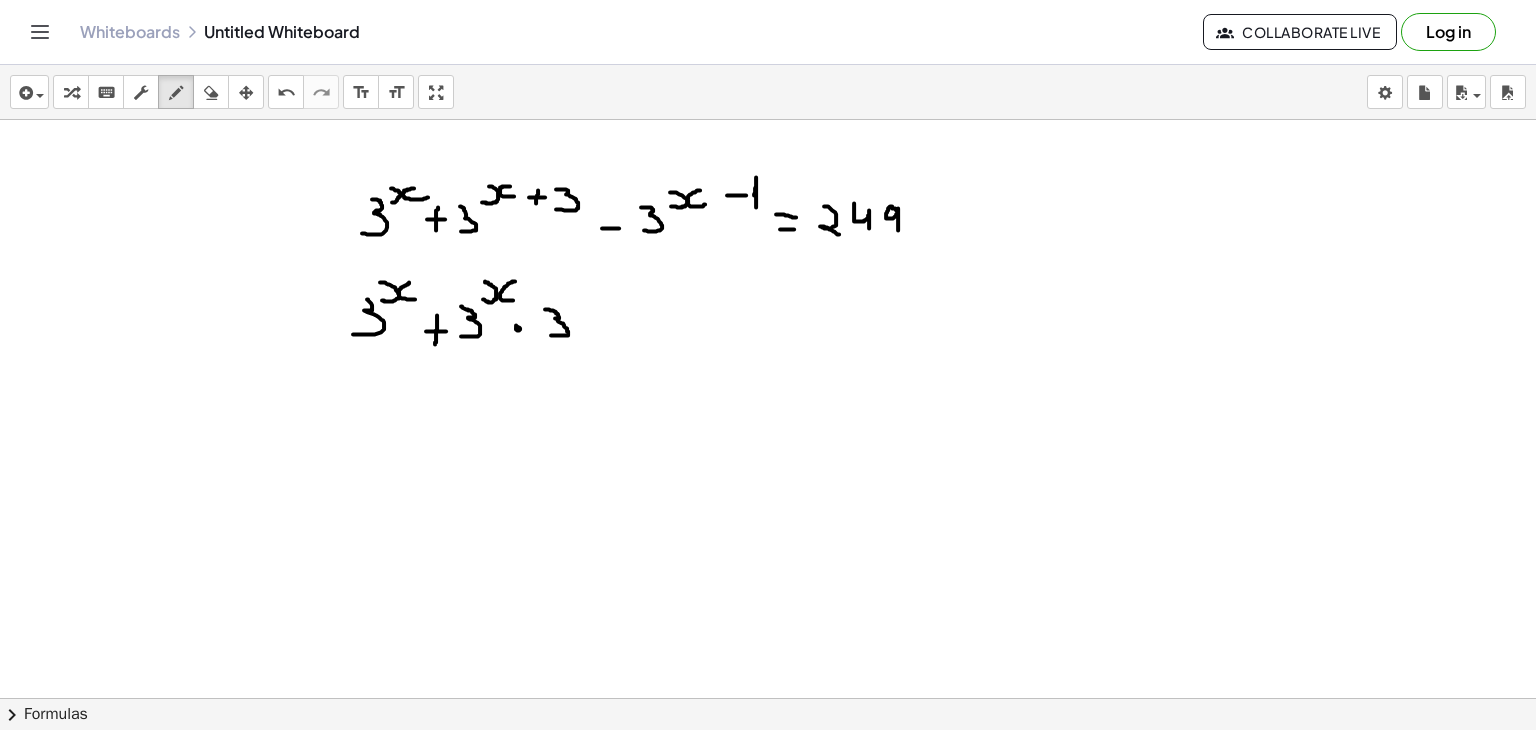 drag, startPoint x: 545, startPoint y: 308, endPoint x: 549, endPoint y: 334, distance: 26.305893 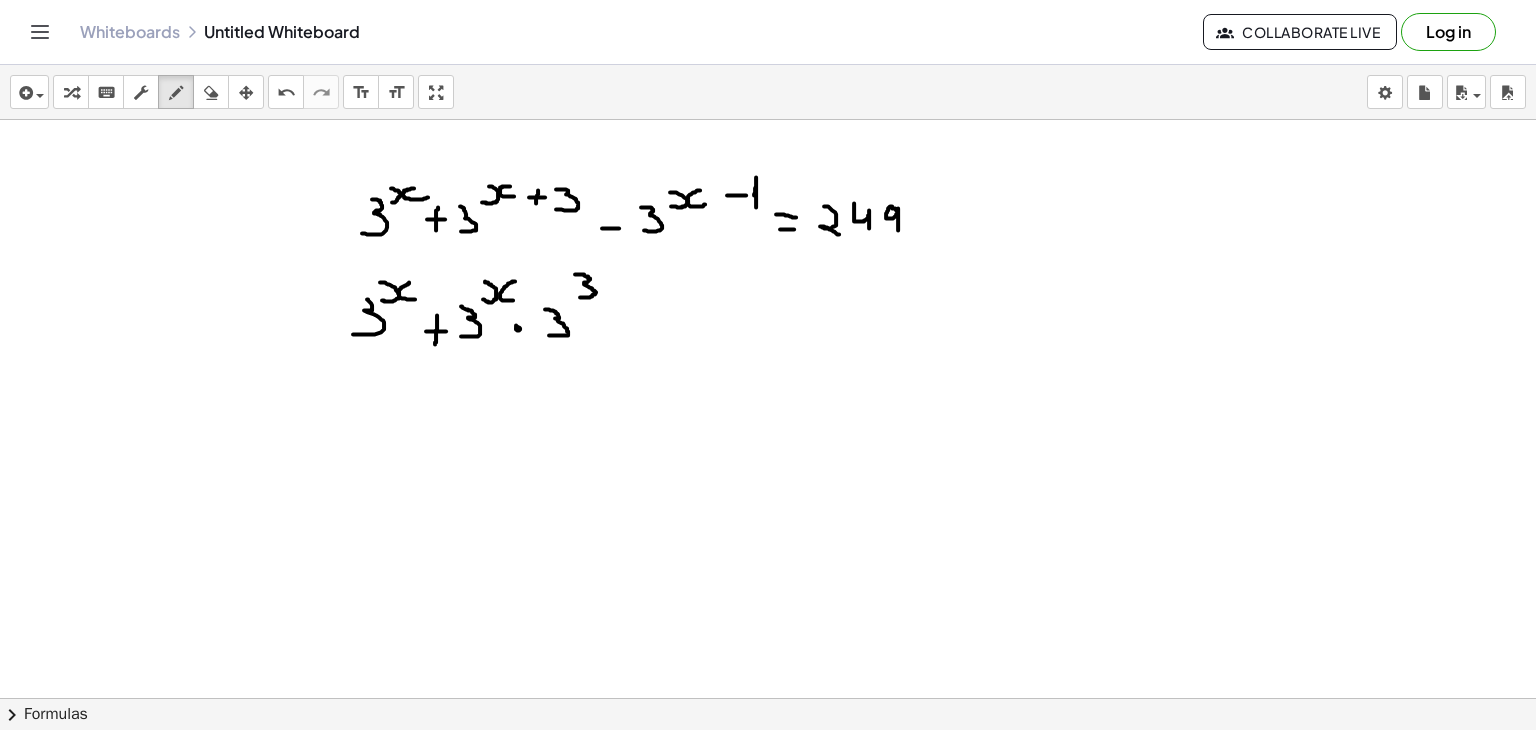 drag, startPoint x: 575, startPoint y: 273, endPoint x: 576, endPoint y: 294, distance: 21.023796 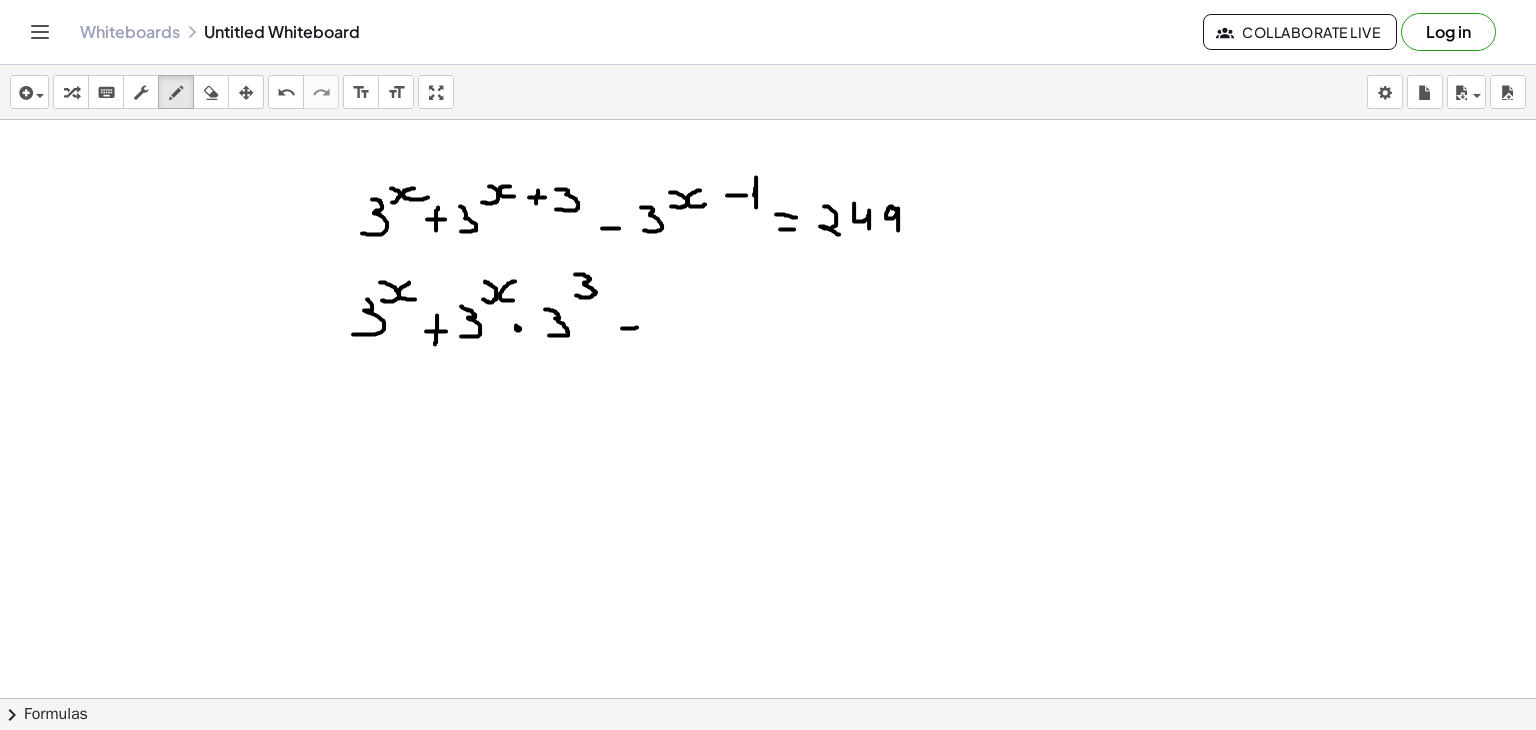 drag, startPoint x: 622, startPoint y: 327, endPoint x: 644, endPoint y: 325, distance: 22.090721 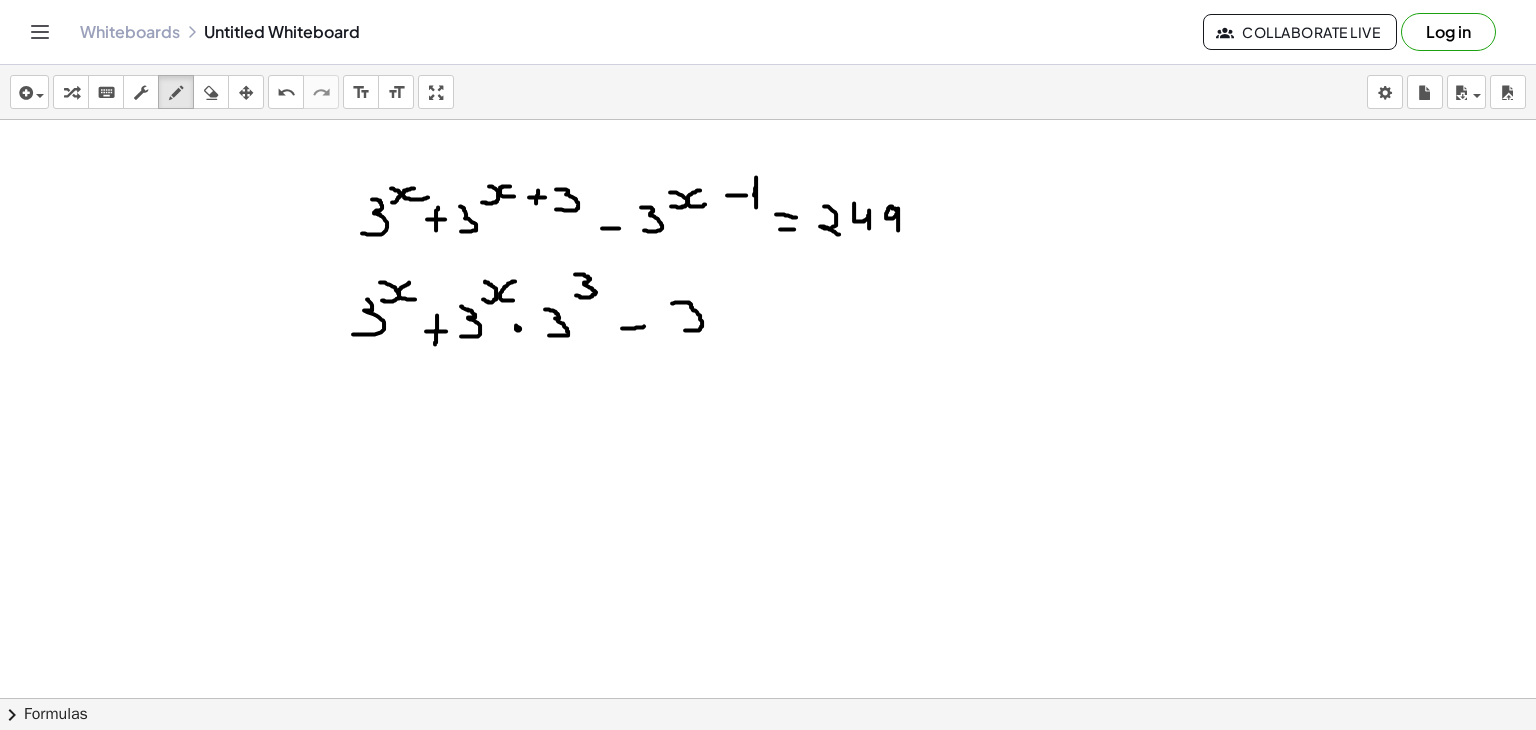 drag, startPoint x: 672, startPoint y: 302, endPoint x: 684, endPoint y: 329, distance: 29.546574 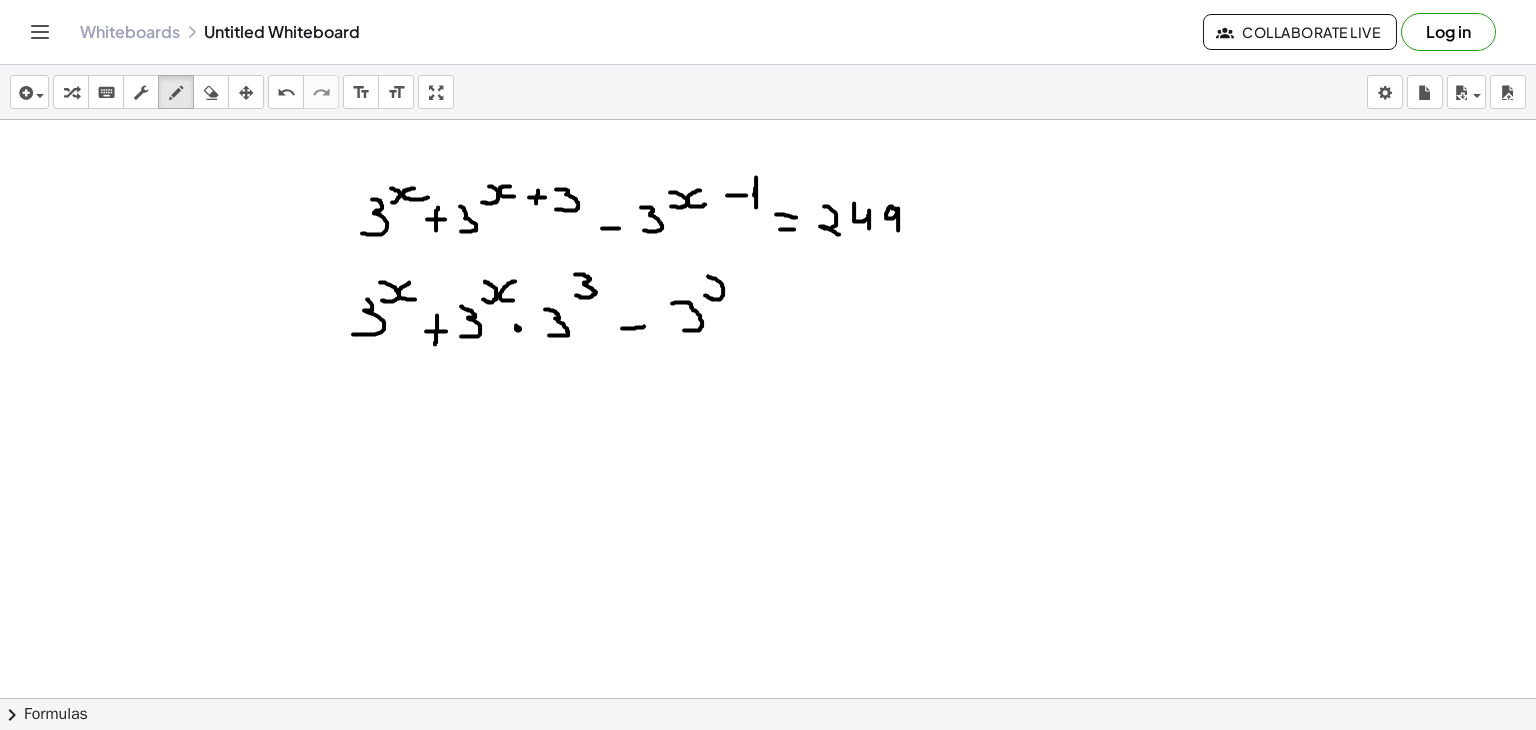 drag, startPoint x: 705, startPoint y: 294, endPoint x: 706, endPoint y: 274, distance: 20.024984 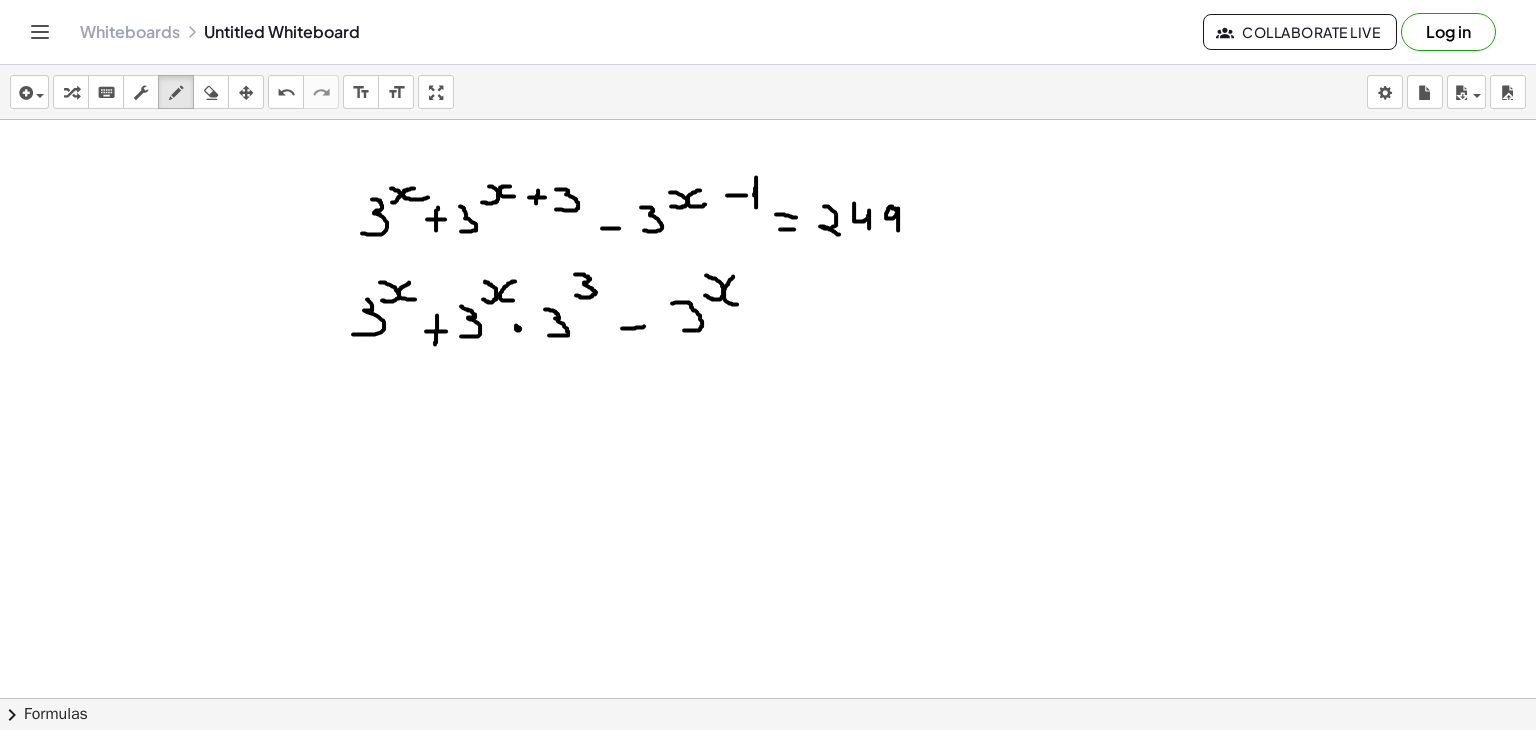 drag, startPoint x: 733, startPoint y: 275, endPoint x: 744, endPoint y: 302, distance: 29.15476 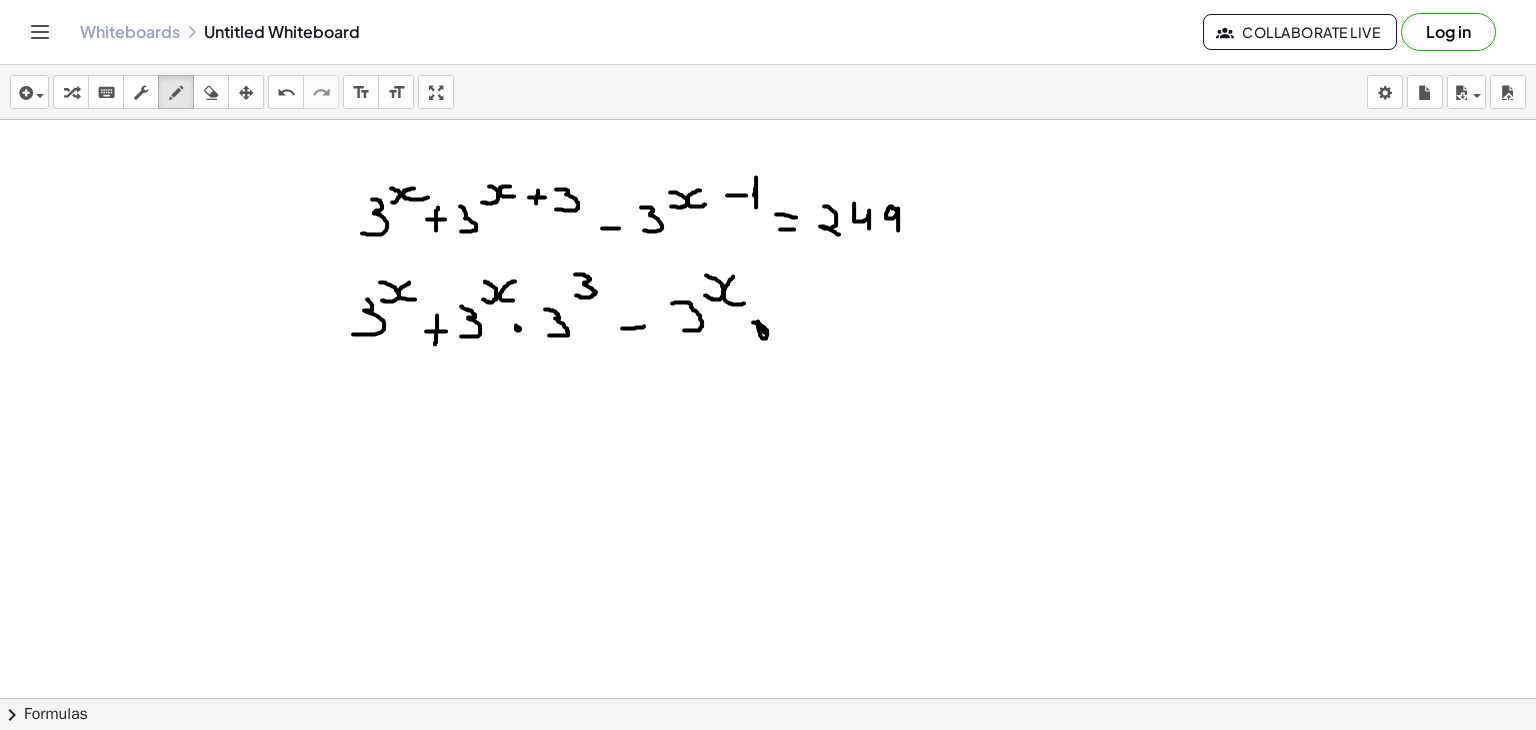 click at bounding box center (768, -903) 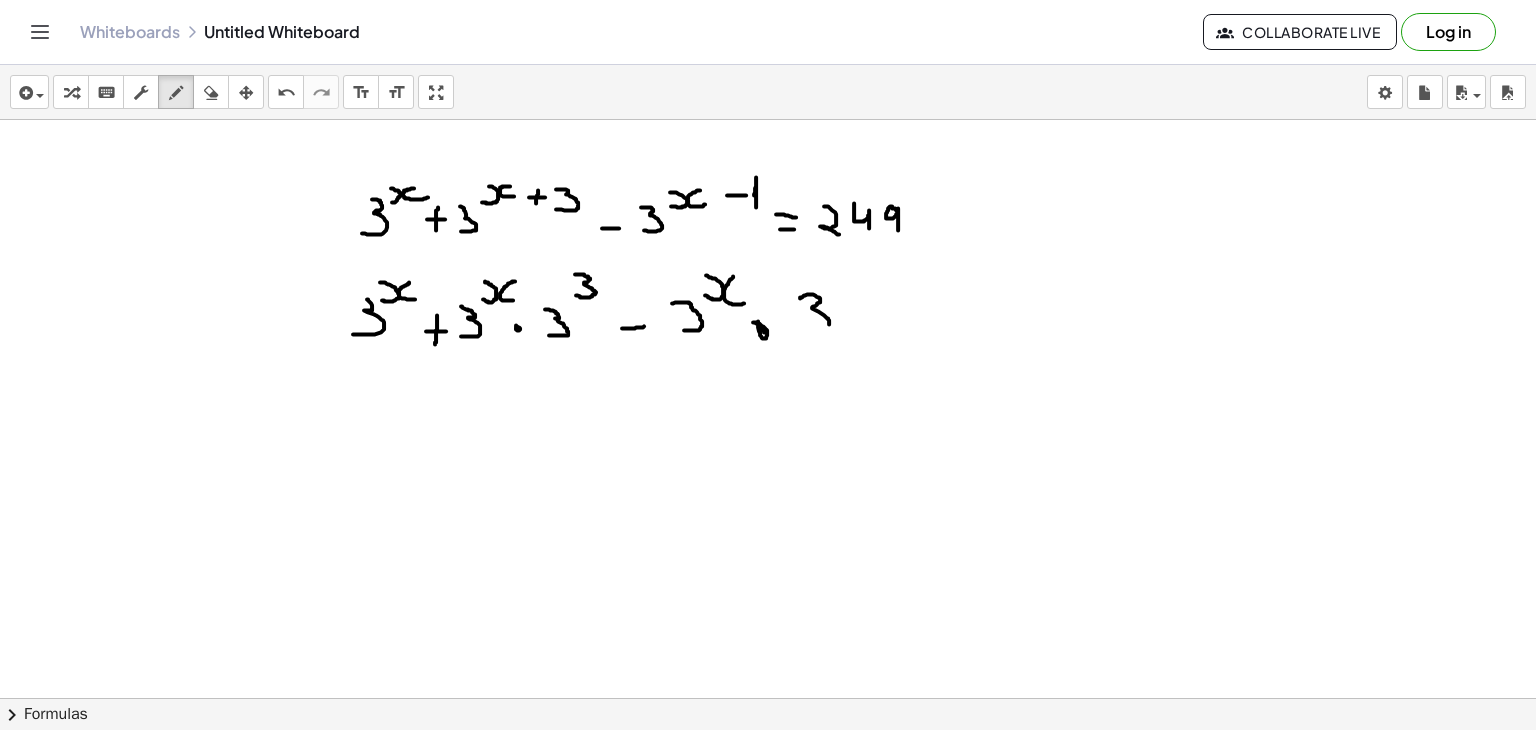 drag, startPoint x: 800, startPoint y: 297, endPoint x: 808, endPoint y: 329, distance: 32.984844 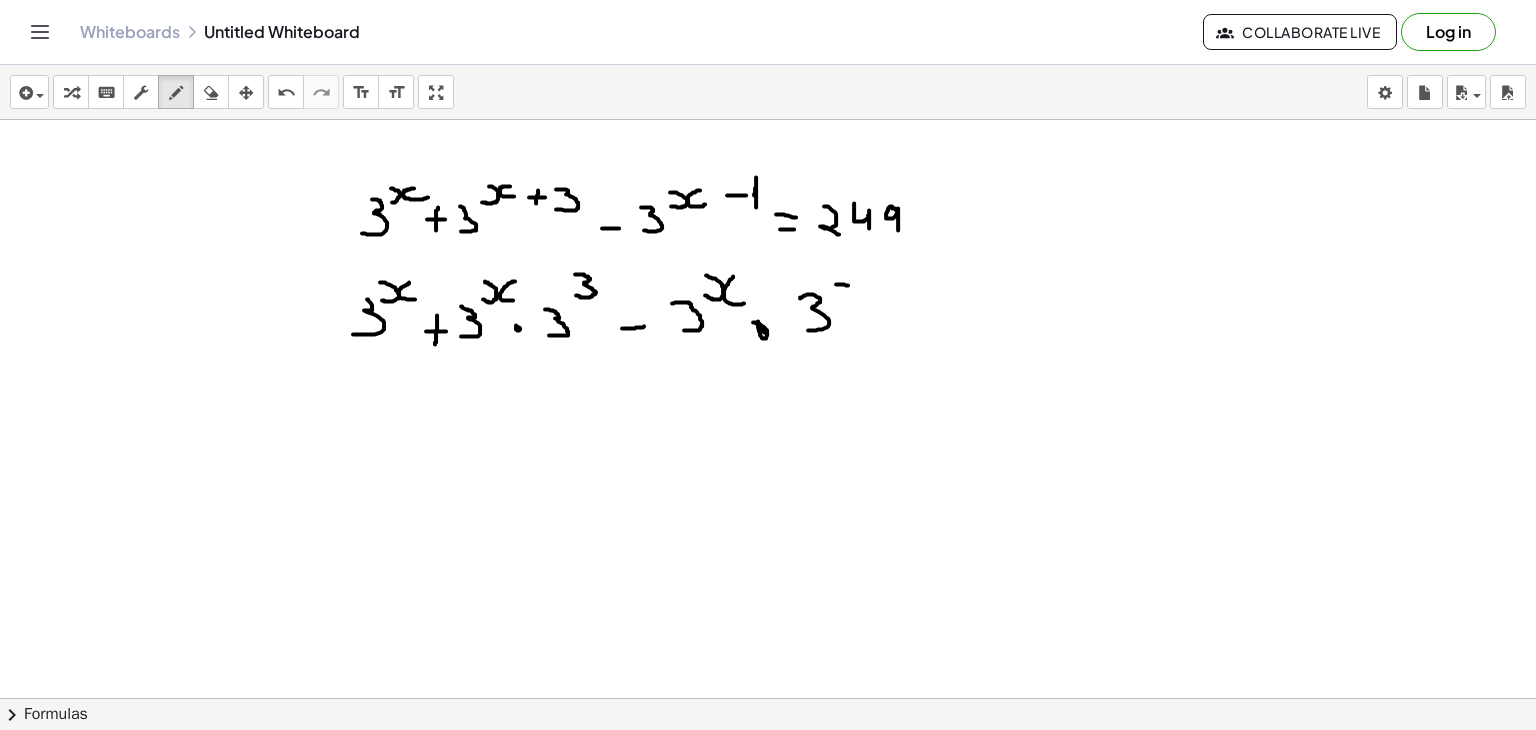 drag, startPoint x: 836, startPoint y: 283, endPoint x: 853, endPoint y: 285, distance: 17.117243 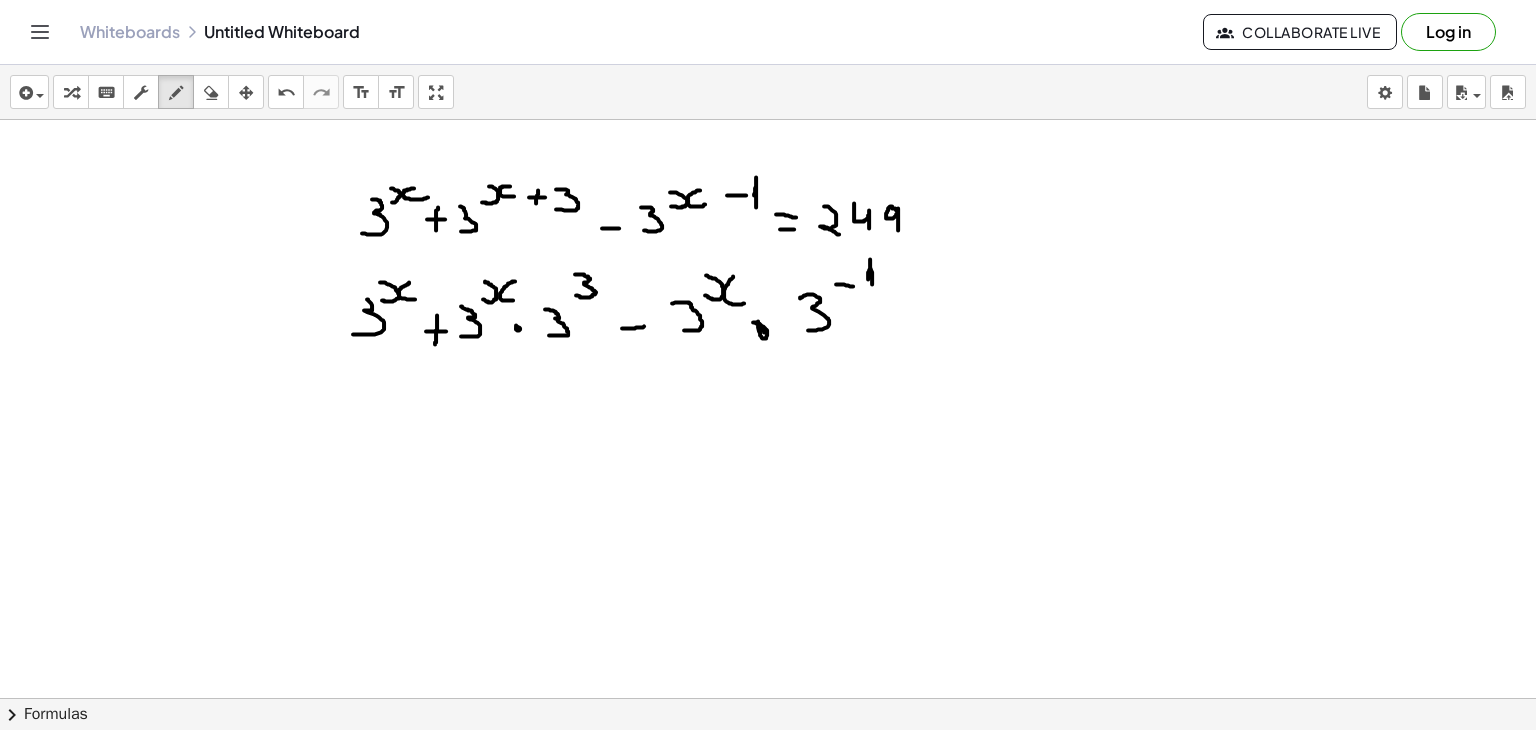 click at bounding box center (768, -903) 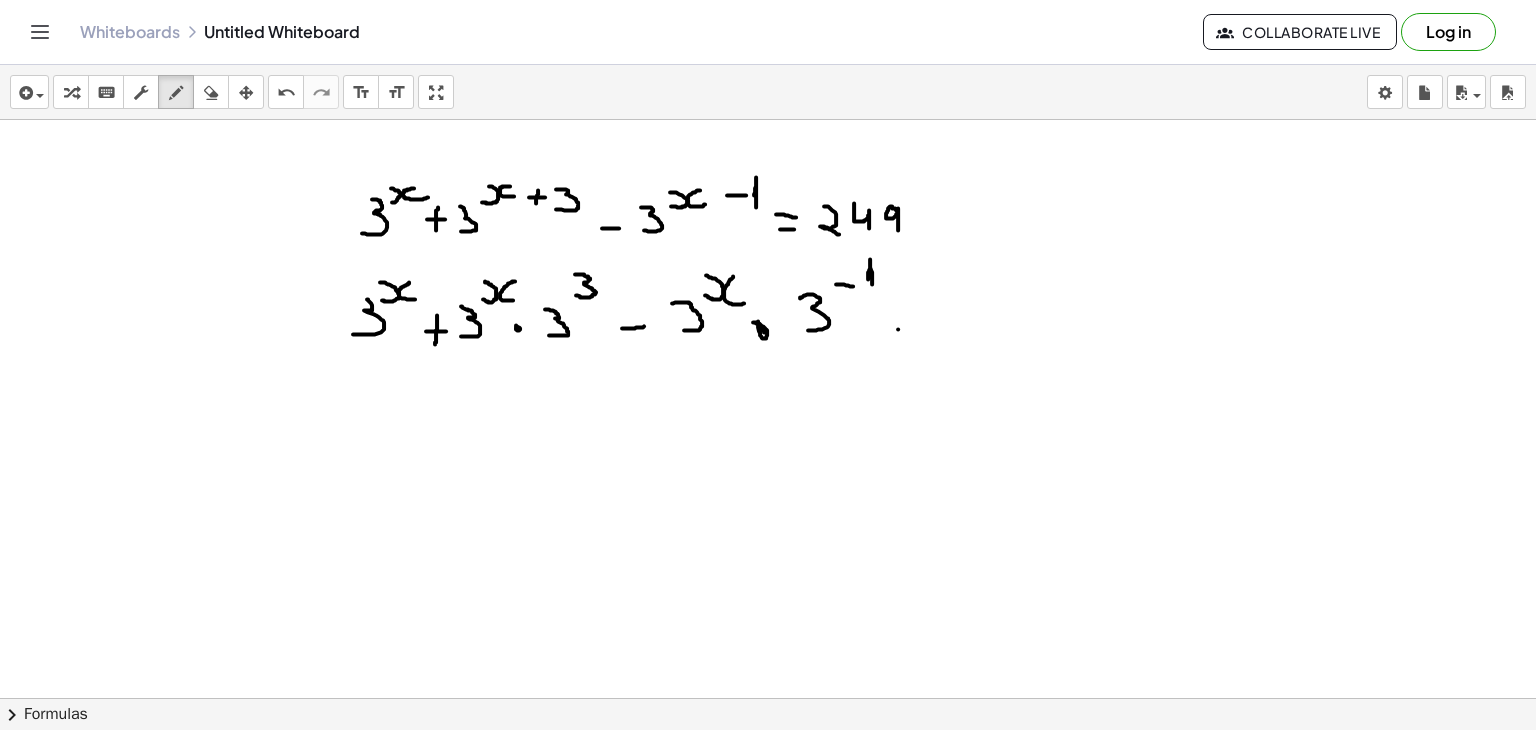 drag, startPoint x: 898, startPoint y: 328, endPoint x: 933, endPoint y: 332, distance: 35.22783 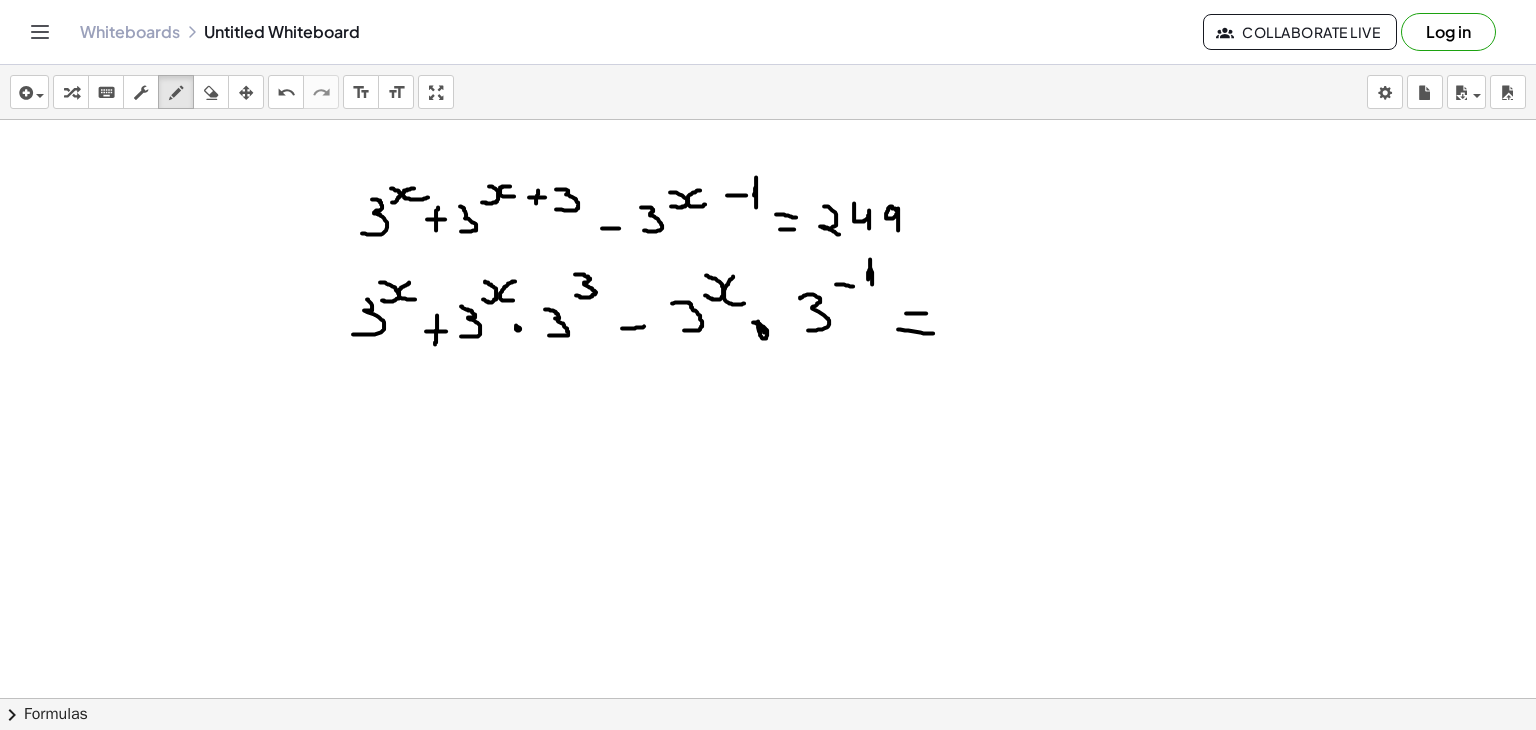 drag, startPoint x: 906, startPoint y: 312, endPoint x: 934, endPoint y: 312, distance: 28 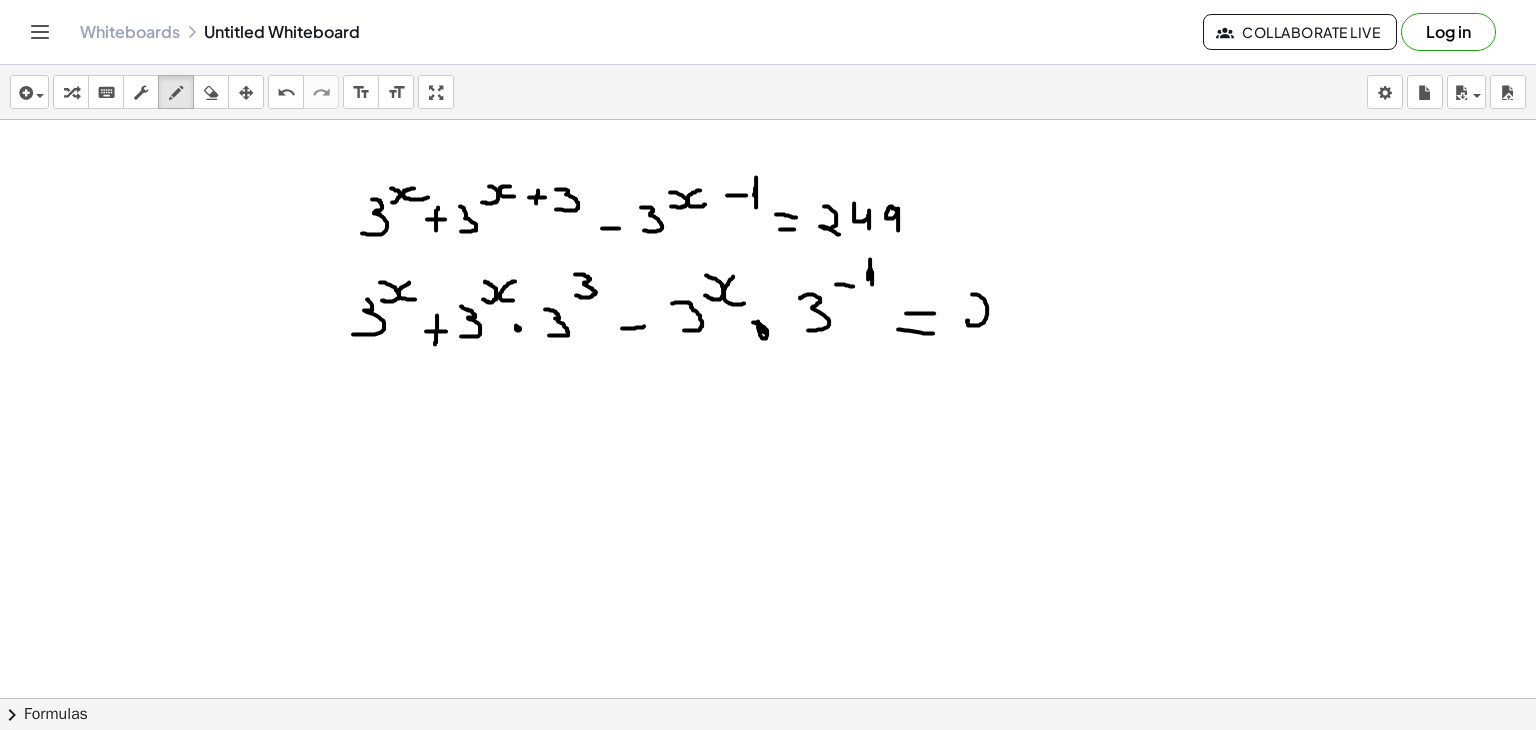 drag, startPoint x: 972, startPoint y: 293, endPoint x: 985, endPoint y: 325, distance: 34.539833 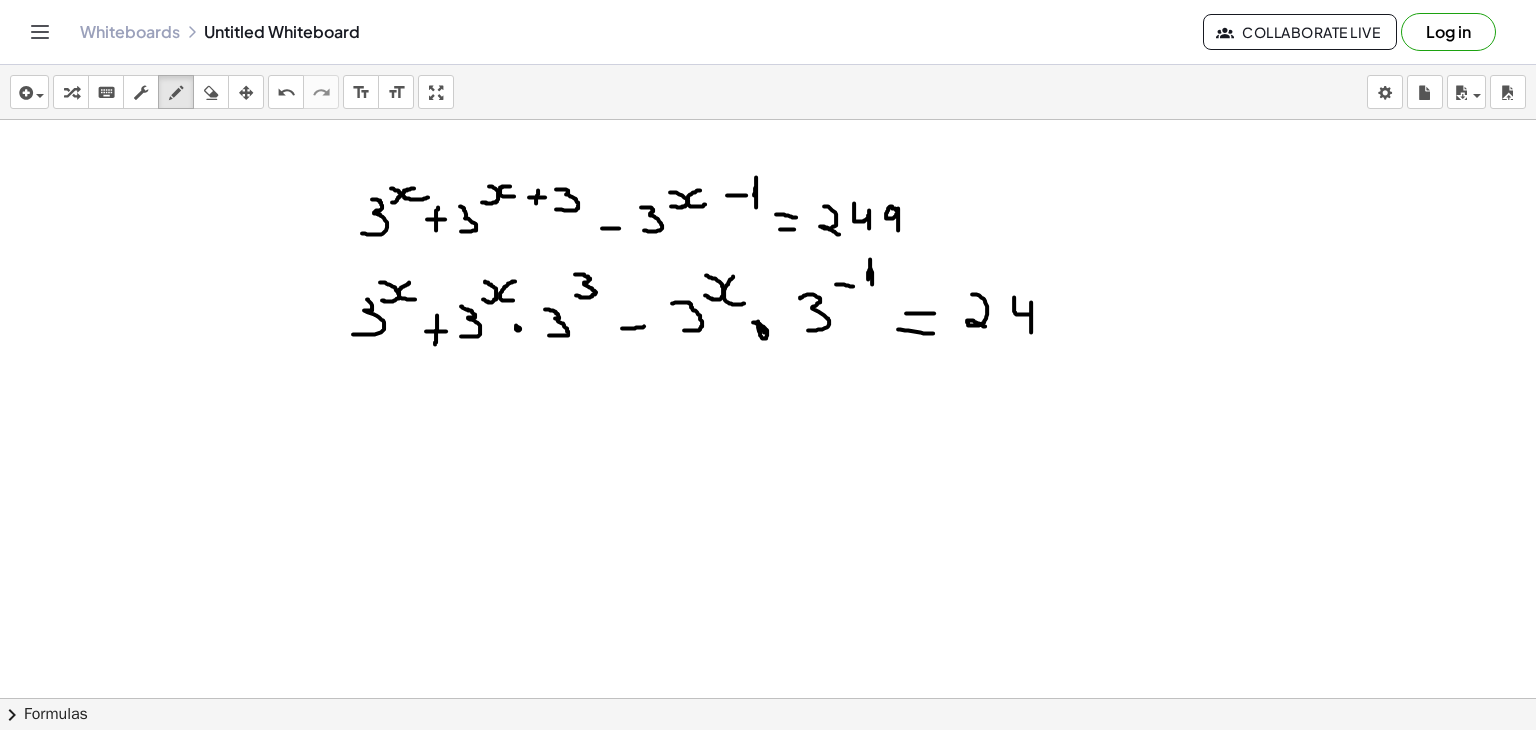 drag, startPoint x: 1014, startPoint y: 296, endPoint x: 1031, endPoint y: 331, distance: 38.910152 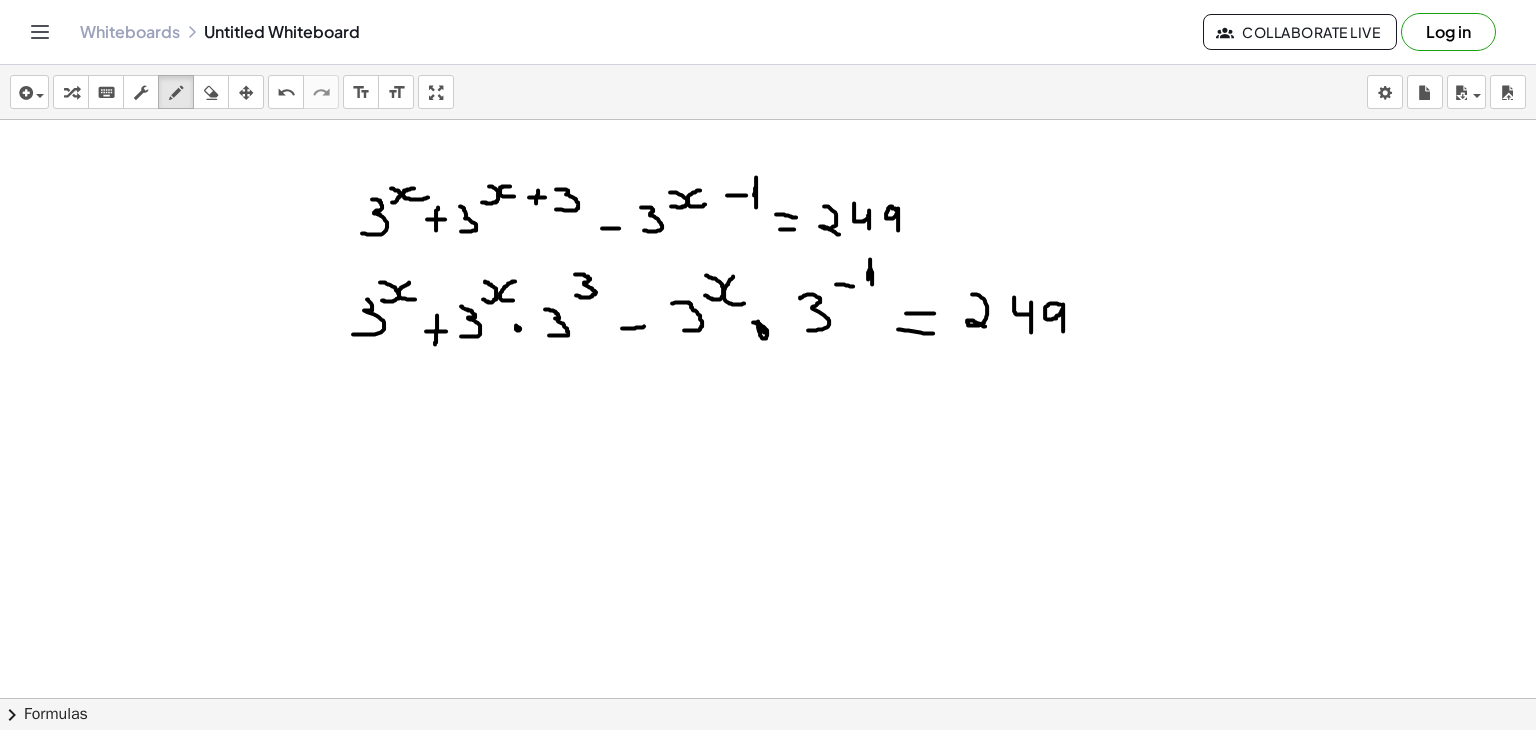 drag, startPoint x: 1060, startPoint y: 303, endPoint x: 1063, endPoint y: 336, distance: 33.13608 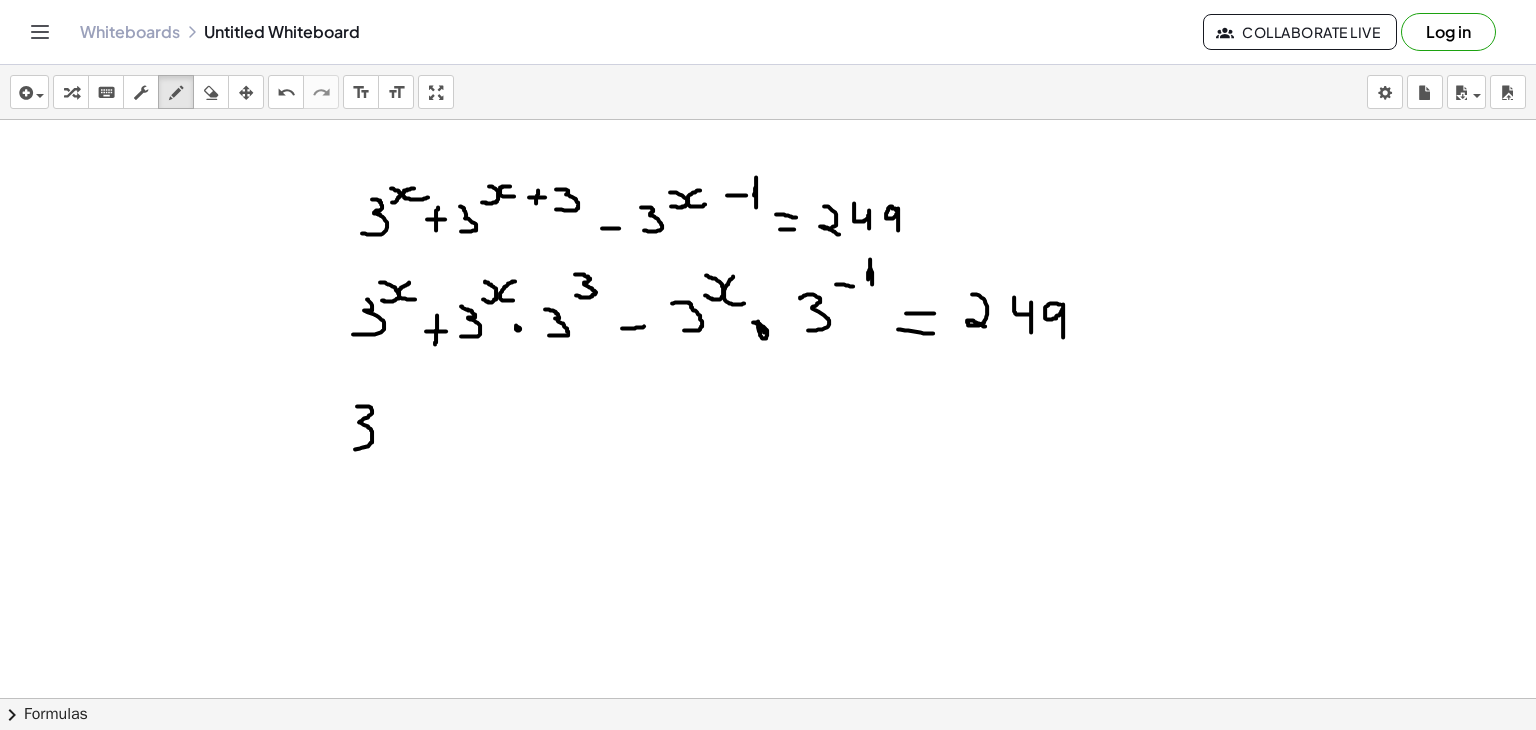 drag, startPoint x: 357, startPoint y: 405, endPoint x: 349, endPoint y: 448, distance: 43.737854 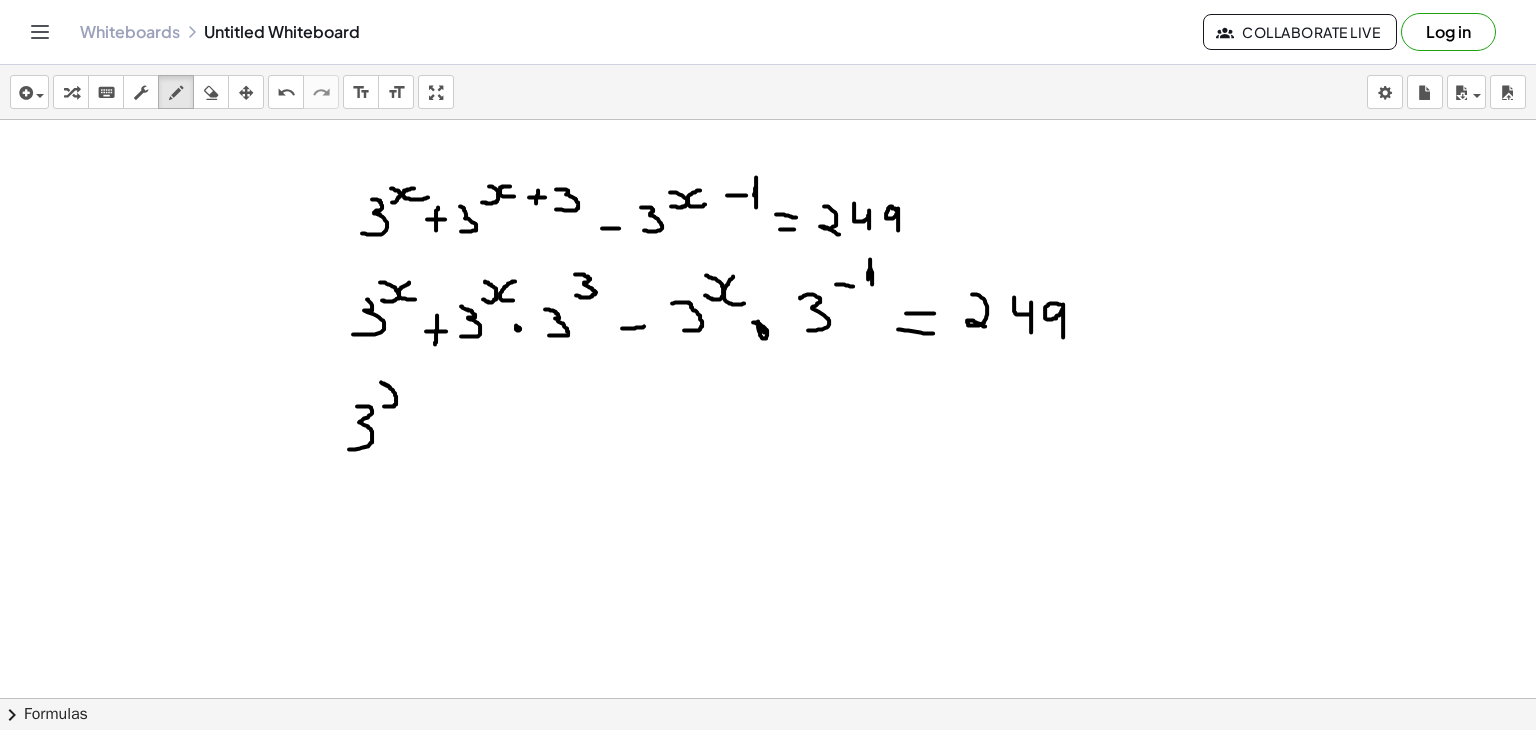 drag, startPoint x: 384, startPoint y: 405, endPoint x: 380, endPoint y: 381, distance: 24.33105 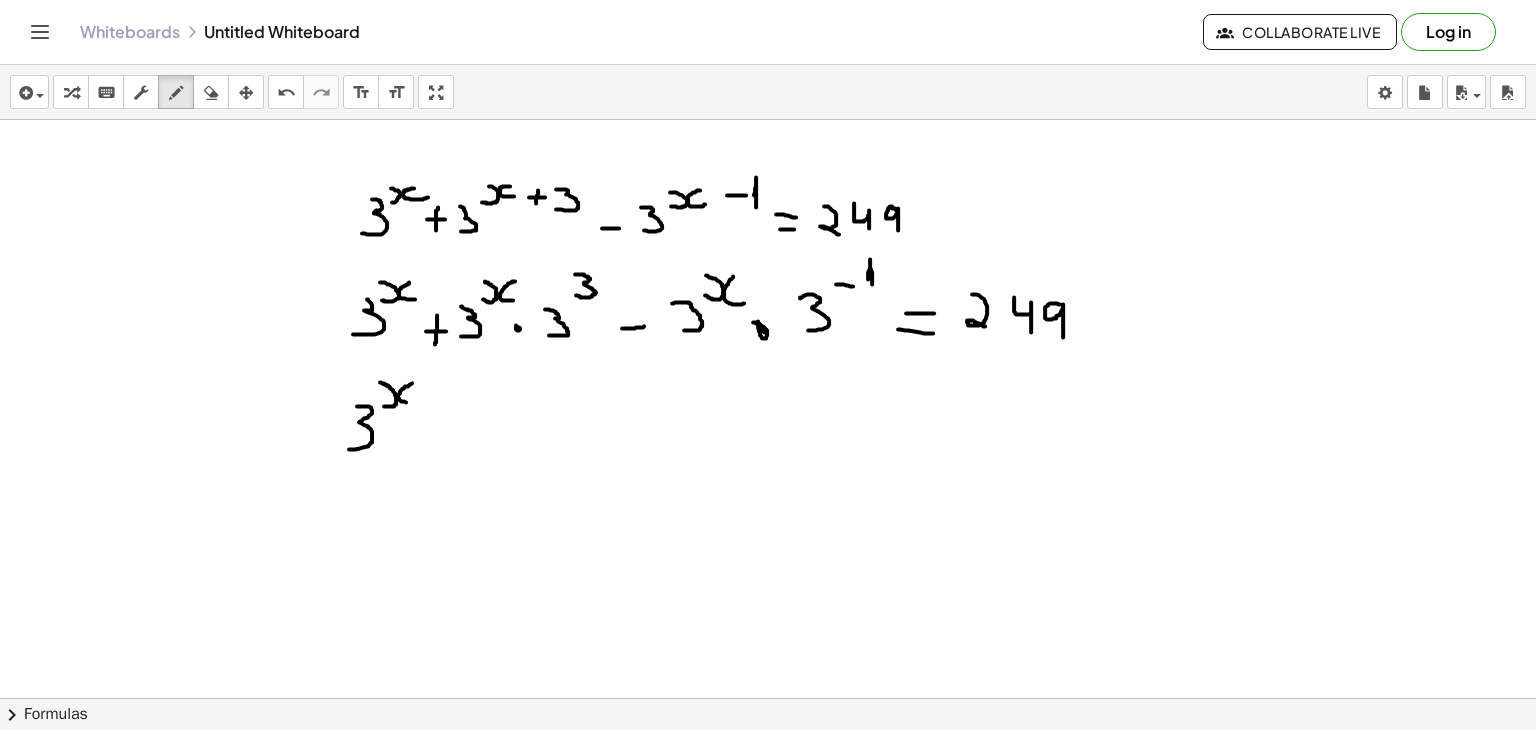 drag, startPoint x: 412, startPoint y: 382, endPoint x: 418, endPoint y: 401, distance: 19.924858 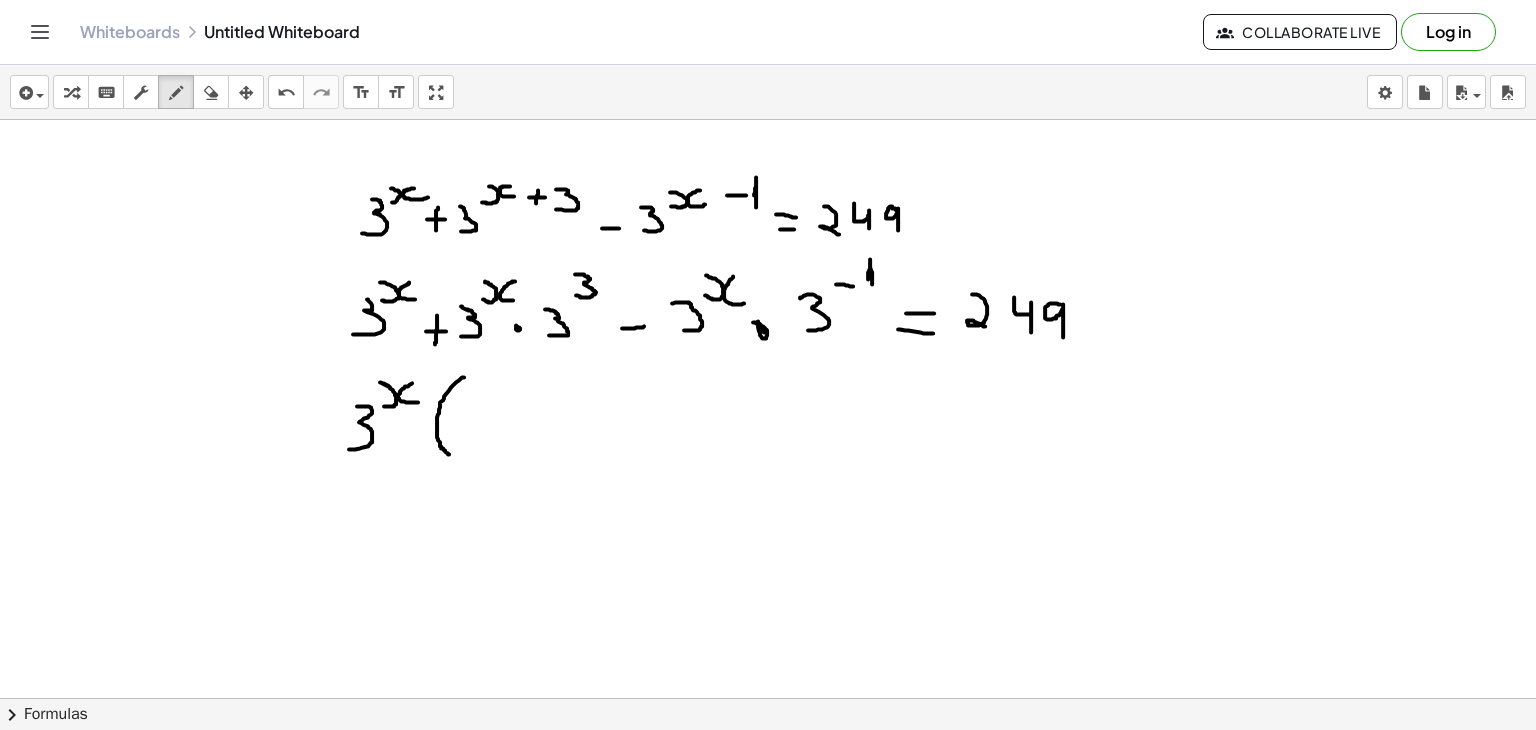 drag, startPoint x: 464, startPoint y: 376, endPoint x: 450, endPoint y: 454, distance: 79.24645 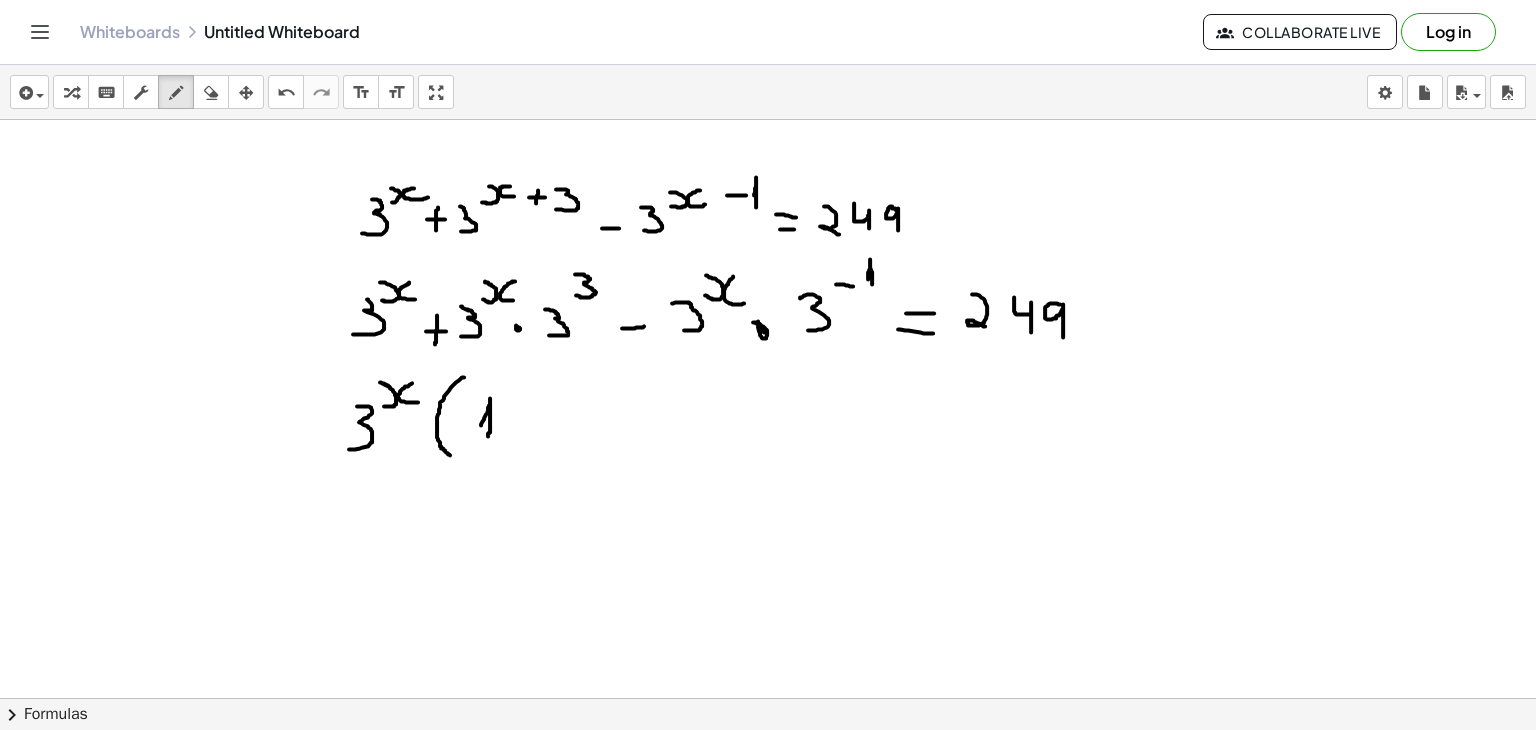 drag, startPoint x: 481, startPoint y: 424, endPoint x: 488, endPoint y: 435, distance: 13.038404 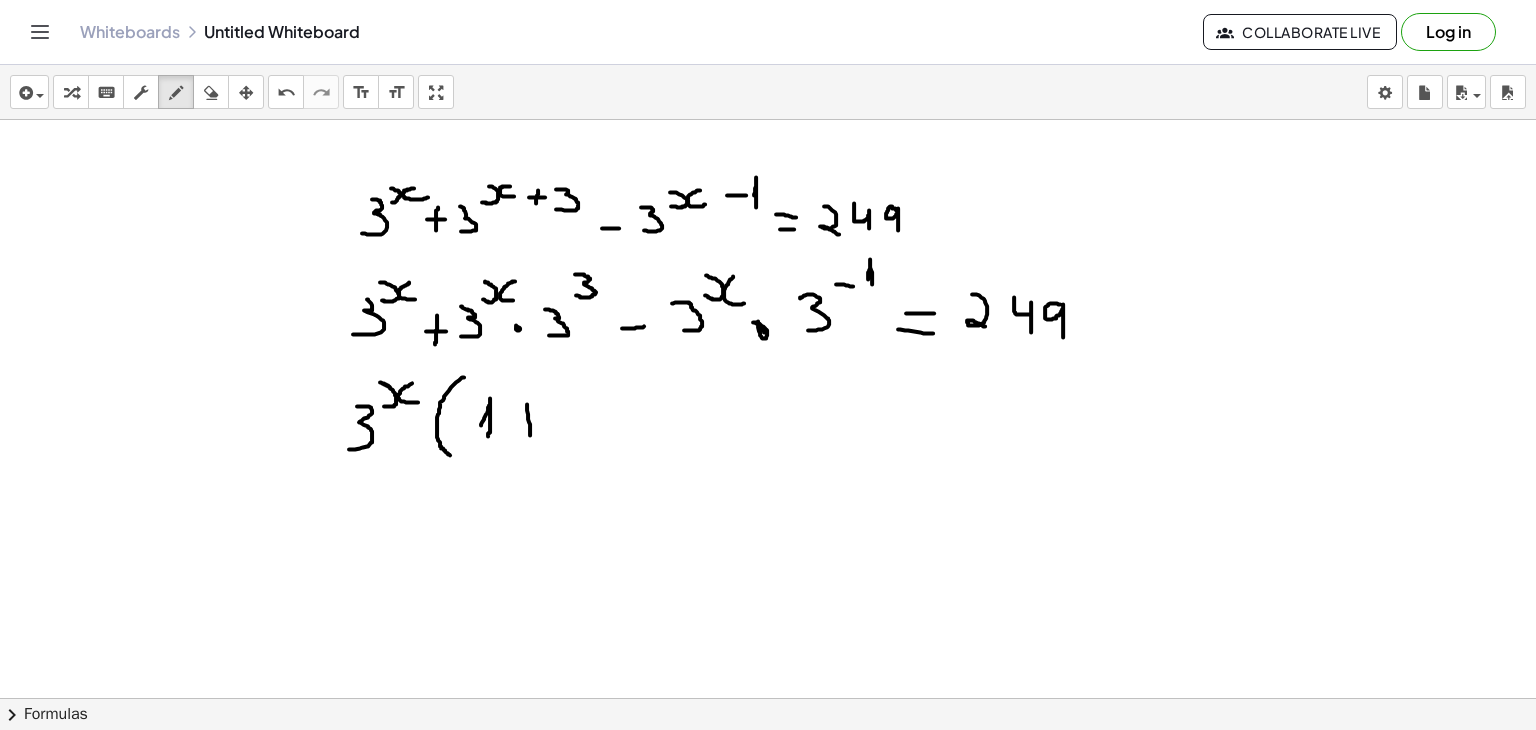 drag, startPoint x: 527, startPoint y: 403, endPoint x: 531, endPoint y: 437, distance: 34.234486 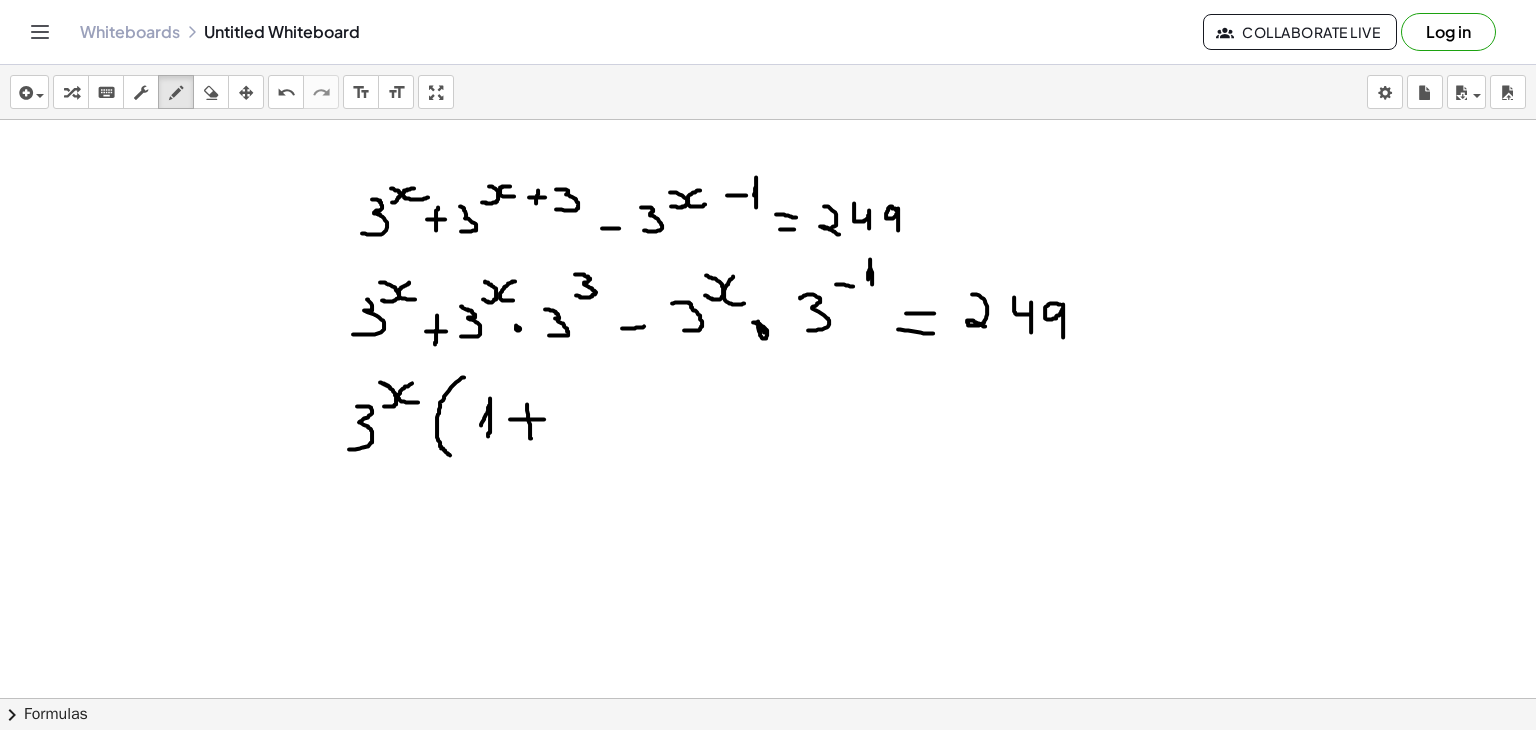 drag, startPoint x: 510, startPoint y: 418, endPoint x: 544, endPoint y: 418, distance: 34 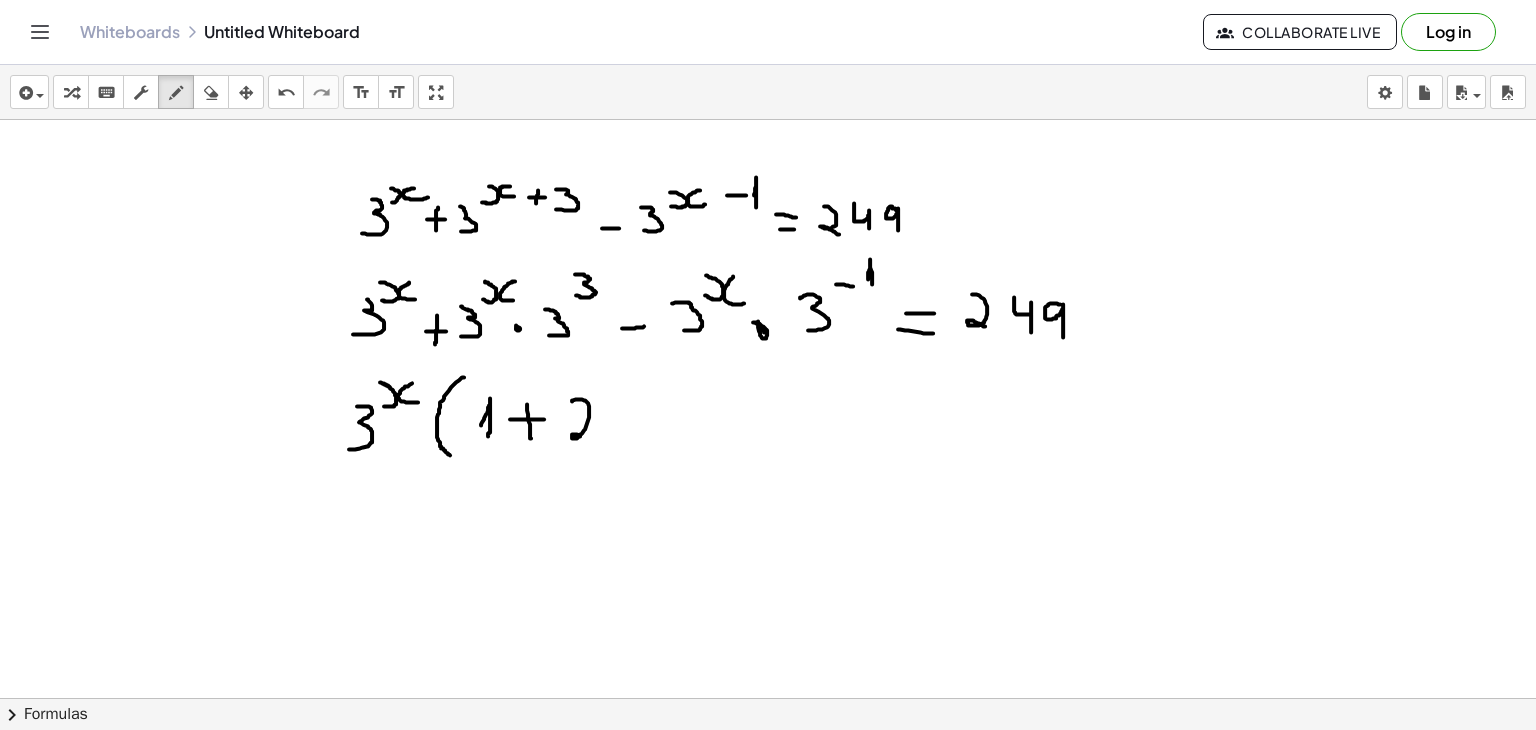 drag, startPoint x: 572, startPoint y: 400, endPoint x: 587, endPoint y: 435, distance: 38.078865 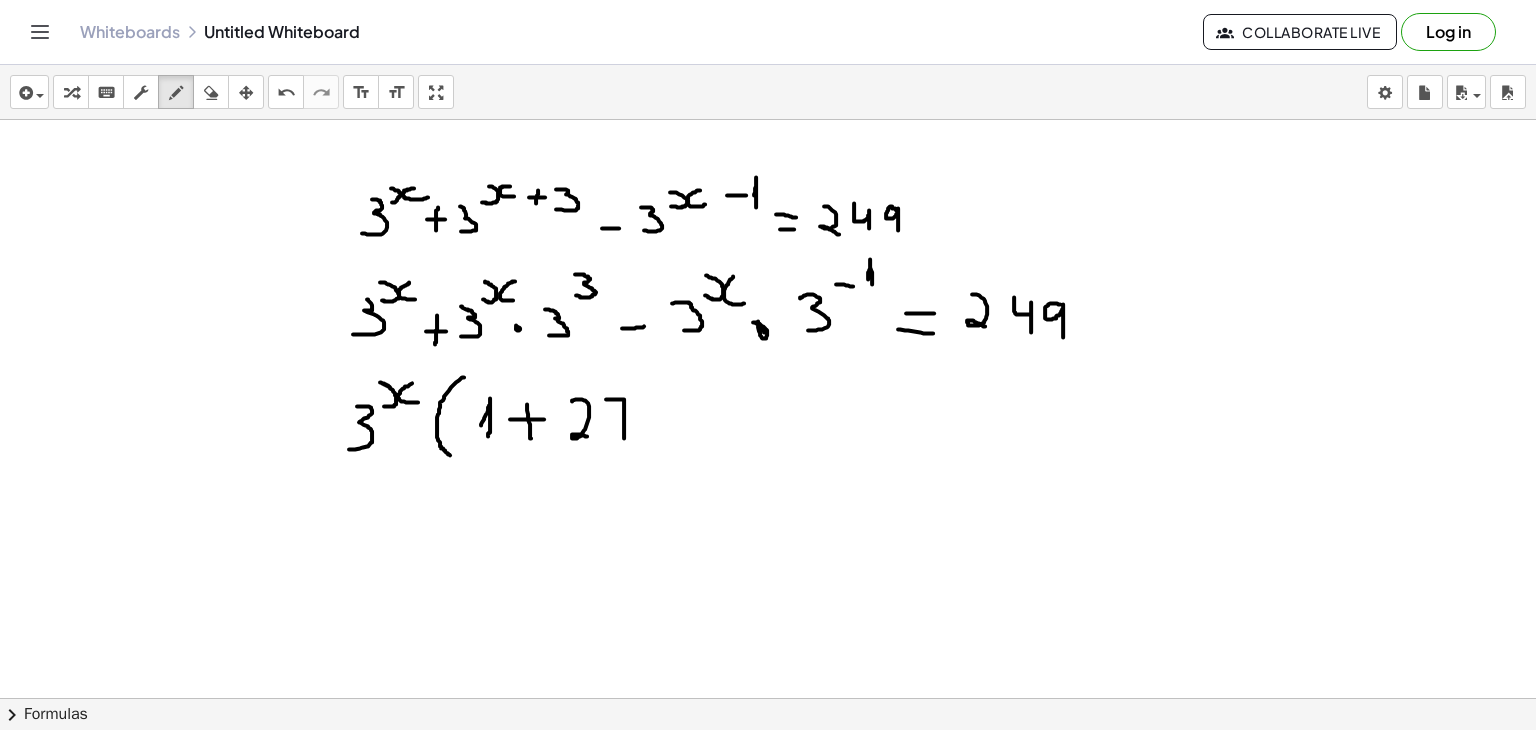 drag, startPoint x: 606, startPoint y: 398, endPoint x: 624, endPoint y: 437, distance: 42.953465 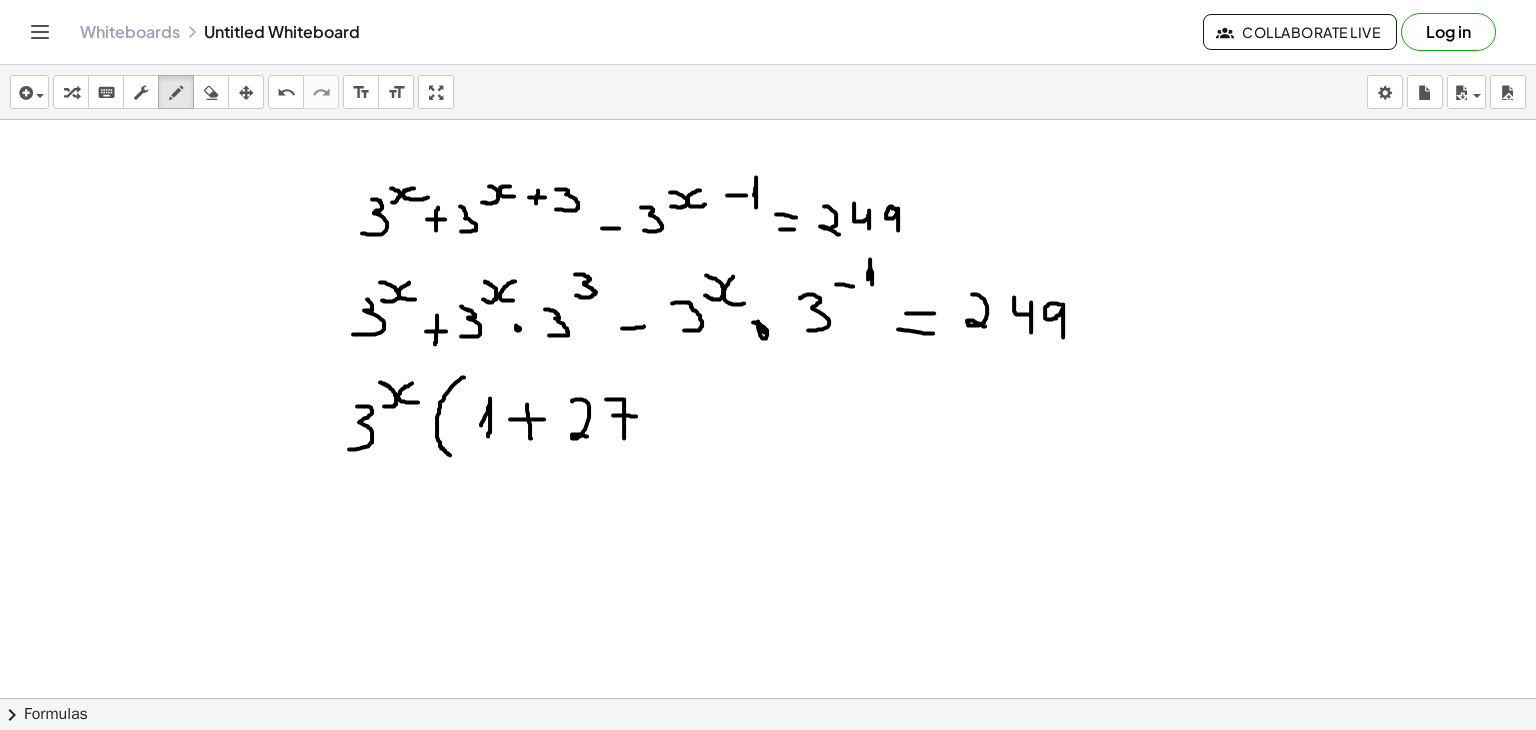 drag, startPoint x: 613, startPoint y: 414, endPoint x: 636, endPoint y: 415, distance: 23.021729 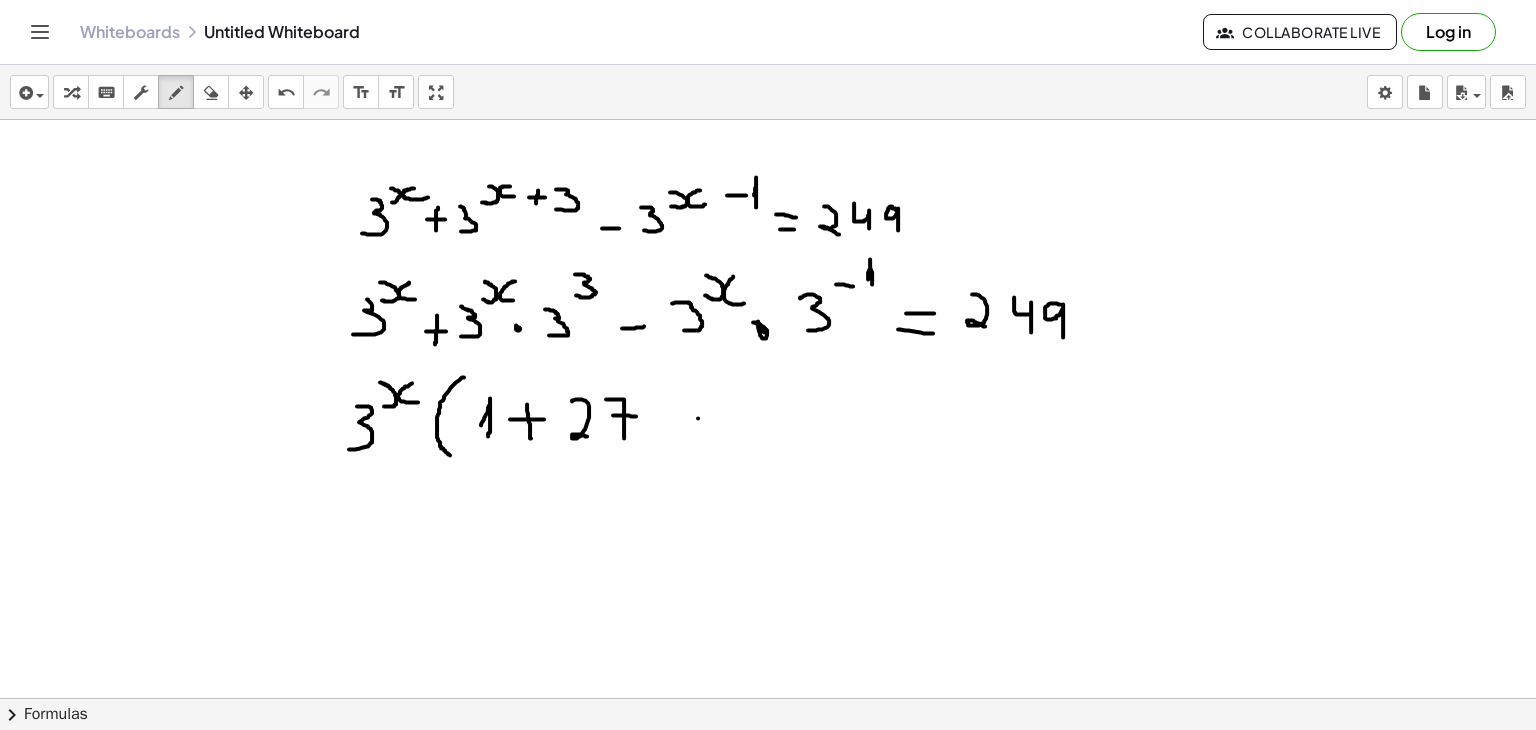 click at bounding box center [768, -903] 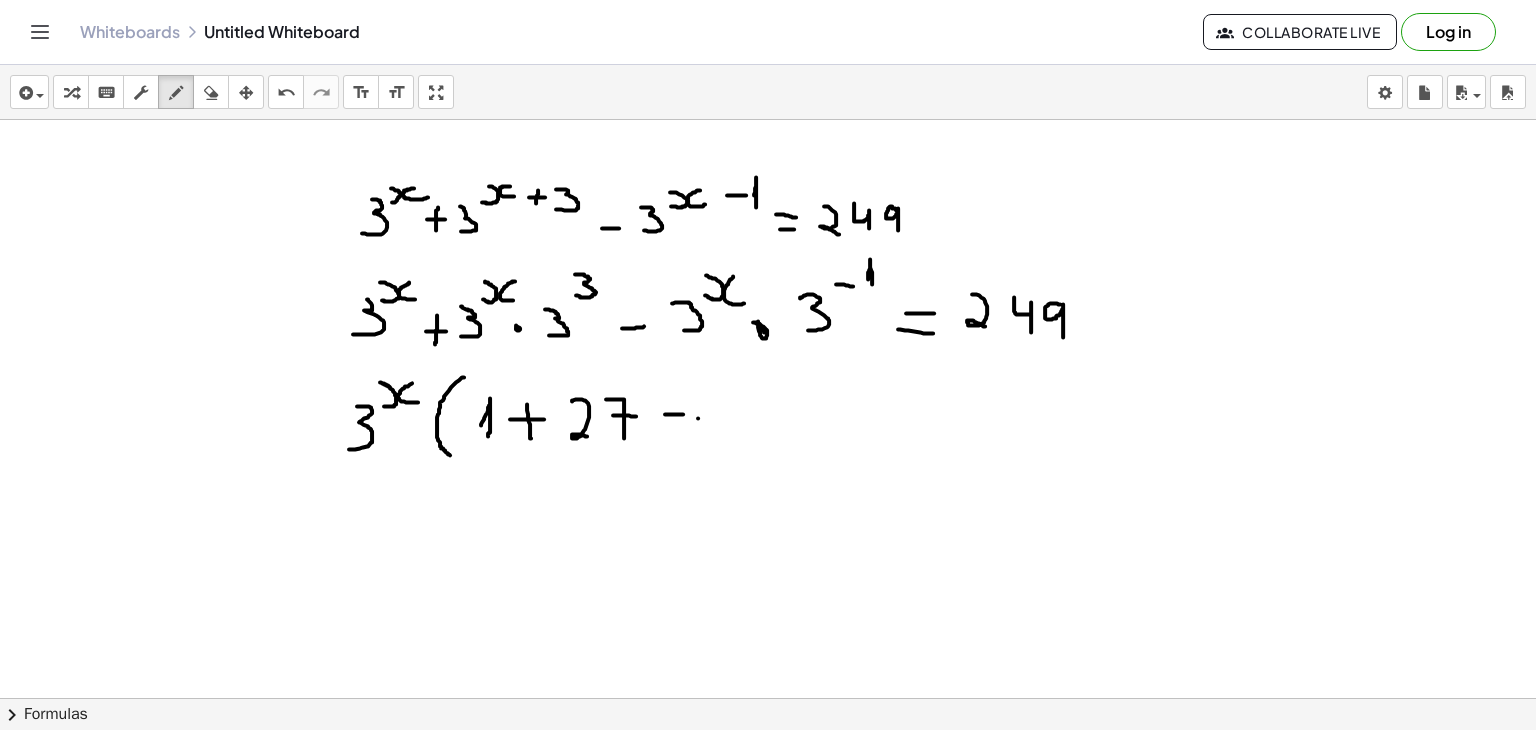 drag, startPoint x: 665, startPoint y: 413, endPoint x: 683, endPoint y: 413, distance: 18 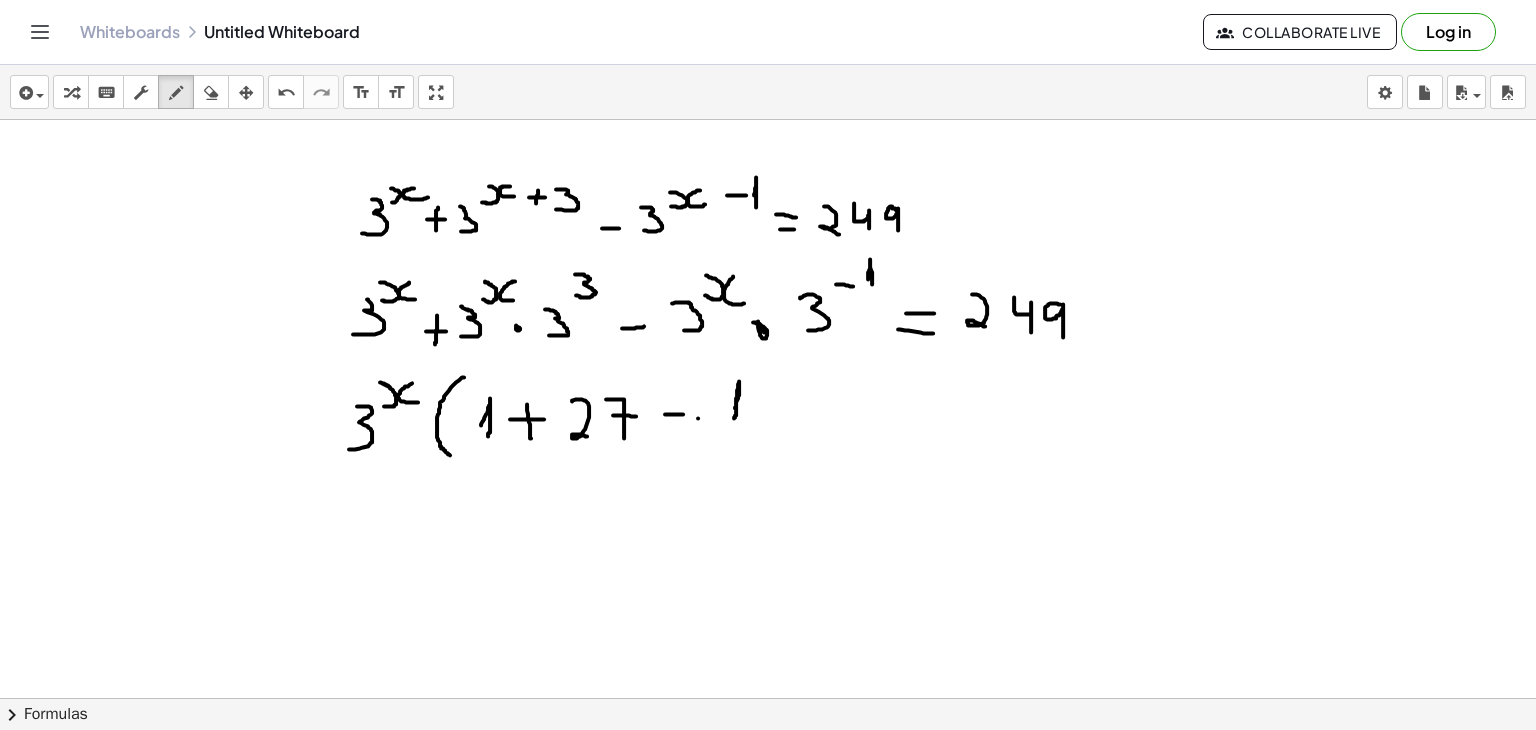 drag, startPoint x: 735, startPoint y: 407, endPoint x: 734, endPoint y: 418, distance: 11.045361 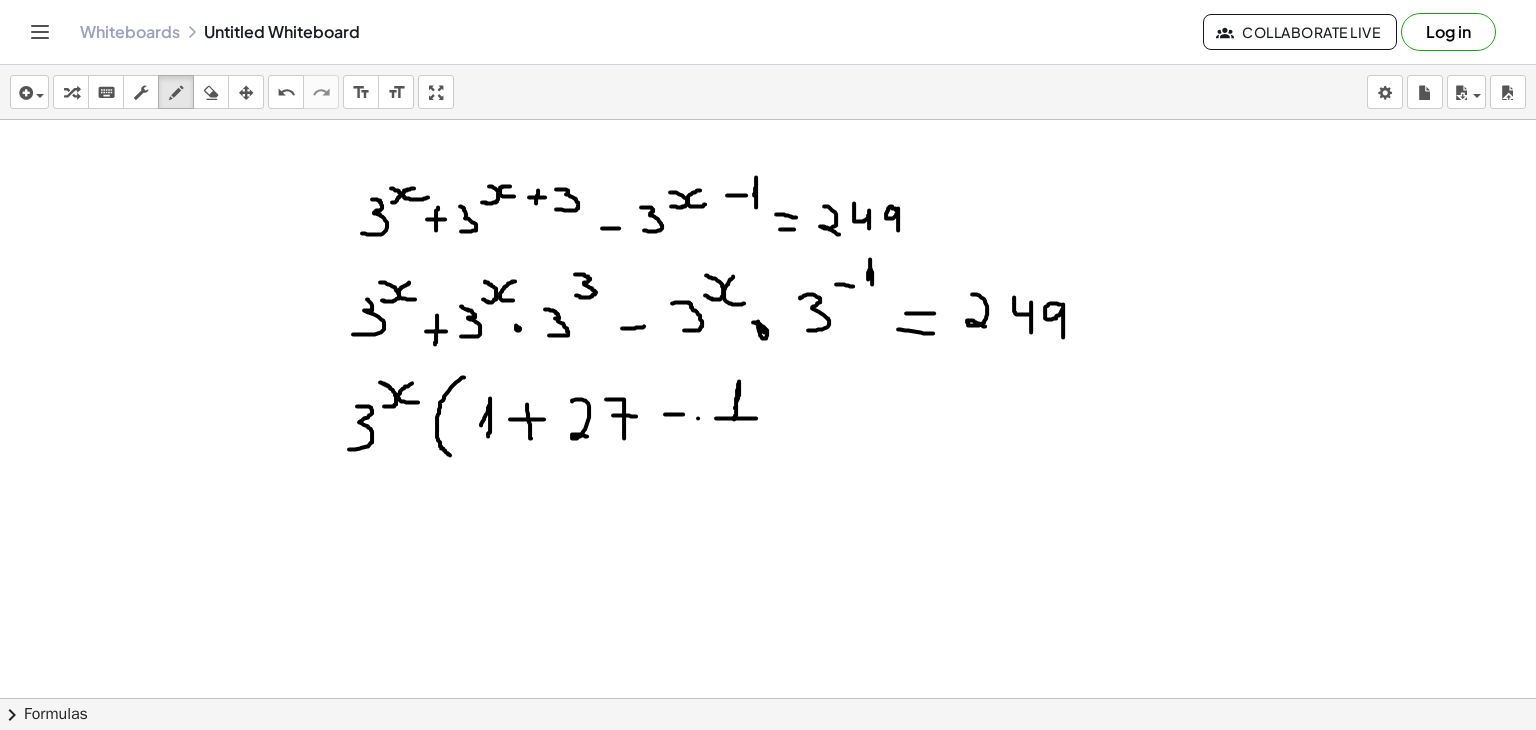 drag, startPoint x: 716, startPoint y: 417, endPoint x: 759, endPoint y: 417, distance: 43 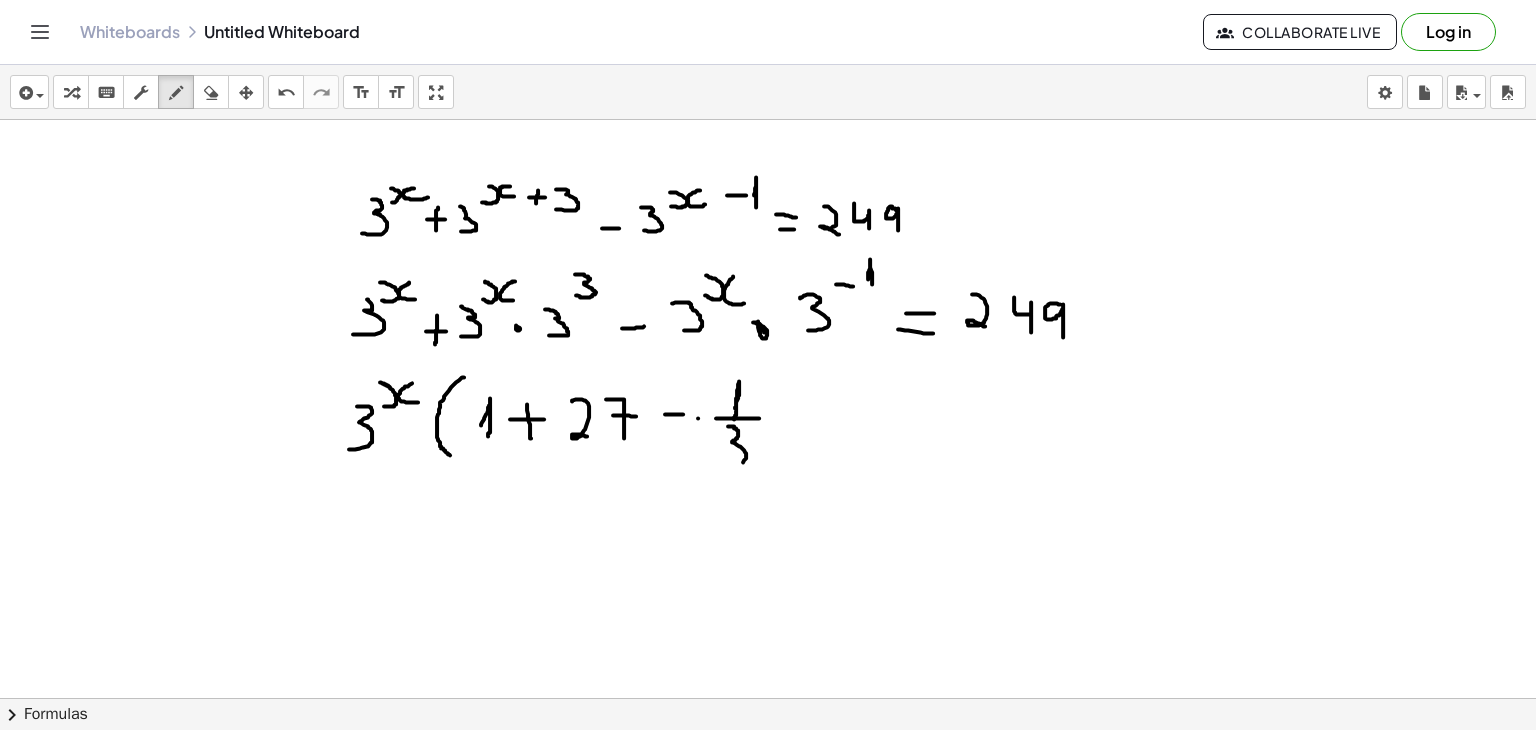 drag, startPoint x: 728, startPoint y: 425, endPoint x: 721, endPoint y: 464, distance: 39.623226 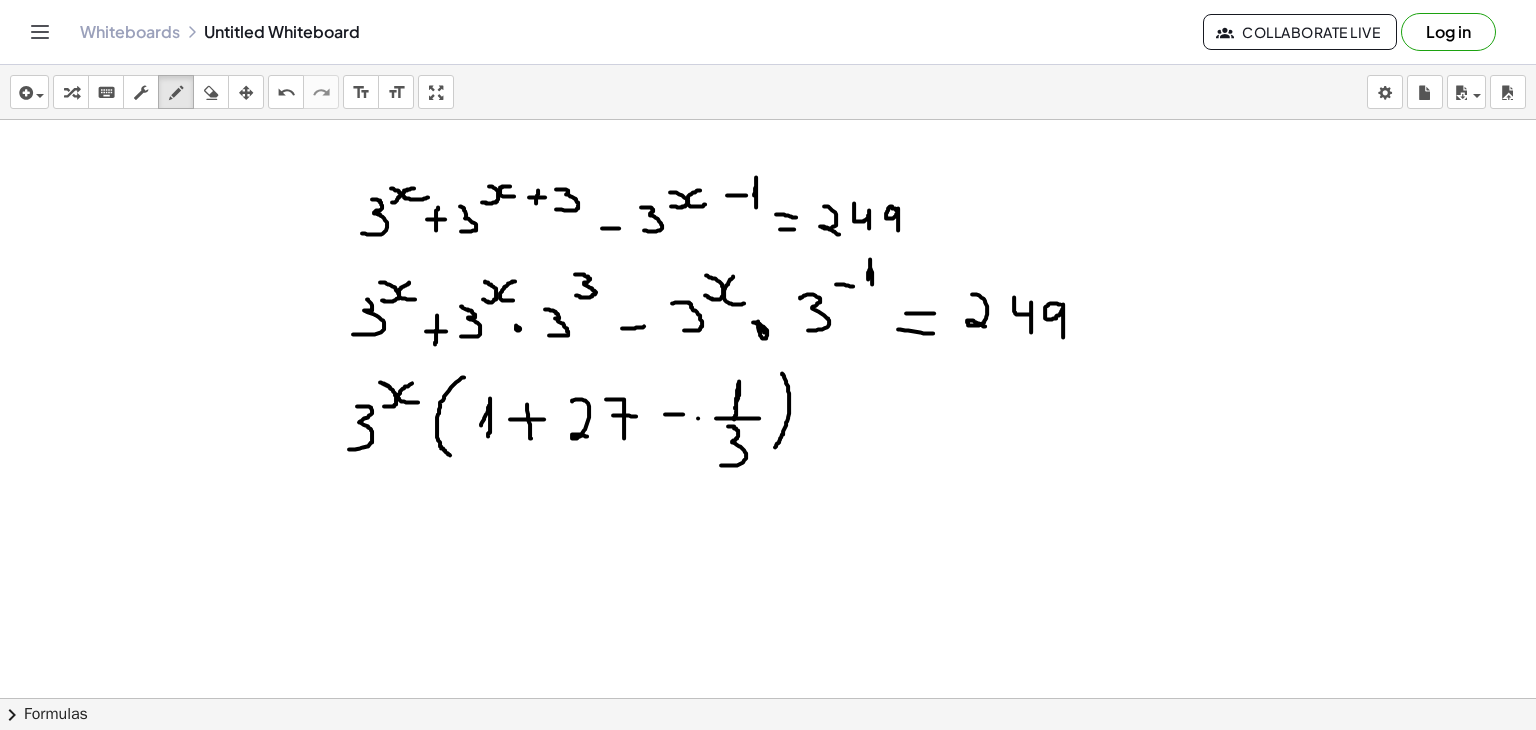 drag, startPoint x: 782, startPoint y: 372, endPoint x: 775, endPoint y: 447, distance: 75.32596 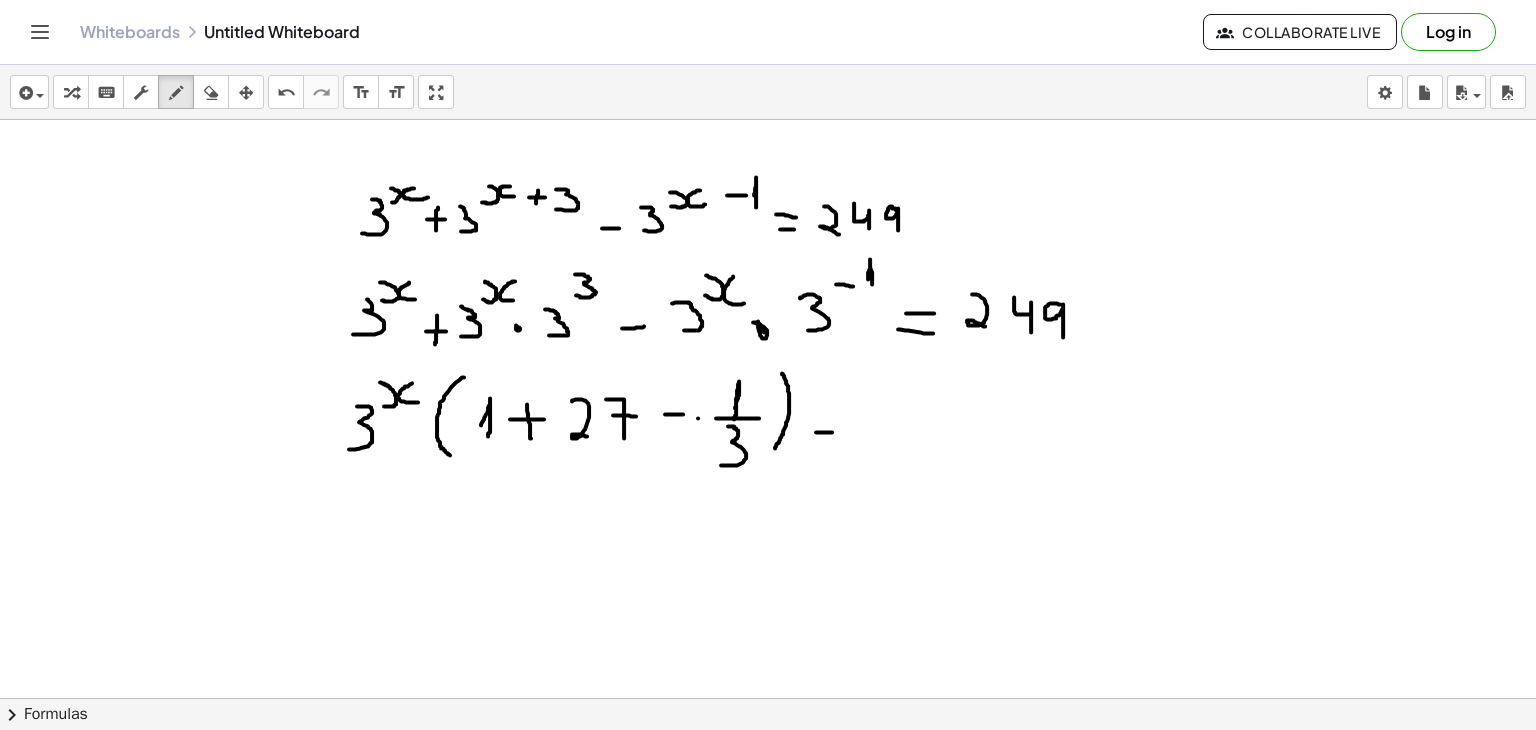 drag, startPoint x: 816, startPoint y: 431, endPoint x: 843, endPoint y: 431, distance: 27 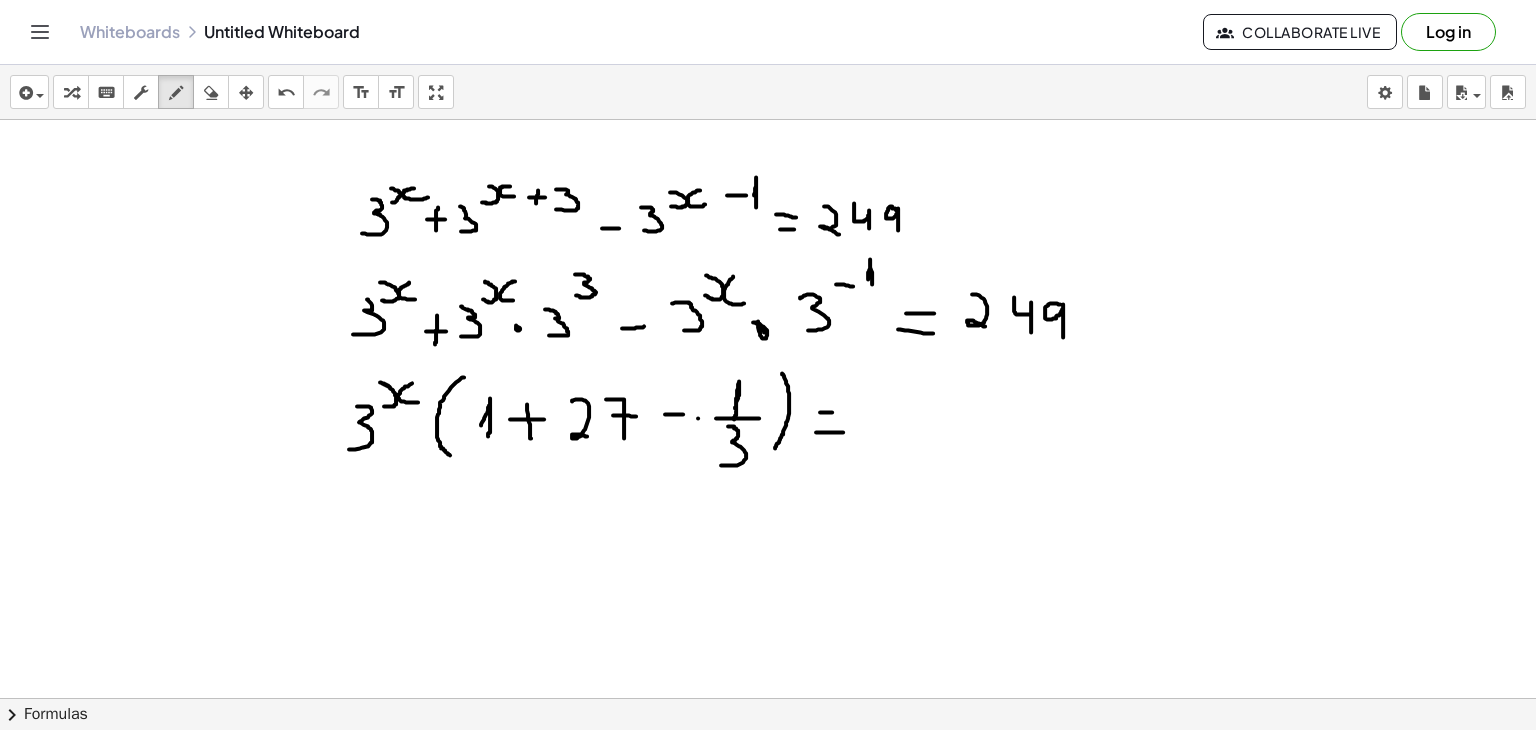 drag, startPoint x: 820, startPoint y: 411, endPoint x: 845, endPoint y: 411, distance: 25 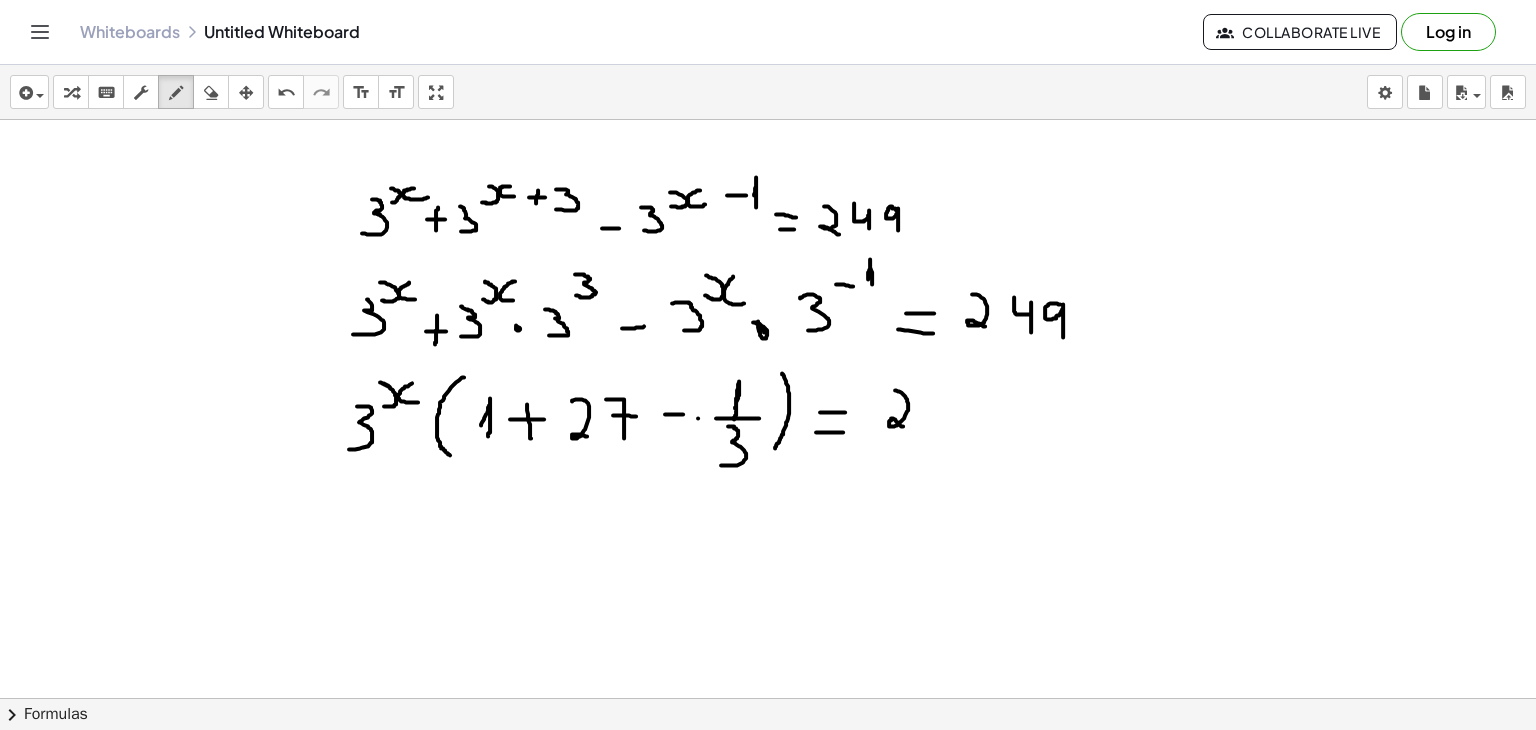 drag, startPoint x: 895, startPoint y: 389, endPoint x: 910, endPoint y: 428, distance: 41.785164 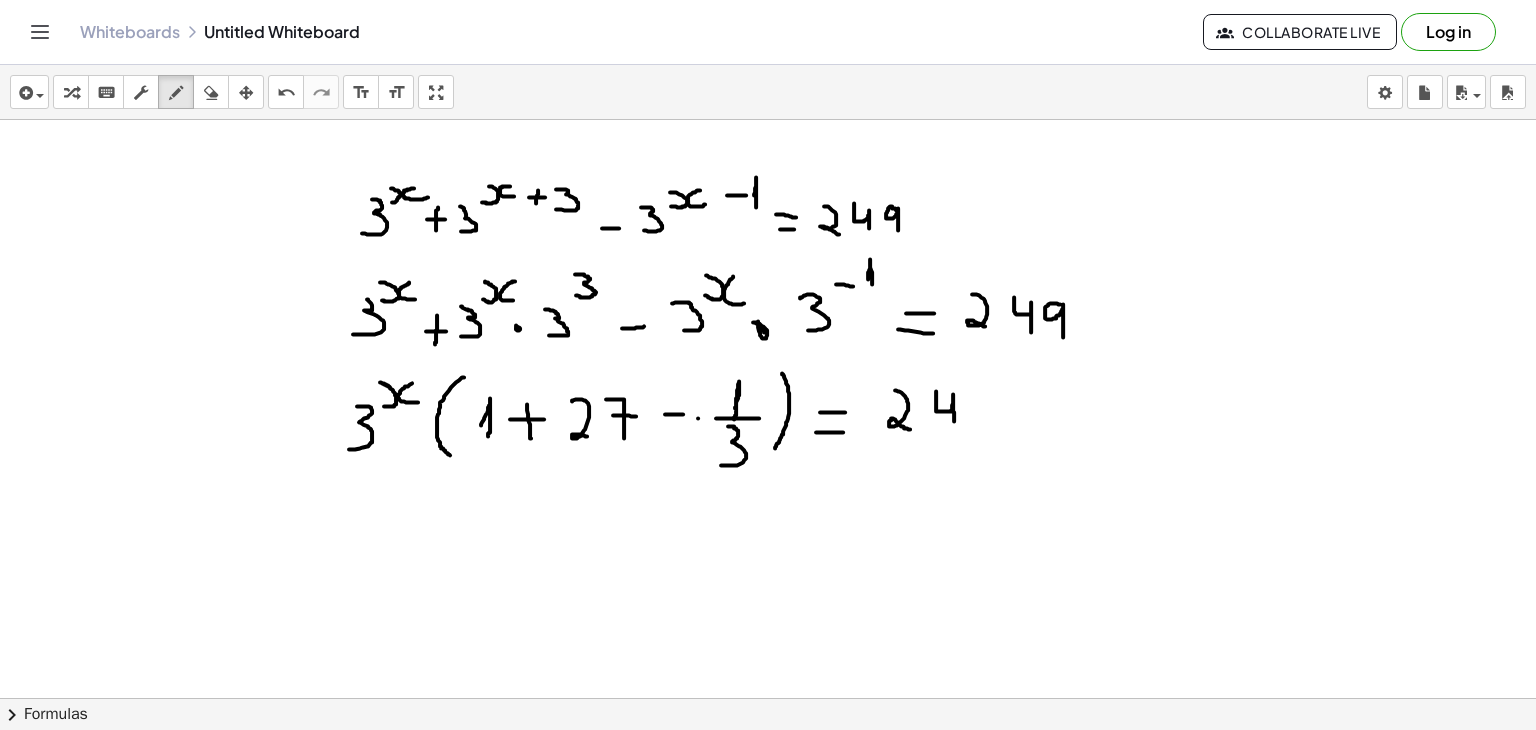 drag, startPoint x: 936, startPoint y: 390, endPoint x: 954, endPoint y: 421, distance: 35.846897 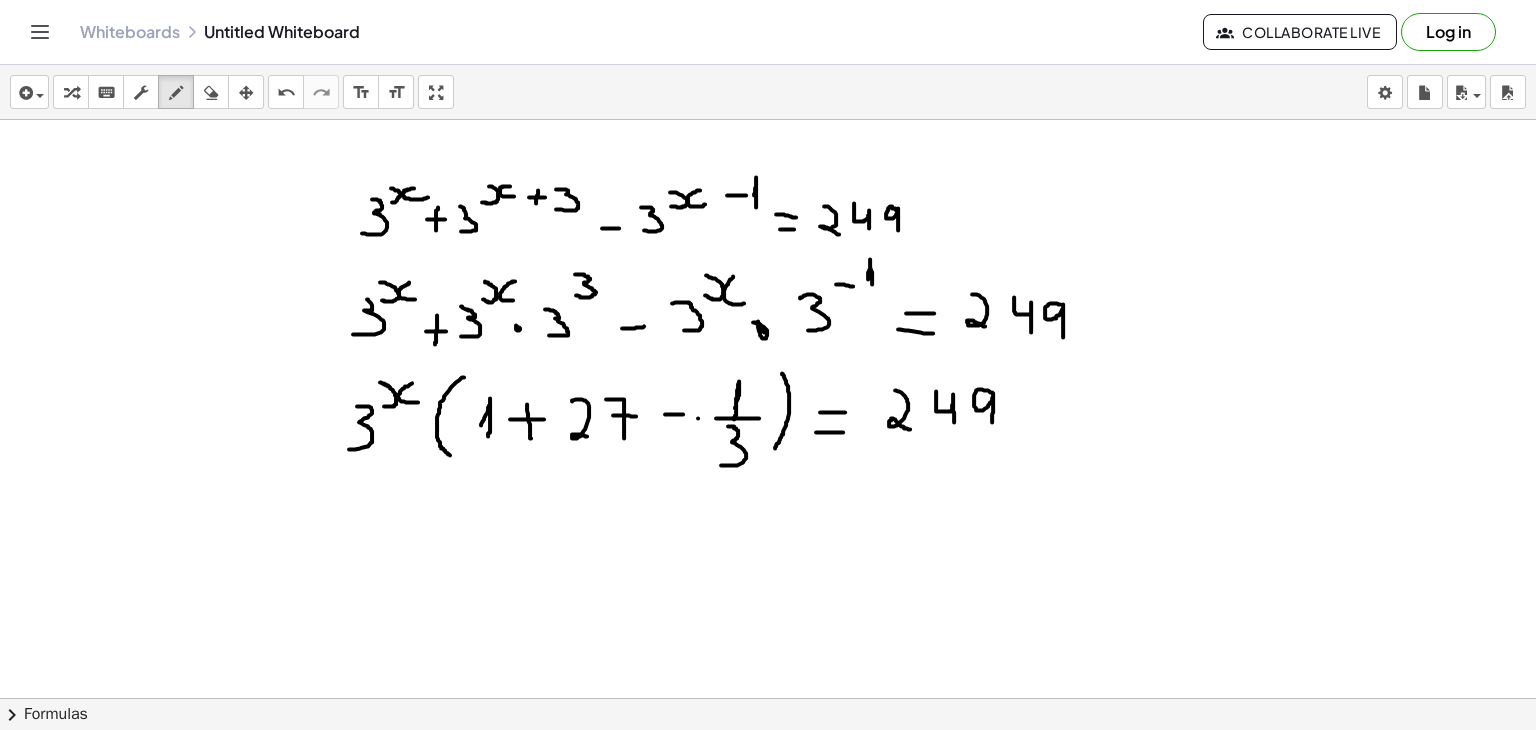 drag, startPoint x: 993, startPoint y: 393, endPoint x: 992, endPoint y: 428, distance: 35.014282 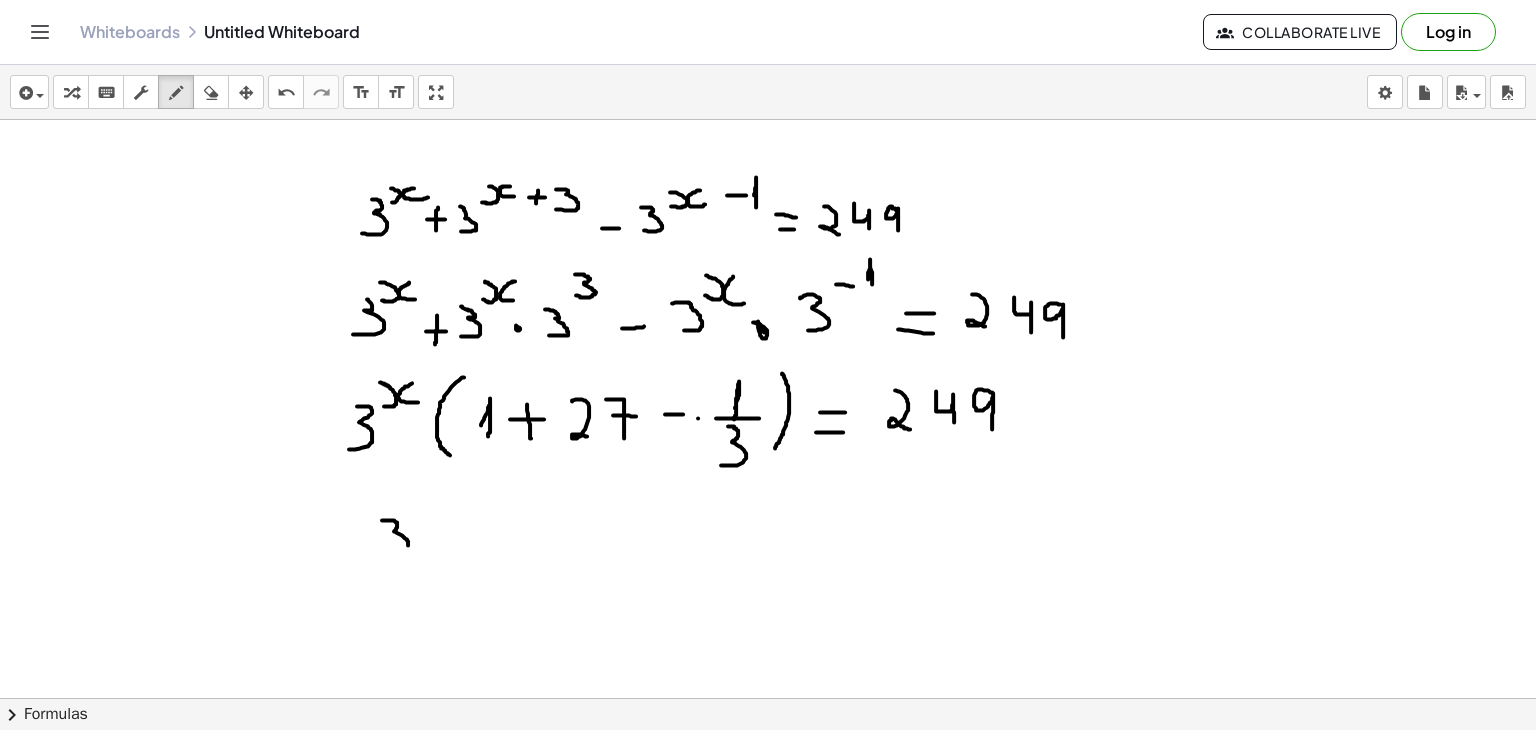 drag, startPoint x: 382, startPoint y: 519, endPoint x: 387, endPoint y: 555, distance: 36.345562 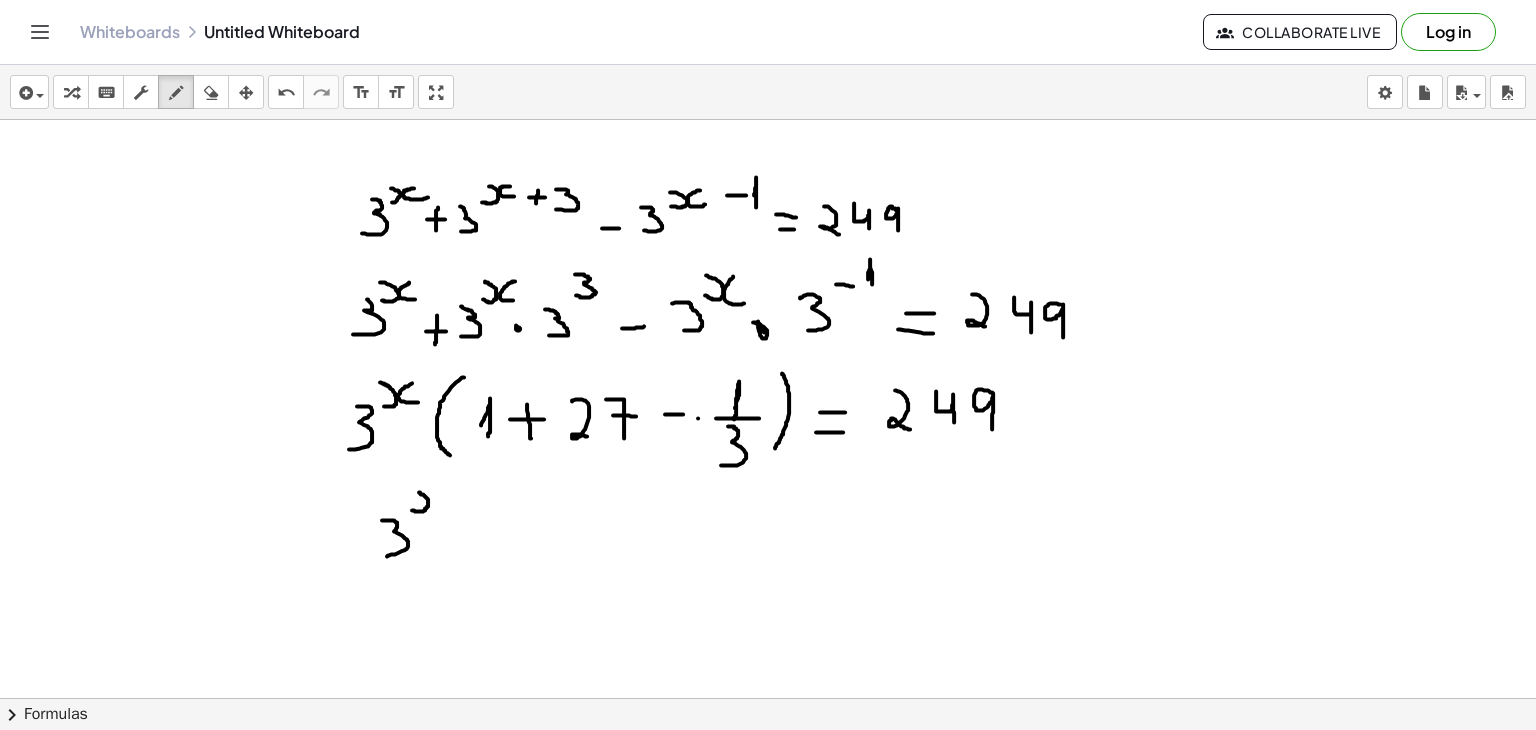 drag, startPoint x: 412, startPoint y: 509, endPoint x: 419, endPoint y: 491, distance: 19.313208 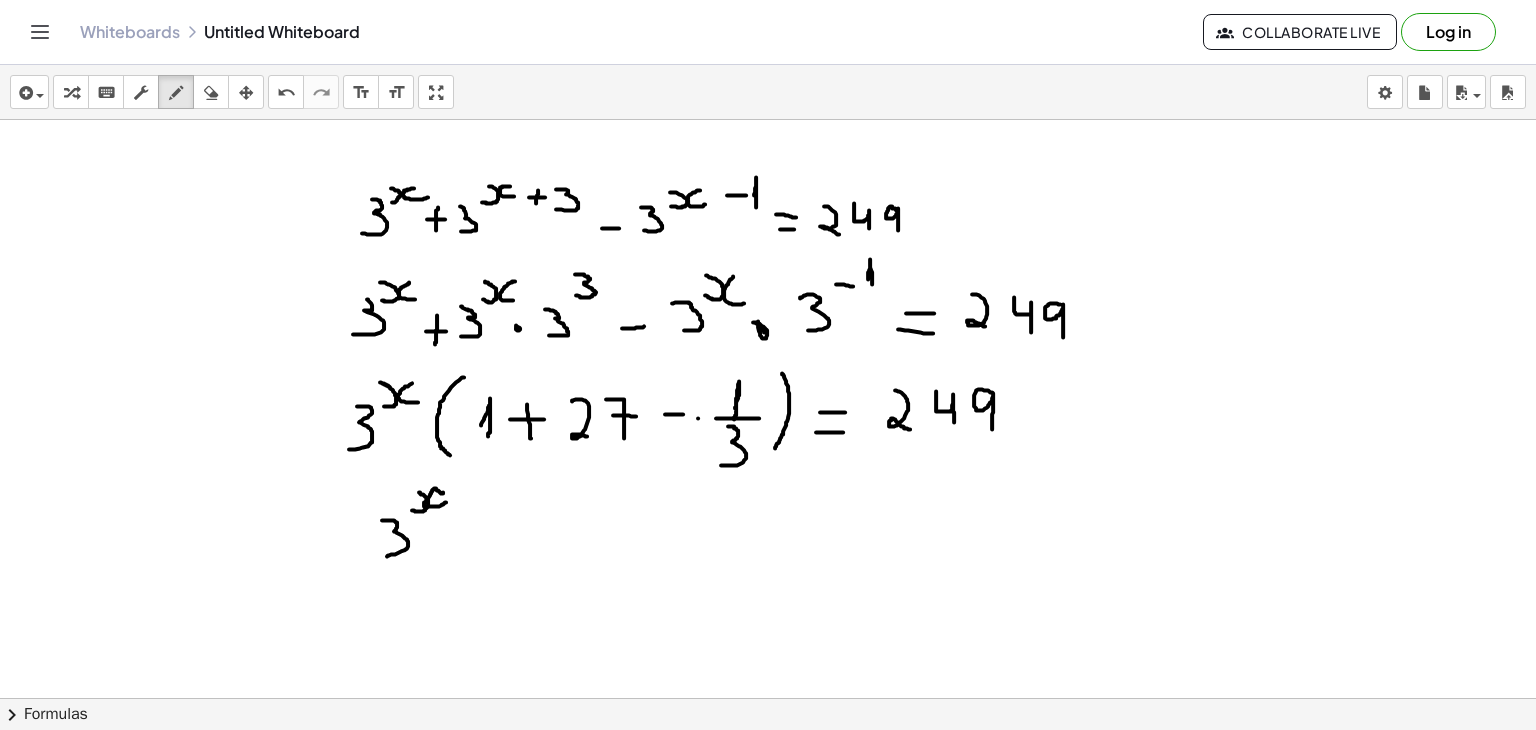 drag, startPoint x: 443, startPoint y: 491, endPoint x: 447, endPoint y: 501, distance: 10.770329 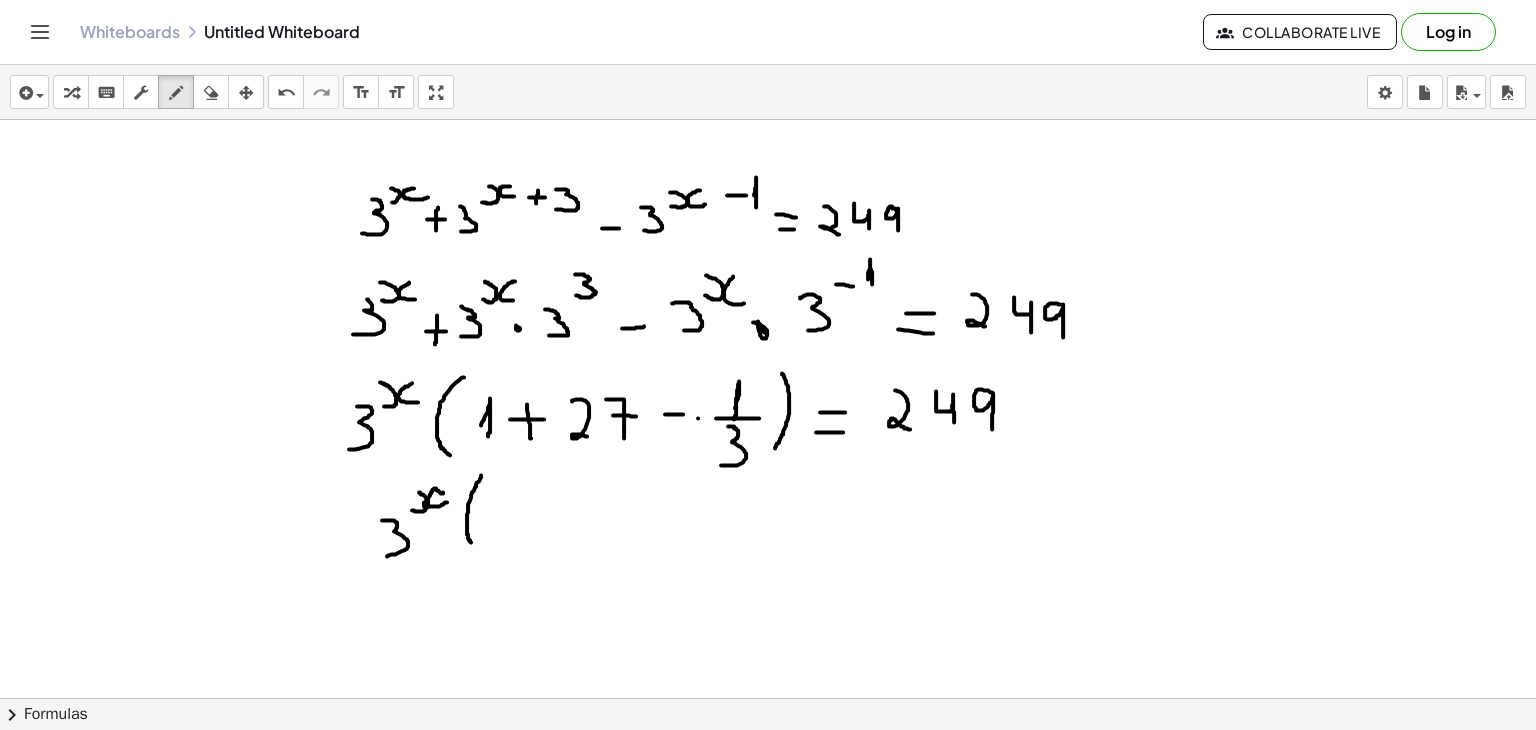 drag, startPoint x: 481, startPoint y: 474, endPoint x: 471, endPoint y: 541, distance: 67.74216 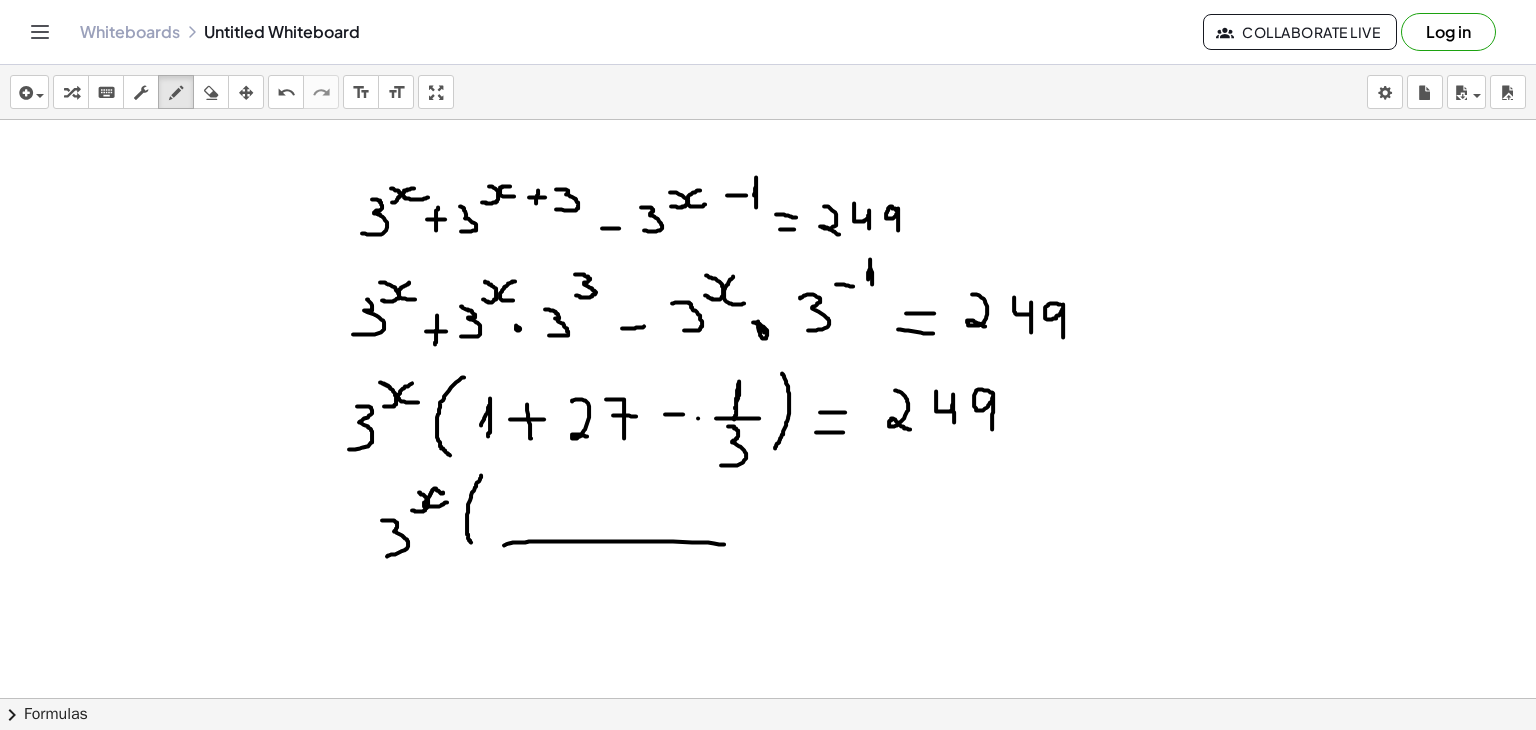 drag, startPoint x: 504, startPoint y: 544, endPoint x: 728, endPoint y: 543, distance: 224.00223 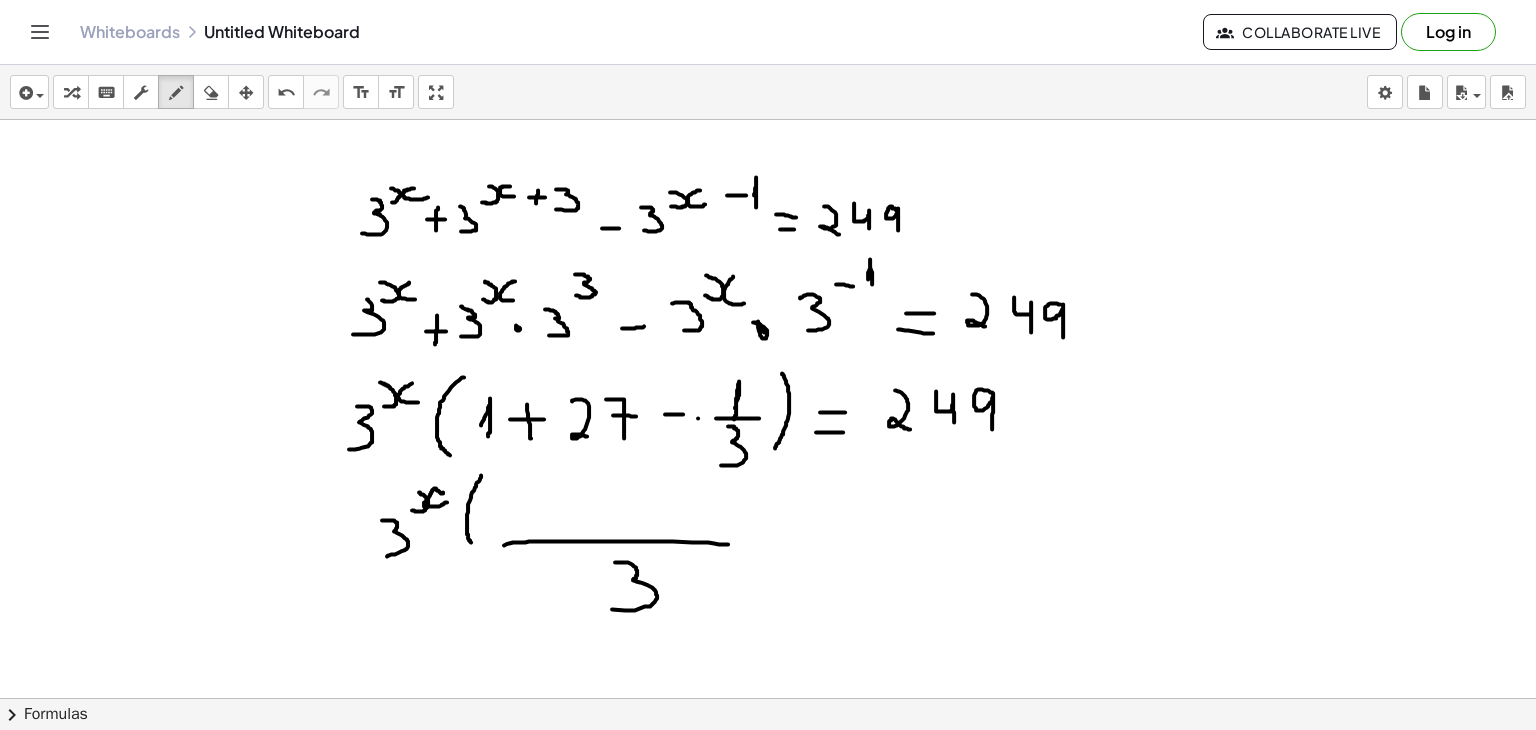 drag, startPoint x: 615, startPoint y: 561, endPoint x: 594, endPoint y: 601, distance: 45.17743 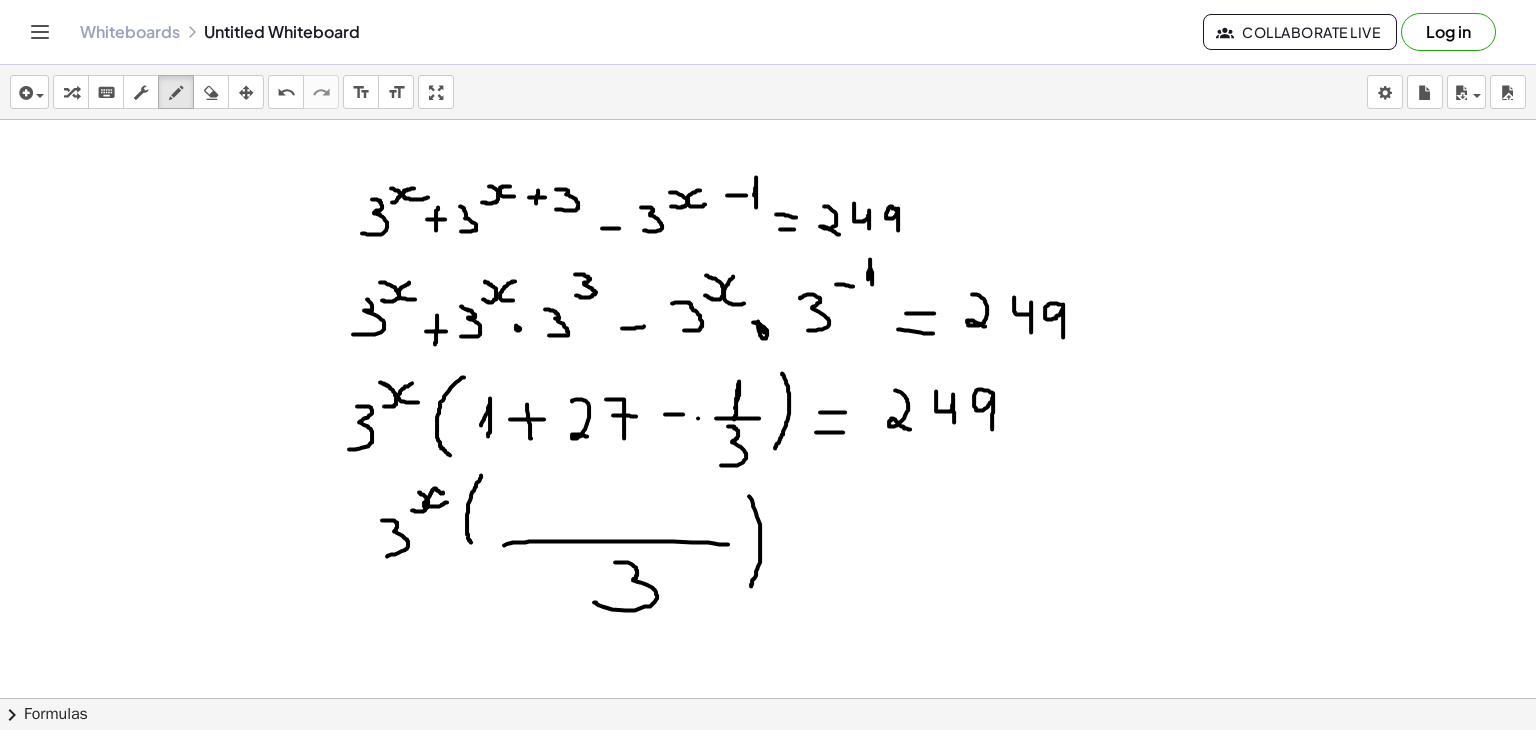 drag, startPoint x: 749, startPoint y: 495, endPoint x: 751, endPoint y: 585, distance: 90.02222 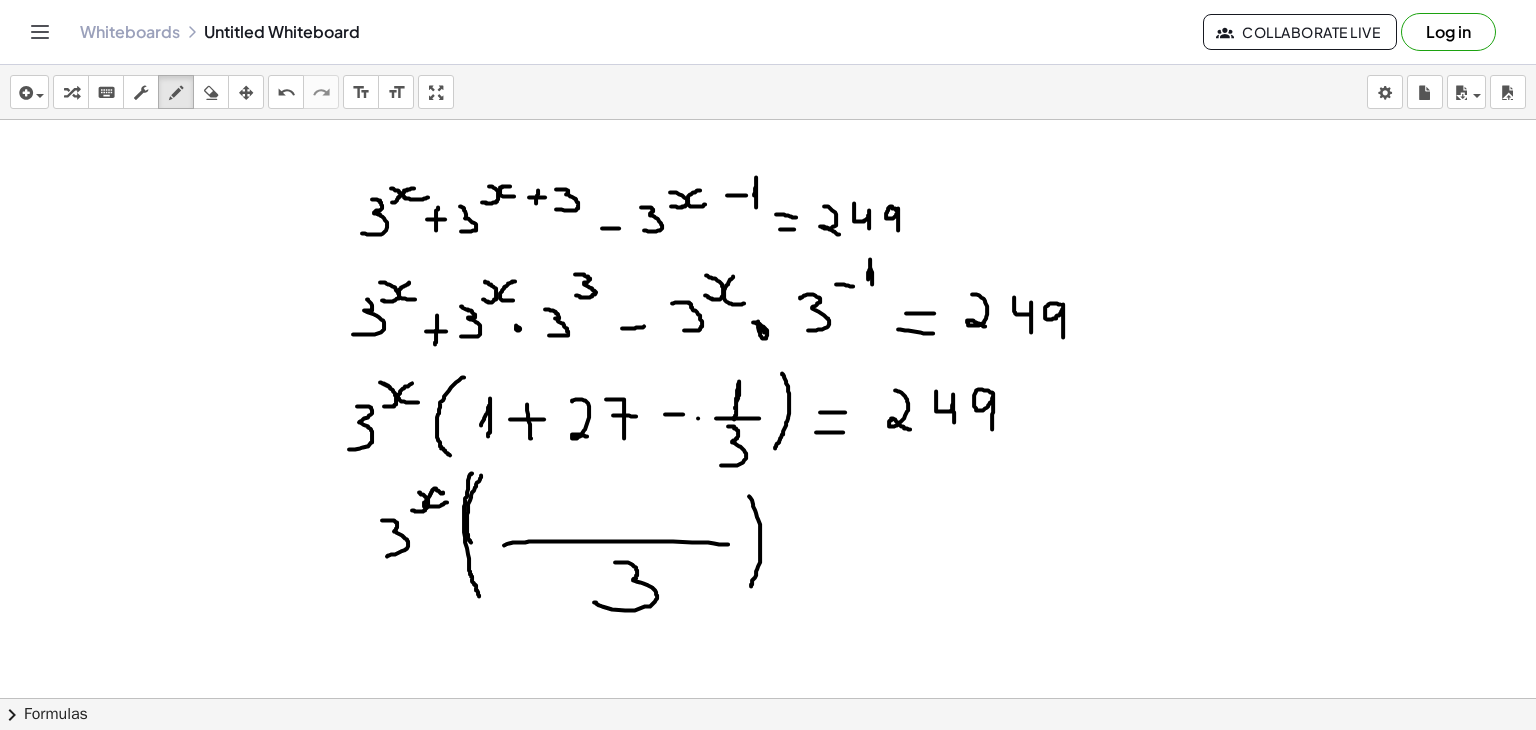 drag, startPoint x: 472, startPoint y: 472, endPoint x: 479, endPoint y: 597, distance: 125.19585 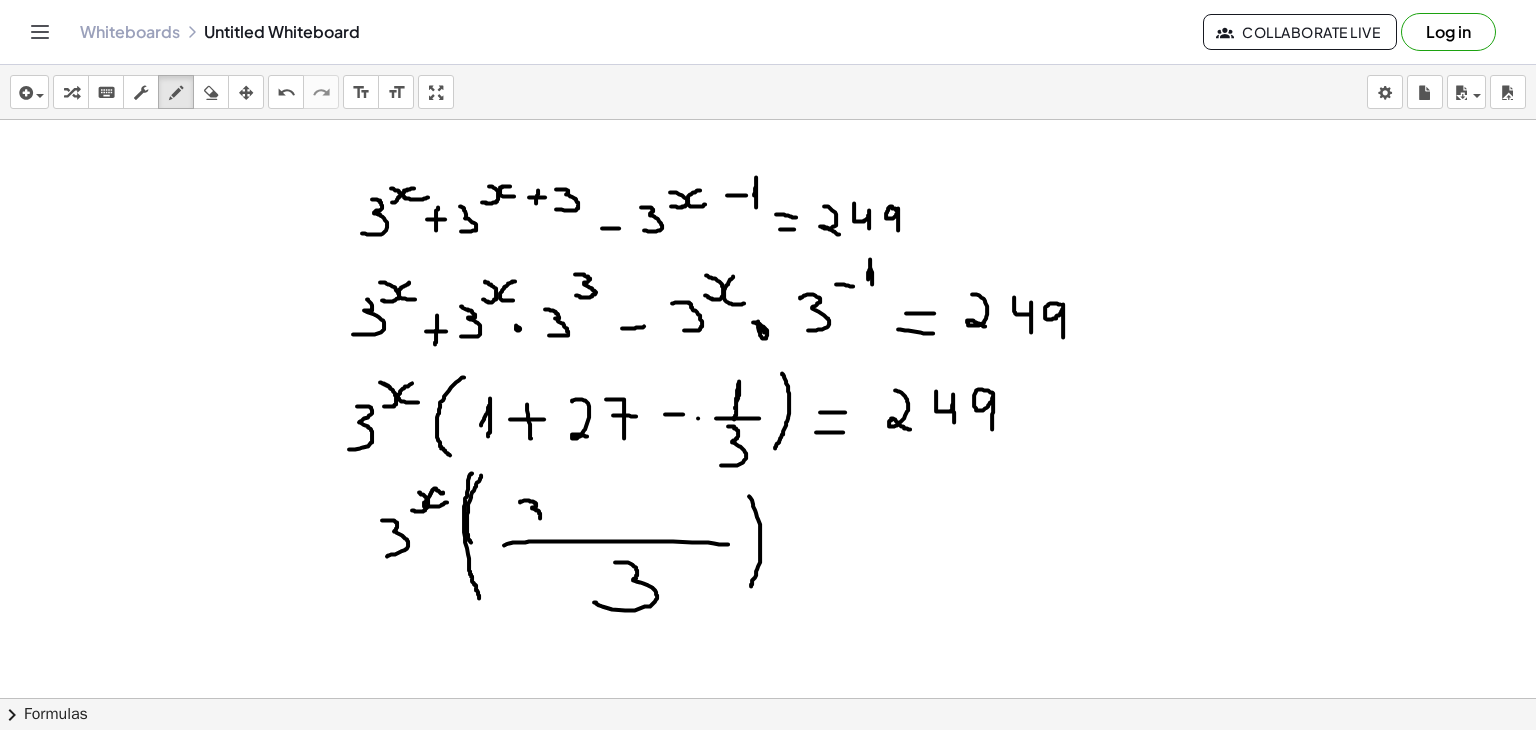 drag, startPoint x: 520, startPoint y: 501, endPoint x: 517, endPoint y: 525, distance: 24.186773 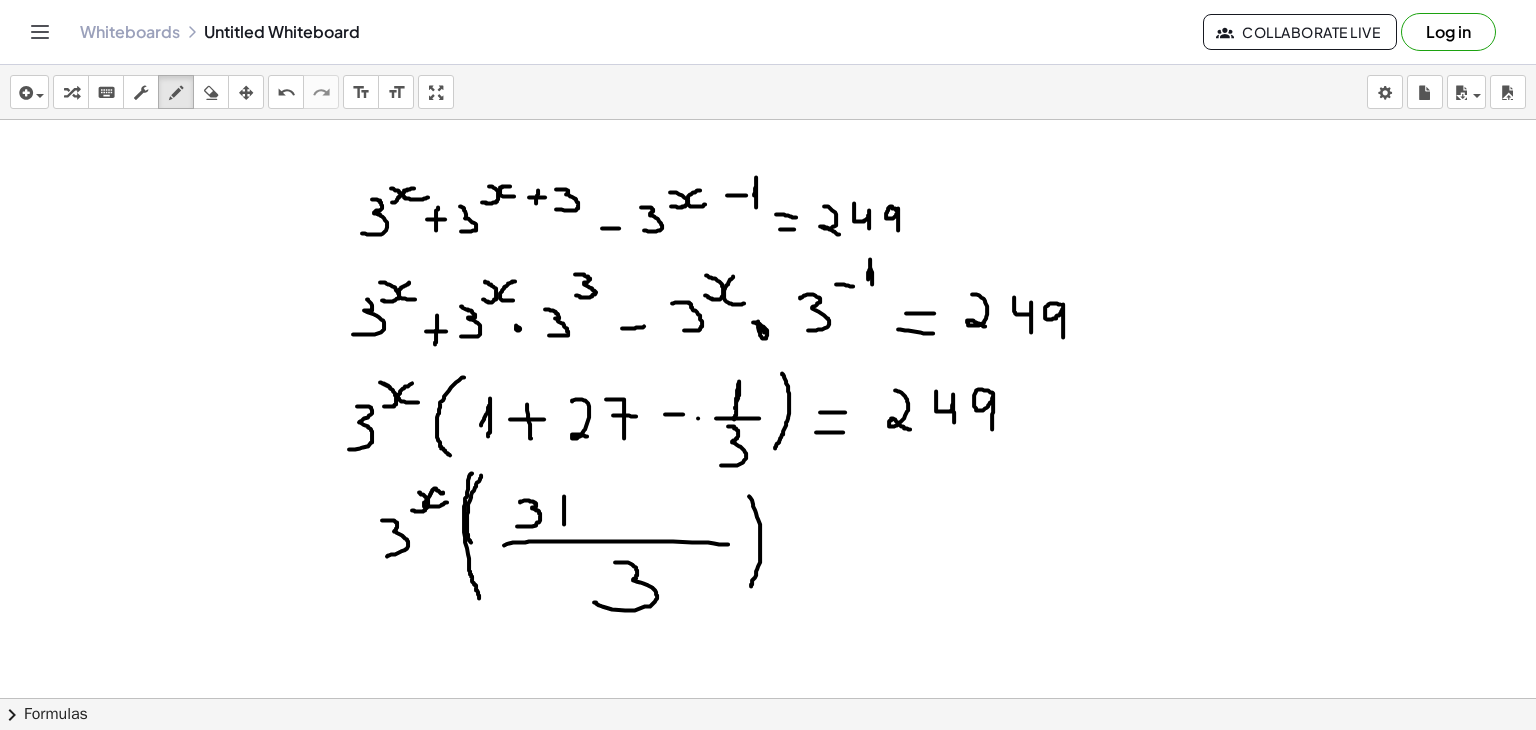 drag, startPoint x: 564, startPoint y: 495, endPoint x: 564, endPoint y: 524, distance: 29 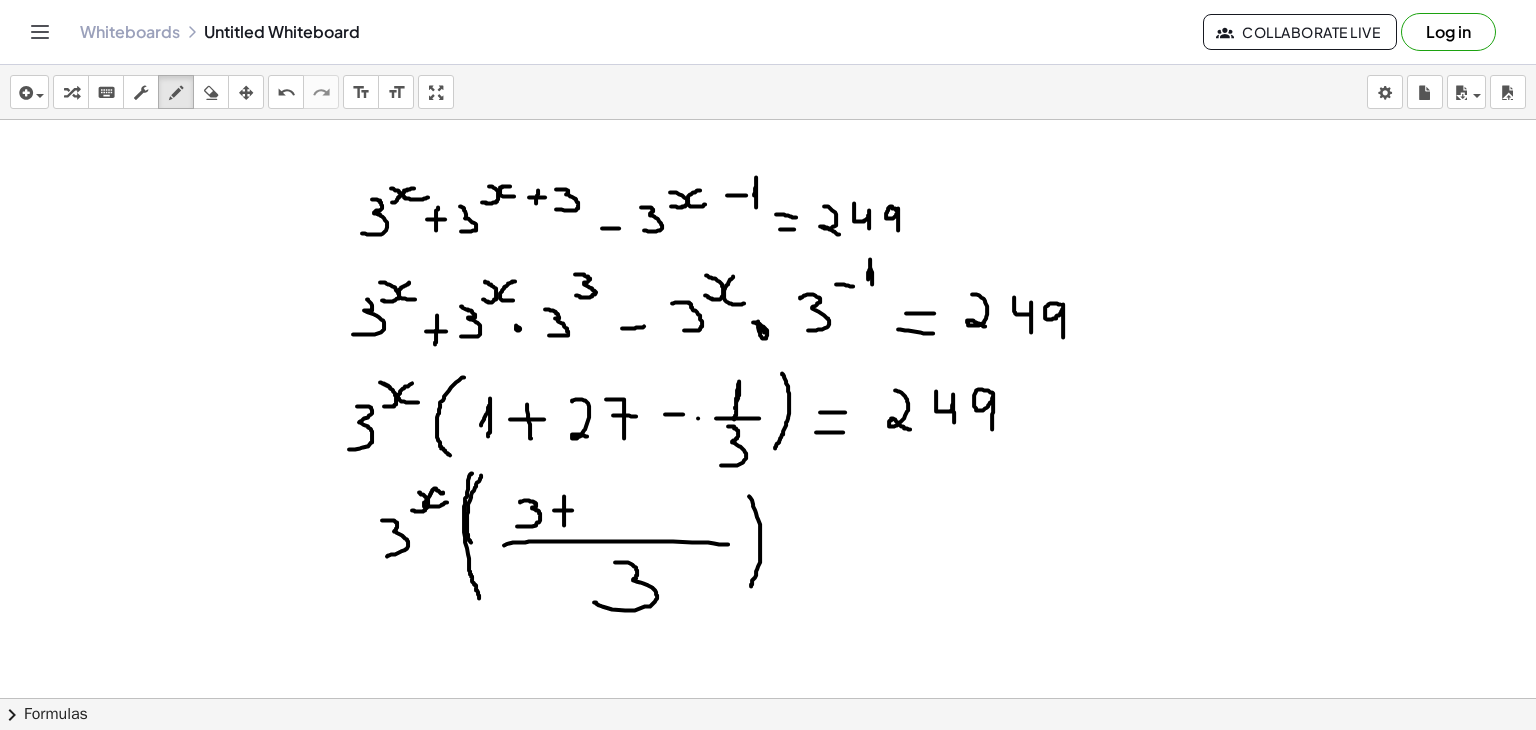 drag, startPoint x: 554, startPoint y: 509, endPoint x: 578, endPoint y: 510, distance: 24.020824 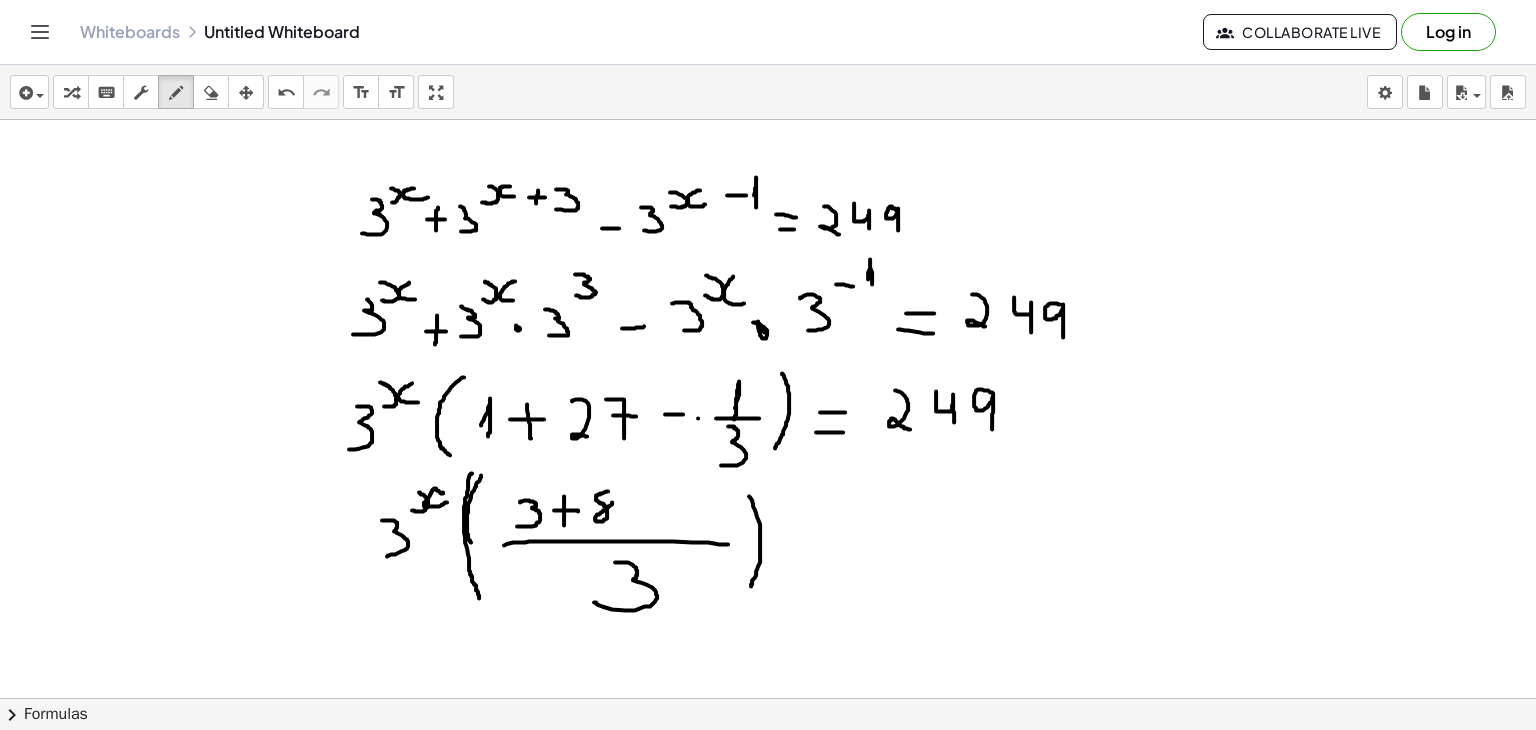click at bounding box center (768, -903) 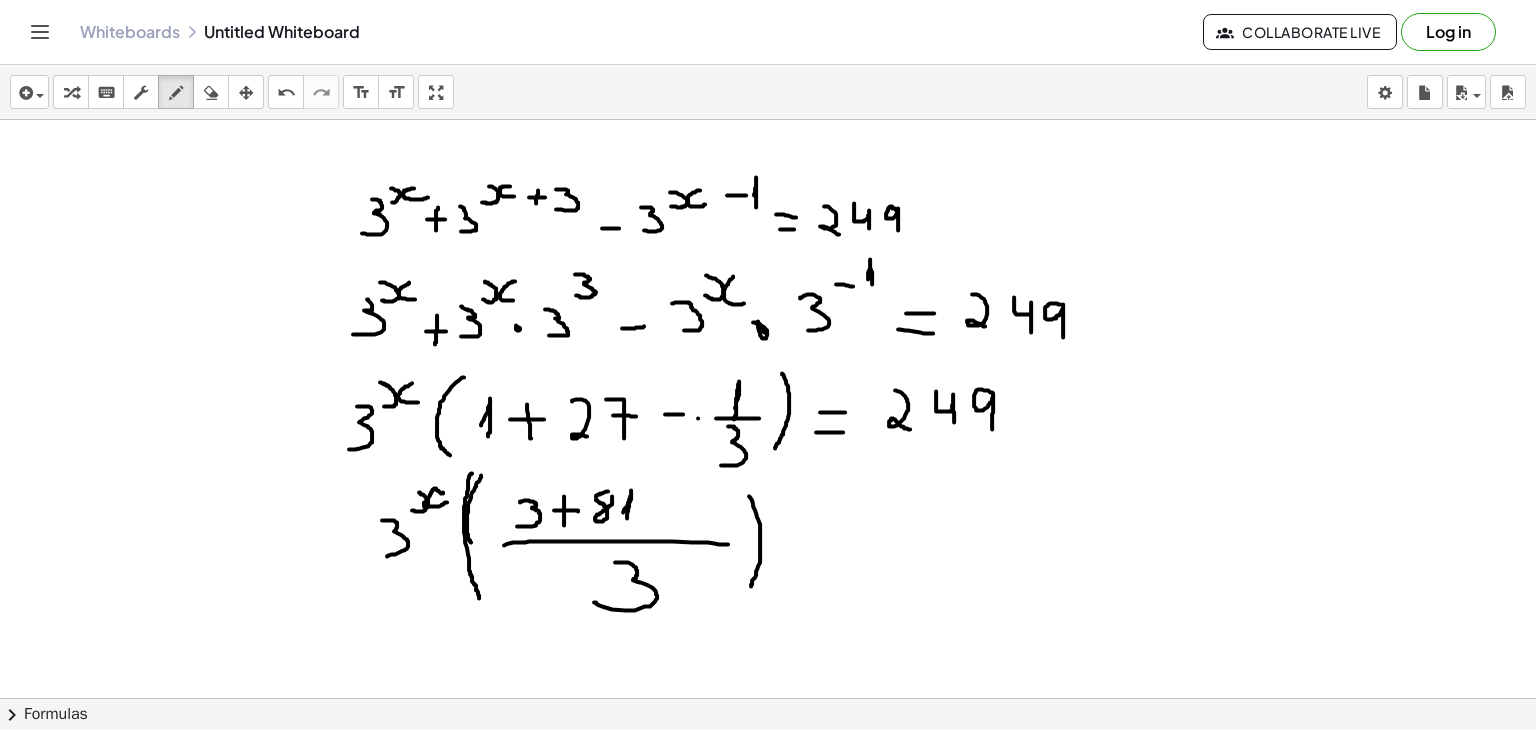 click at bounding box center (768, -903) 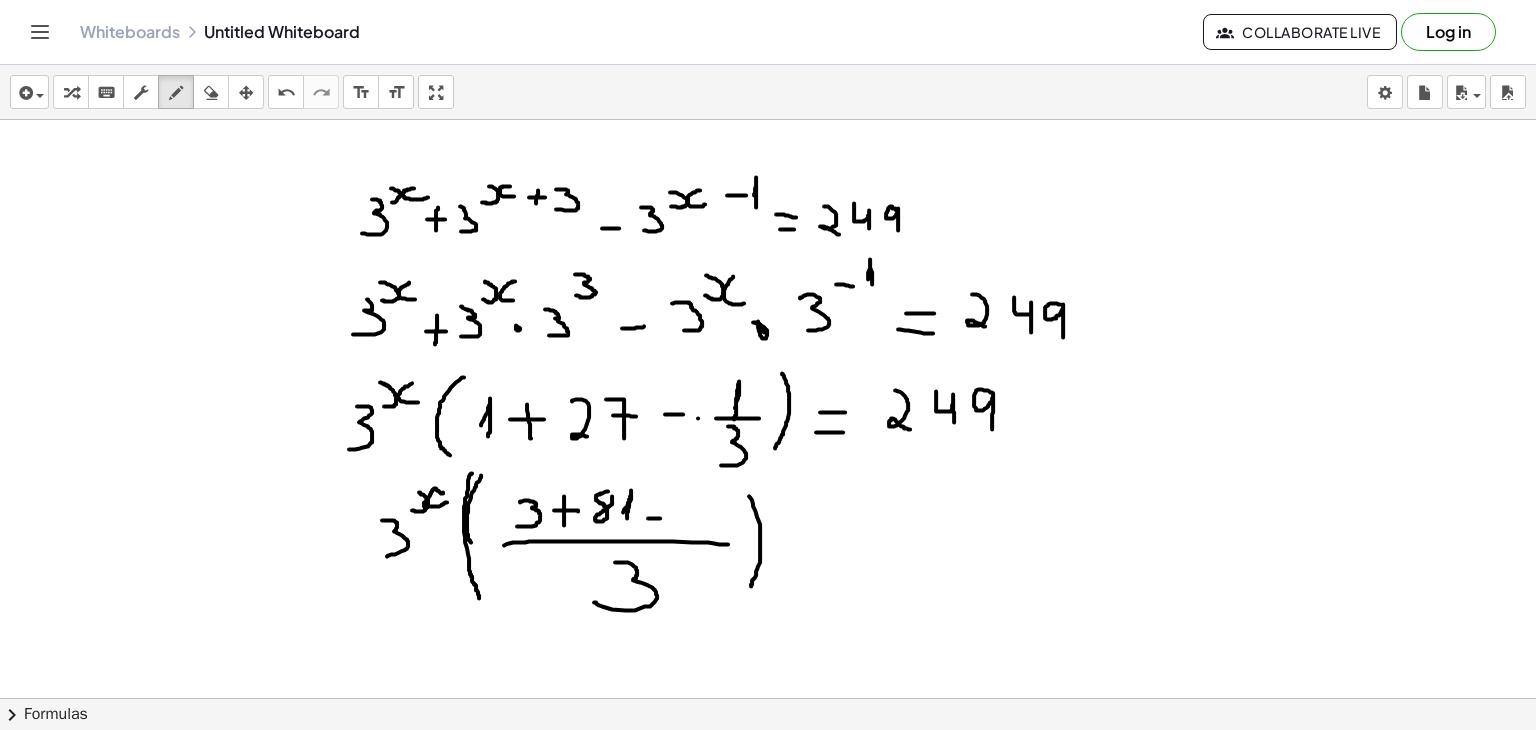 drag, startPoint x: 648, startPoint y: 517, endPoint x: 661, endPoint y: 517, distance: 13 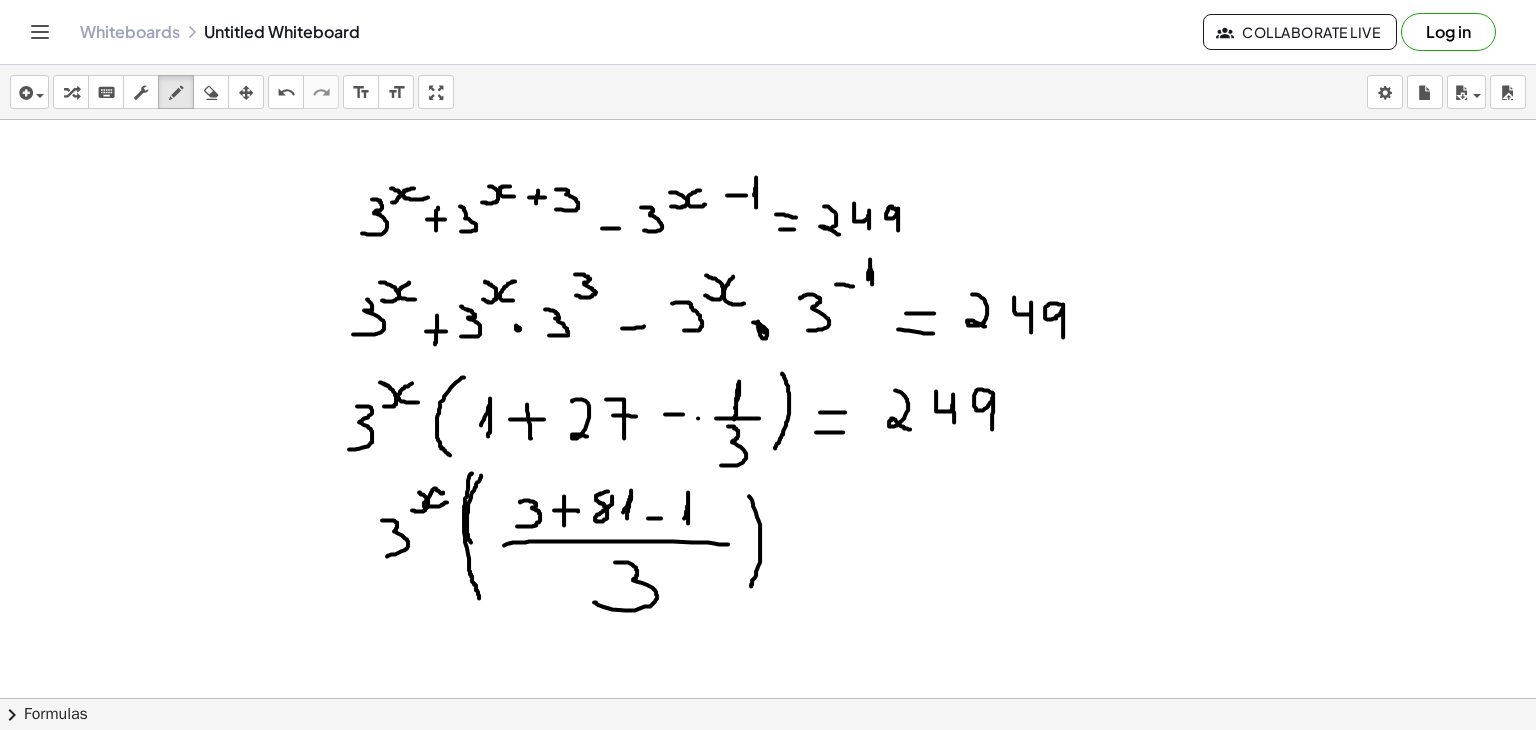 click at bounding box center [768, -903] 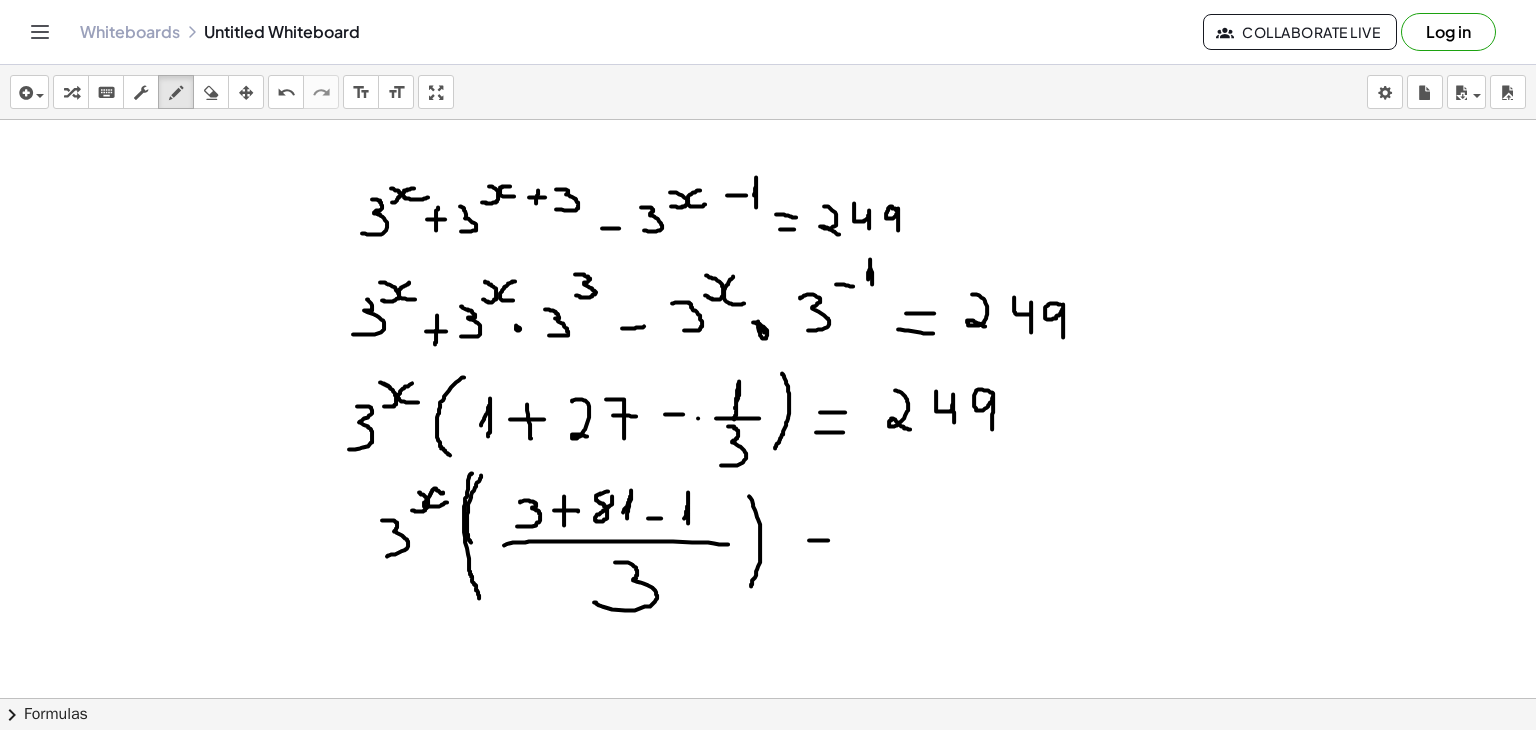 drag, startPoint x: 809, startPoint y: 539, endPoint x: 832, endPoint y: 539, distance: 23 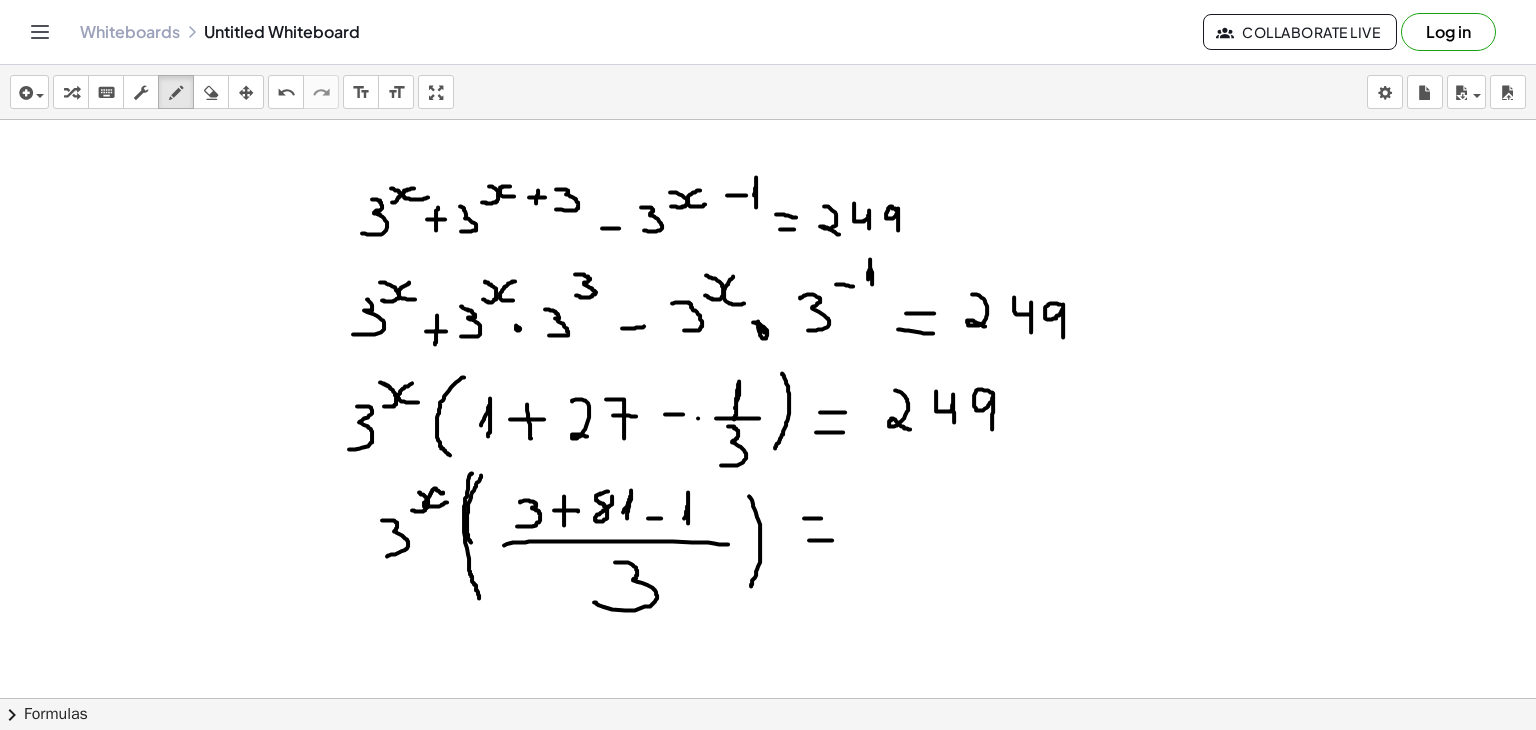 drag, startPoint x: 804, startPoint y: 517, endPoint x: 821, endPoint y: 517, distance: 17 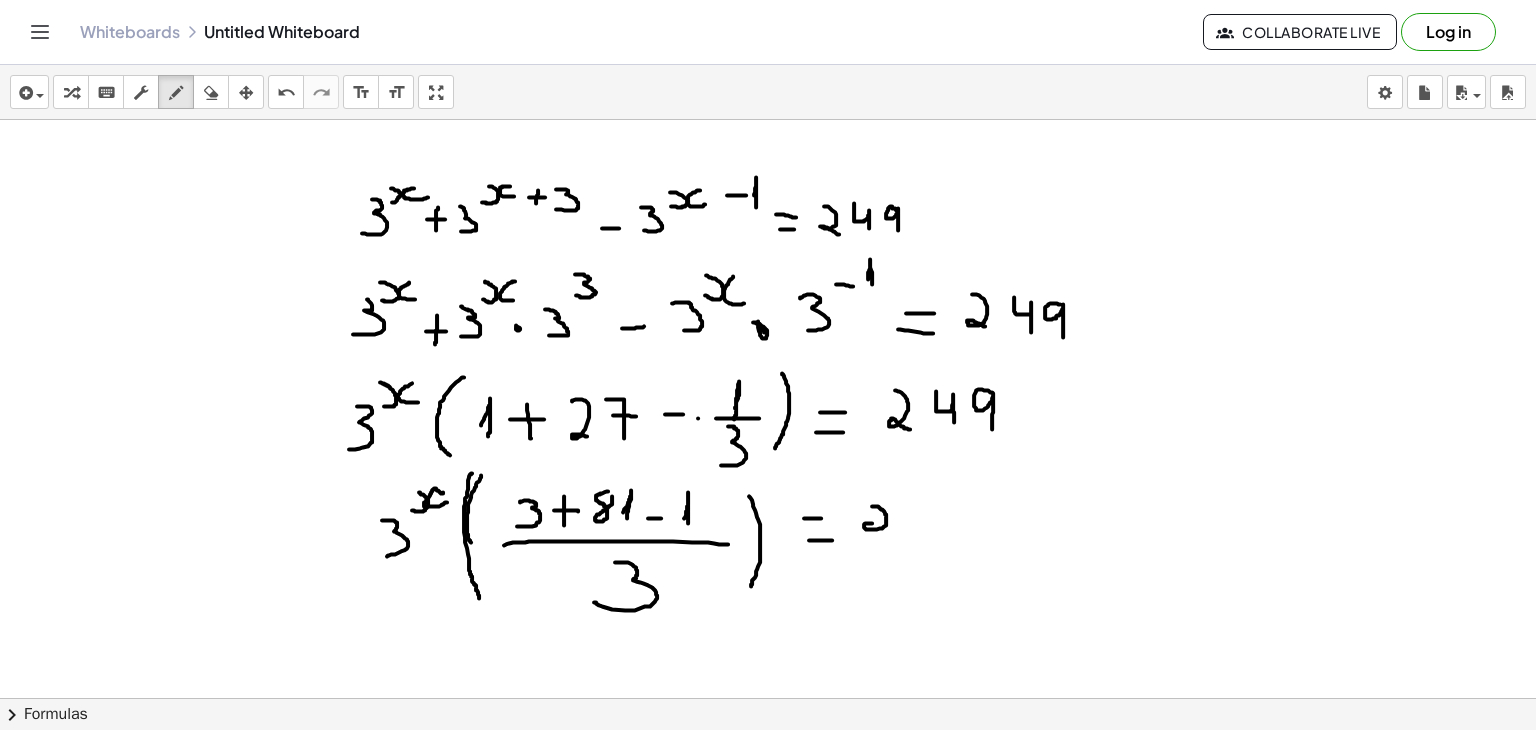 drag, startPoint x: 872, startPoint y: 505, endPoint x: 886, endPoint y: 528, distance: 26.925823 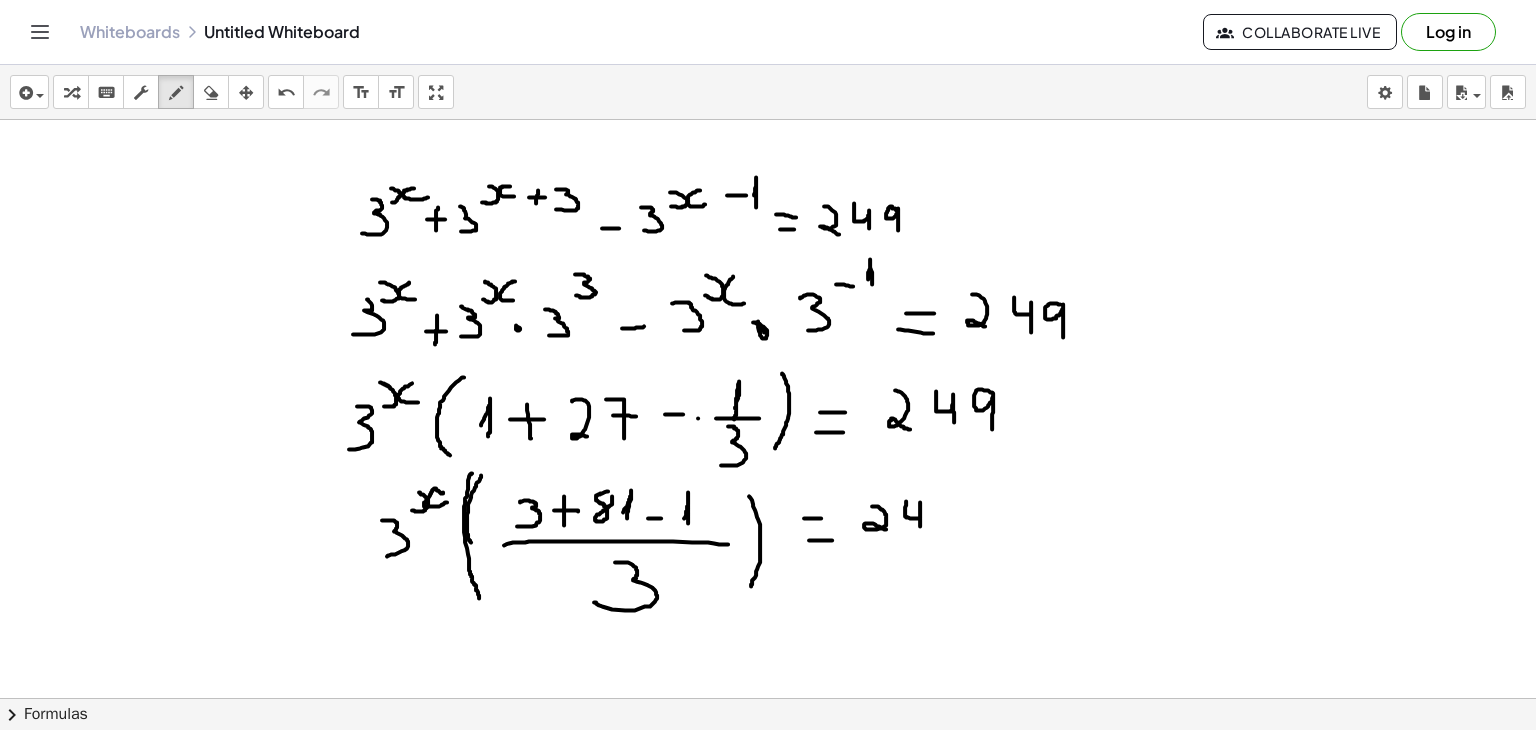 drag, startPoint x: 906, startPoint y: 500, endPoint x: 920, endPoint y: 525, distance: 28.653097 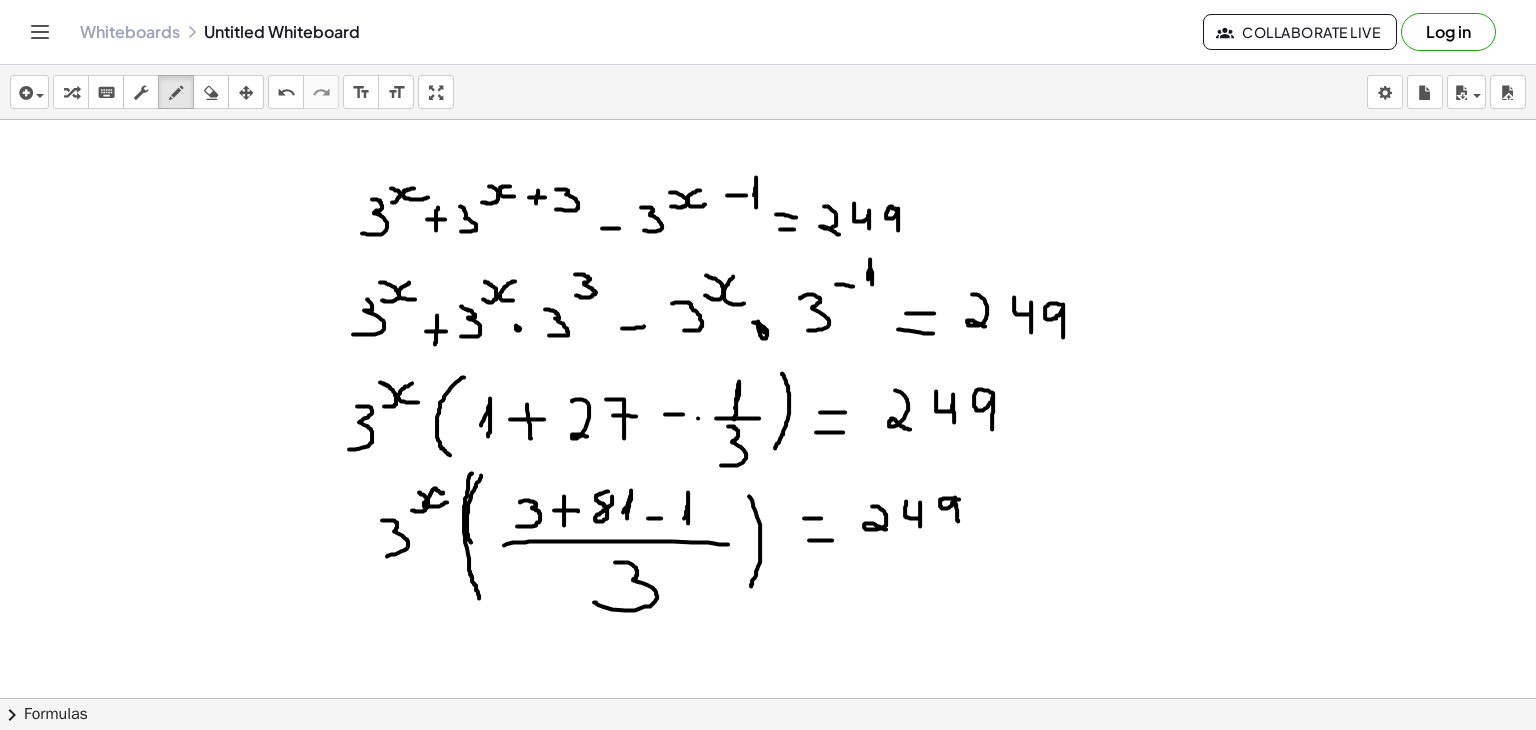 drag, startPoint x: 959, startPoint y: 498, endPoint x: 959, endPoint y: 521, distance: 23 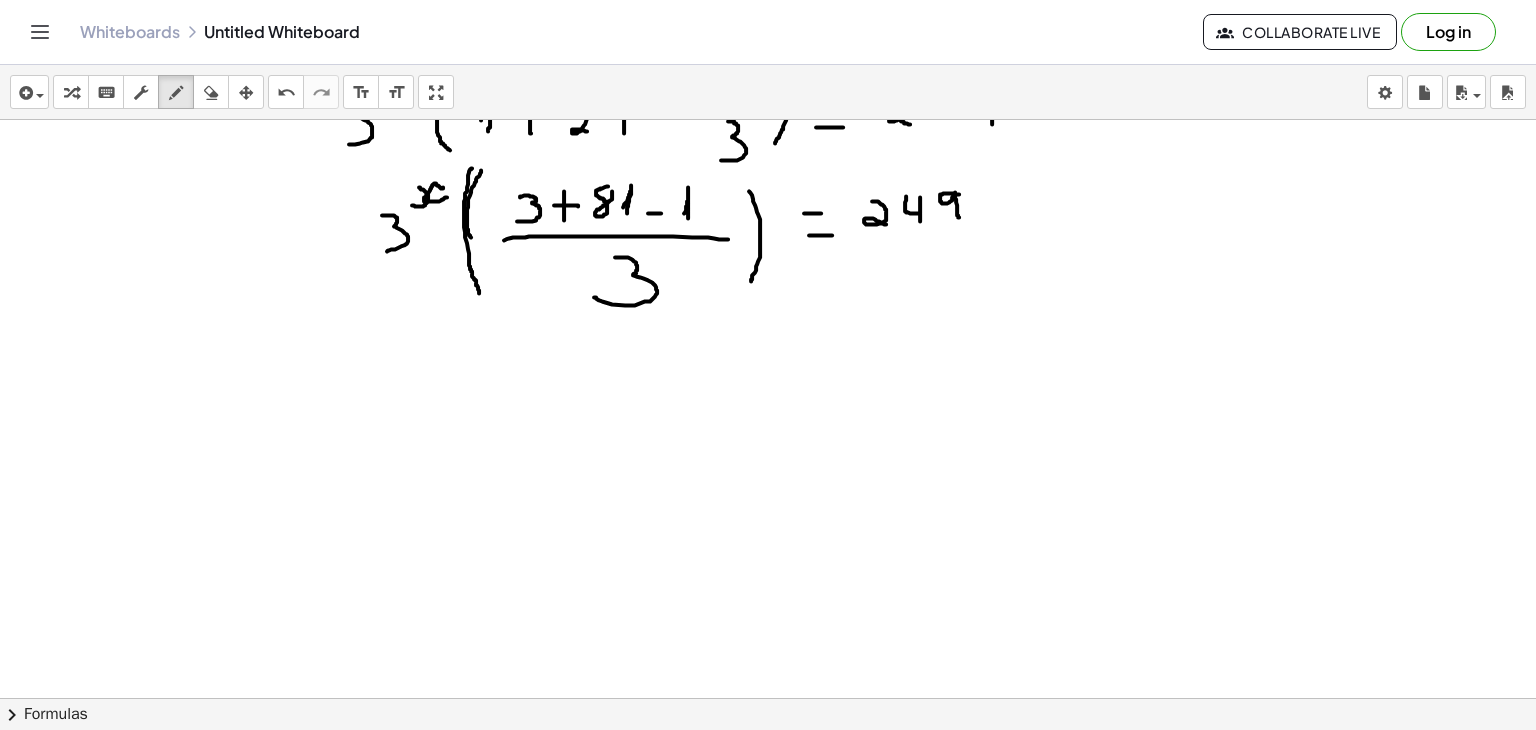 scroll, scrollTop: 3354, scrollLeft: 0, axis: vertical 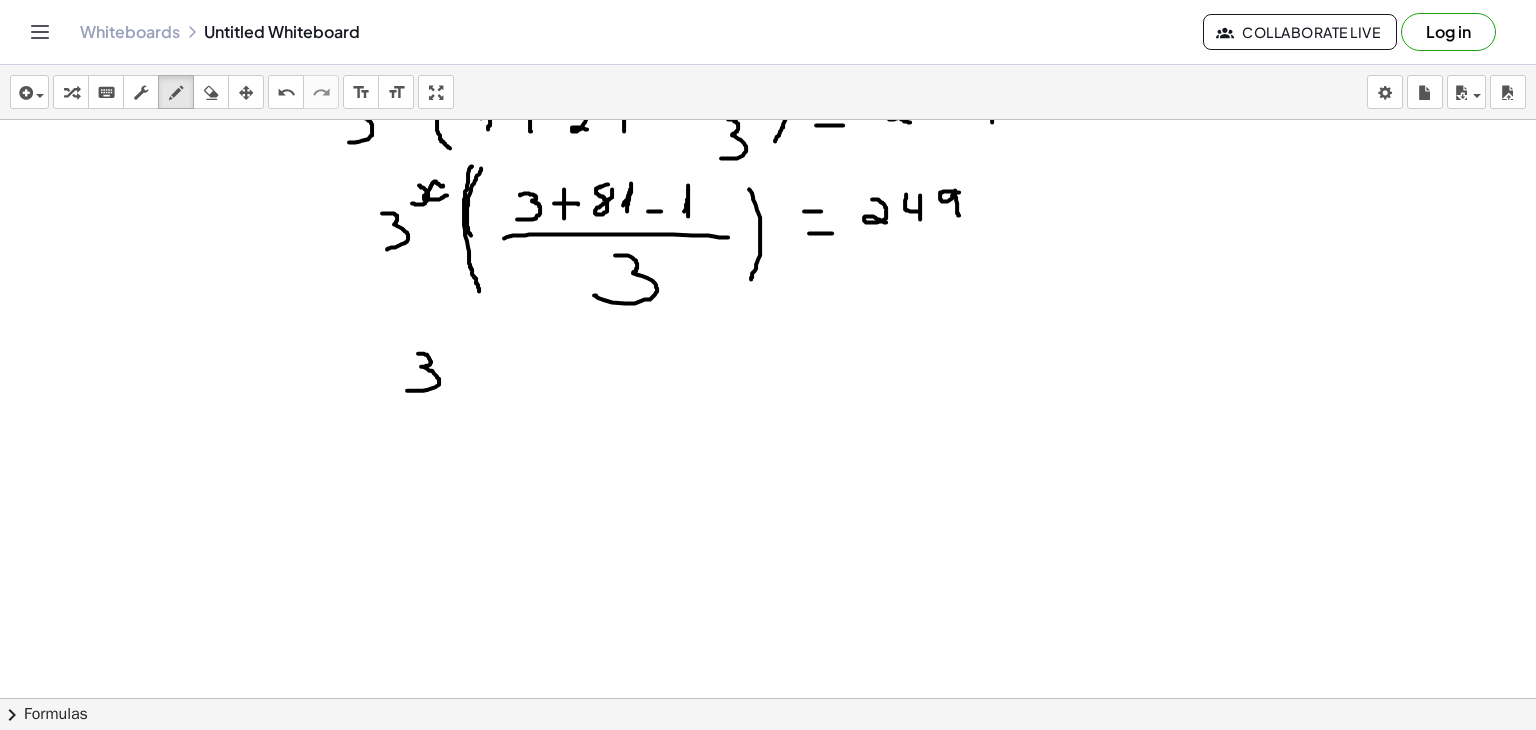 drag, startPoint x: 418, startPoint y: 352, endPoint x: 404, endPoint y: 389, distance: 39.56008 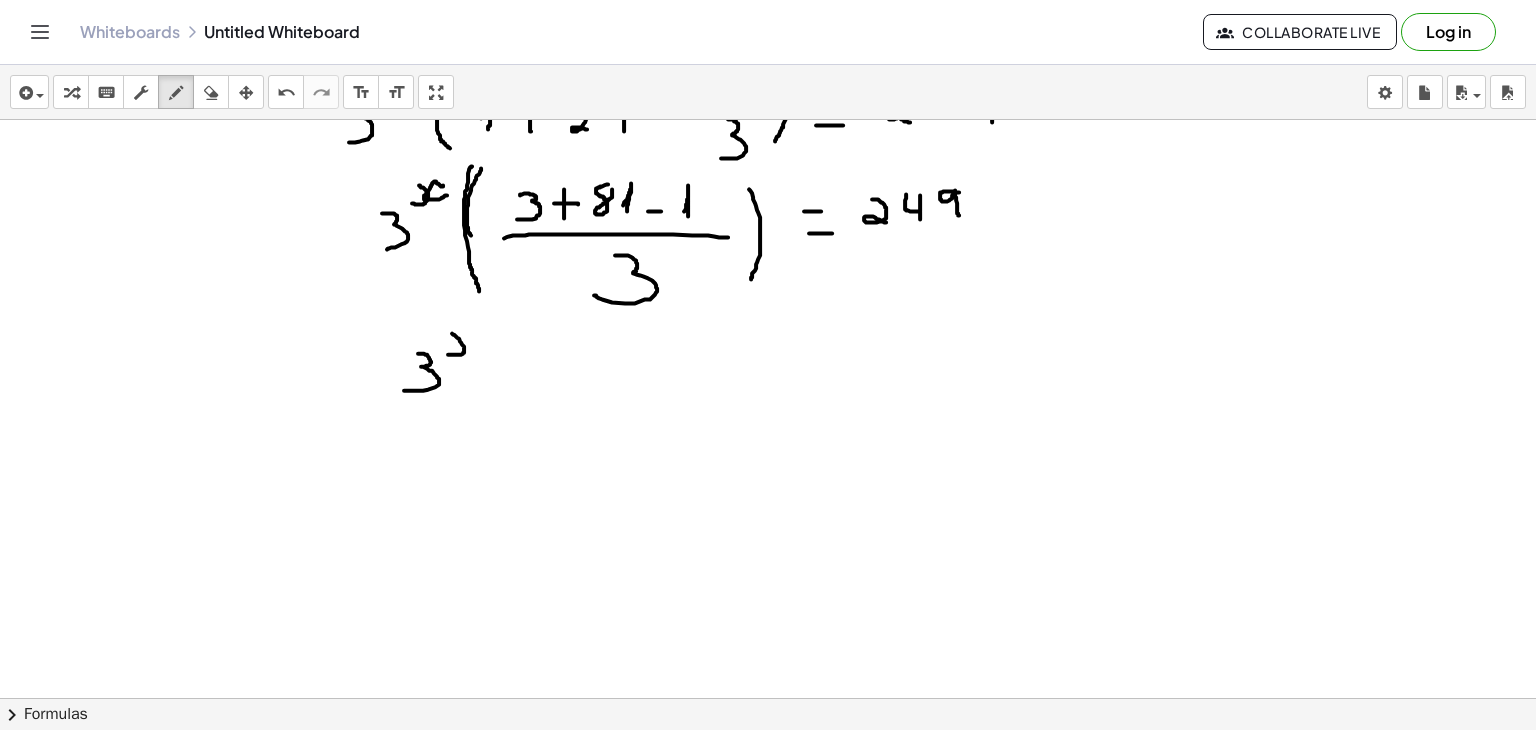 drag, startPoint x: 448, startPoint y: 353, endPoint x: 451, endPoint y: 332, distance: 21.213203 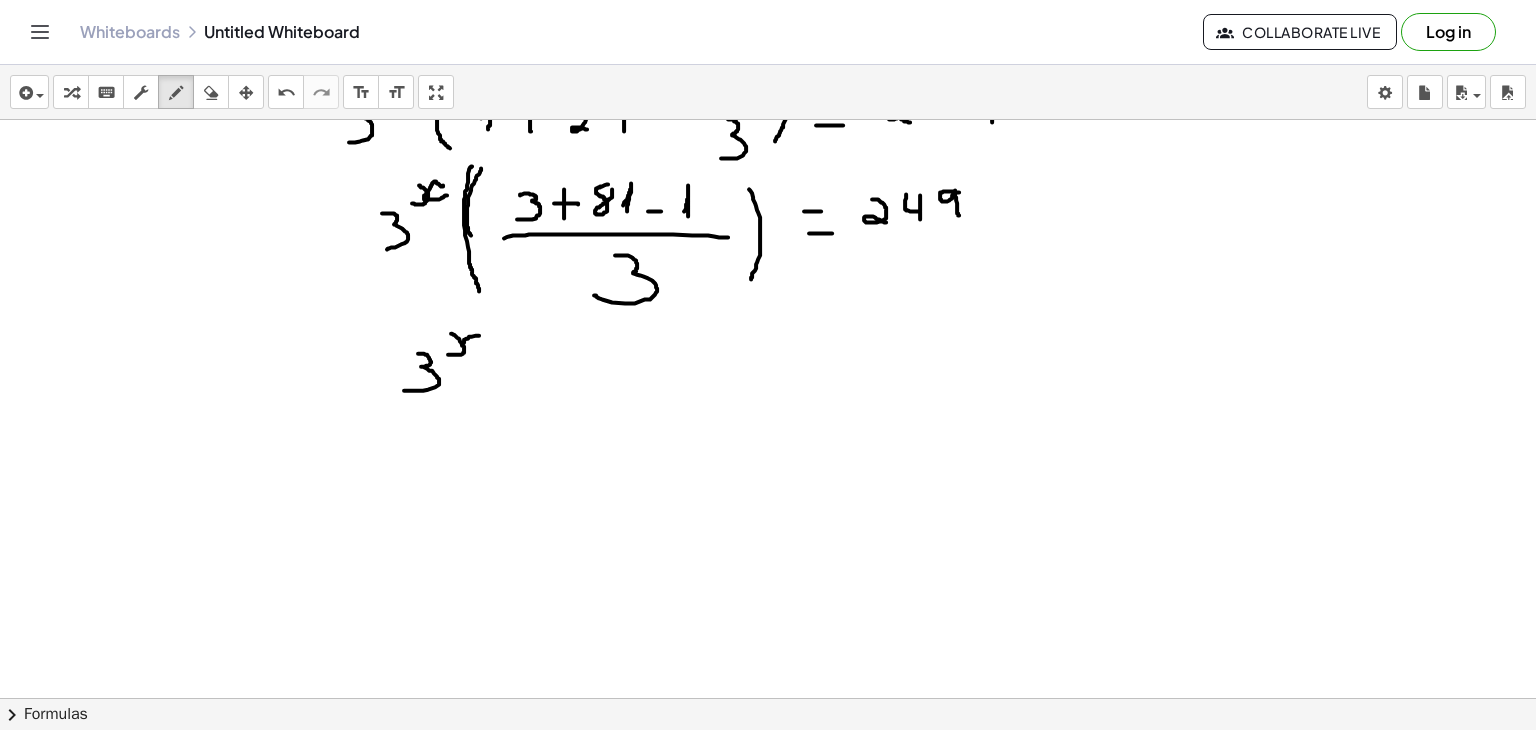 drag, startPoint x: 479, startPoint y: 334, endPoint x: 472, endPoint y: 348, distance: 15.652476 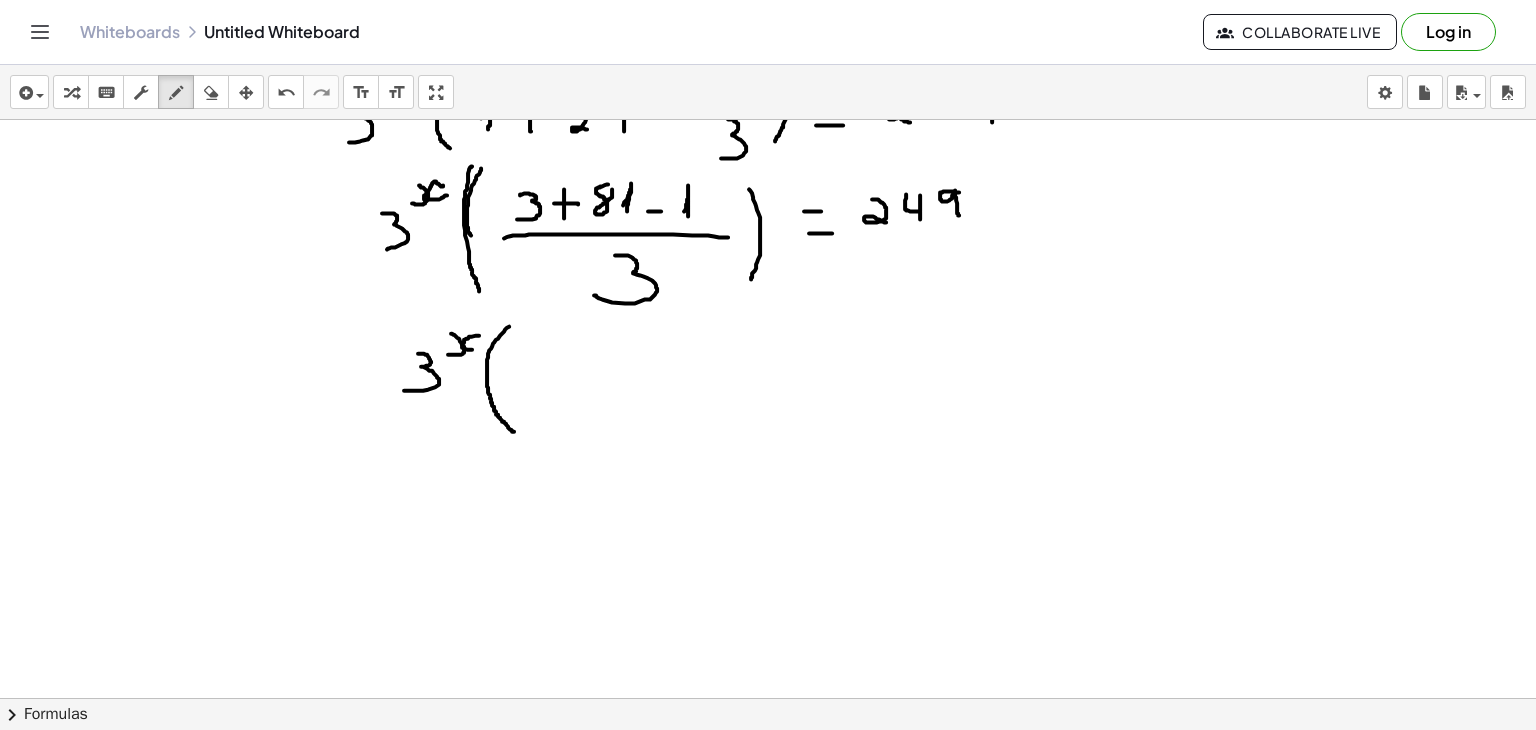 drag, startPoint x: 509, startPoint y: 325, endPoint x: 514, endPoint y: 430, distance: 105.11898 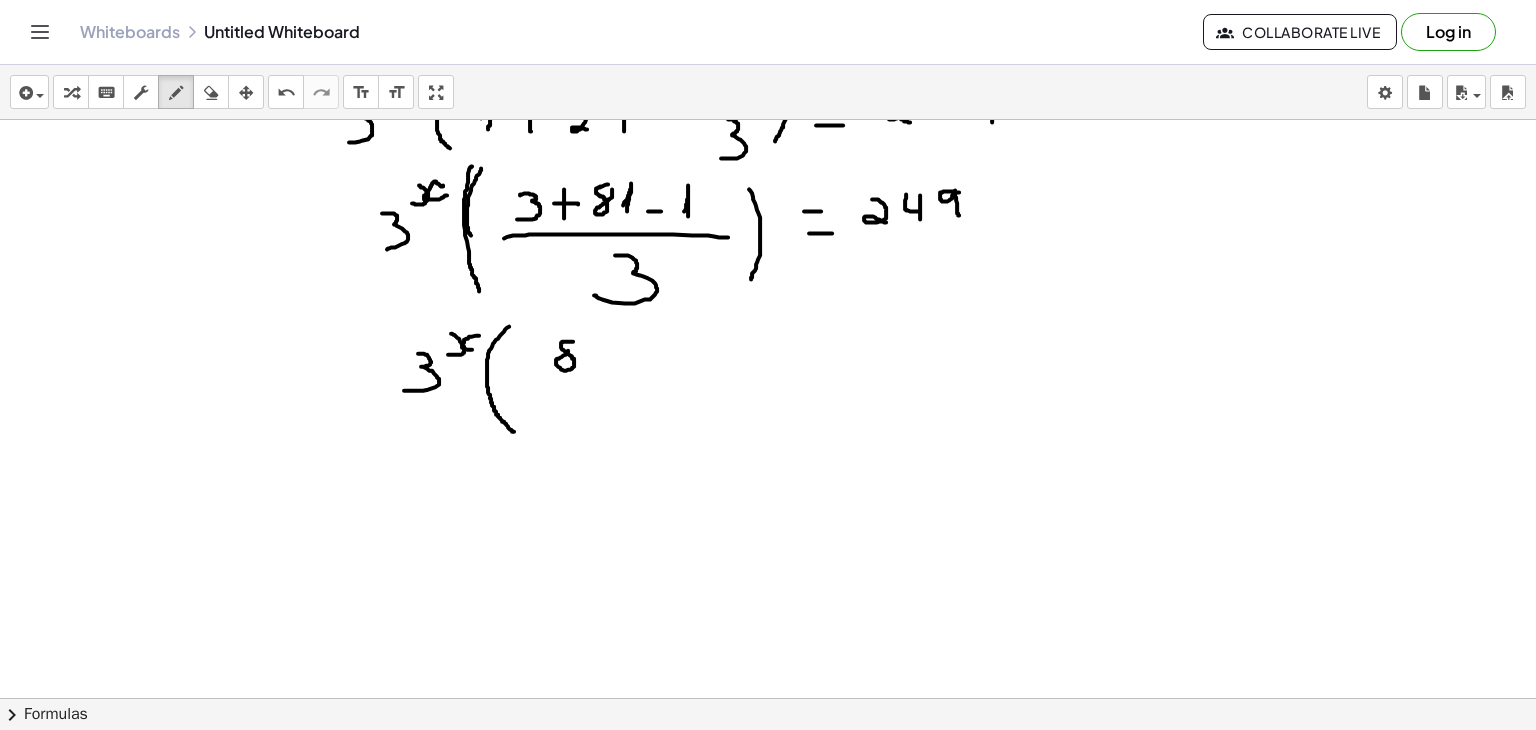 click at bounding box center (768, -1210) 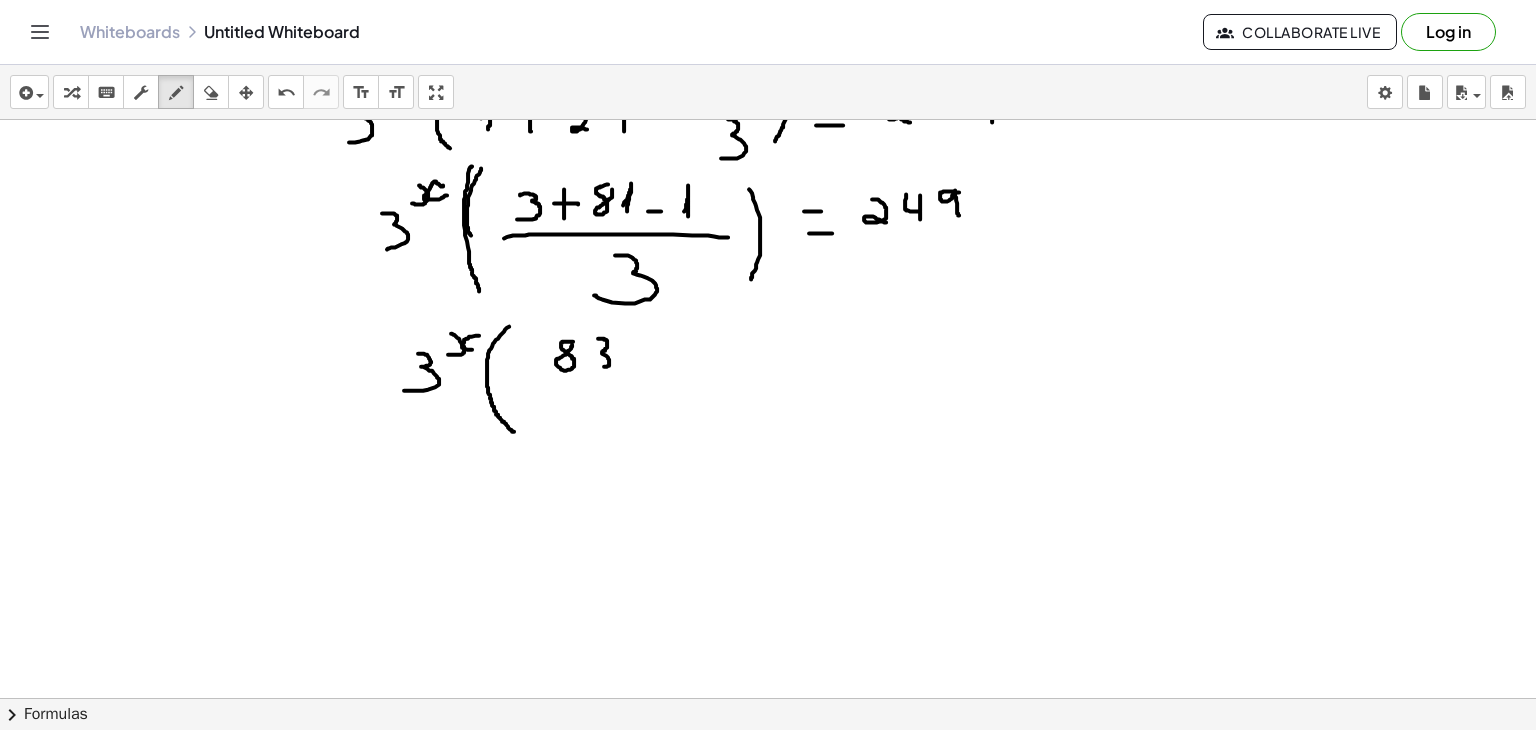 drag, startPoint x: 598, startPoint y: 337, endPoint x: 594, endPoint y: 365, distance: 28.284271 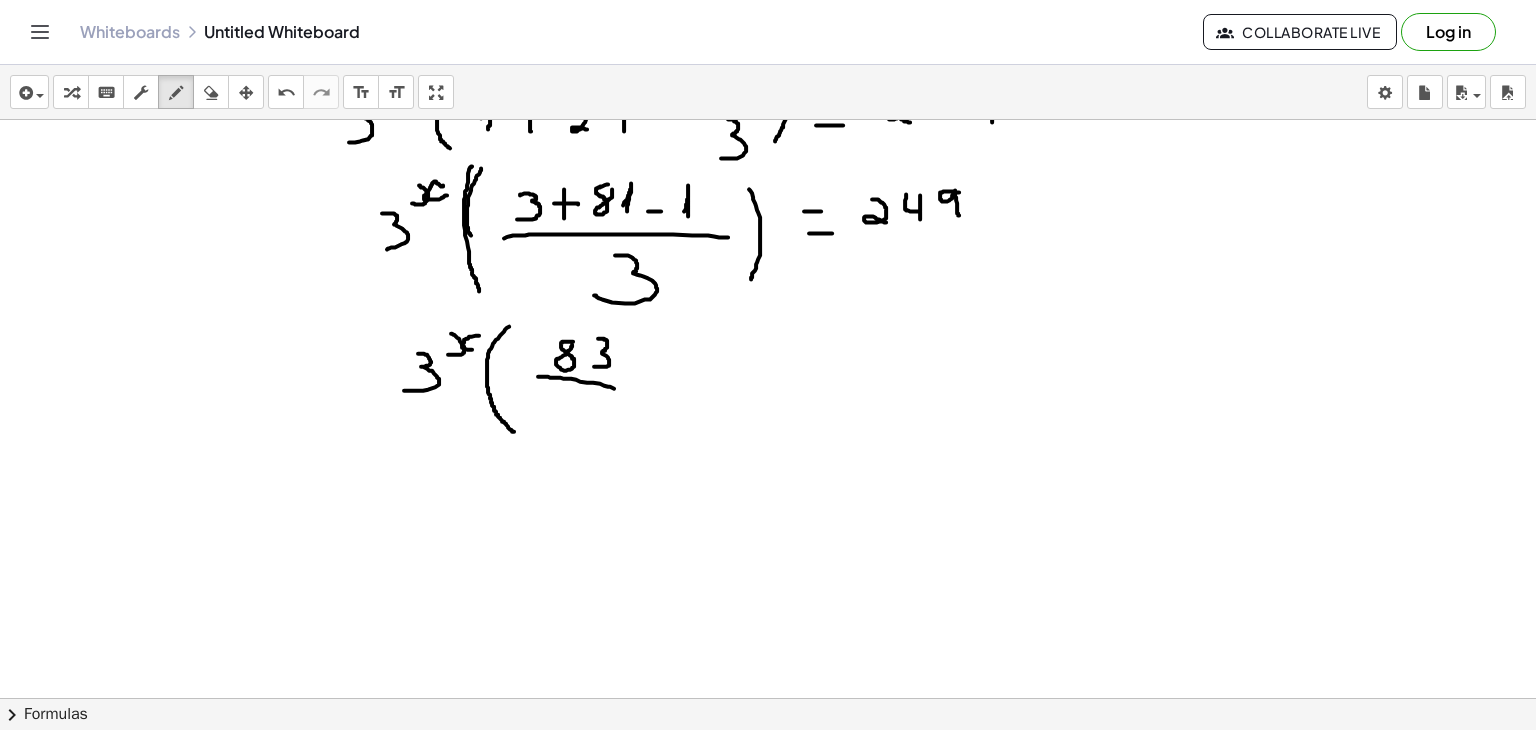 drag, startPoint x: 538, startPoint y: 375, endPoint x: 619, endPoint y: 389, distance: 82.20097 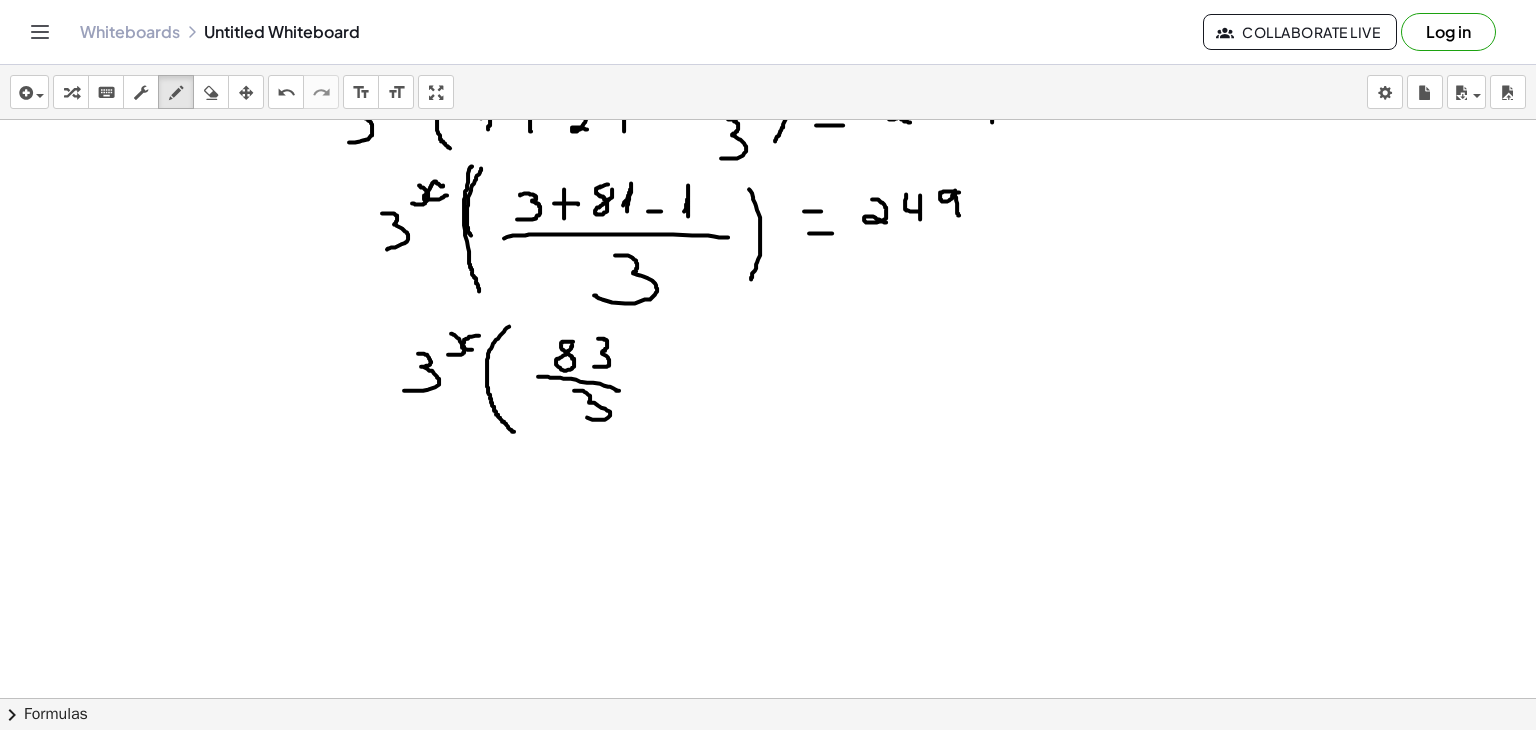 drag, startPoint x: 574, startPoint y: 389, endPoint x: 580, endPoint y: 414, distance: 25.70992 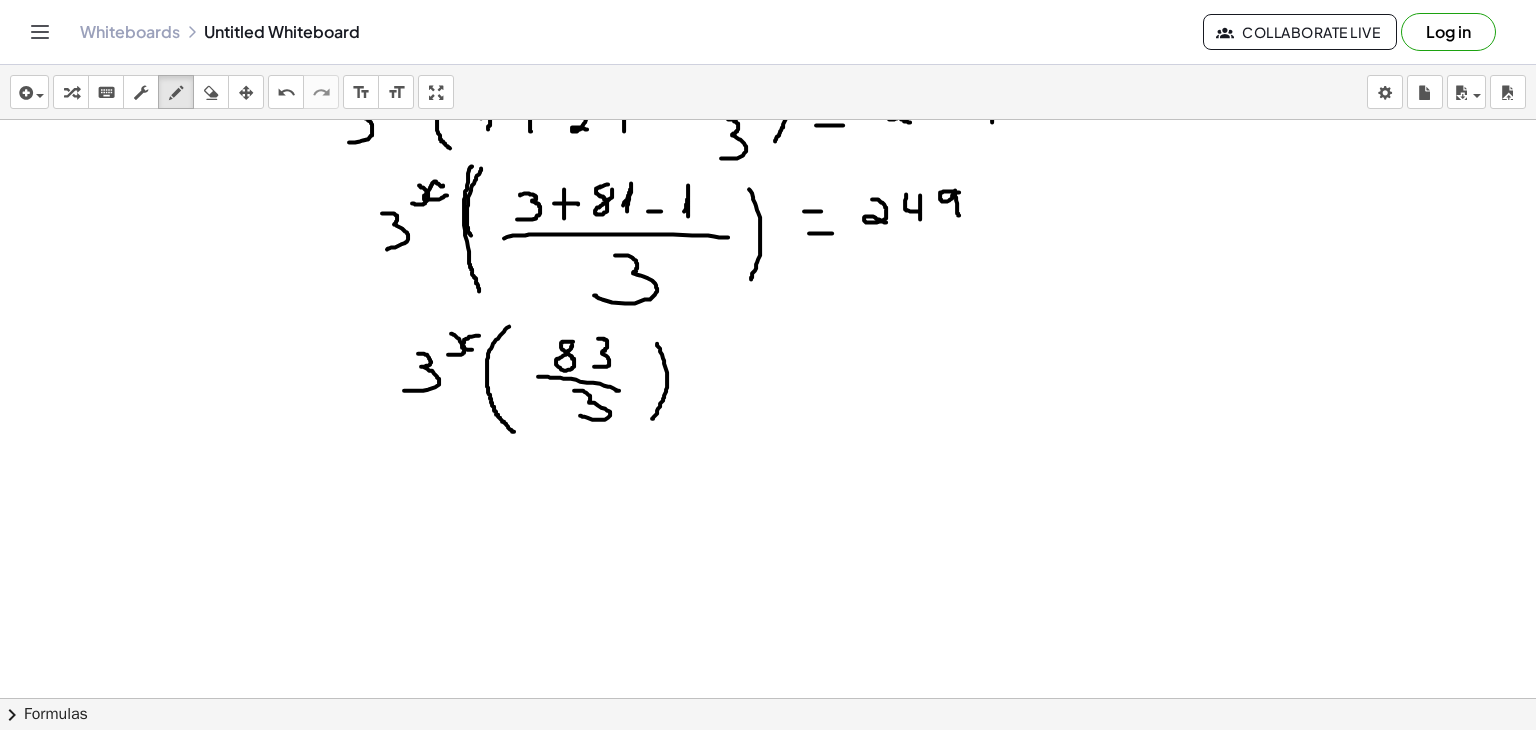 drag, startPoint x: 657, startPoint y: 342, endPoint x: 652, endPoint y: 417, distance: 75.16648 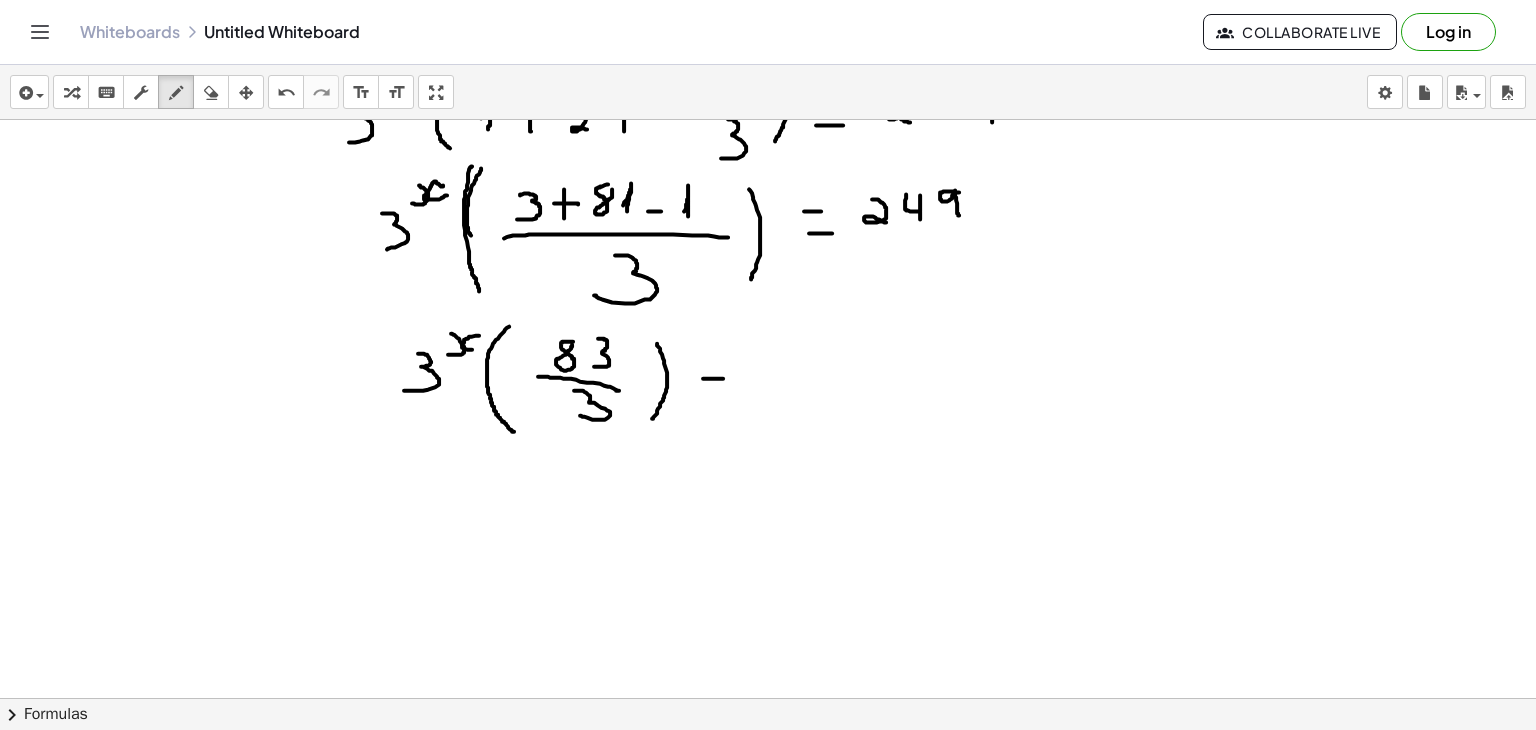 drag, startPoint x: 703, startPoint y: 377, endPoint x: 732, endPoint y: 377, distance: 29 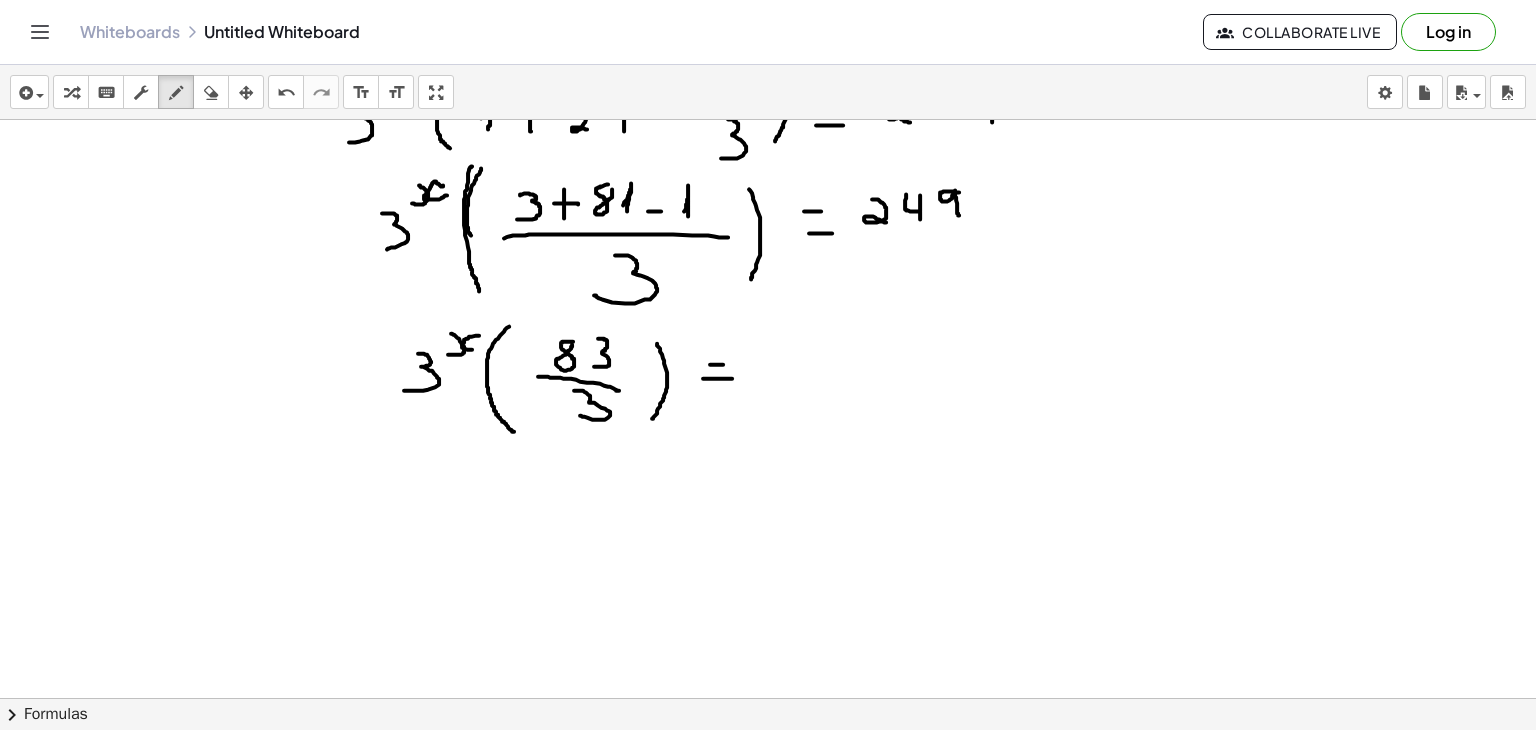 drag, startPoint x: 710, startPoint y: 363, endPoint x: 732, endPoint y: 363, distance: 22 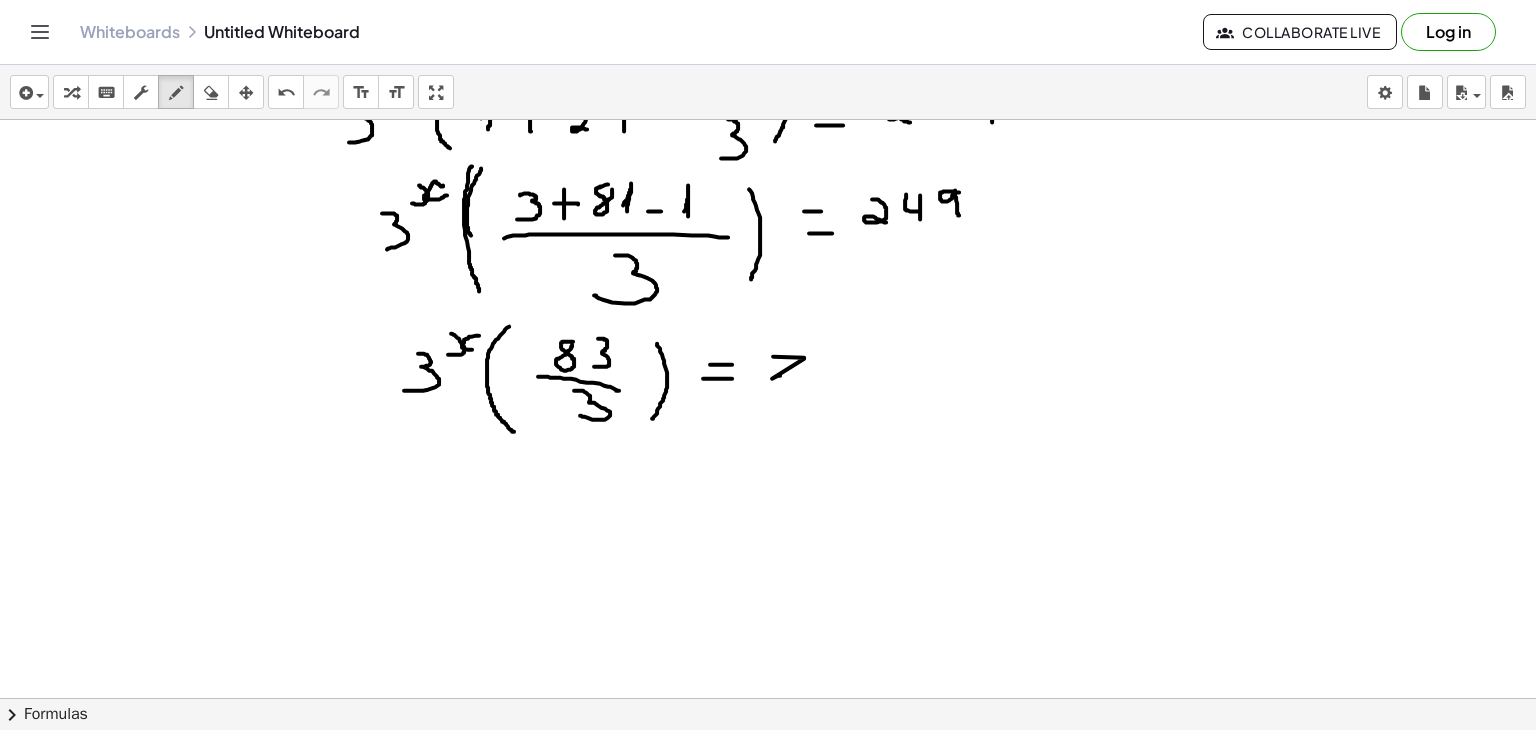 drag, startPoint x: 773, startPoint y: 355, endPoint x: 781, endPoint y: 374, distance: 20.615528 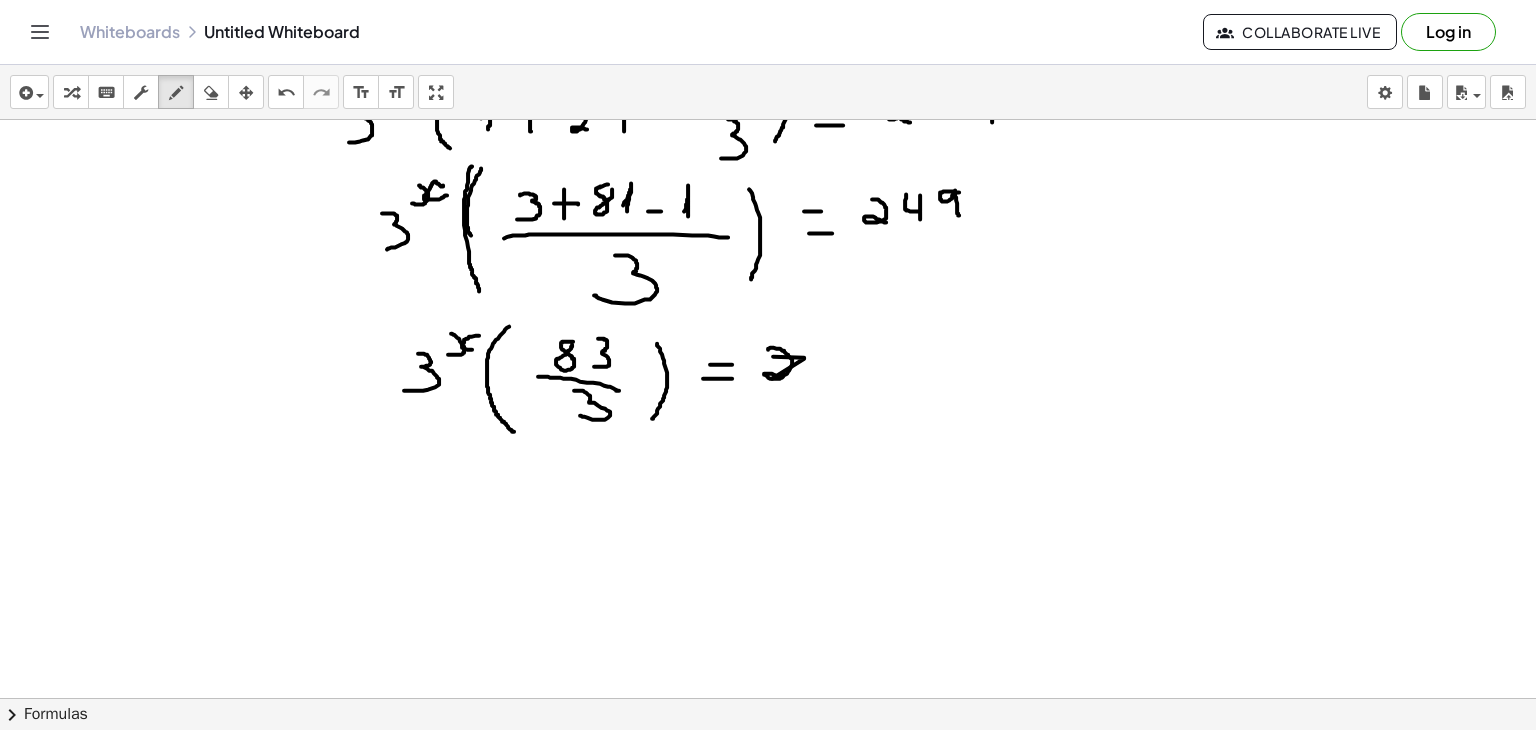 drag, startPoint x: 768, startPoint y: 348, endPoint x: 790, endPoint y: 381, distance: 39.661064 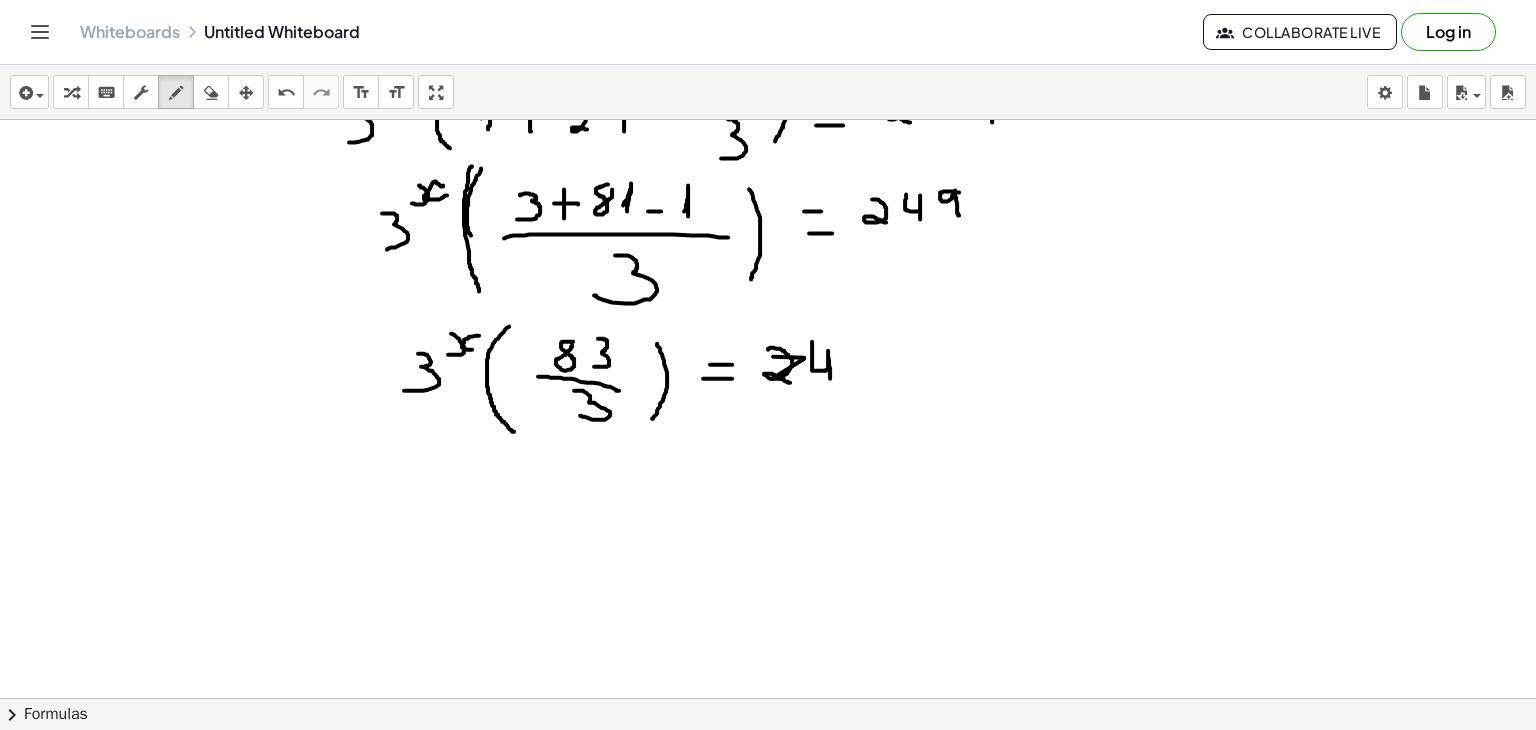 drag, startPoint x: 812, startPoint y: 340, endPoint x: 830, endPoint y: 378, distance: 42.047592 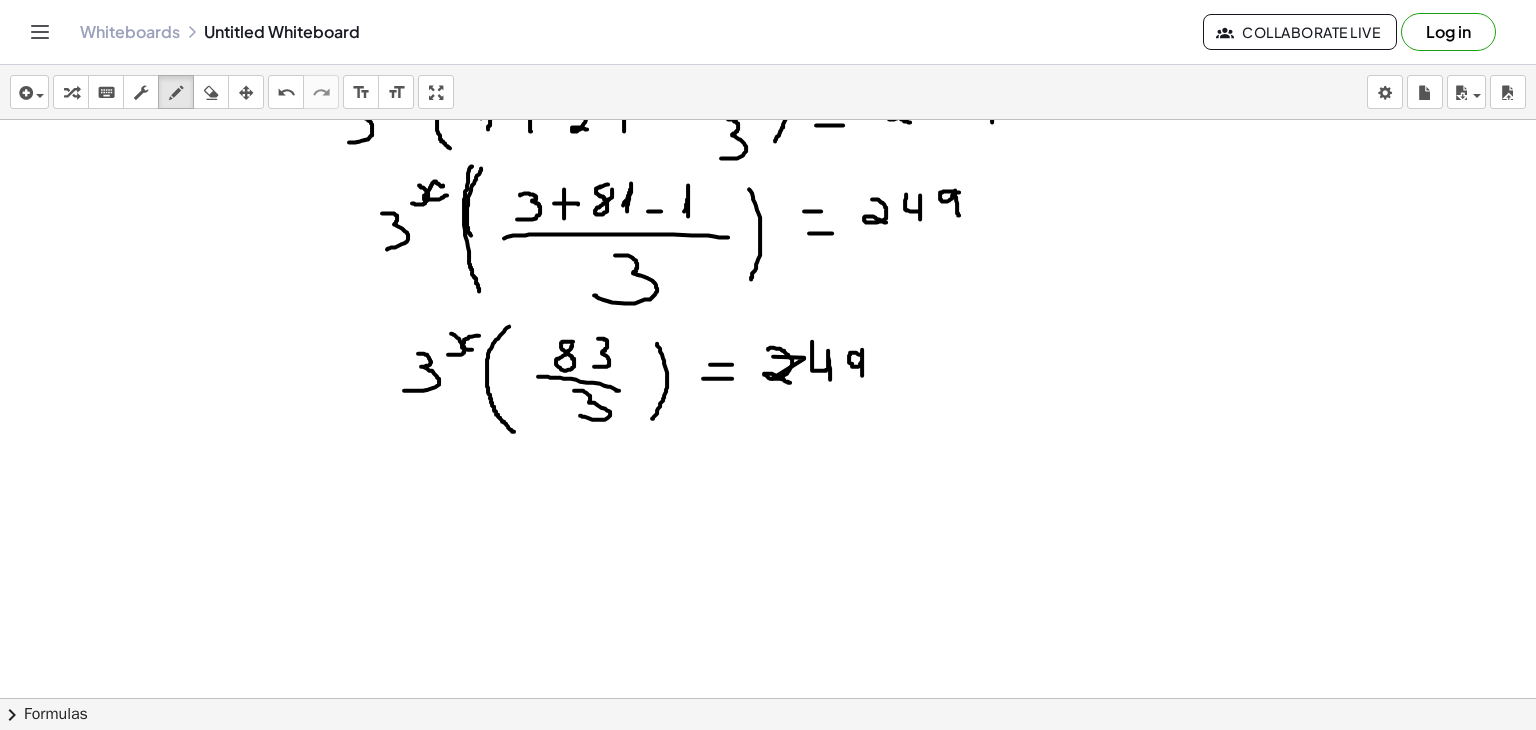 drag, startPoint x: 860, startPoint y: 353, endPoint x: 862, endPoint y: 374, distance: 21.095022 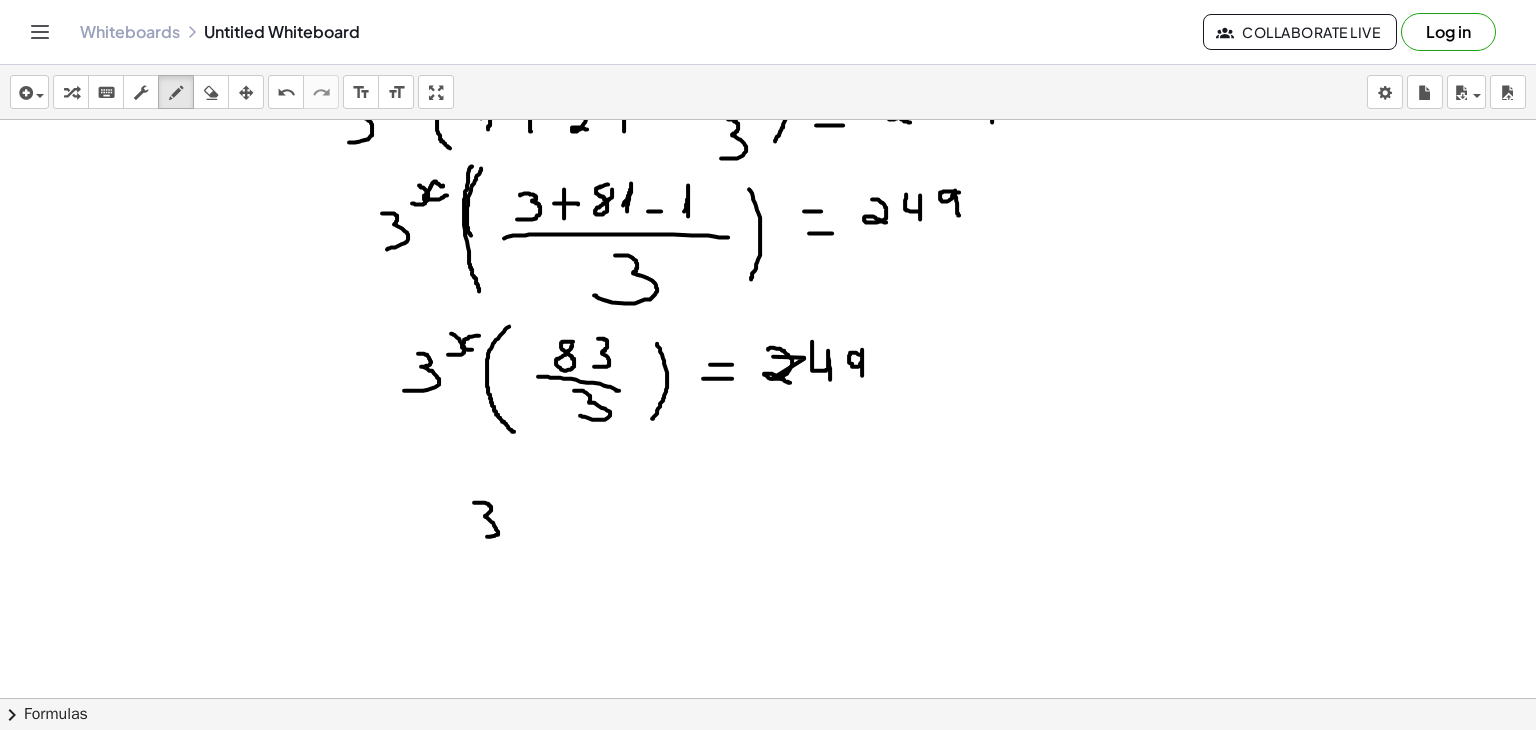 drag, startPoint x: 474, startPoint y: 501, endPoint x: 478, endPoint y: 535, distance: 34.234486 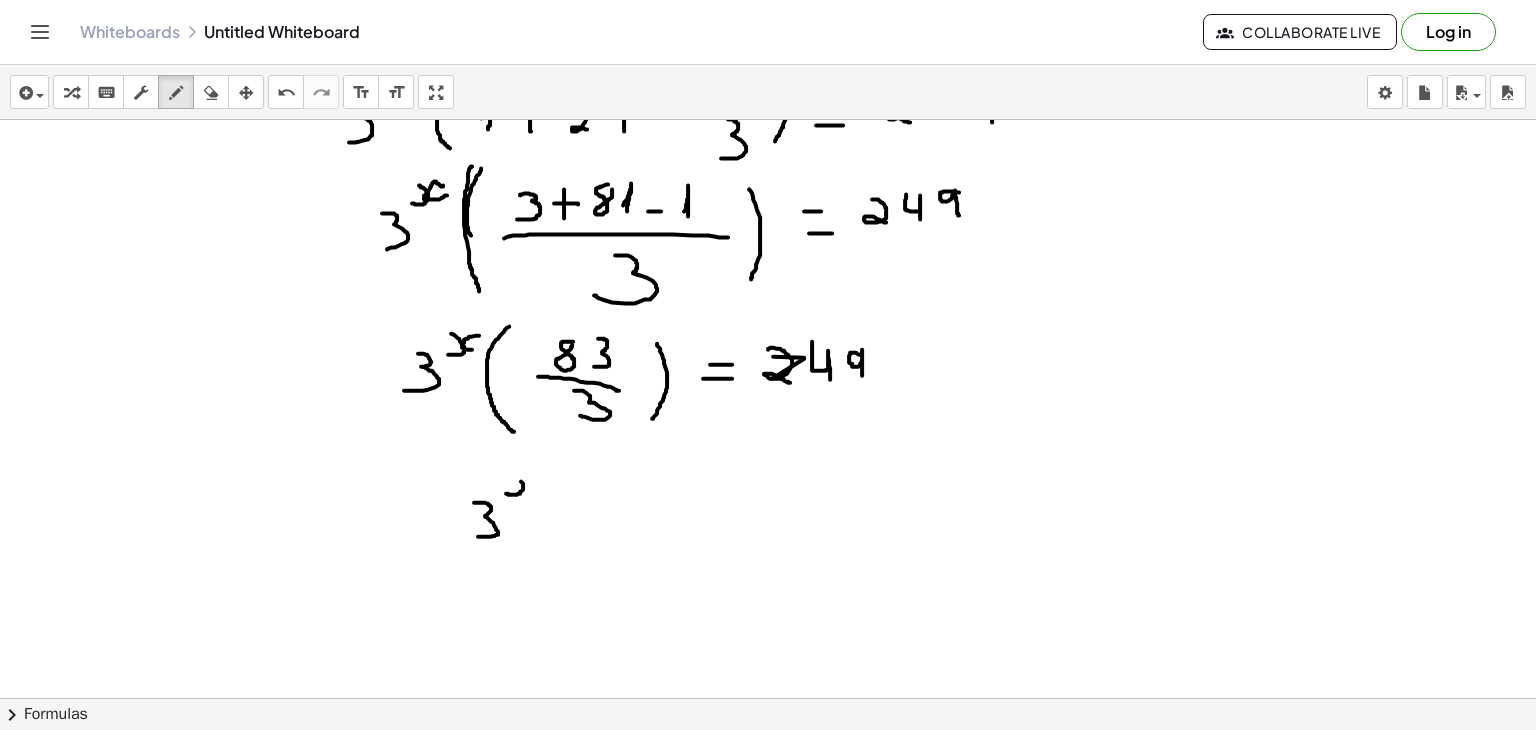 drag, startPoint x: 506, startPoint y: 492, endPoint x: 508, endPoint y: 469, distance: 23.086792 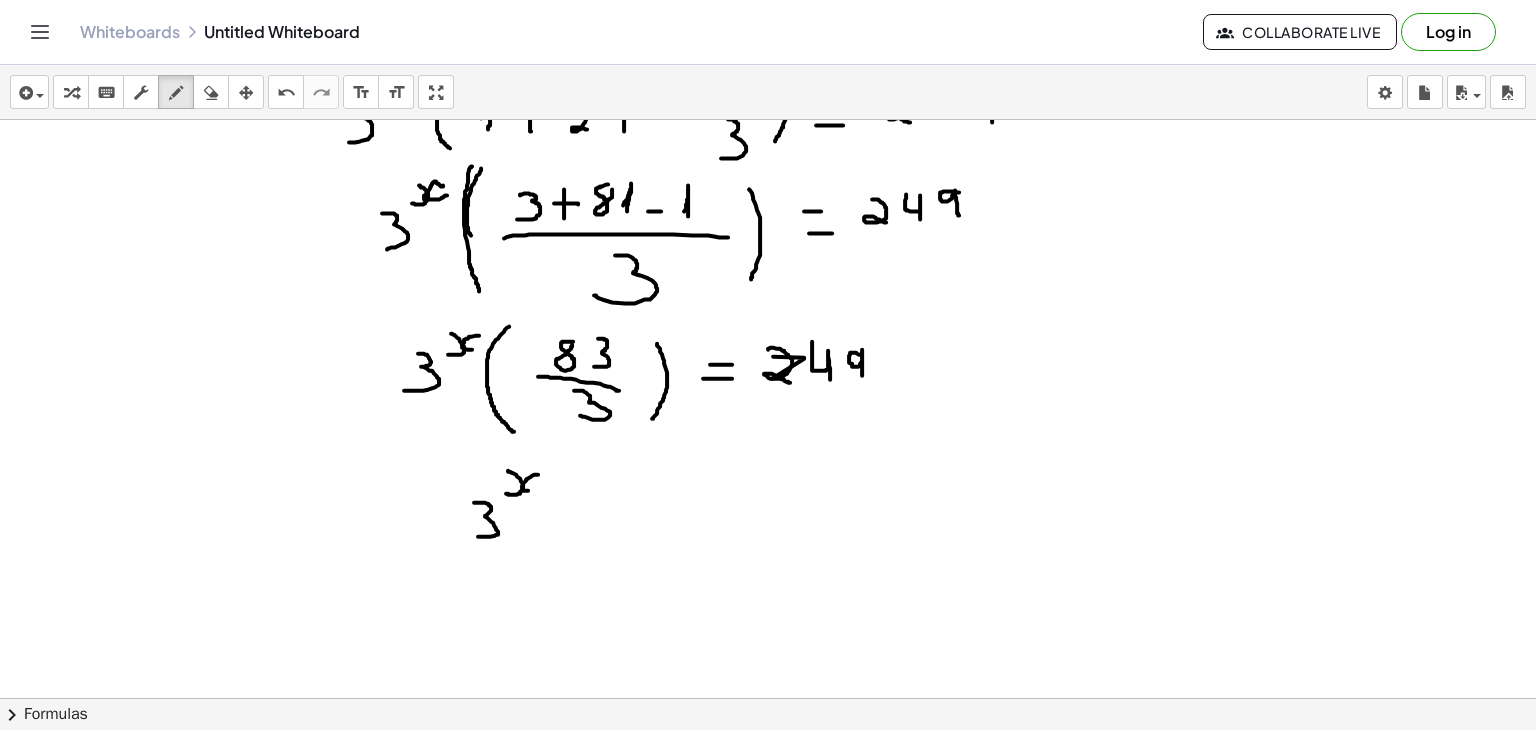 drag, startPoint x: 538, startPoint y: 473, endPoint x: 532, endPoint y: 489, distance: 17.088007 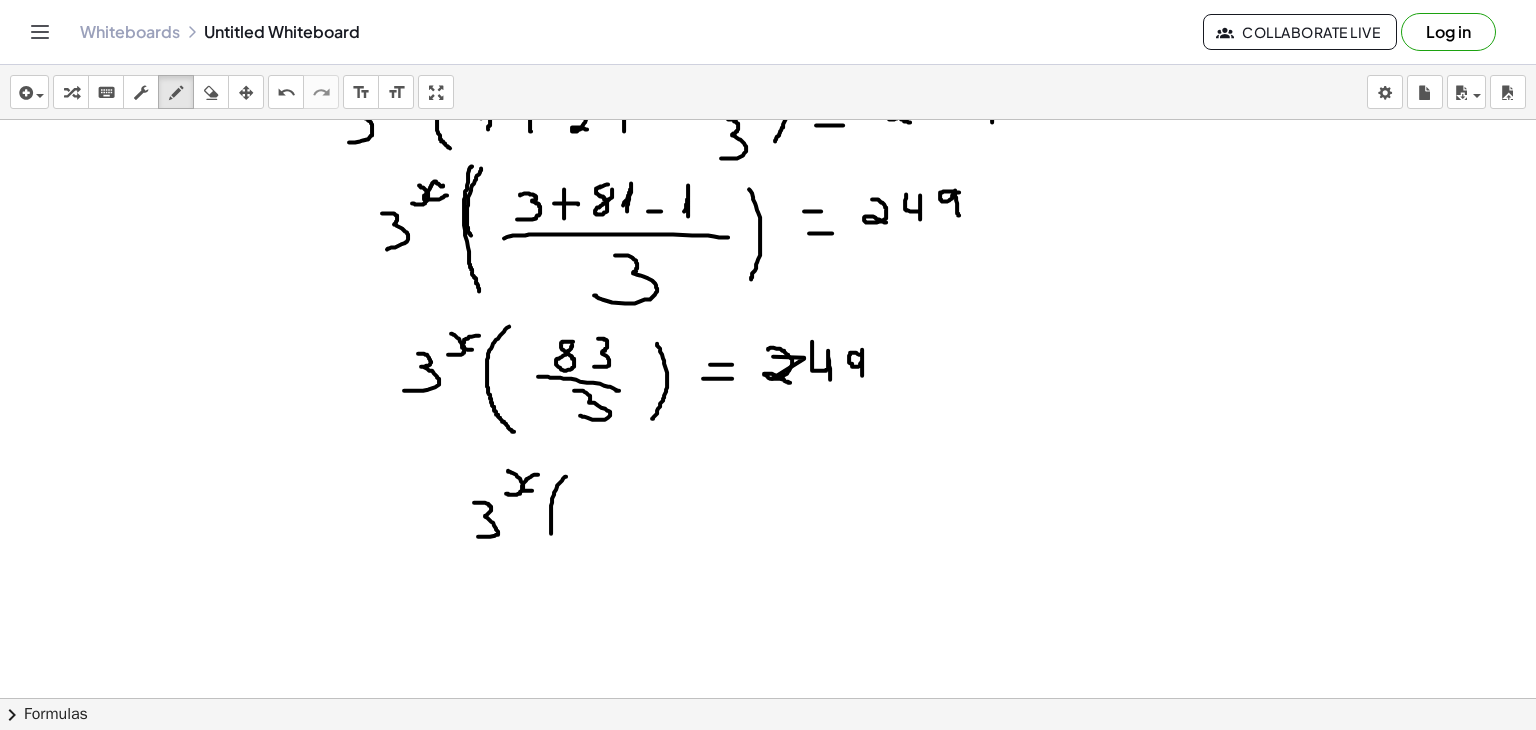 drag, startPoint x: 566, startPoint y: 475, endPoint x: 556, endPoint y: 545, distance: 70.71068 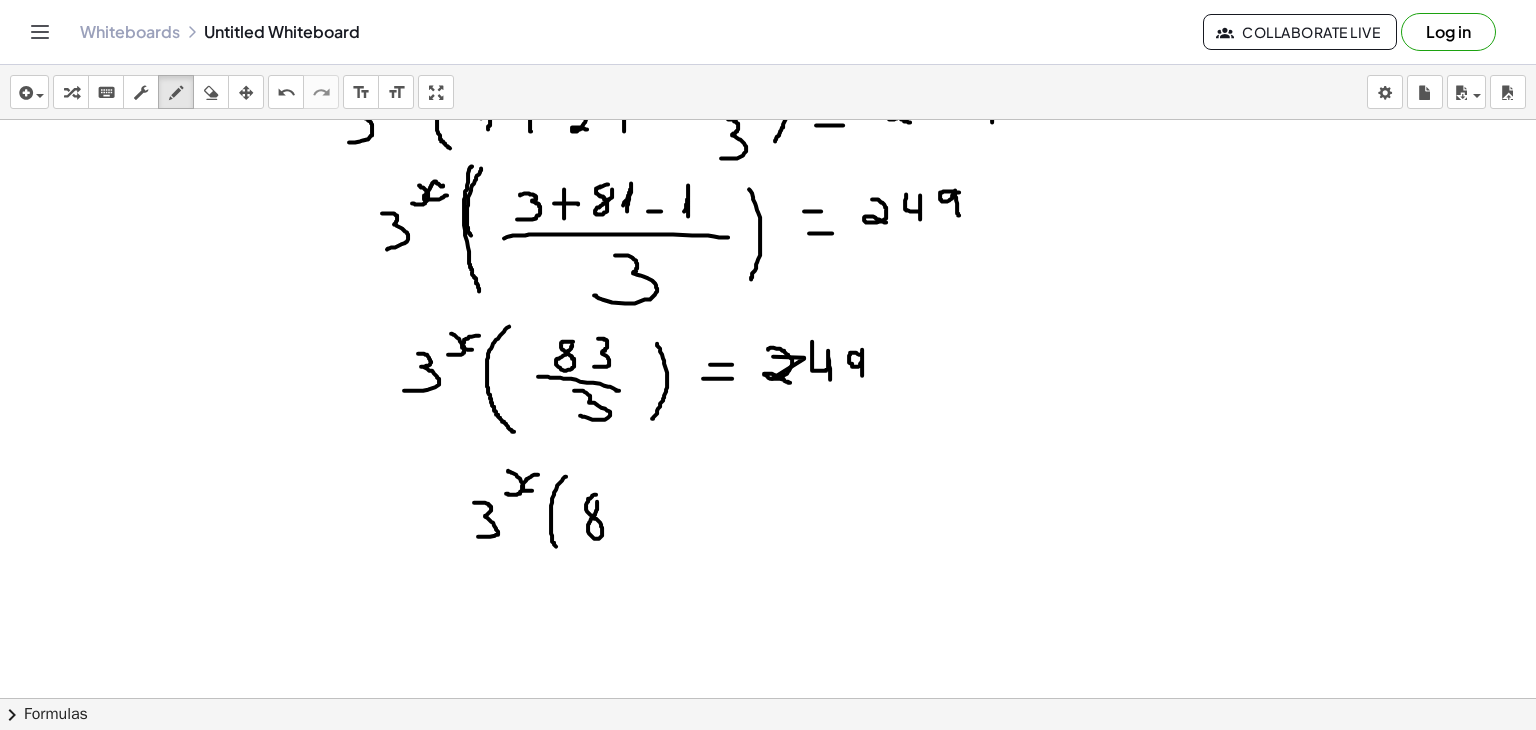 click at bounding box center [768, -1210] 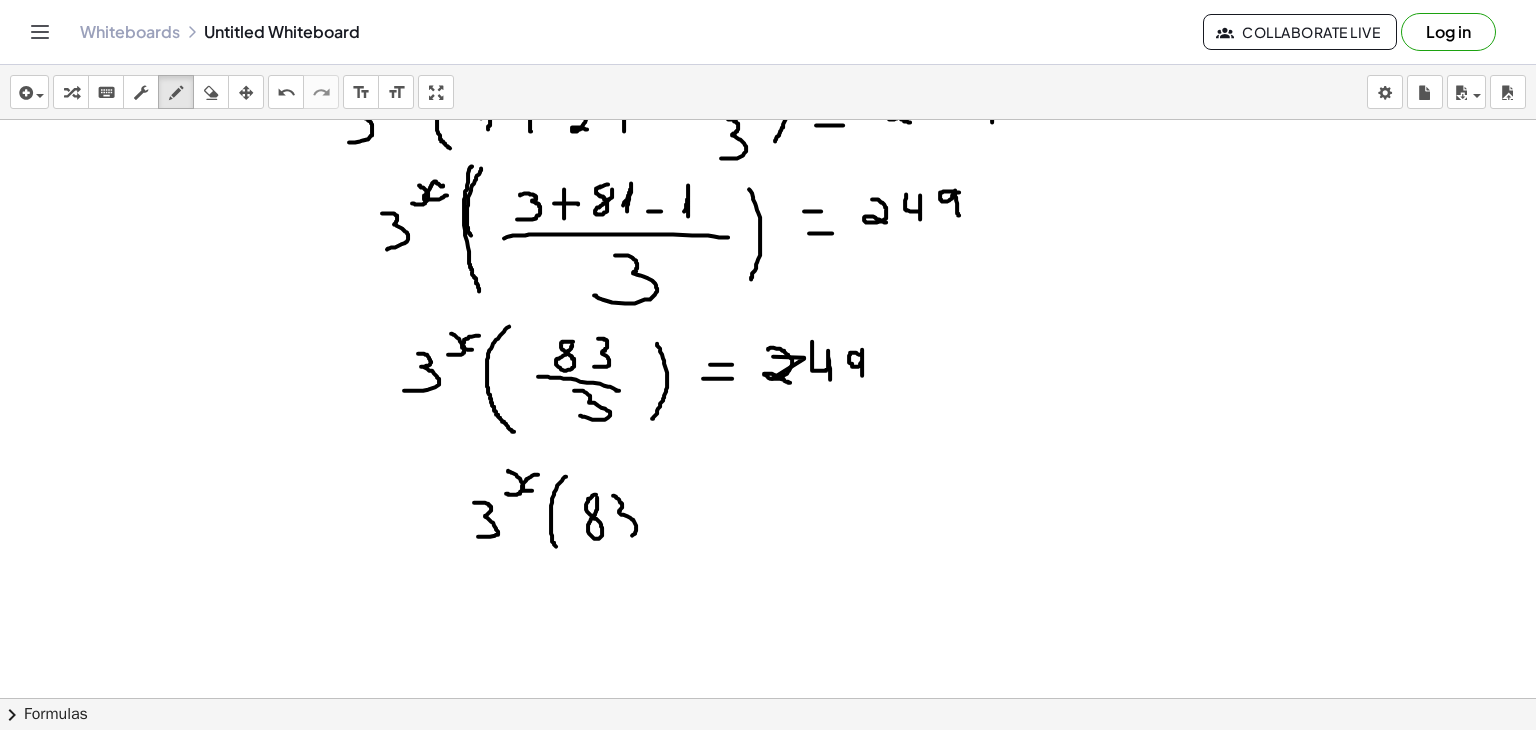 drag, startPoint x: 613, startPoint y: 494, endPoint x: 616, endPoint y: 533, distance: 39.115215 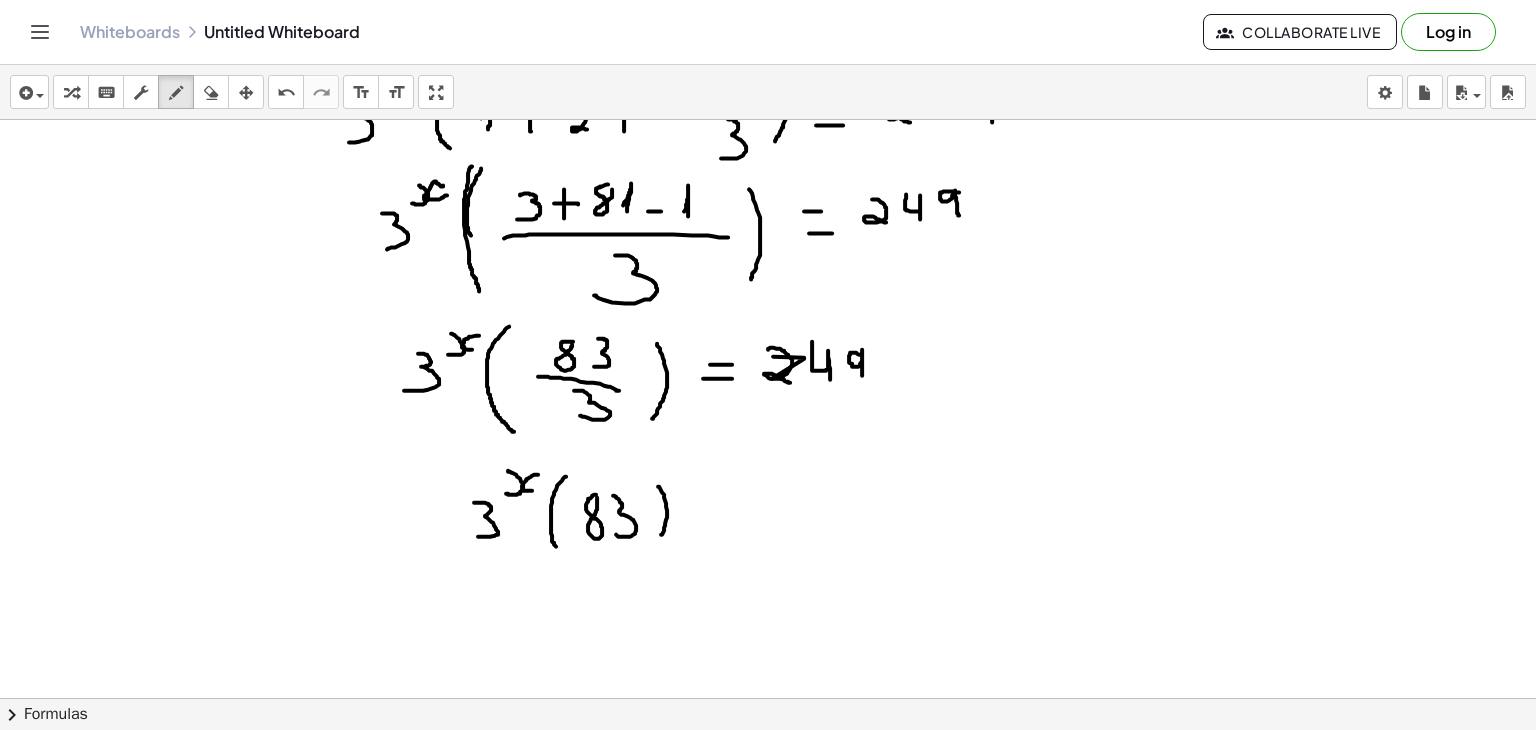 drag, startPoint x: 658, startPoint y: 485, endPoint x: 657, endPoint y: 539, distance: 54.00926 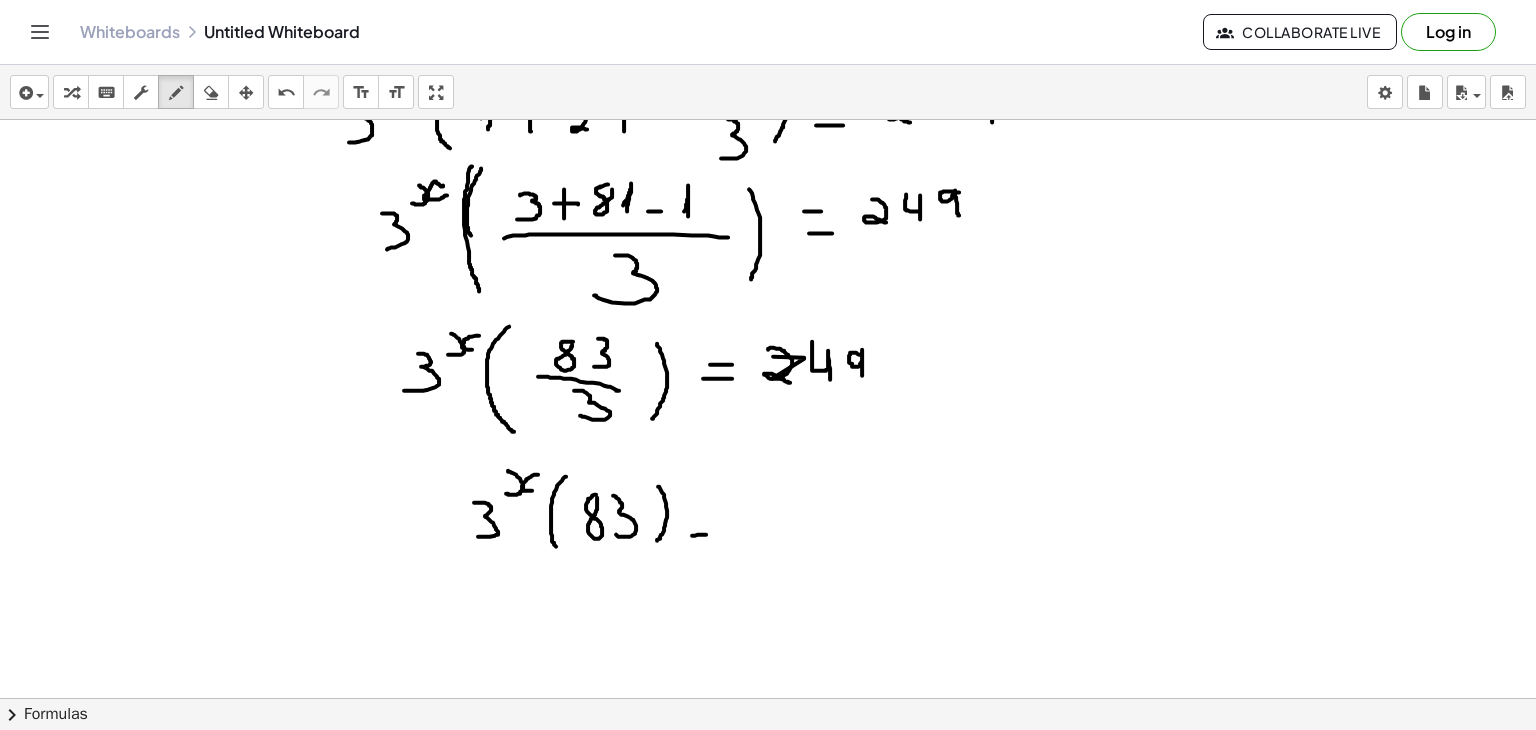 drag, startPoint x: 692, startPoint y: 534, endPoint x: 711, endPoint y: 533, distance: 19.026299 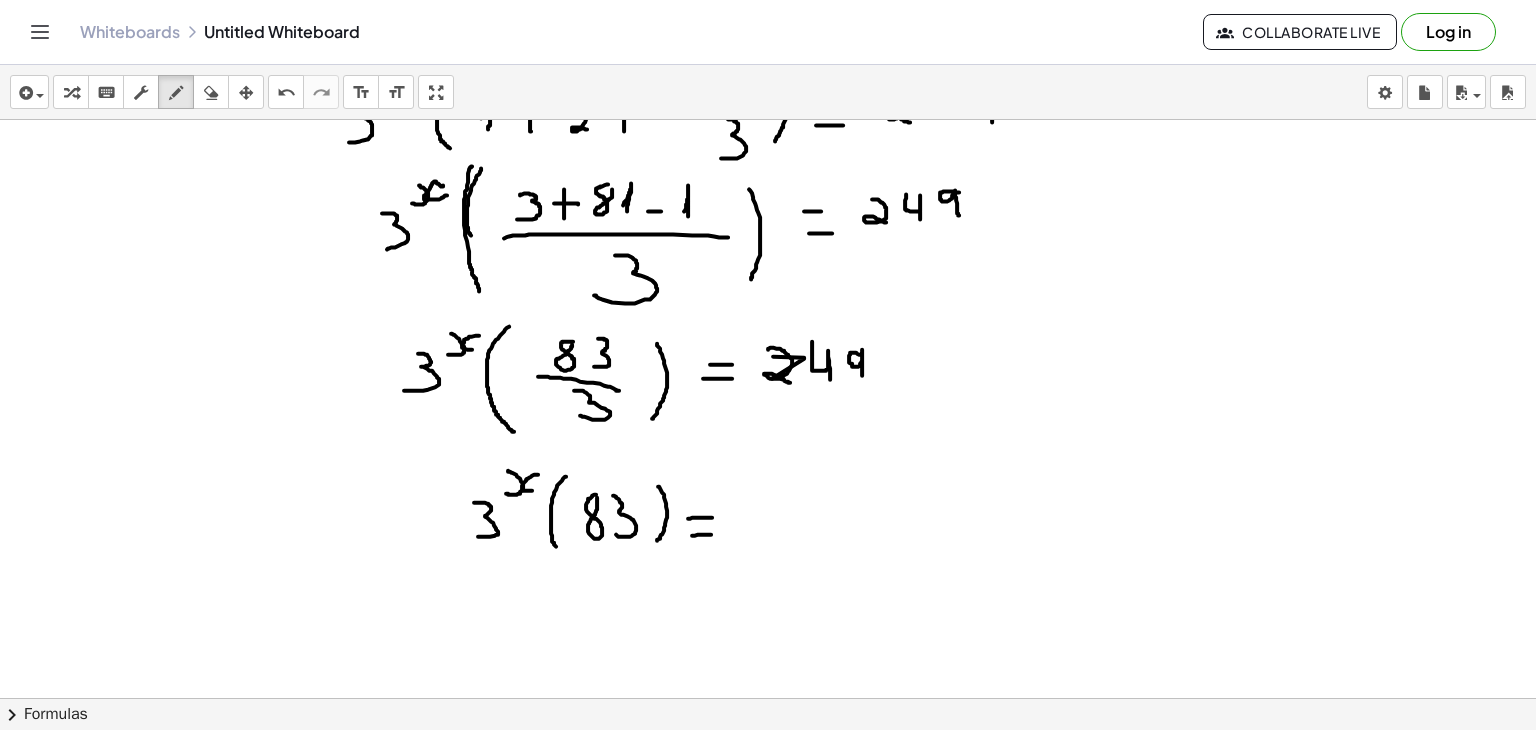 drag, startPoint x: 688, startPoint y: 517, endPoint x: 716, endPoint y: 516, distance: 28.01785 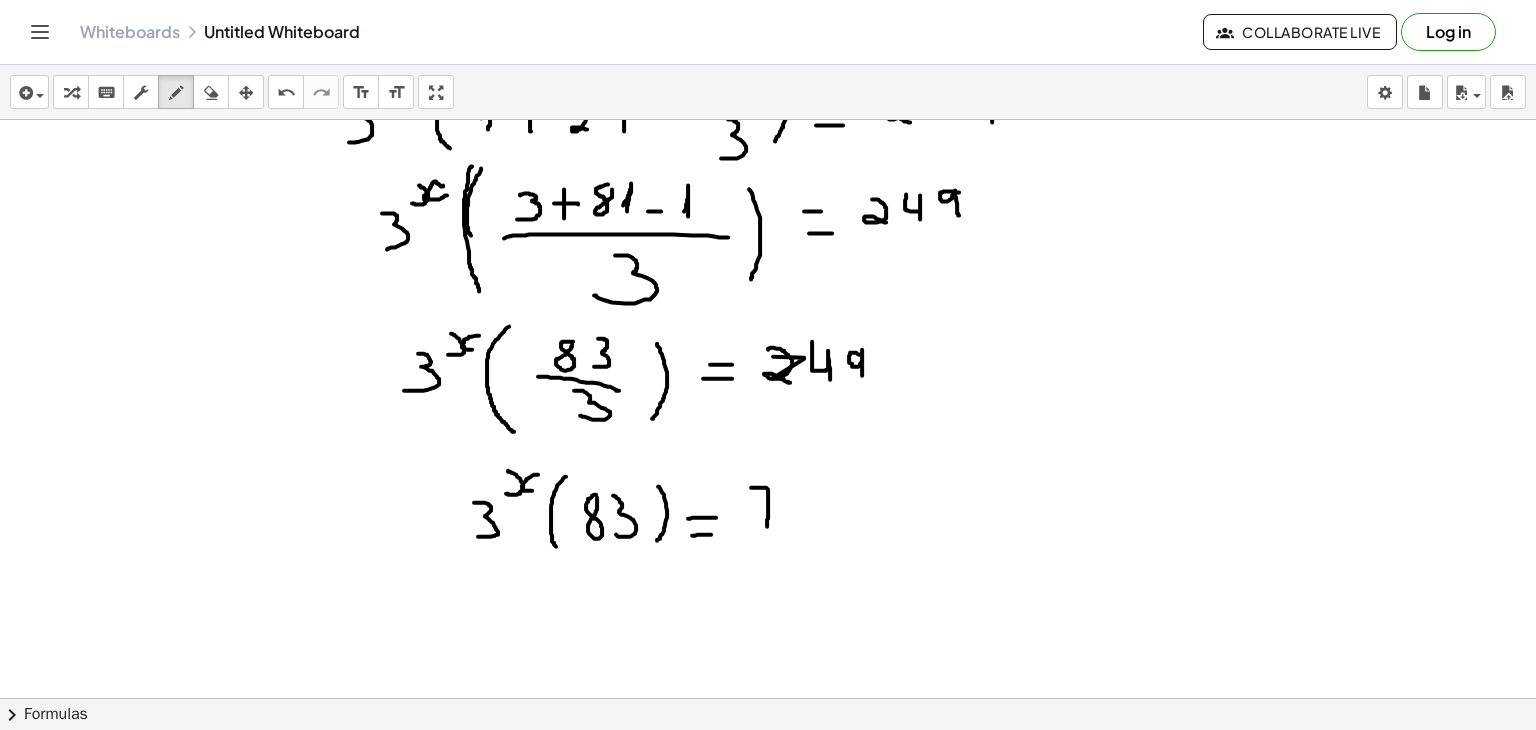 drag, startPoint x: 751, startPoint y: 486, endPoint x: 767, endPoint y: 527, distance: 44.011364 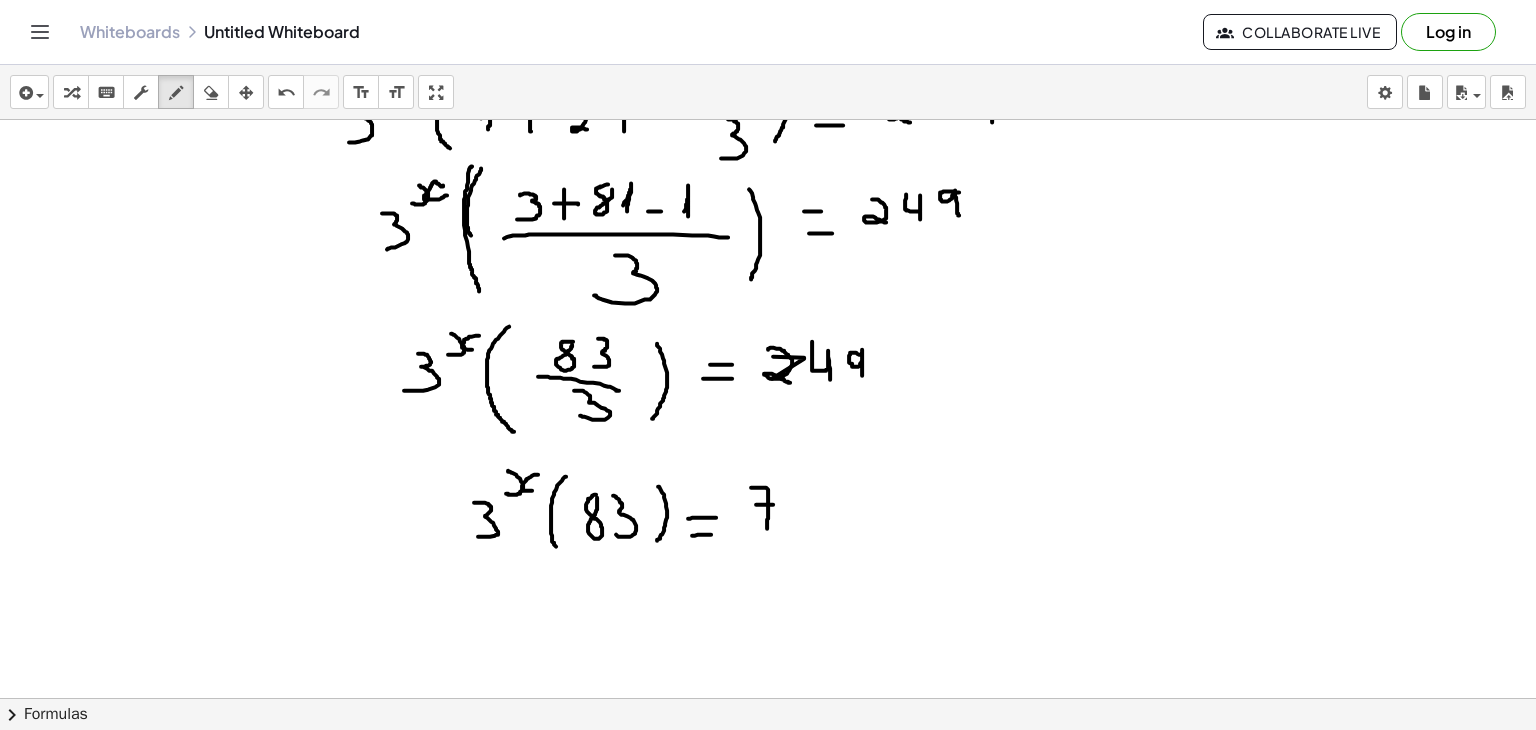 drag, startPoint x: 756, startPoint y: 503, endPoint x: 775, endPoint y: 503, distance: 19 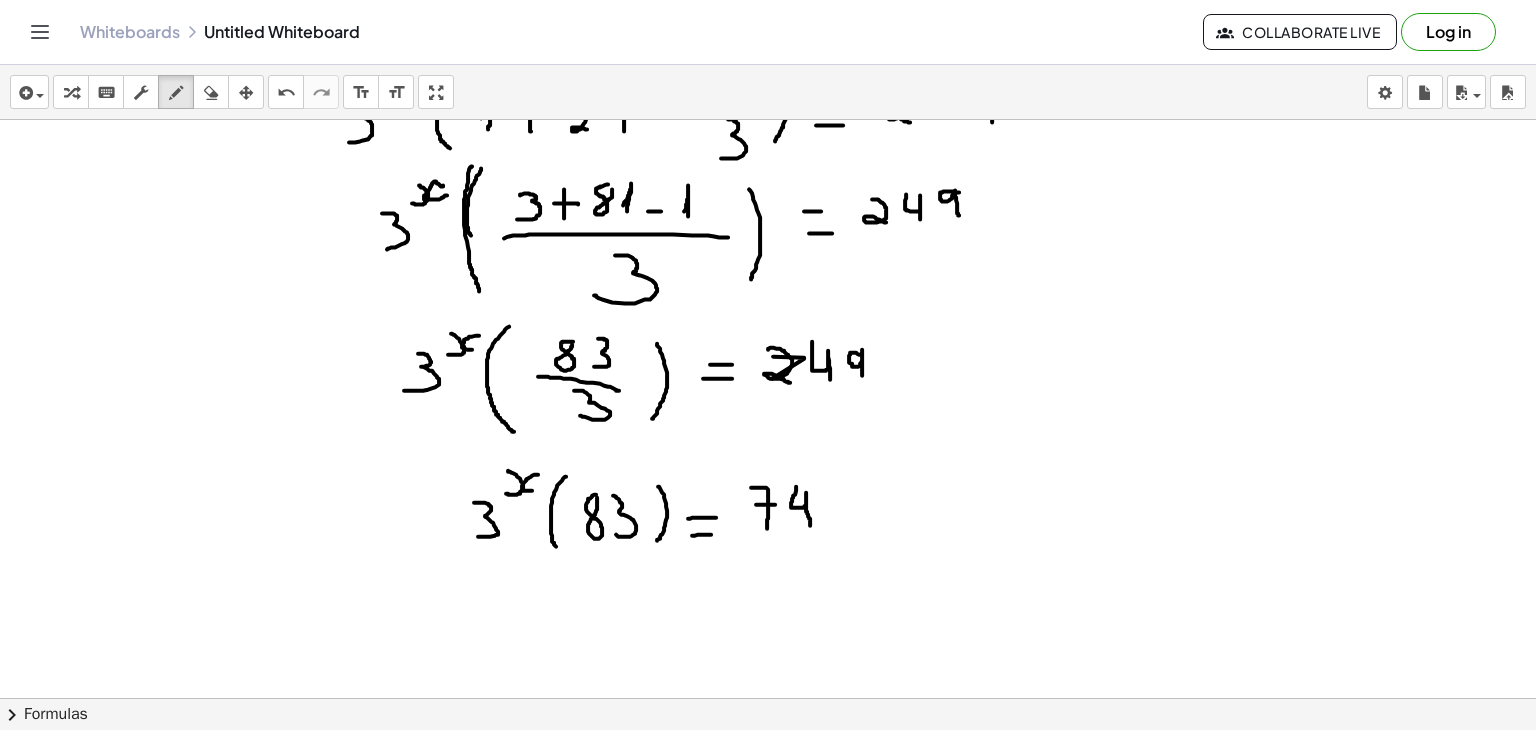 drag, startPoint x: 796, startPoint y: 485, endPoint x: 810, endPoint y: 524, distance: 41.4367 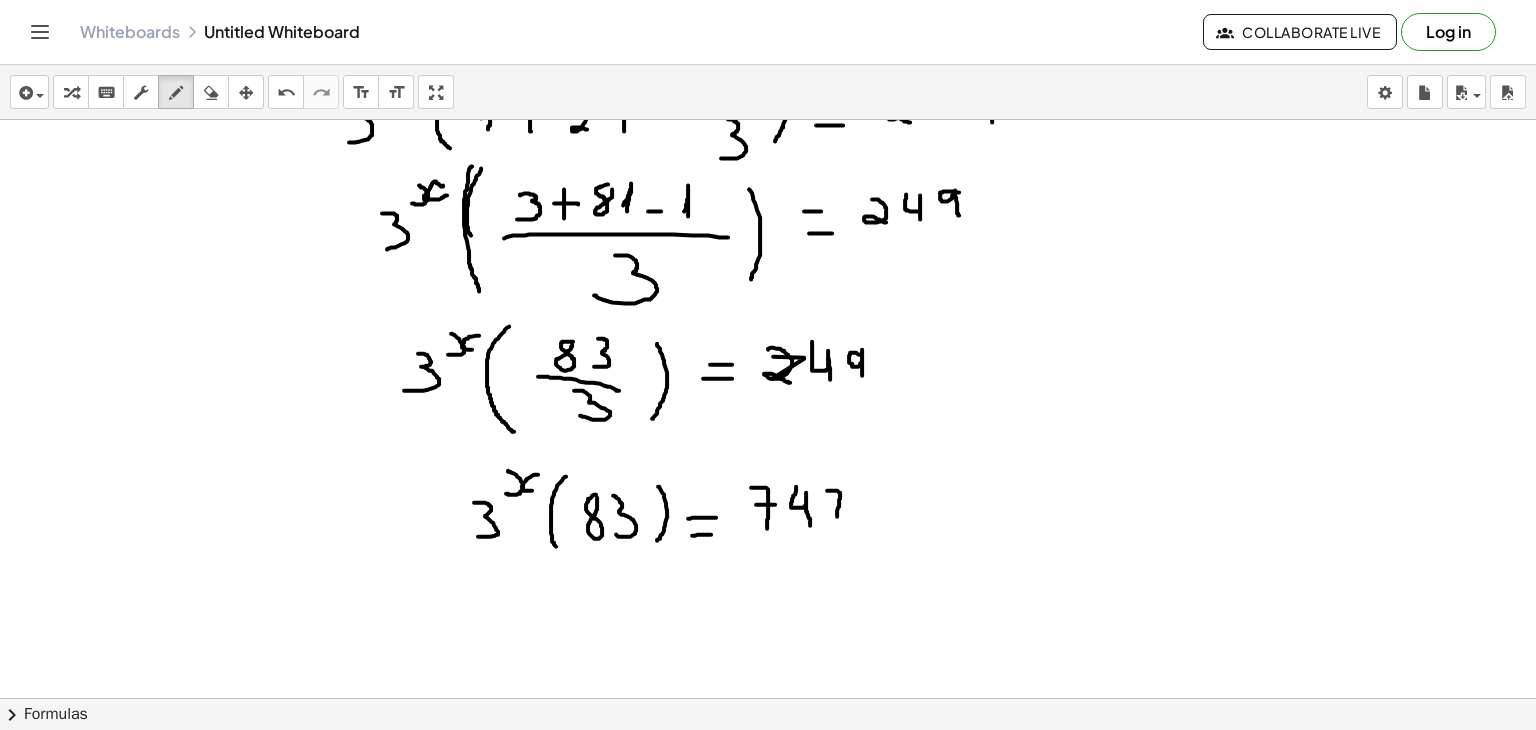drag, startPoint x: 827, startPoint y: 489, endPoint x: 837, endPoint y: 518, distance: 30.675724 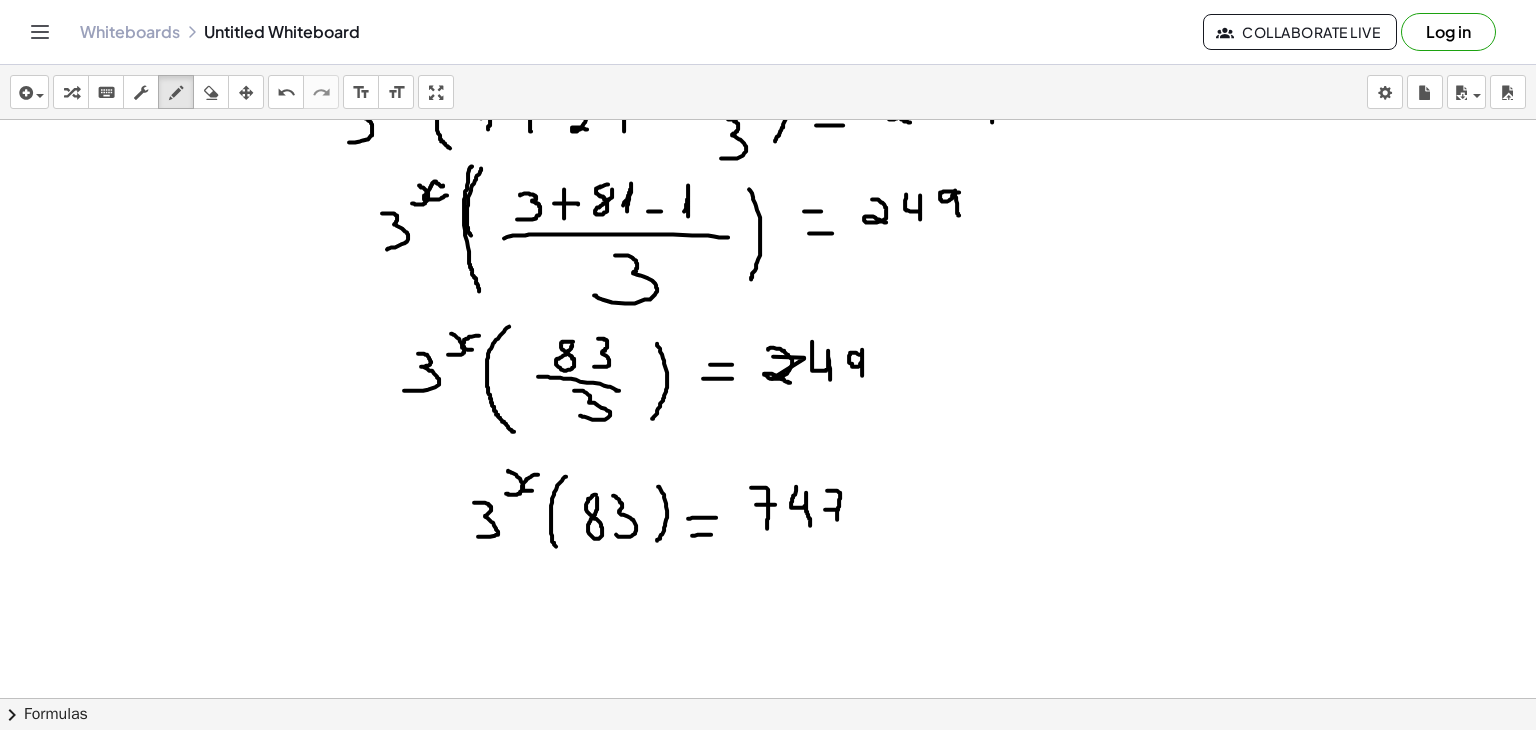 drag, startPoint x: 825, startPoint y: 508, endPoint x: 844, endPoint y: 508, distance: 19 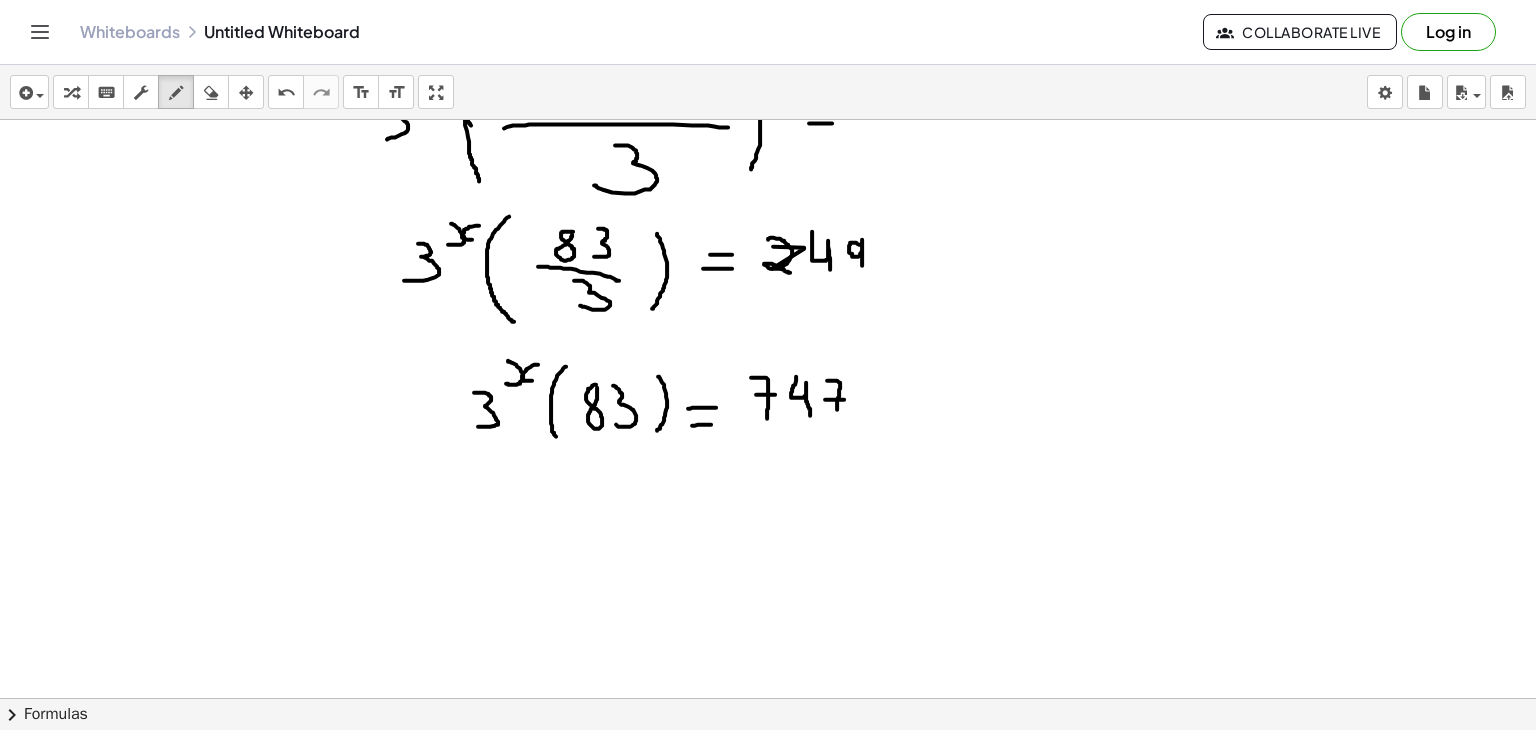 scroll, scrollTop: 3466, scrollLeft: 0, axis: vertical 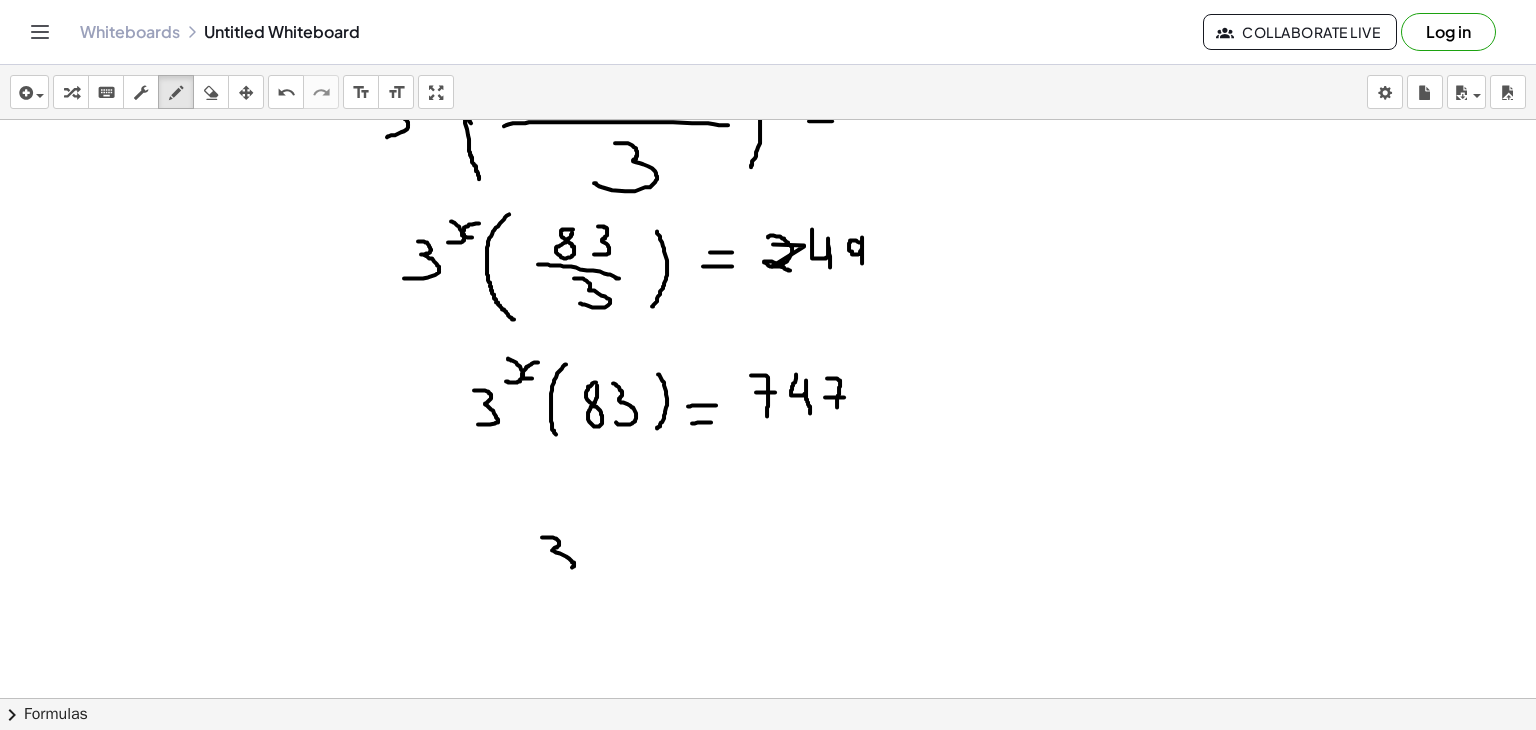 drag, startPoint x: 542, startPoint y: 536, endPoint x: 548, endPoint y: 568, distance: 32.55764 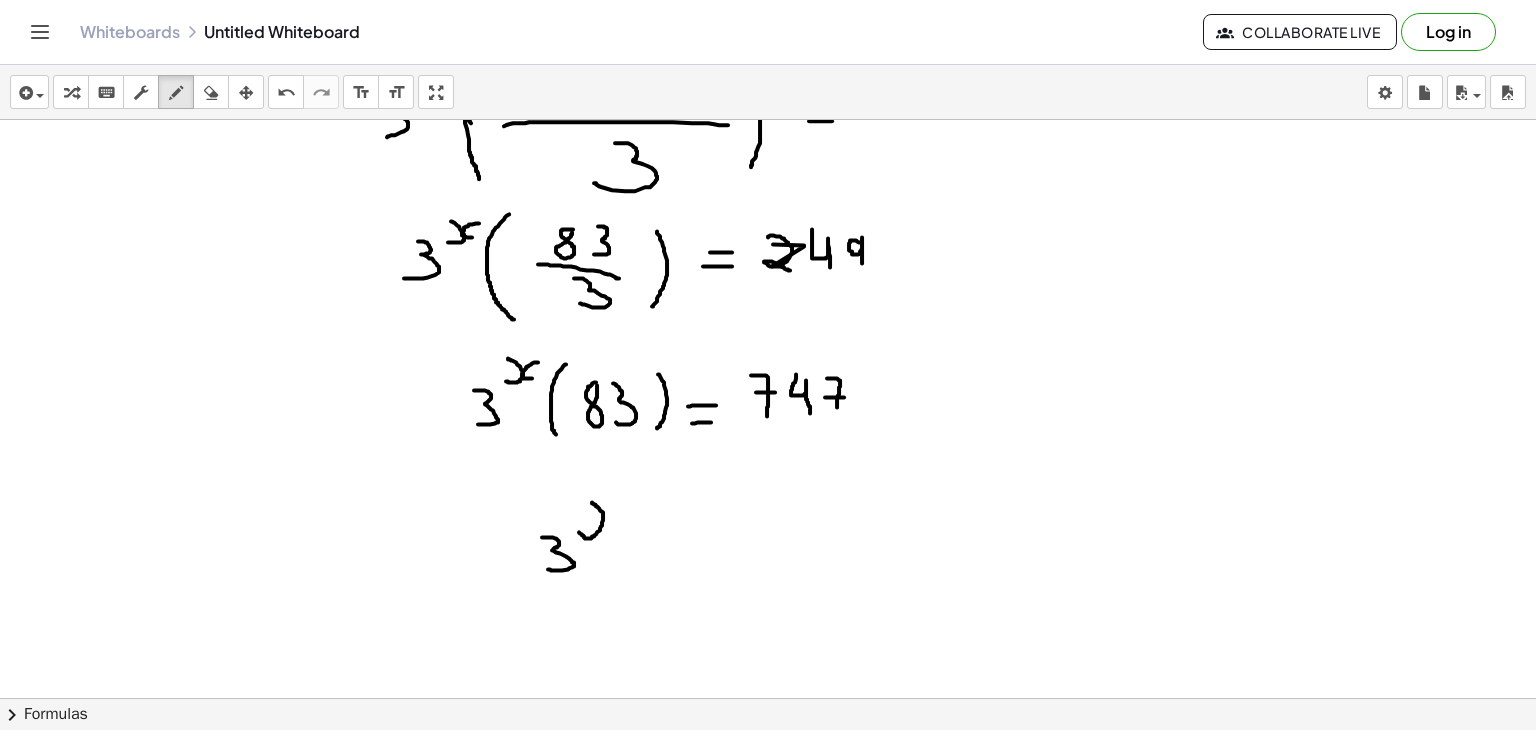 drag, startPoint x: 579, startPoint y: 531, endPoint x: 591, endPoint y: 501, distance: 32.31099 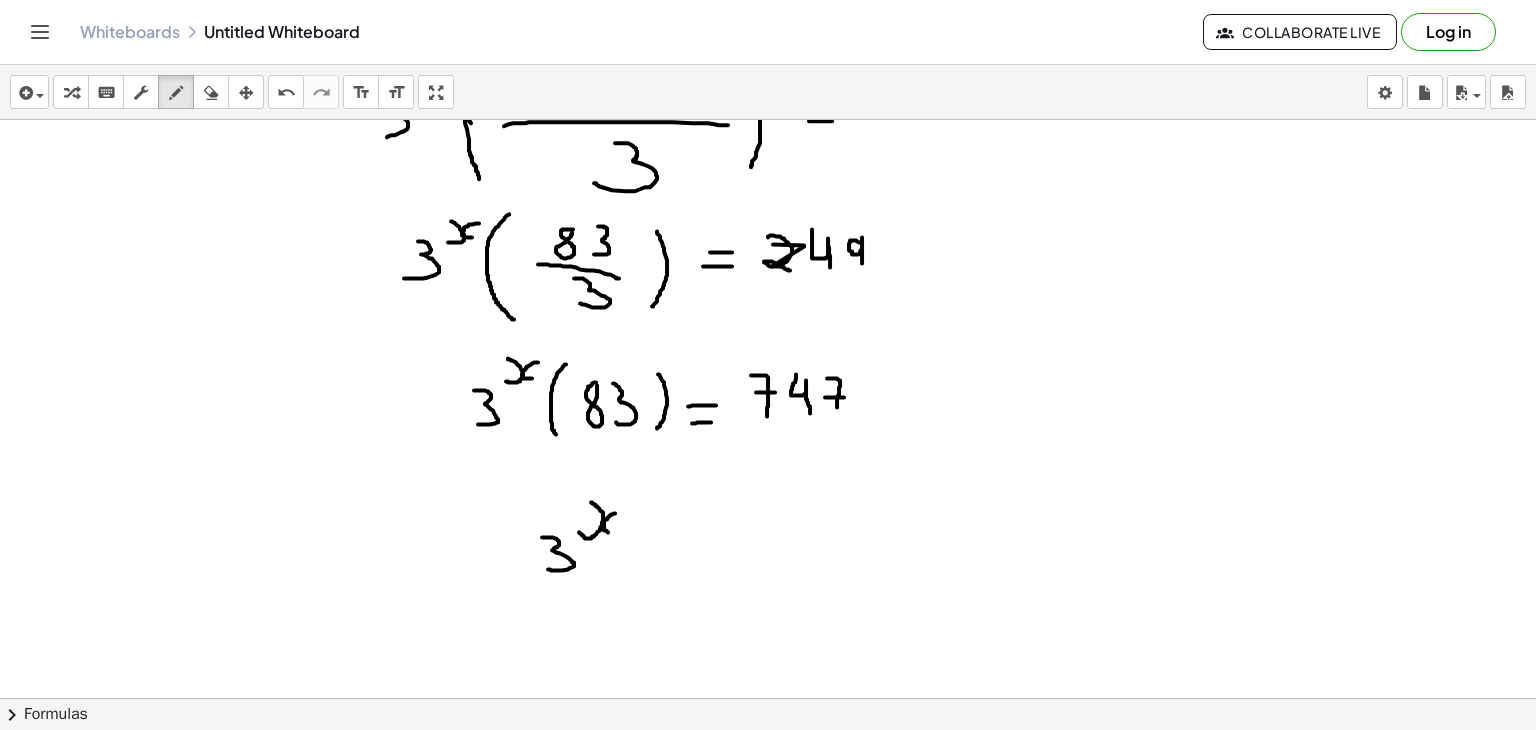 drag, startPoint x: 615, startPoint y: 512, endPoint x: 619, endPoint y: 531, distance: 19.416489 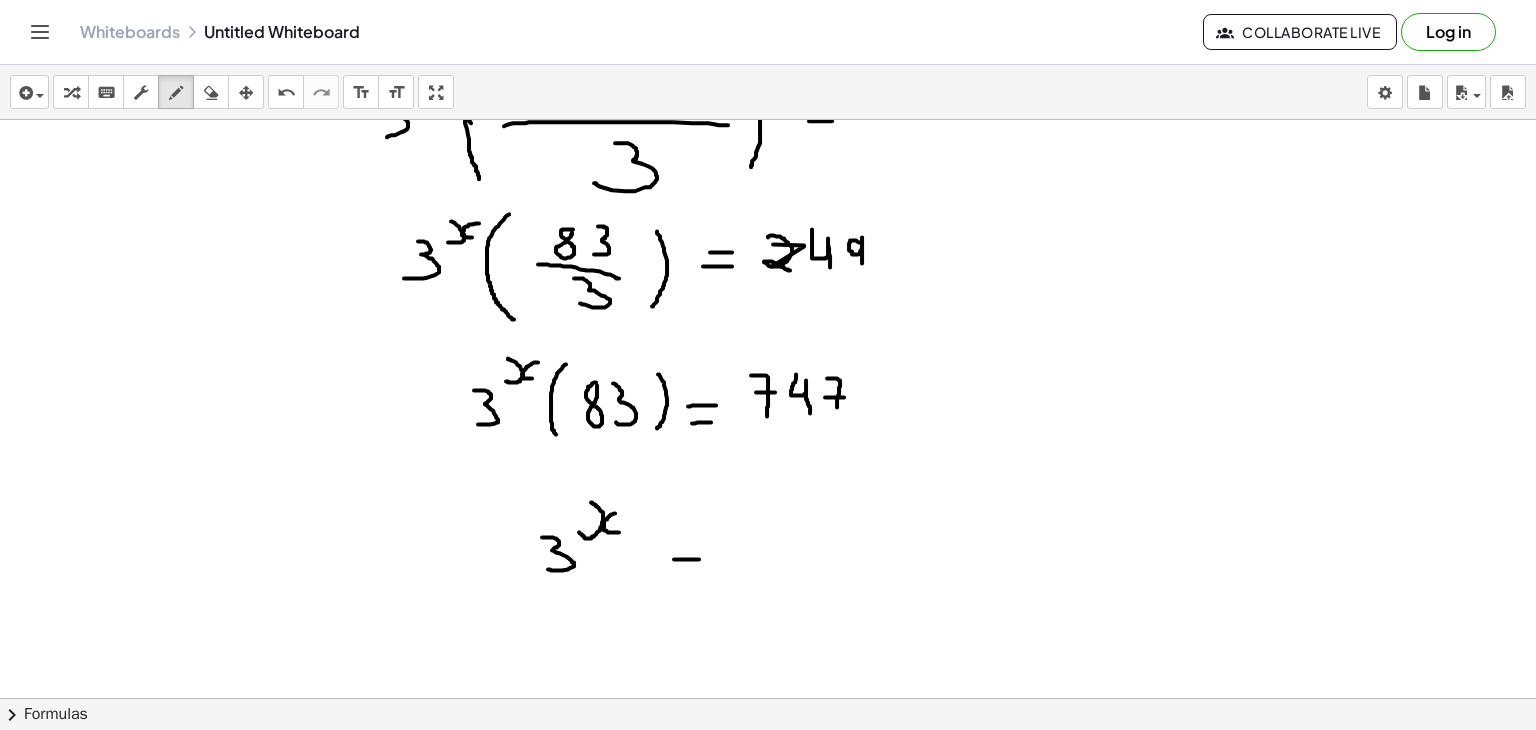 drag, startPoint x: 674, startPoint y: 558, endPoint x: 700, endPoint y: 558, distance: 26 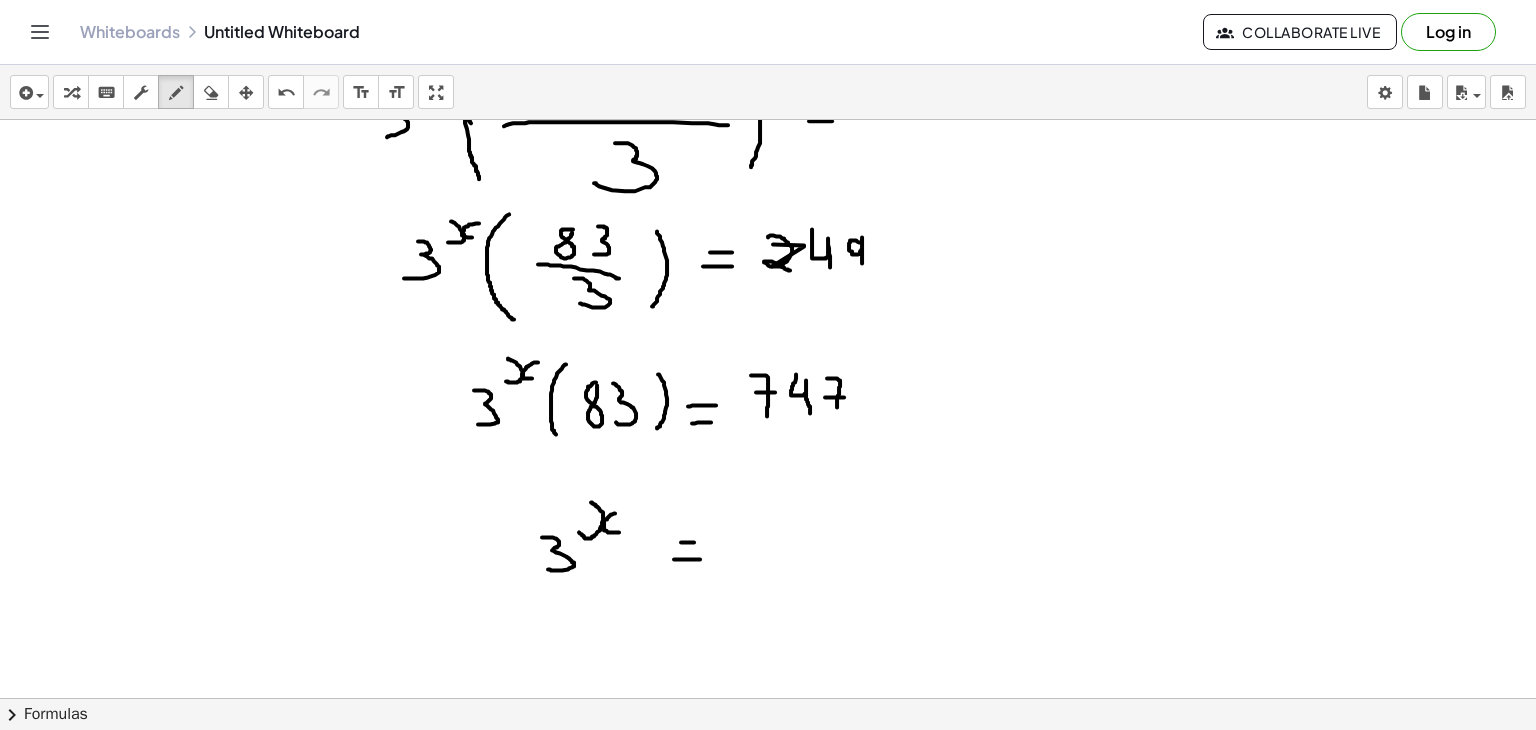 drag, startPoint x: 681, startPoint y: 541, endPoint x: 710, endPoint y: 541, distance: 29 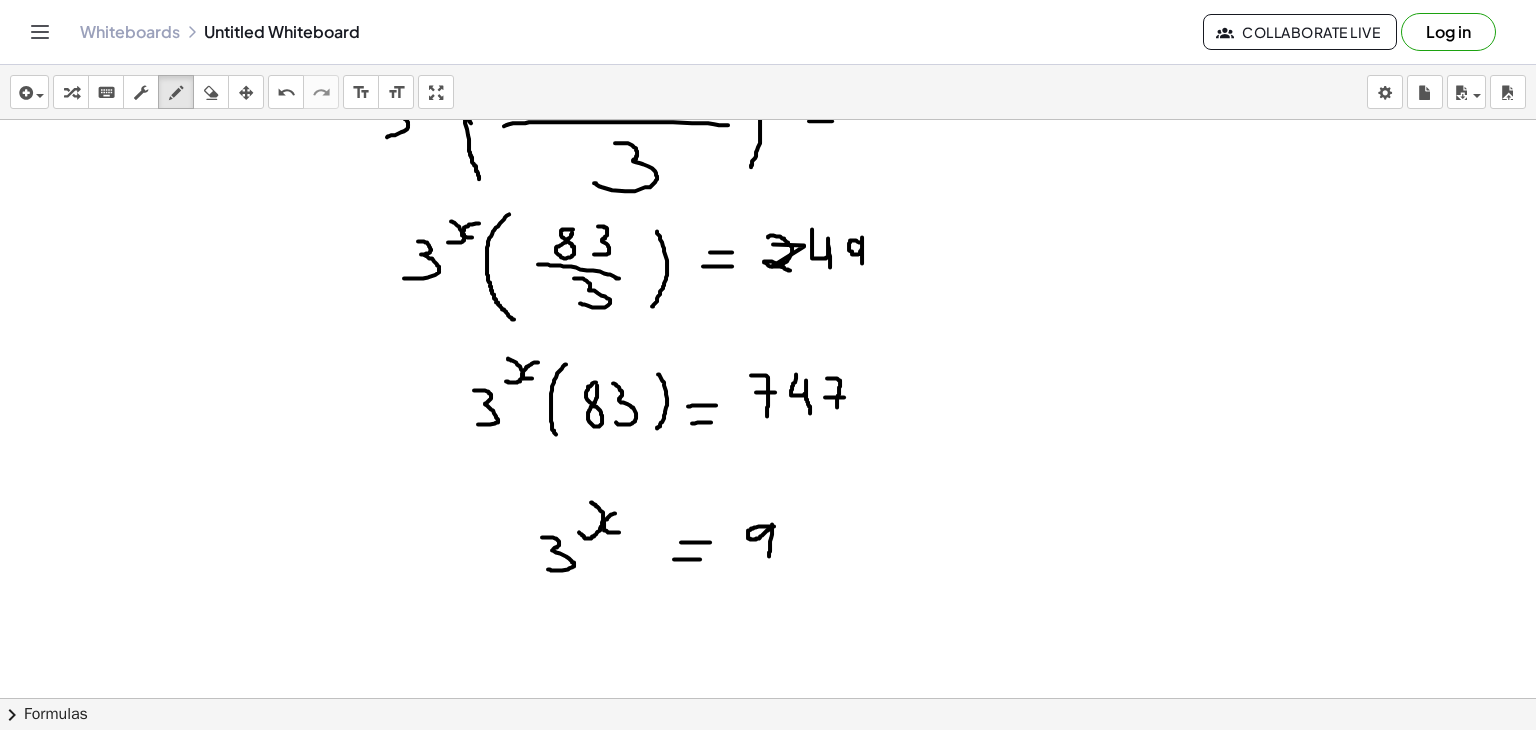 drag, startPoint x: 774, startPoint y: 525, endPoint x: 769, endPoint y: 556, distance: 31.400637 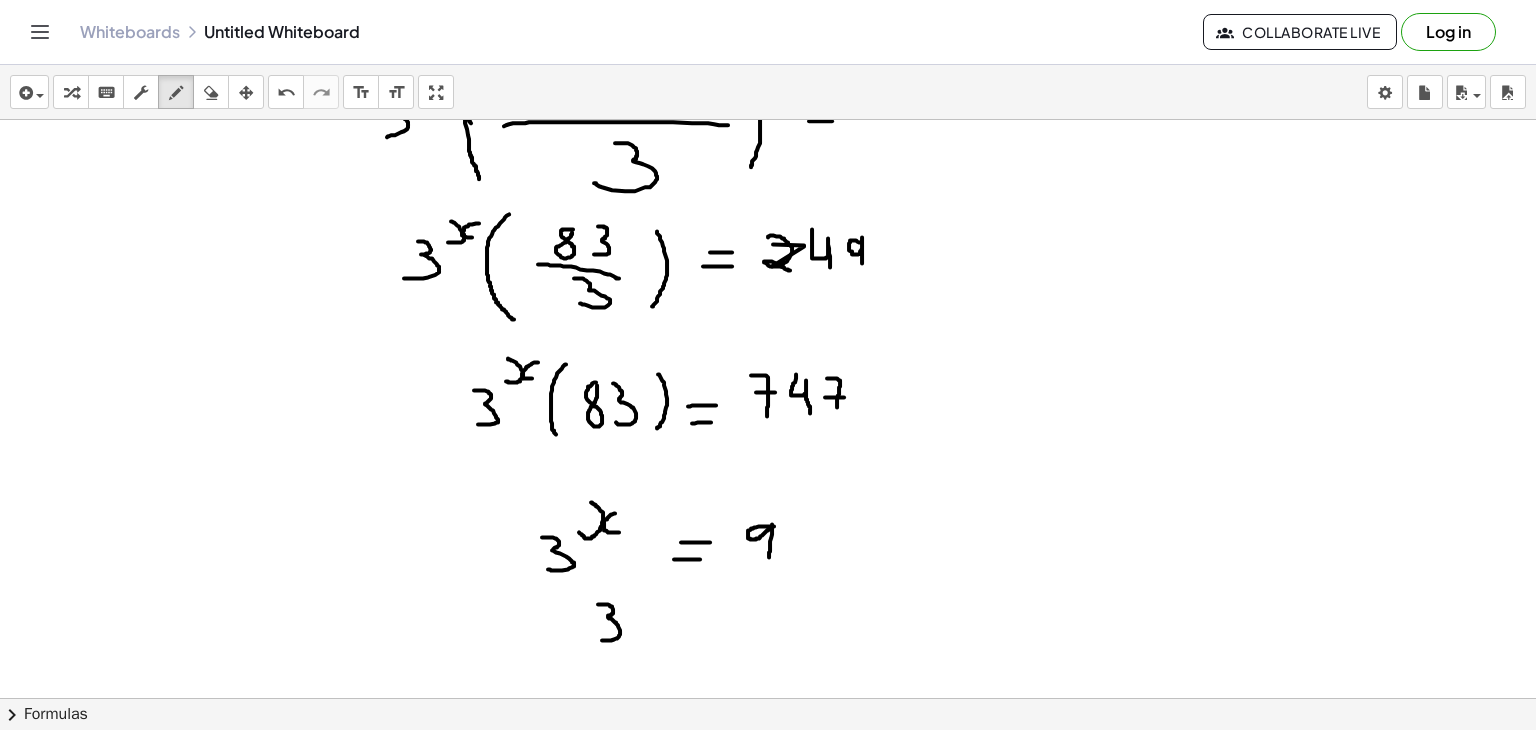 drag, startPoint x: 598, startPoint y: 603, endPoint x: 601, endPoint y: 640, distance: 37.12142 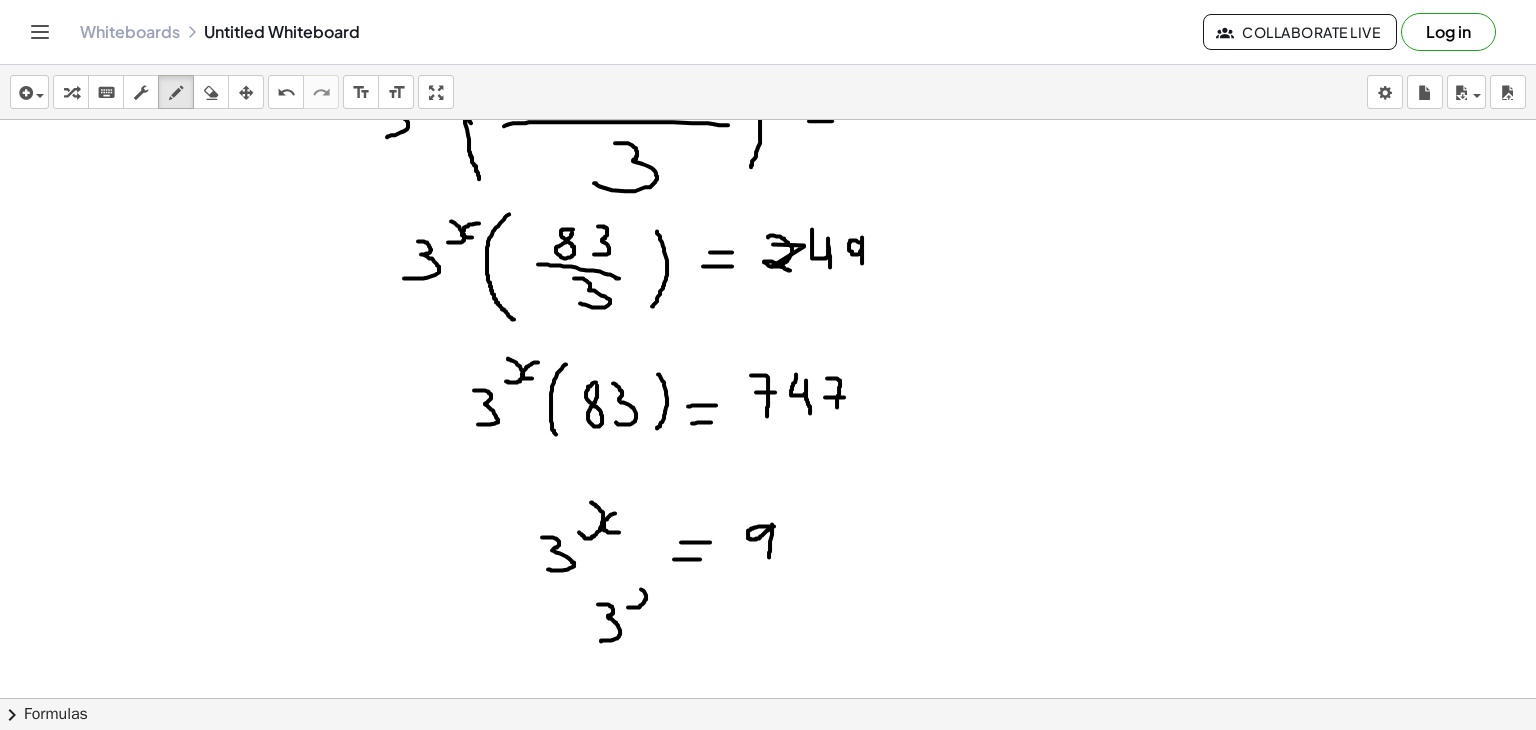 drag, startPoint x: 628, startPoint y: 606, endPoint x: 629, endPoint y: 583, distance: 23.021729 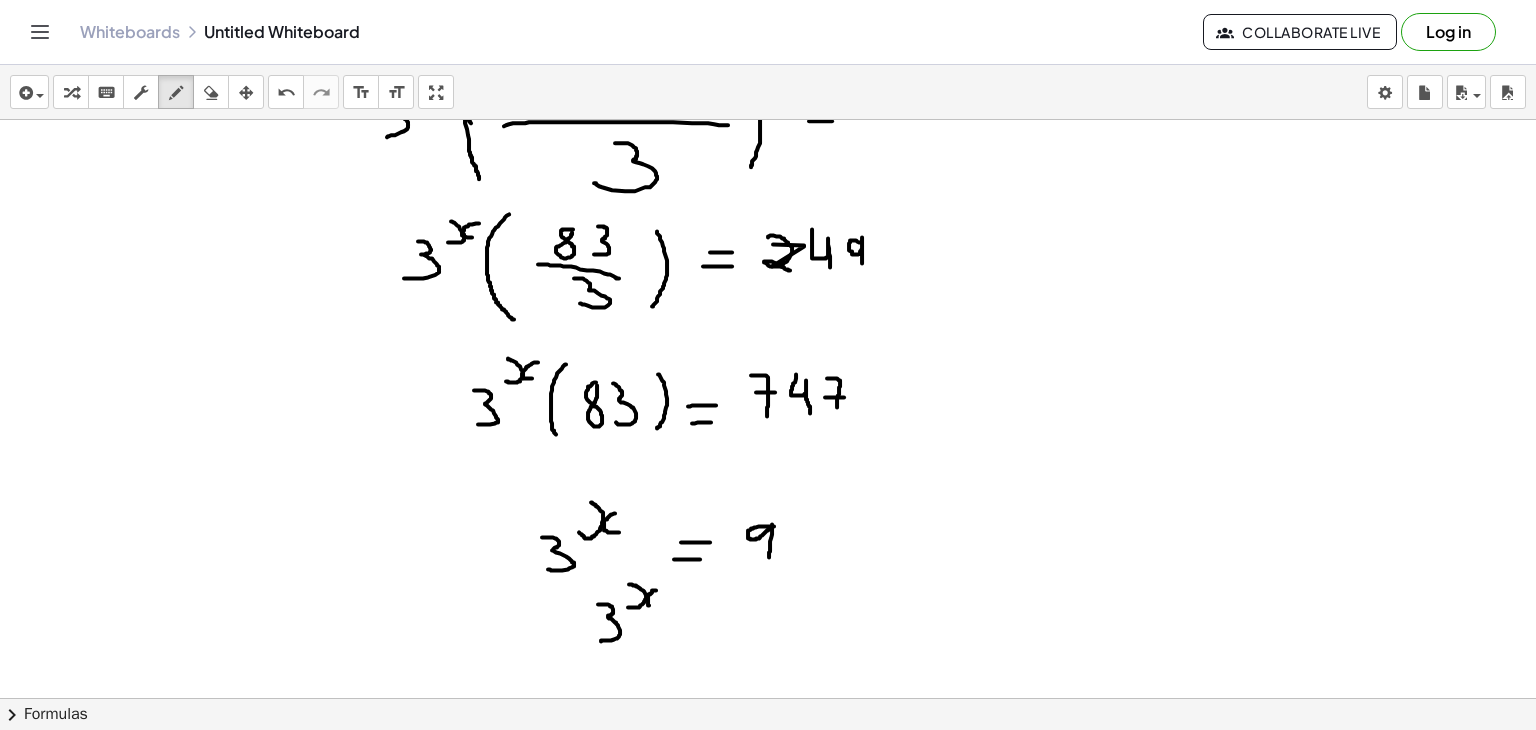 drag, startPoint x: 656, startPoint y: 589, endPoint x: 669, endPoint y: 603, distance: 19.104973 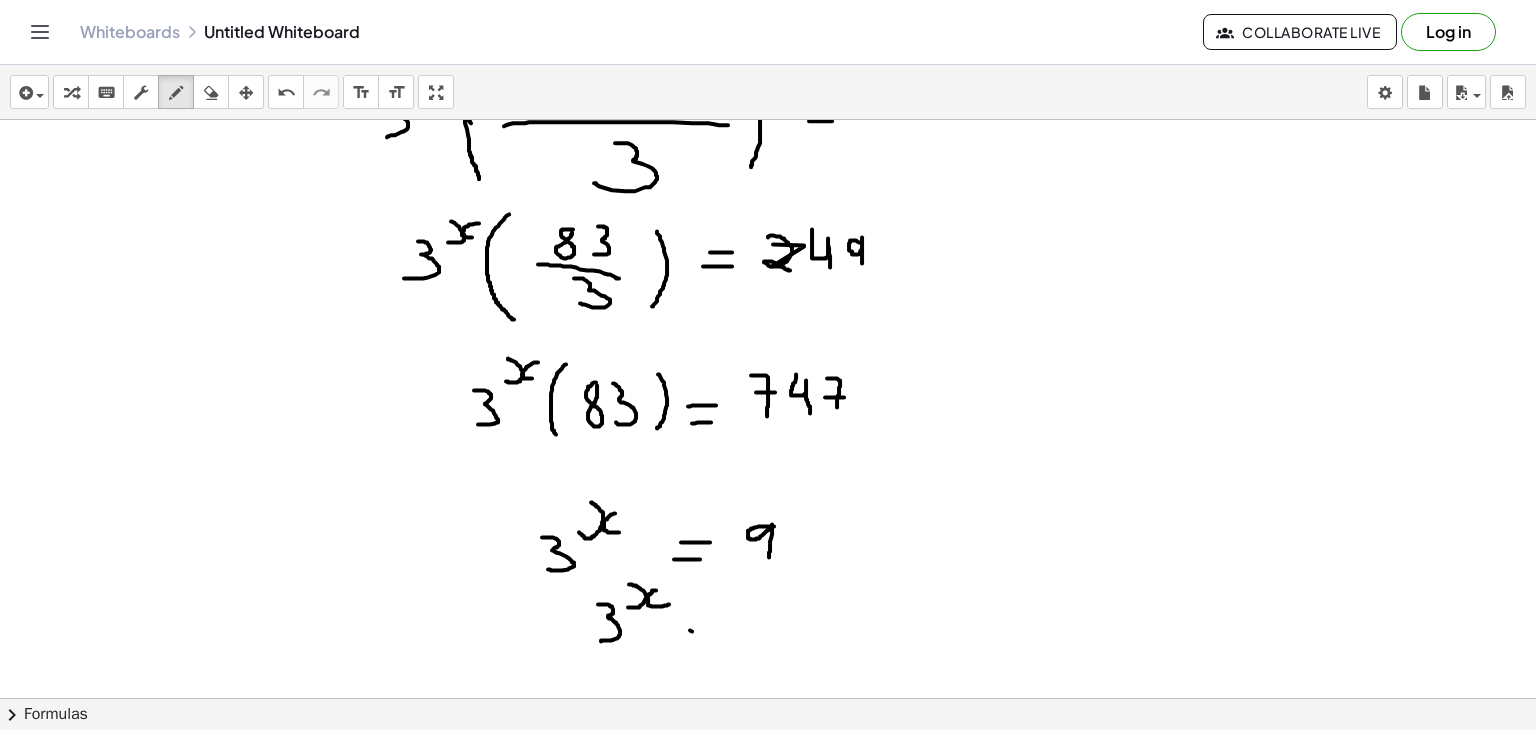 drag, startPoint x: 690, startPoint y: 629, endPoint x: 714, endPoint y: 637, distance: 25.298222 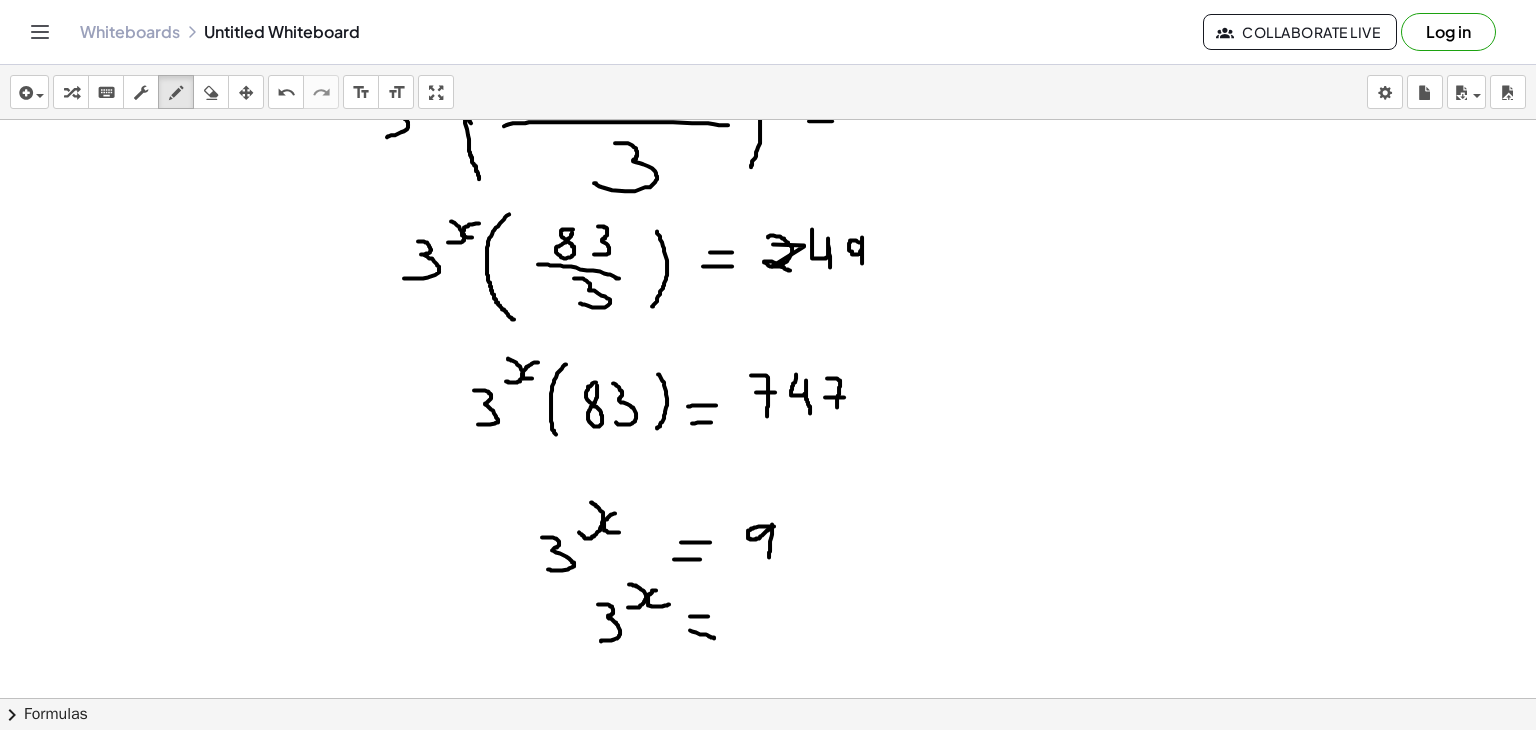 drag, startPoint x: 690, startPoint y: 615, endPoint x: 709, endPoint y: 615, distance: 19 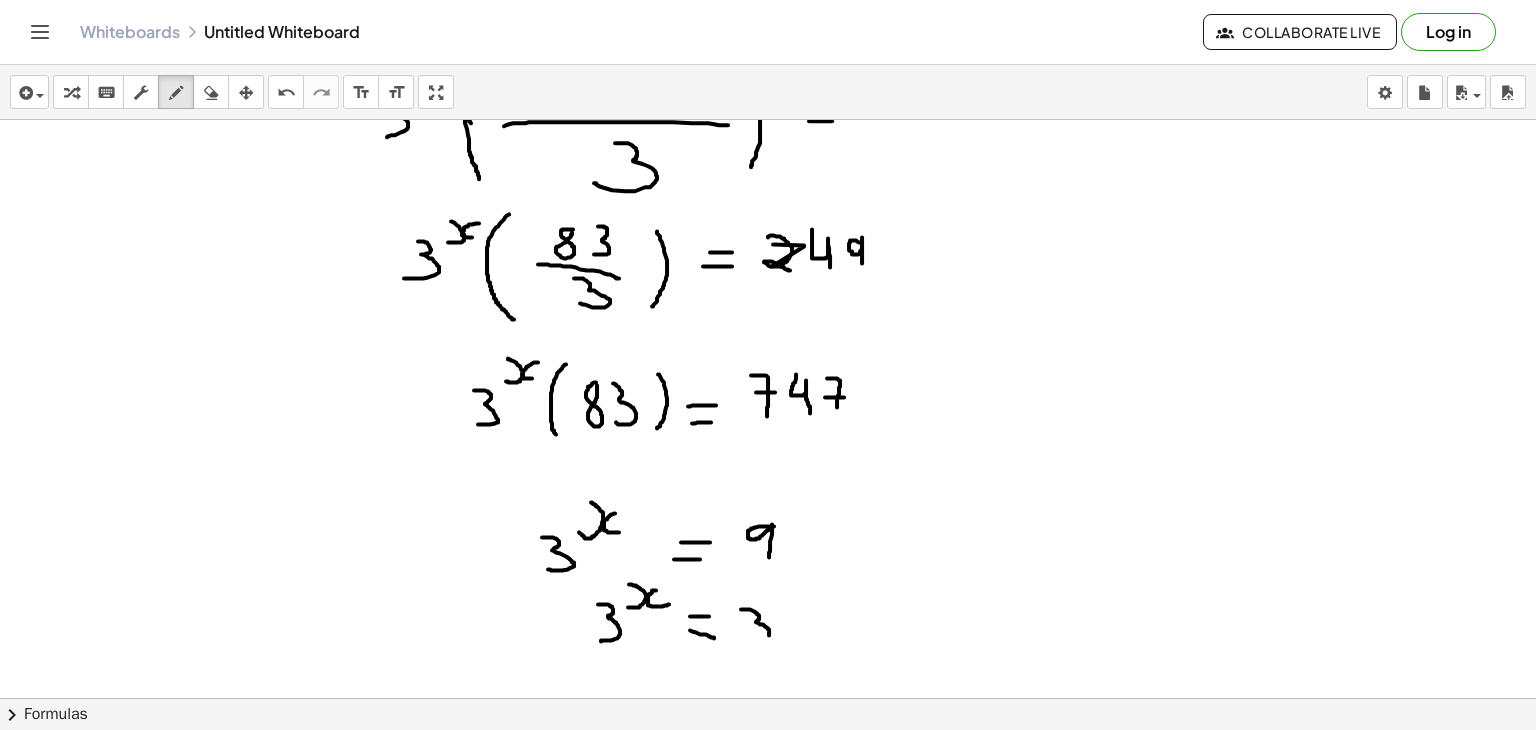 drag, startPoint x: 741, startPoint y: 608, endPoint x: 751, endPoint y: 638, distance: 31.622776 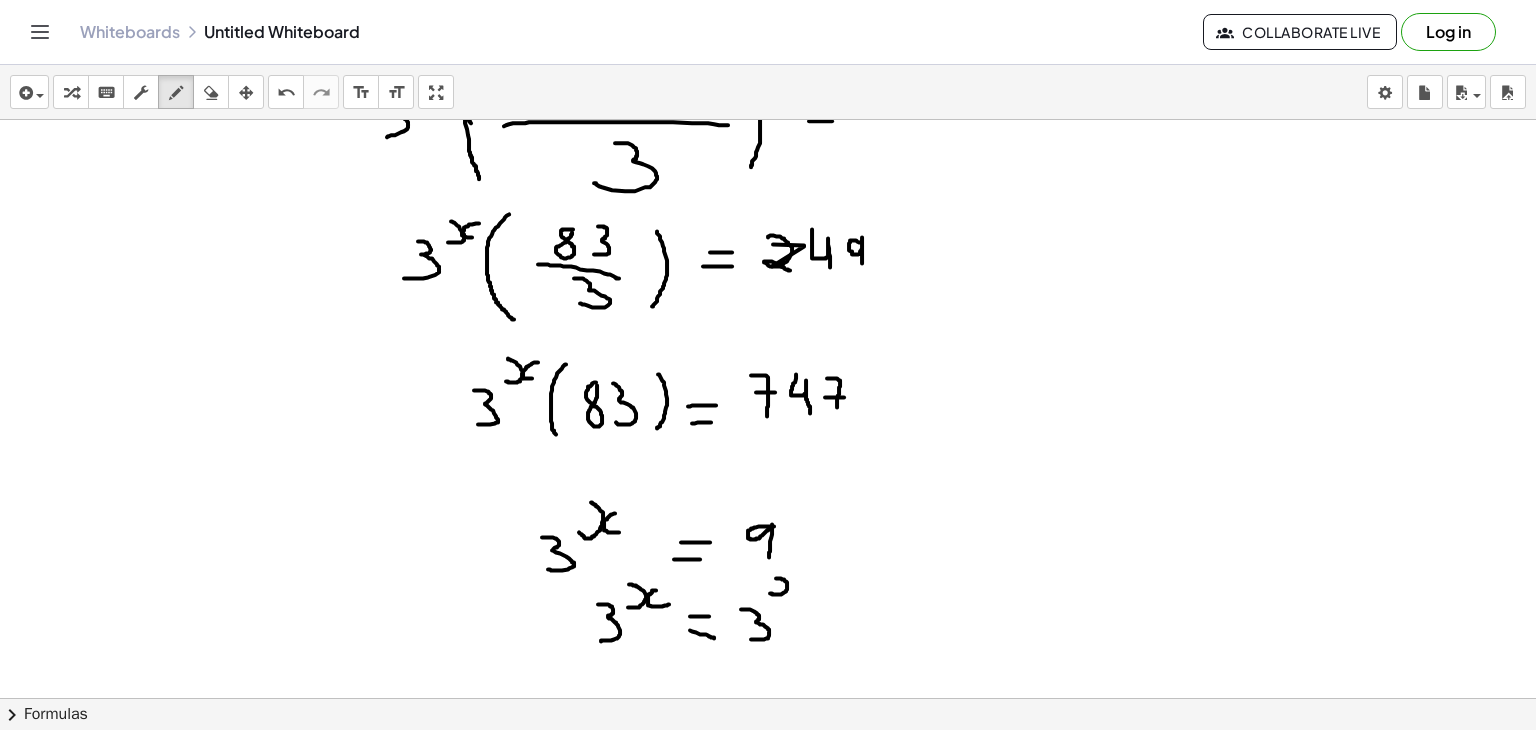 drag, startPoint x: 776, startPoint y: 577, endPoint x: 781, endPoint y: 598, distance: 21.587032 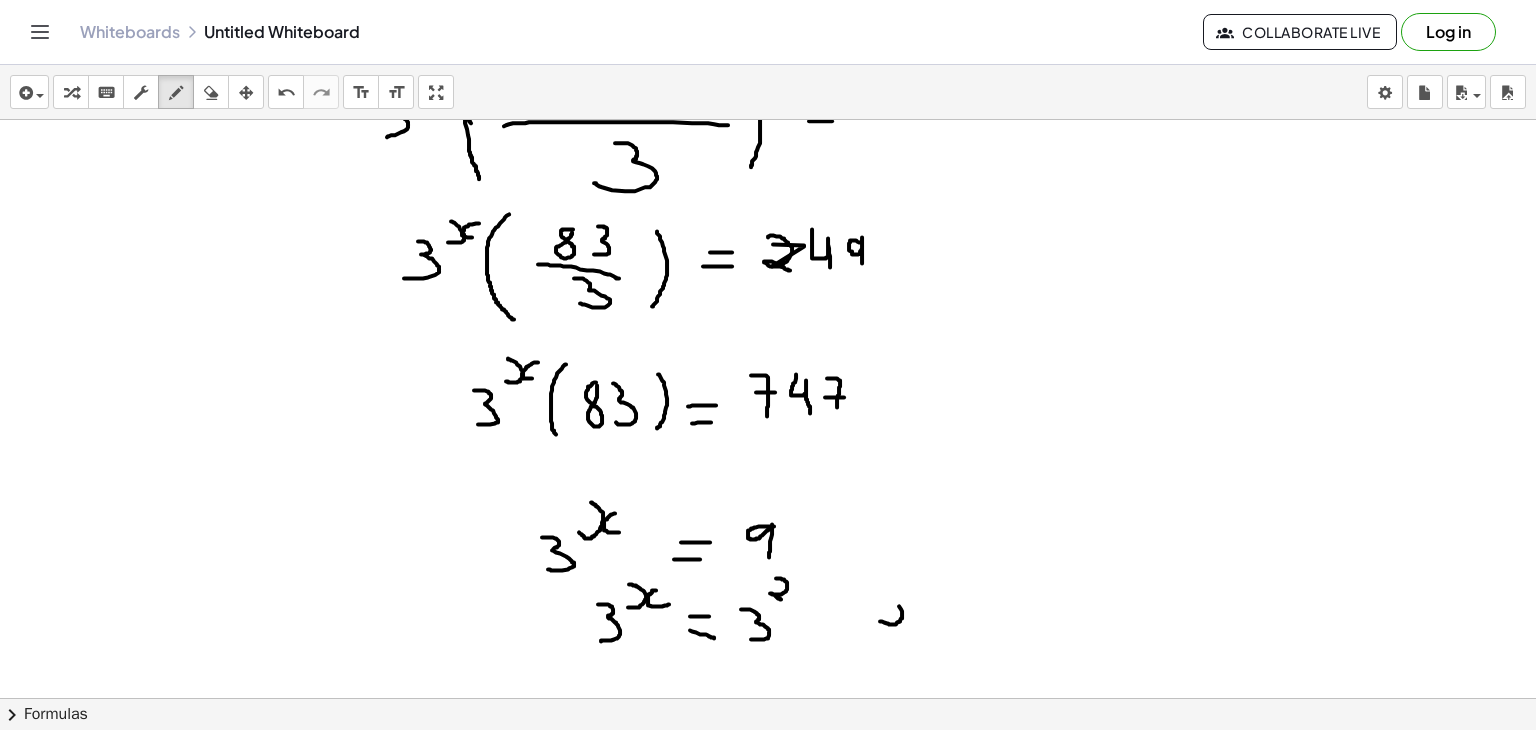 drag, startPoint x: 880, startPoint y: 620, endPoint x: 883, endPoint y: 596, distance: 24.186773 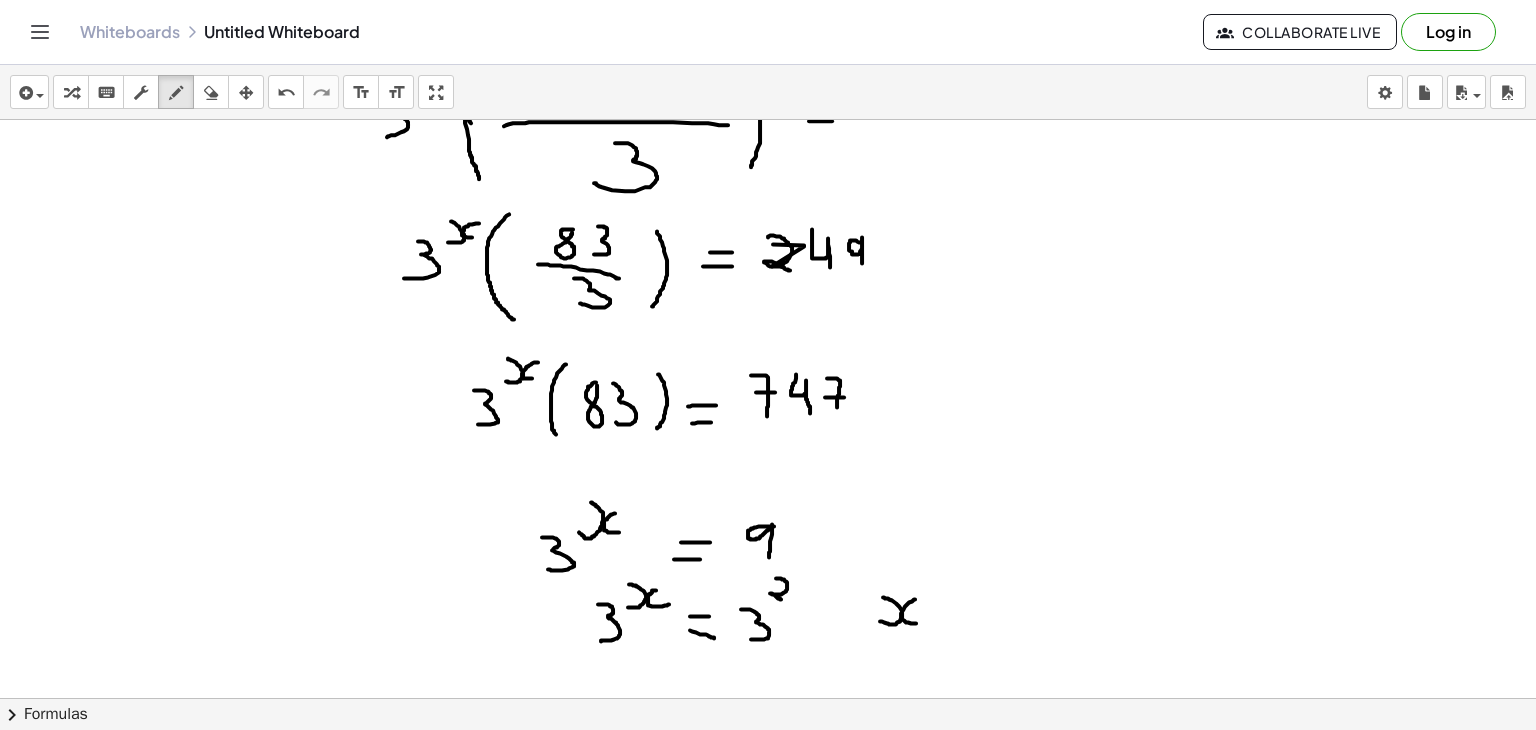 drag, startPoint x: 915, startPoint y: 598, endPoint x: 926, endPoint y: 618, distance: 22.825424 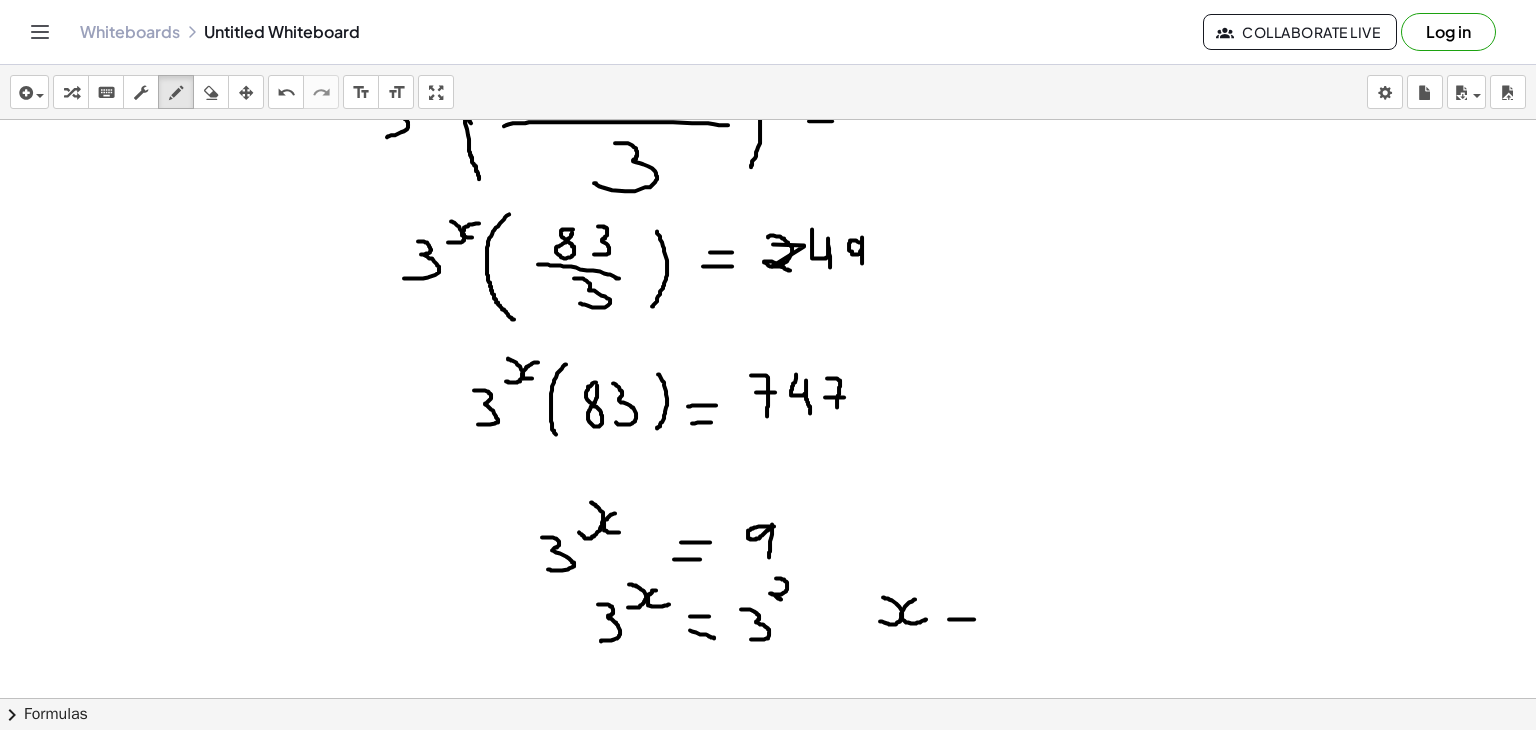 drag, startPoint x: 949, startPoint y: 618, endPoint x: 974, endPoint y: 618, distance: 25 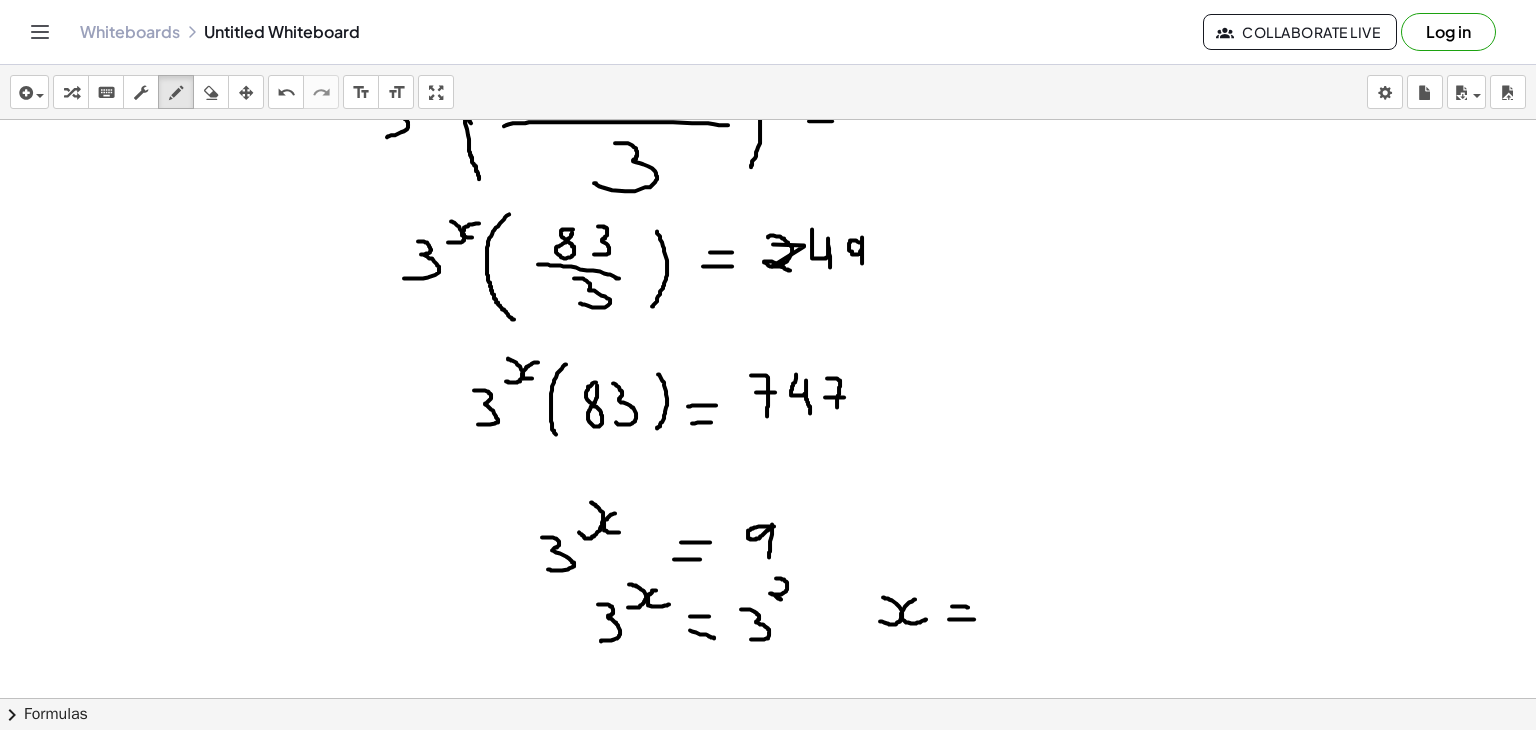 drag, startPoint x: 952, startPoint y: 605, endPoint x: 972, endPoint y: 606, distance: 20.024984 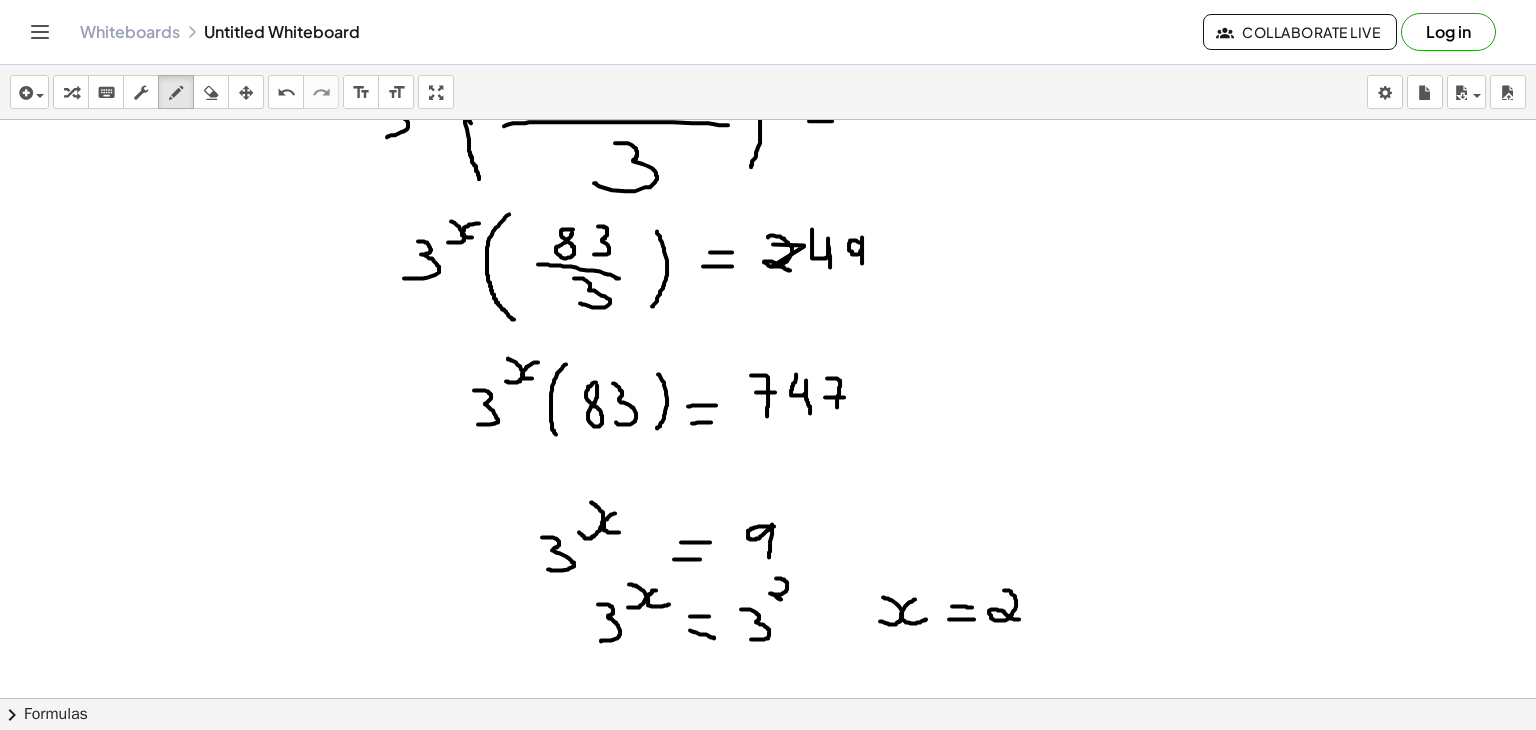 drag, startPoint x: 1004, startPoint y: 589, endPoint x: 1021, endPoint y: 618, distance: 33.61547 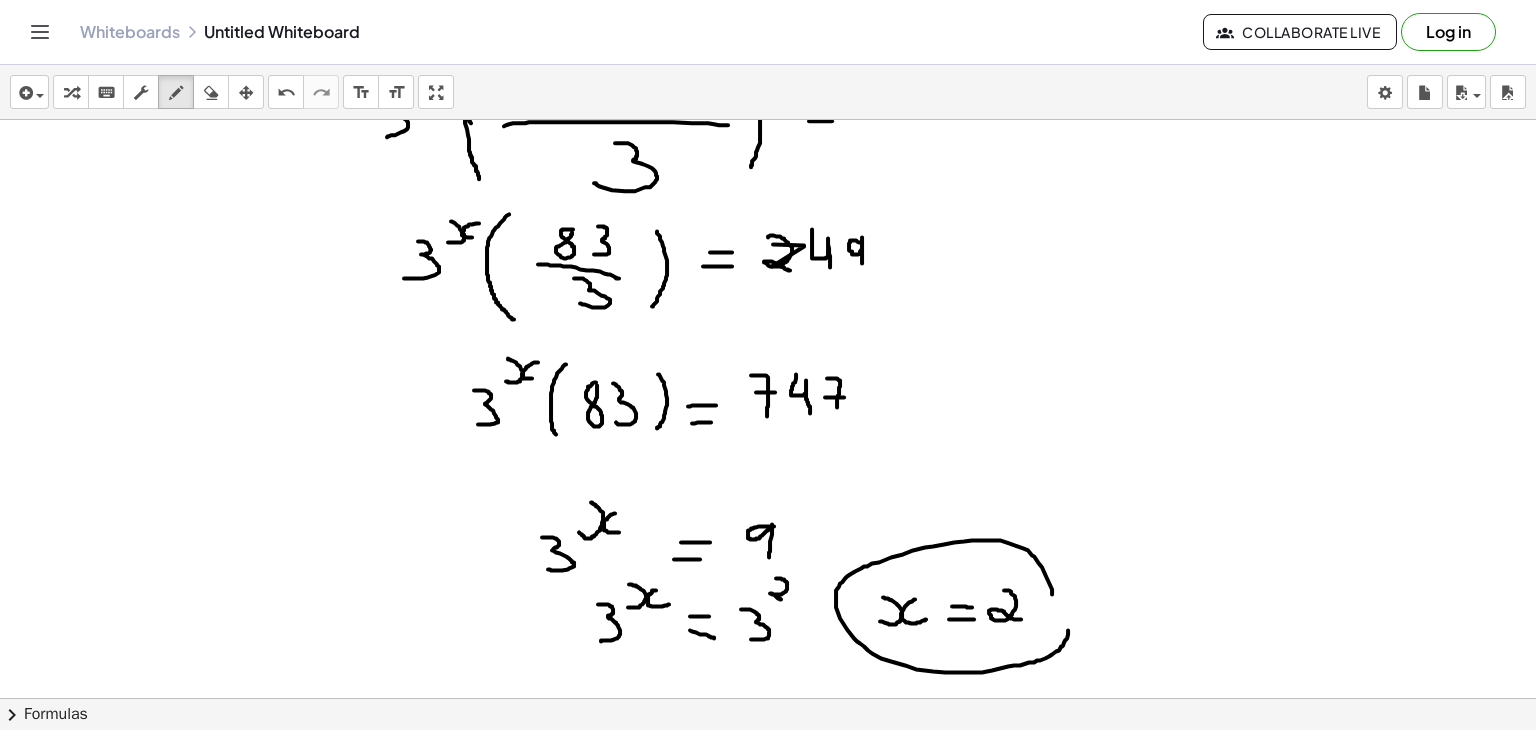 drag, startPoint x: 1052, startPoint y: 593, endPoint x: 1000, endPoint y: 529, distance: 82.46211 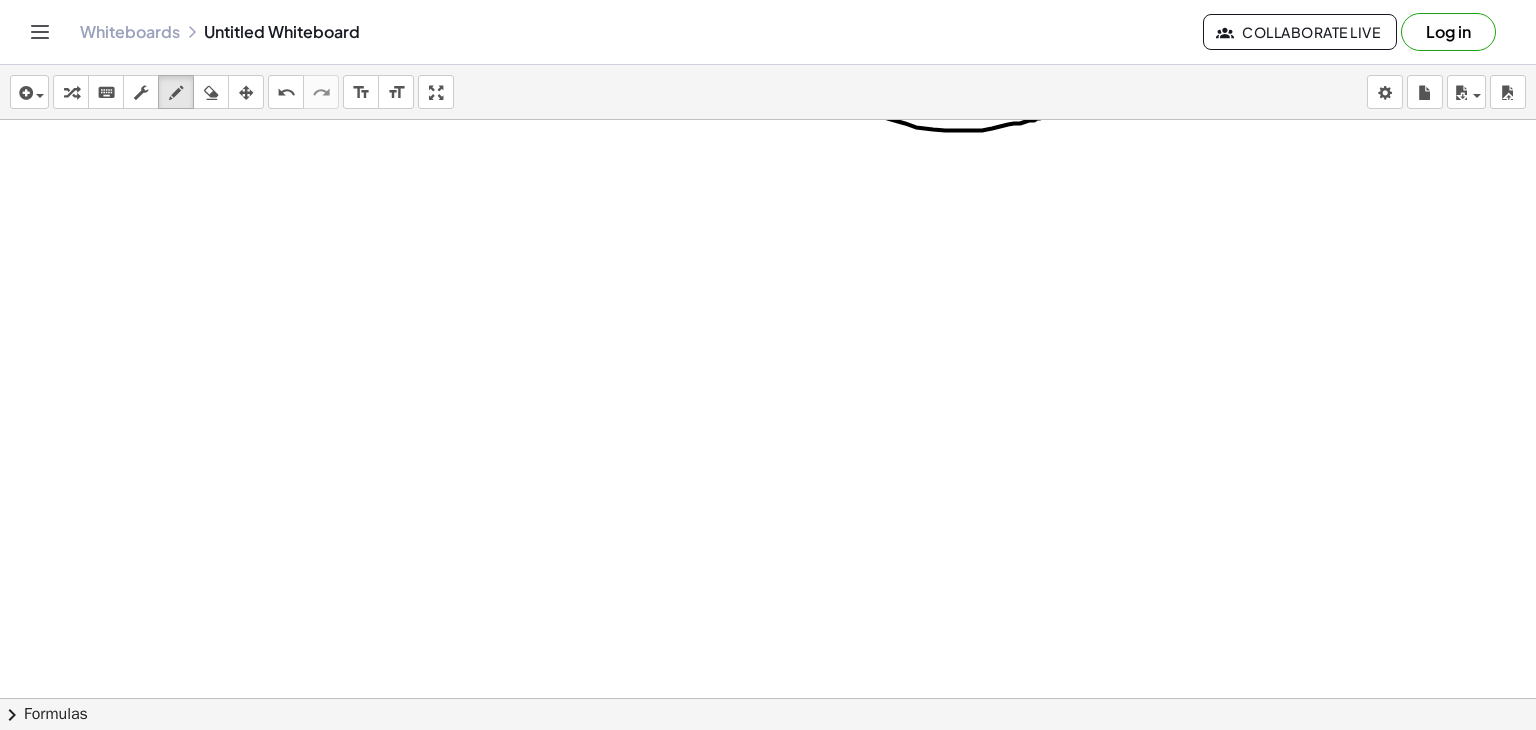 scroll, scrollTop: 4011, scrollLeft: 0, axis: vertical 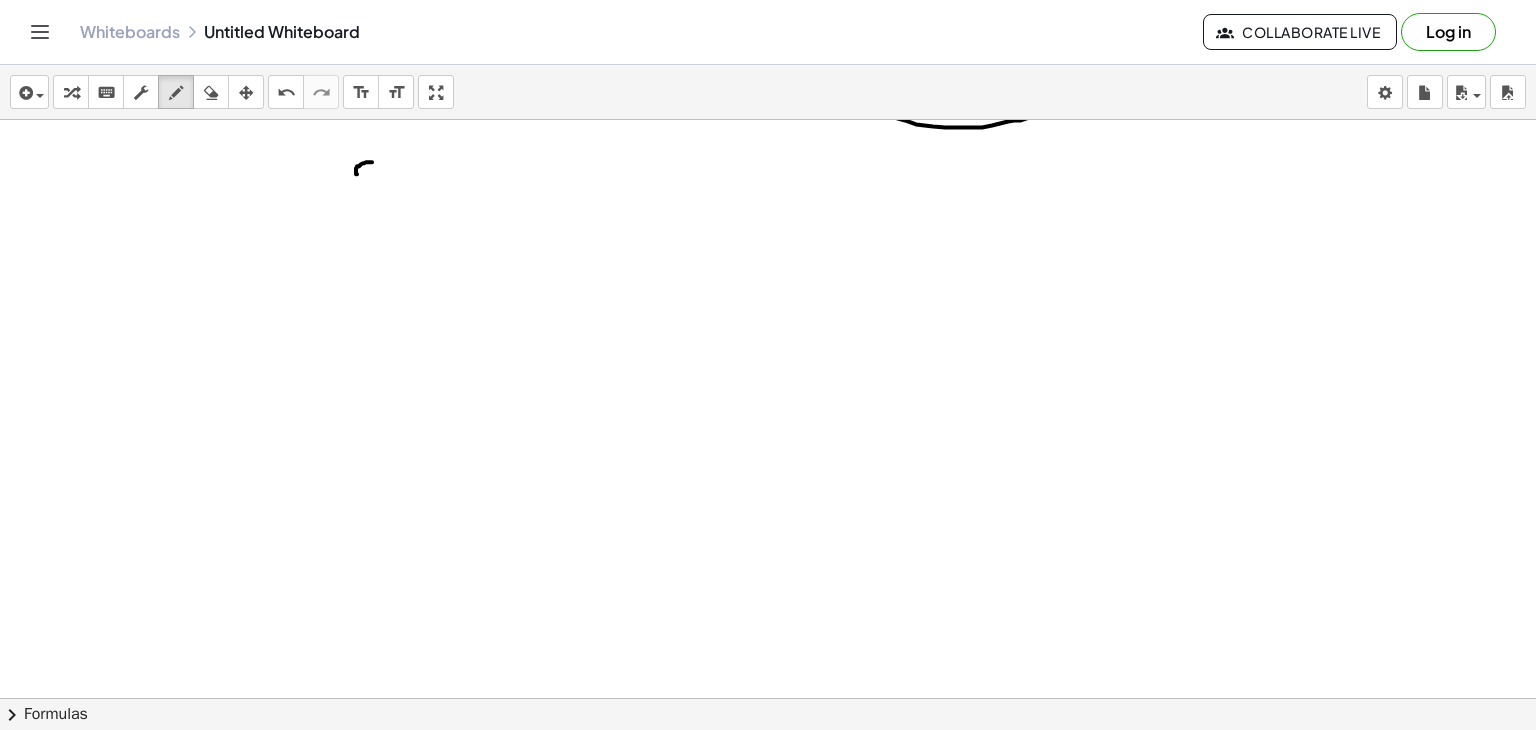 drag, startPoint x: 372, startPoint y: 161, endPoint x: 374, endPoint y: 174, distance: 13.152946 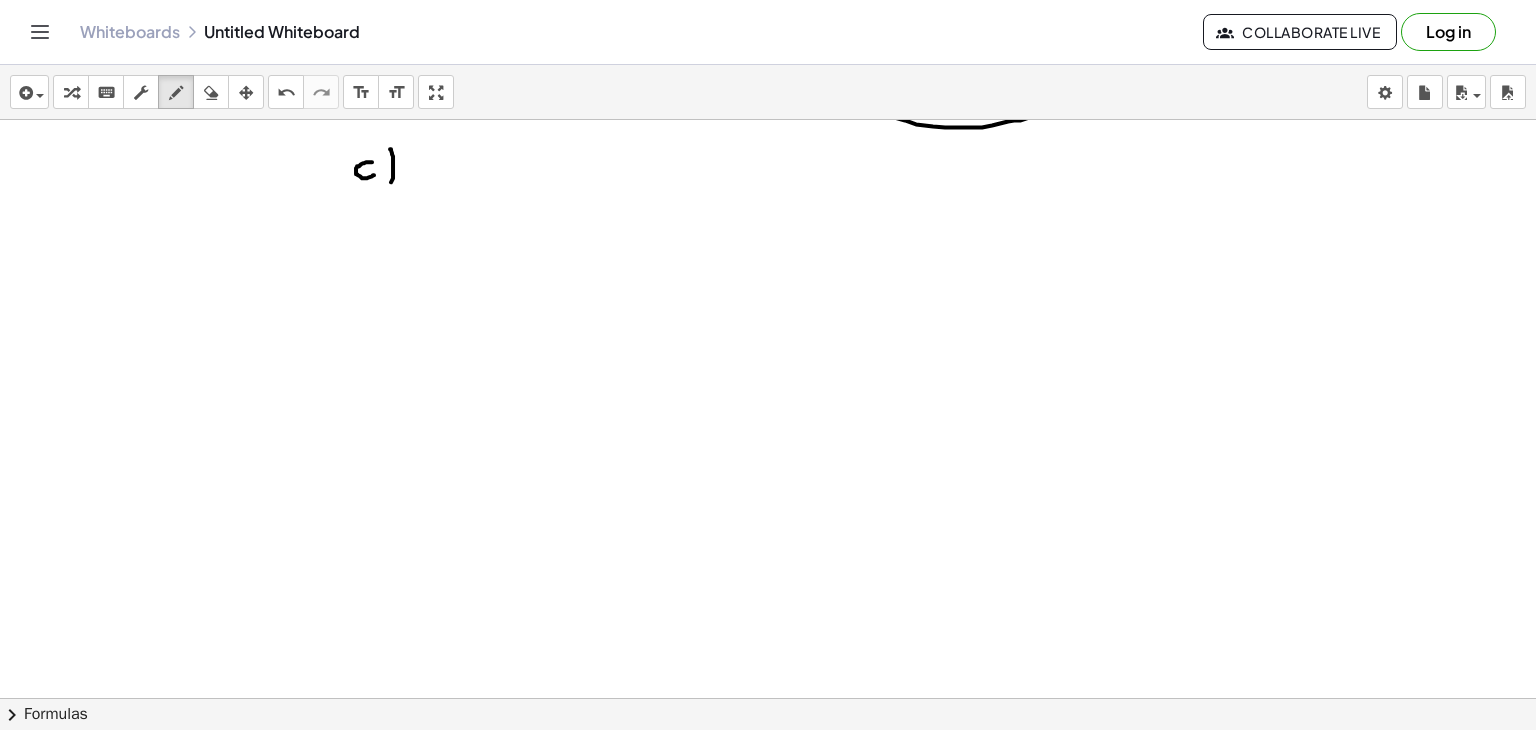 drag, startPoint x: 390, startPoint y: 148, endPoint x: 389, endPoint y: 188, distance: 40.012497 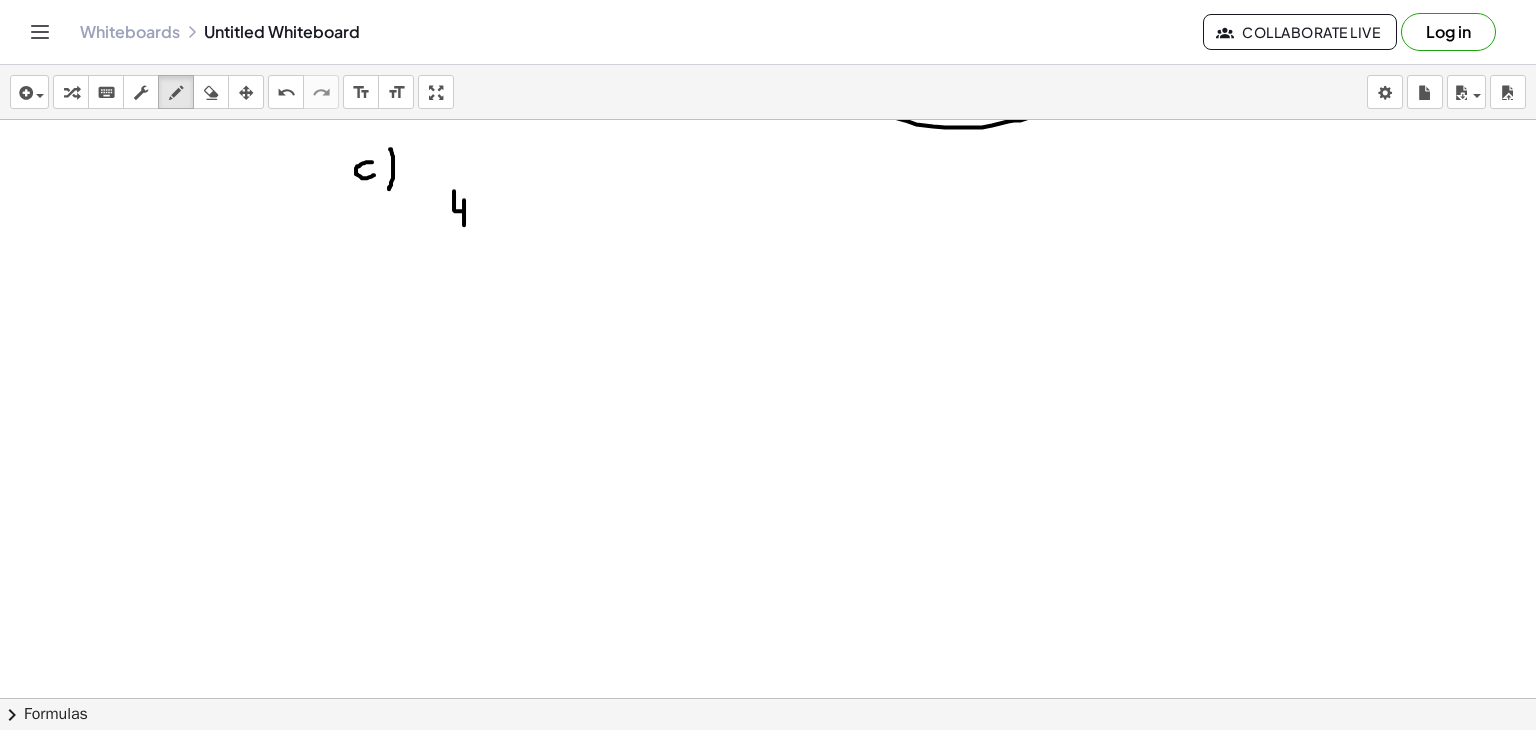 drag, startPoint x: 454, startPoint y: 190, endPoint x: 464, endPoint y: 224, distance: 35.44009 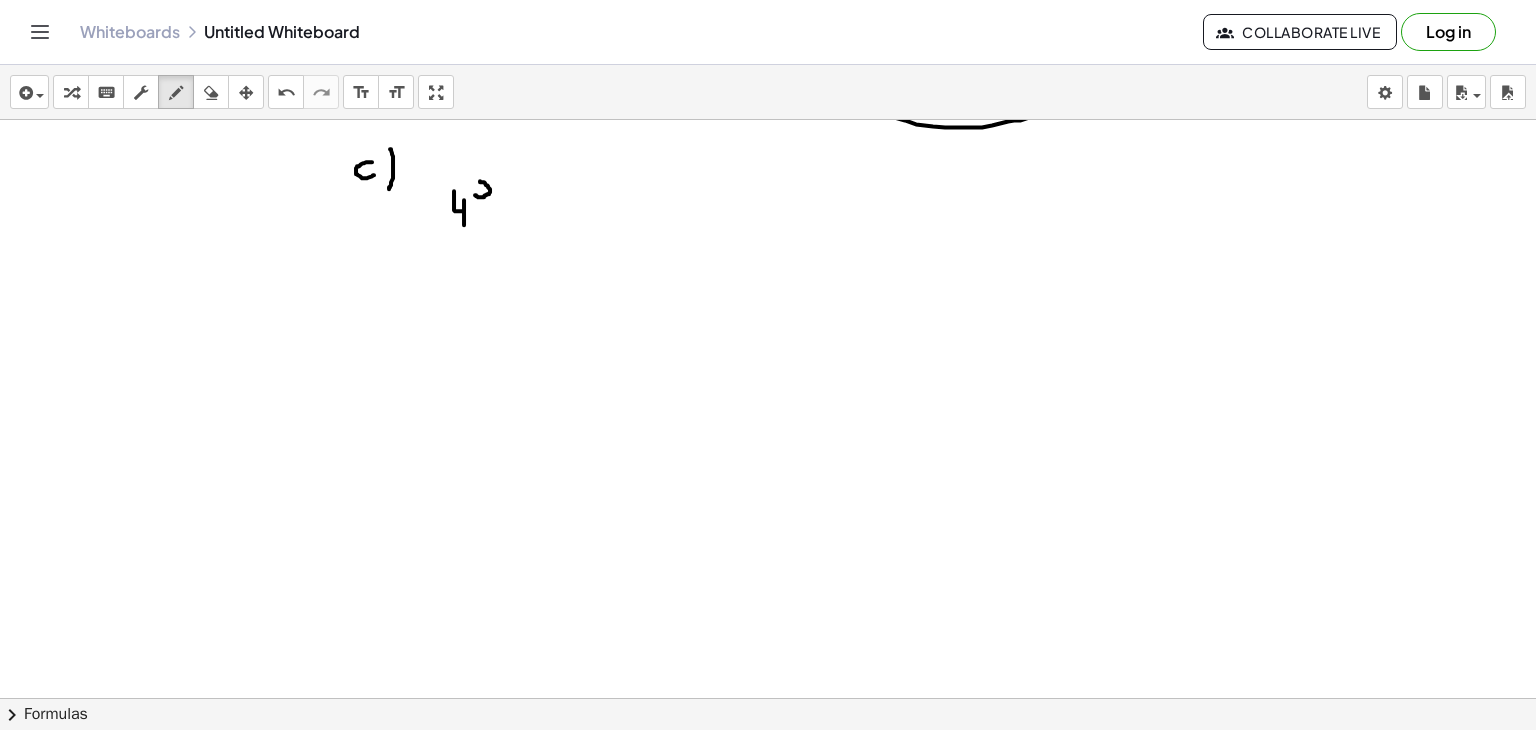 drag, startPoint x: 475, startPoint y: 194, endPoint x: 479, endPoint y: 180, distance: 14.56022 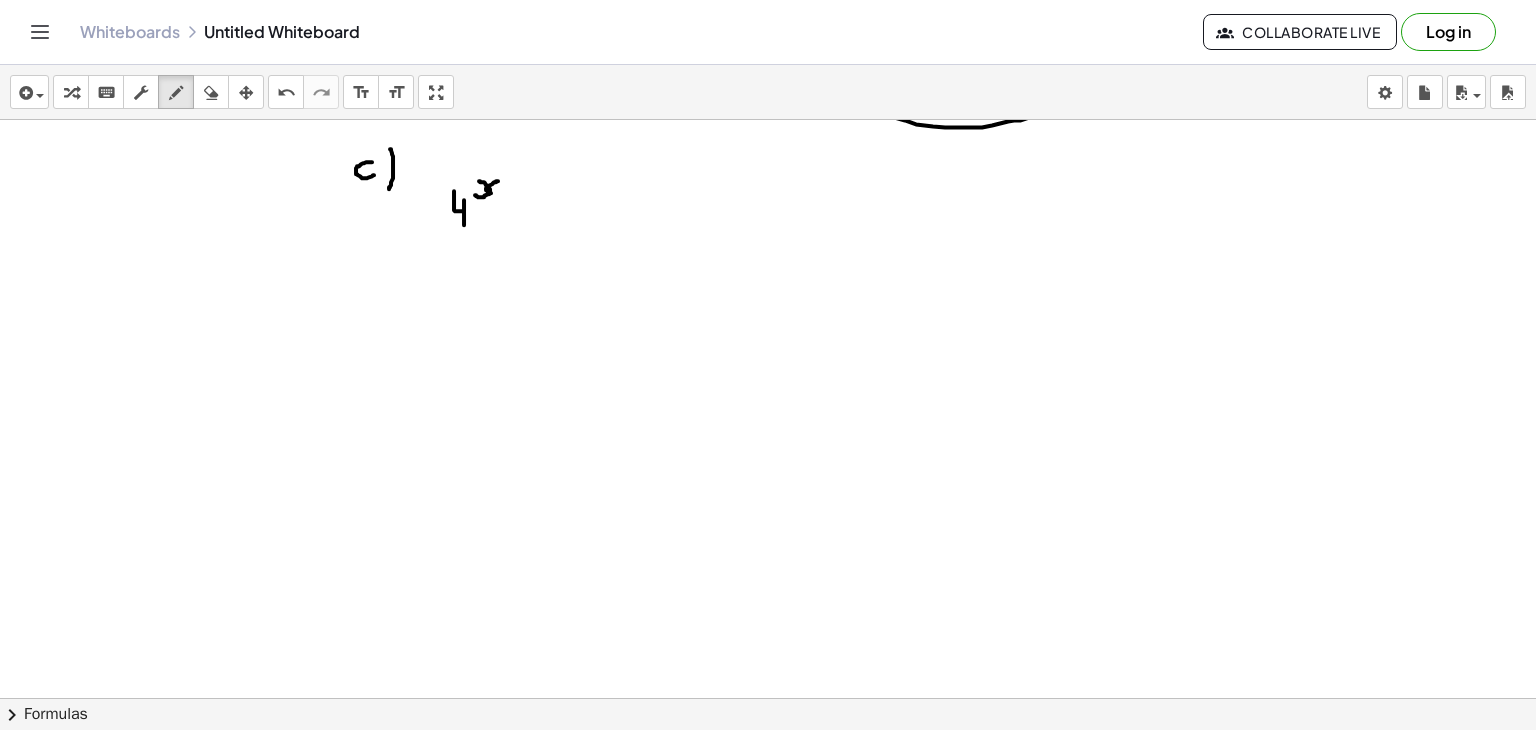 drag, startPoint x: 498, startPoint y: 180, endPoint x: 508, endPoint y: 194, distance: 17.20465 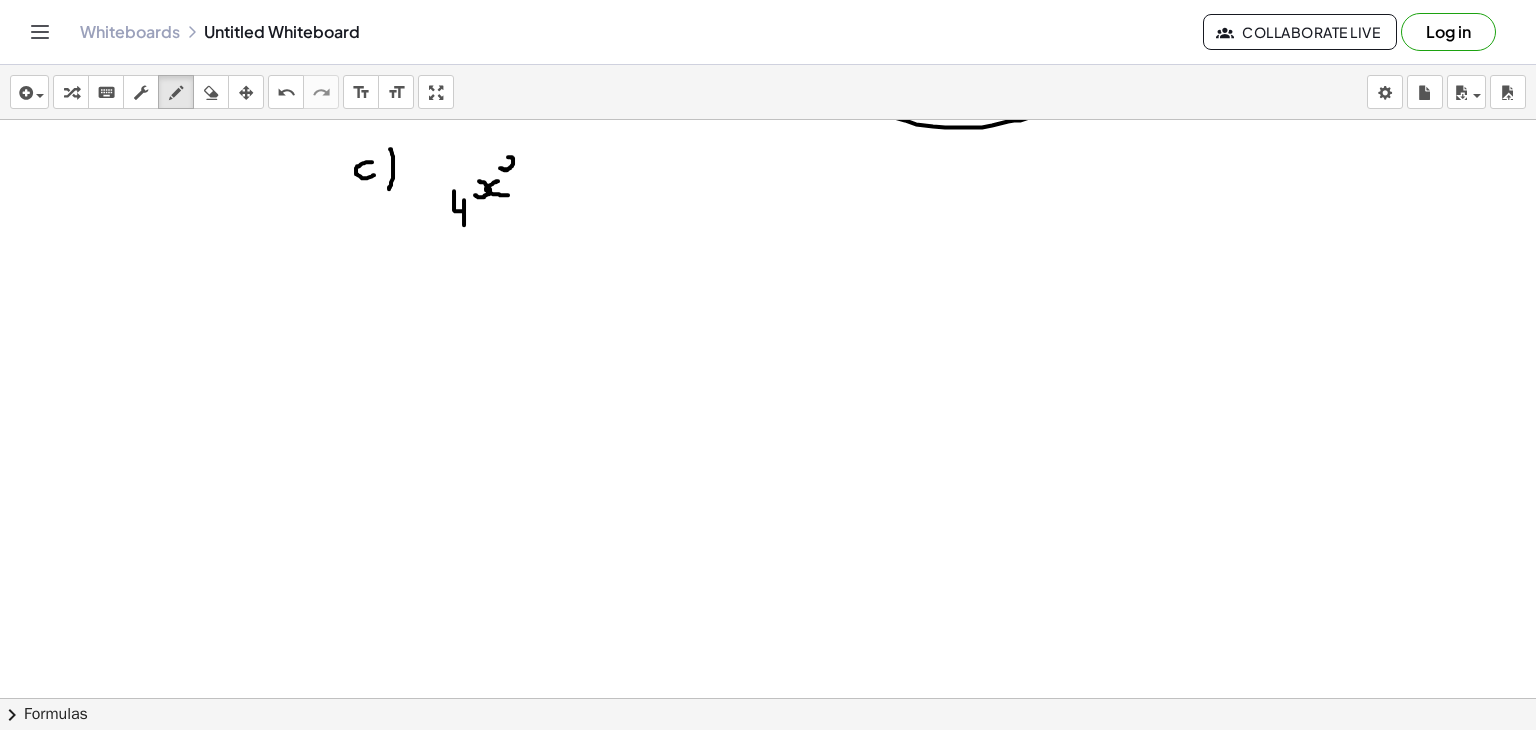drag, startPoint x: 508, startPoint y: 156, endPoint x: 516, endPoint y: 173, distance: 18.788294 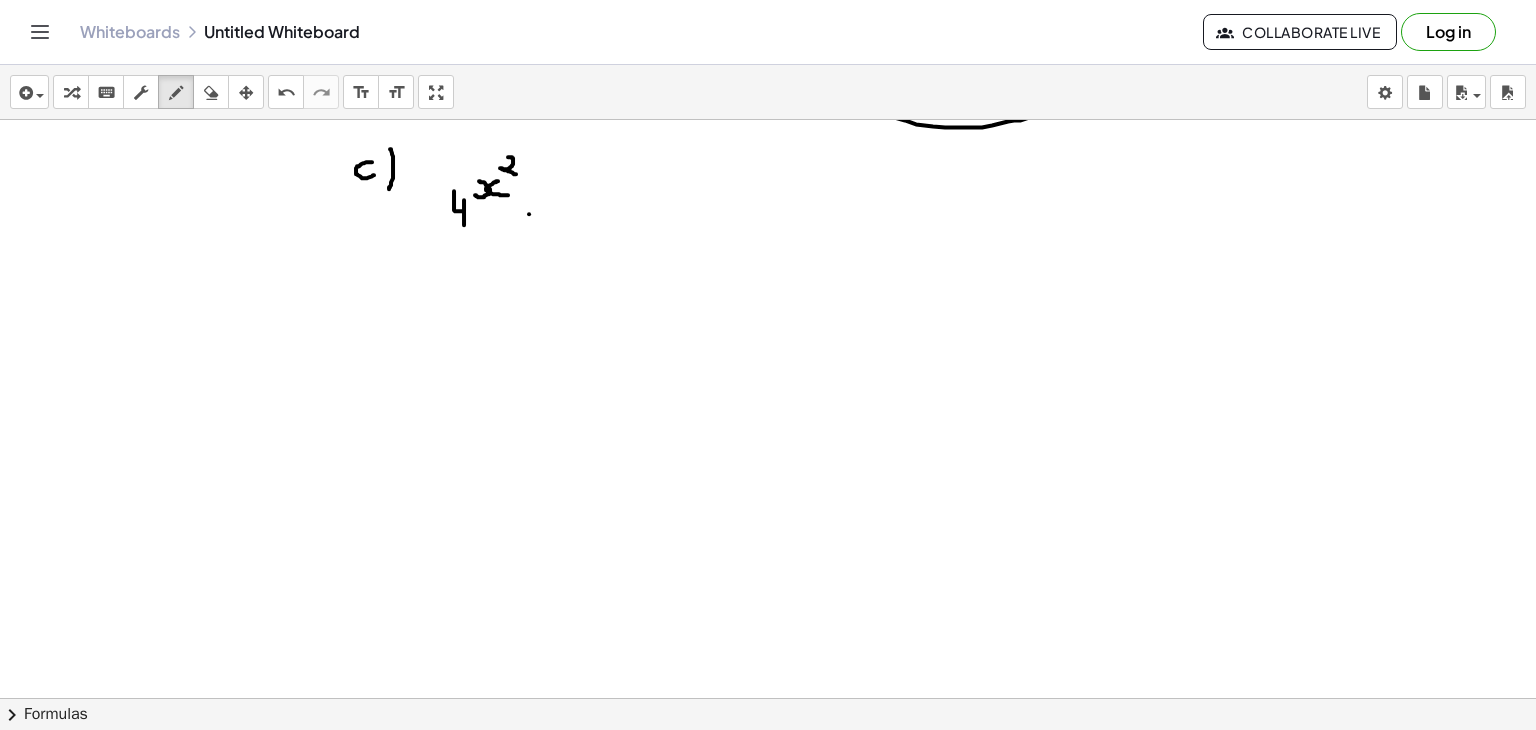 click at bounding box center [768, -1578] 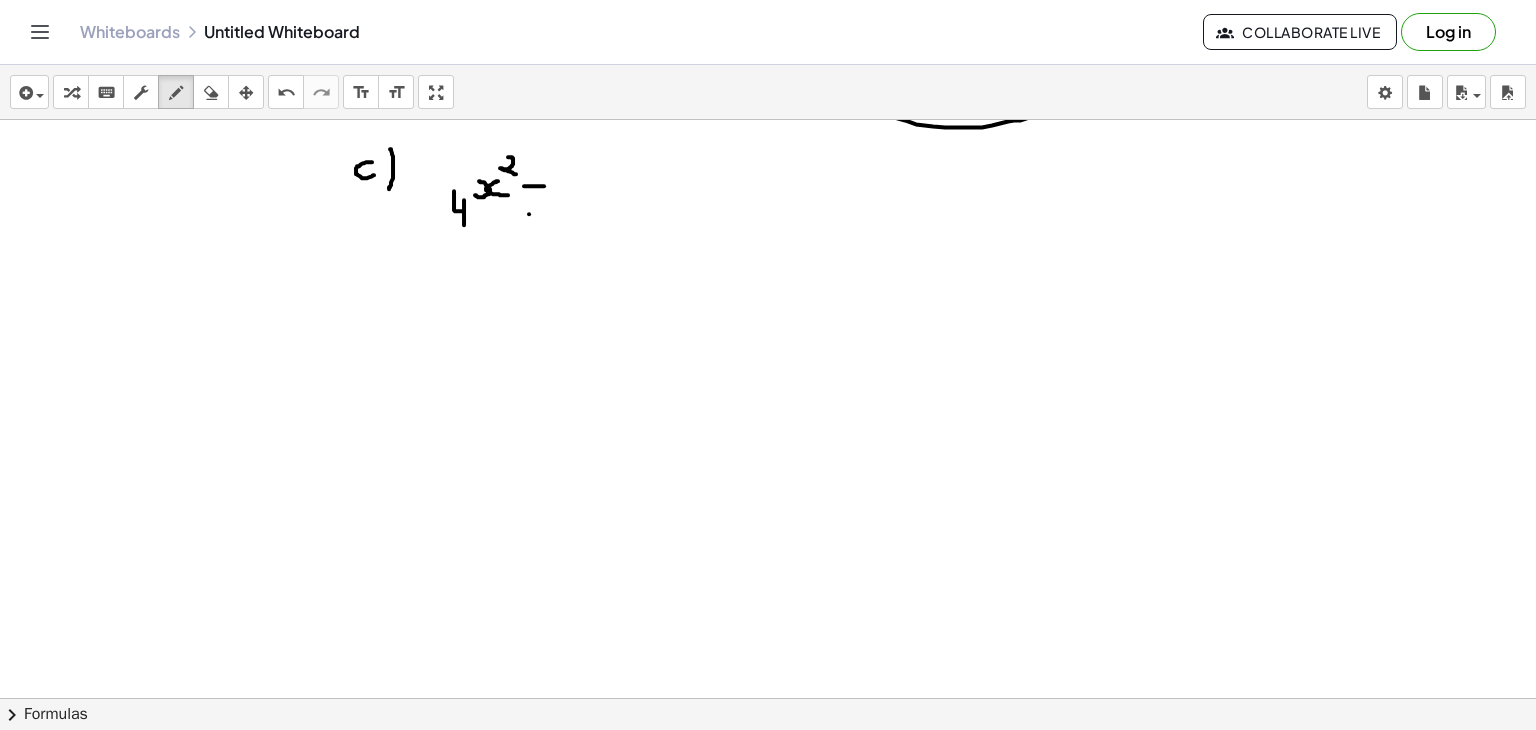 drag, startPoint x: 524, startPoint y: 185, endPoint x: 548, endPoint y: 185, distance: 24 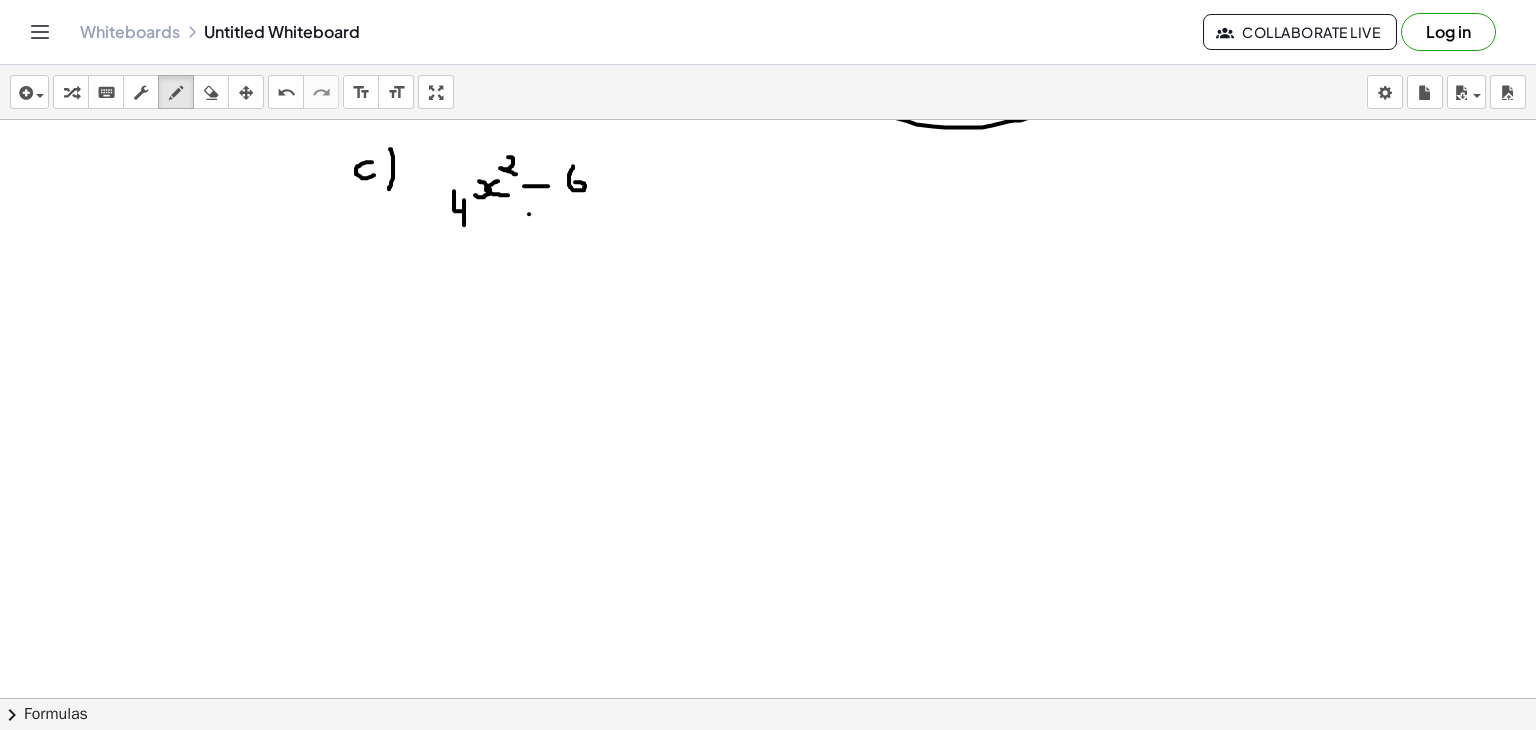 drag, startPoint x: 573, startPoint y: 165, endPoint x: 572, endPoint y: 181, distance: 16.03122 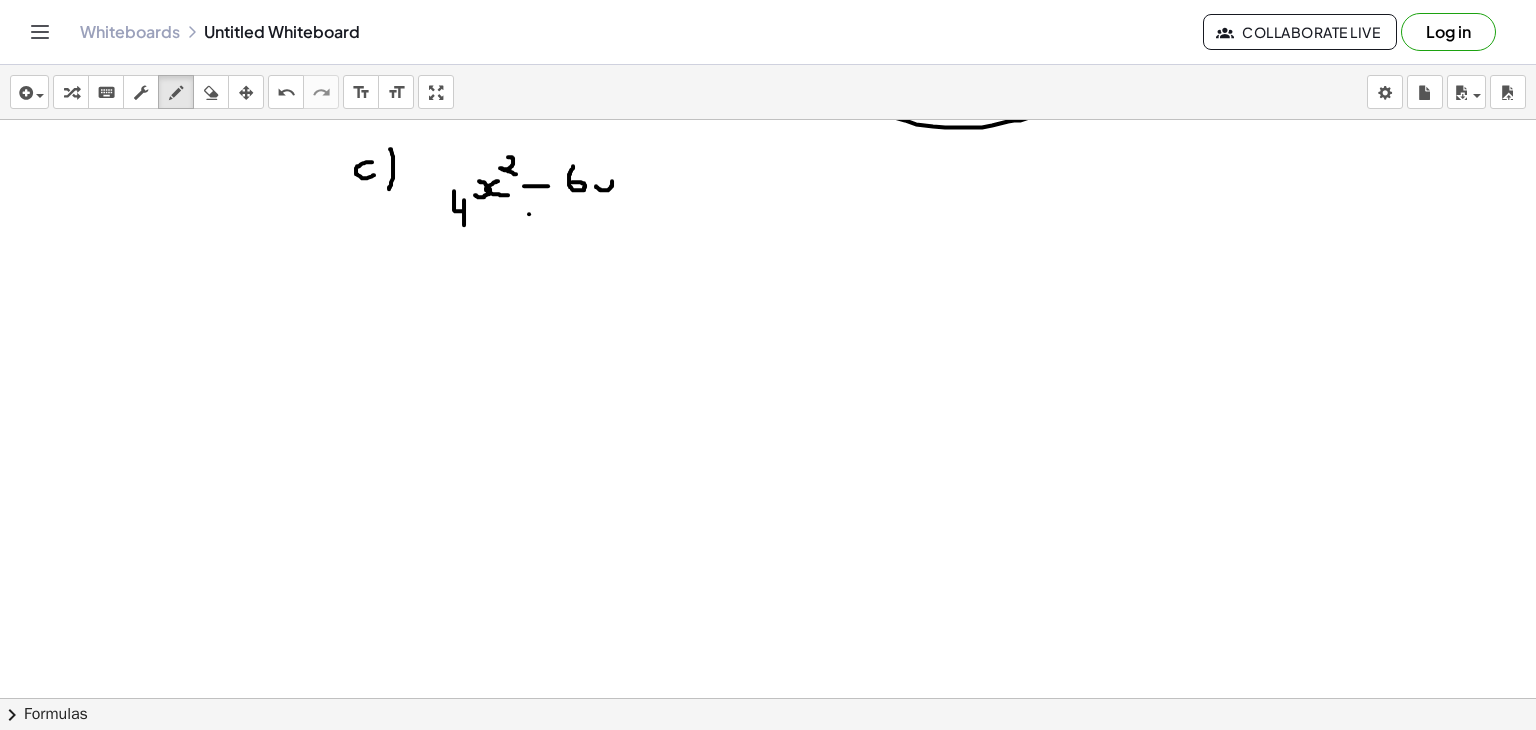 click at bounding box center (768, -1578) 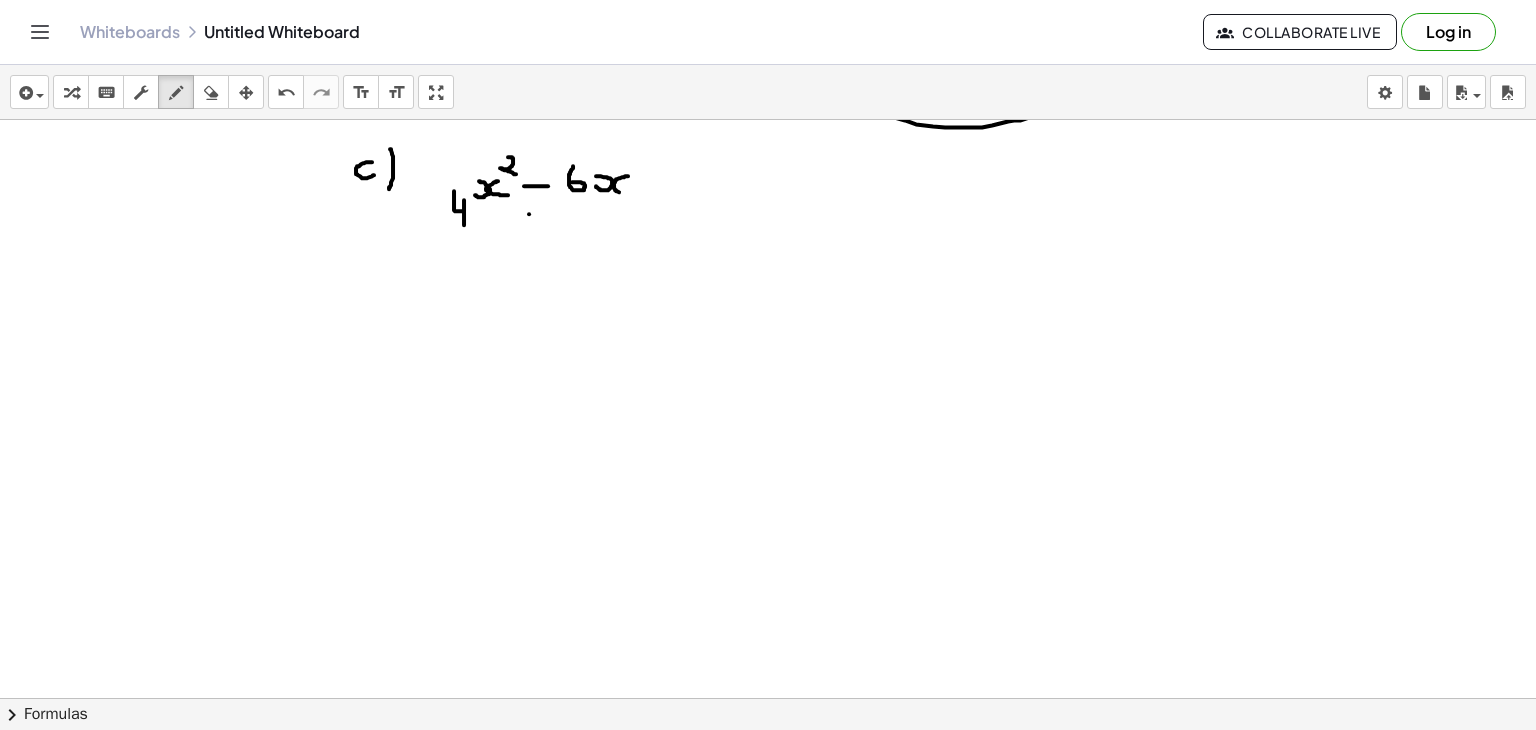 drag, startPoint x: 628, startPoint y: 175, endPoint x: 637, endPoint y: 190, distance: 17.492855 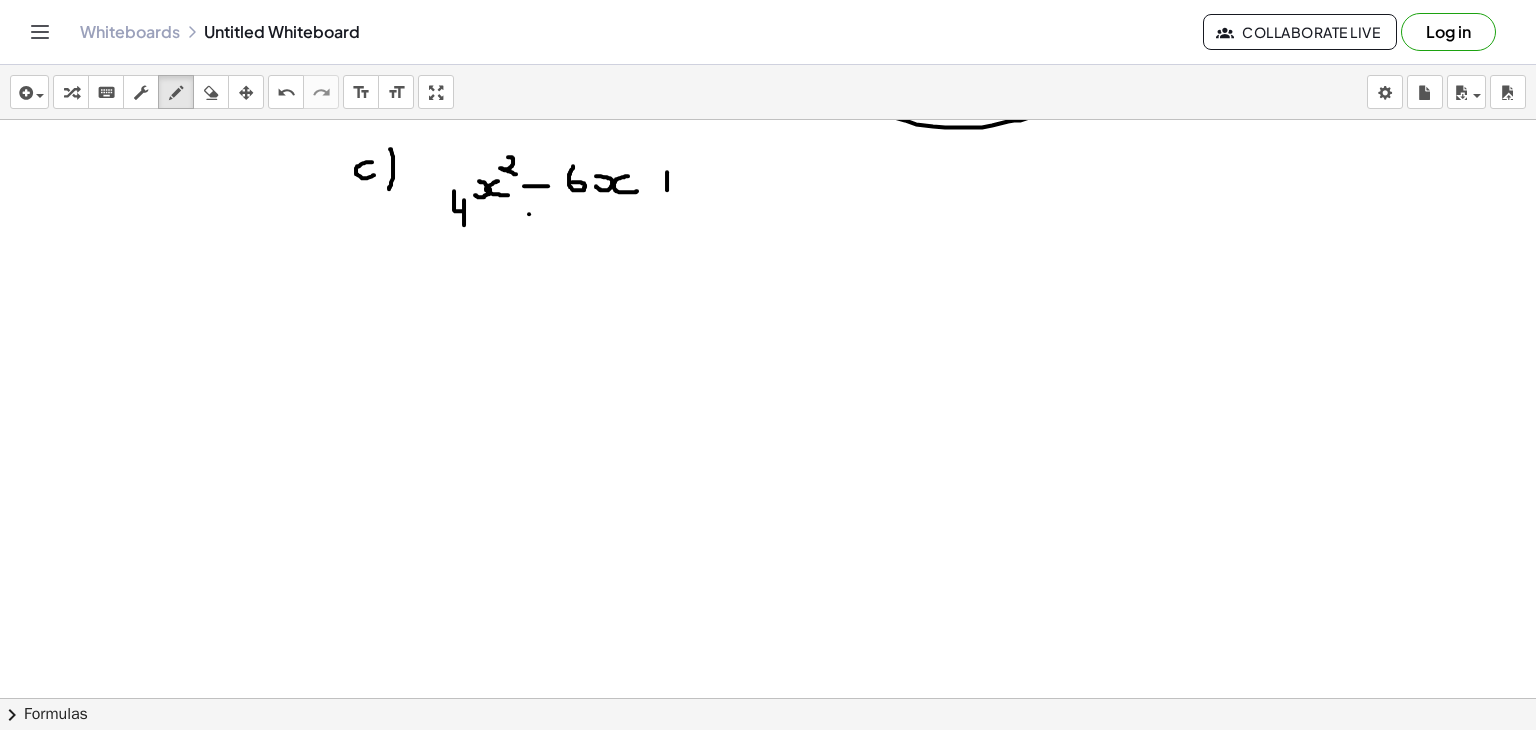 drag, startPoint x: 667, startPoint y: 171, endPoint x: 667, endPoint y: 192, distance: 21 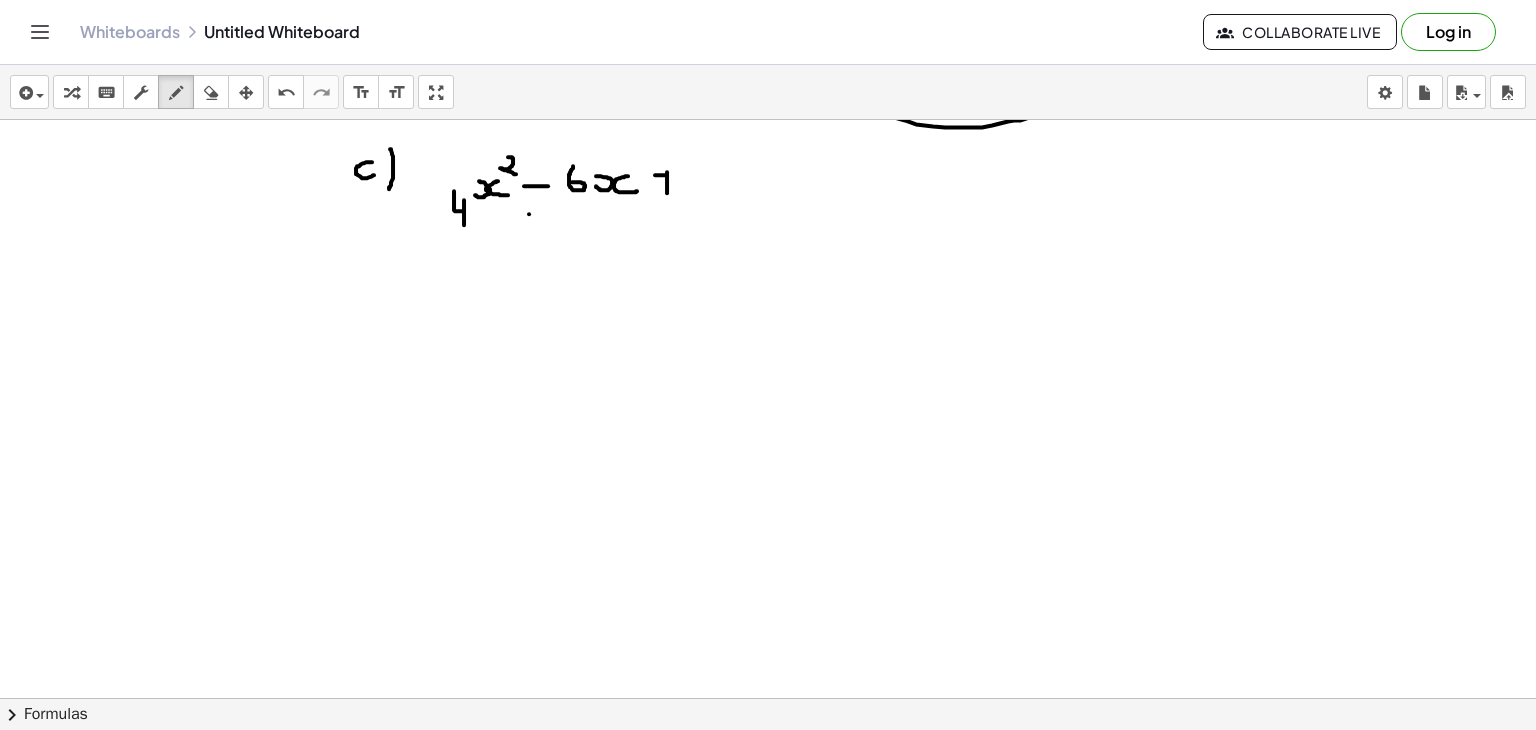 drag, startPoint x: 655, startPoint y: 174, endPoint x: 682, endPoint y: 178, distance: 27.294687 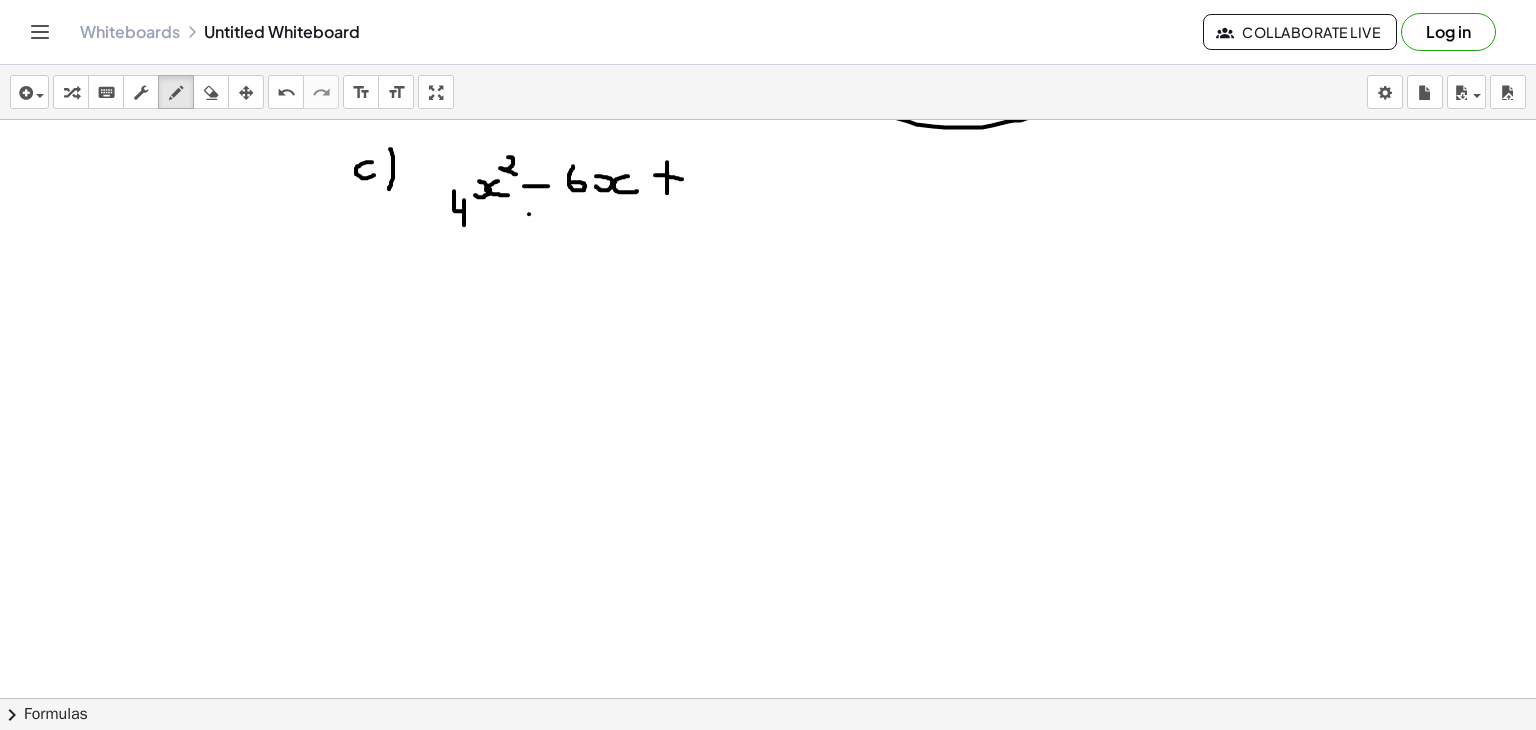 drag, startPoint x: 667, startPoint y: 161, endPoint x: 667, endPoint y: 173, distance: 12 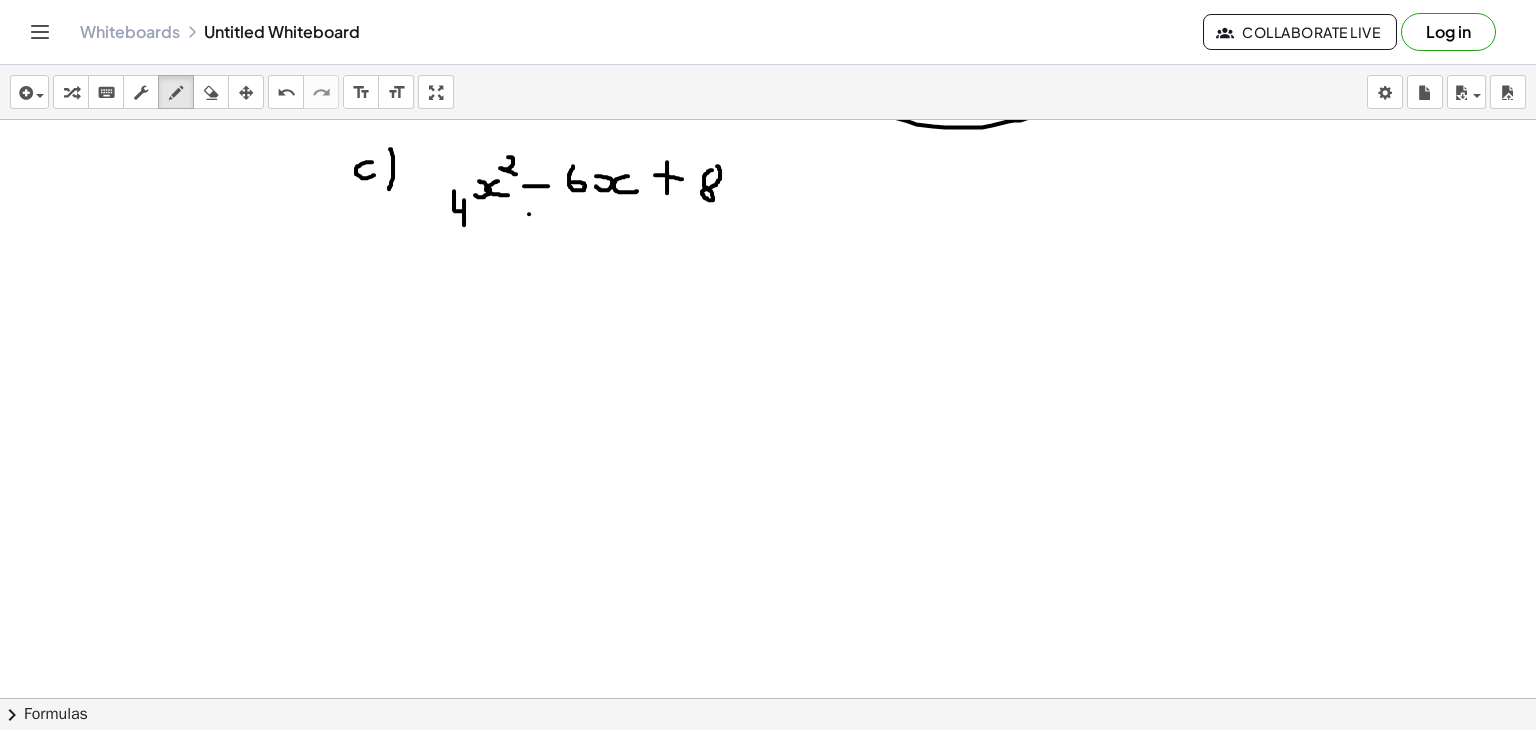 click at bounding box center [768, -1578] 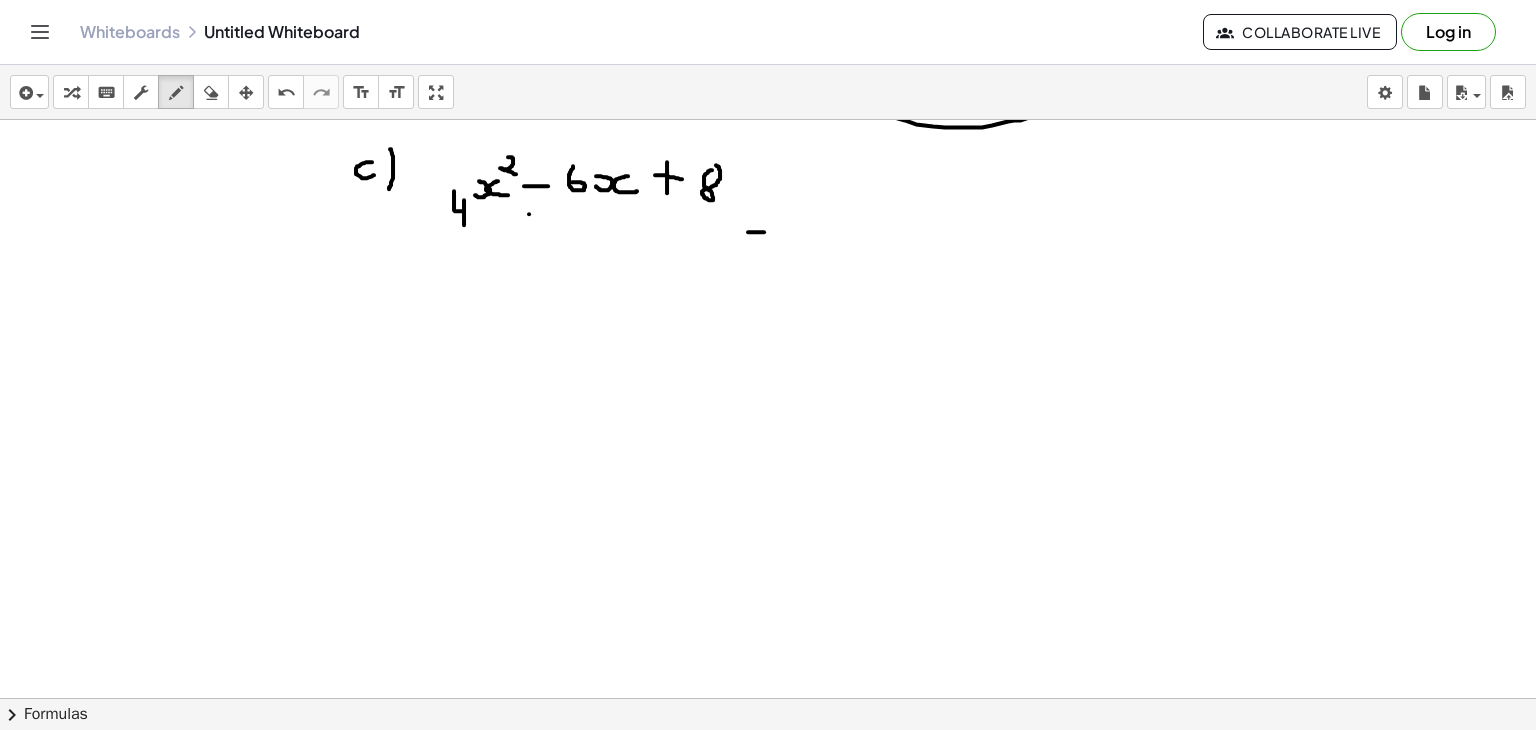 drag, startPoint x: 748, startPoint y: 231, endPoint x: 768, endPoint y: 231, distance: 20 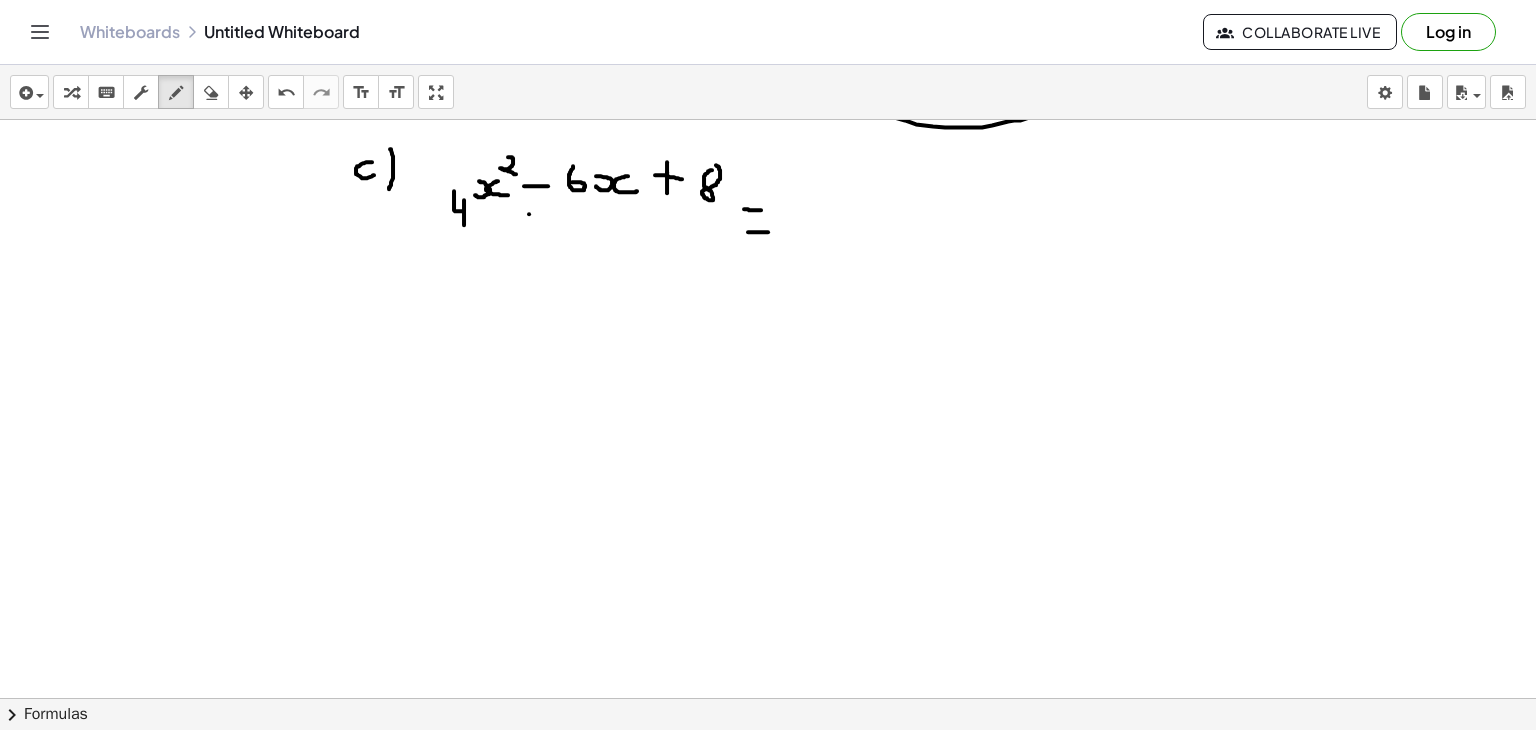 drag, startPoint x: 744, startPoint y: 208, endPoint x: 761, endPoint y: 209, distance: 17.029387 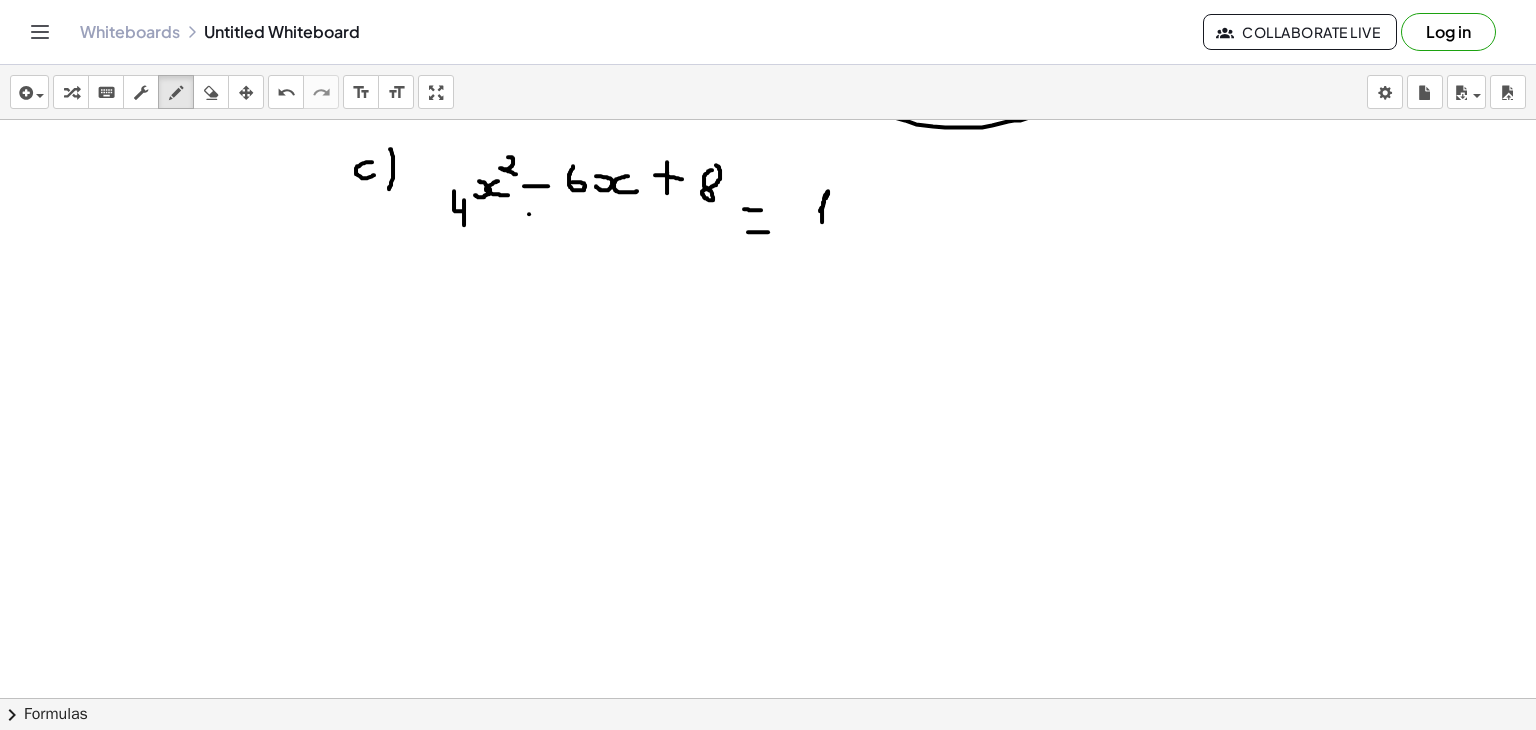drag, startPoint x: 820, startPoint y: 210, endPoint x: 822, endPoint y: 233, distance: 23.086792 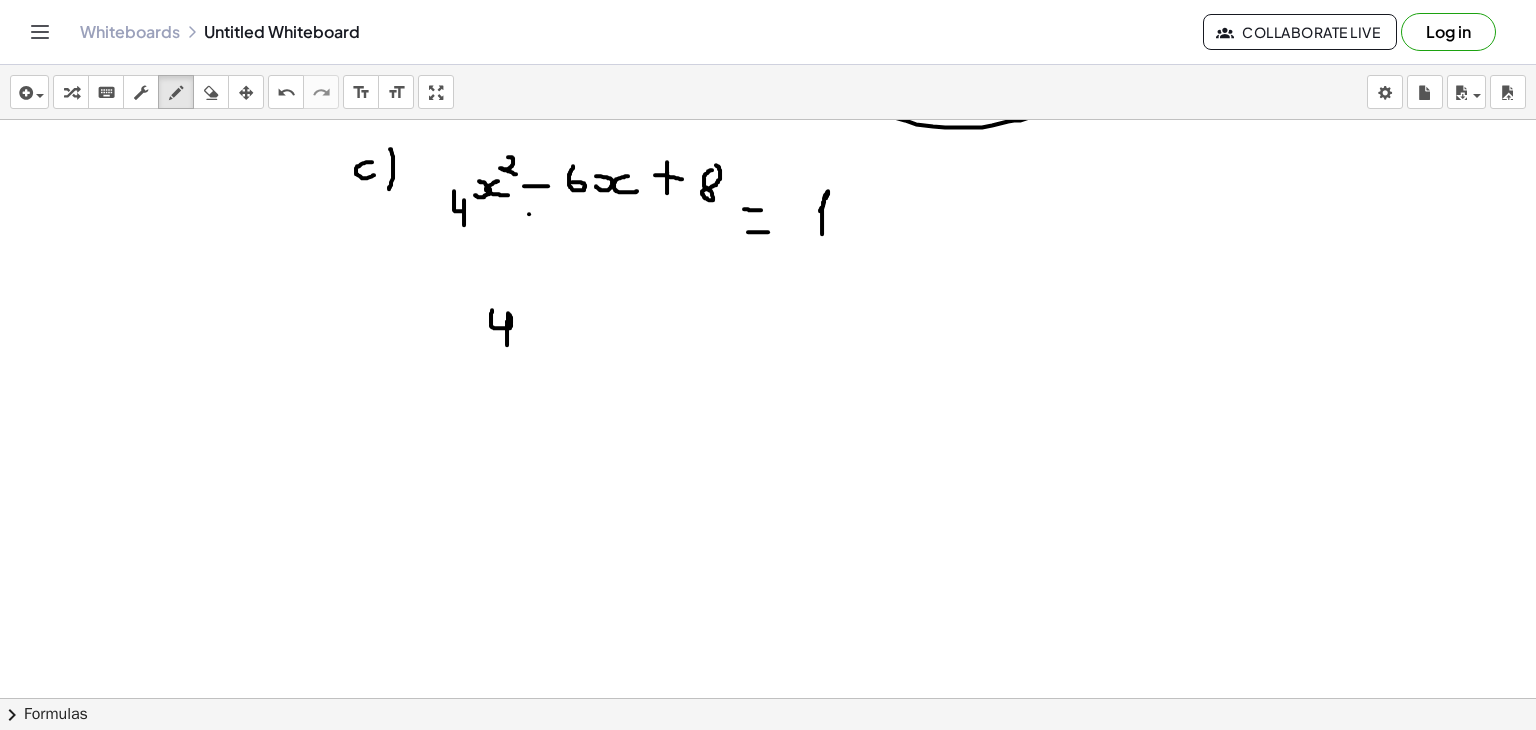 drag, startPoint x: 492, startPoint y: 309, endPoint x: 506, endPoint y: 349, distance: 42.379242 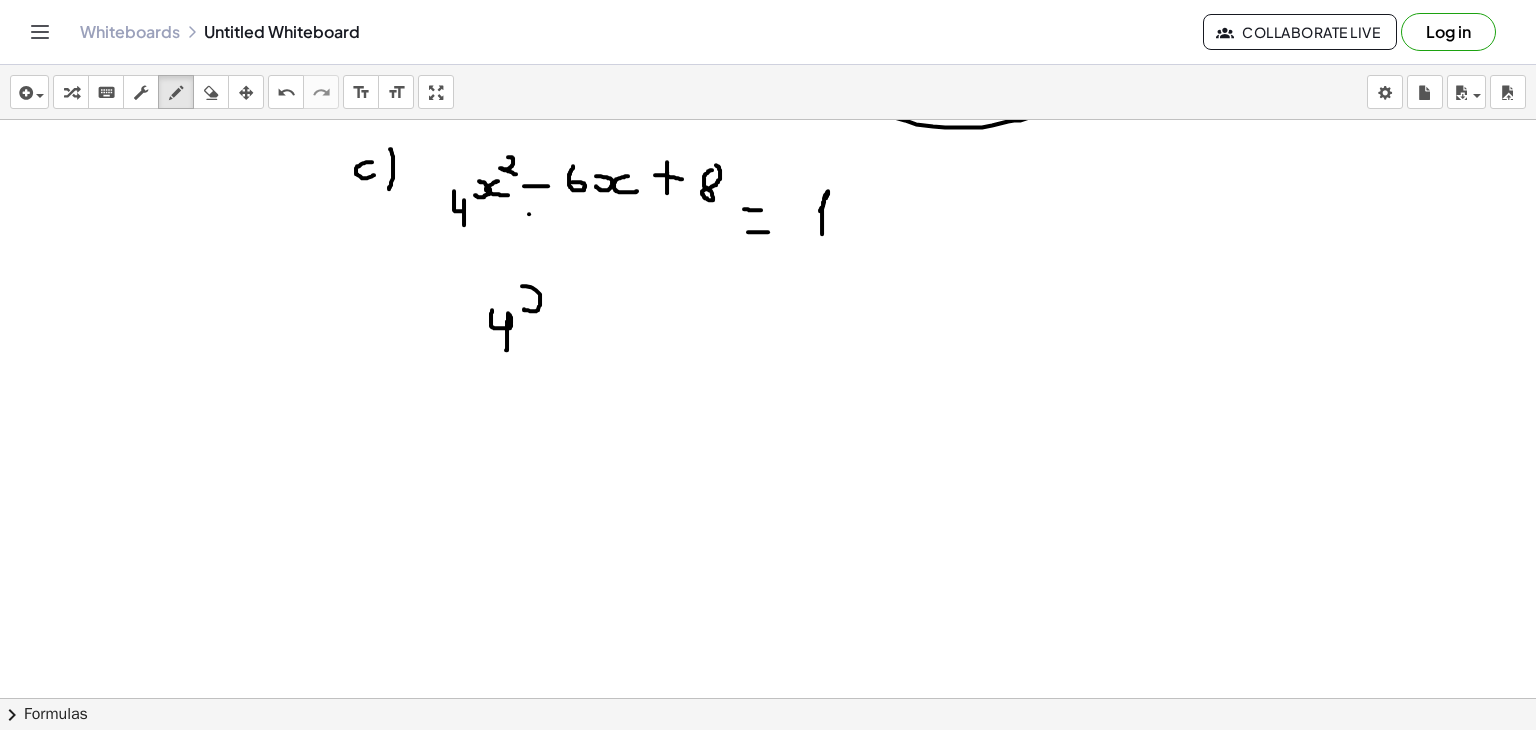 drag, startPoint x: 524, startPoint y: 308, endPoint x: 517, endPoint y: 285, distance: 24.04163 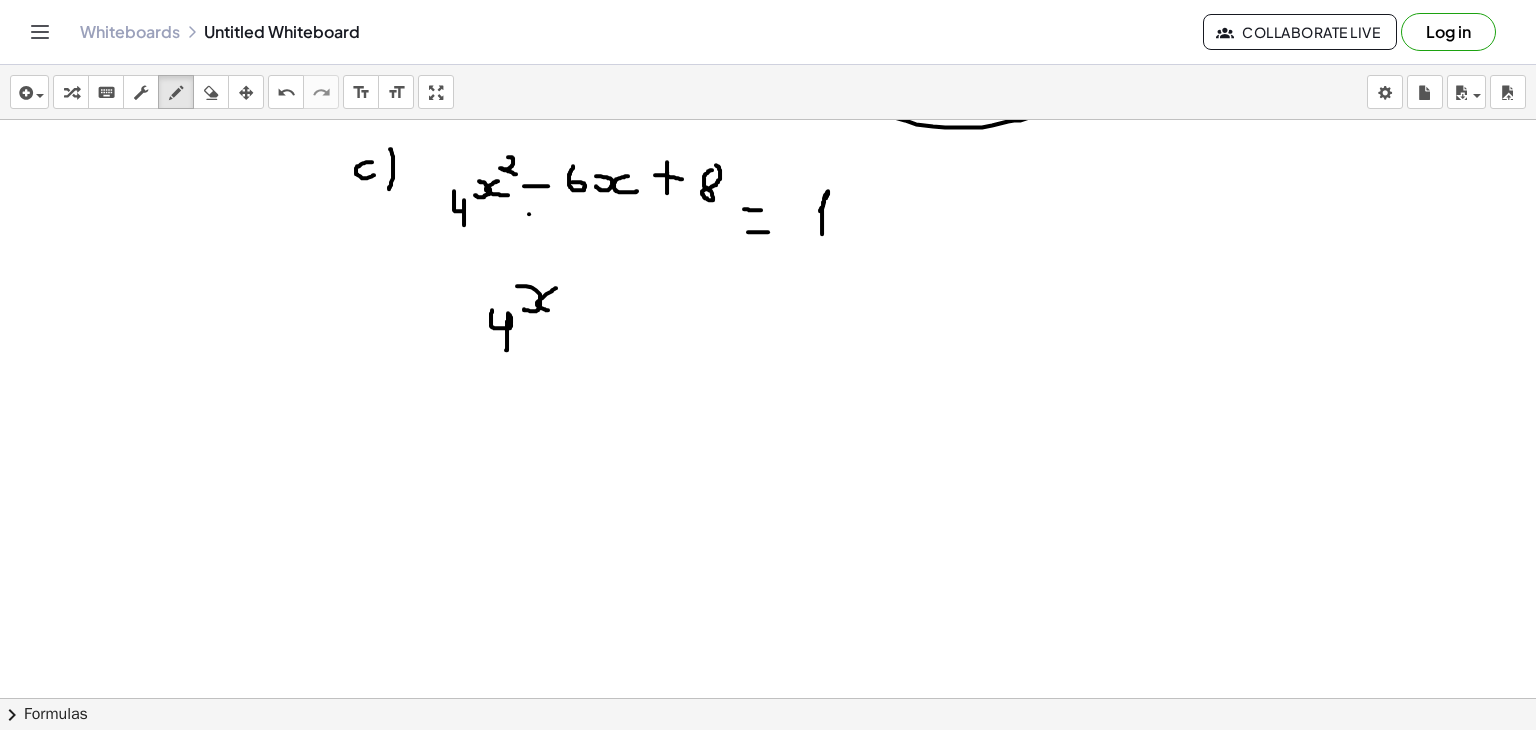 drag, startPoint x: 556, startPoint y: 287, endPoint x: 555, endPoint y: 309, distance: 22.022715 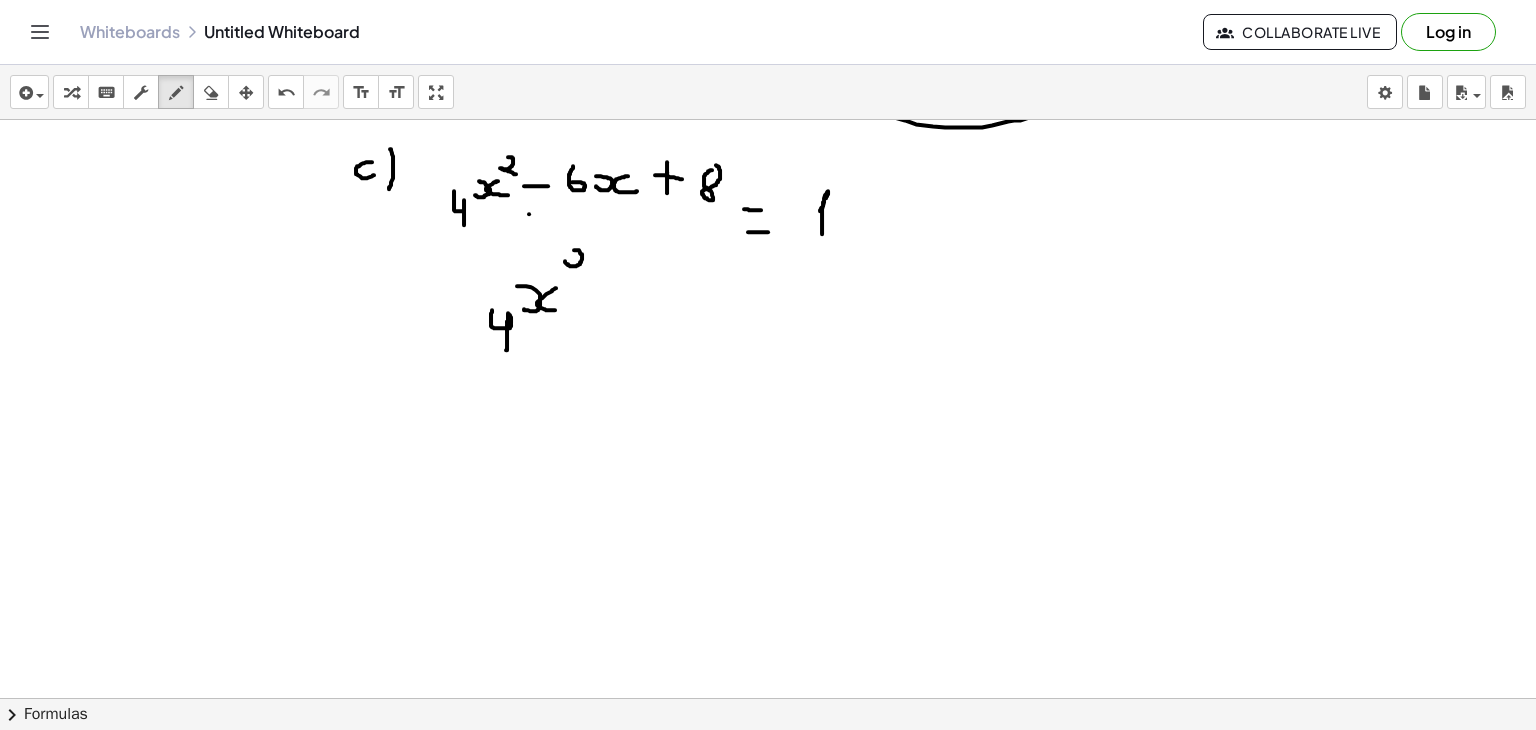 drag, startPoint x: 574, startPoint y: 249, endPoint x: 576, endPoint y: 261, distance: 12.165525 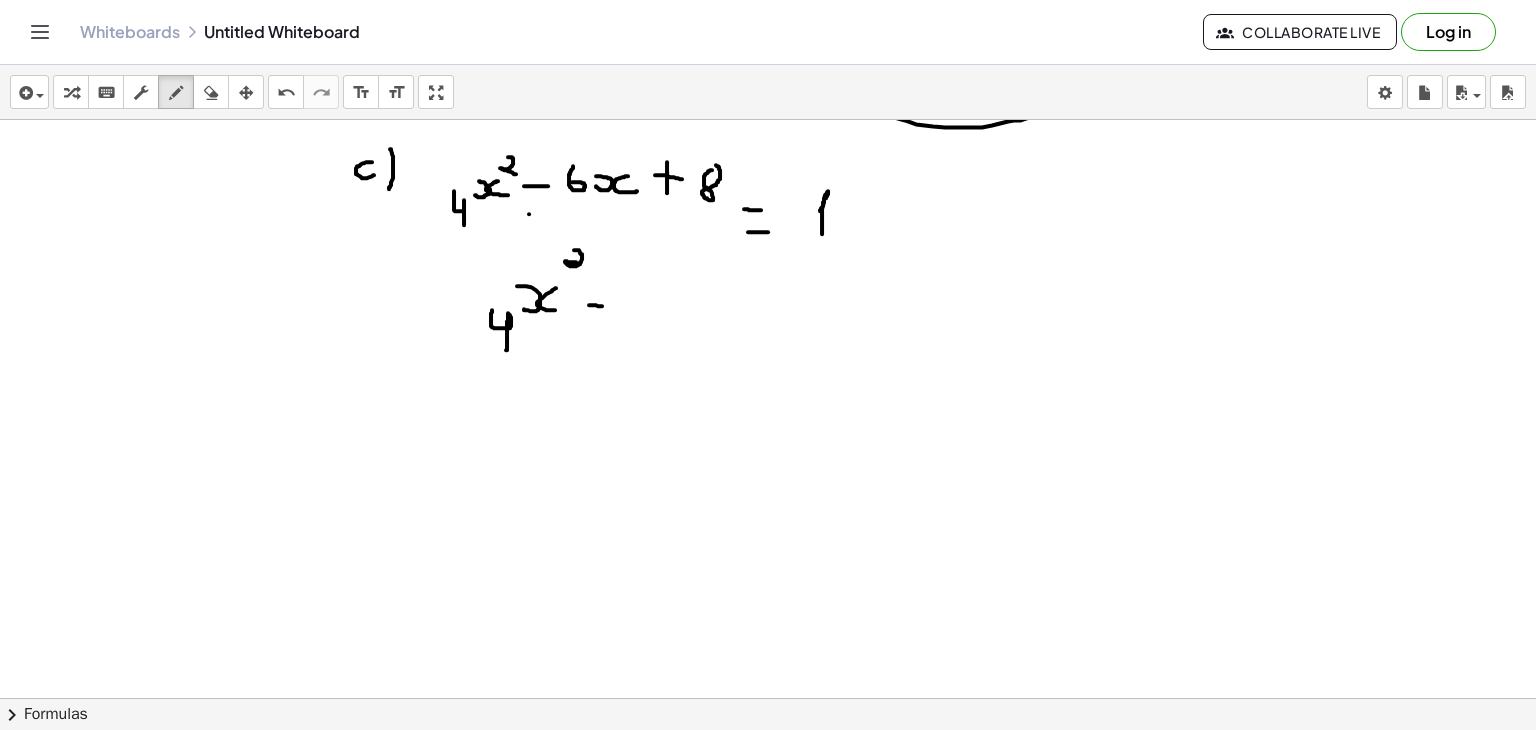 drag, startPoint x: 589, startPoint y: 304, endPoint x: 608, endPoint y: 305, distance: 19.026299 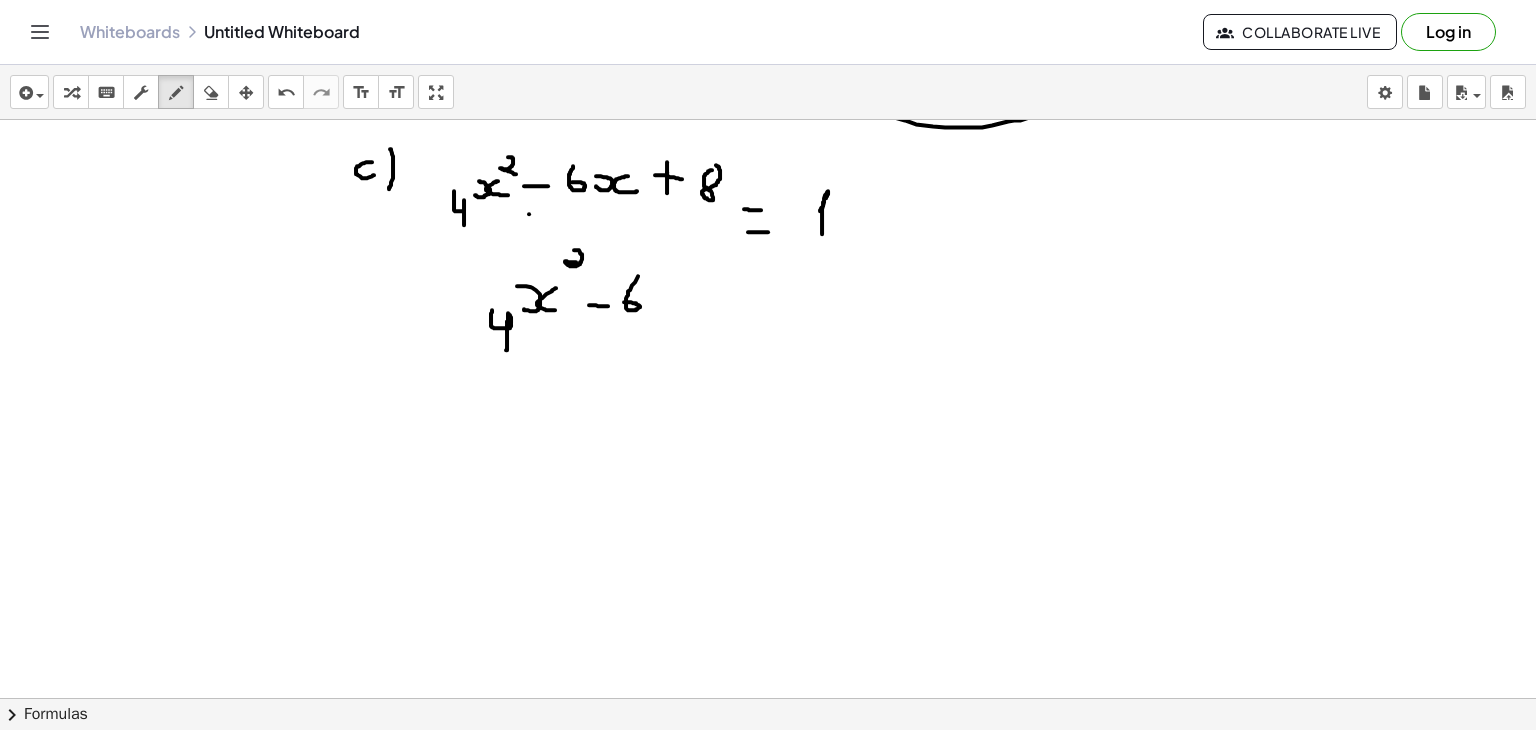 drag, startPoint x: 638, startPoint y: 275, endPoint x: 624, endPoint y: 301, distance: 29.529646 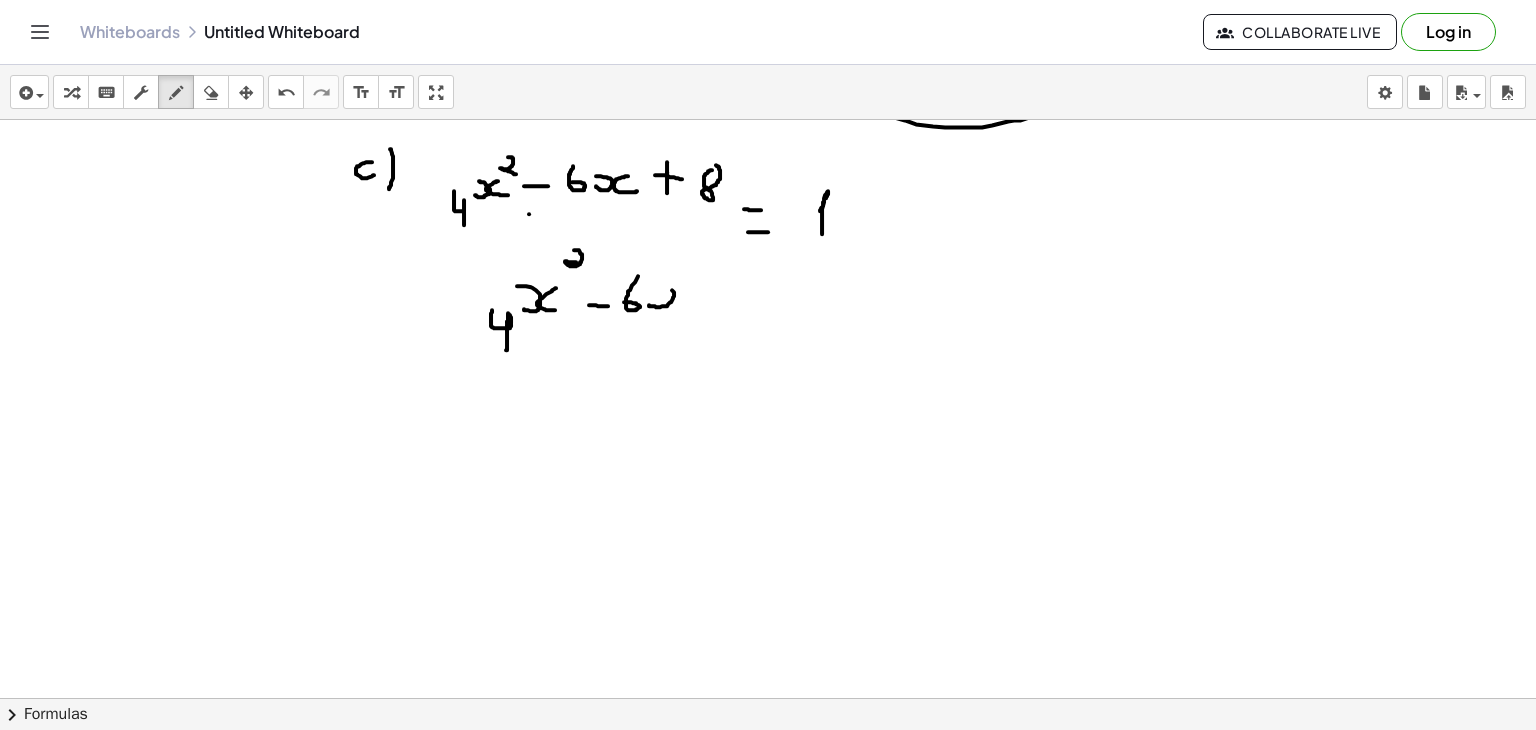 drag, startPoint x: 649, startPoint y: 304, endPoint x: 653, endPoint y: 283, distance: 21.377558 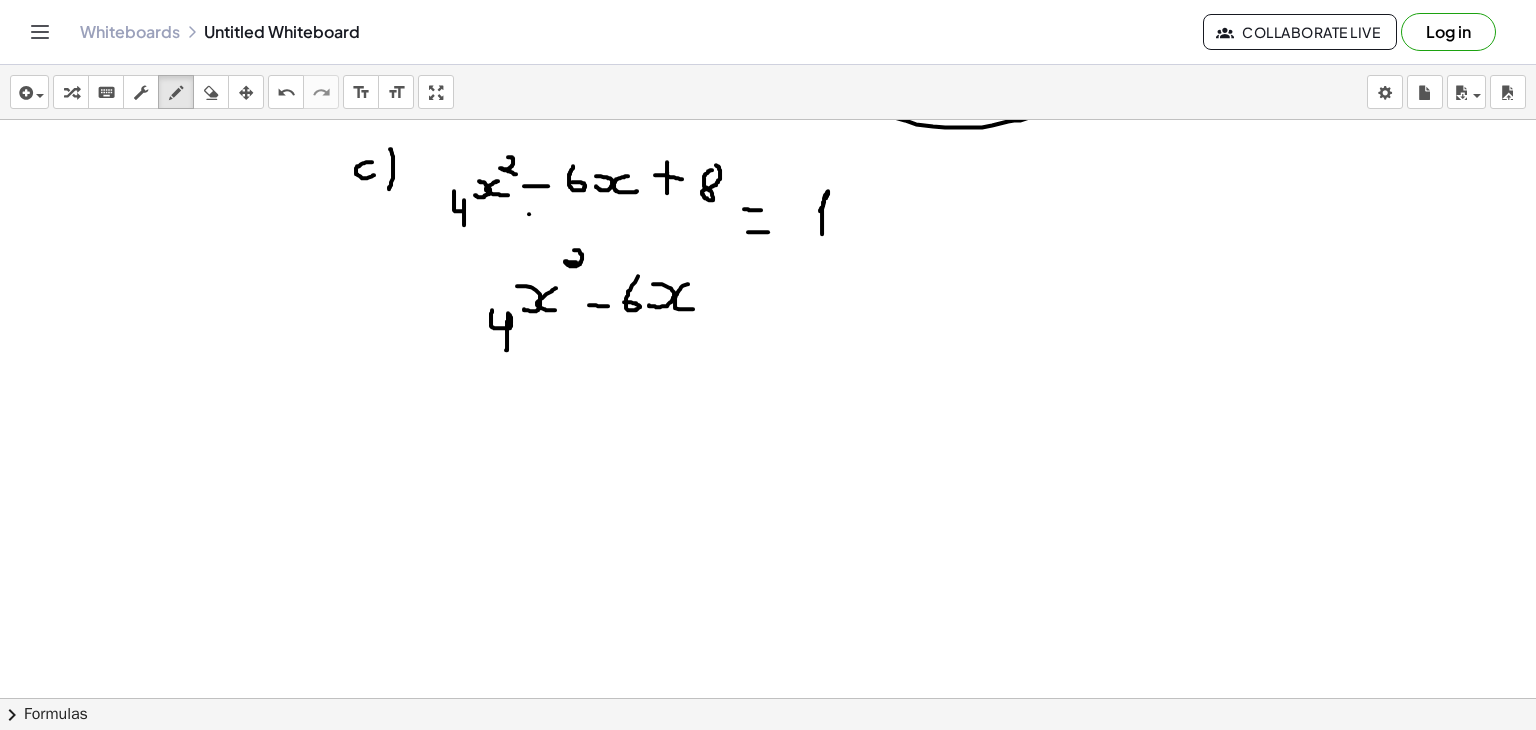 drag, startPoint x: 688, startPoint y: 283, endPoint x: 695, endPoint y: 308, distance: 25.96151 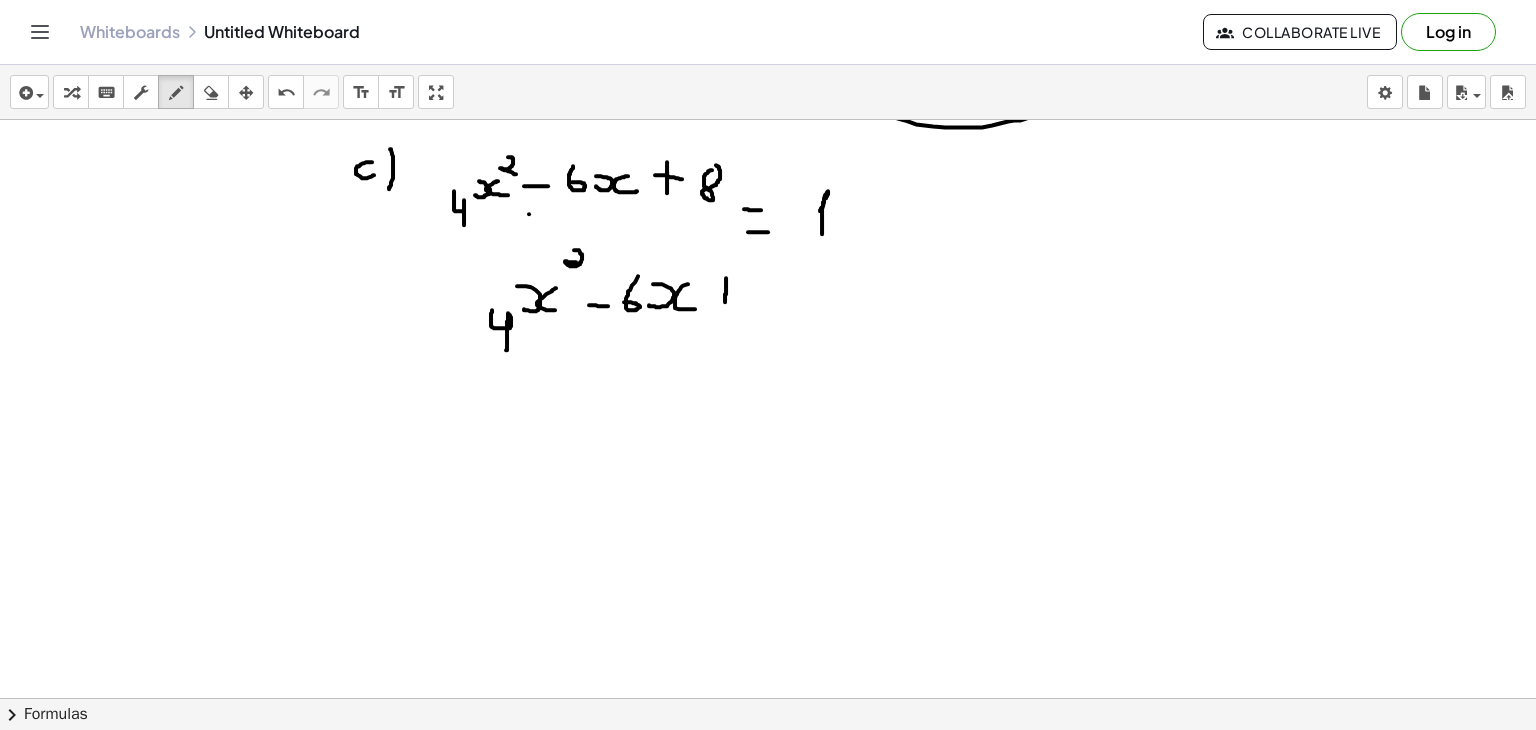 drag, startPoint x: 726, startPoint y: 277, endPoint x: 717, endPoint y: 299, distance: 23.769728 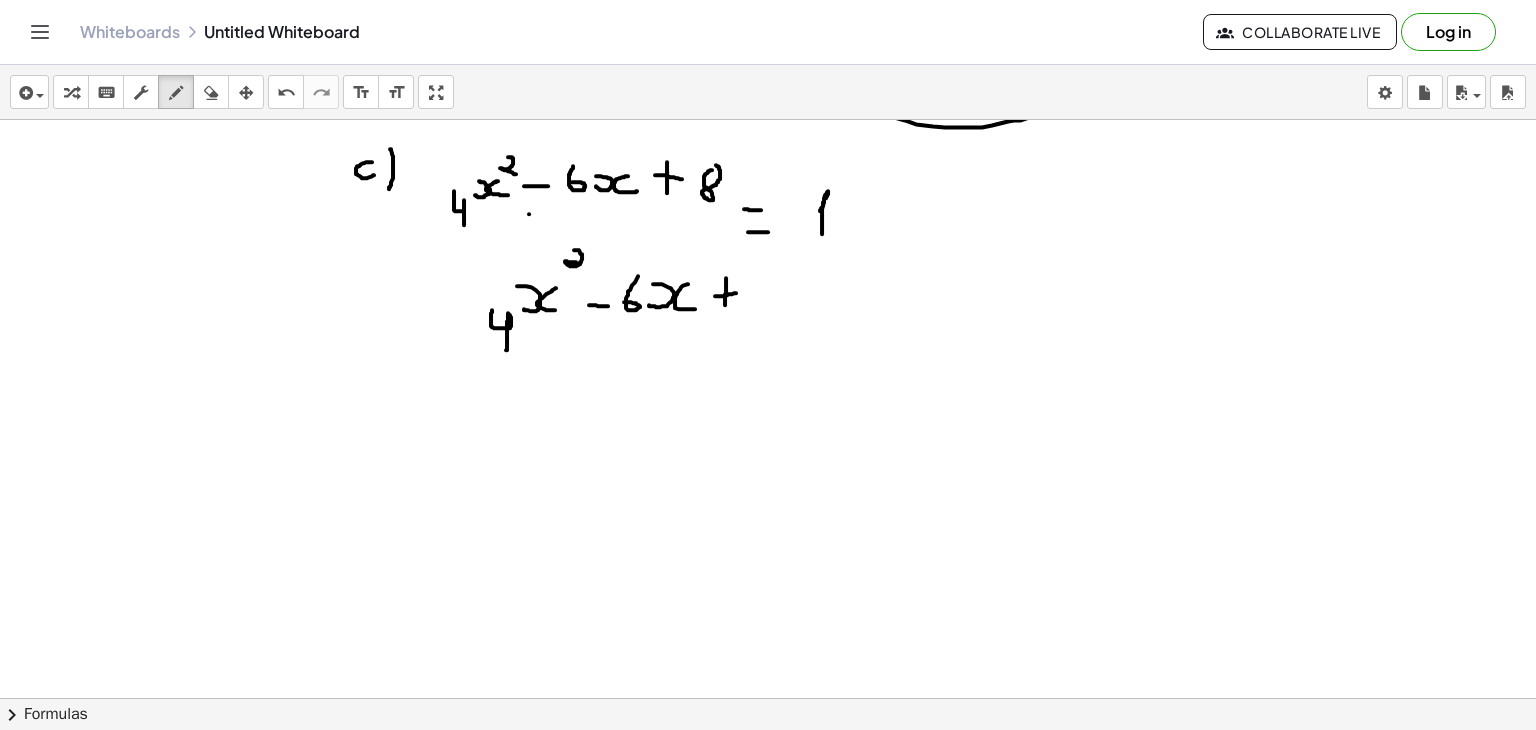 drag, startPoint x: 715, startPoint y: 295, endPoint x: 738, endPoint y: 291, distance: 23.345236 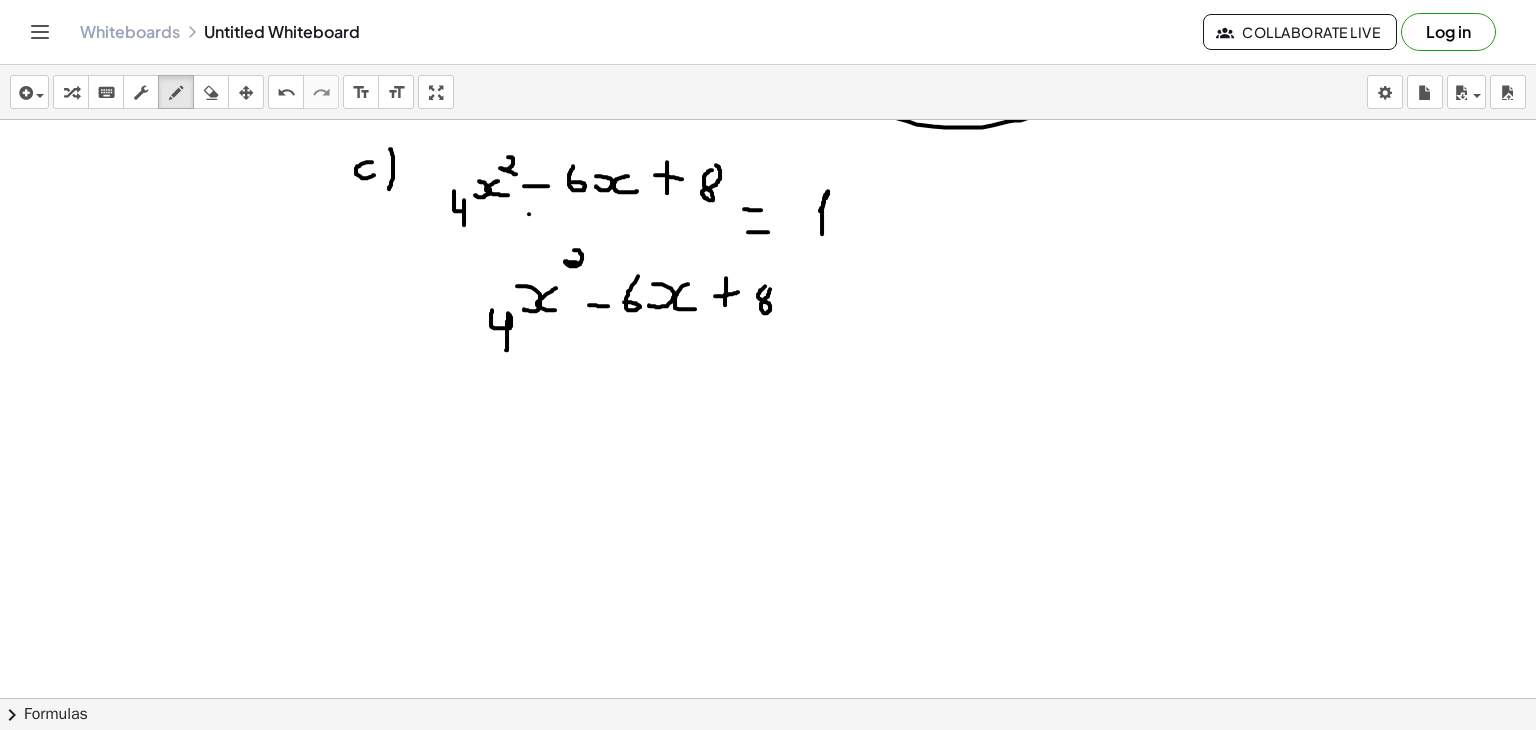 click at bounding box center (768, -1578) 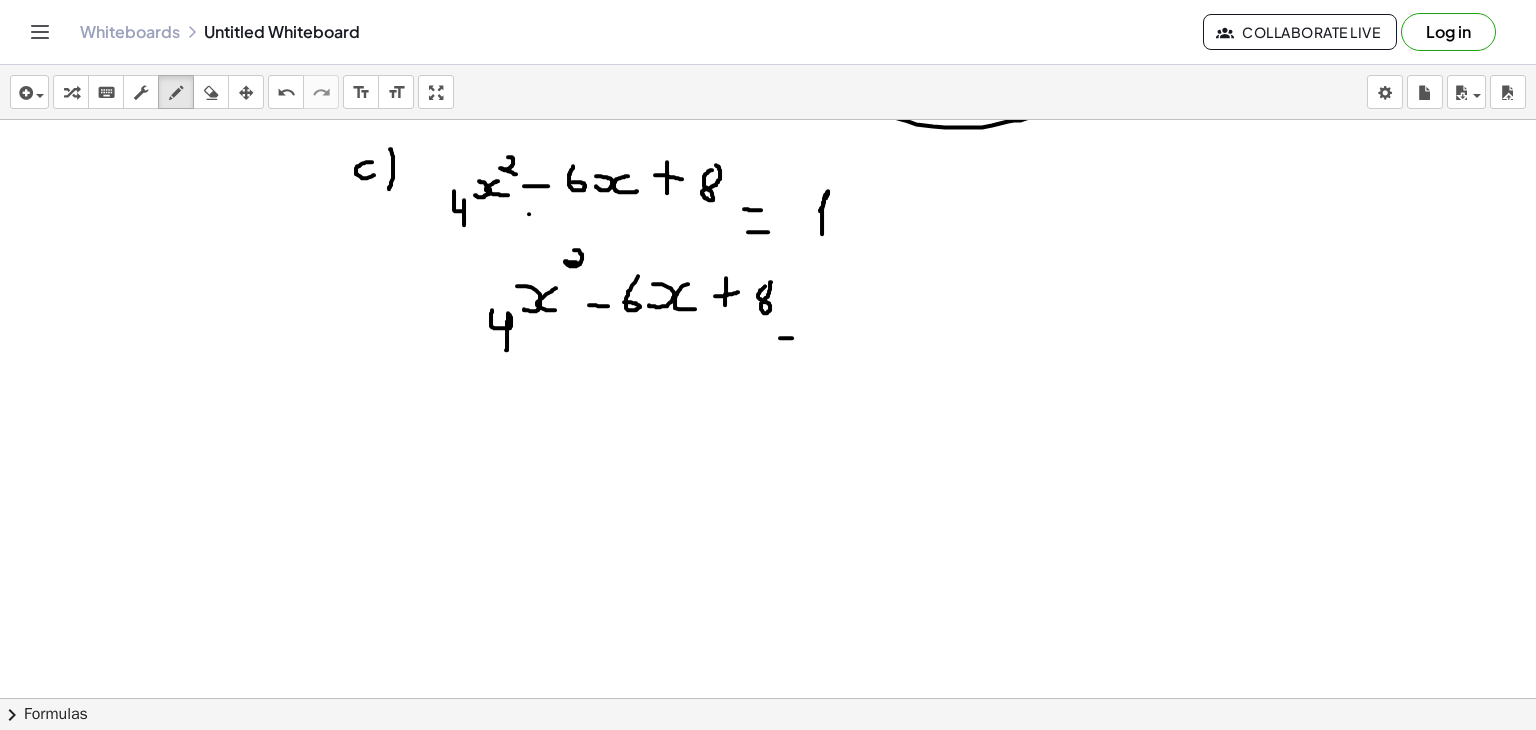 drag, startPoint x: 780, startPoint y: 337, endPoint x: 794, endPoint y: 336, distance: 14.035668 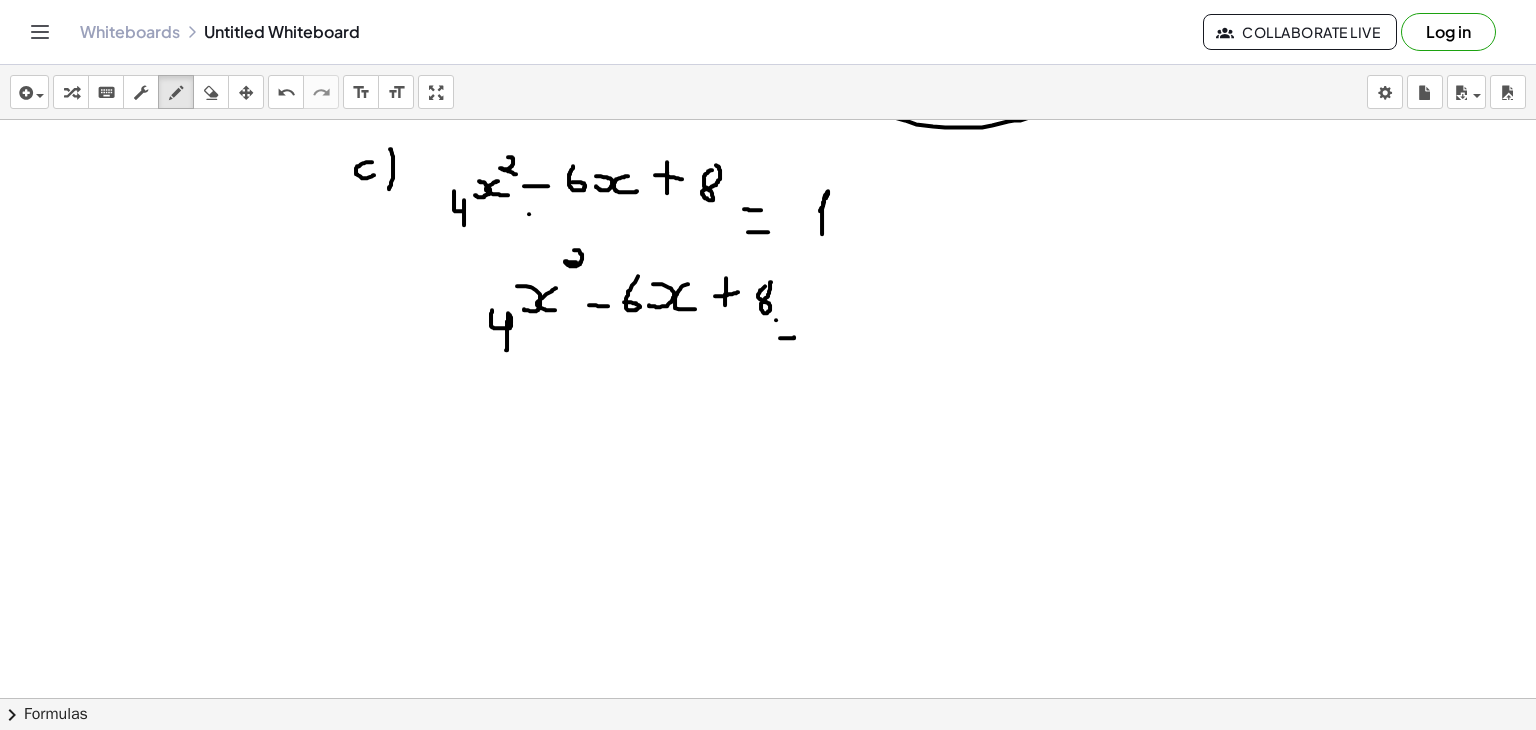 drag, startPoint x: 776, startPoint y: 319, endPoint x: 789, endPoint y: 319, distance: 13 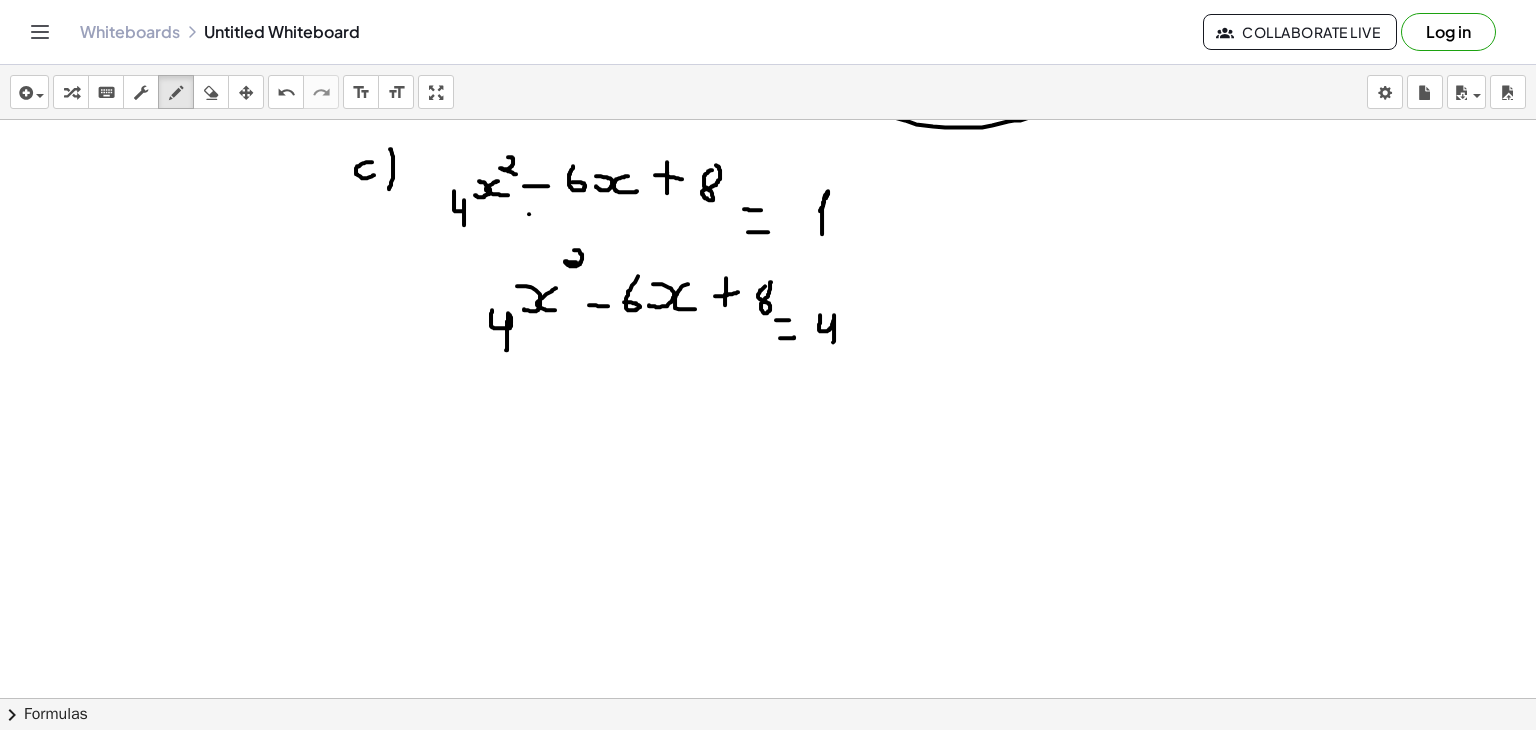 drag, startPoint x: 820, startPoint y: 314, endPoint x: 833, endPoint y: 341, distance: 29.966648 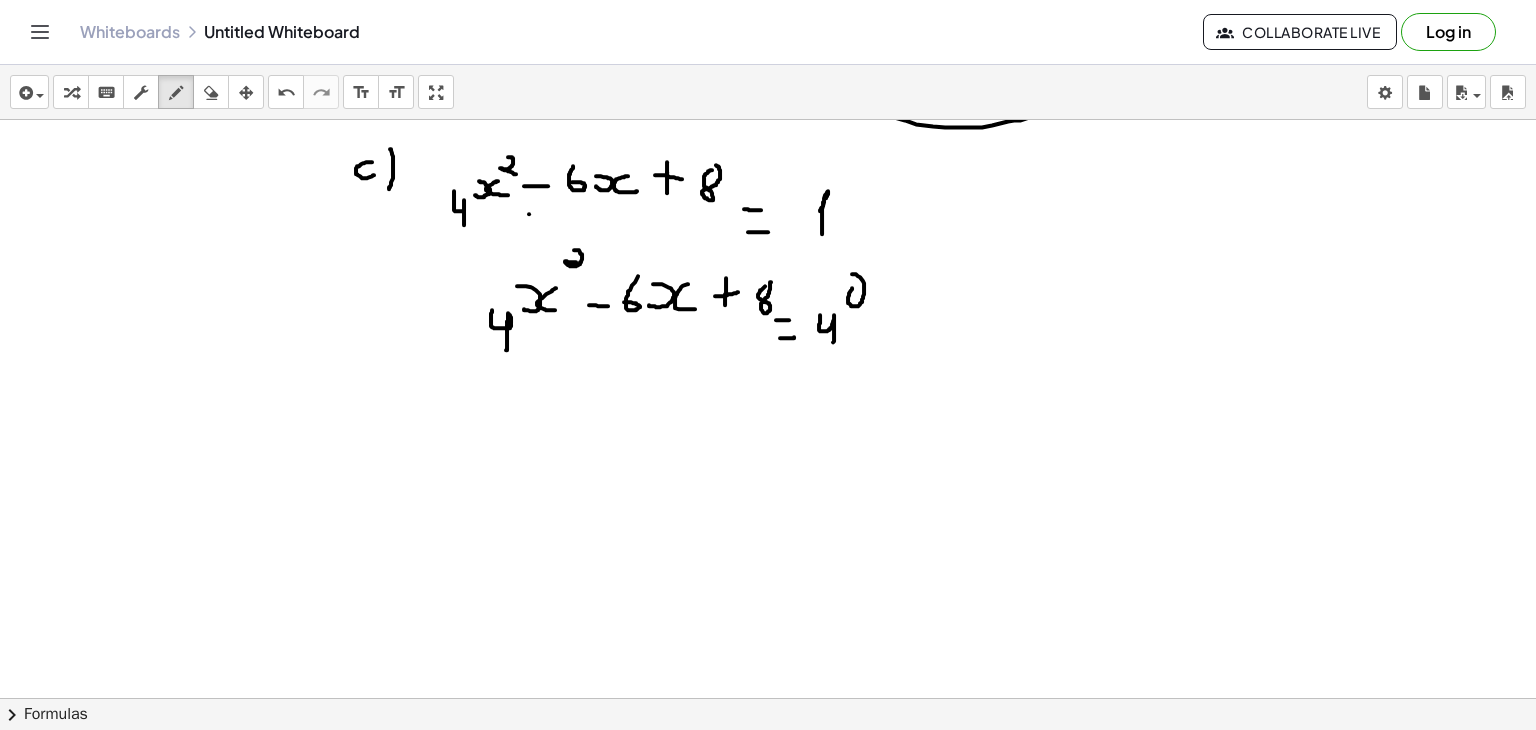 drag, startPoint x: 852, startPoint y: 287, endPoint x: 851, endPoint y: 273, distance: 14.035668 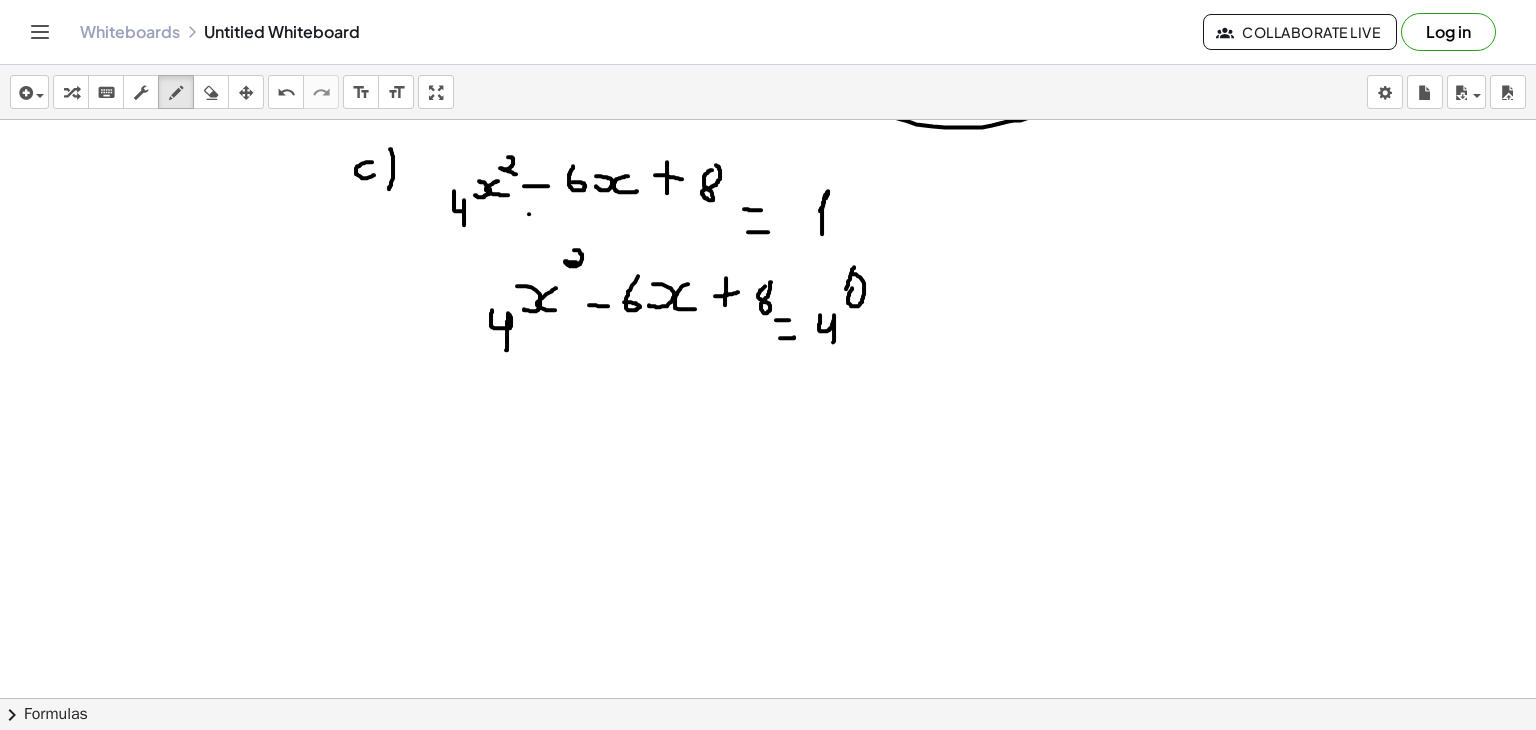 drag, startPoint x: 854, startPoint y: 266, endPoint x: 846, endPoint y: 290, distance: 25.298222 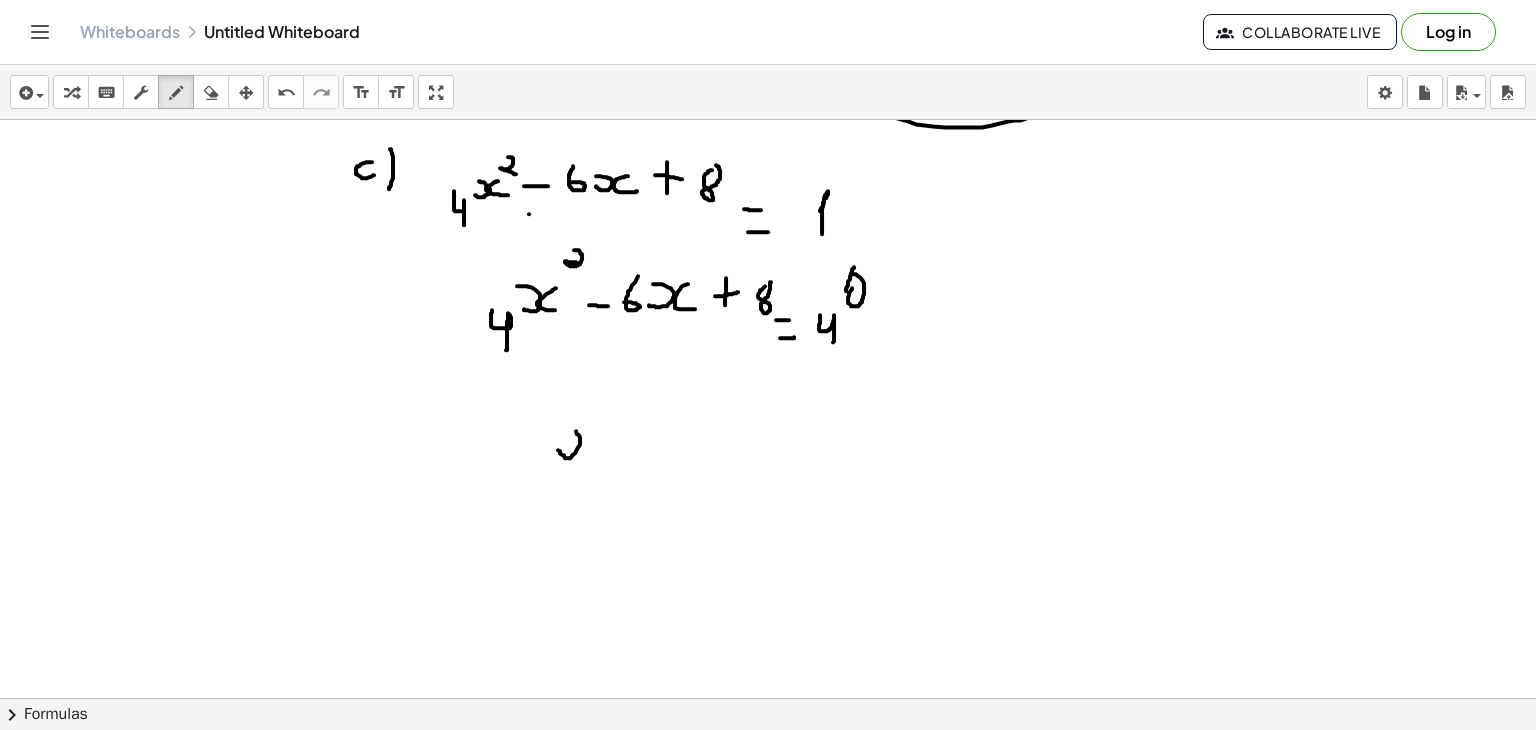 drag, startPoint x: 558, startPoint y: 449, endPoint x: 563, endPoint y: 429, distance: 20.615528 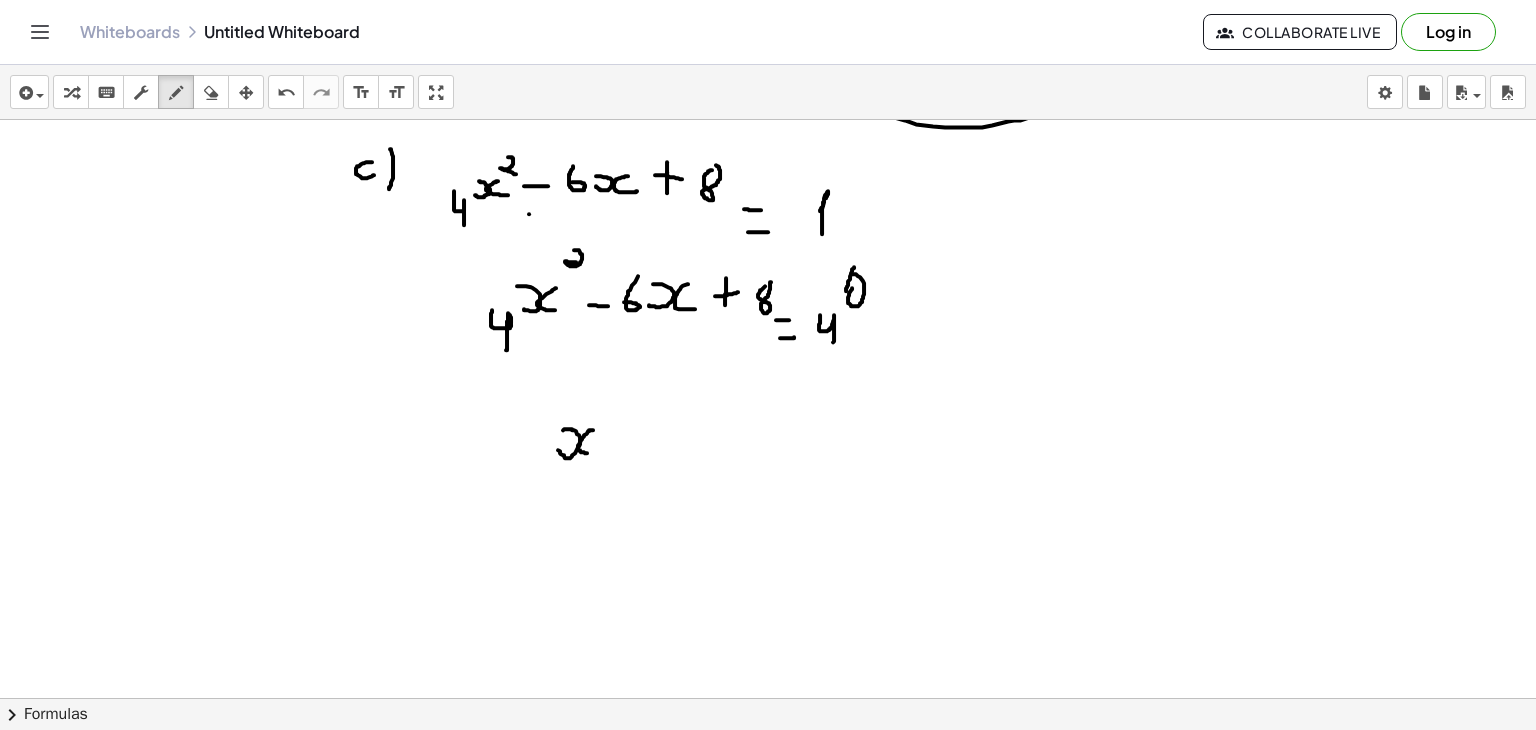 drag, startPoint x: 593, startPoint y: 429, endPoint x: 598, endPoint y: 452, distance: 23.537205 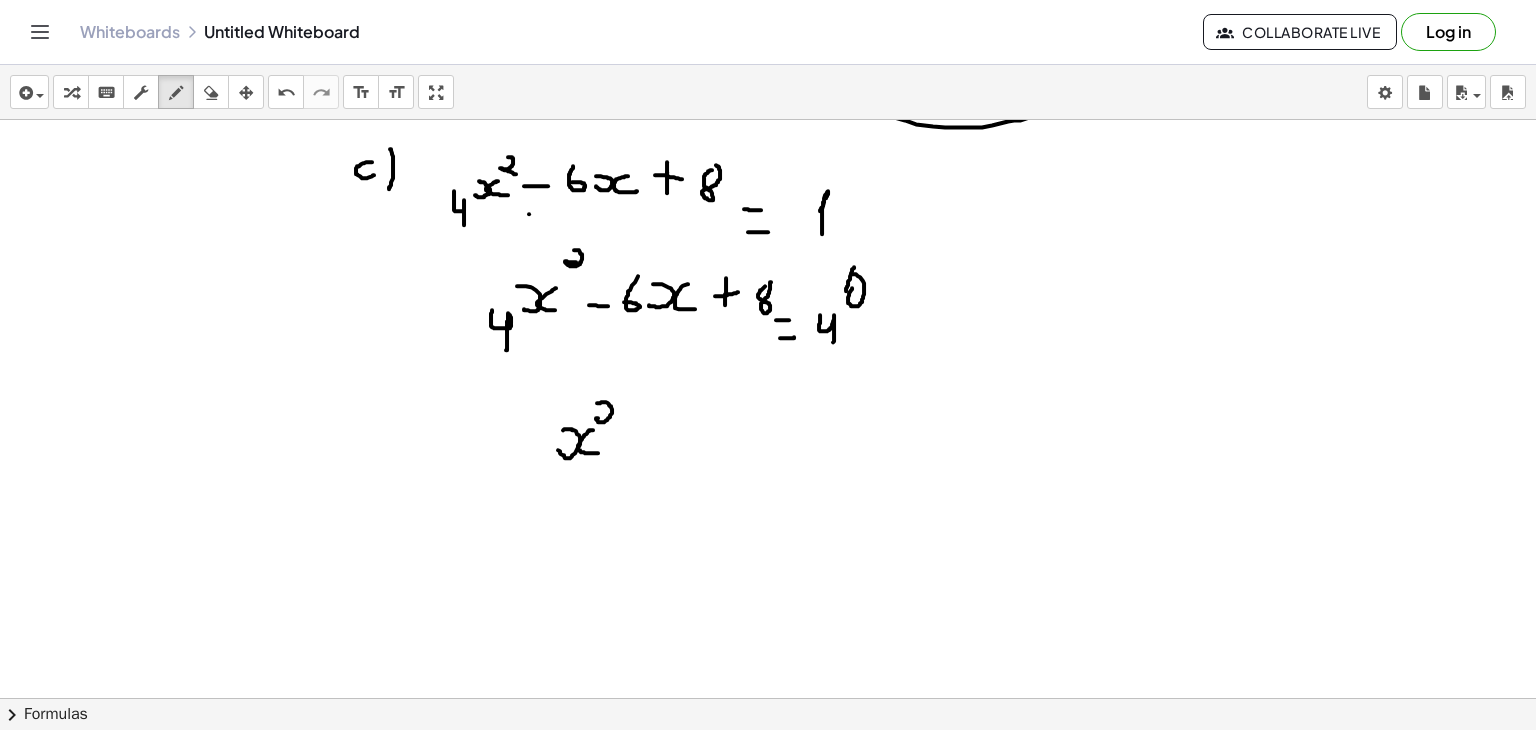 drag, startPoint x: 597, startPoint y: 402, endPoint x: 612, endPoint y: 421, distance: 24.207438 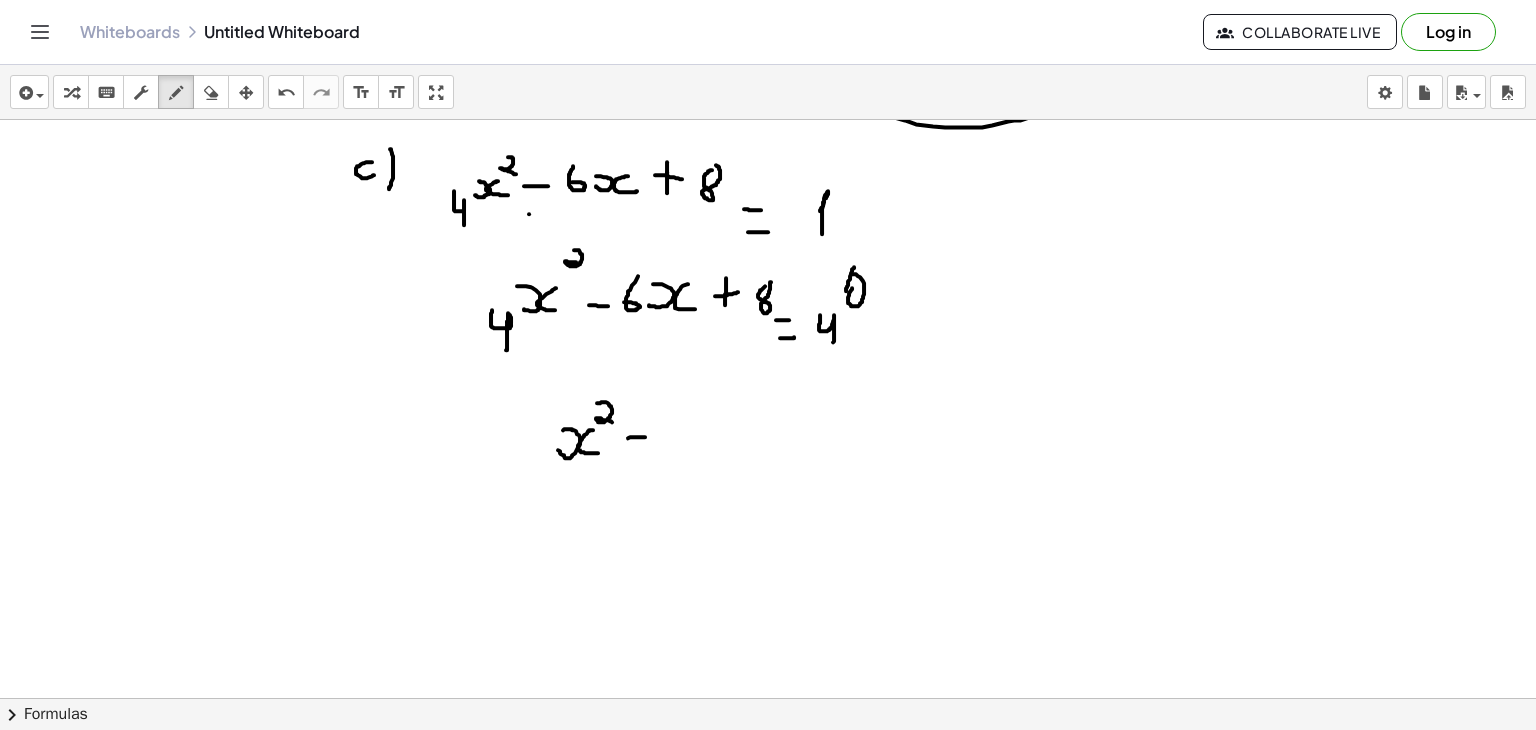 drag, startPoint x: 628, startPoint y: 437, endPoint x: 646, endPoint y: 436, distance: 18.027756 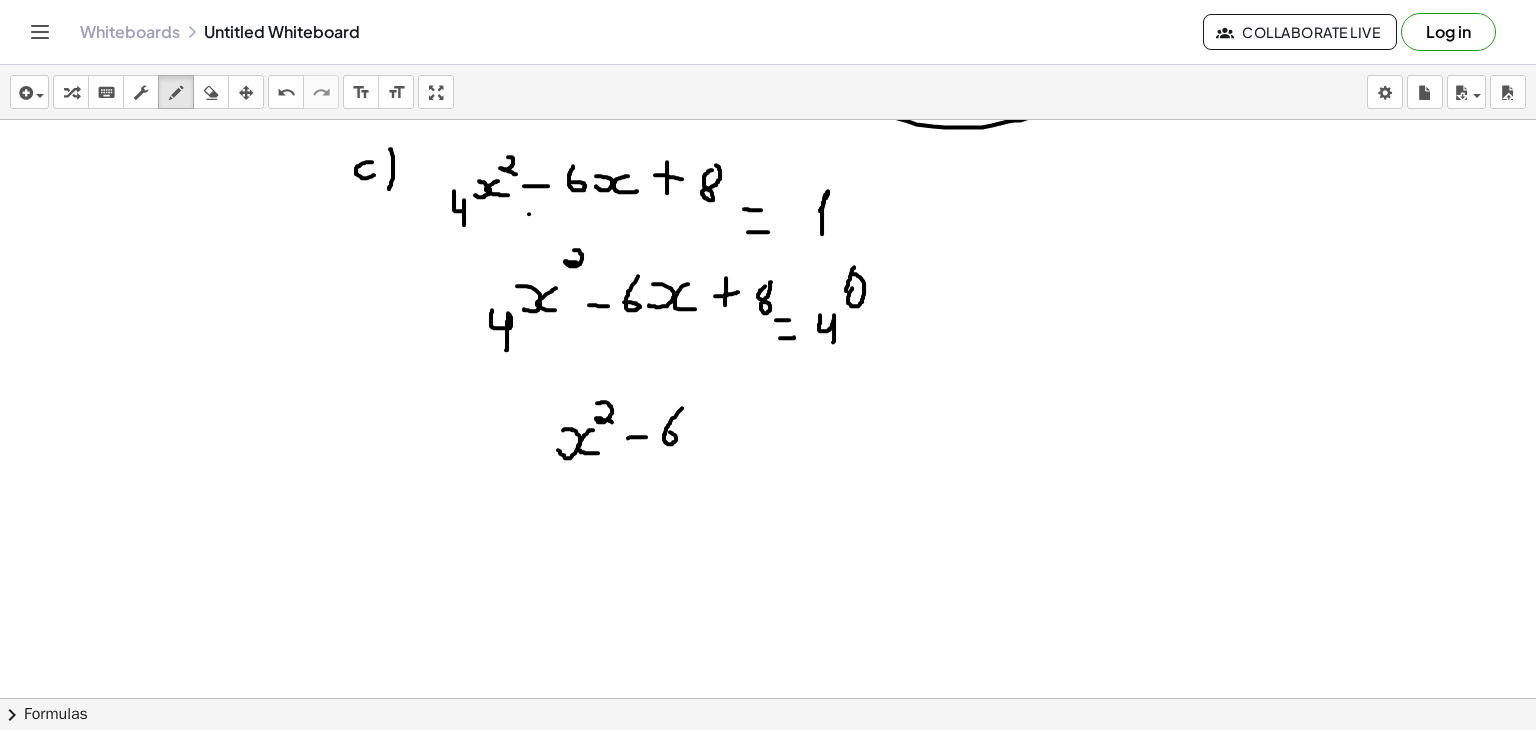drag, startPoint x: 682, startPoint y: 407, endPoint x: 660, endPoint y: 429, distance: 31.112698 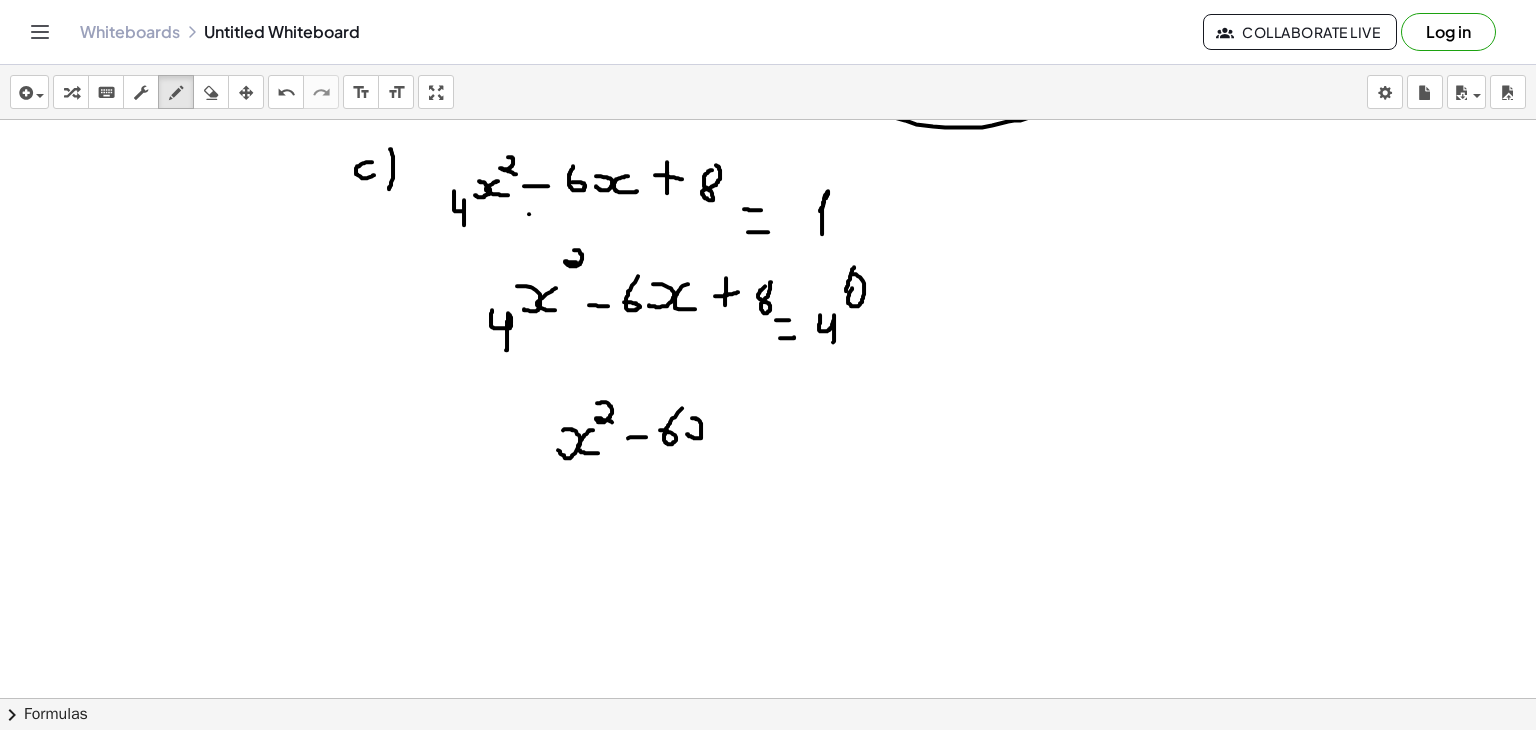 drag, startPoint x: 687, startPoint y: 433, endPoint x: 692, endPoint y: 417, distance: 16.763054 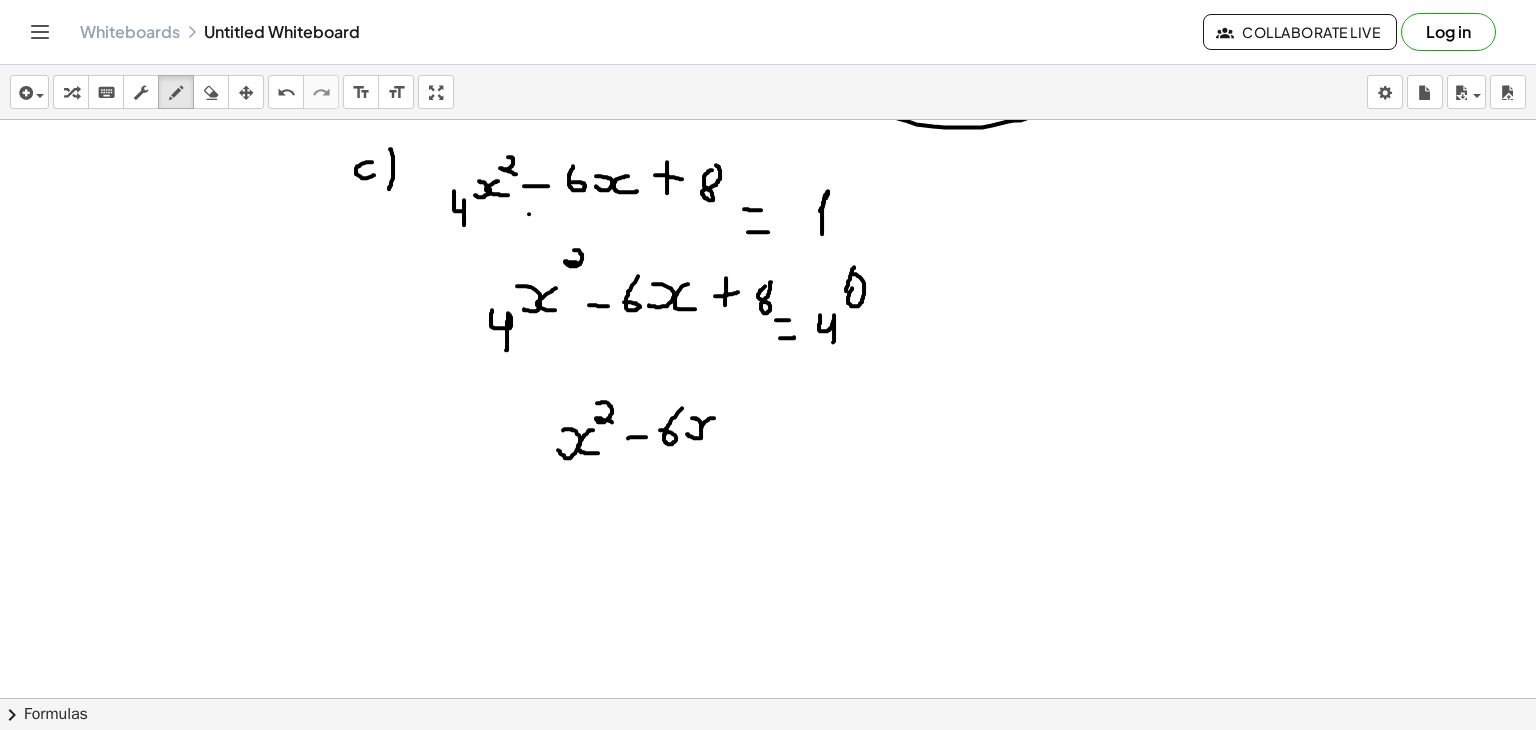 drag, startPoint x: 714, startPoint y: 417, endPoint x: 716, endPoint y: 435, distance: 18.110771 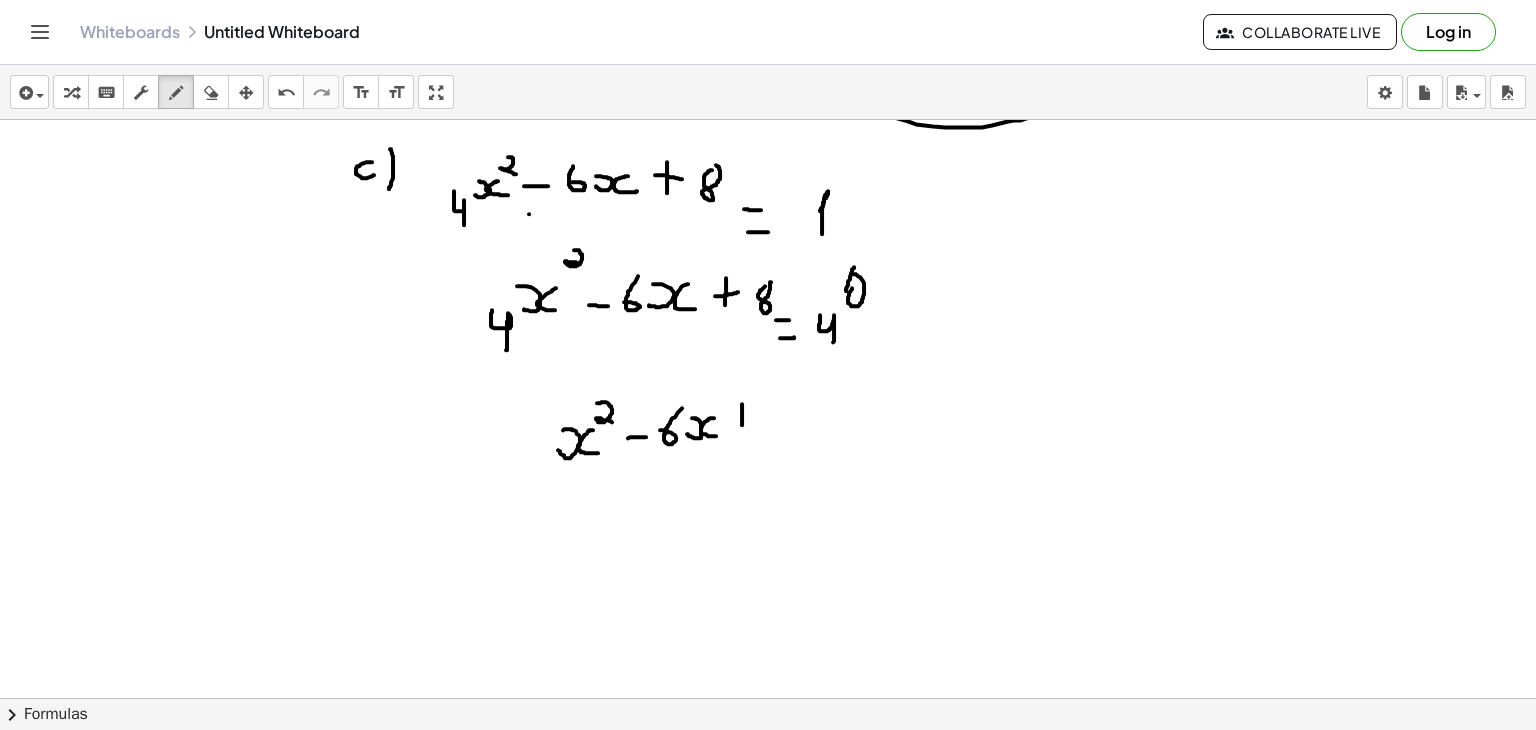drag, startPoint x: 742, startPoint y: 403, endPoint x: 742, endPoint y: 437, distance: 34 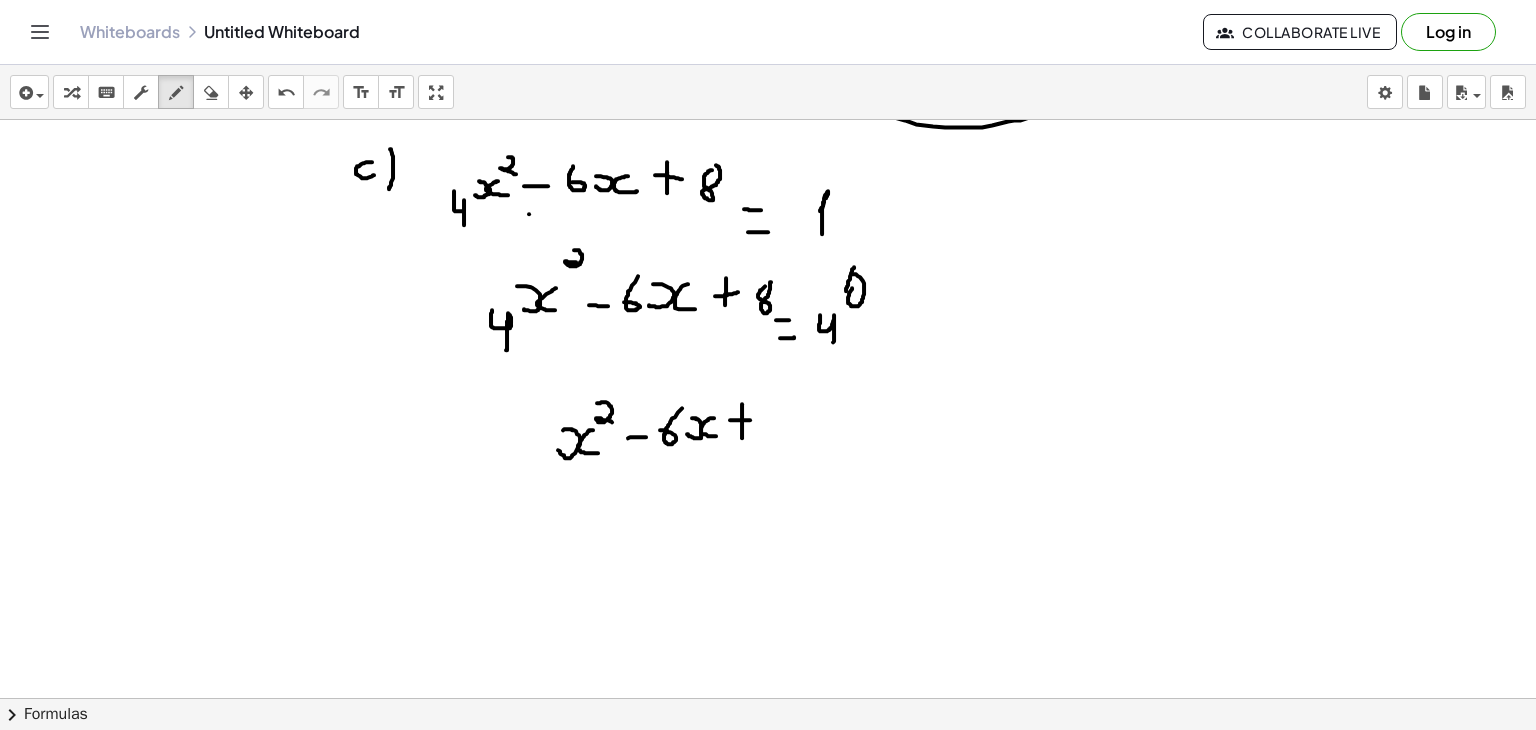 drag, startPoint x: 730, startPoint y: 419, endPoint x: 750, endPoint y: 419, distance: 20 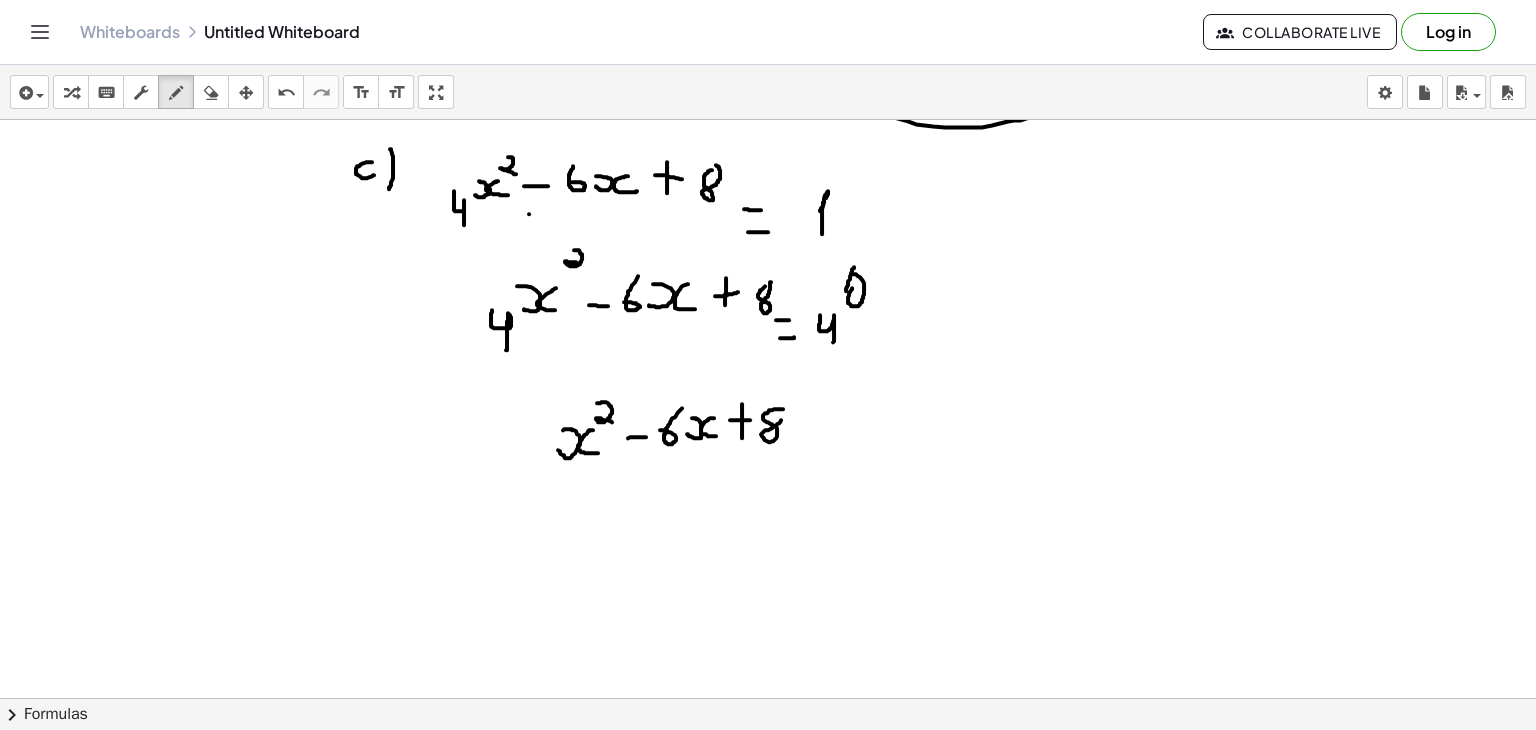 click at bounding box center [768, -1578] 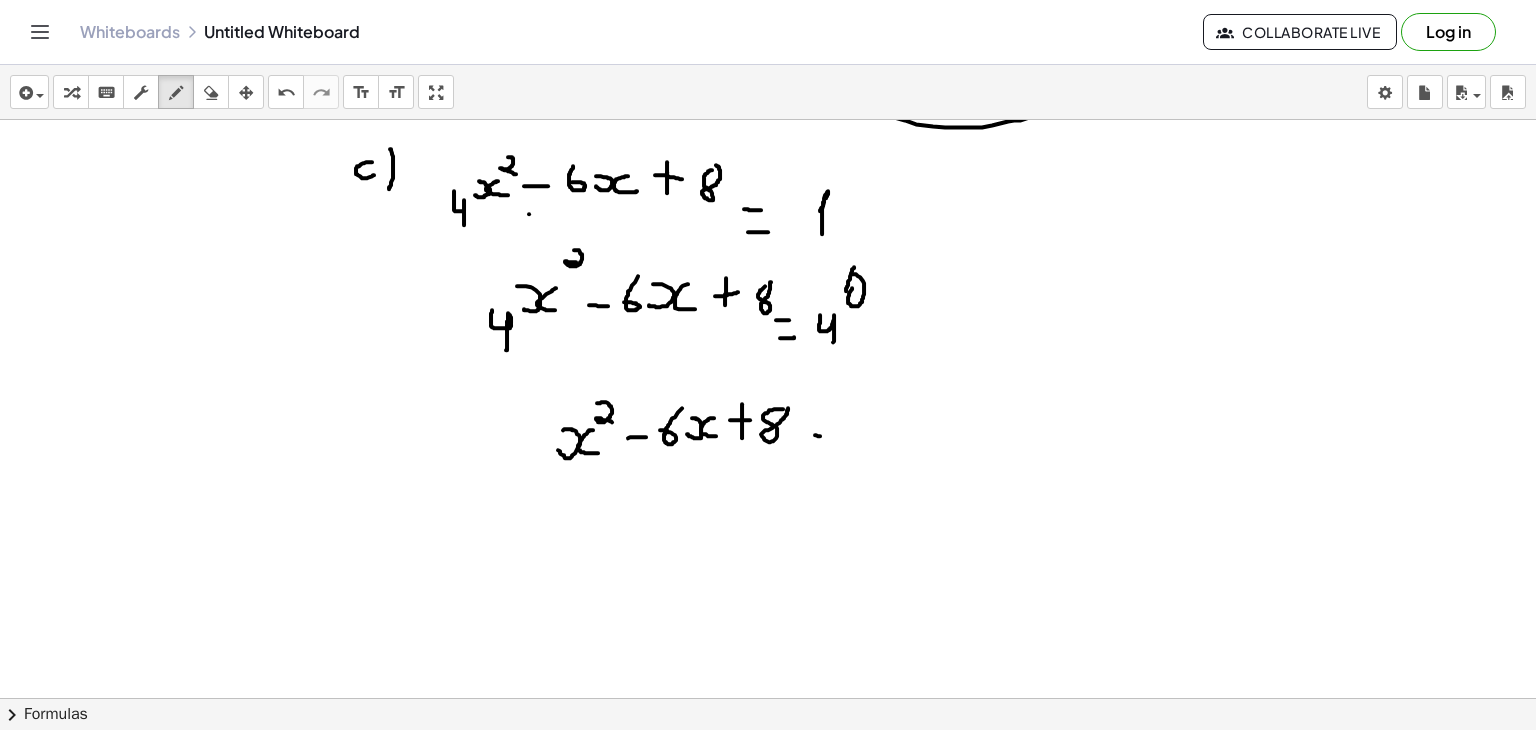 drag, startPoint x: 815, startPoint y: 434, endPoint x: 828, endPoint y: 436, distance: 13.152946 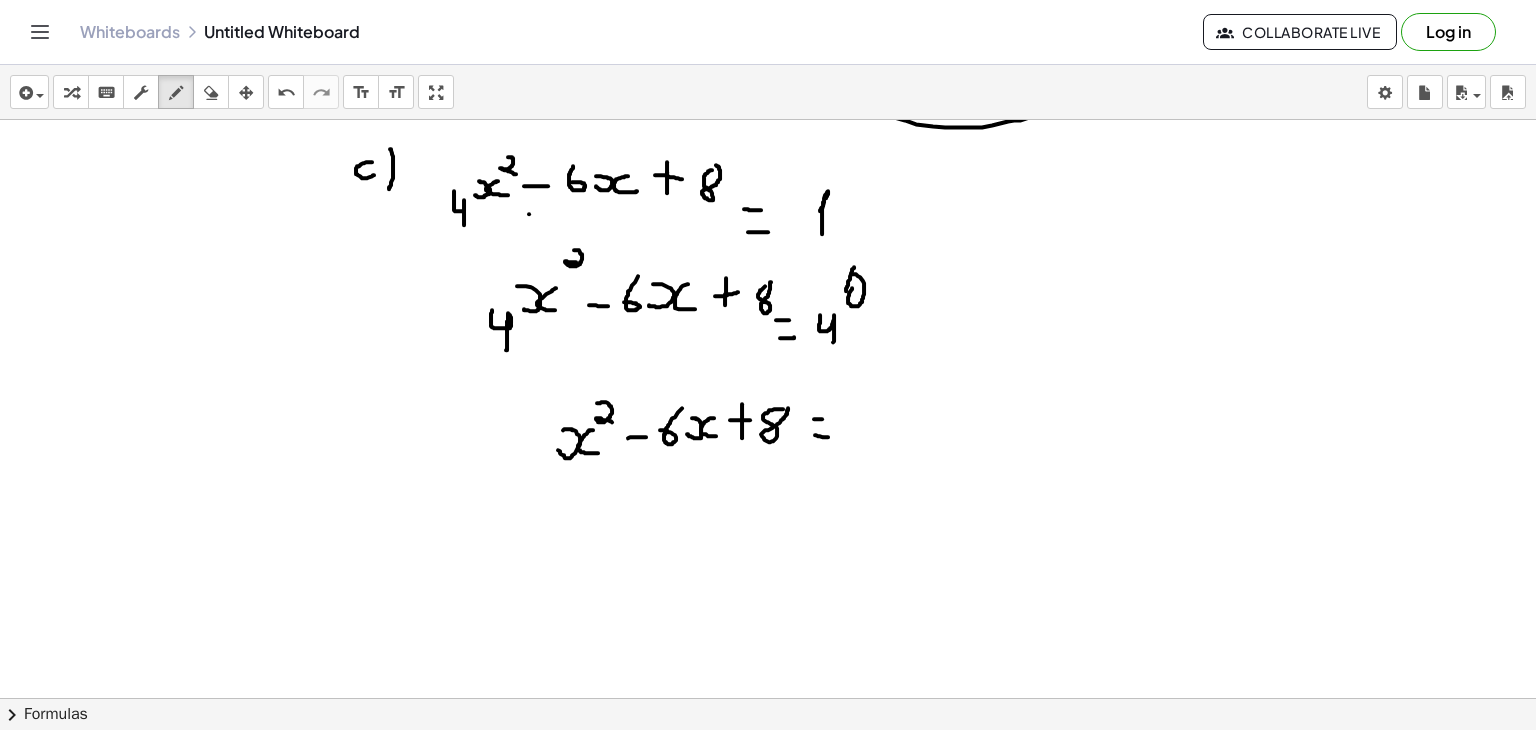 drag, startPoint x: 814, startPoint y: 418, endPoint x: 828, endPoint y: 418, distance: 14 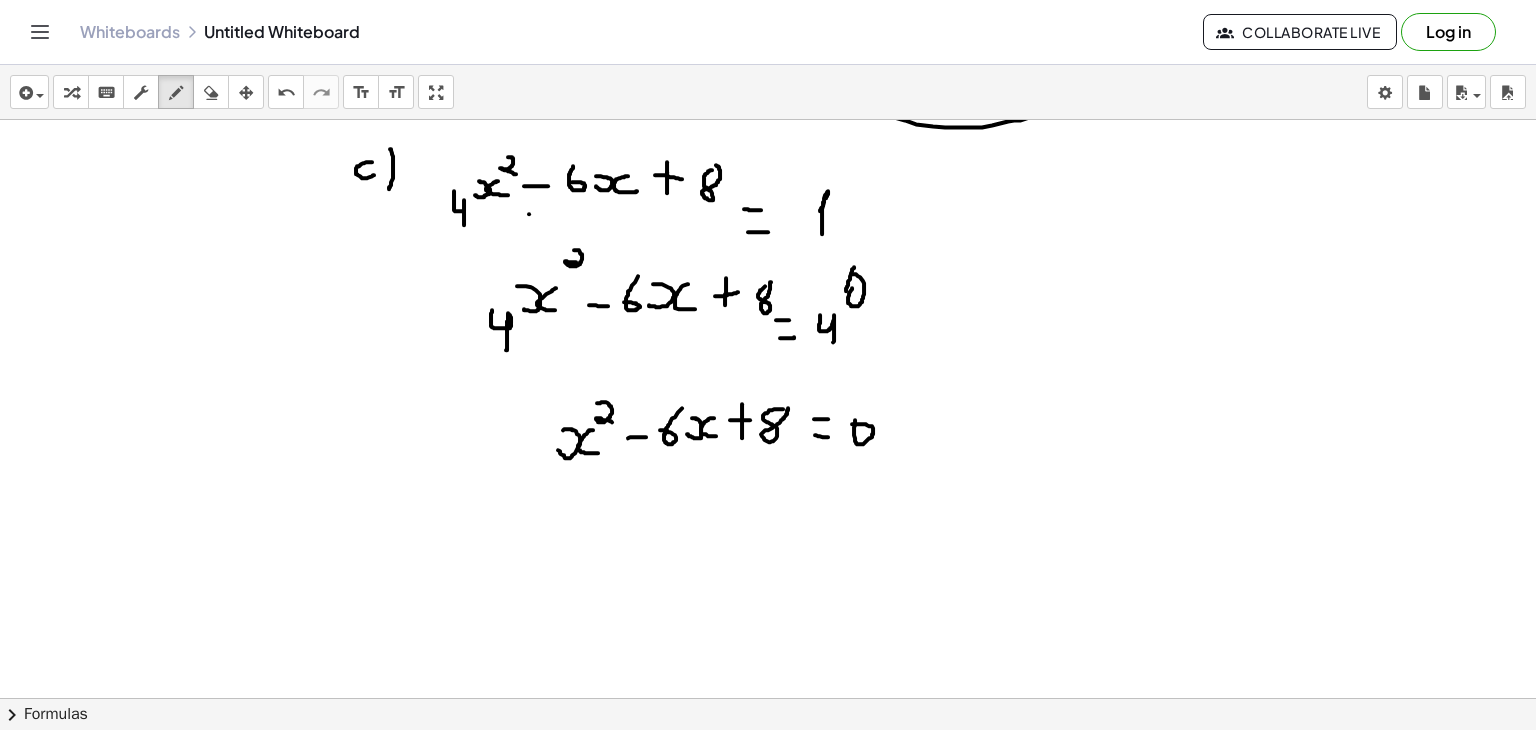 click at bounding box center (768, -1578) 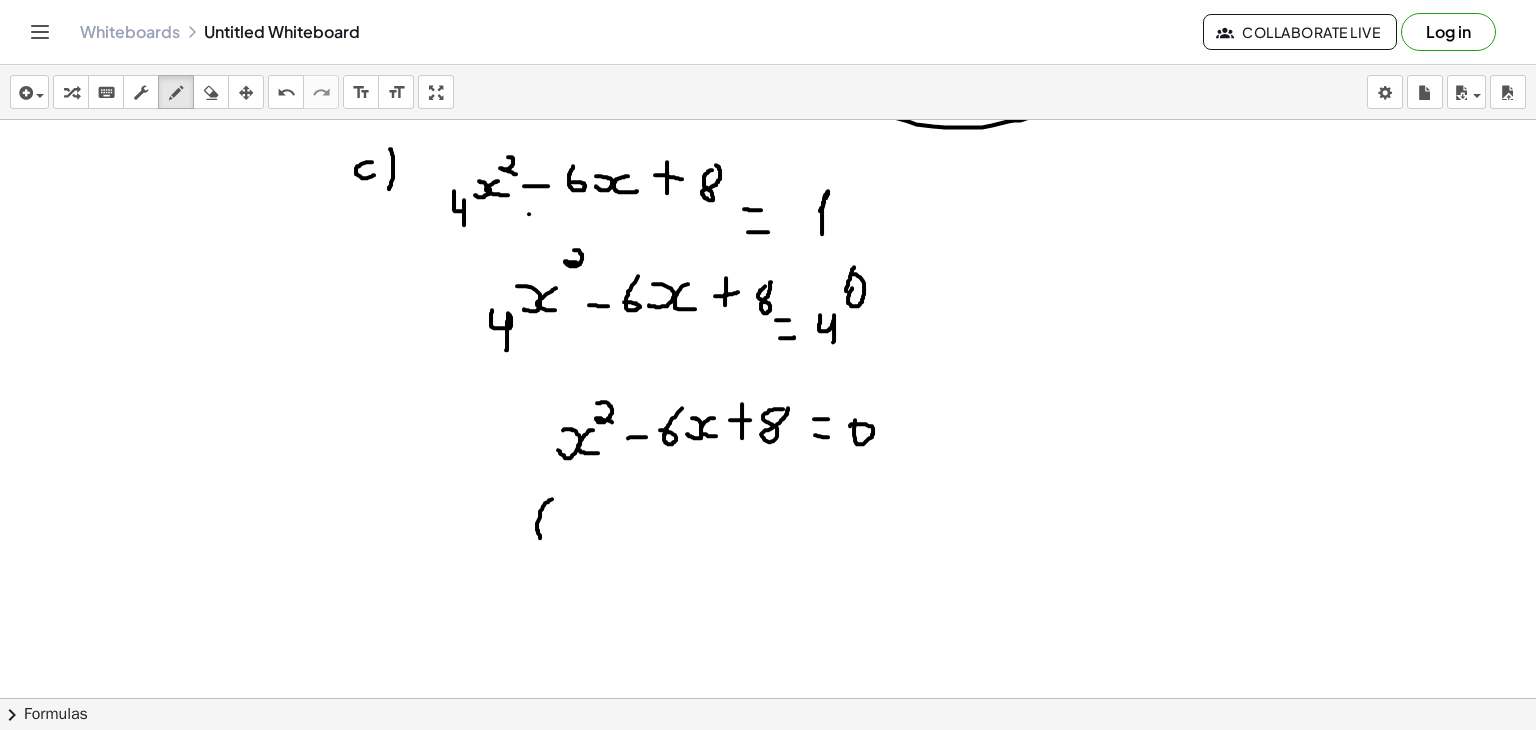 drag, startPoint x: 552, startPoint y: 498, endPoint x: 540, endPoint y: 537, distance: 40.804413 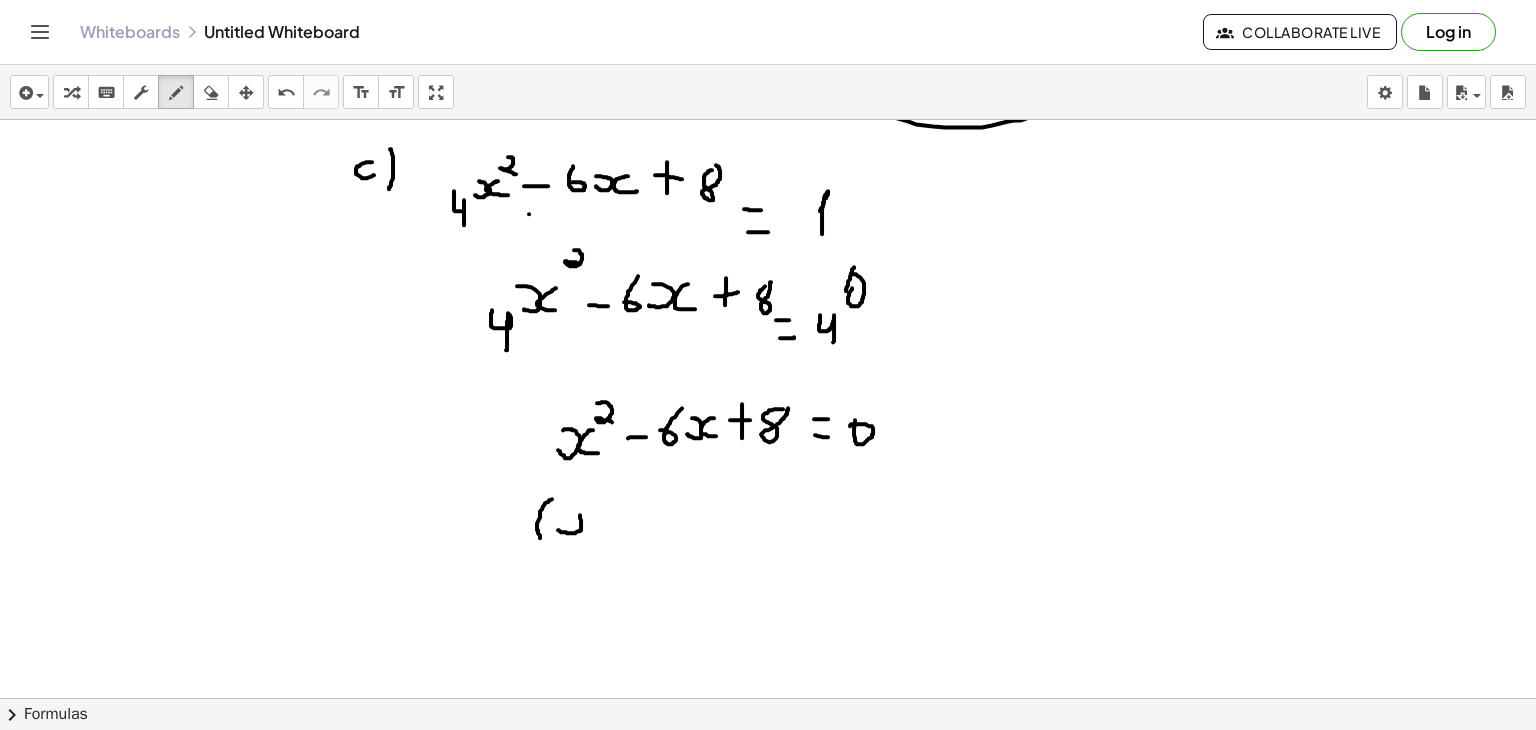 drag, startPoint x: 558, startPoint y: 529, endPoint x: 567, endPoint y: 507, distance: 23.769728 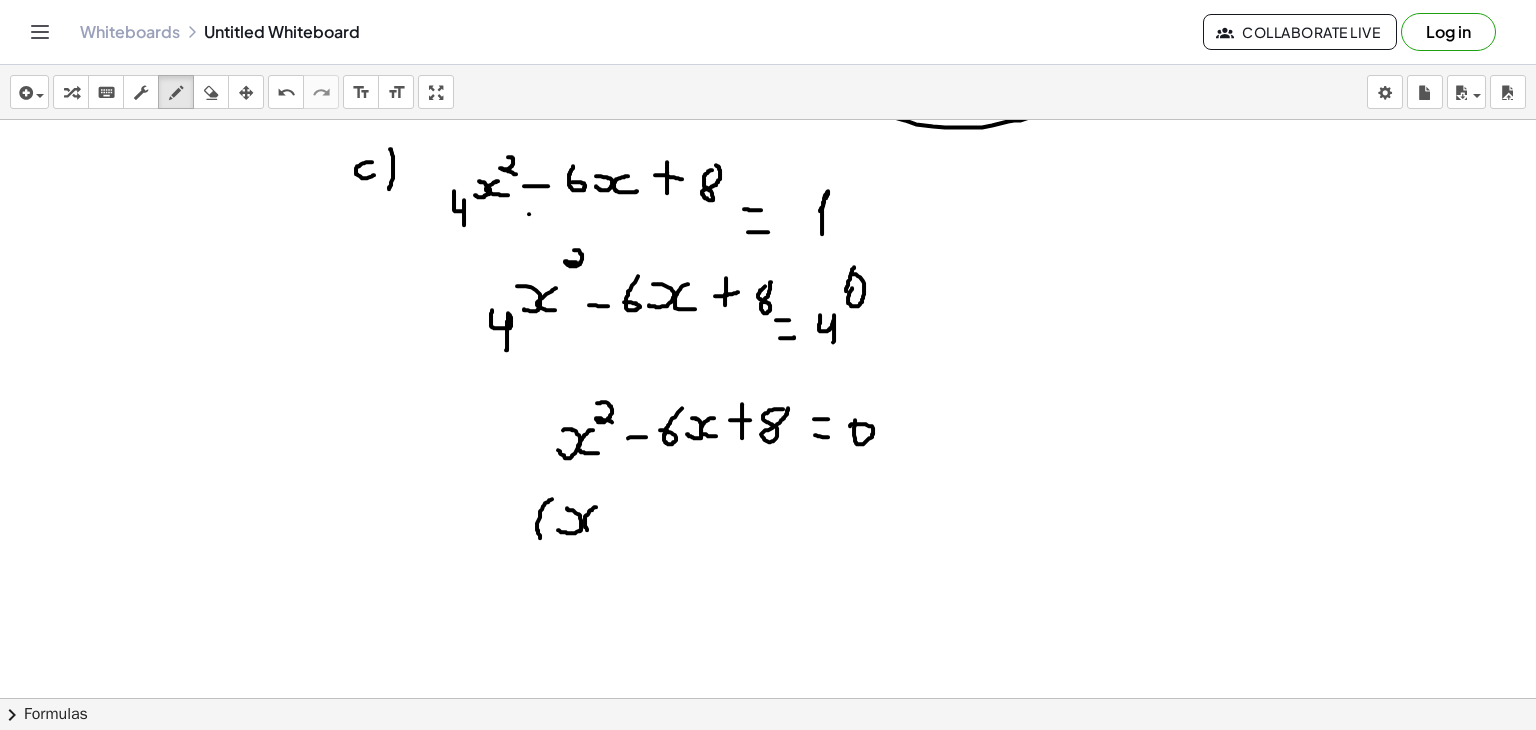 drag, startPoint x: 596, startPoint y: 506, endPoint x: 599, endPoint y: 532, distance: 26.172504 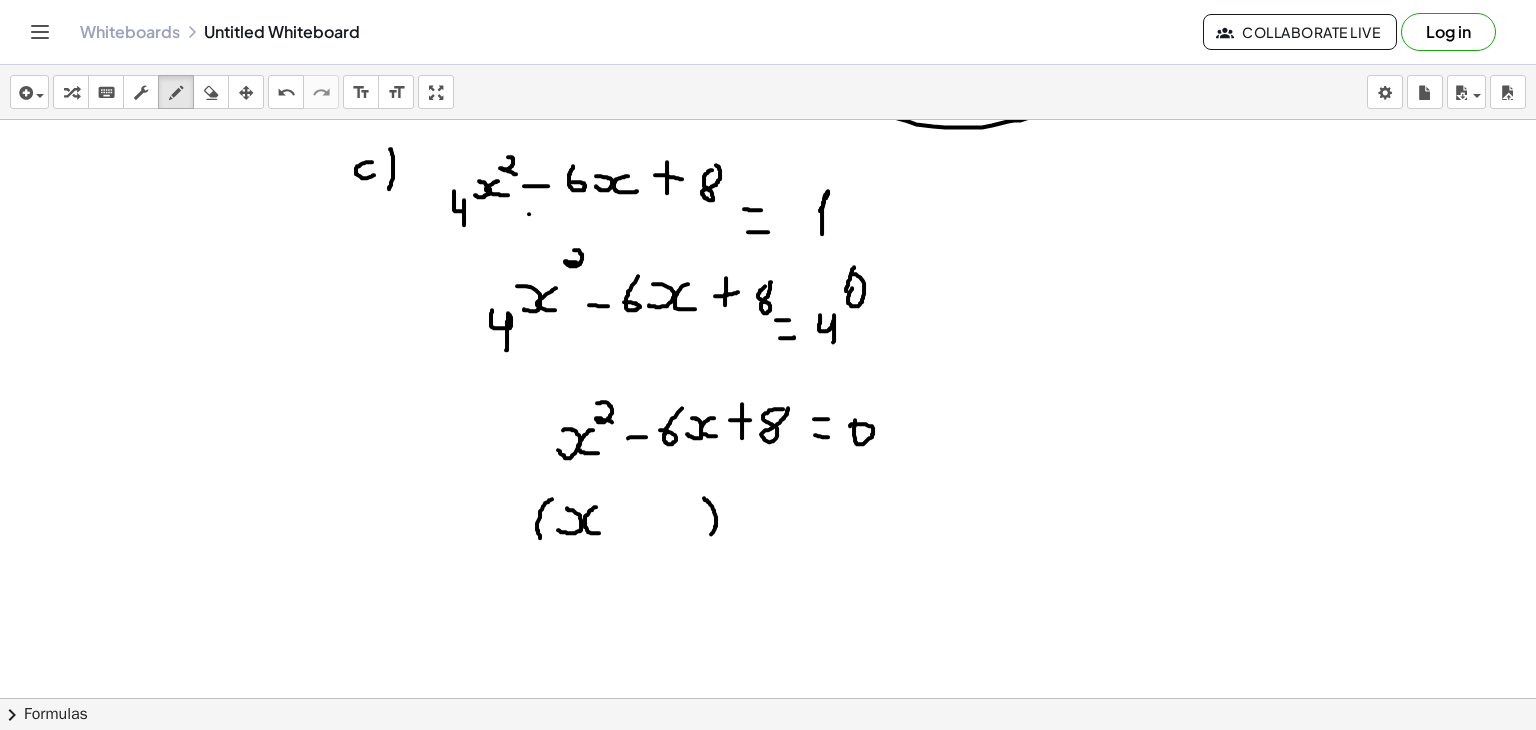 drag, startPoint x: 704, startPoint y: 497, endPoint x: 702, endPoint y: 539, distance: 42.047592 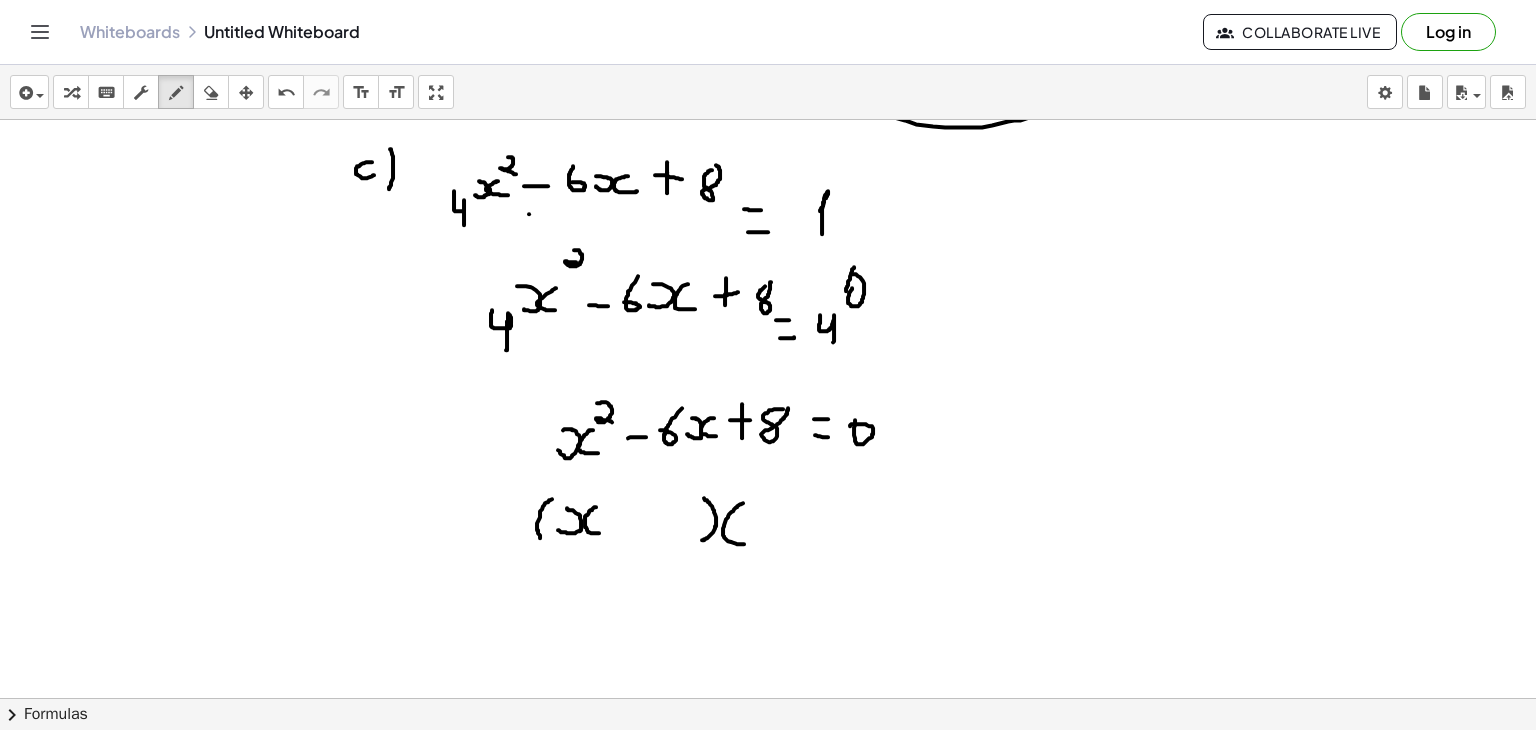 drag, startPoint x: 743, startPoint y: 502, endPoint x: 744, endPoint y: 543, distance: 41.01219 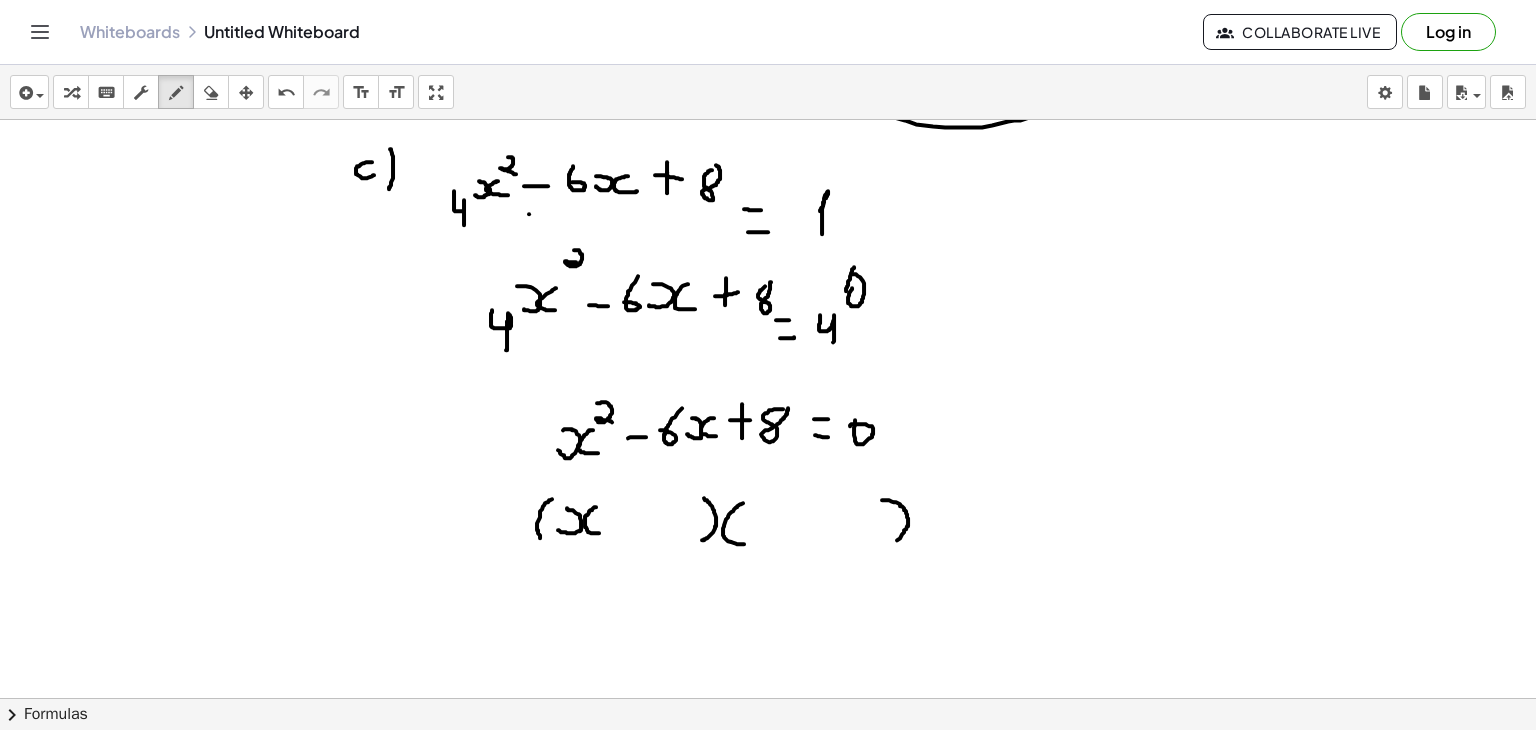 drag, startPoint x: 882, startPoint y: 499, endPoint x: 860, endPoint y: 556, distance: 61.09828 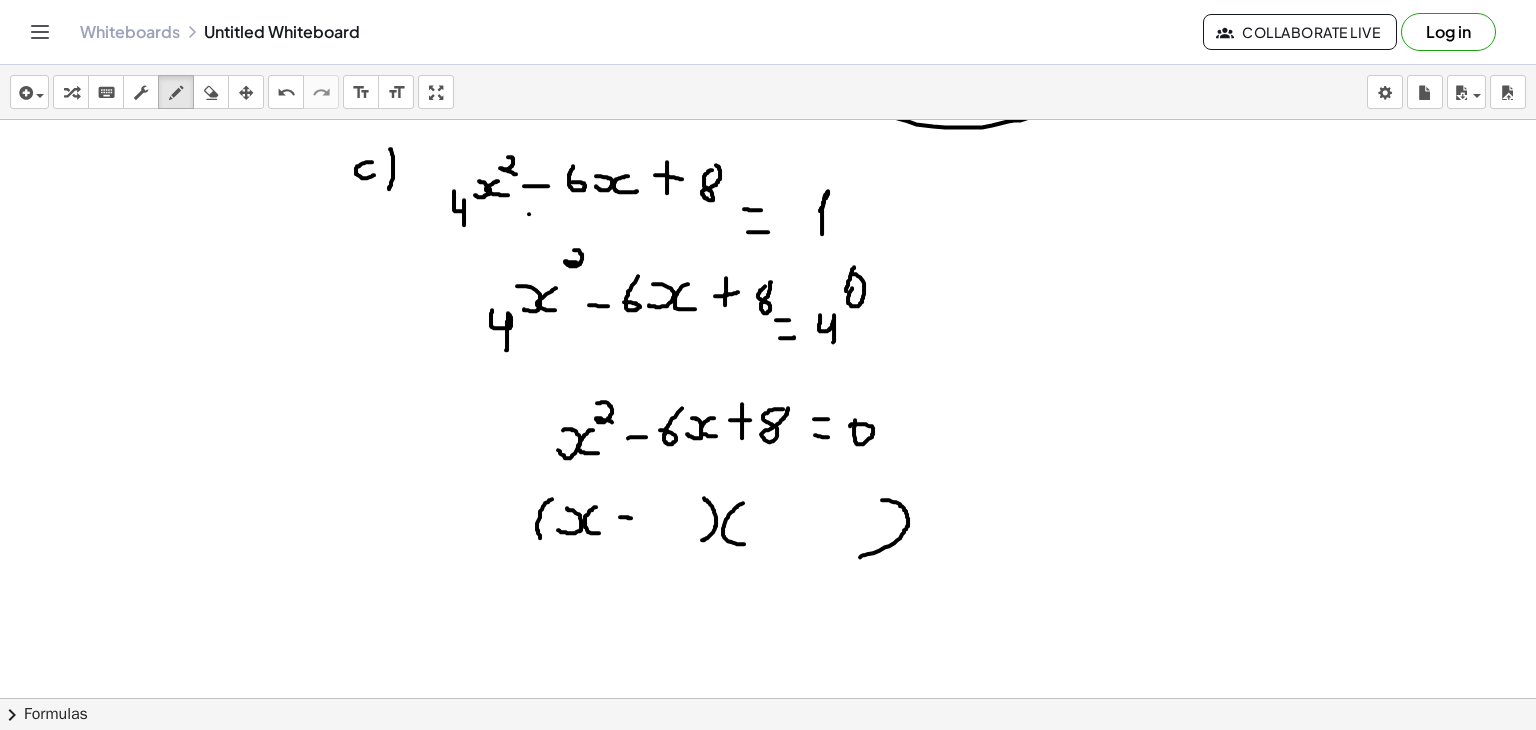 drag, startPoint x: 620, startPoint y: 516, endPoint x: 632, endPoint y: 517, distance: 12.0415945 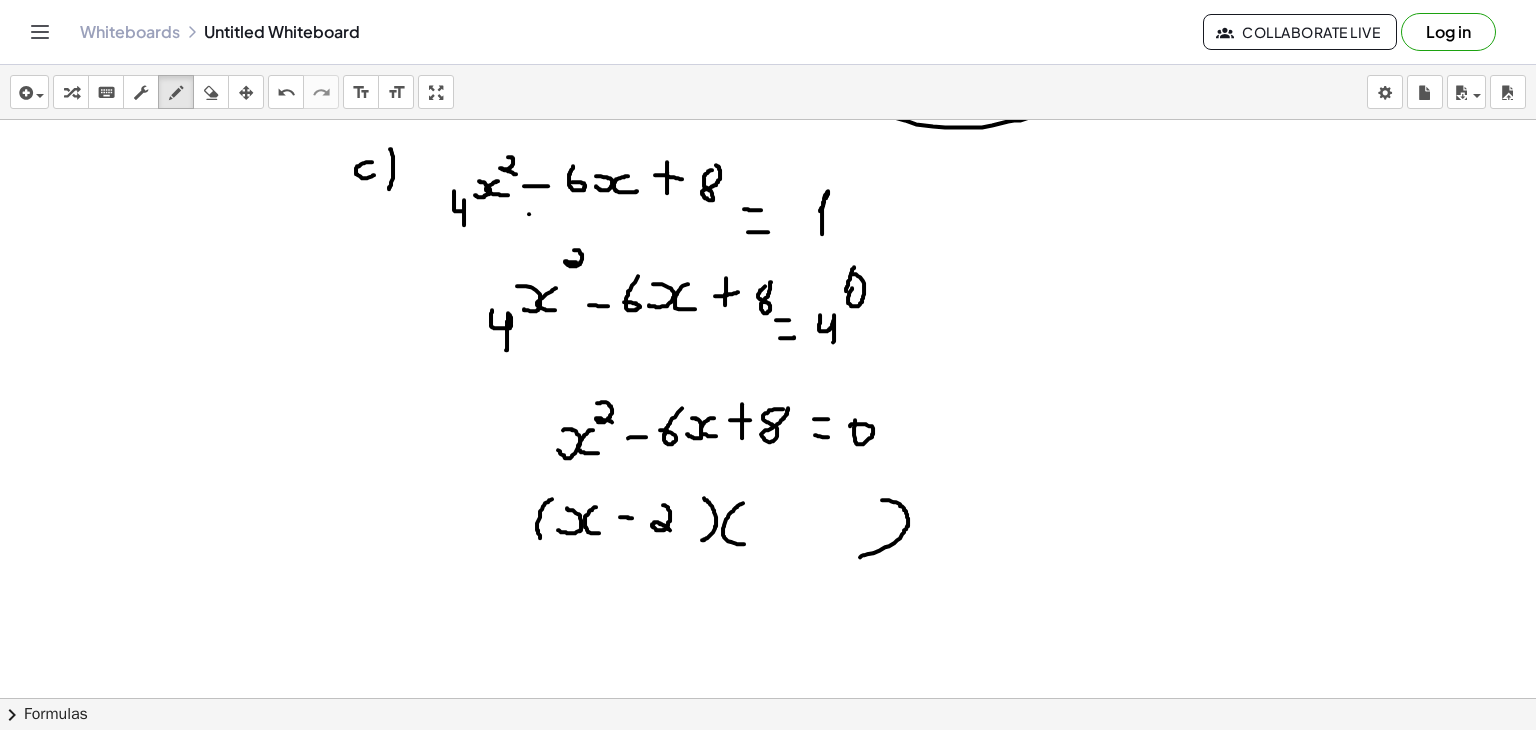 drag, startPoint x: 663, startPoint y: 504, endPoint x: 670, endPoint y: 529, distance: 25.96151 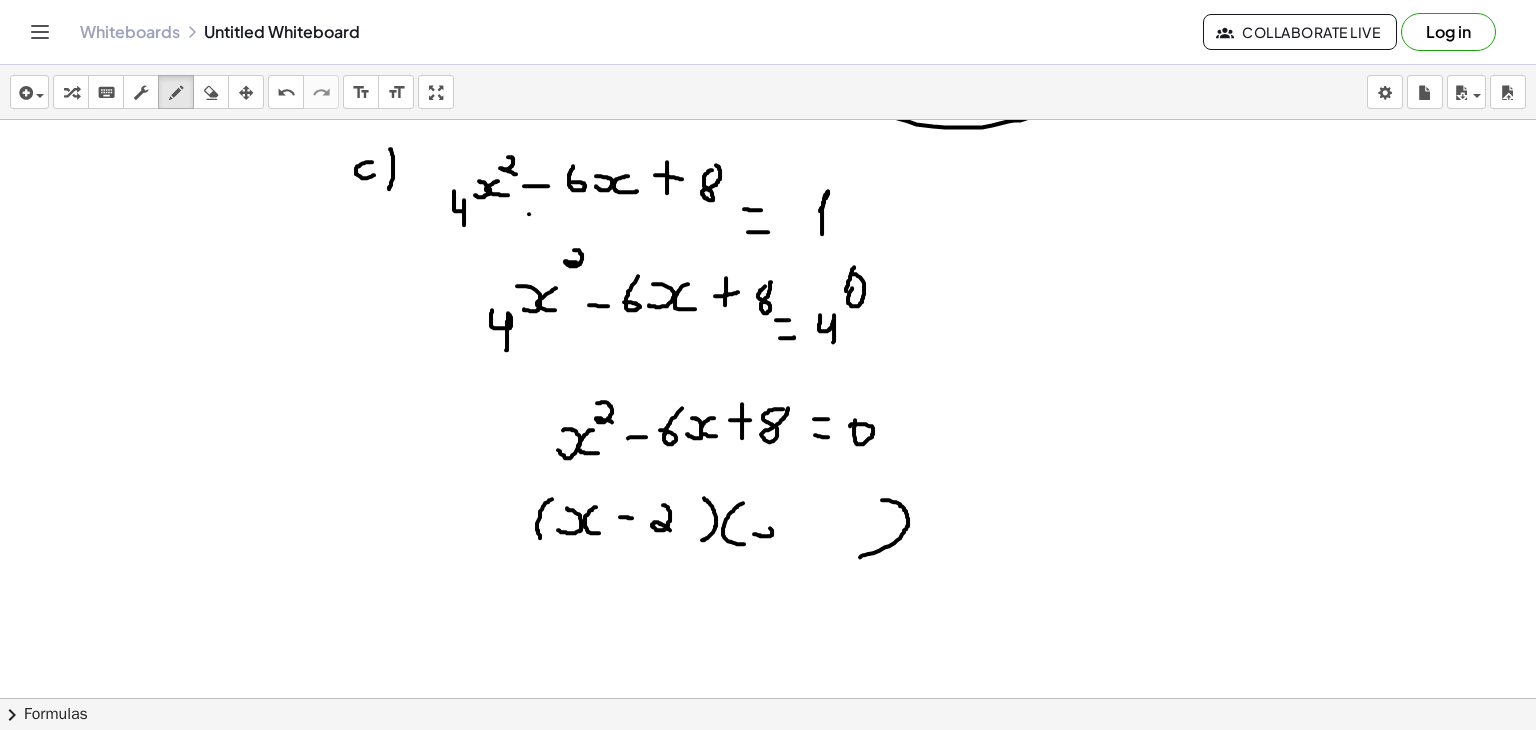 drag, startPoint x: 754, startPoint y: 533, endPoint x: 753, endPoint y: 519, distance: 14.035668 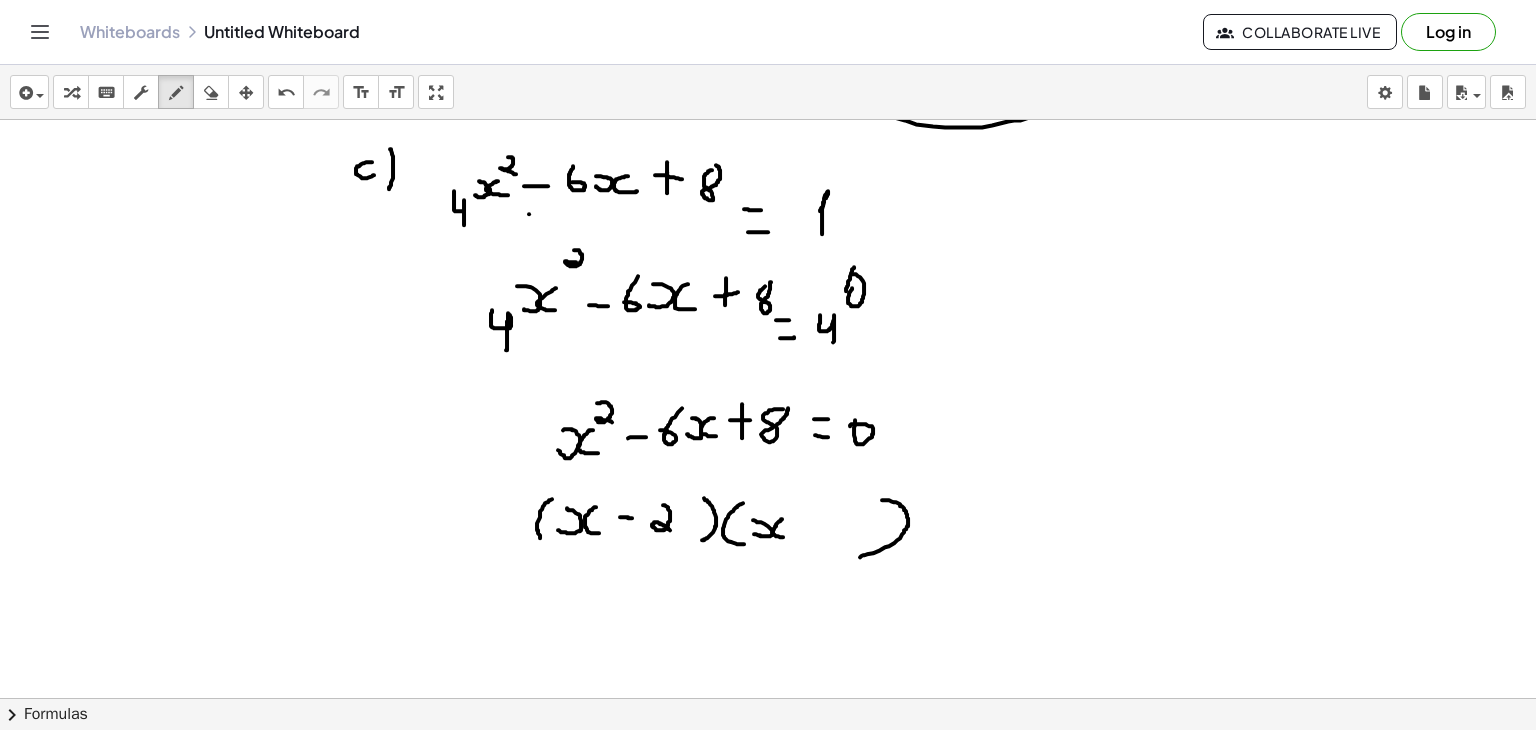 drag, startPoint x: 782, startPoint y: 518, endPoint x: 789, endPoint y: 537, distance: 20.248457 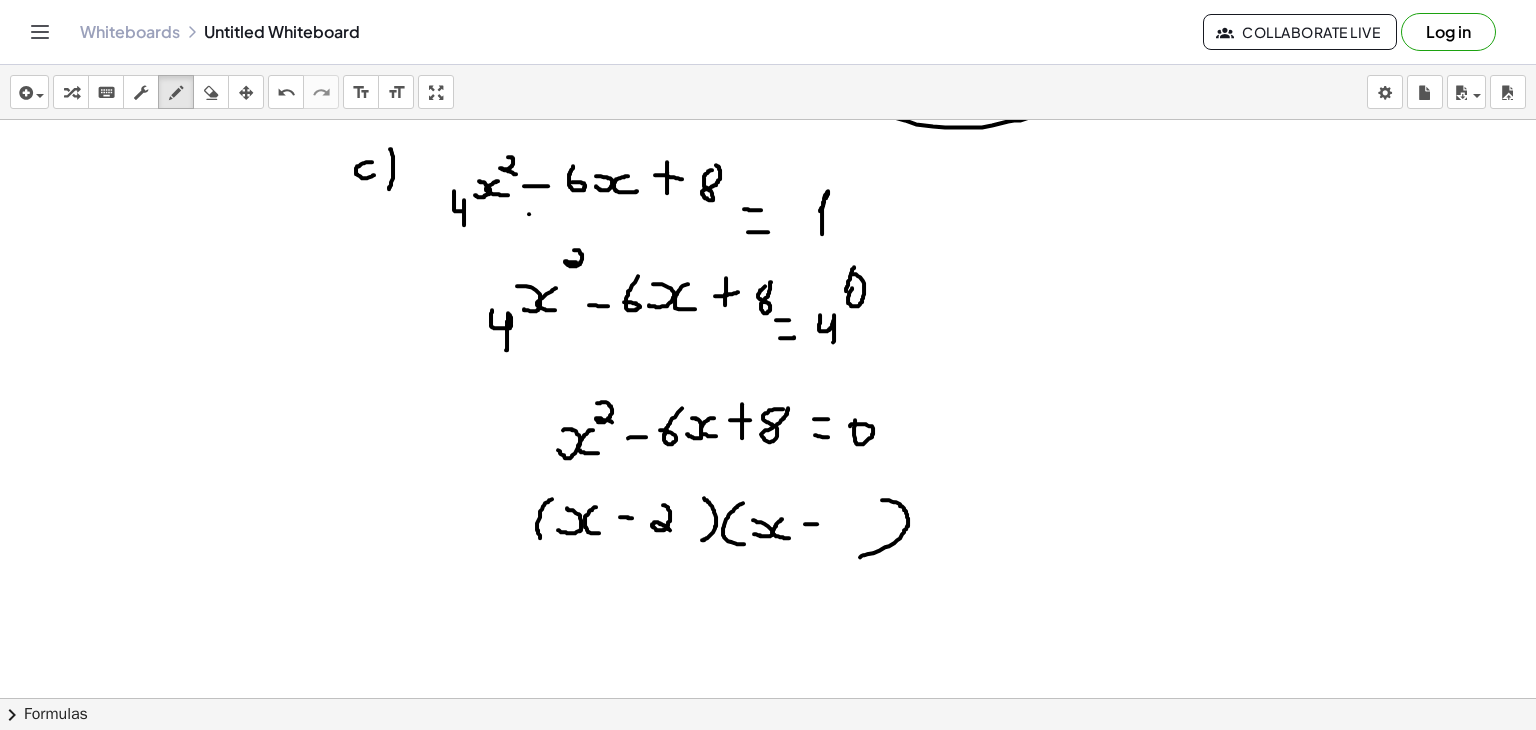 drag, startPoint x: 805, startPoint y: 523, endPoint x: 820, endPoint y: 523, distance: 15 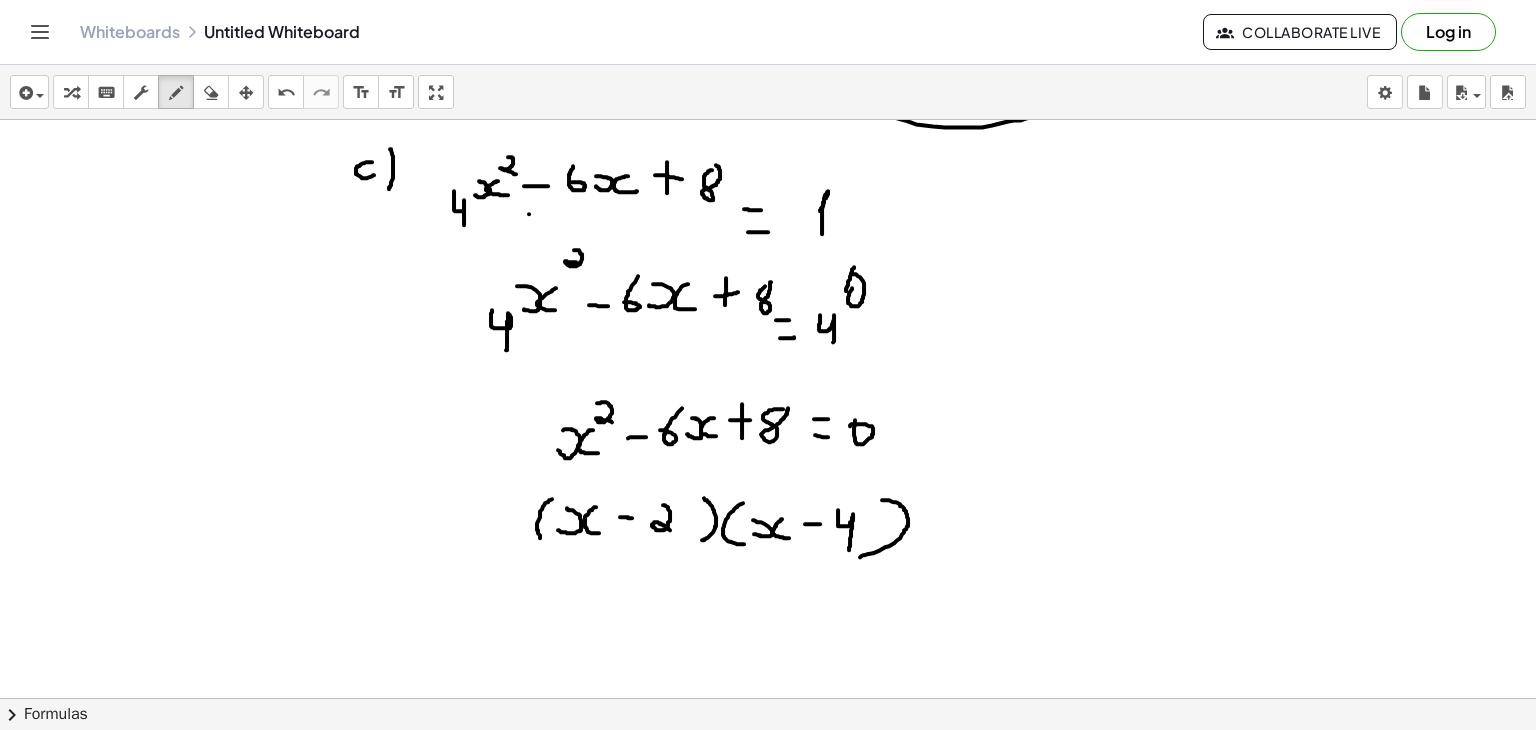drag, startPoint x: 838, startPoint y: 509, endPoint x: 849, endPoint y: 549, distance: 41.484936 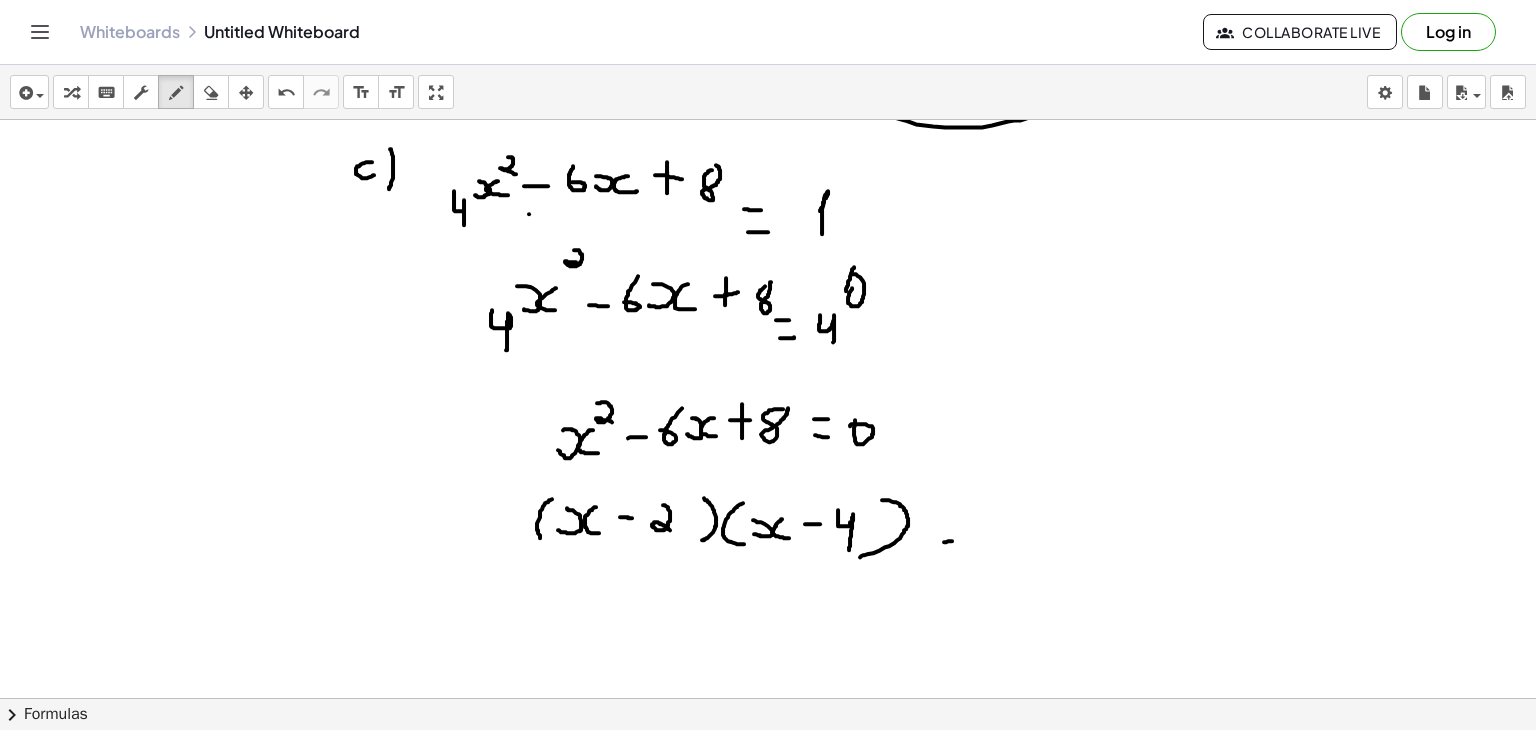 drag, startPoint x: 944, startPoint y: 541, endPoint x: 965, endPoint y: 538, distance: 21.213203 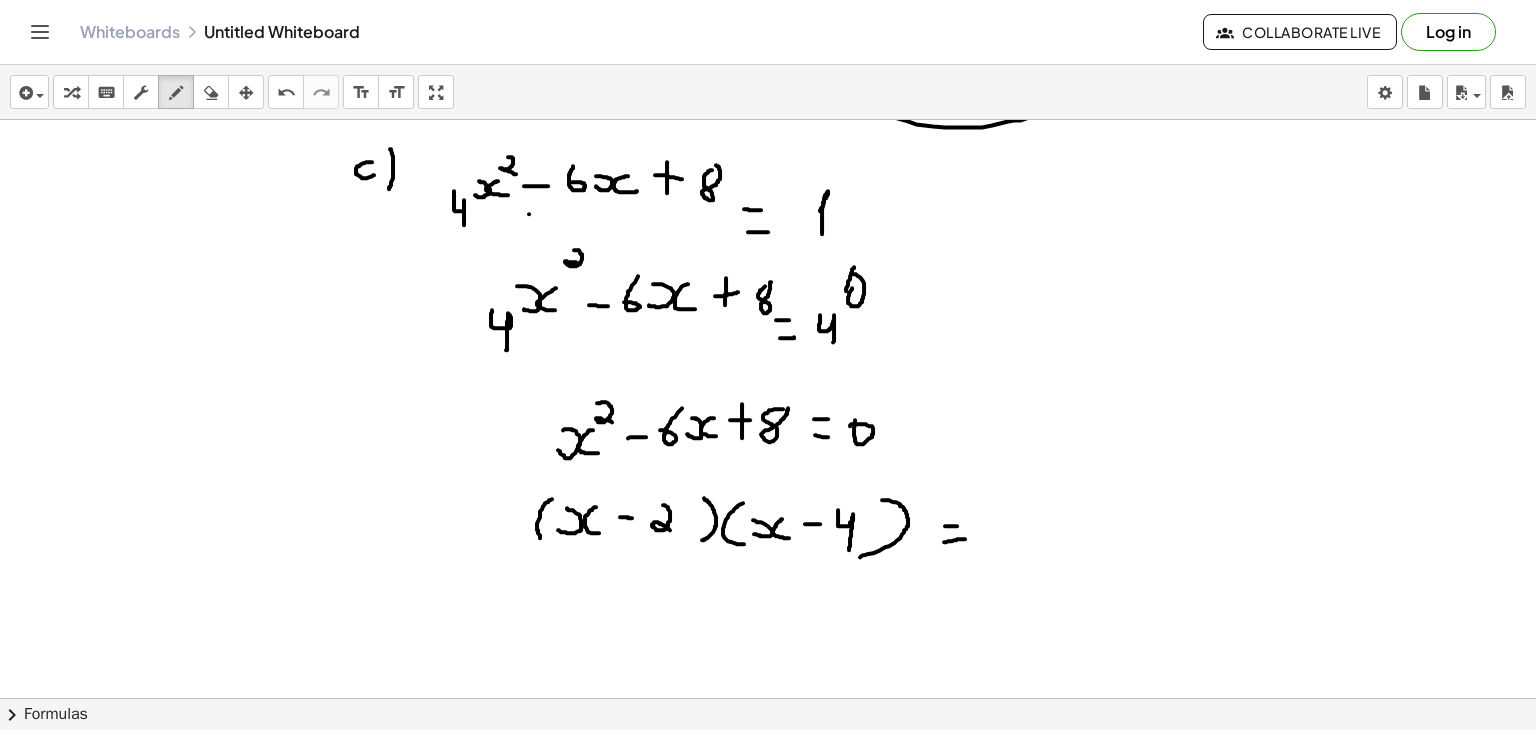 drag, startPoint x: 945, startPoint y: 525, endPoint x: 958, endPoint y: 525, distance: 13 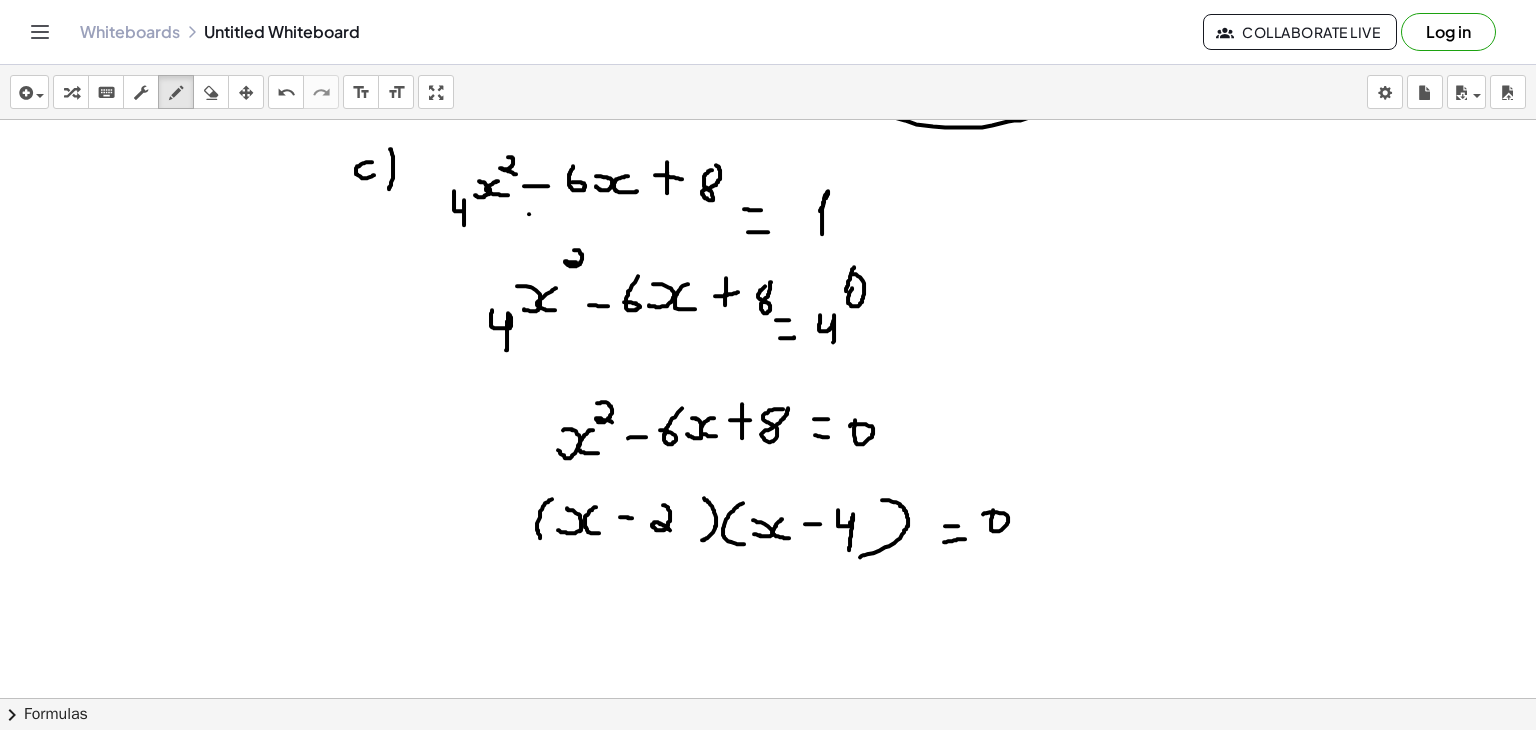 drag, startPoint x: 993, startPoint y: 509, endPoint x: 981, endPoint y: 513, distance: 12.649111 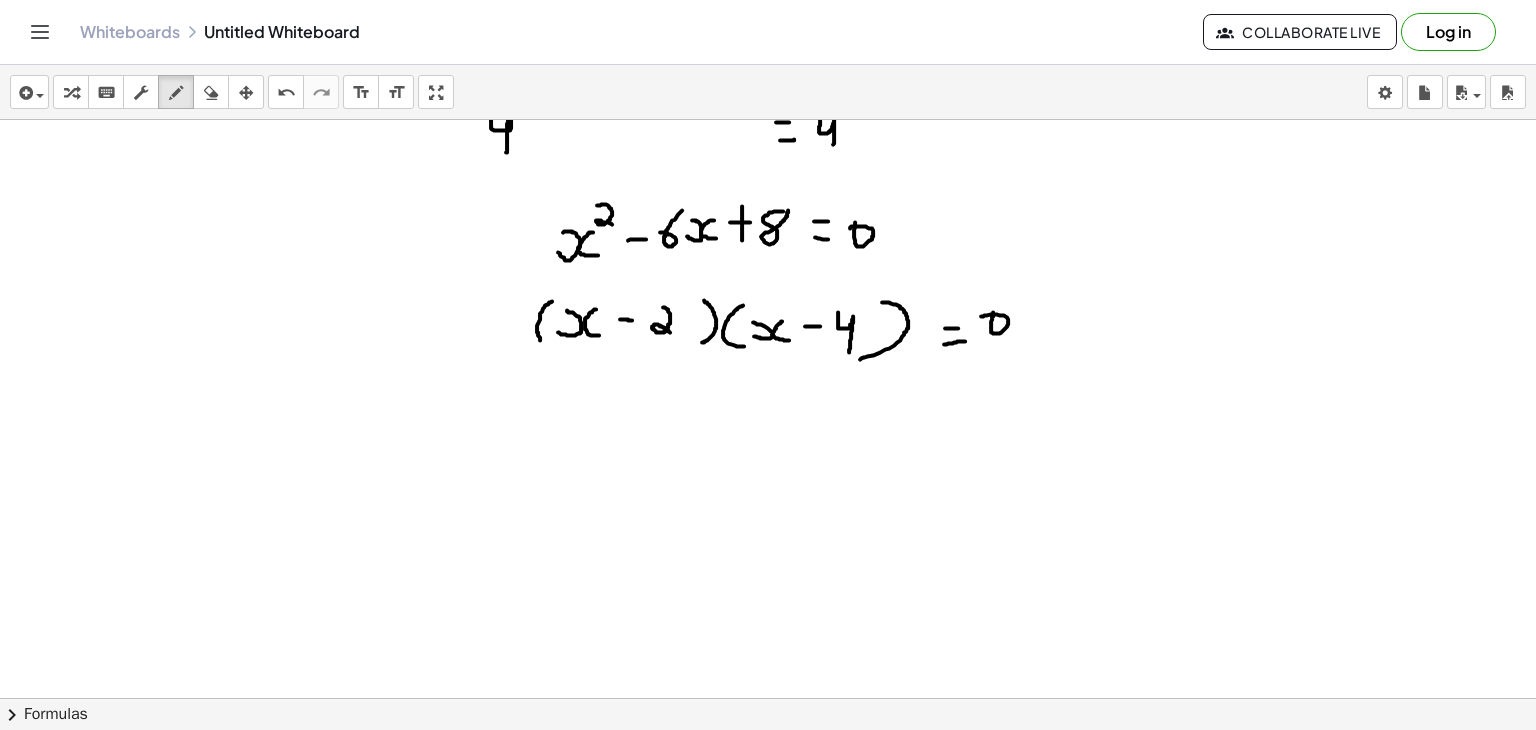 scroll, scrollTop: 4216, scrollLeft: 0, axis: vertical 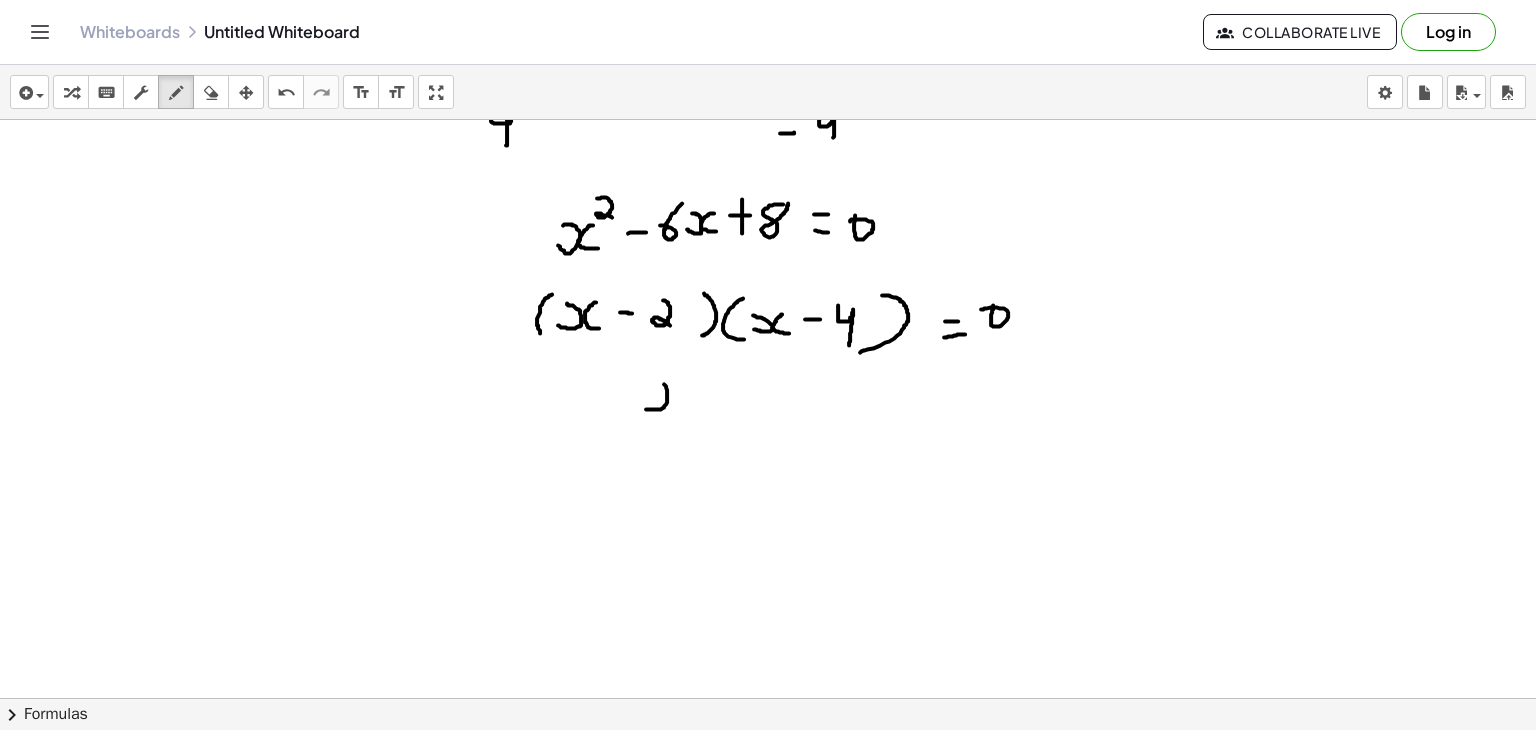 drag, startPoint x: 646, startPoint y: 408, endPoint x: 650, endPoint y: 375, distance: 33.24154 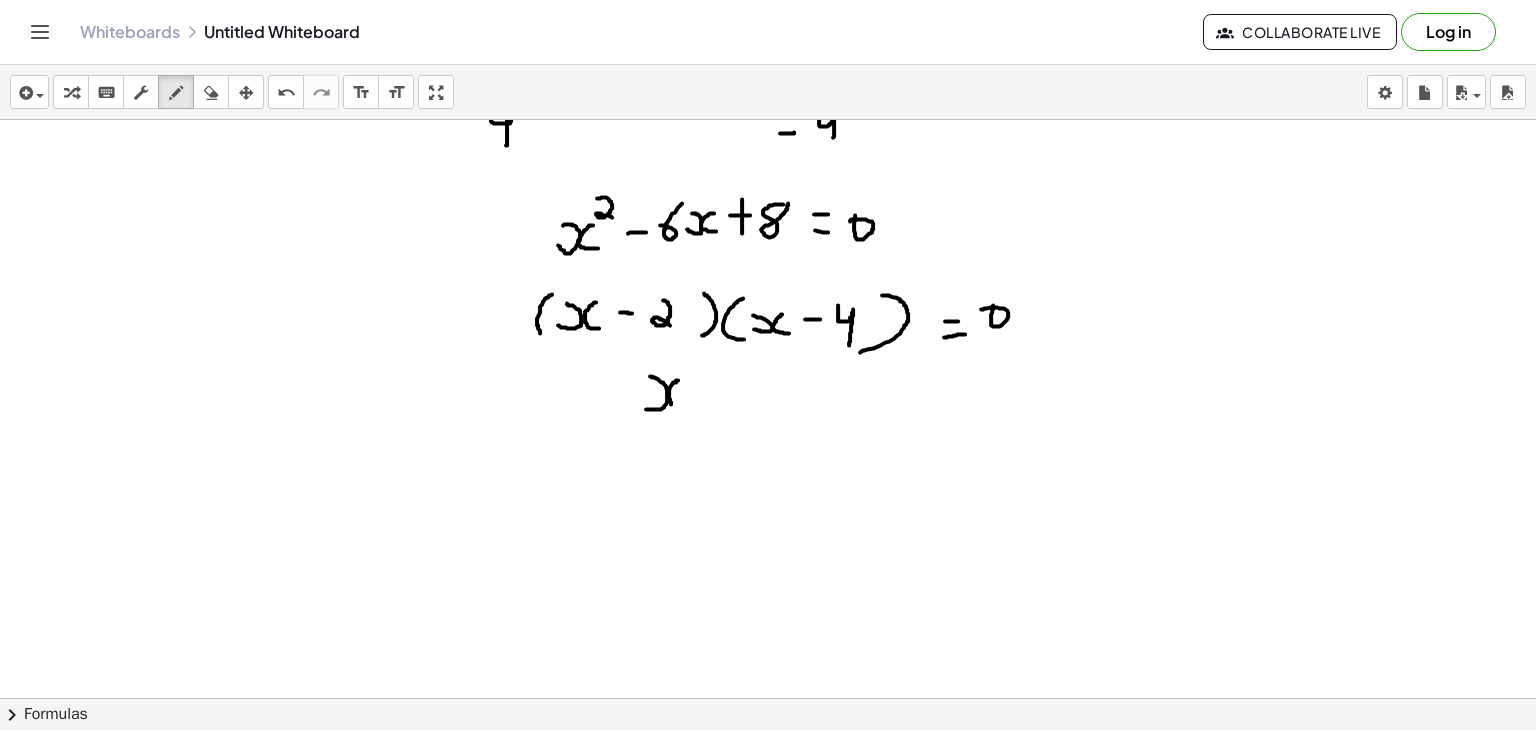drag, startPoint x: 678, startPoint y: 379, endPoint x: 683, endPoint y: 402, distance: 23.537205 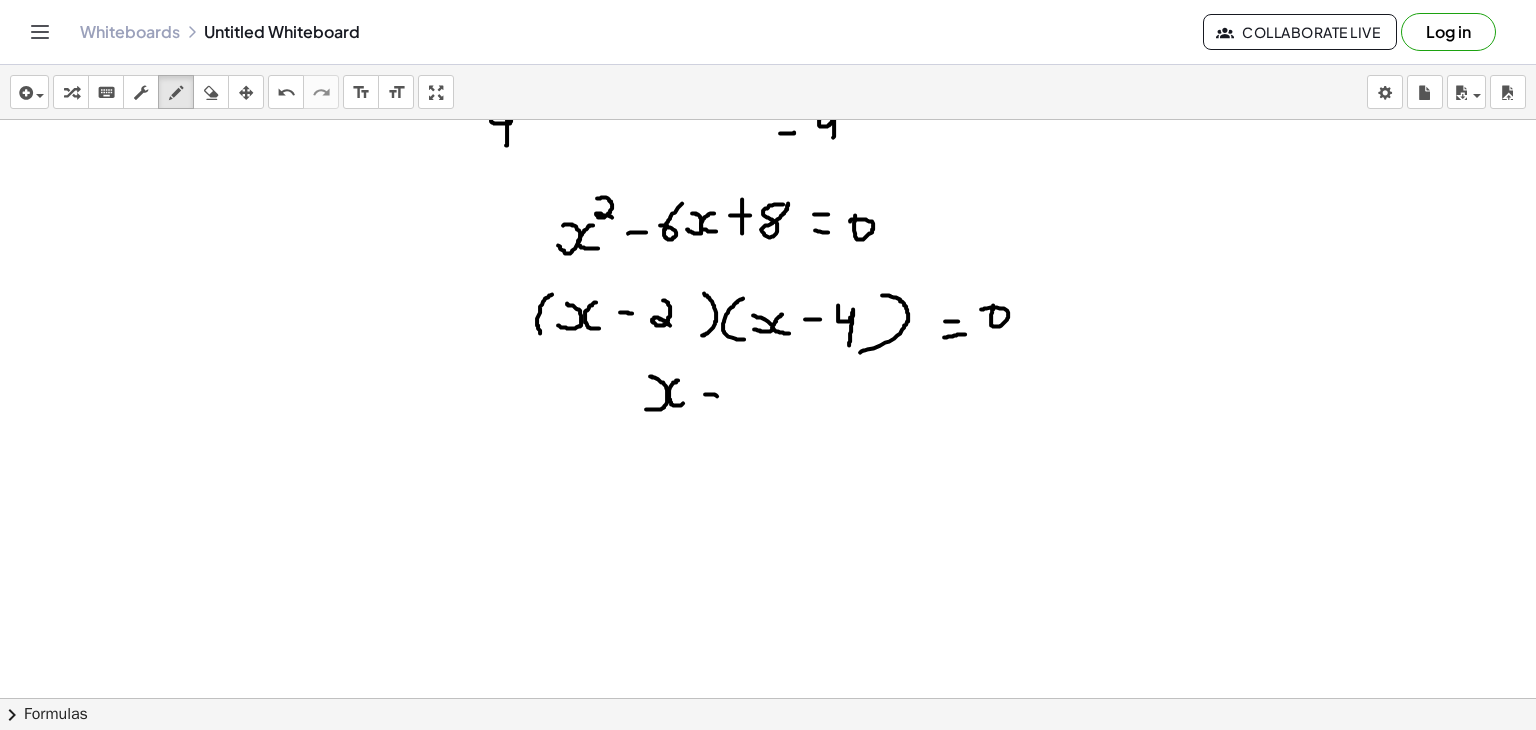 drag, startPoint x: 705, startPoint y: 393, endPoint x: 721, endPoint y: 396, distance: 16.27882 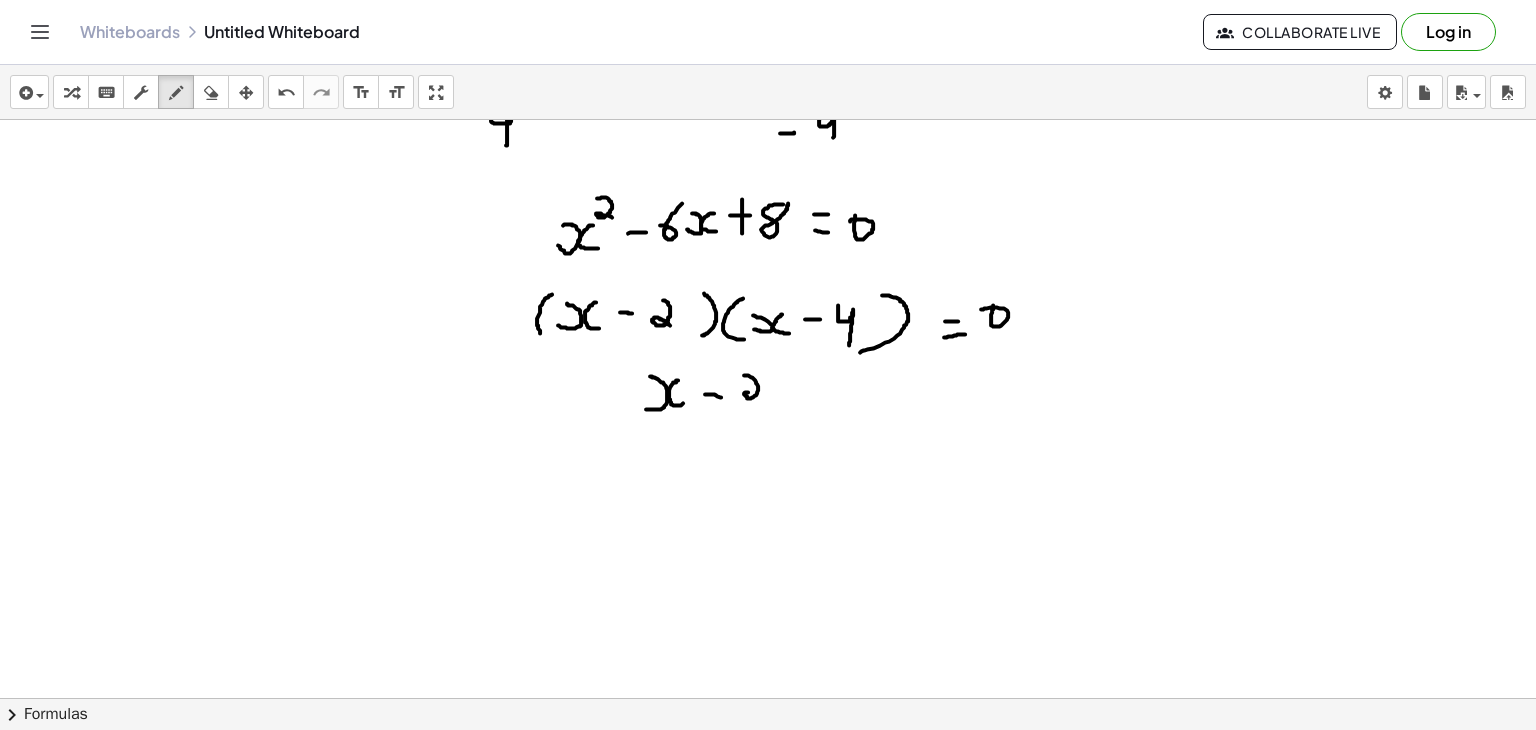 drag, startPoint x: 744, startPoint y: 374, endPoint x: 755, endPoint y: 396, distance: 24.596748 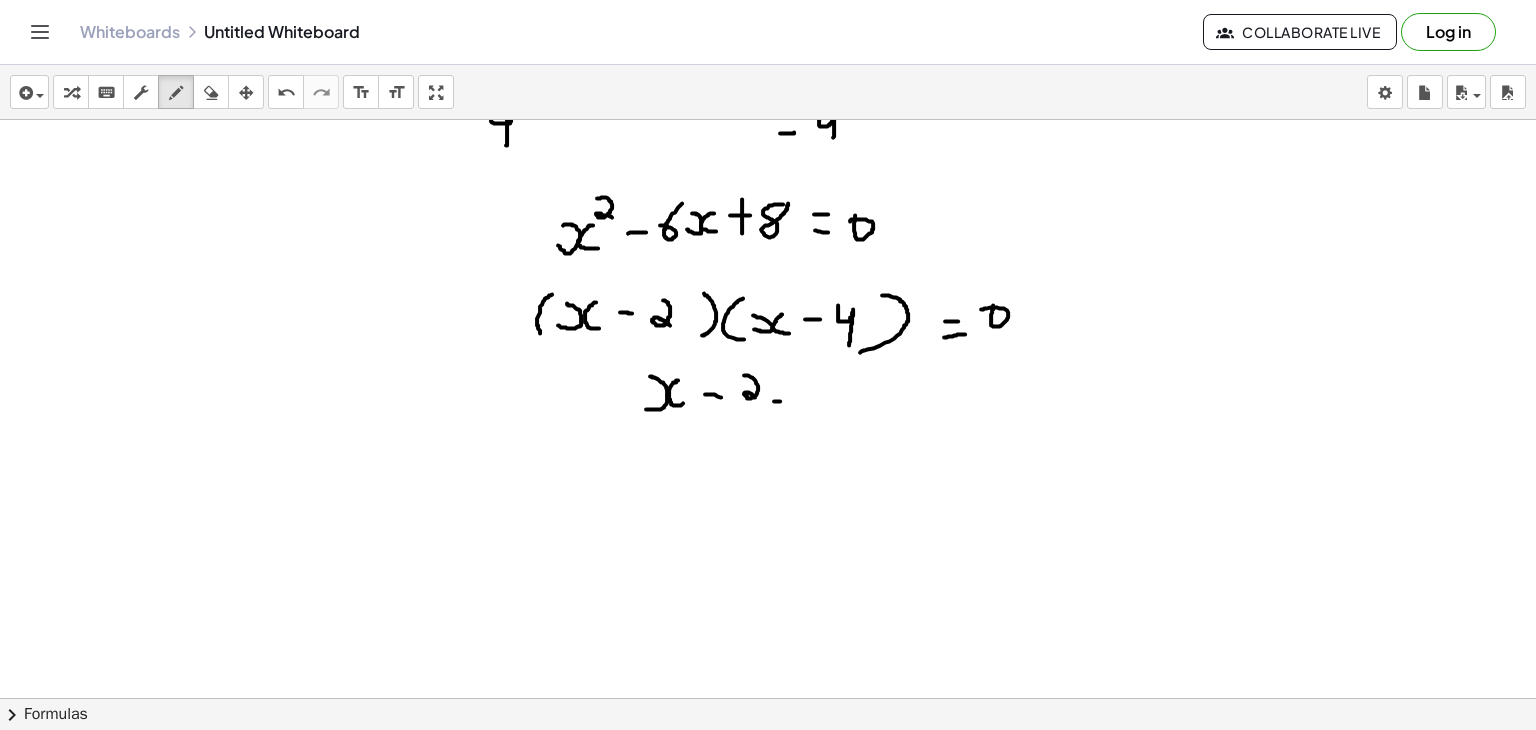drag, startPoint x: 774, startPoint y: 400, endPoint x: 786, endPoint y: 400, distance: 12 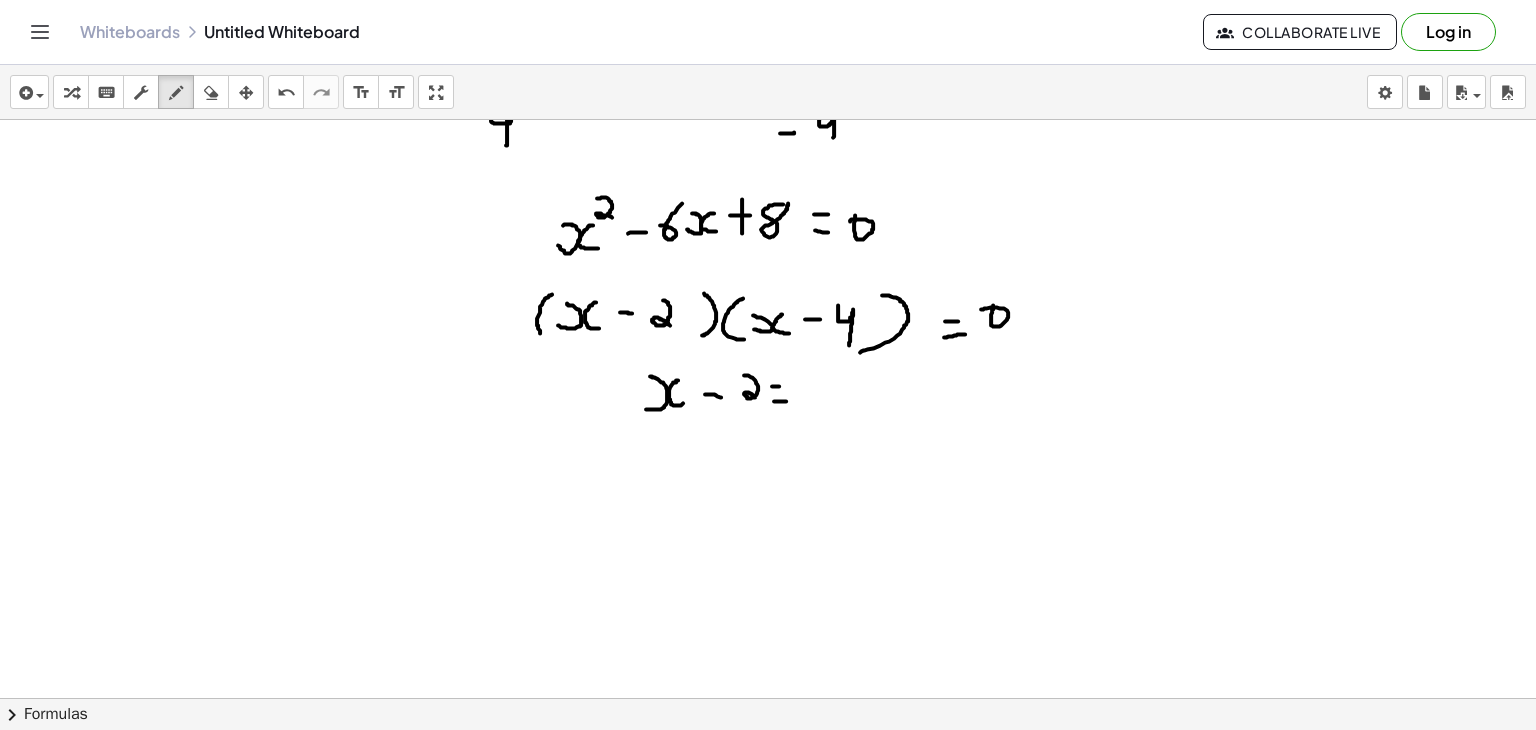 click at bounding box center [768, -1493] 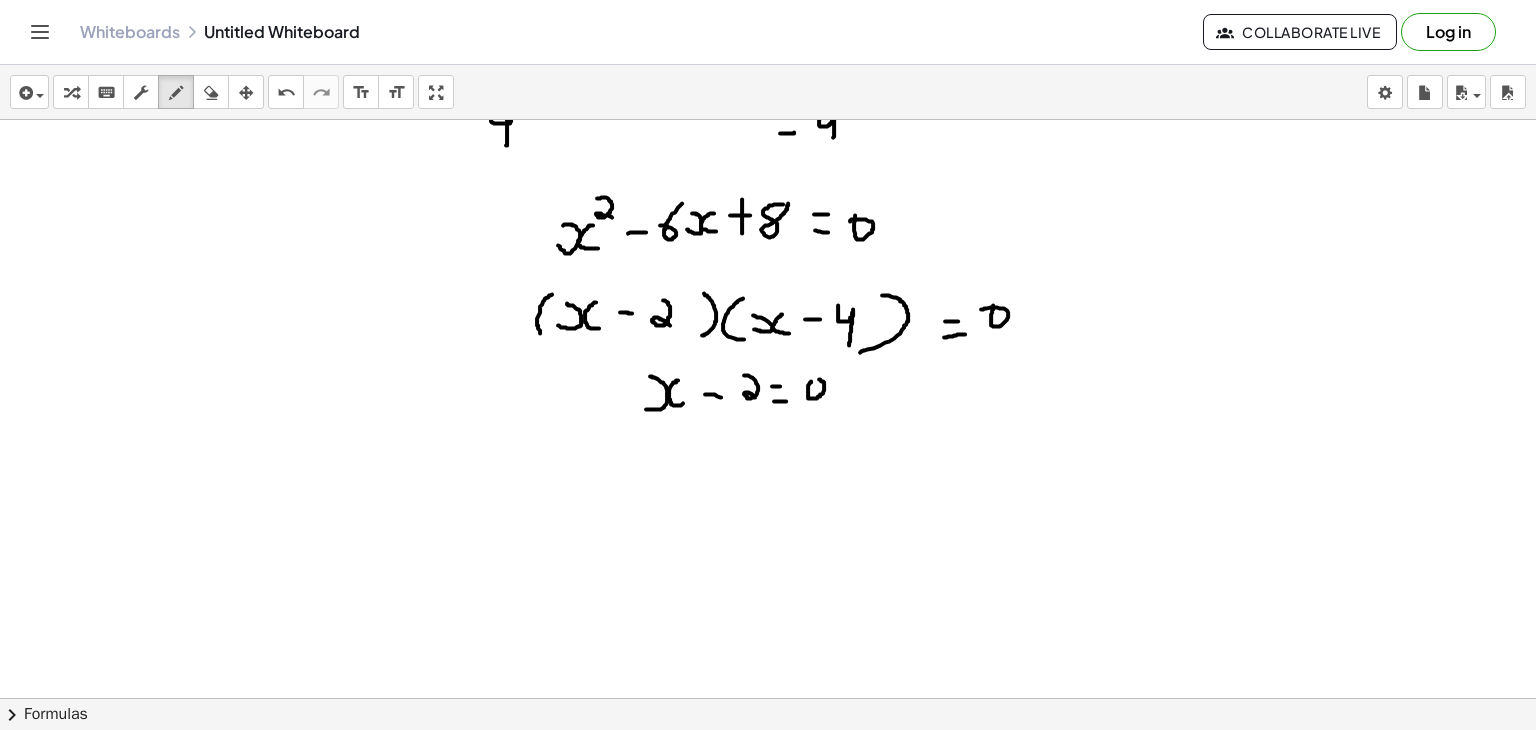 click at bounding box center (768, -1493) 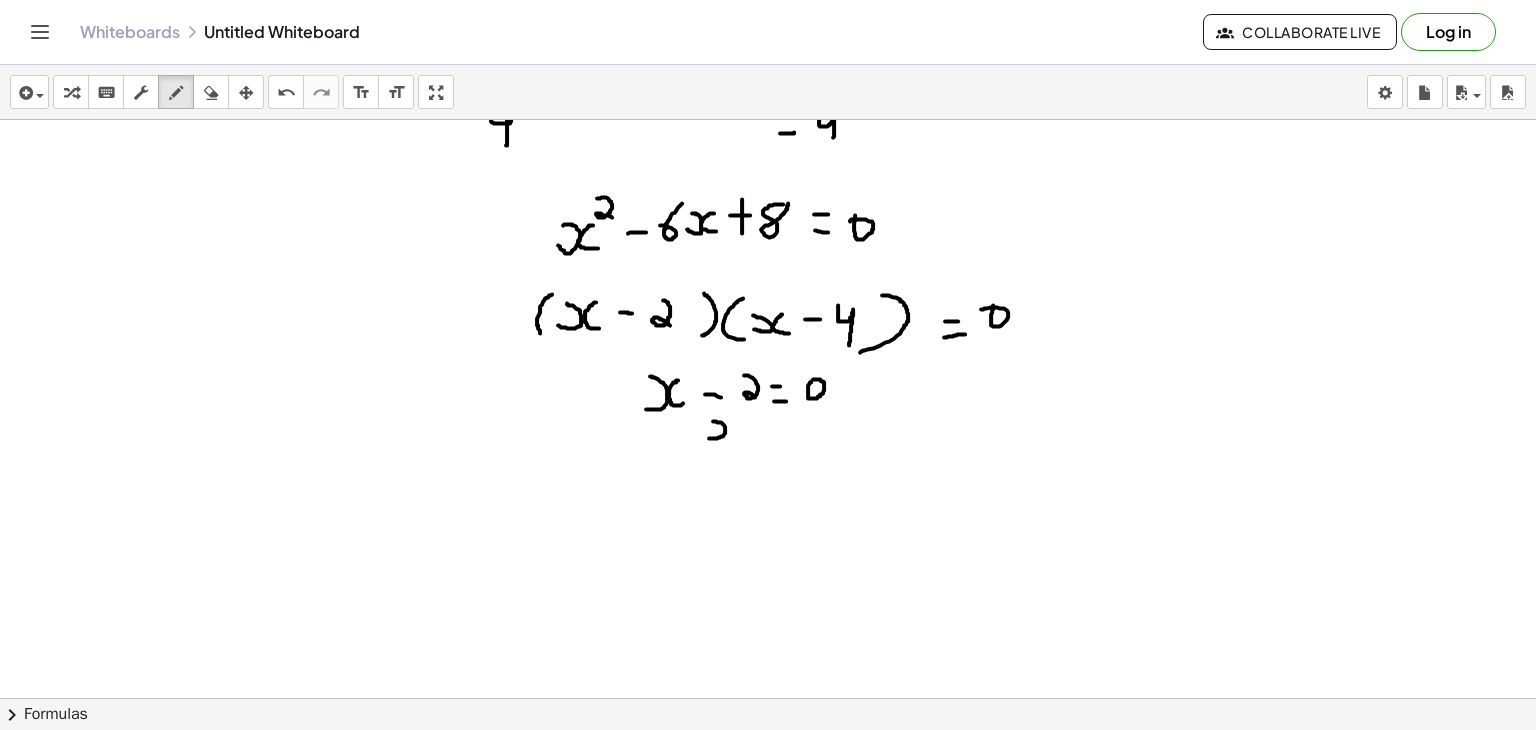 drag, startPoint x: 709, startPoint y: 437, endPoint x: 709, endPoint y: 420, distance: 17 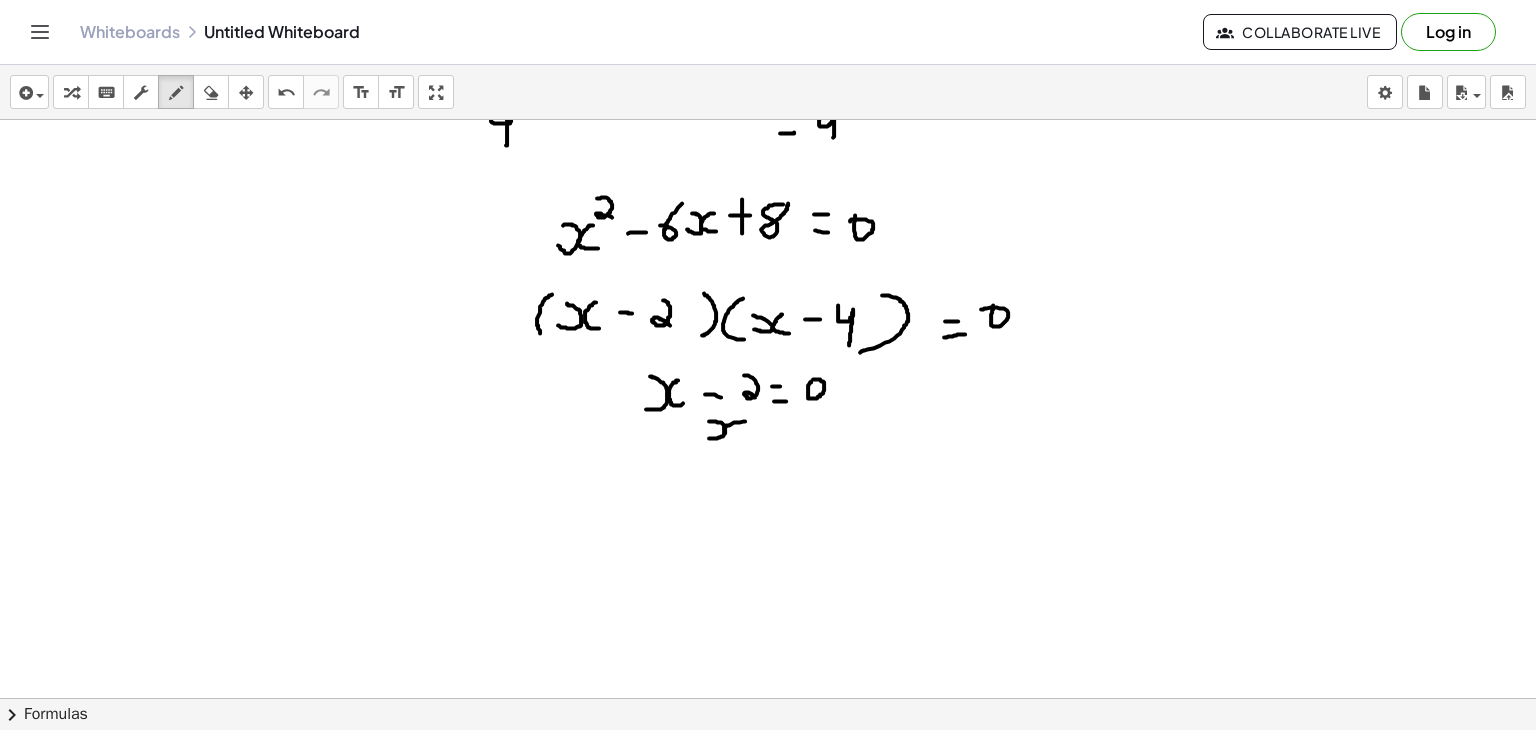 drag, startPoint x: 745, startPoint y: 420, endPoint x: 746, endPoint y: 438, distance: 18.027756 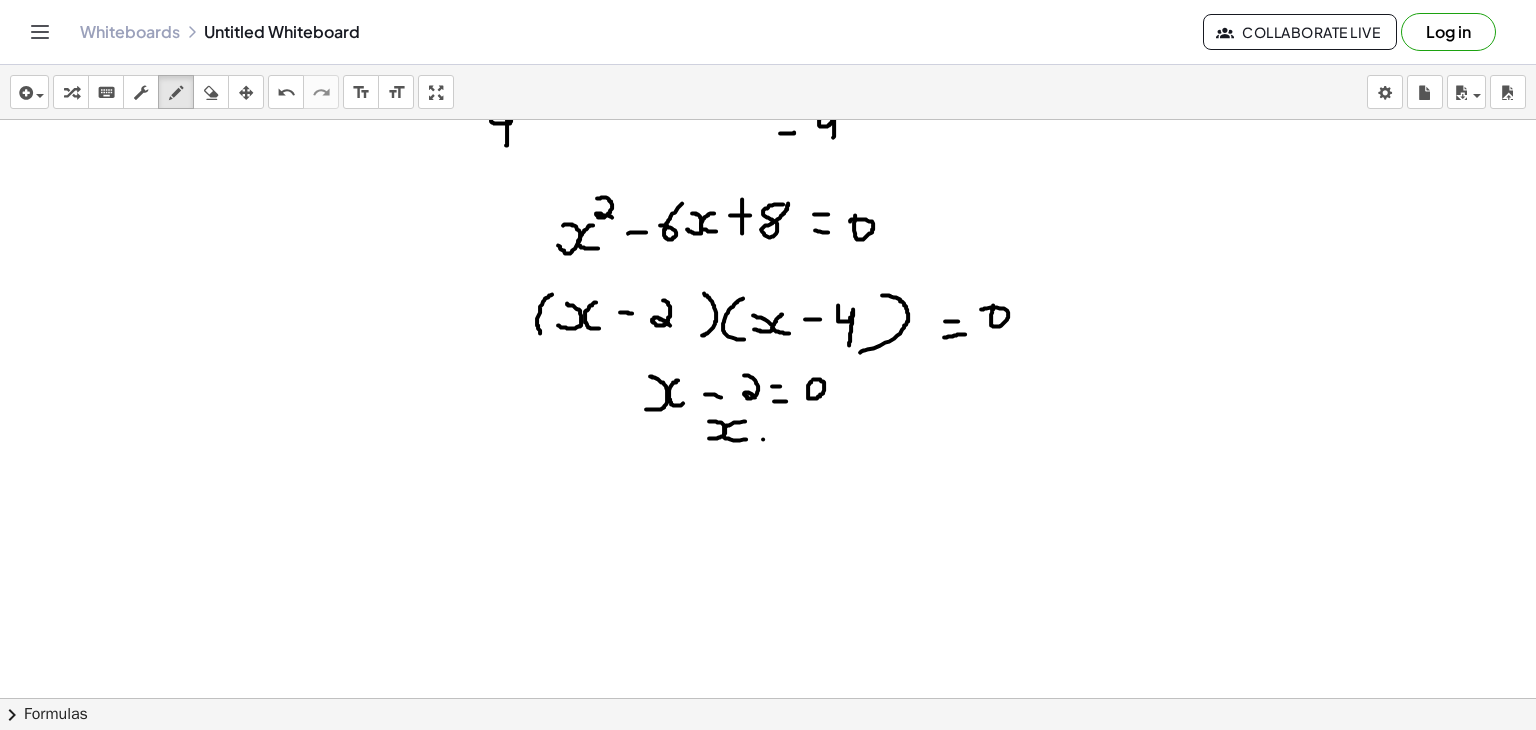 click at bounding box center [768, -1493] 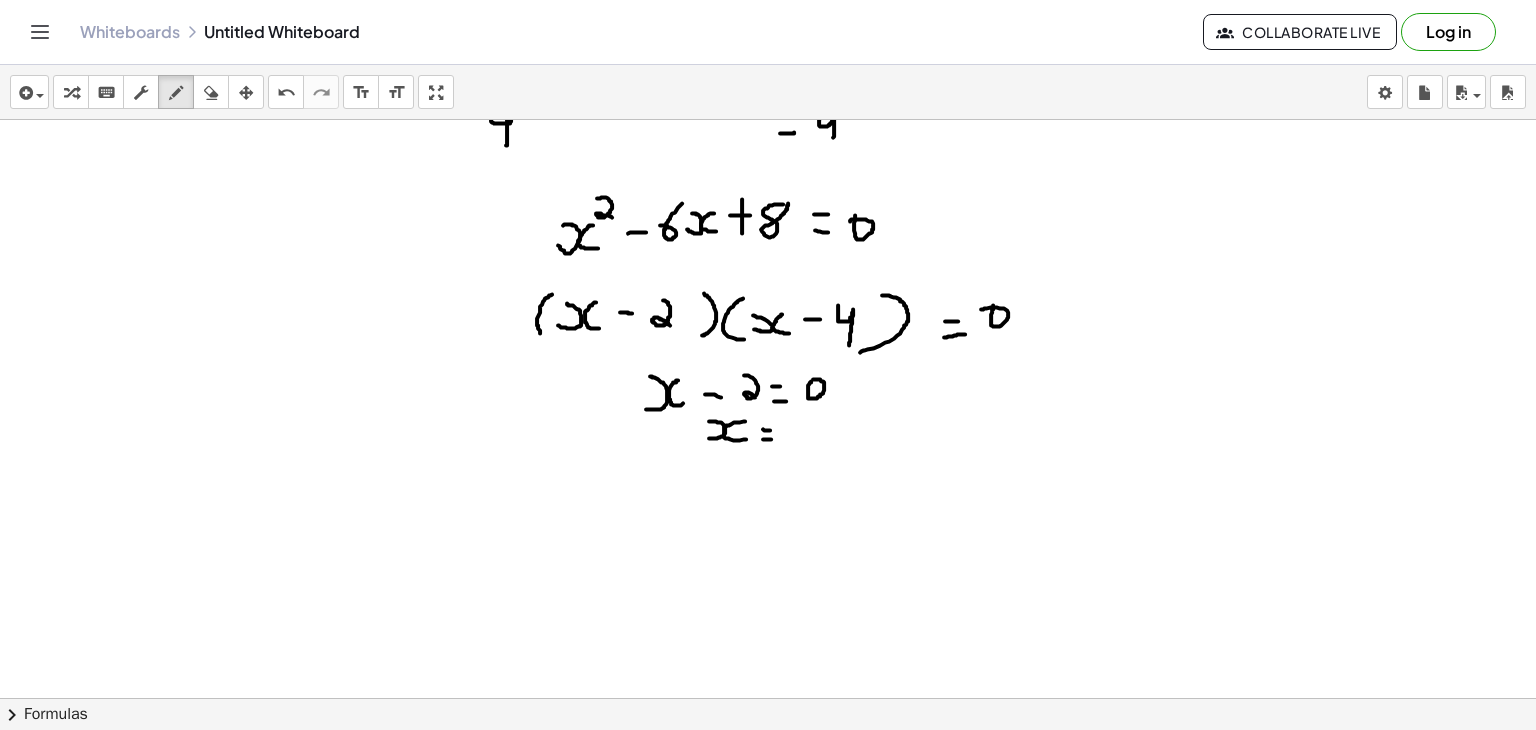 drag, startPoint x: 763, startPoint y: 428, endPoint x: 774, endPoint y: 429, distance: 11.045361 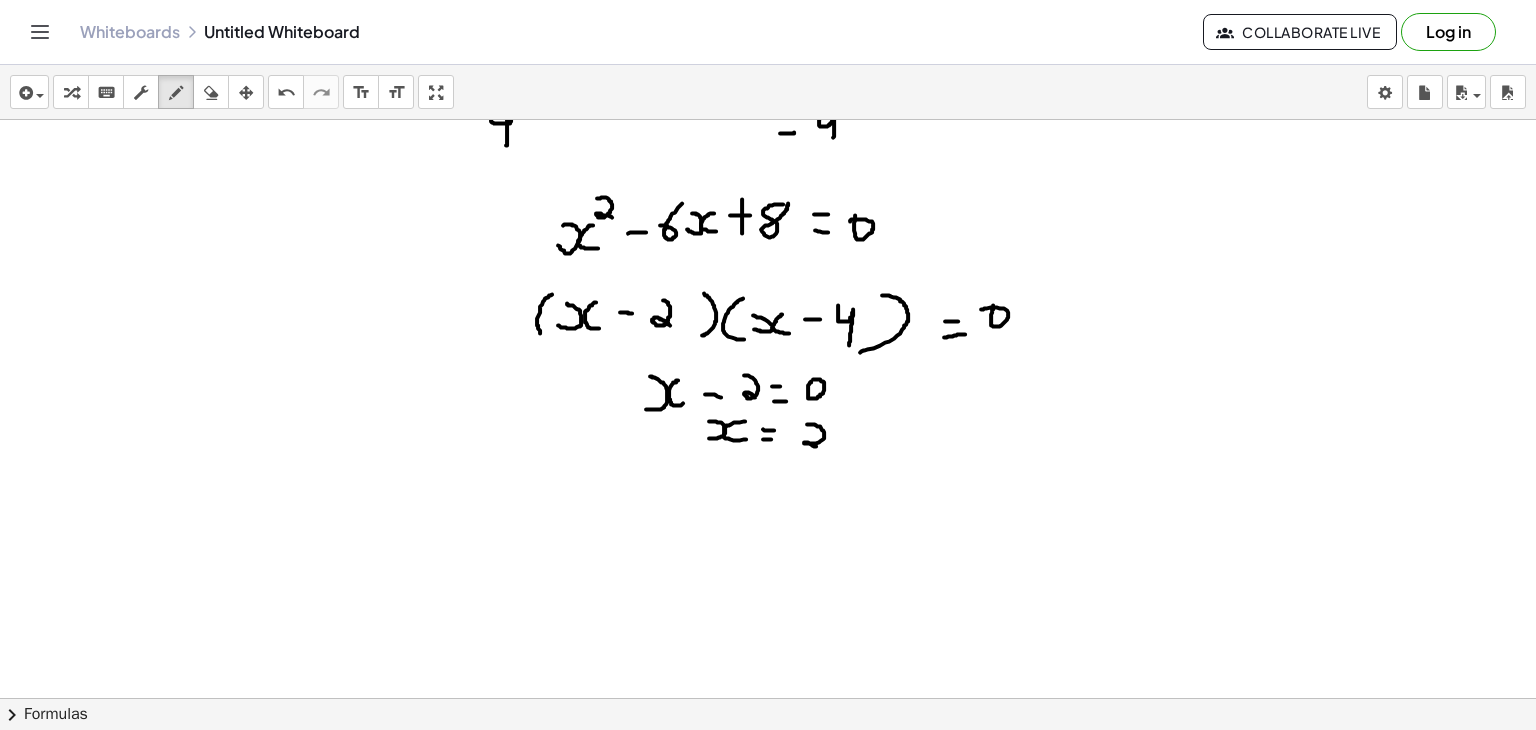 drag, startPoint x: 807, startPoint y: 423, endPoint x: 820, endPoint y: 447, distance: 27.294687 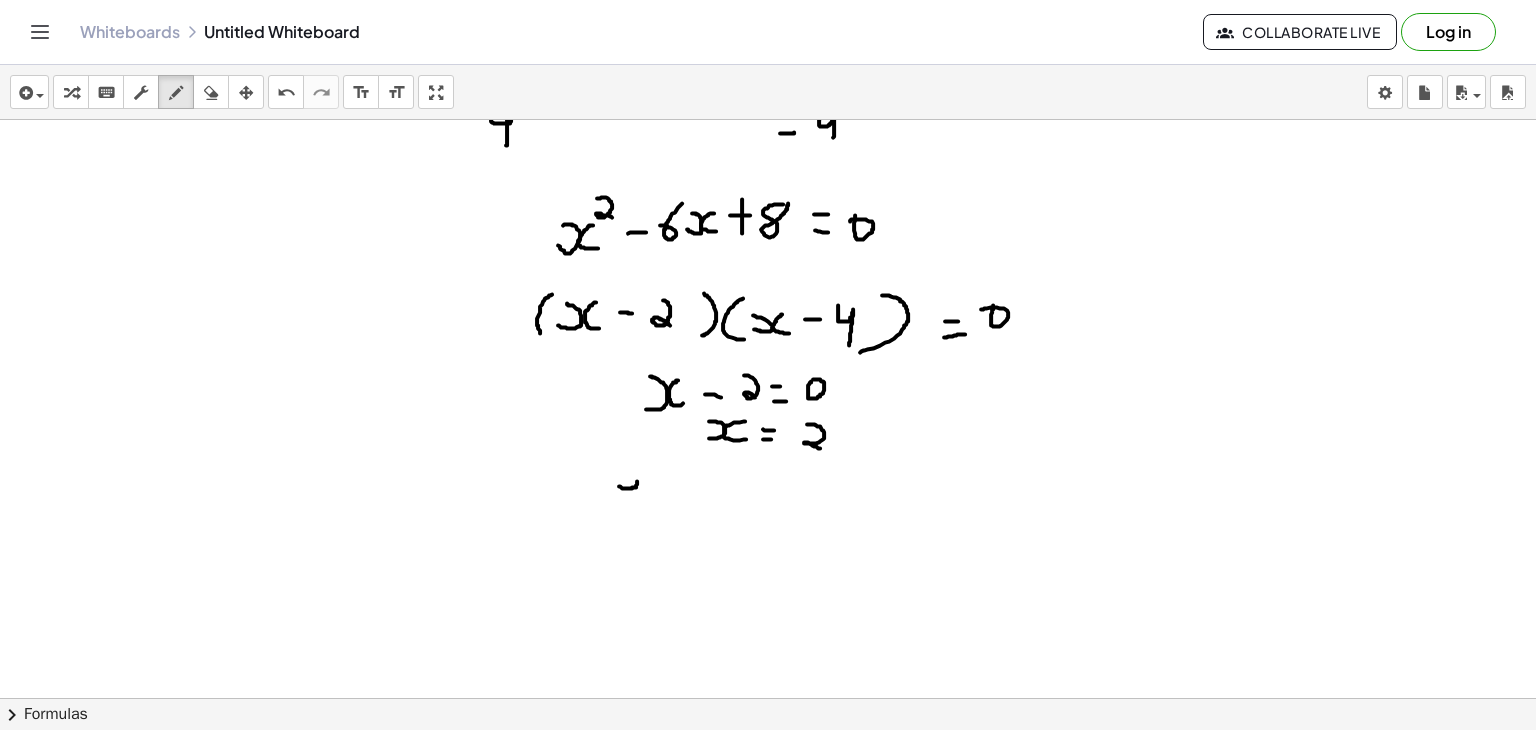 drag, startPoint x: 619, startPoint y: 485, endPoint x: 621, endPoint y: 472, distance: 13.152946 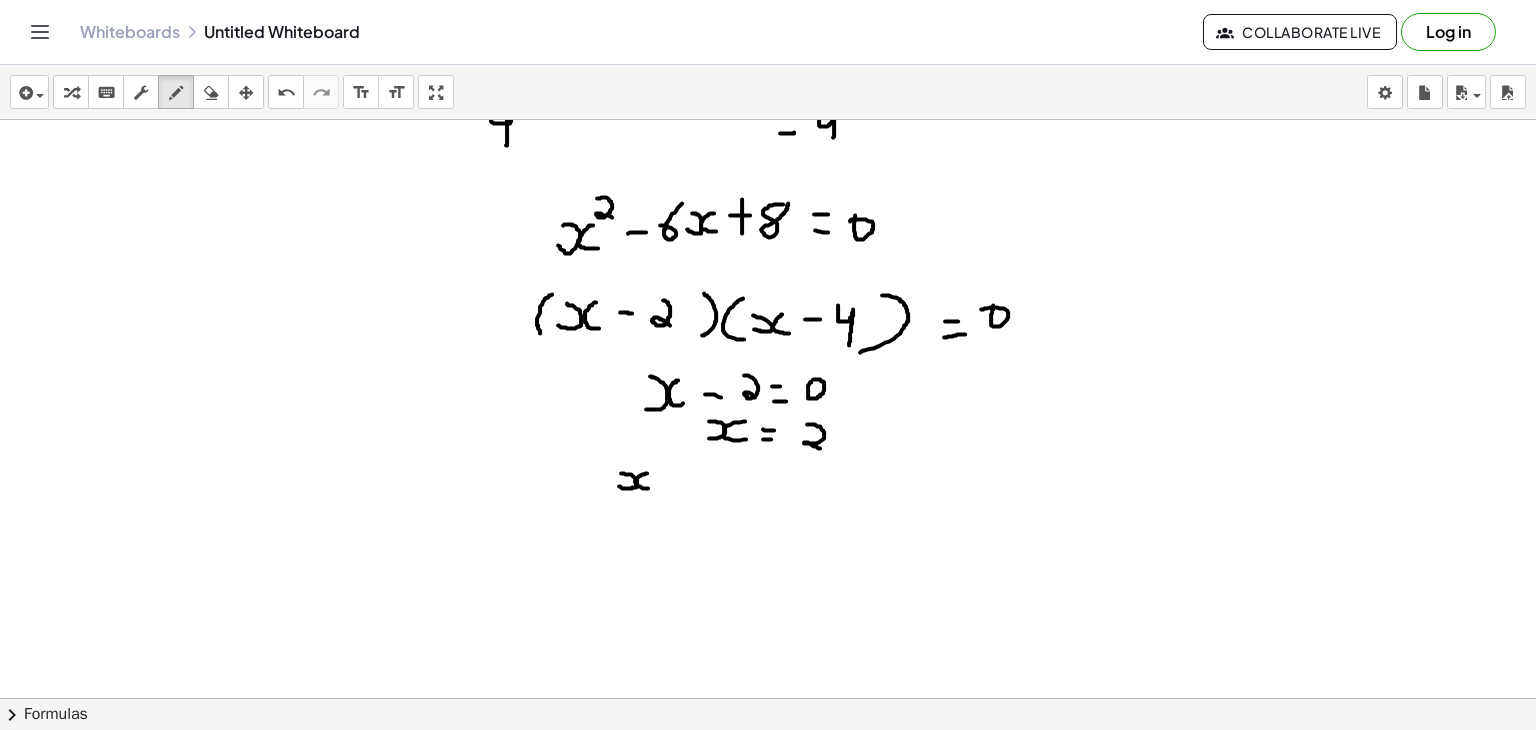 drag, startPoint x: 647, startPoint y: 472, endPoint x: 652, endPoint y: 487, distance: 15.811388 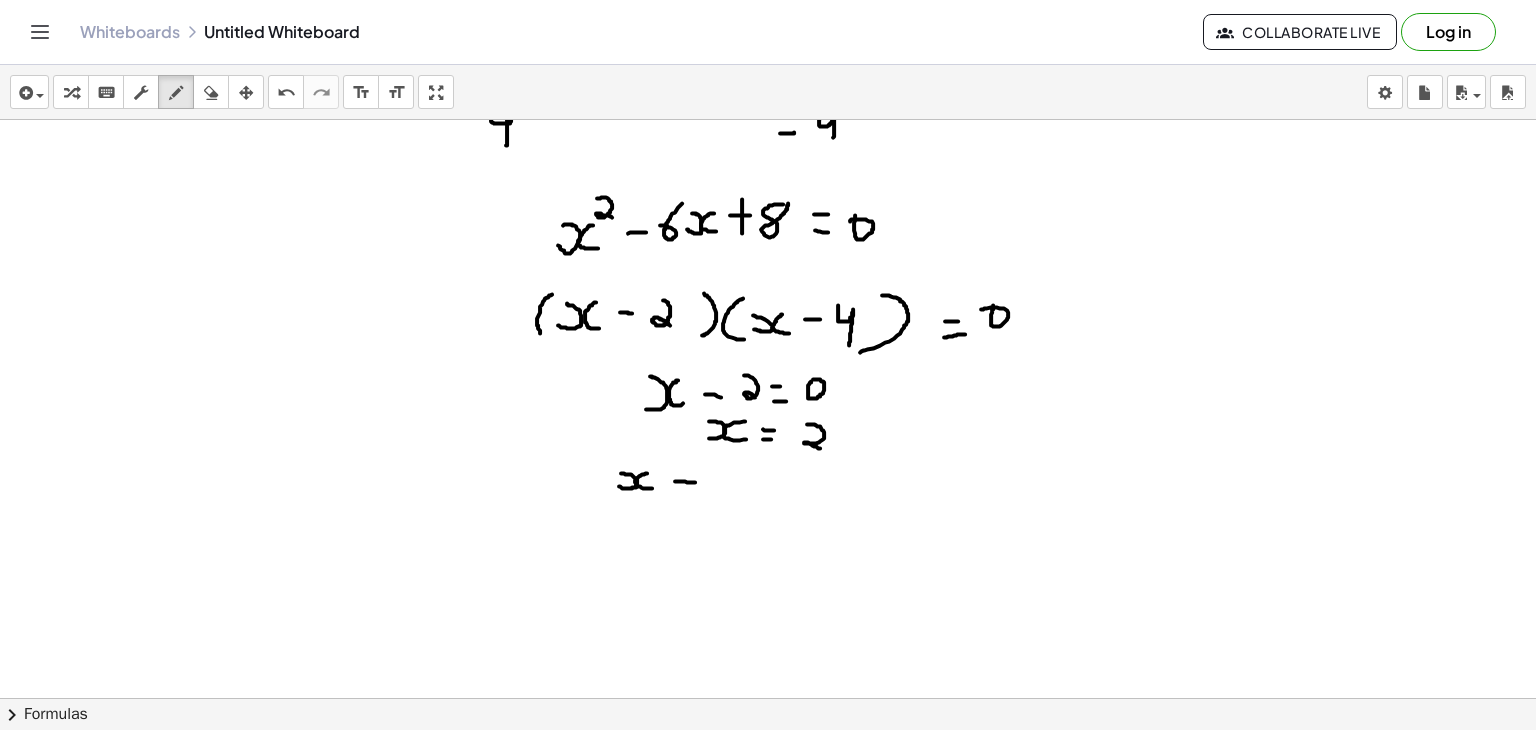 drag, startPoint x: 675, startPoint y: 480, endPoint x: 696, endPoint y: 481, distance: 21.023796 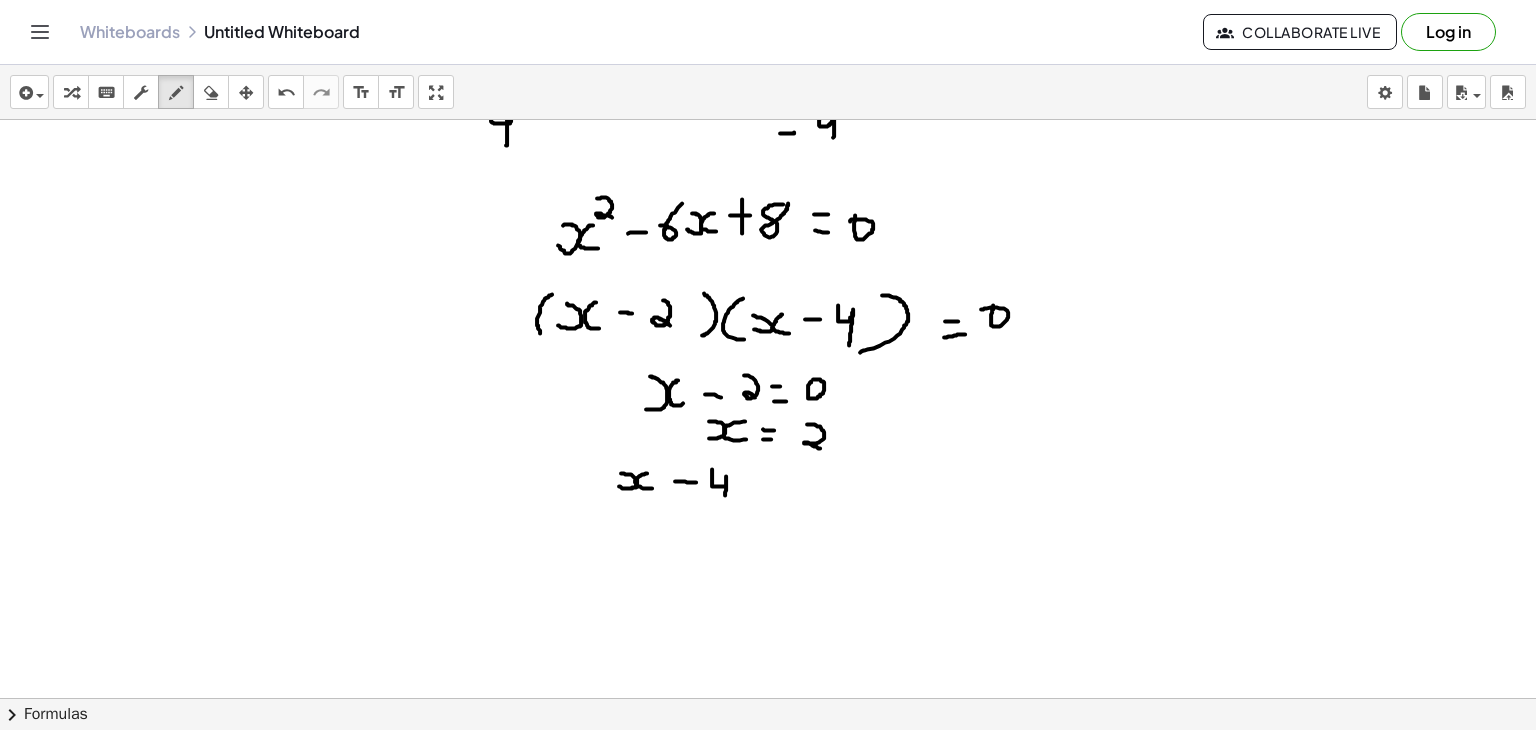 drag, startPoint x: 712, startPoint y: 468, endPoint x: 725, endPoint y: 499, distance: 33.61547 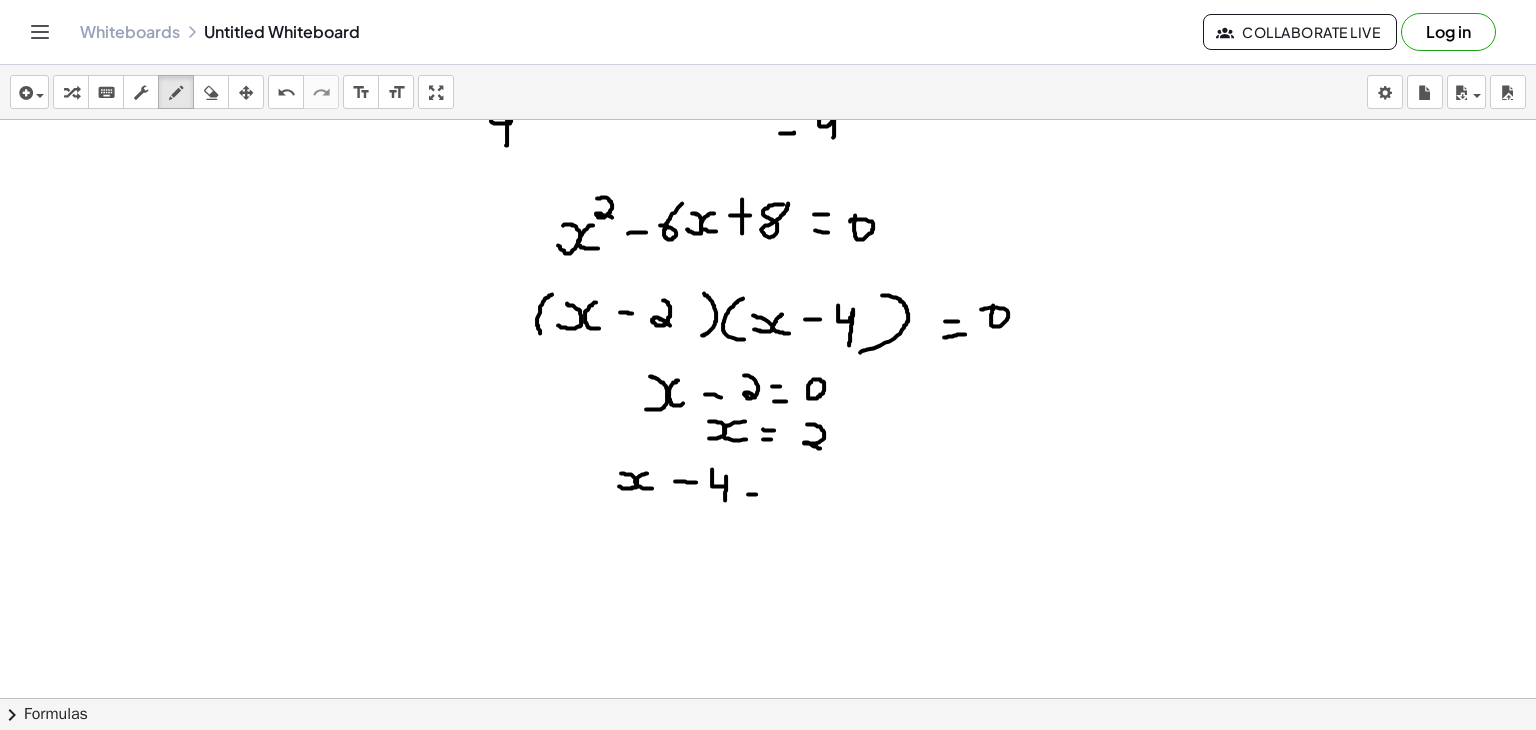 drag, startPoint x: 748, startPoint y: 493, endPoint x: 763, endPoint y: 493, distance: 15 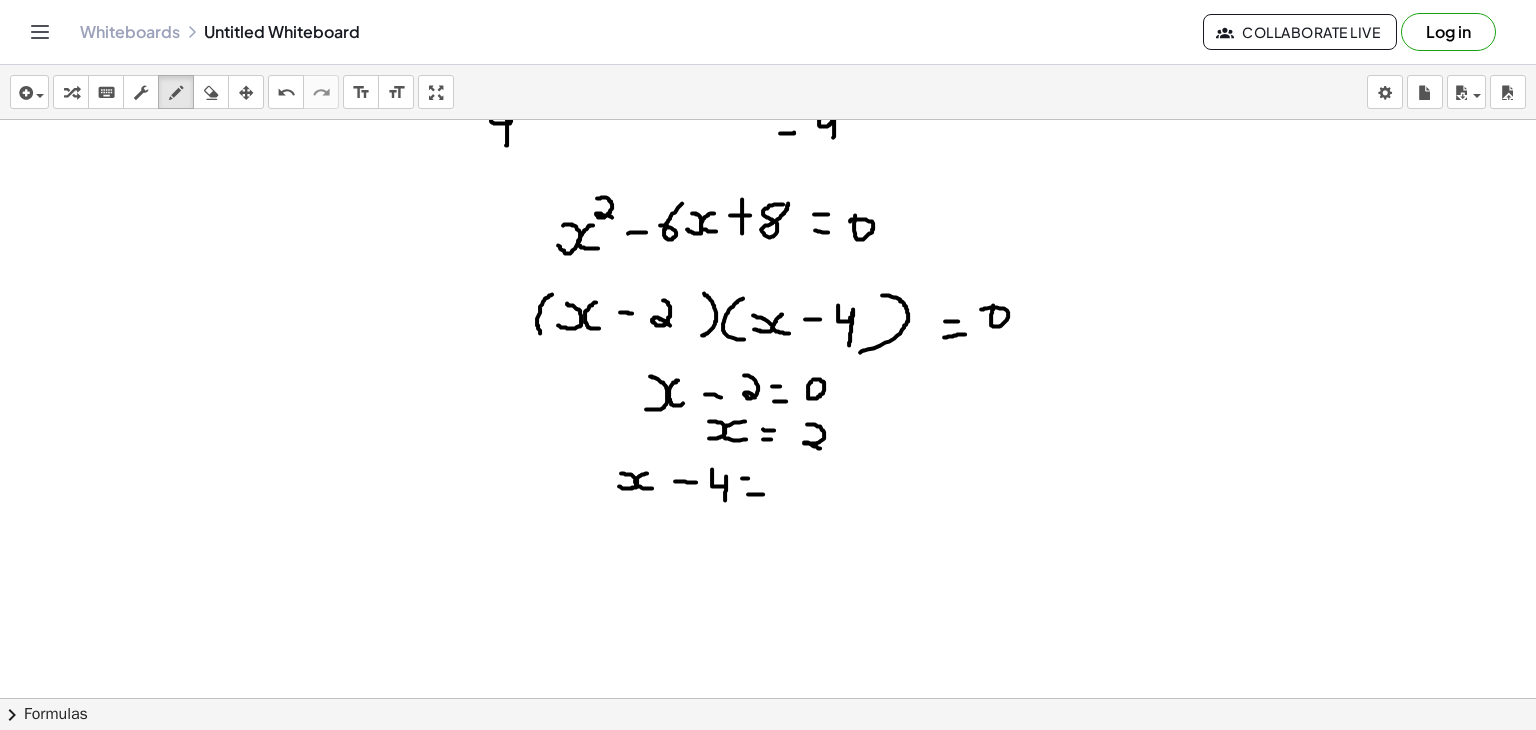 drag, startPoint x: 742, startPoint y: 477, endPoint x: 756, endPoint y: 477, distance: 14 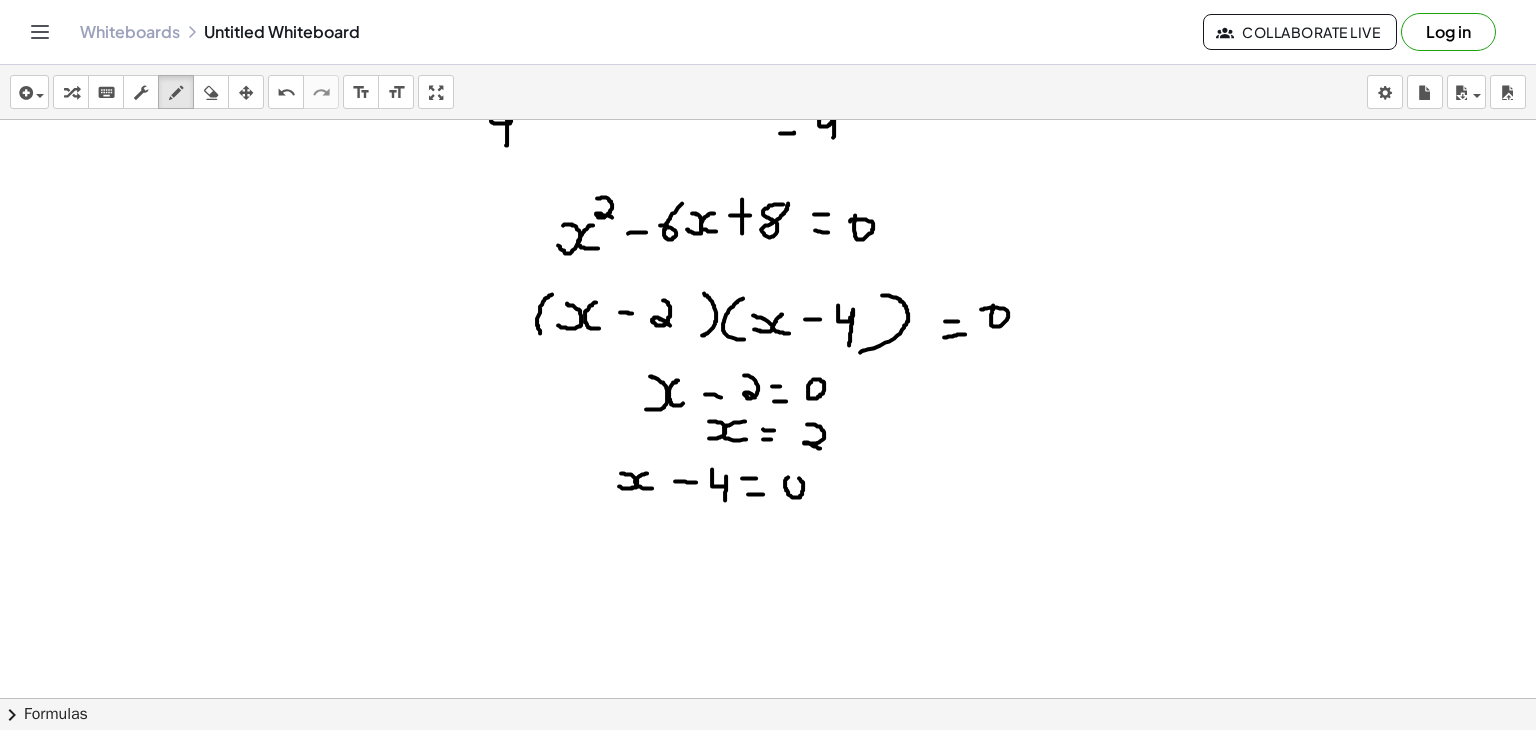 click at bounding box center (768, -1493) 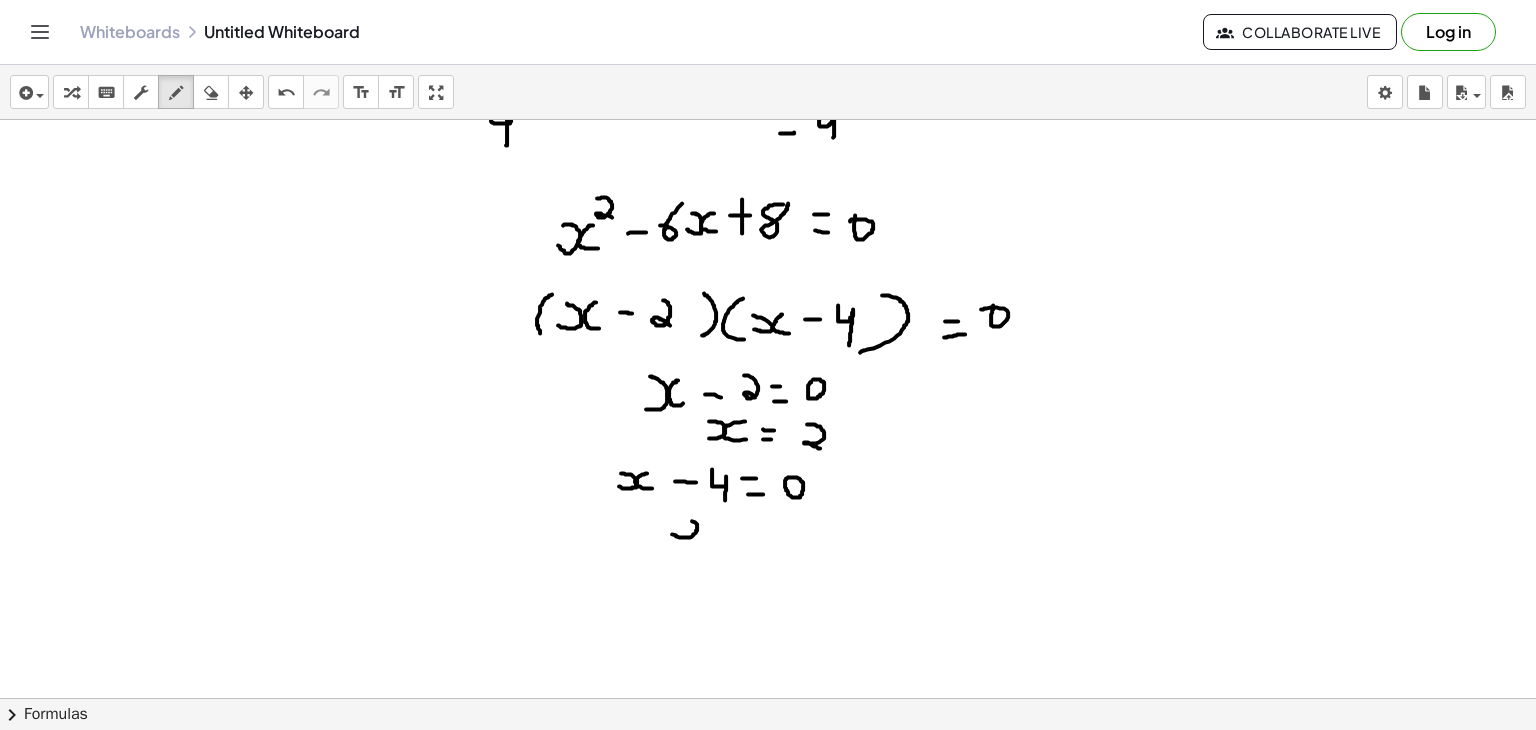 drag, startPoint x: 672, startPoint y: 533, endPoint x: 673, endPoint y: 517, distance: 16.03122 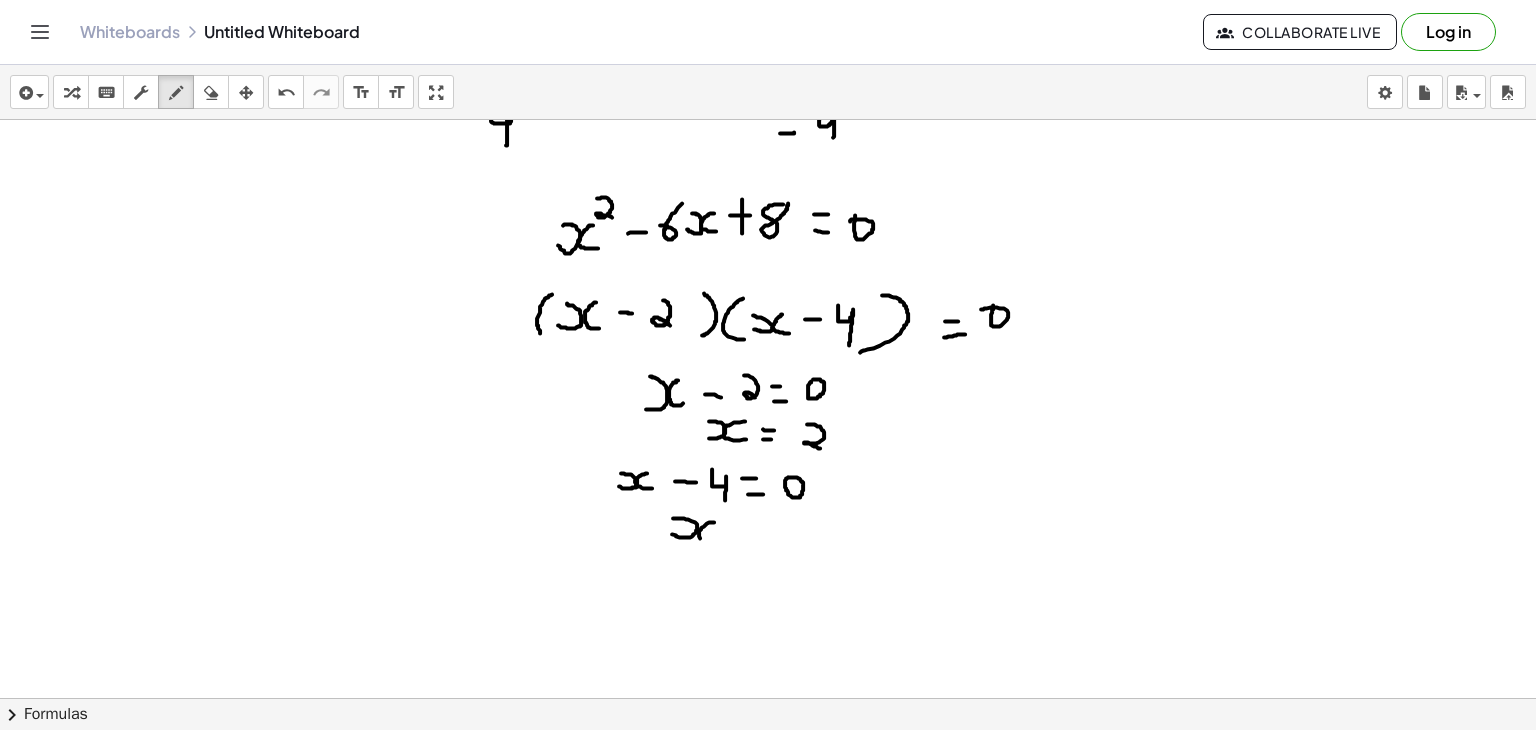 drag, startPoint x: 714, startPoint y: 521, endPoint x: 714, endPoint y: 540, distance: 19 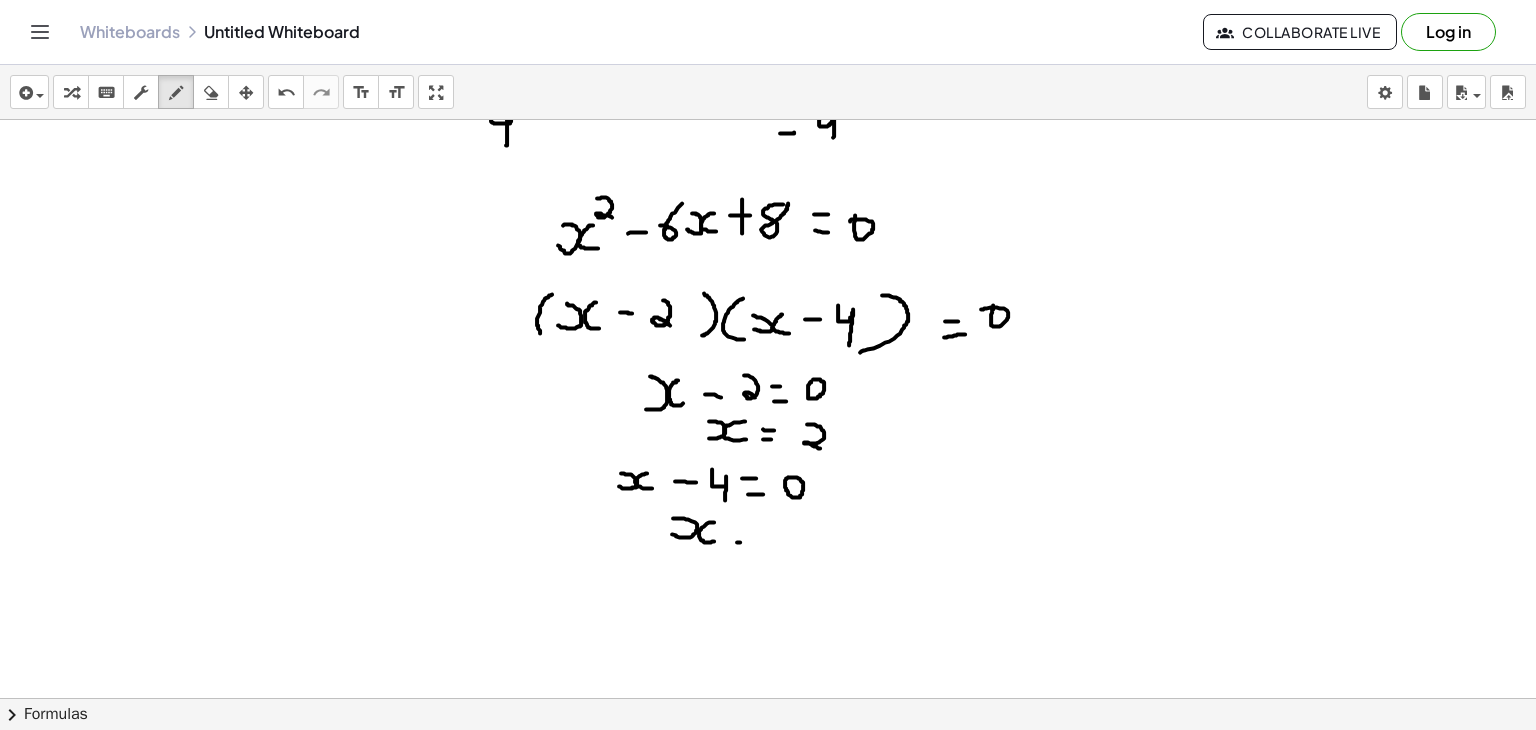 drag, startPoint x: 737, startPoint y: 541, endPoint x: 750, endPoint y: 541, distance: 13 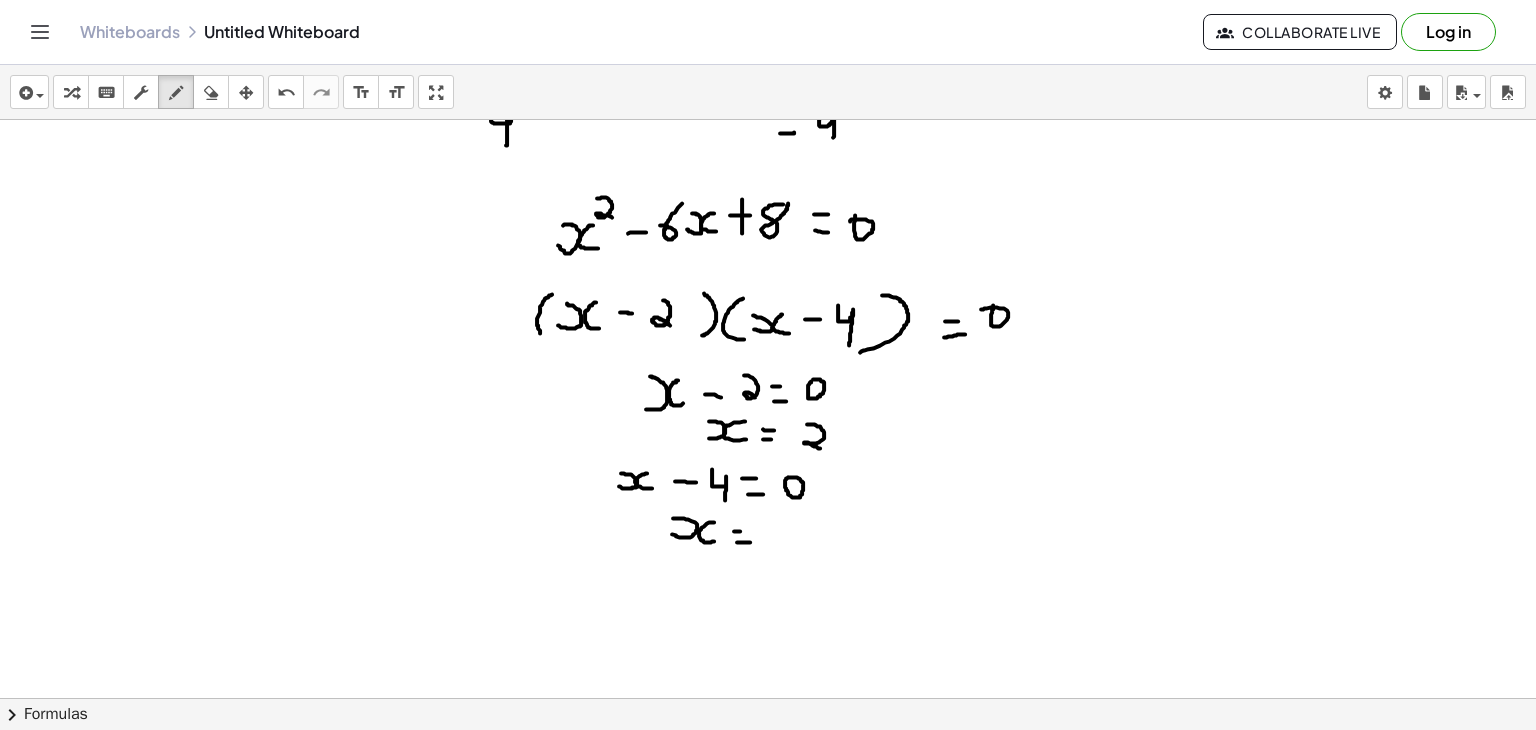 drag, startPoint x: 734, startPoint y: 530, endPoint x: 757, endPoint y: 527, distance: 23.194826 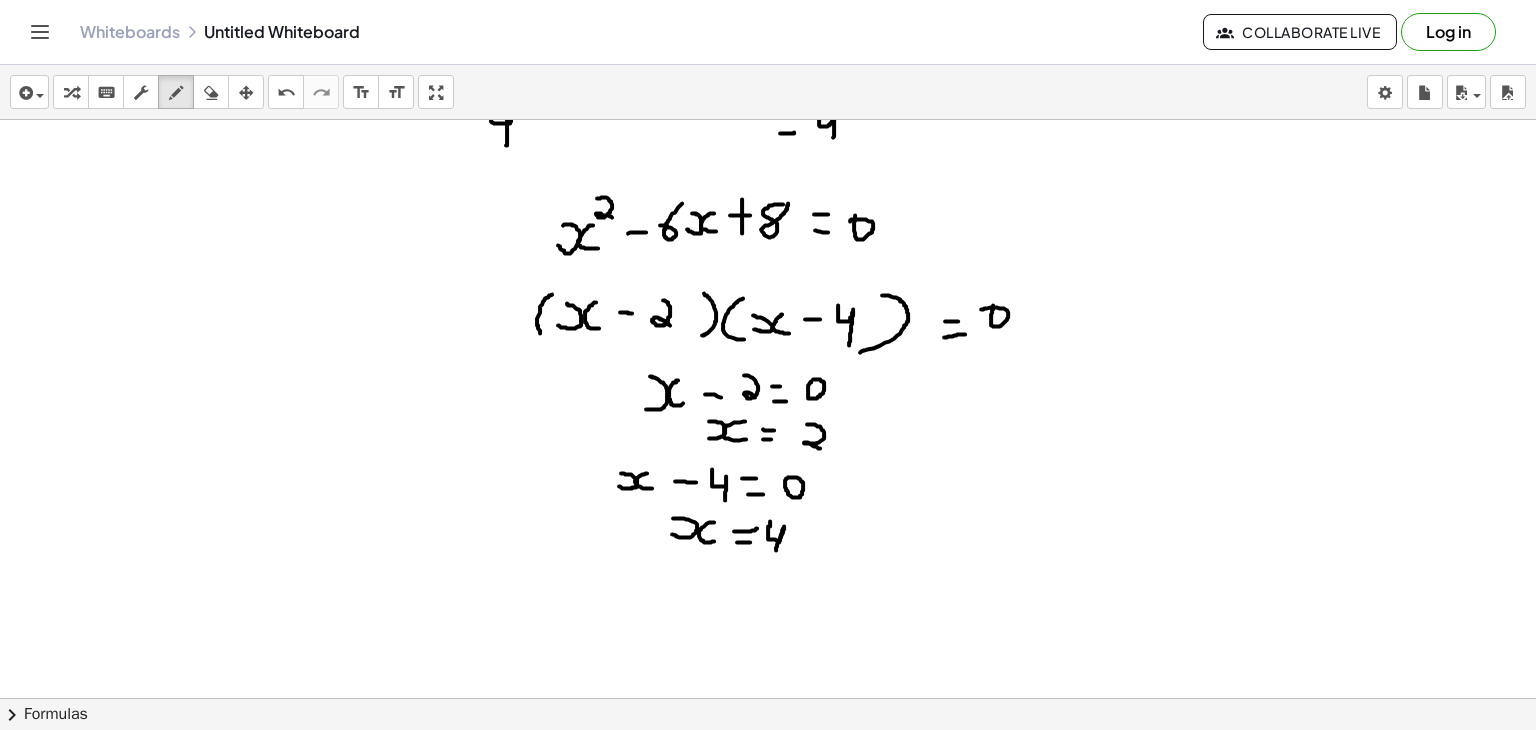drag, startPoint x: 770, startPoint y: 520, endPoint x: 774, endPoint y: 559, distance: 39.20459 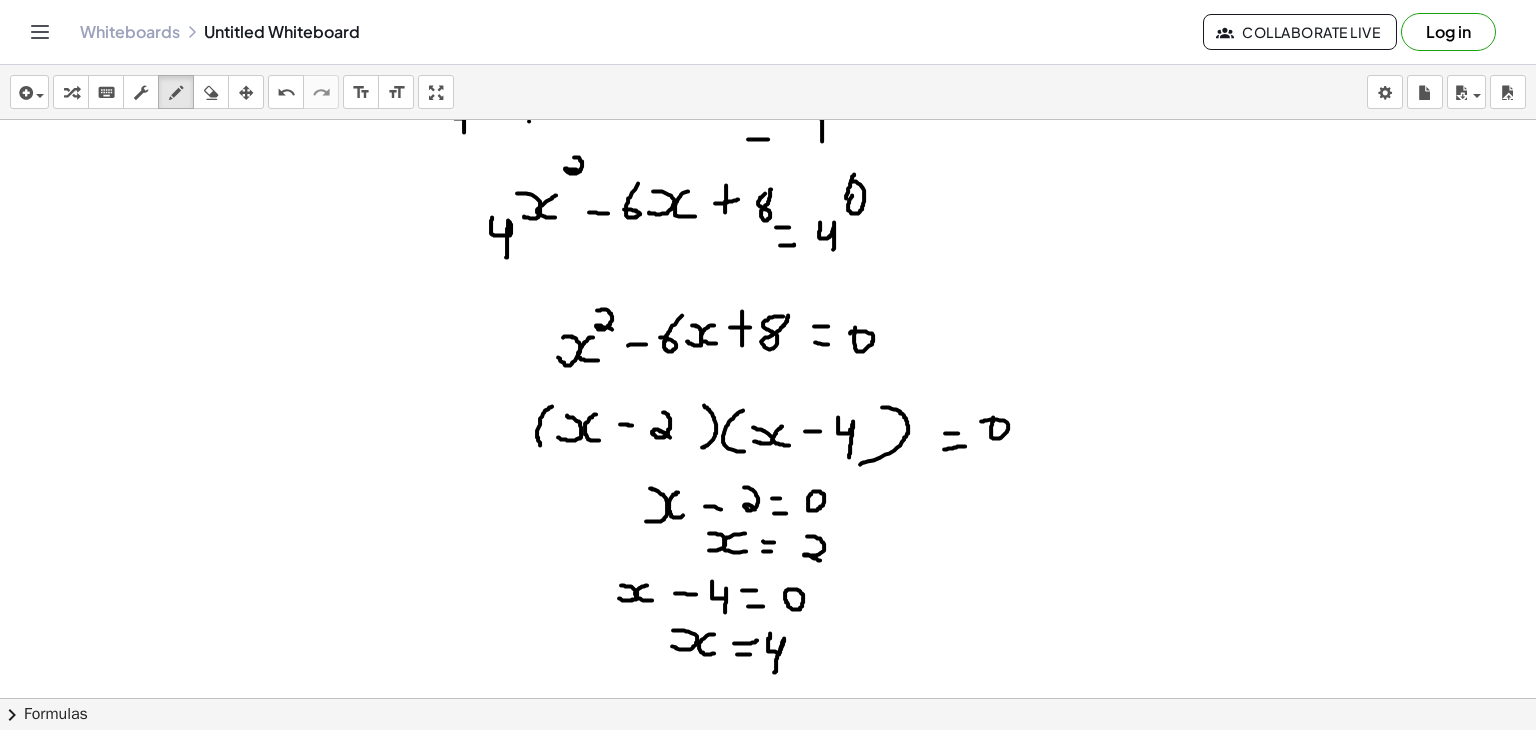 scroll, scrollTop: 4104, scrollLeft: 0, axis: vertical 